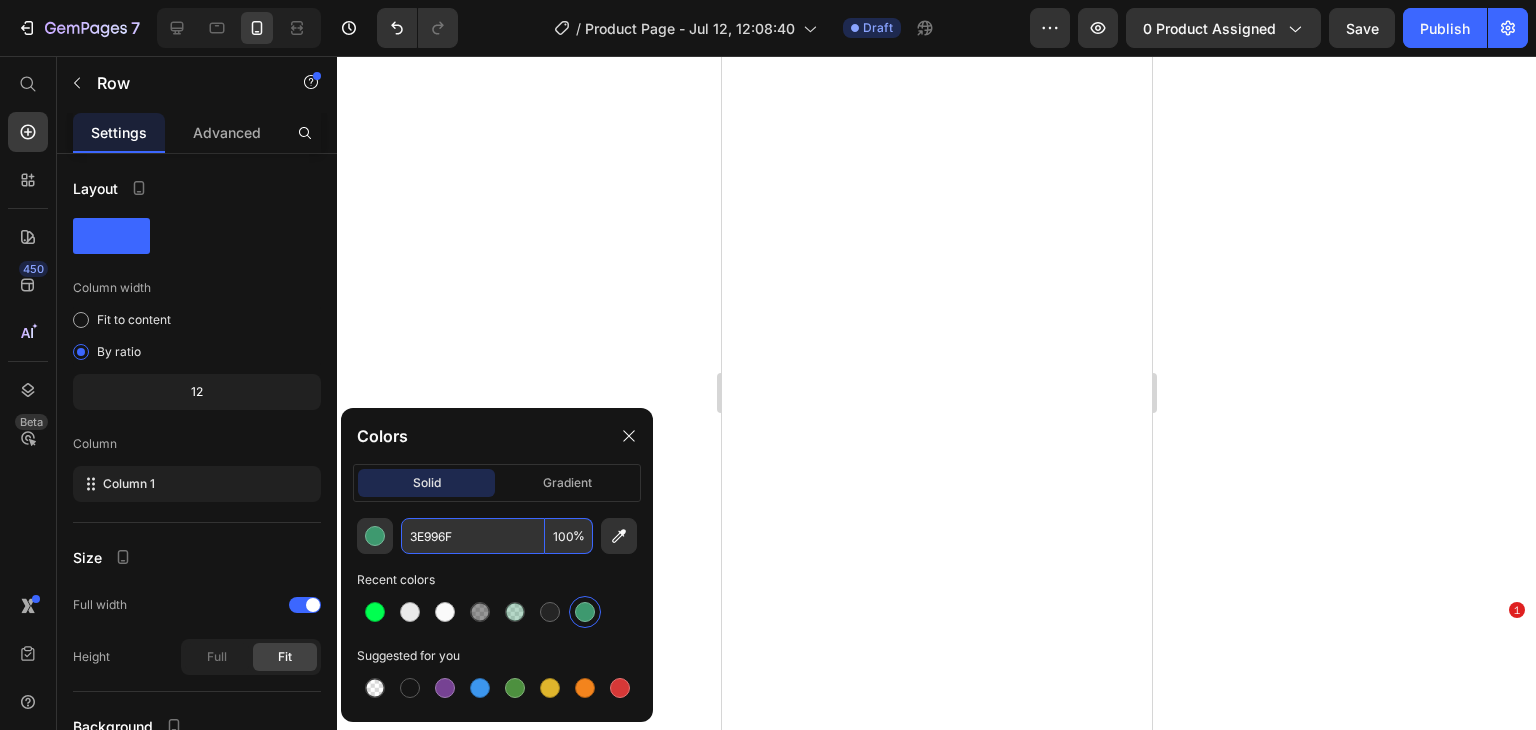 scroll, scrollTop: 0, scrollLeft: 0, axis: both 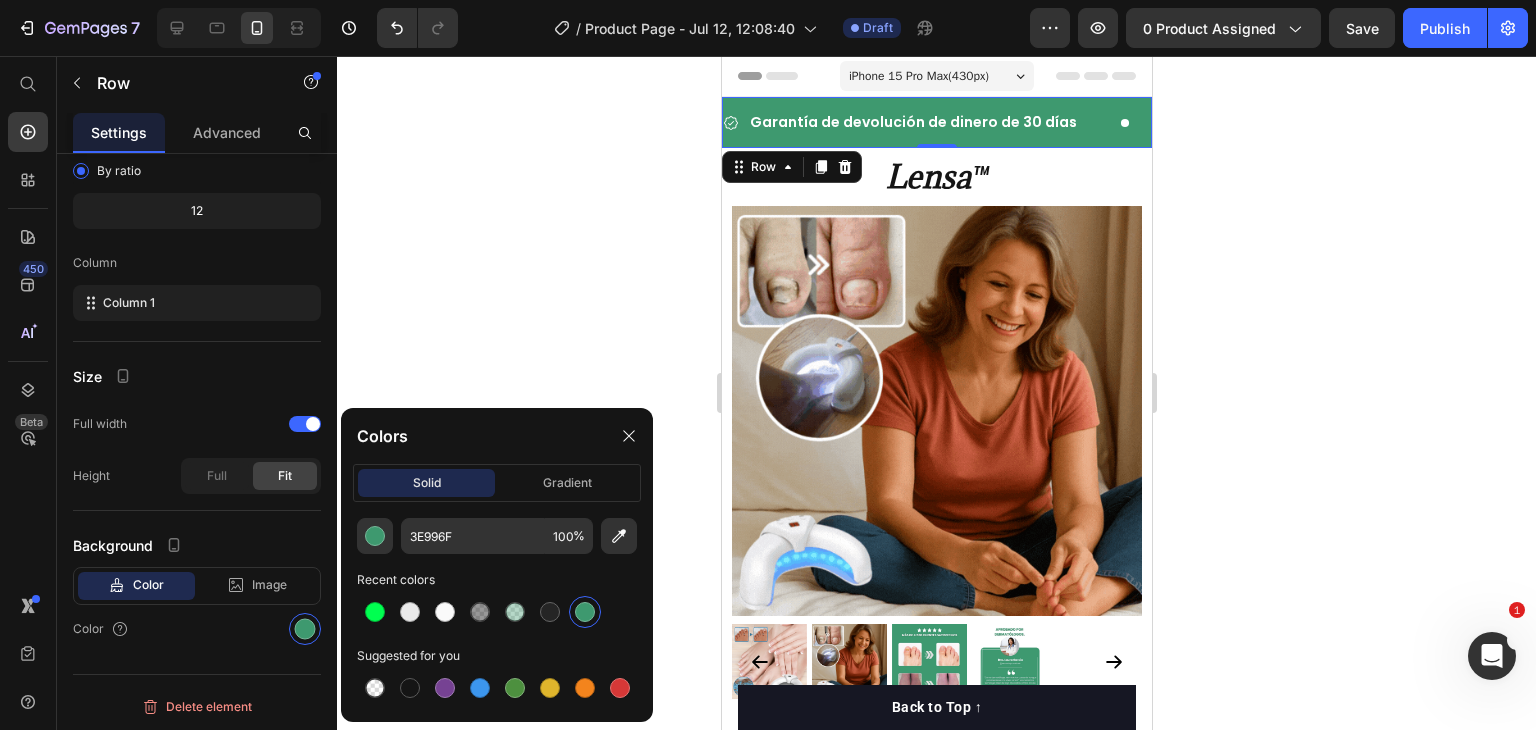 click on "Garantía de devolución de dinero de 30 días Item List
4.532 clientes satisfechos Item List
Envío gratis Item List
Garantía de devolución de dinero de 30 días Item List
4.532 clientes satisfechos Item List
Envío gratis Item List
Marquee Row   0" at bounding box center [936, 122] 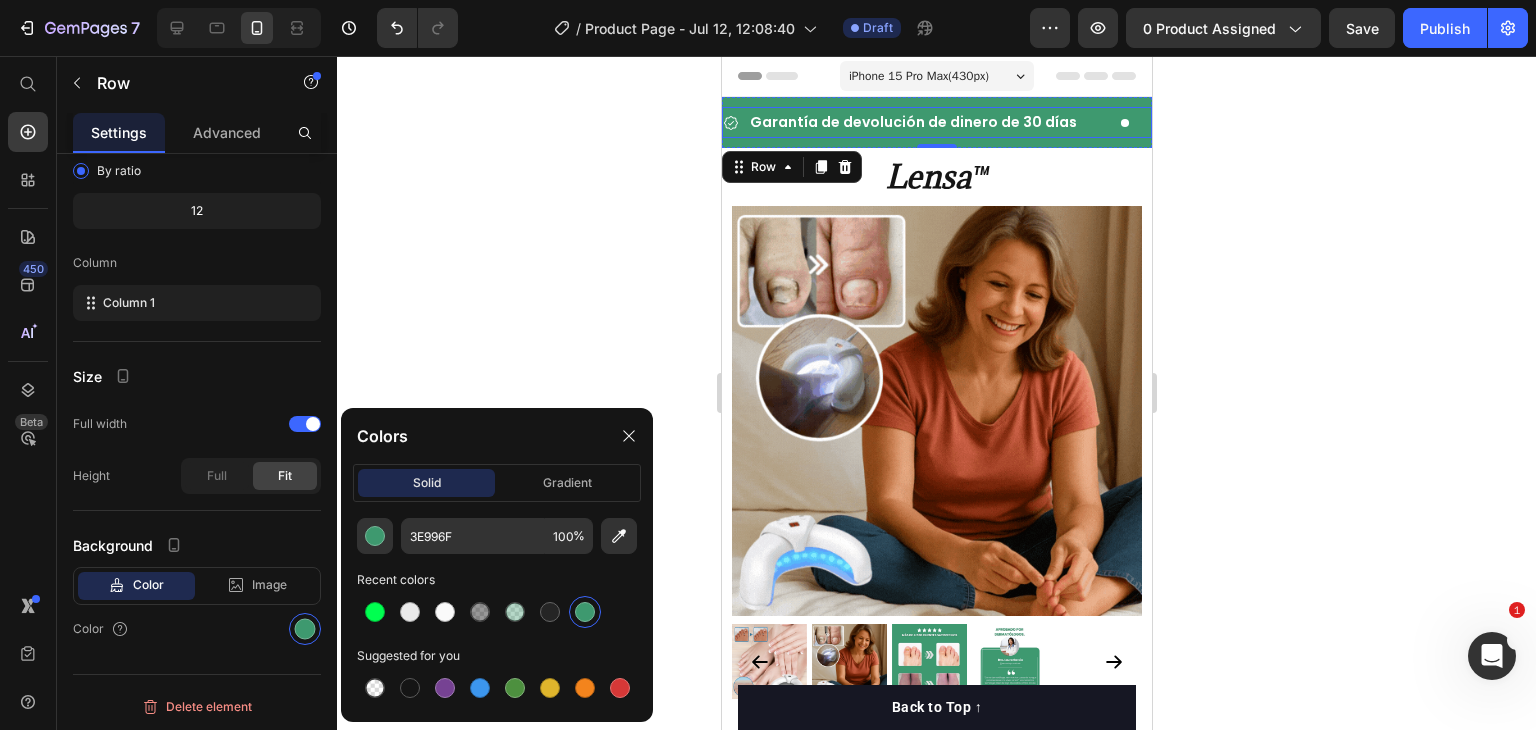 click on "Garantía de devolución de dinero de 30 días Item List" at bounding box center (945, 122) 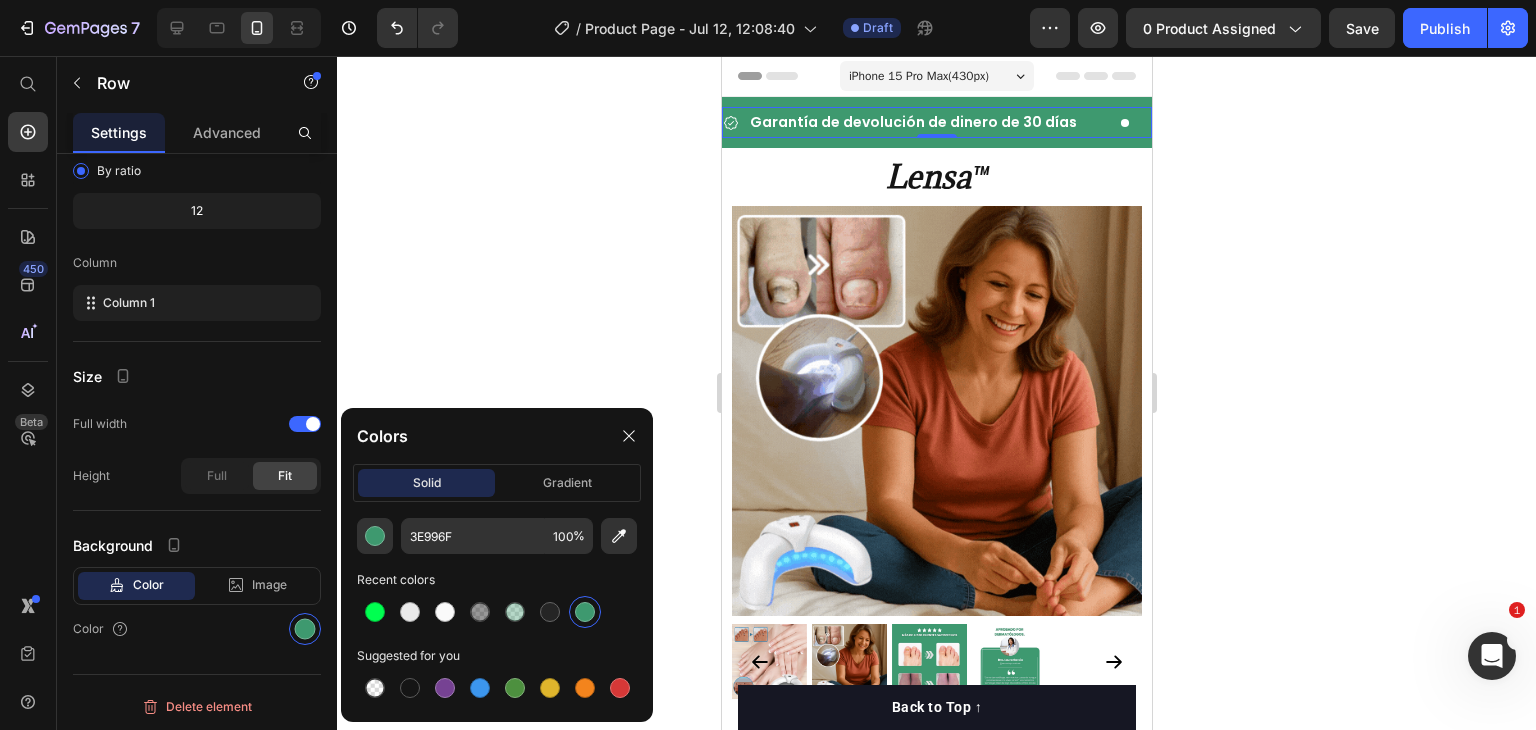 scroll, scrollTop: 0, scrollLeft: 0, axis: both 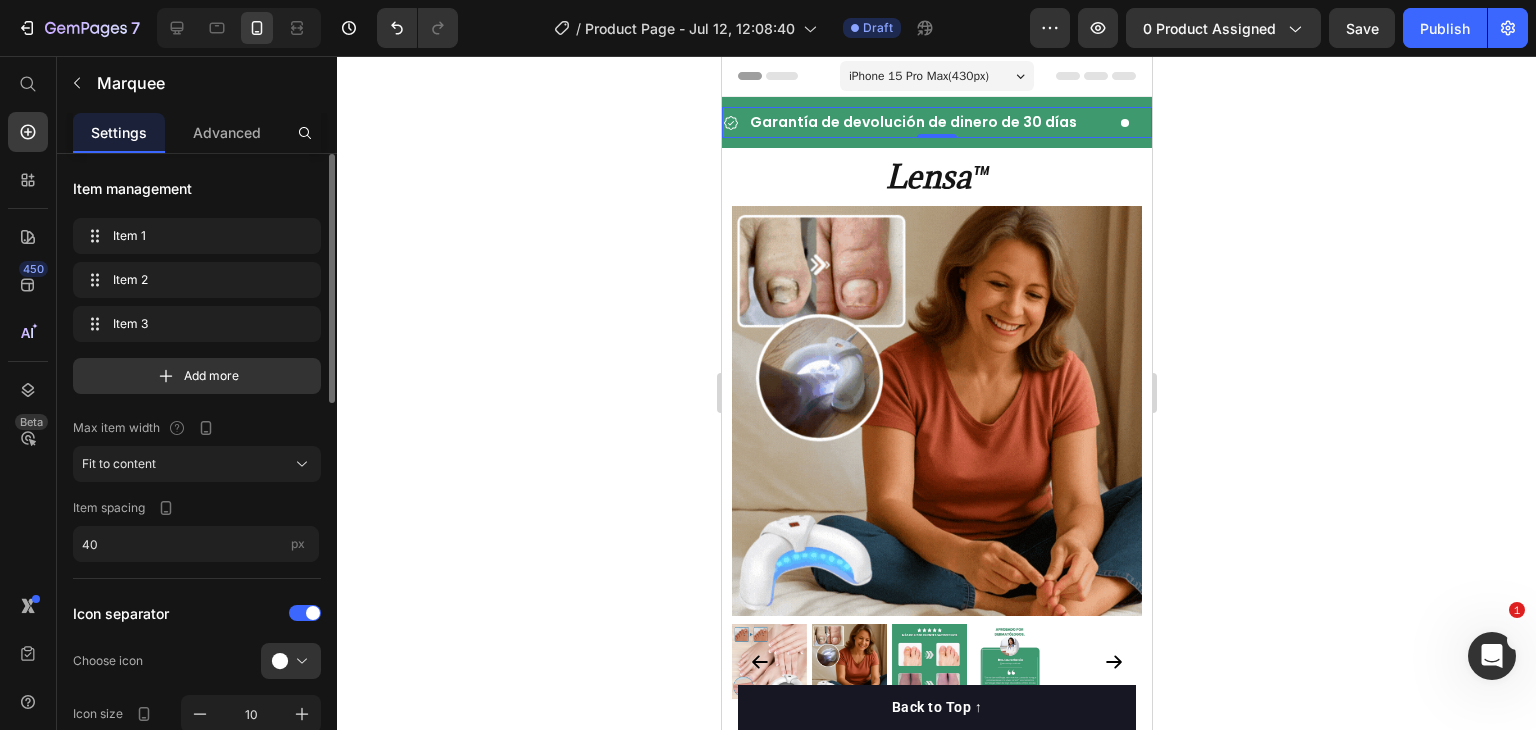 click on "Garantía de devolución de dinero de 30 días Item List" at bounding box center [945, 122] 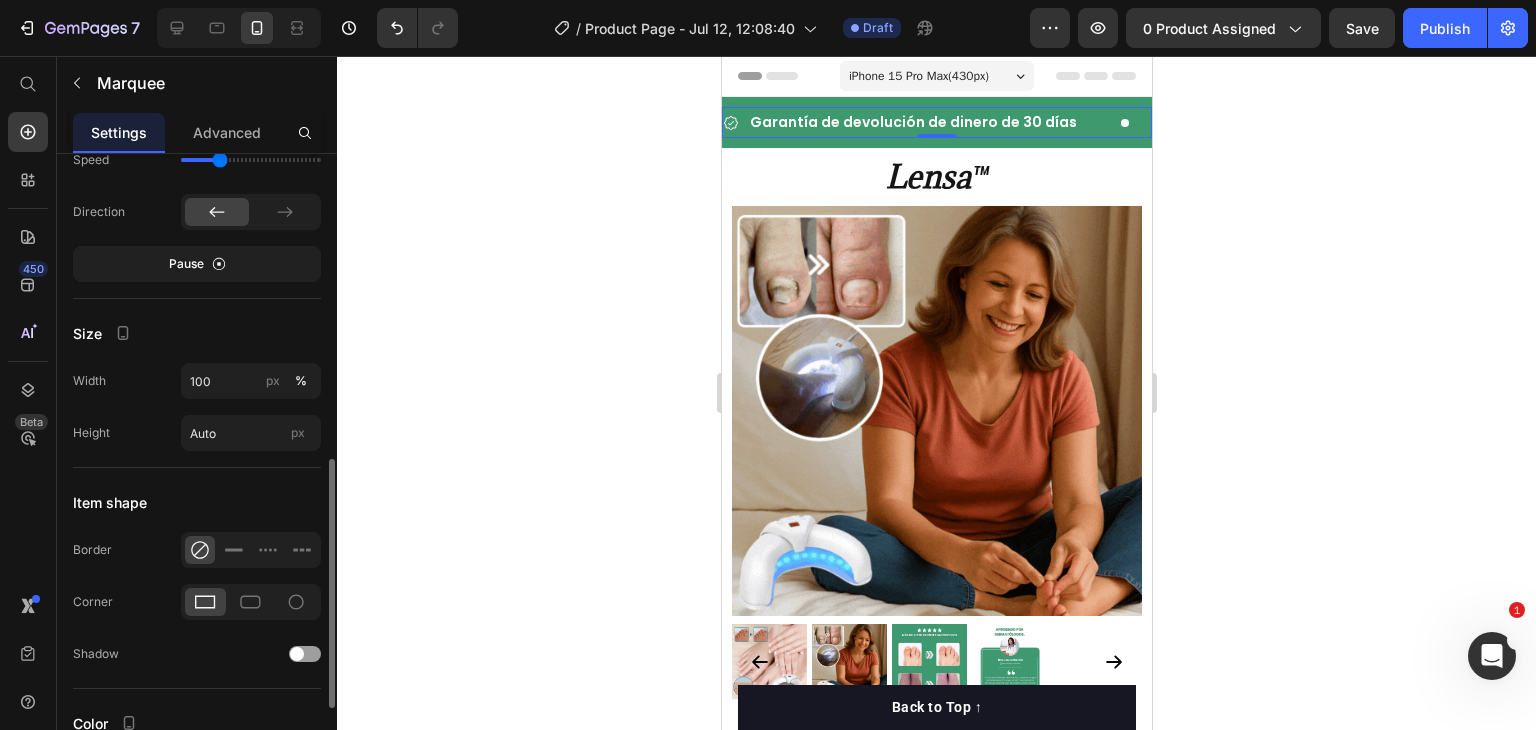 scroll, scrollTop: 476, scrollLeft: 0, axis: vertical 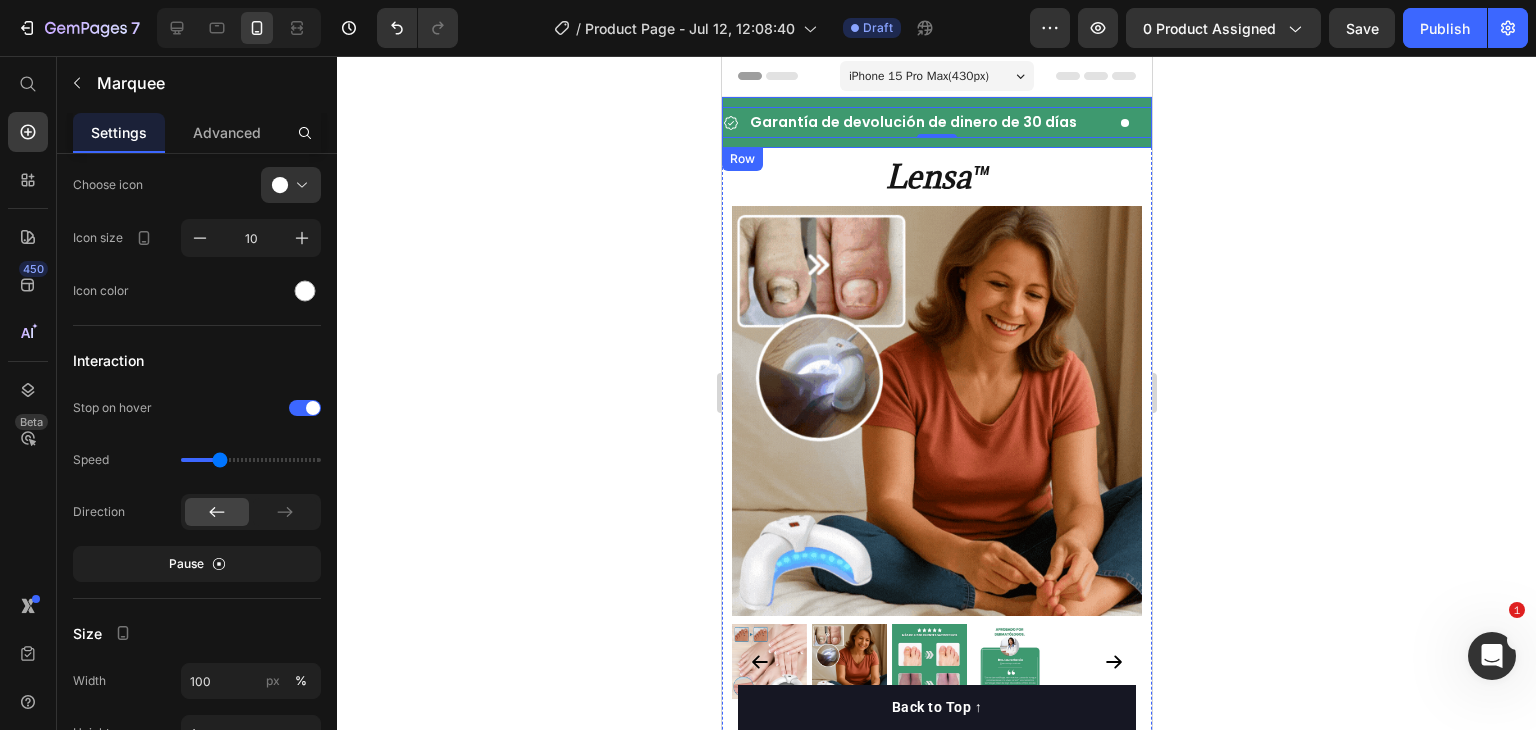 click on "Garantía de devolución de dinero de 30 días Item List
4.532 clientes satisfechos Item List
Envío gratis Item List
Garantía de devolución de dinero de 30 días Item List
4.532 clientes satisfechos Item List
Envío gratis Item List
Marquee   0 Row" at bounding box center (936, 122) 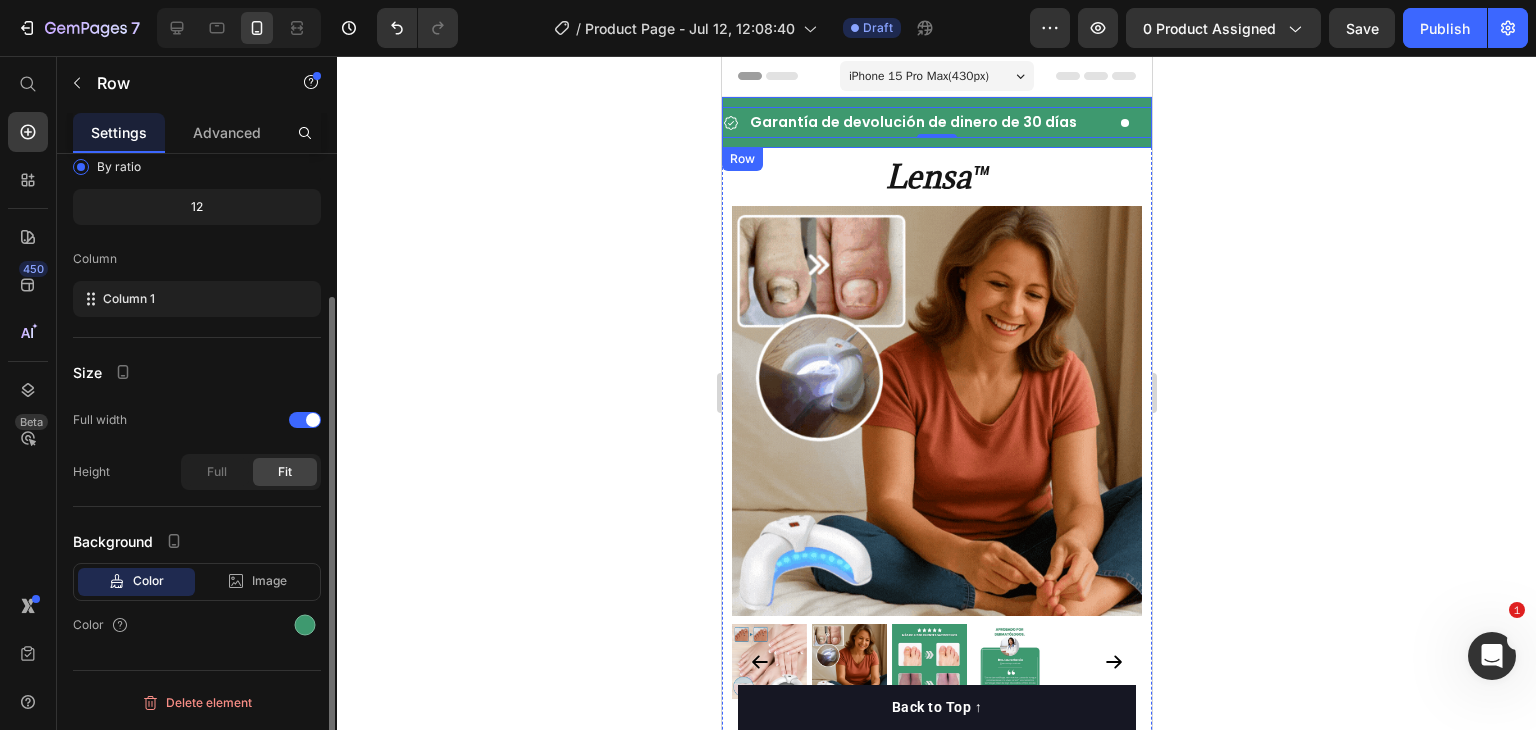 scroll, scrollTop: 0, scrollLeft: 0, axis: both 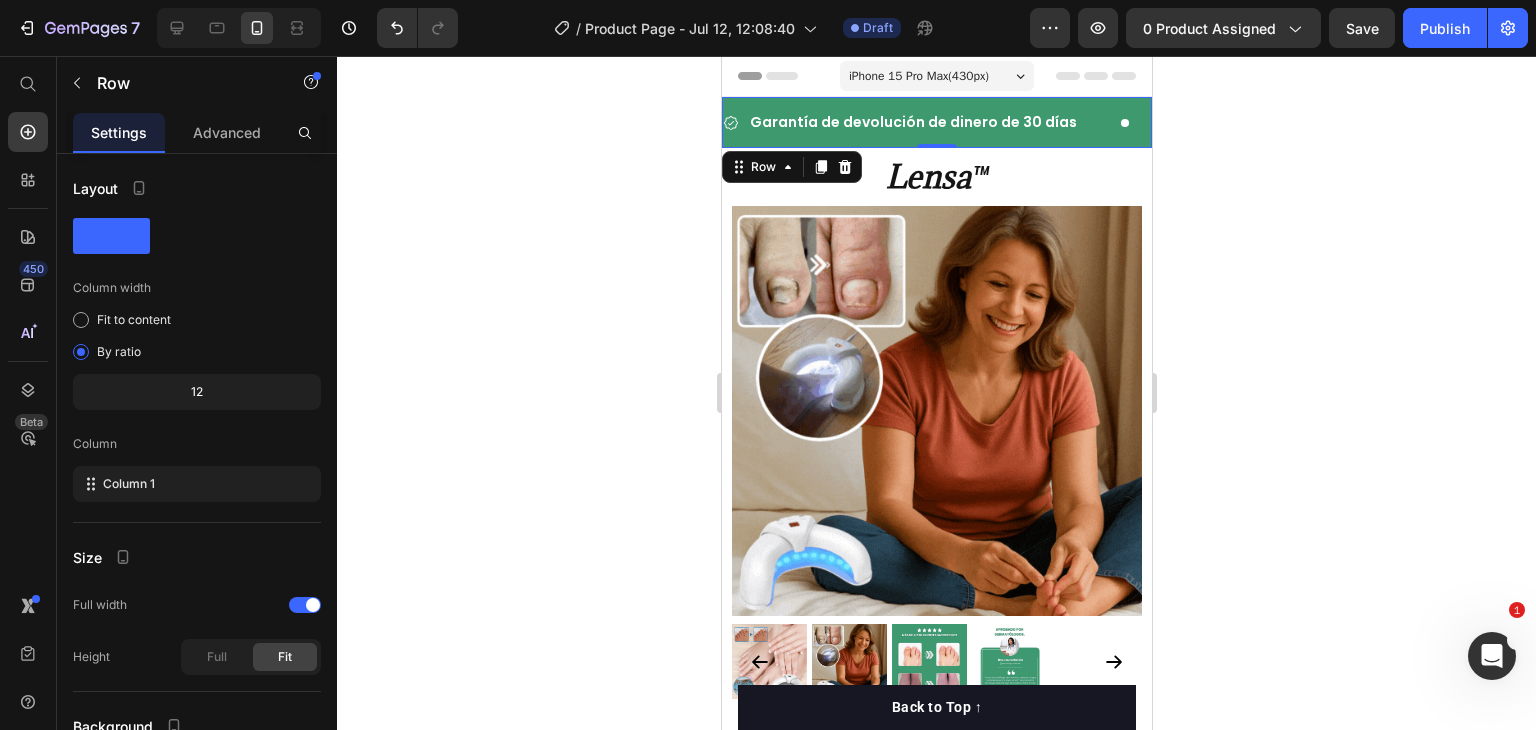 click on "Garantía de devolución de dinero de 30 días Item List
4.532 clientes satisfechos Item List
Envío gratis Item List
Garantía de devolución de dinero de 30 días Item List
4.532 clientes satisfechos Item List
Envío gratis Item List
Marquee Row   0" at bounding box center (936, 122) 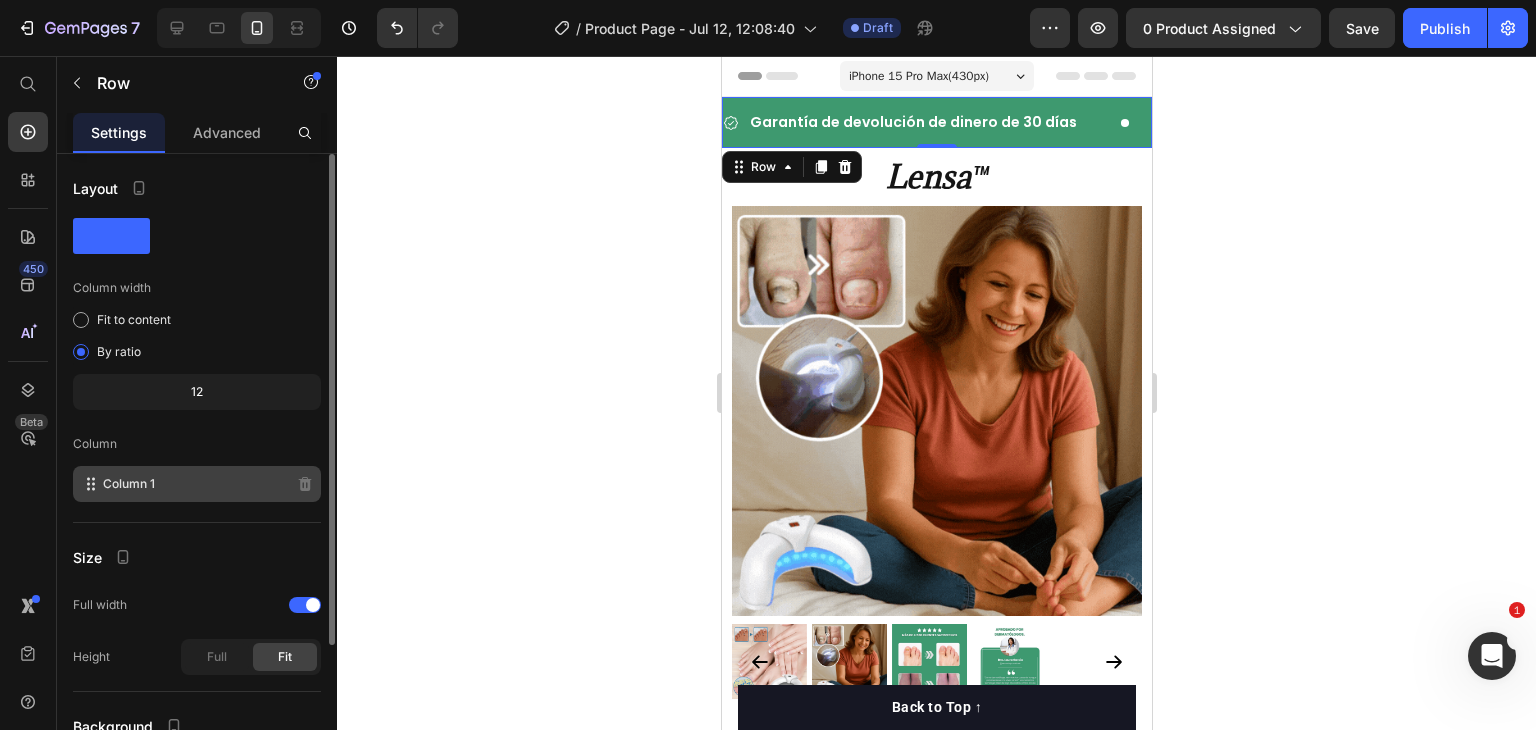 scroll, scrollTop: 181, scrollLeft: 0, axis: vertical 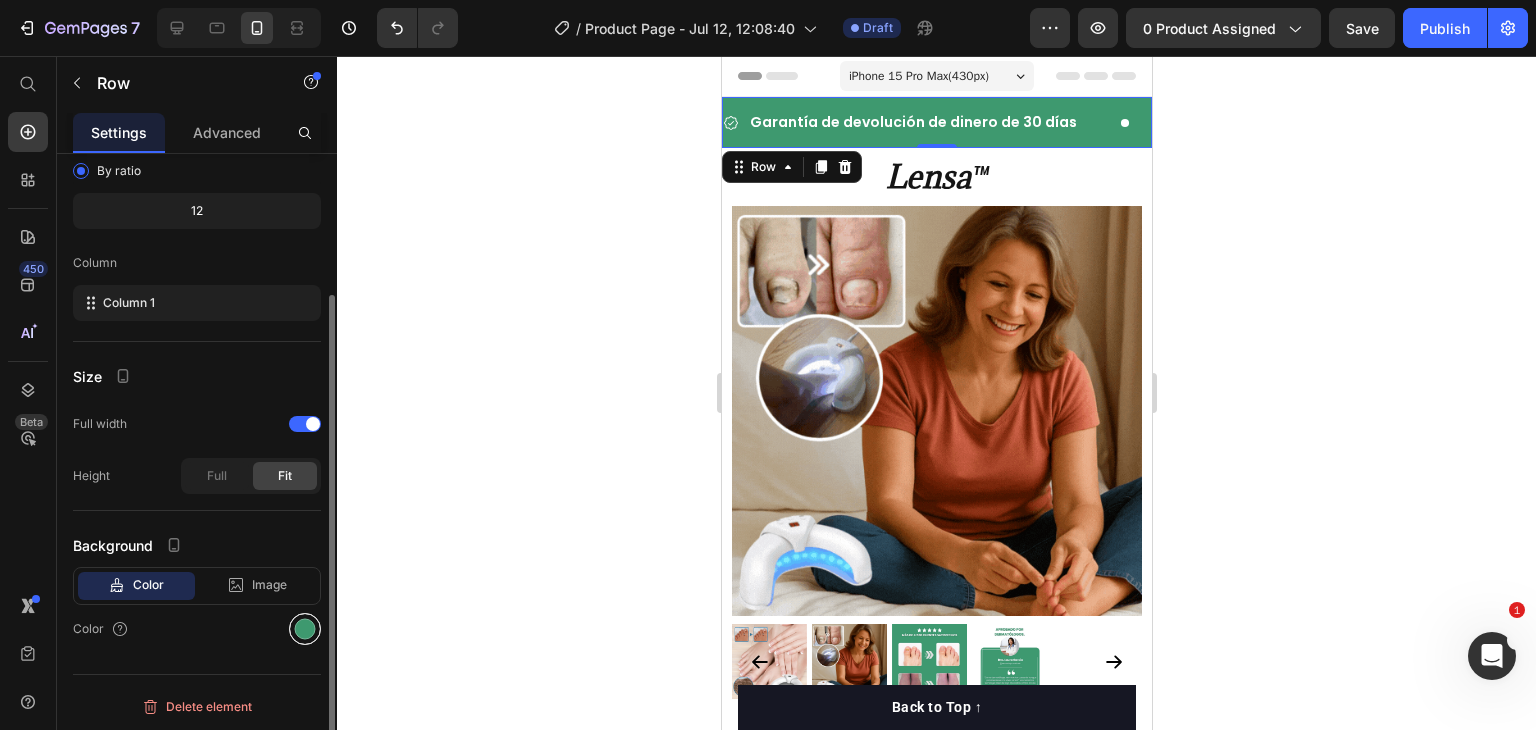 click at bounding box center [305, 629] 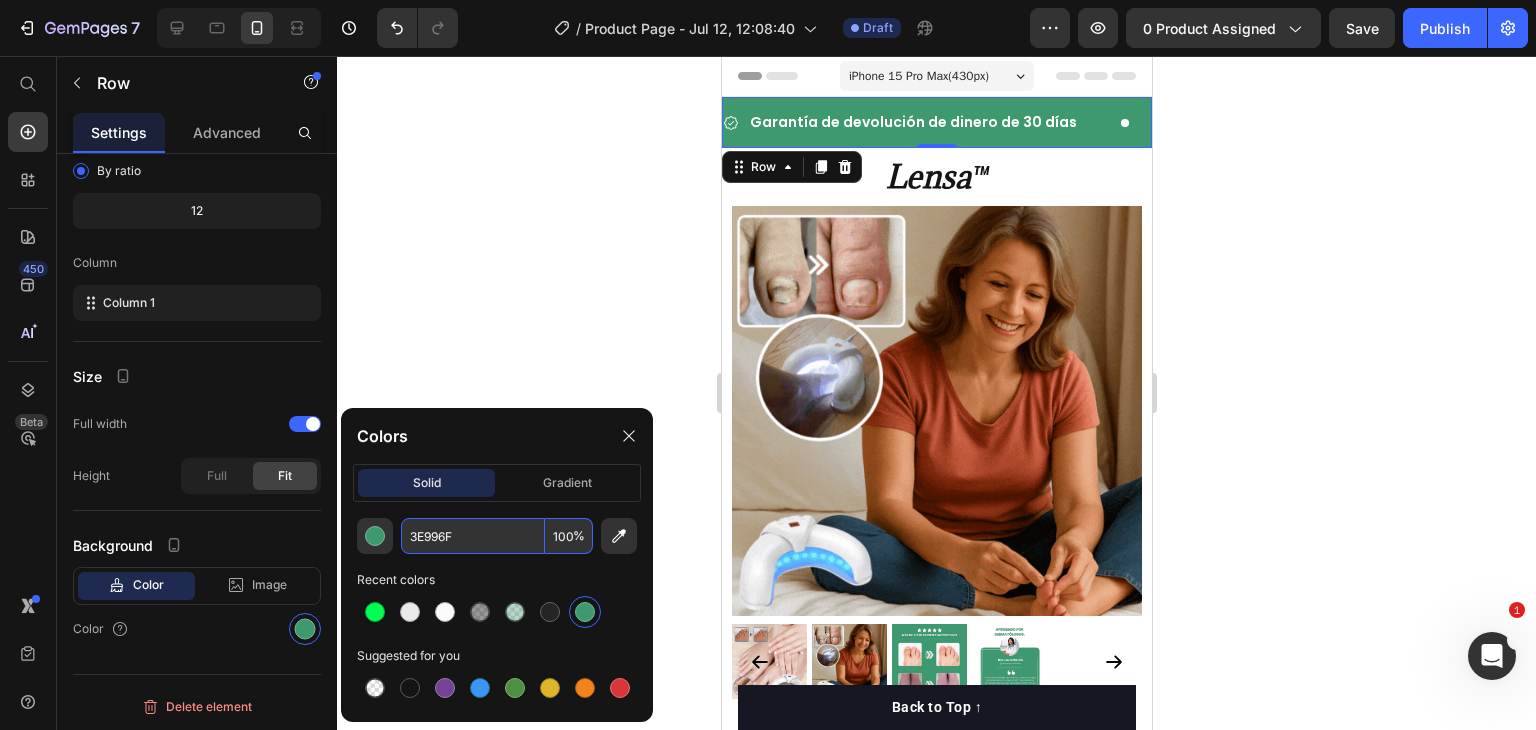 click on "3E996F" at bounding box center [473, 536] 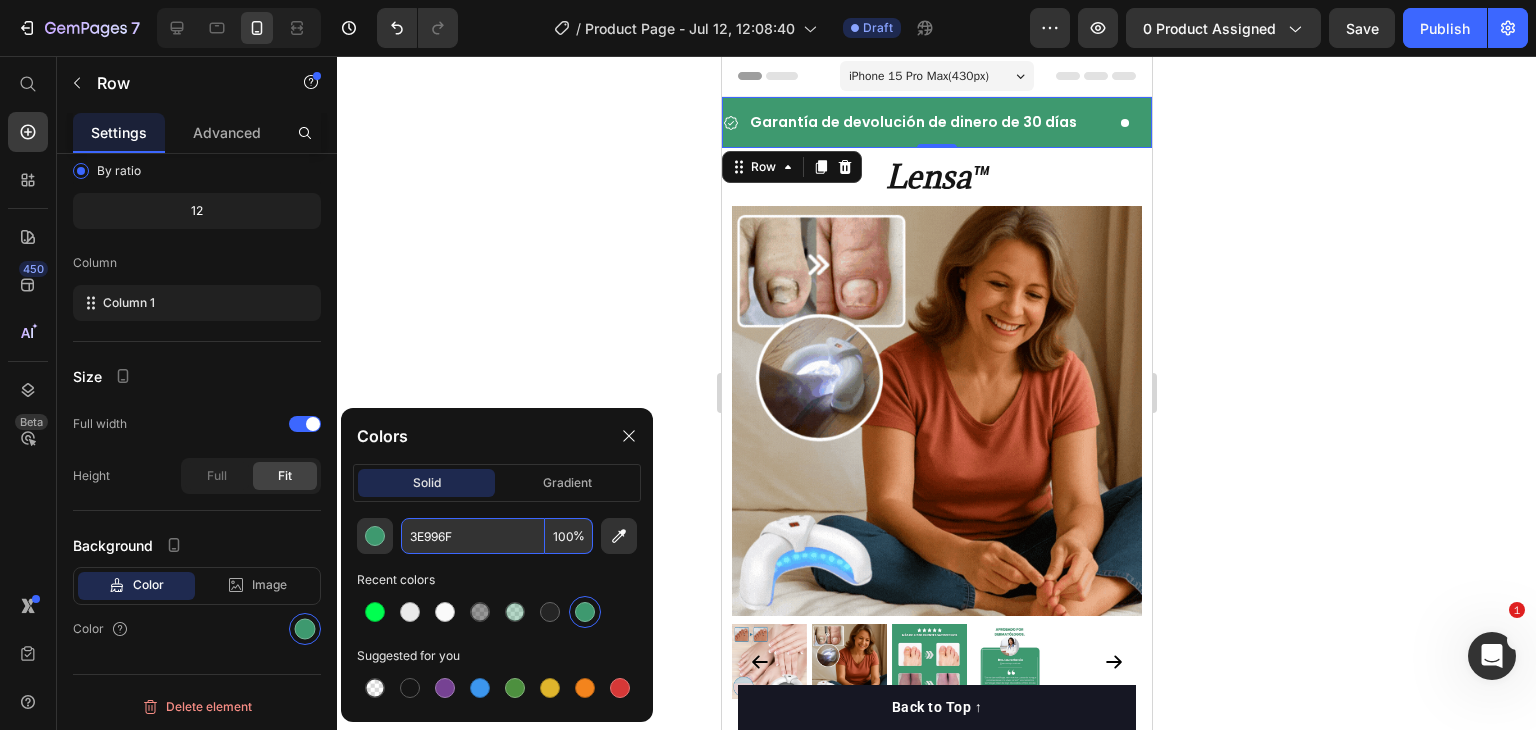 click on "3E996F" at bounding box center (473, 536) 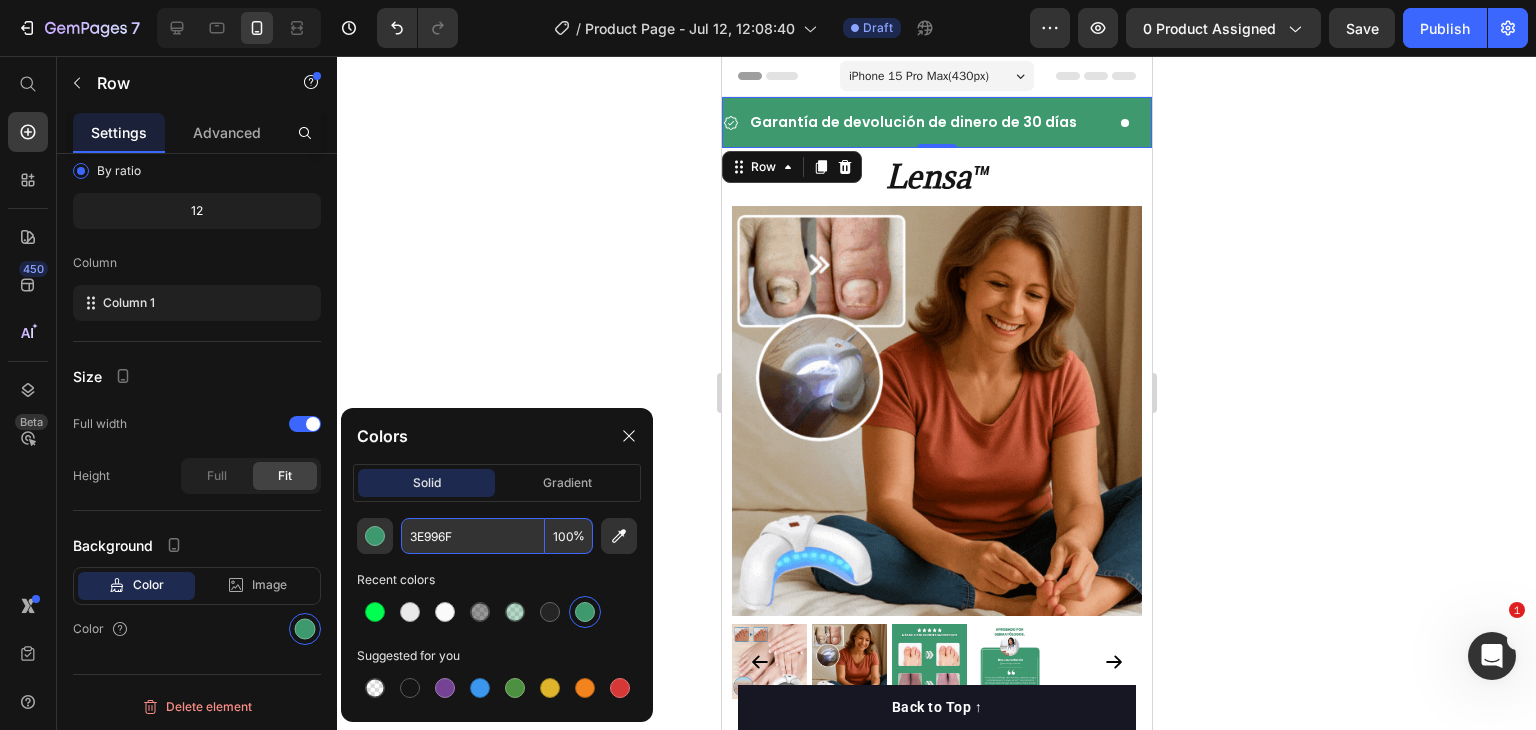 paste on "#153b35" 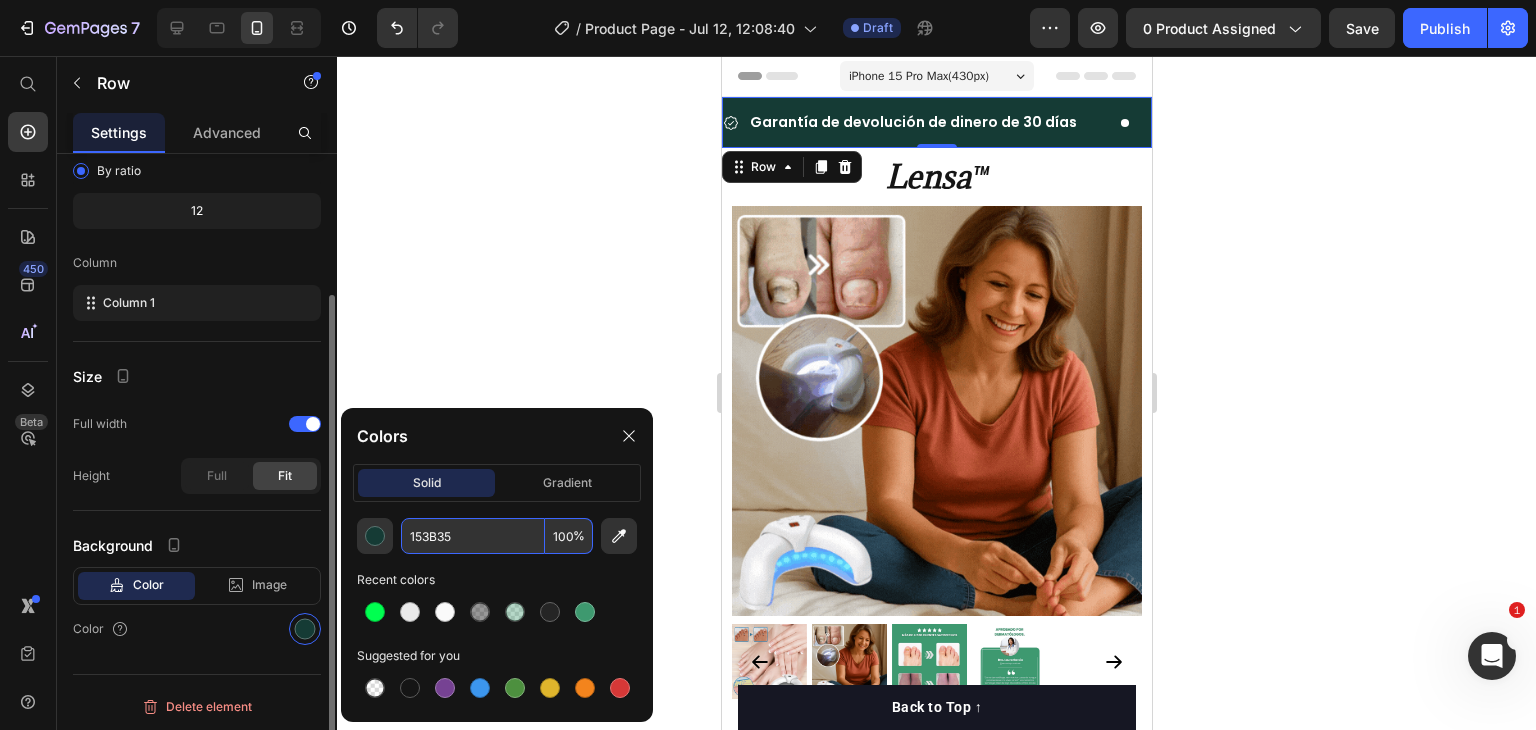 type on "153B35" 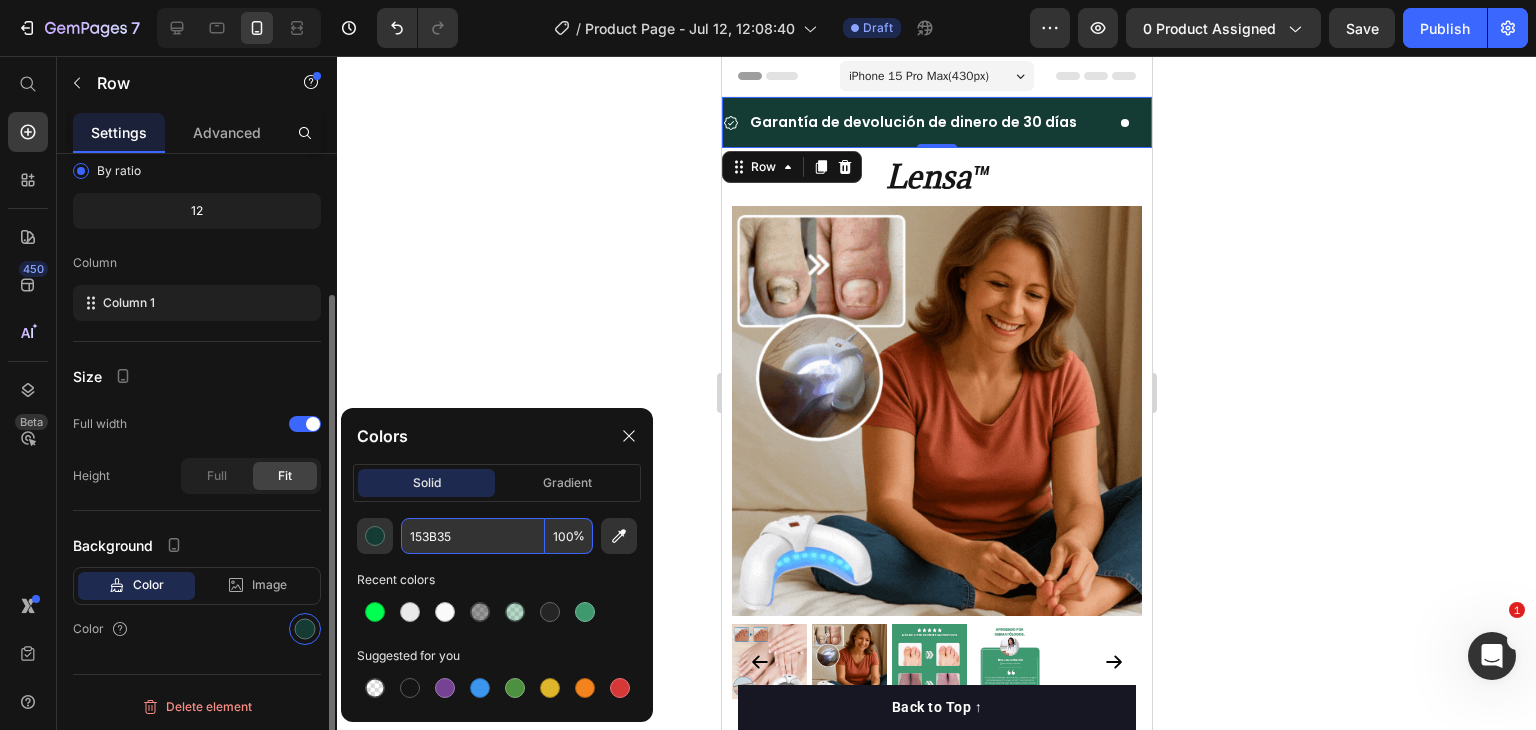click on "Size" at bounding box center [197, 376] 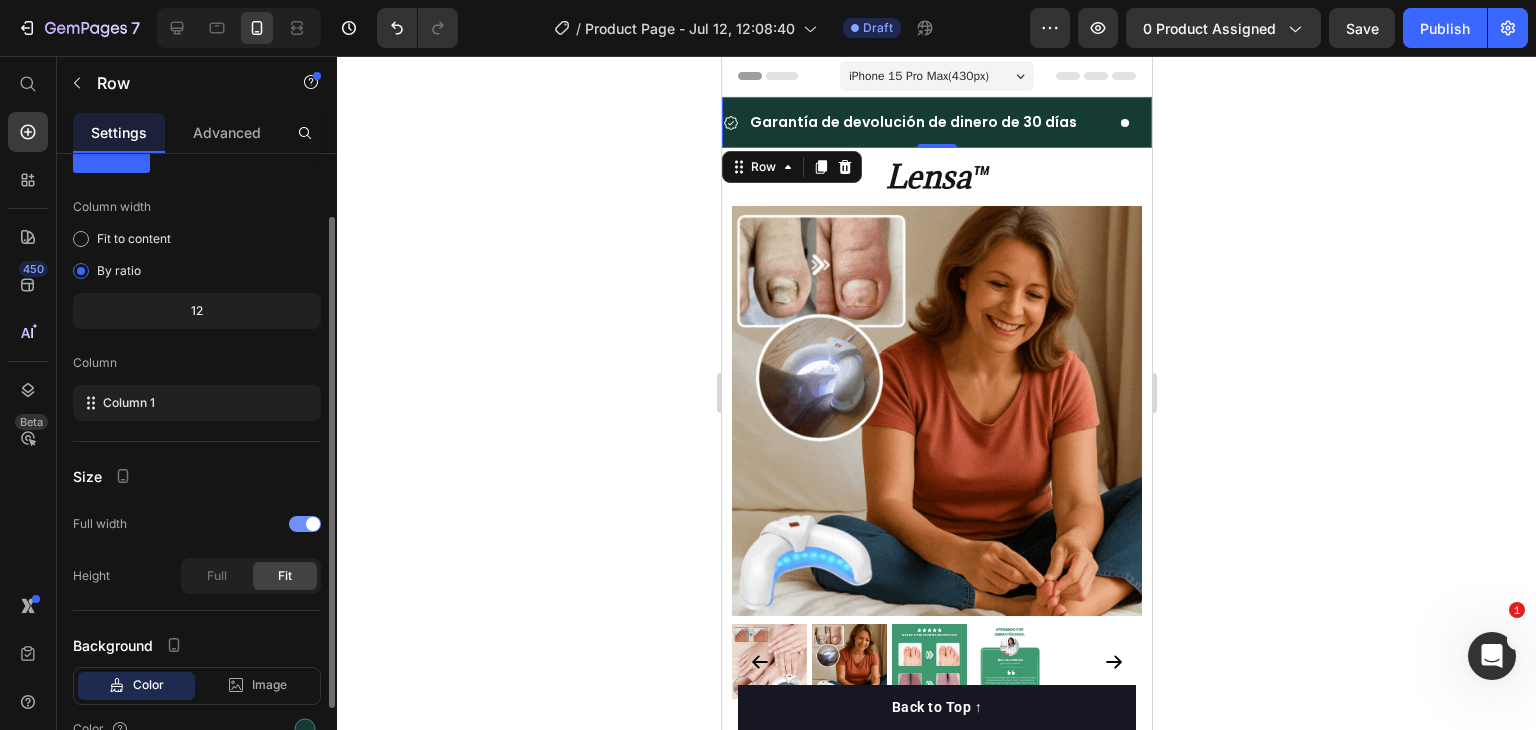 scroll, scrollTop: 181, scrollLeft: 0, axis: vertical 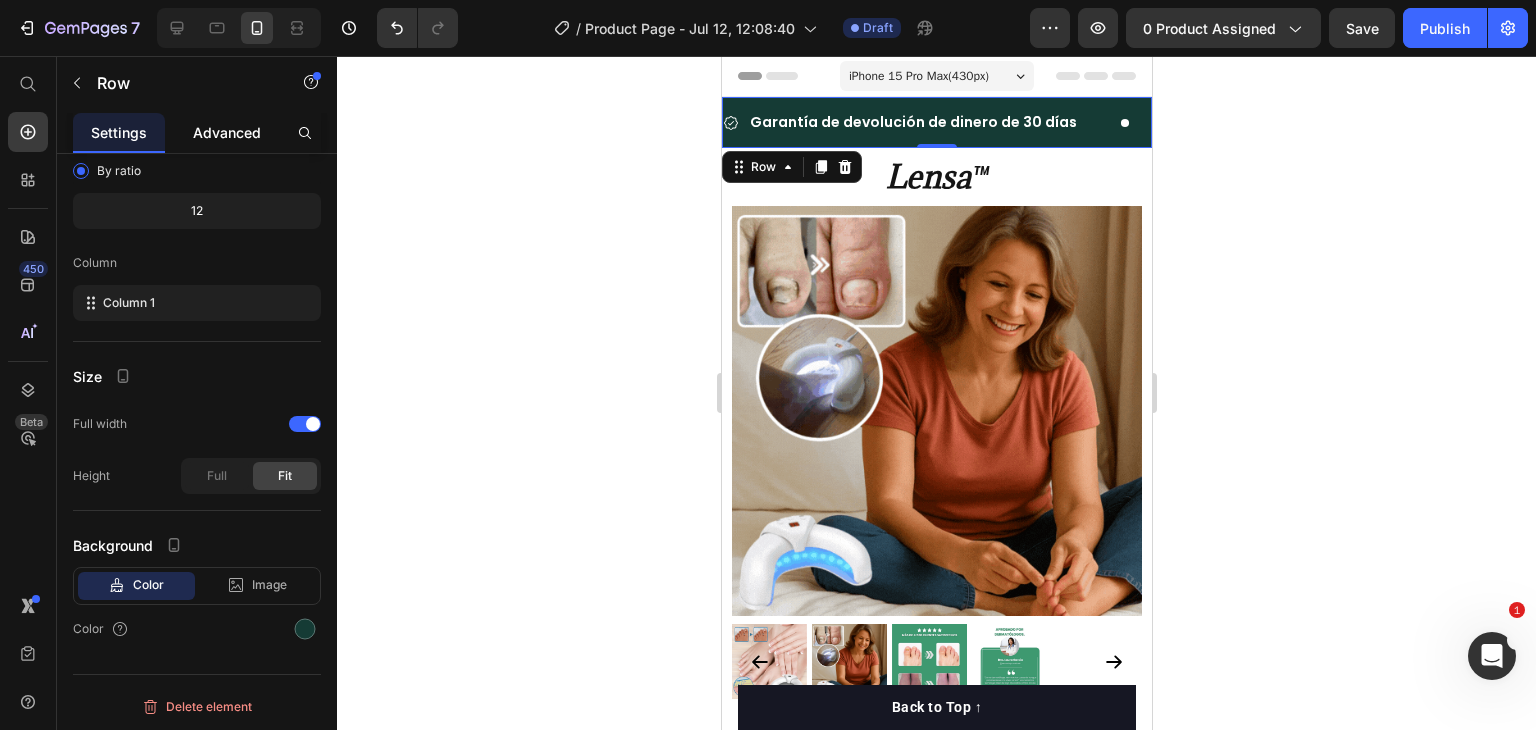 drag, startPoint x: 214, startPoint y: 137, endPoint x: 170, endPoint y: 146, distance: 44.911022 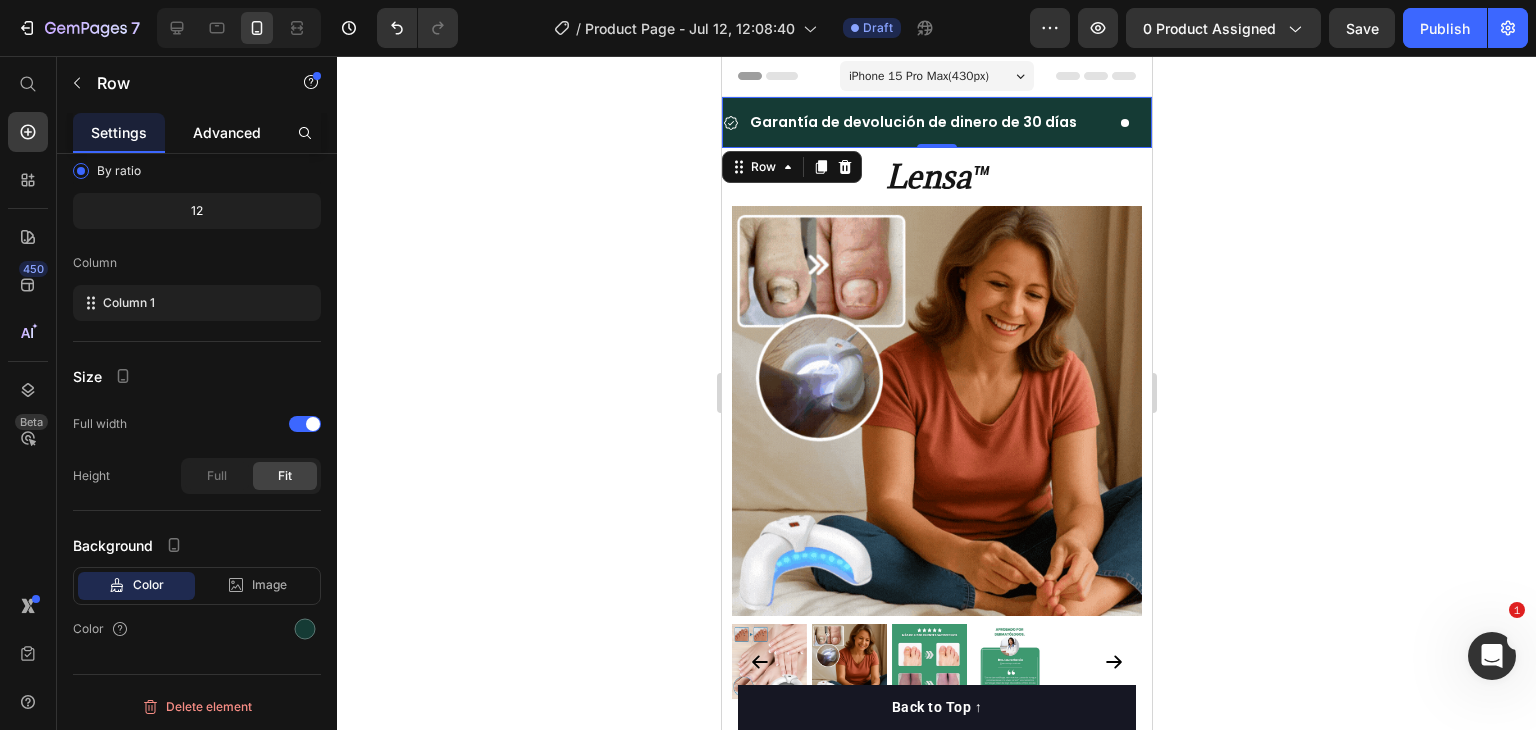 click on "Advanced" at bounding box center (227, 132) 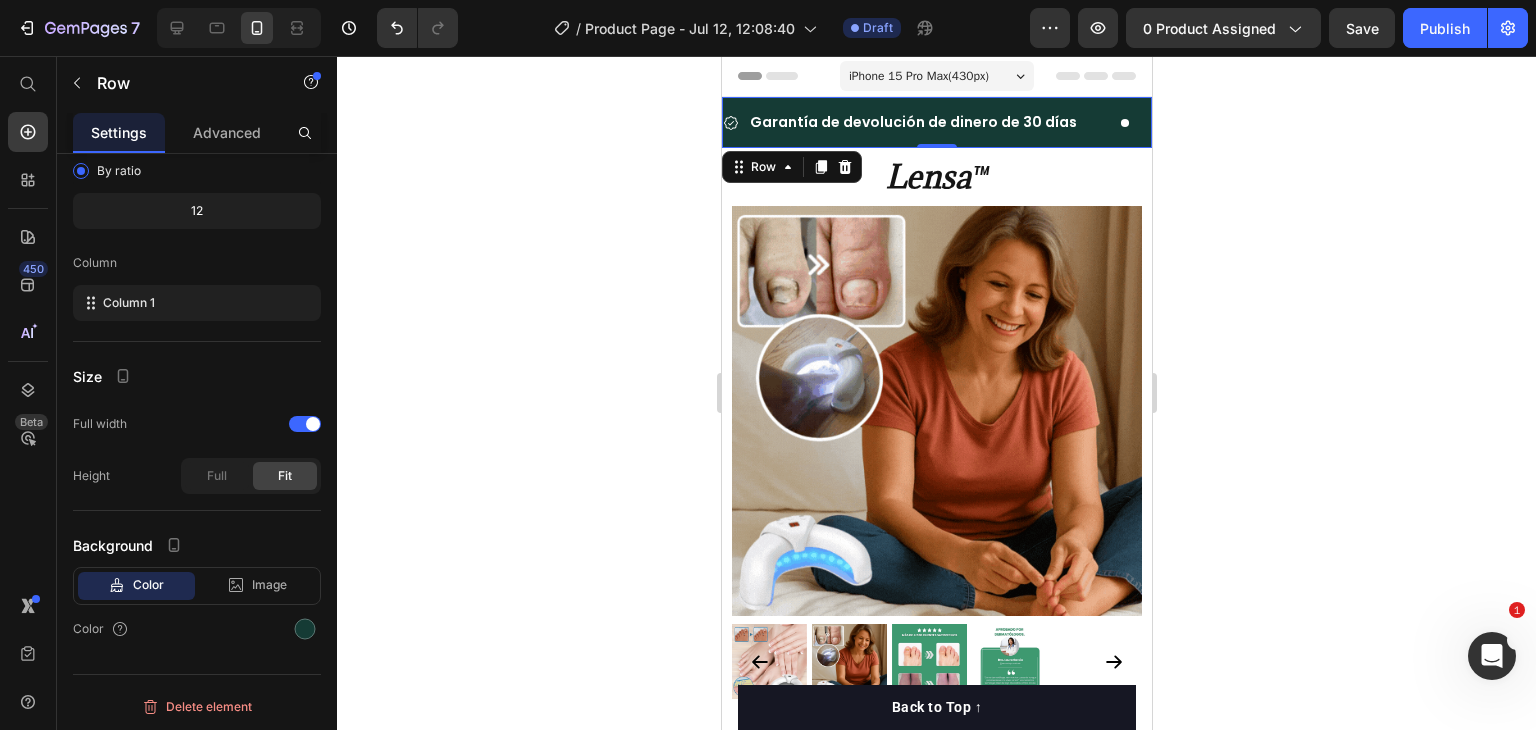 scroll, scrollTop: 0, scrollLeft: 0, axis: both 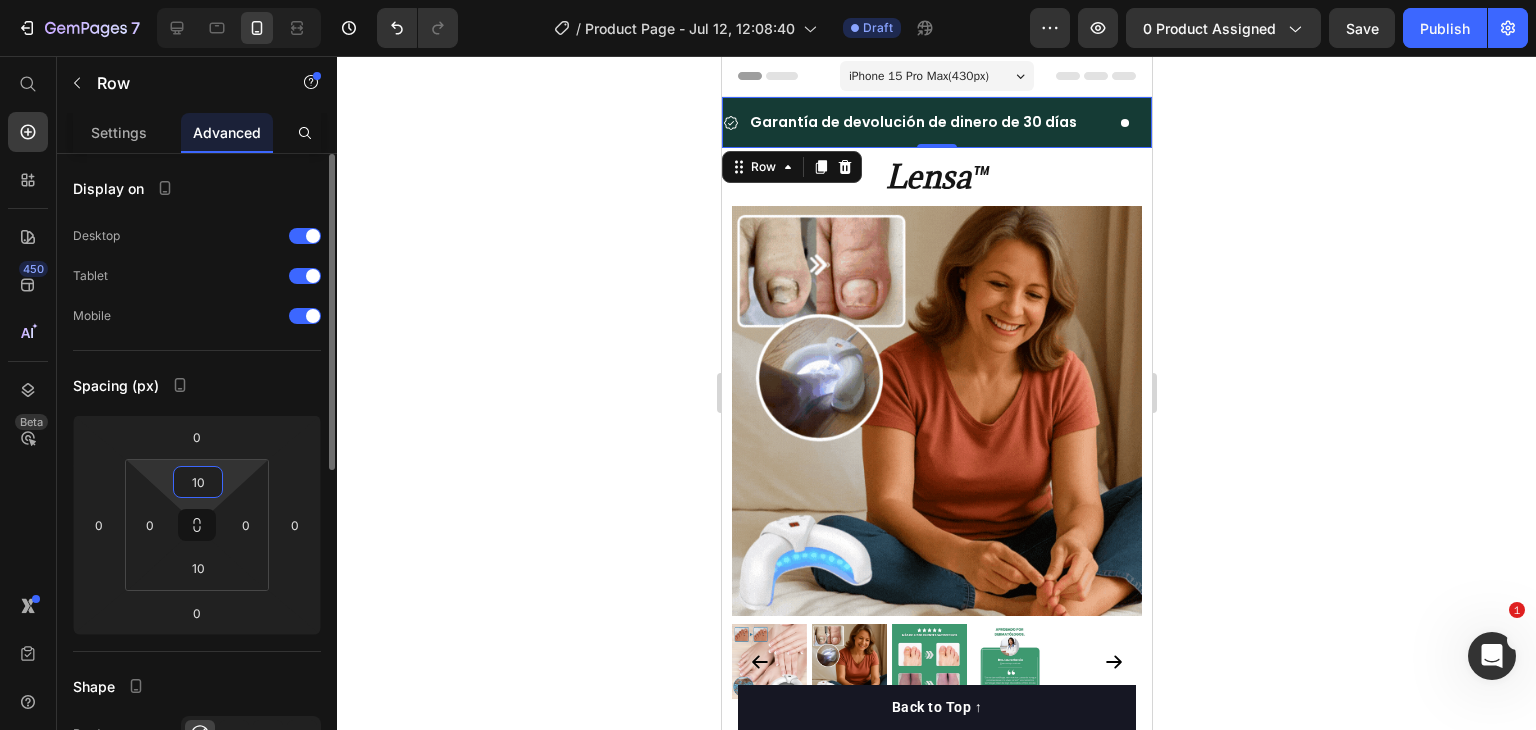 click on "10" at bounding box center [198, 482] 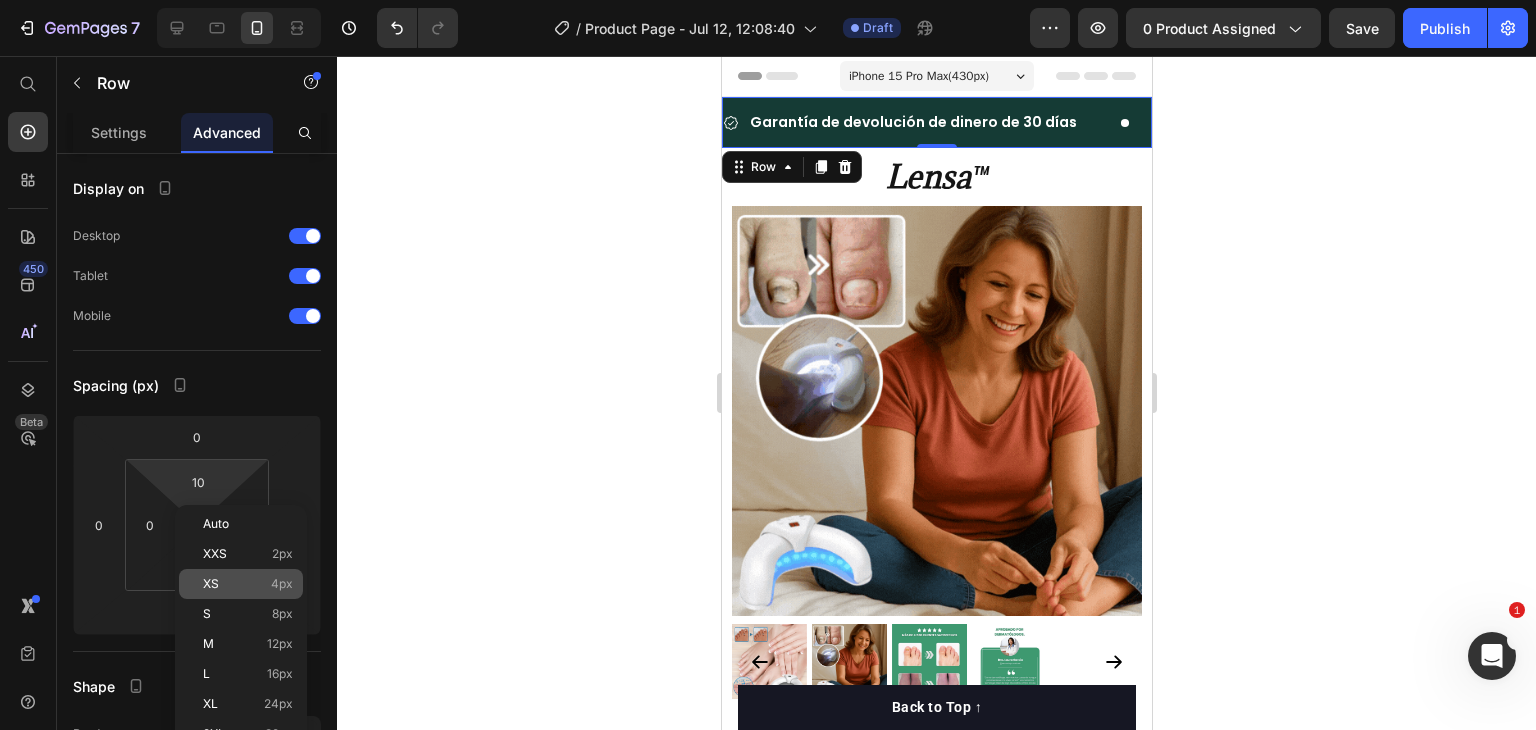 click on "XS 4px" 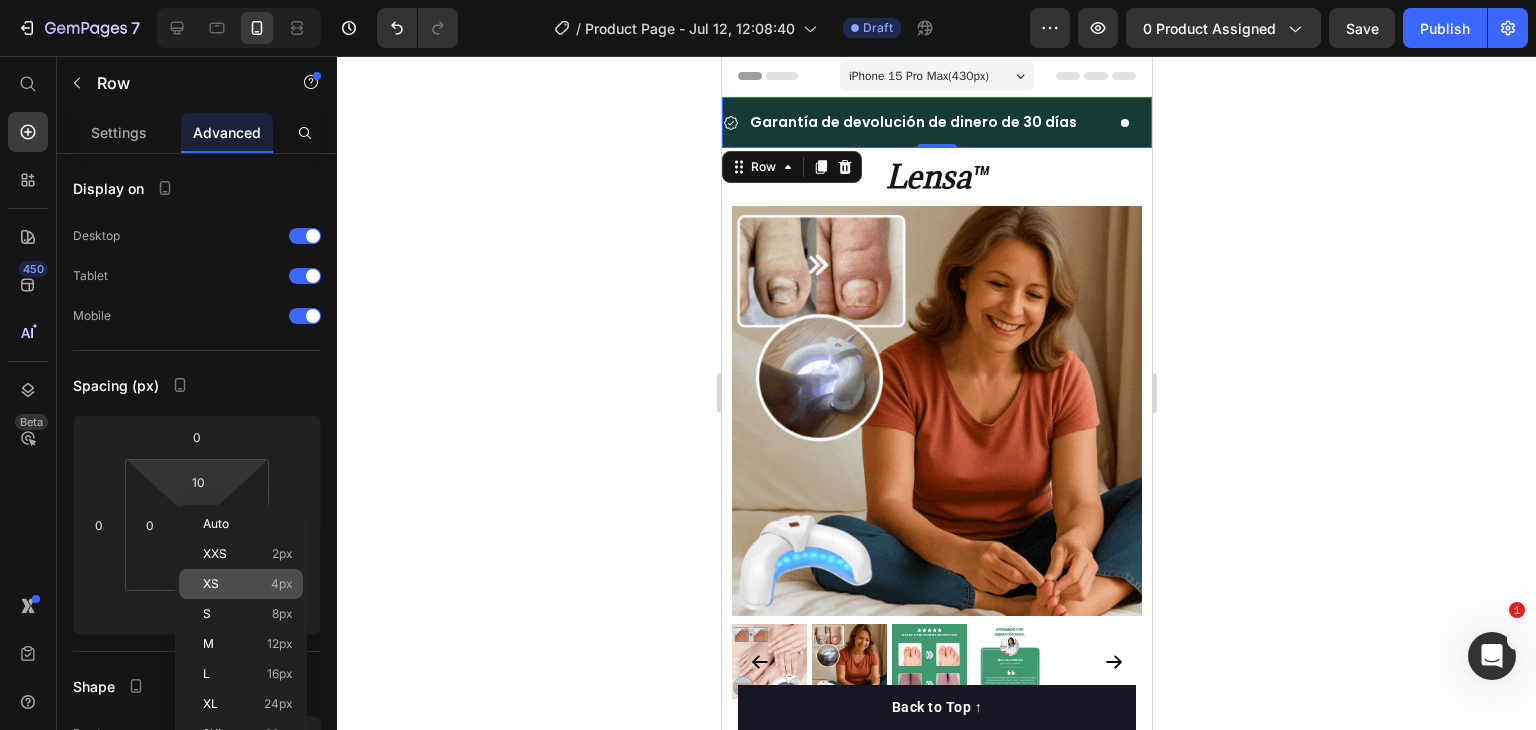type on "4" 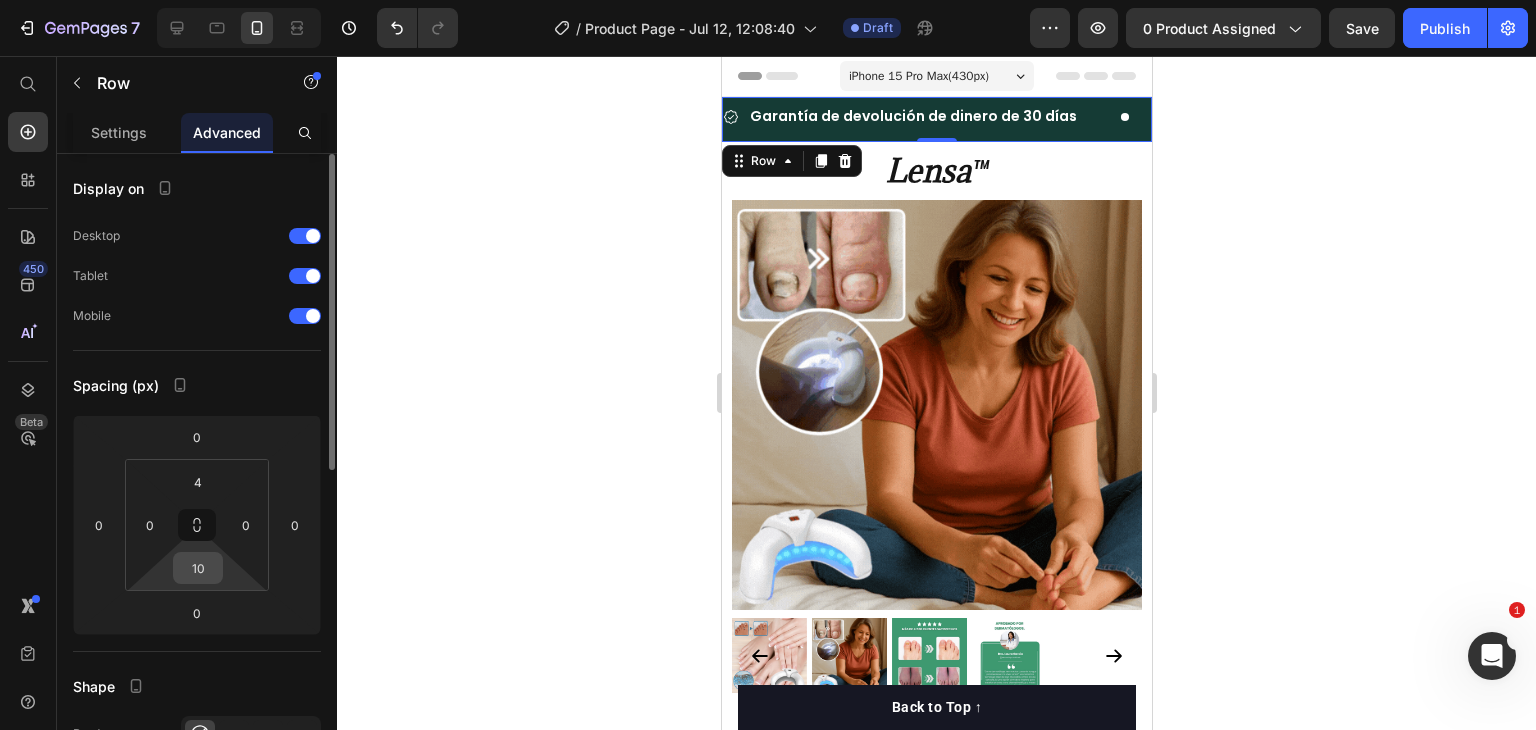 click on "10" at bounding box center [198, 568] 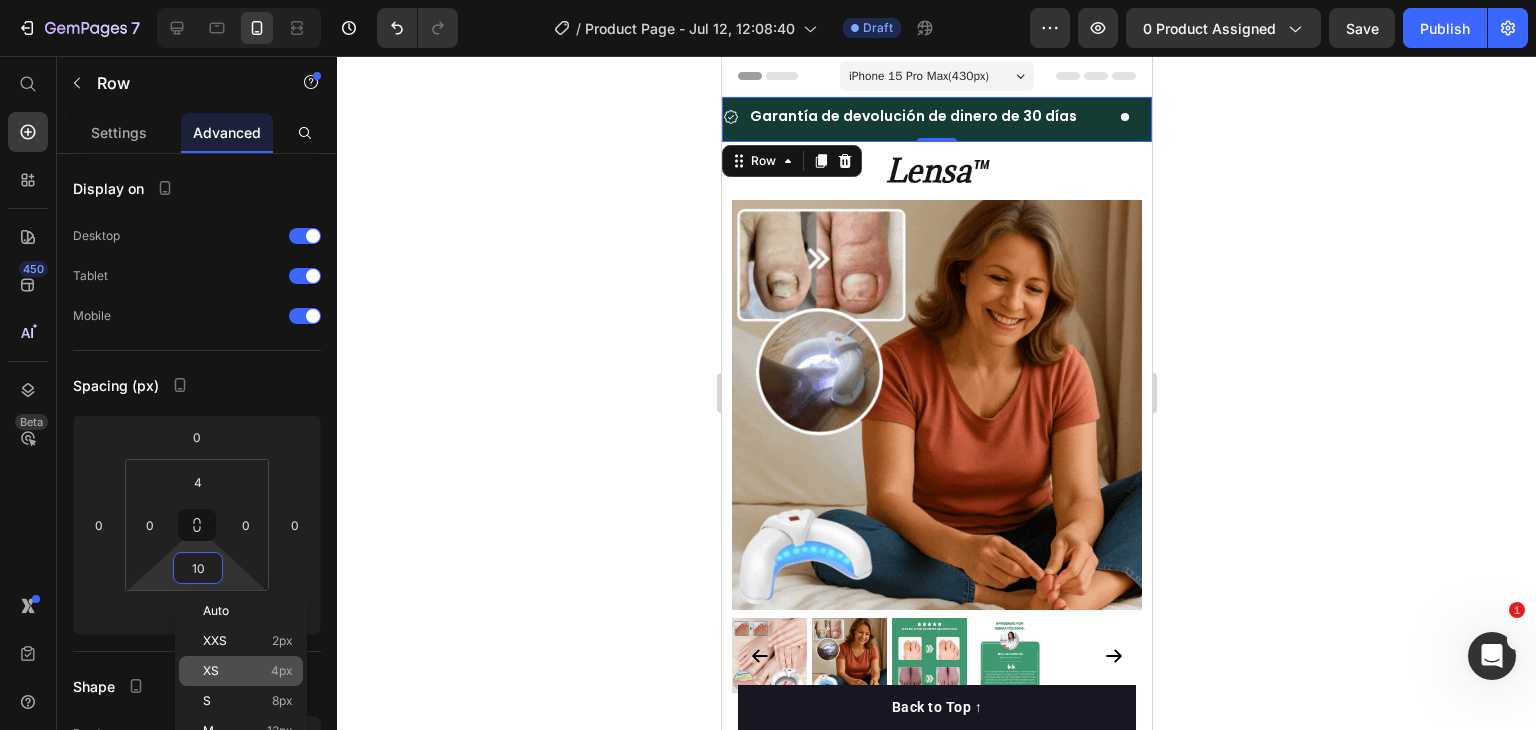click on "XS 4px" 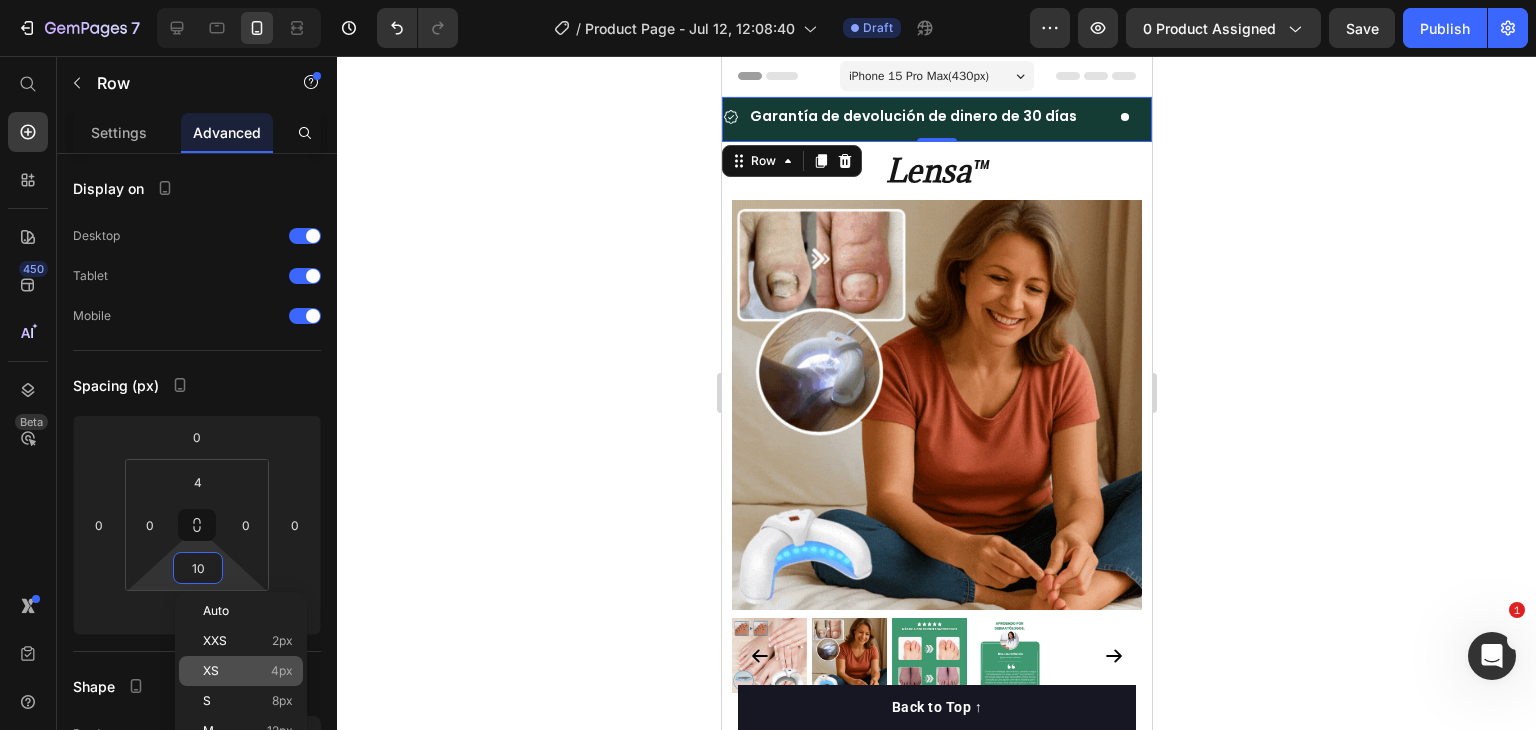 type on "4" 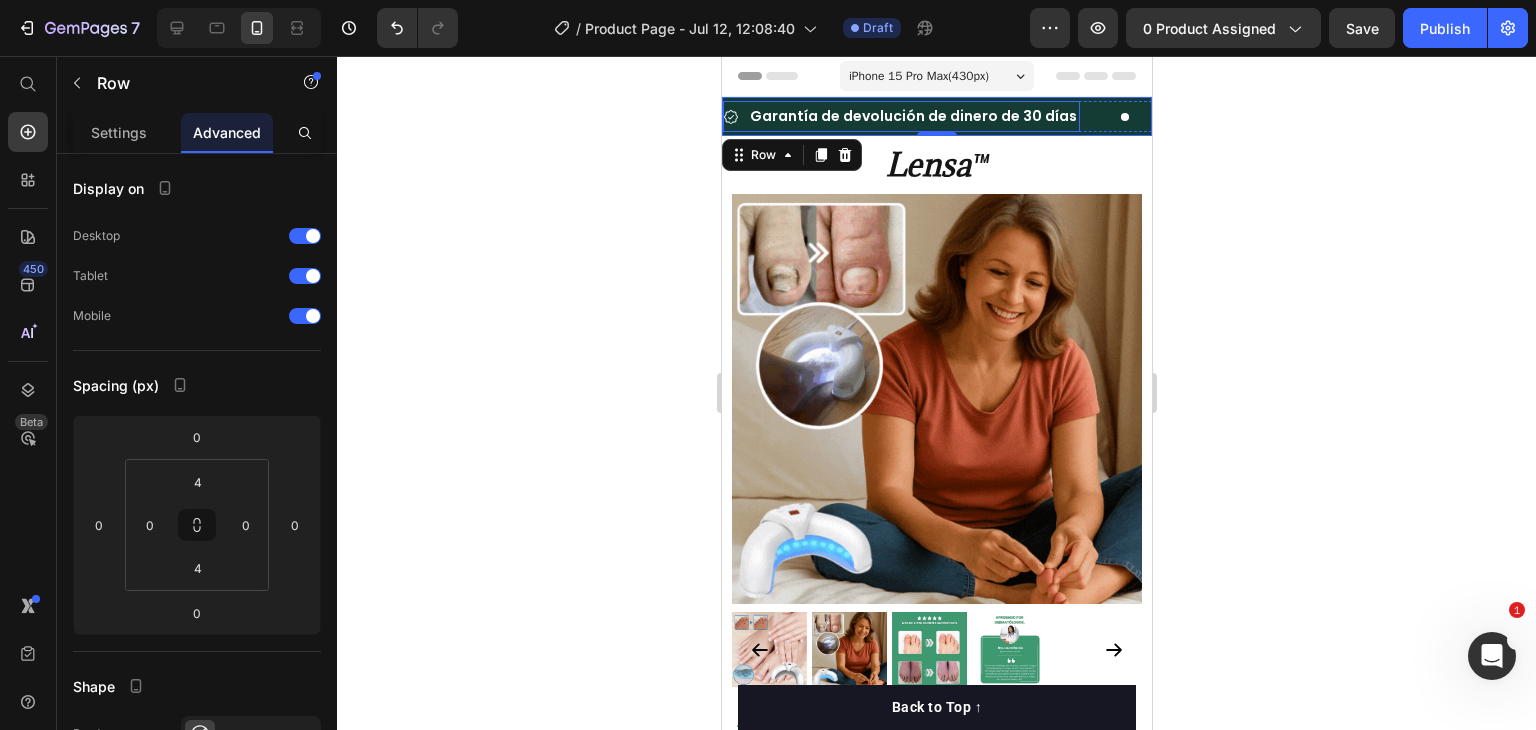 click on "Garantía de devolución de dinero de 30 días" at bounding box center [912, 116] 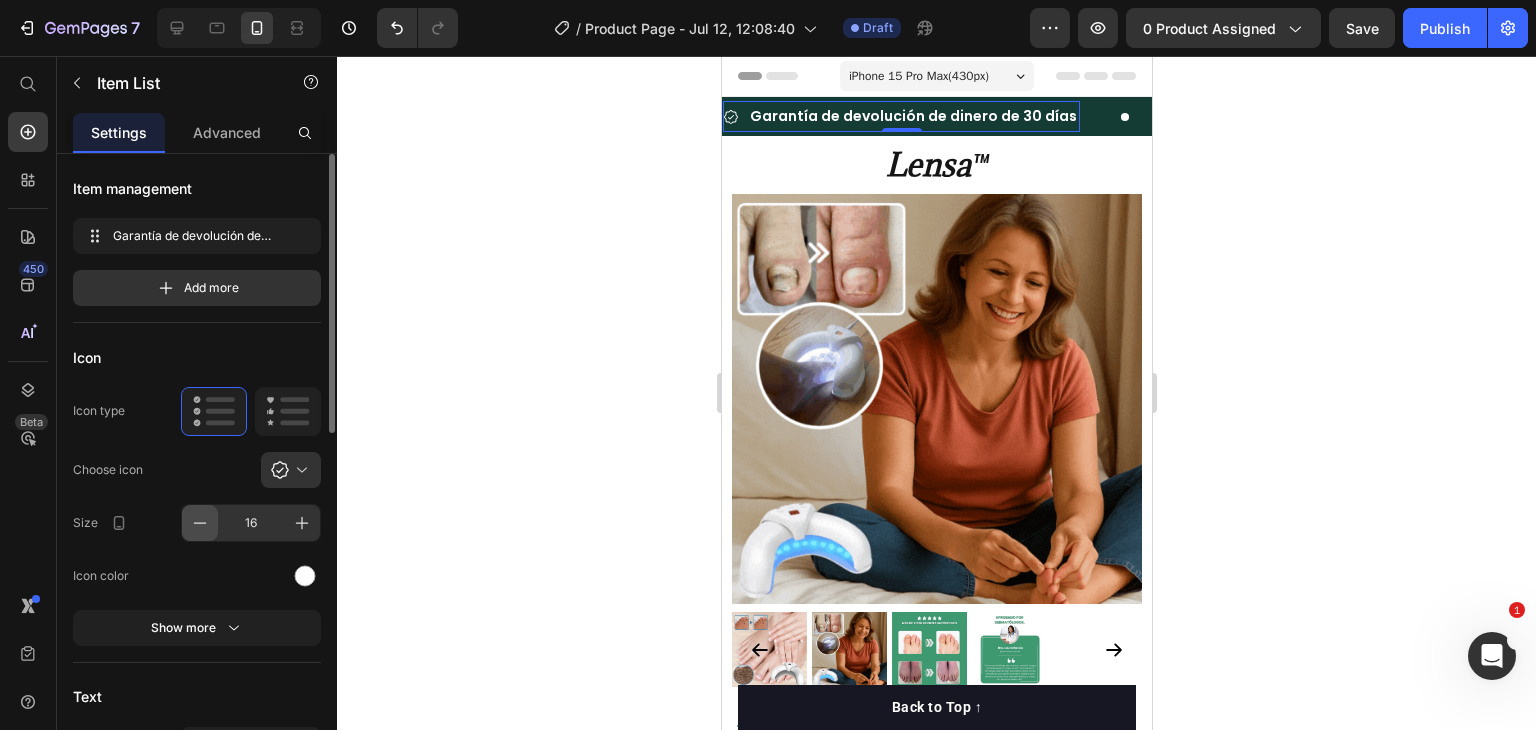 click 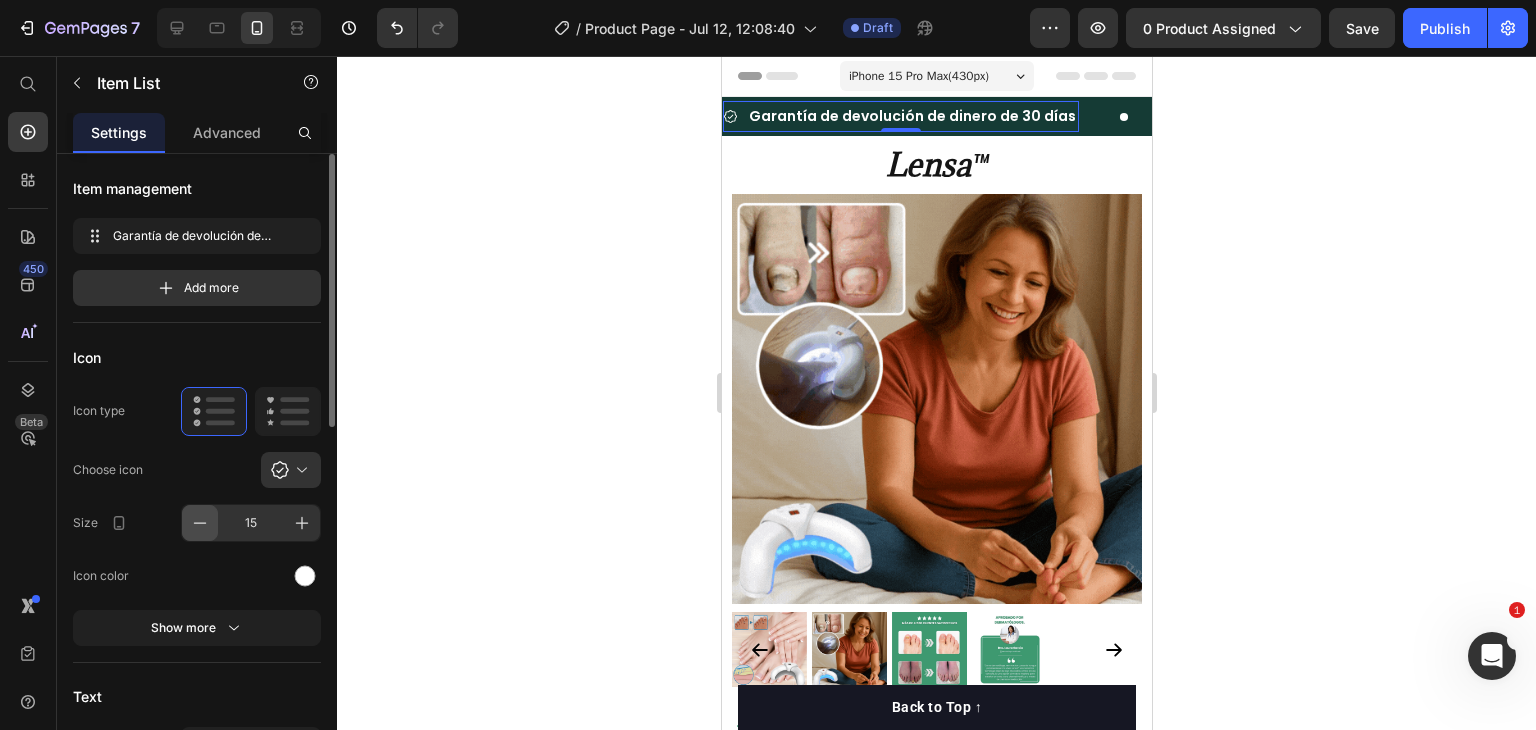 click 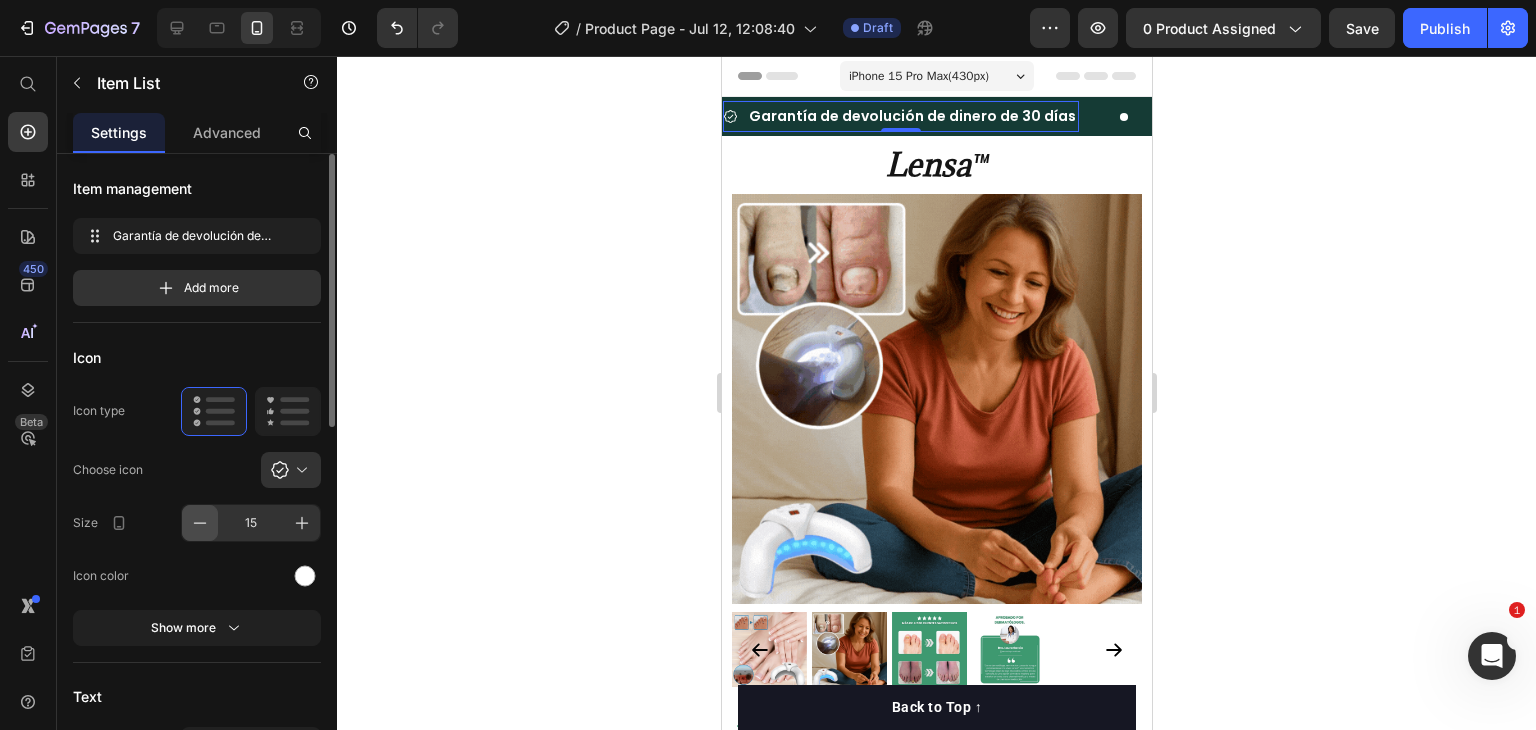 type on "14" 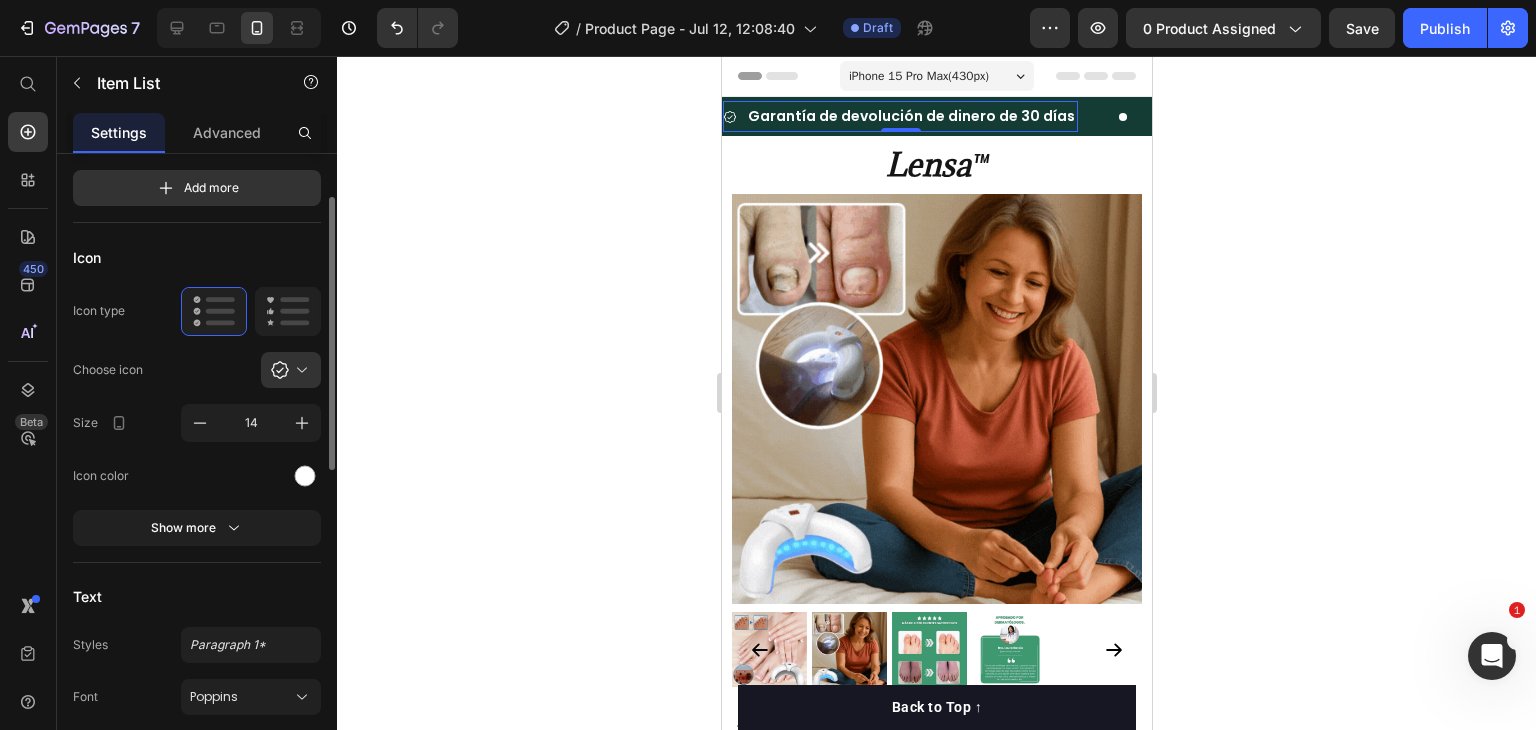 scroll, scrollTop: 400, scrollLeft: 0, axis: vertical 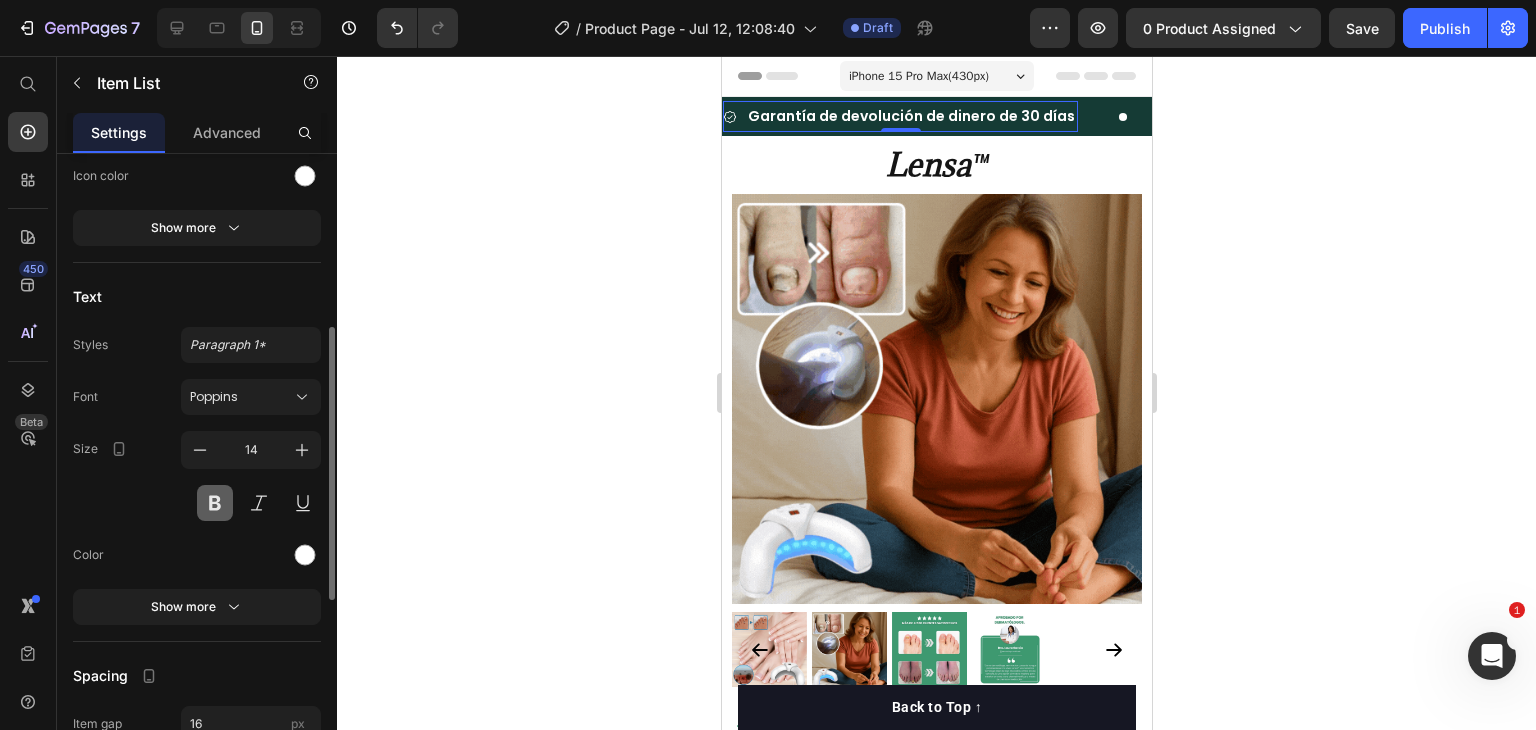 click at bounding box center (215, 503) 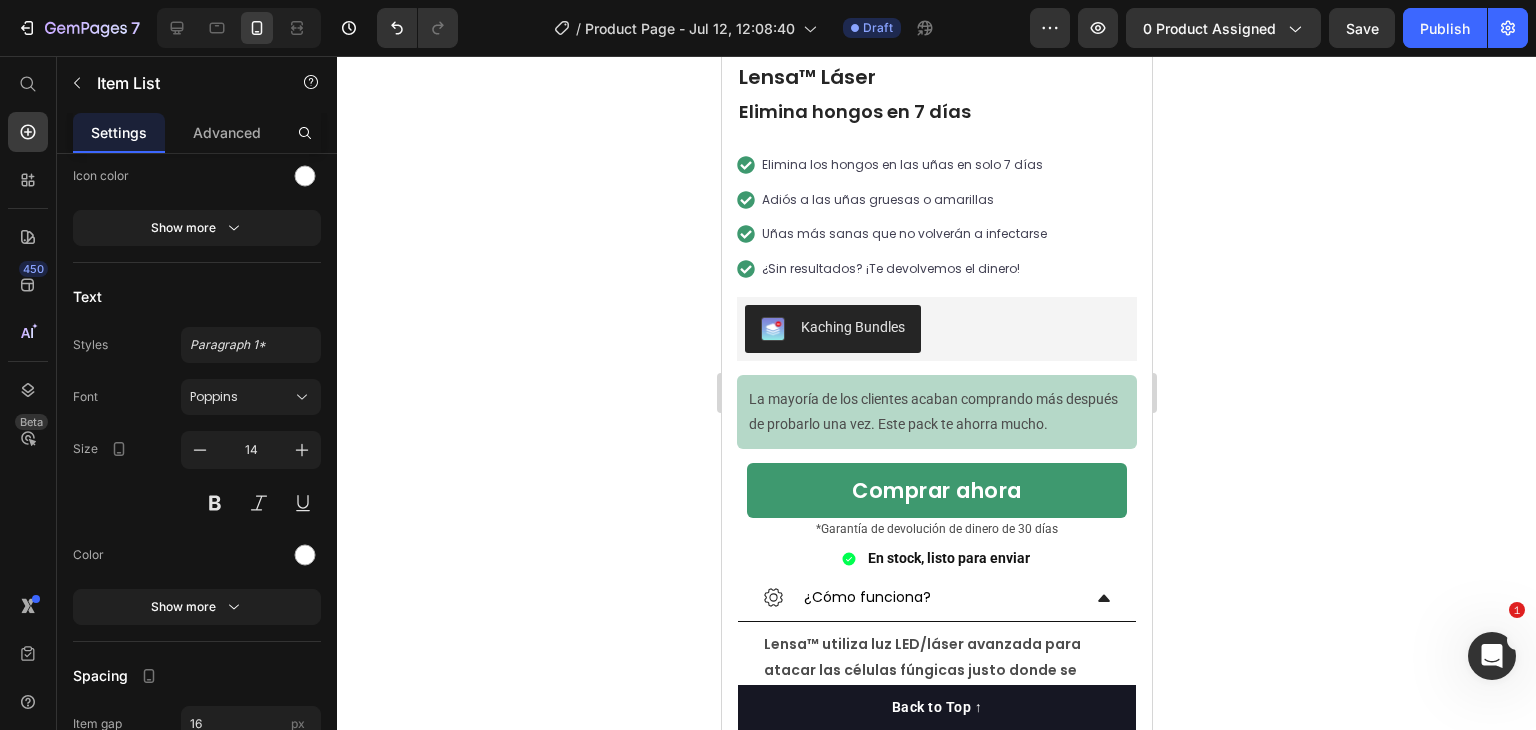 scroll, scrollTop: 700, scrollLeft: 0, axis: vertical 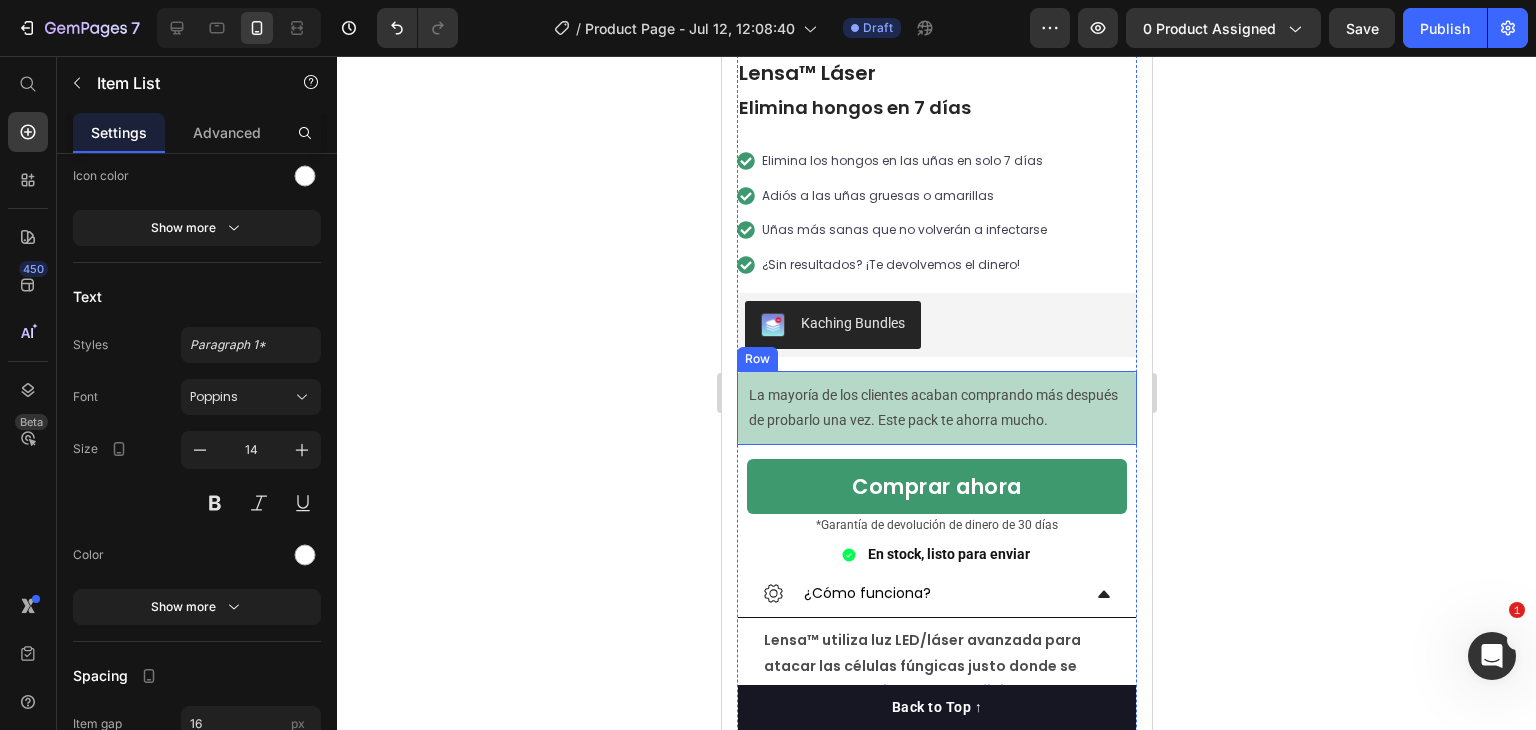 click on "La mayoría de los clientes acaban comprando más después de probarlo una vez. Este pack te ahorra mucho. Text block Row" at bounding box center (936, 408) 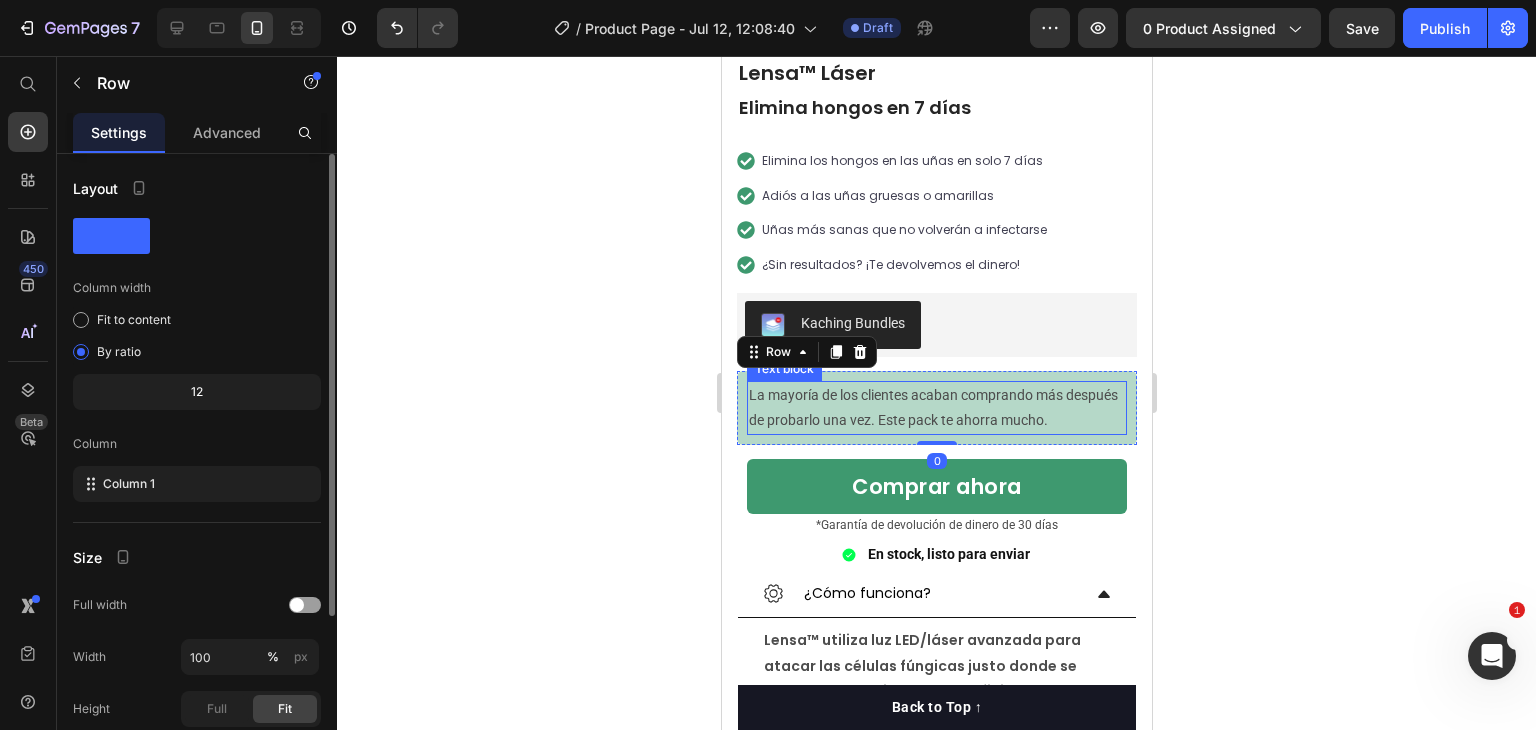 click on "La mayoría de los clientes acaban comprando más después de probarlo una vez. Este pack te ahorra mucho." at bounding box center (936, 408) 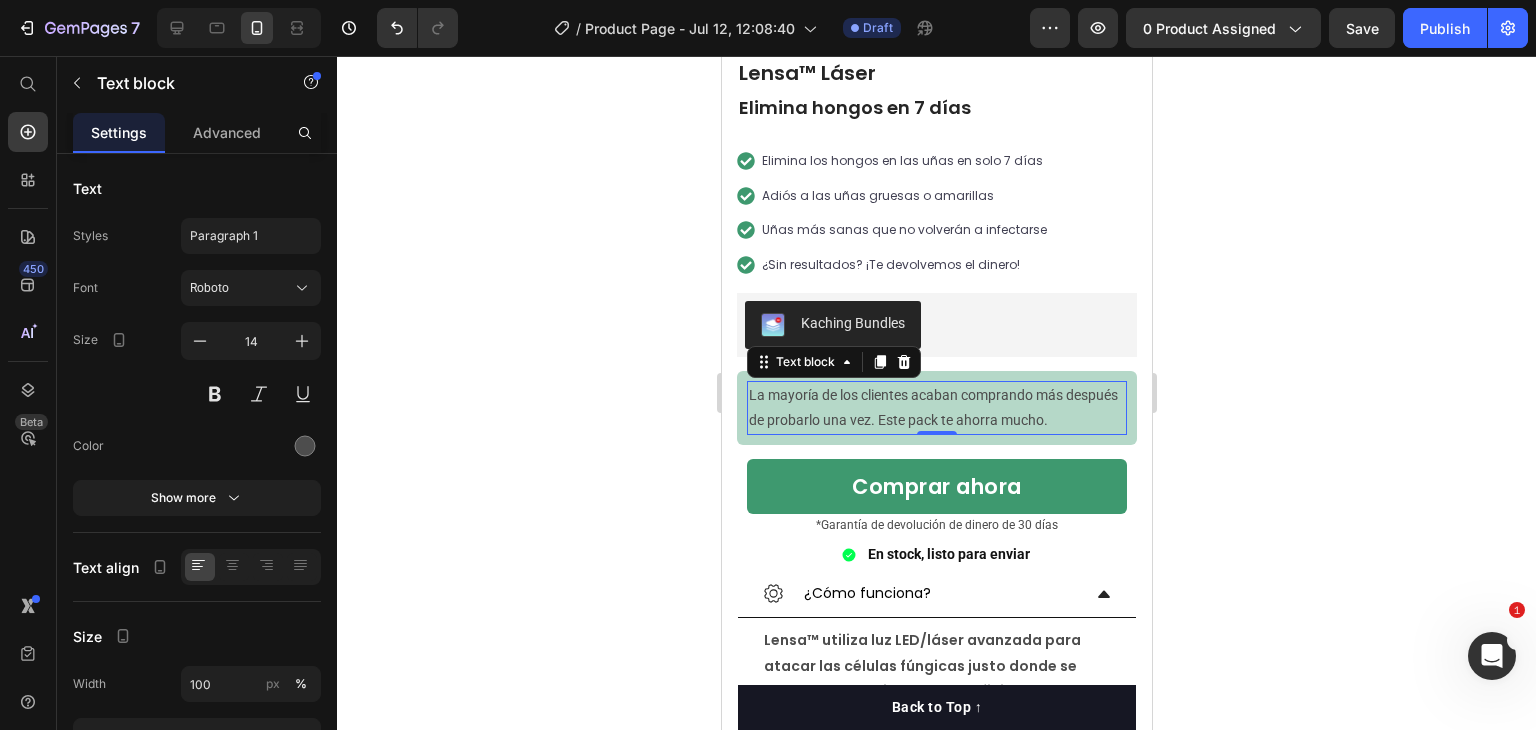 click 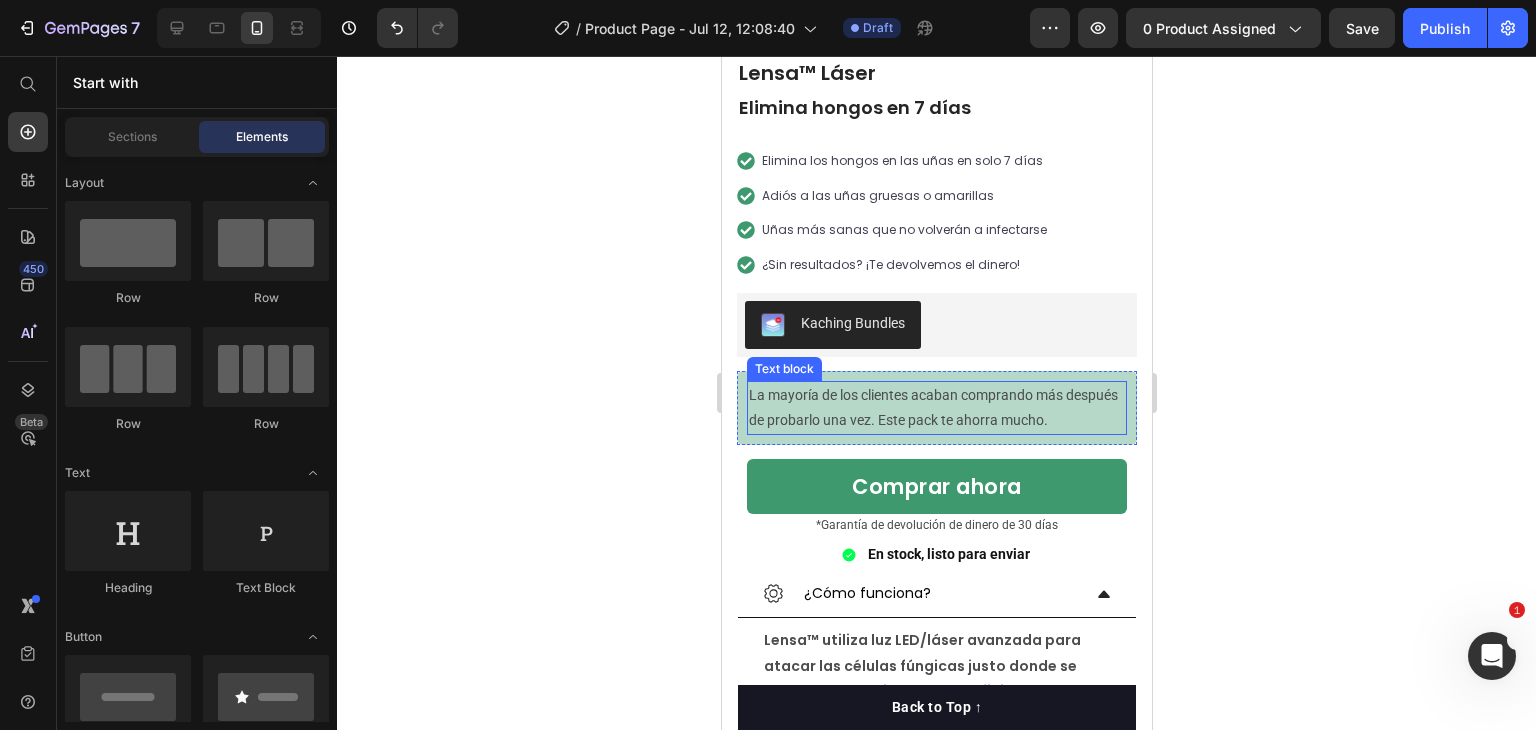 click on "La mayoría de los clientes acaban comprando más después de probarlo una vez. Este pack te ahorra mucho." at bounding box center (936, 408) 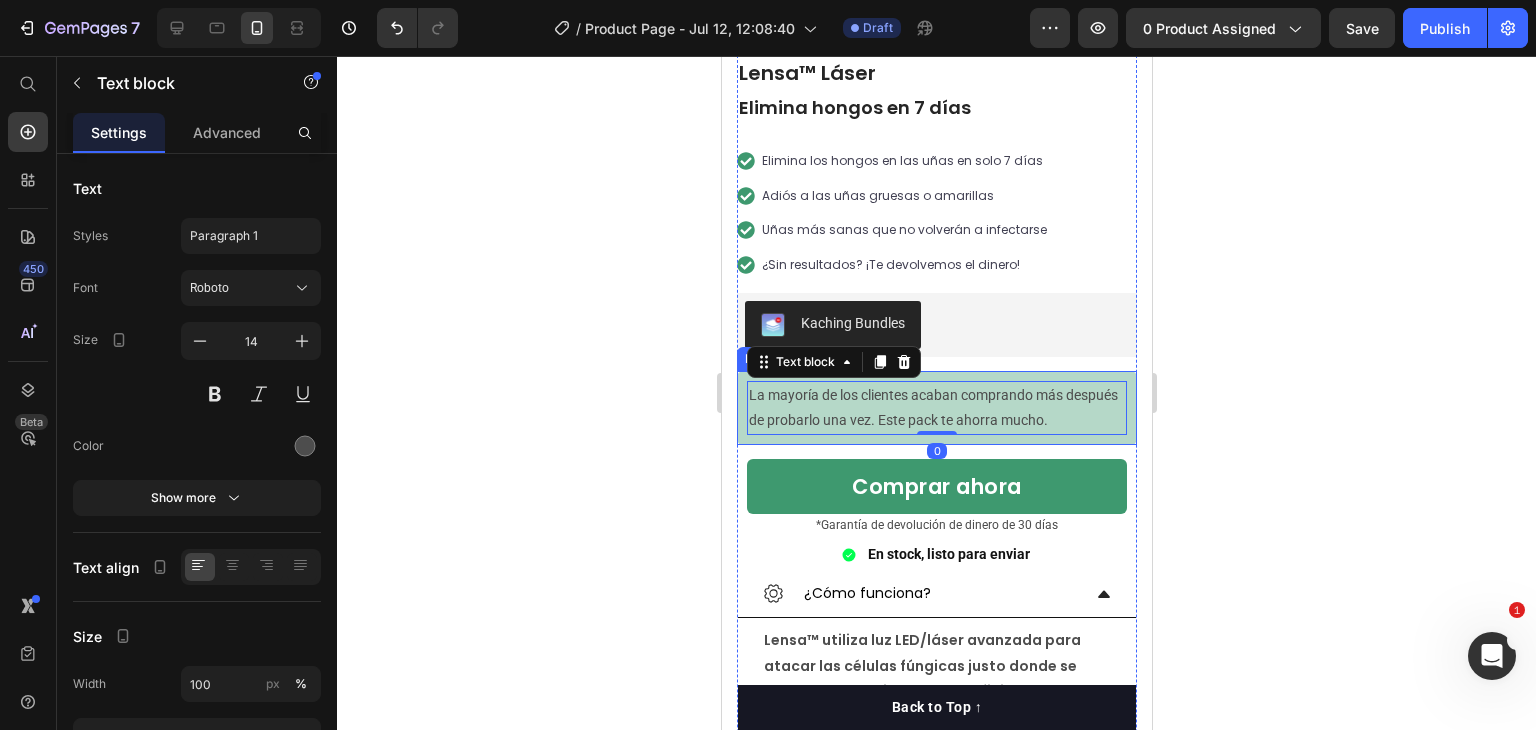 click on "La mayoría de los clientes acaban comprando más después de probarlo una vez. Este pack te ahorra mucho. Text block   0 Row" at bounding box center [936, 408] 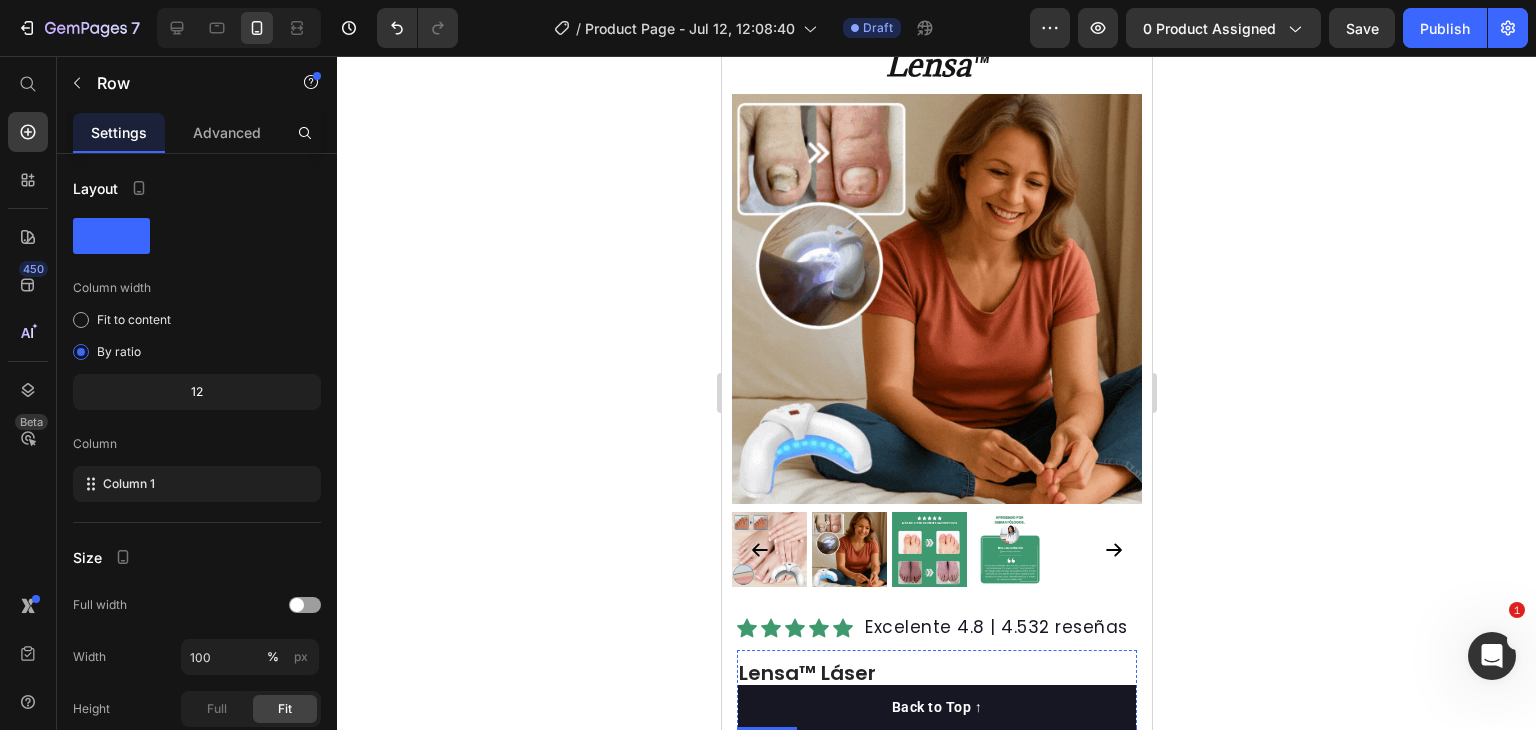 scroll, scrollTop: 0, scrollLeft: 0, axis: both 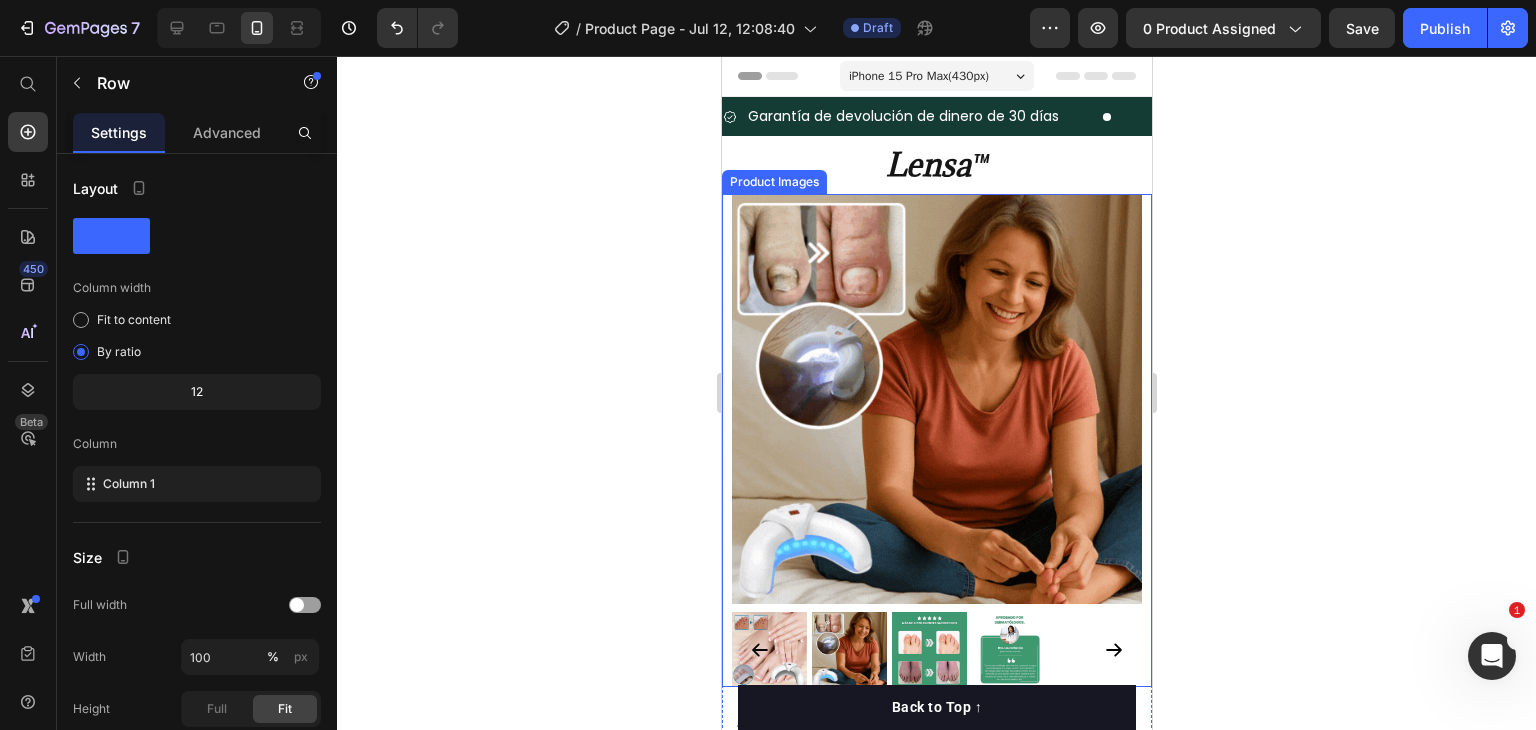 click at bounding box center (936, 399) 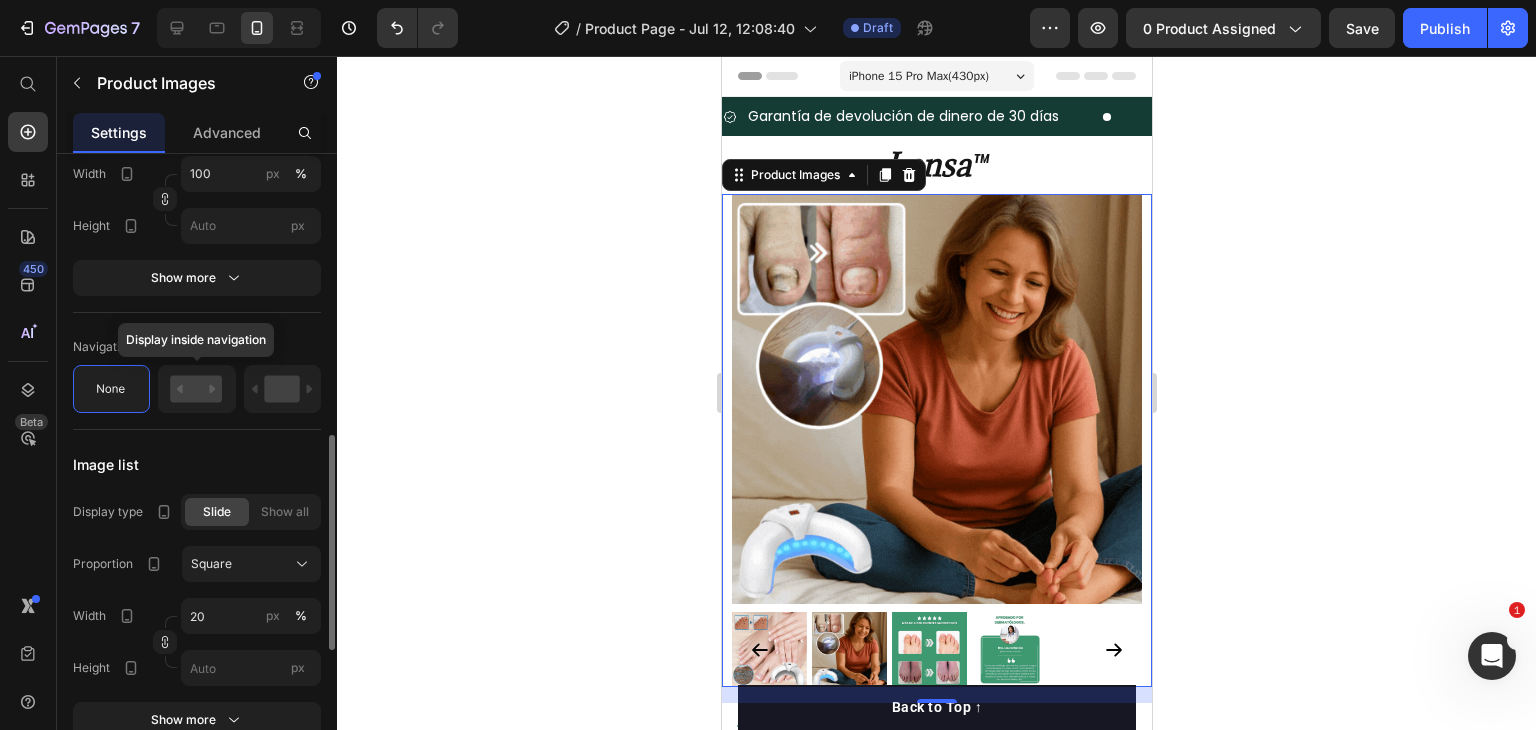 scroll, scrollTop: 425, scrollLeft: 0, axis: vertical 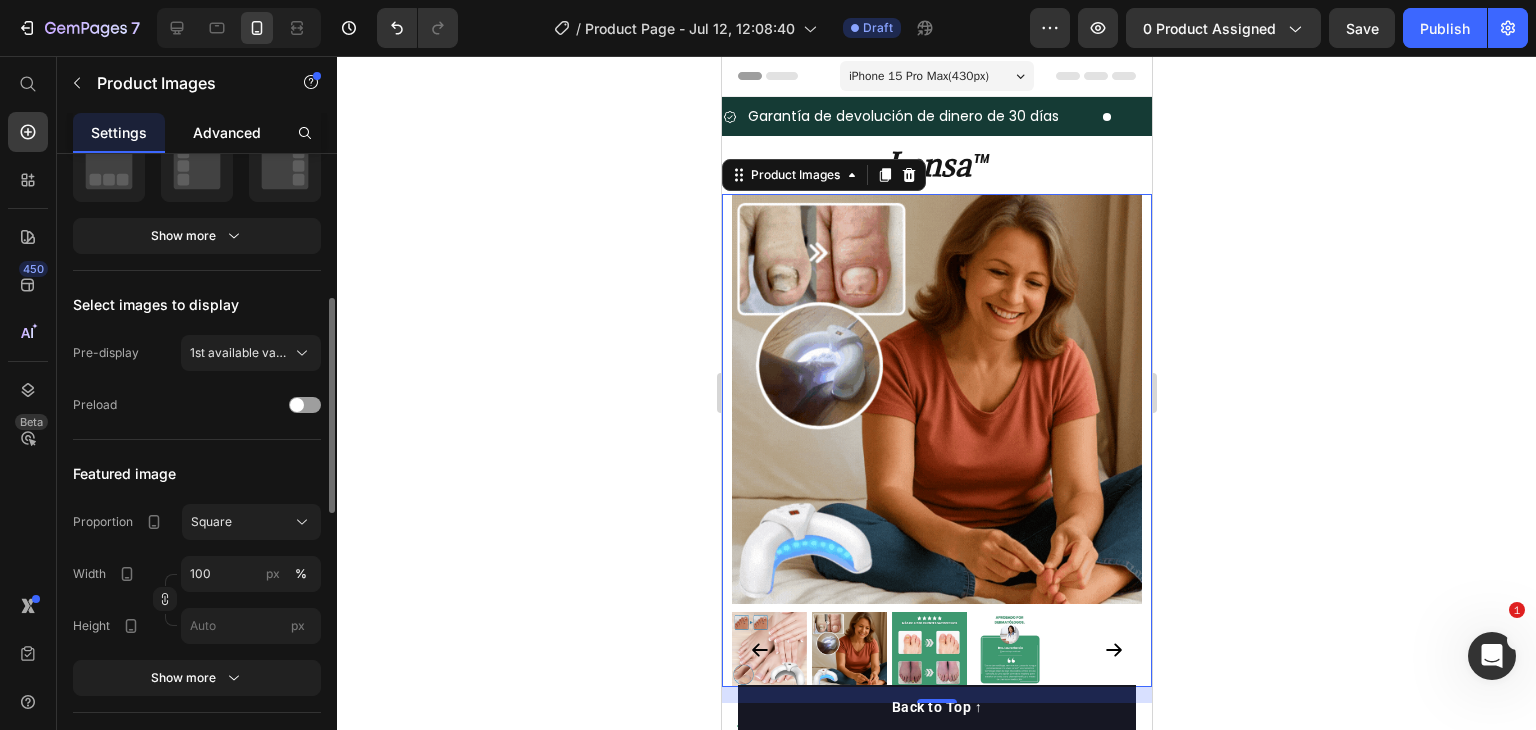 click on "Advanced" at bounding box center (227, 132) 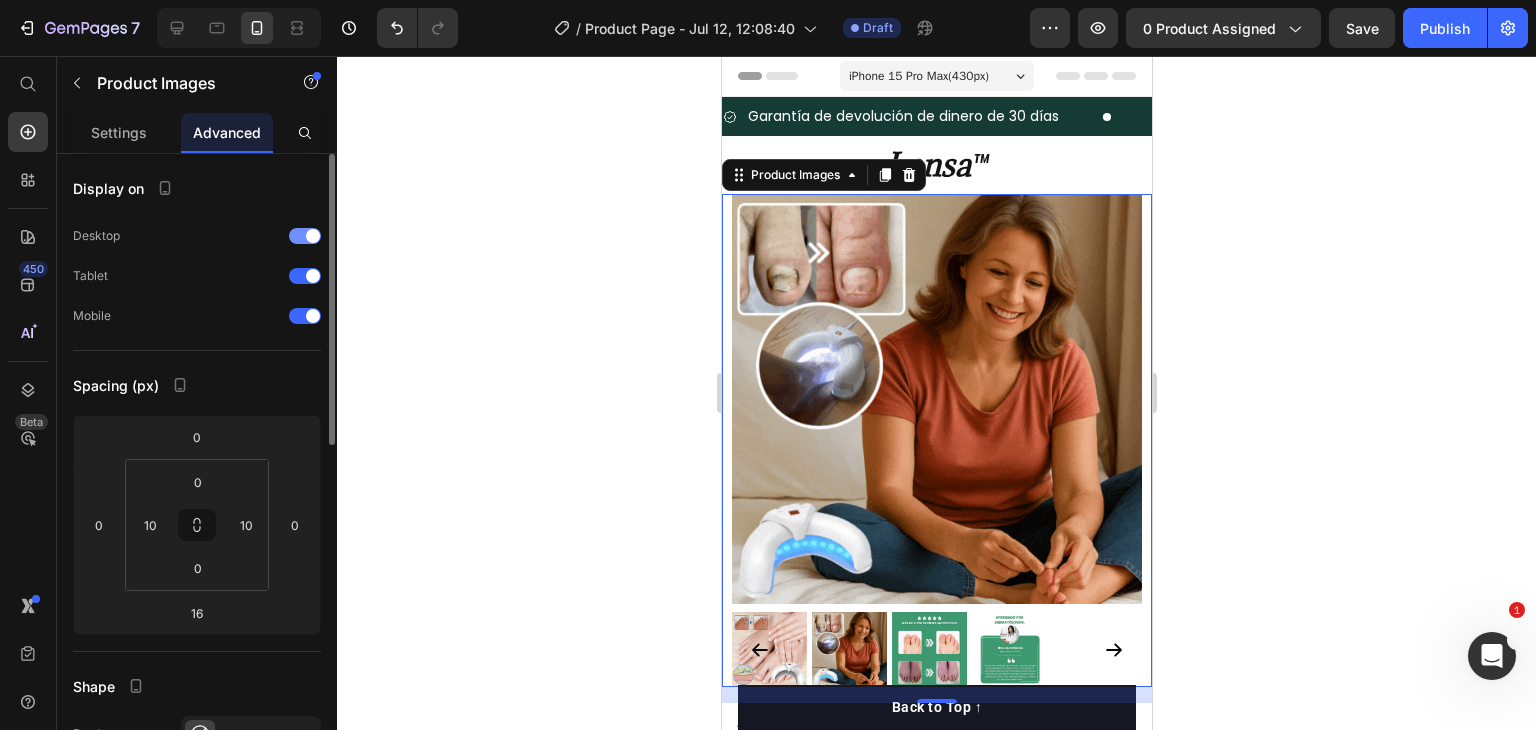 scroll, scrollTop: 400, scrollLeft: 0, axis: vertical 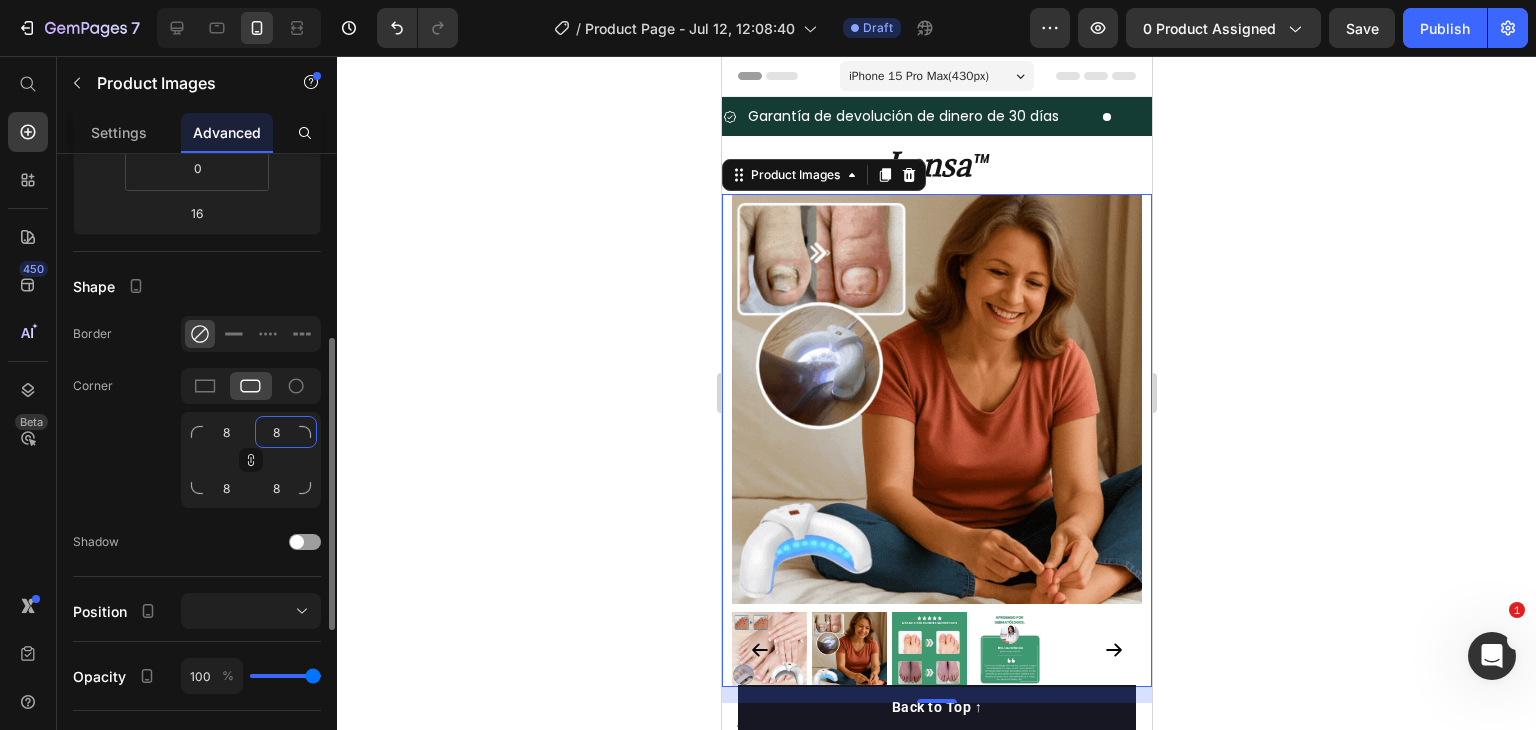 click on "8" 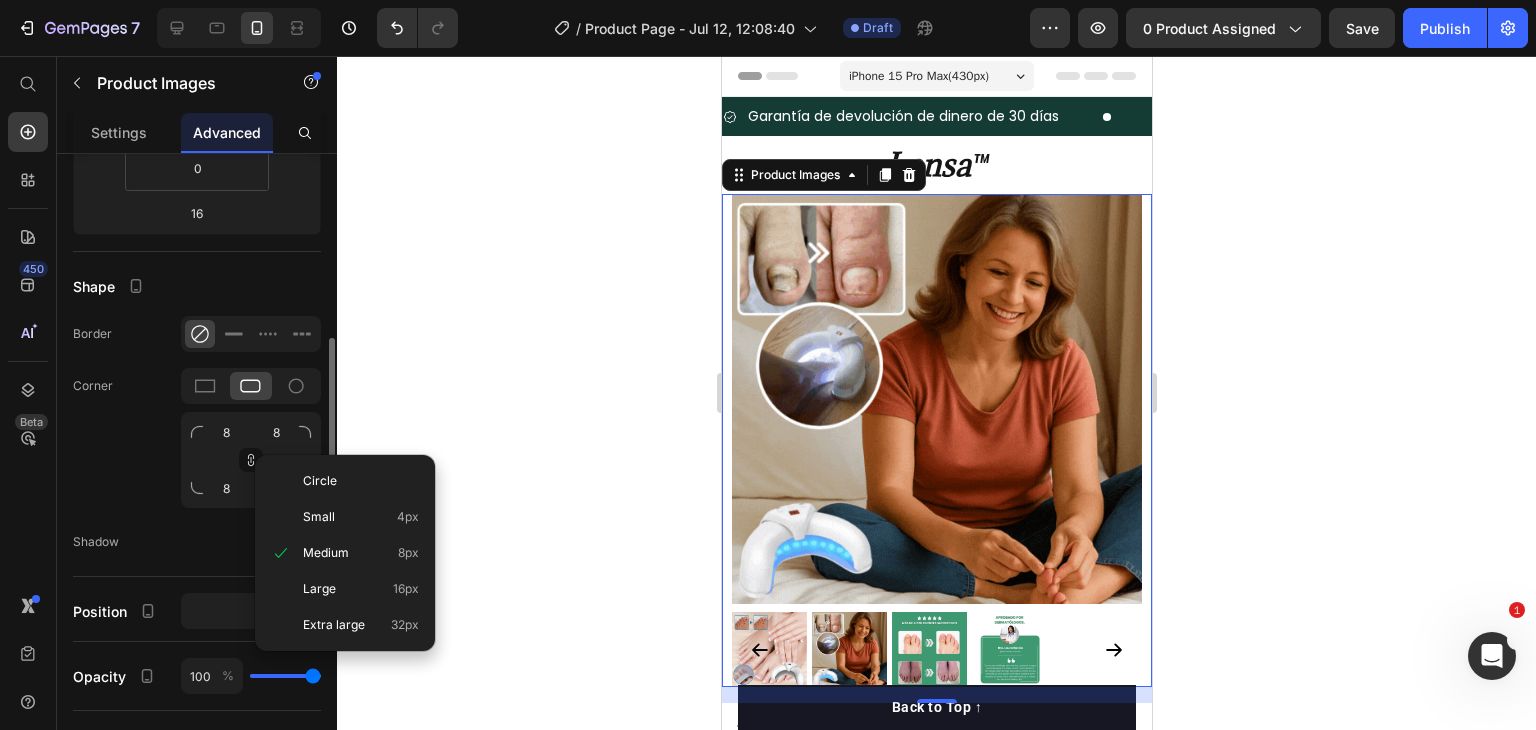 click on "Shadow" 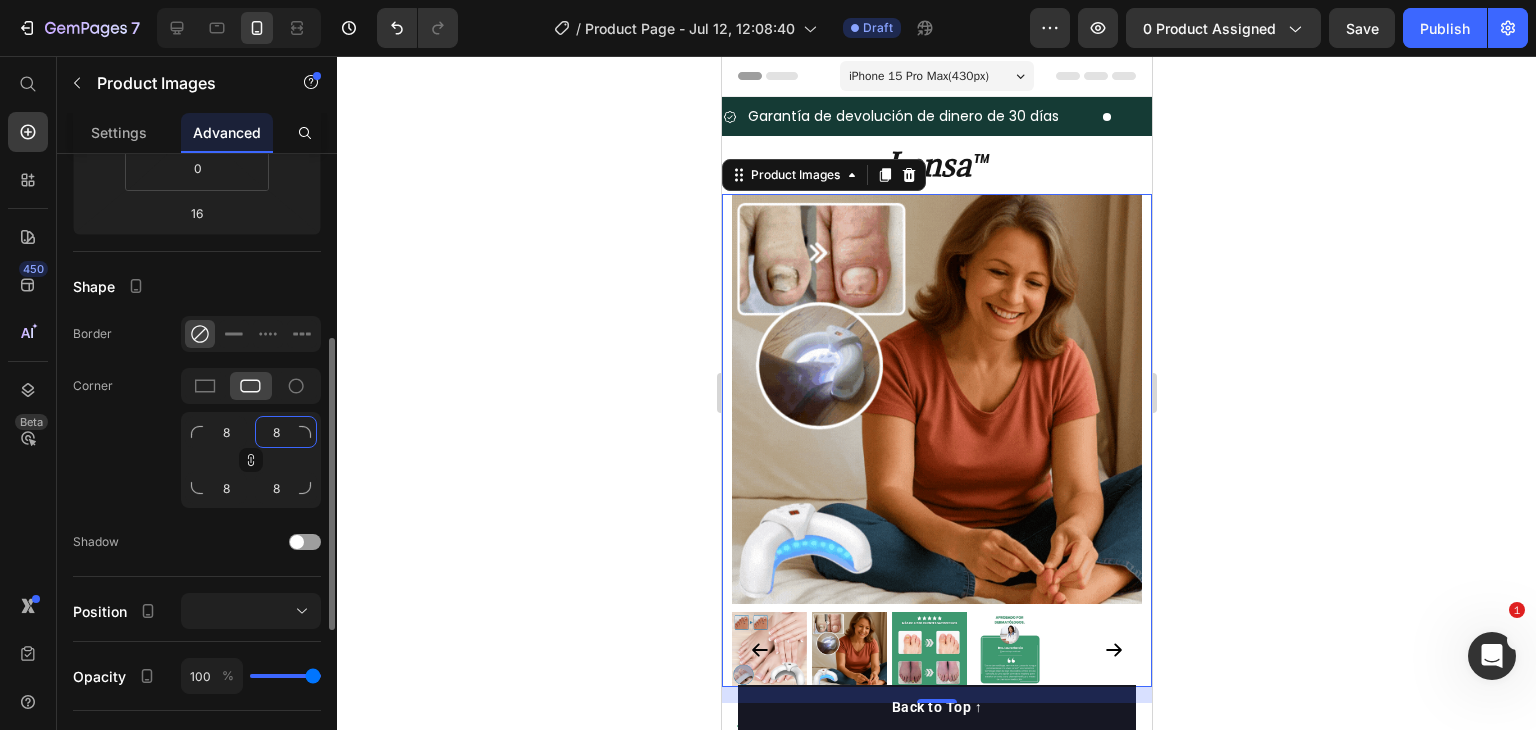 type on "2" 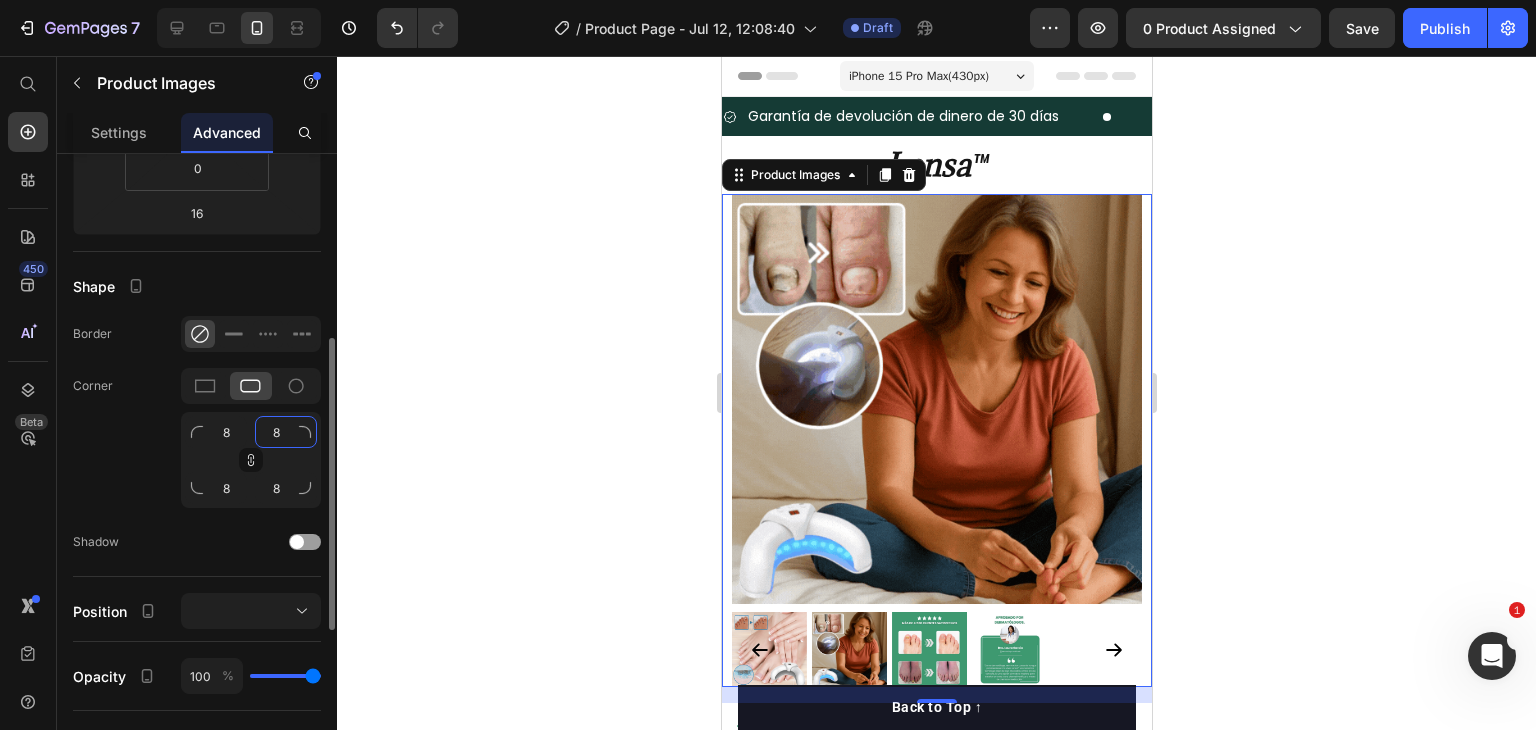 type on "2" 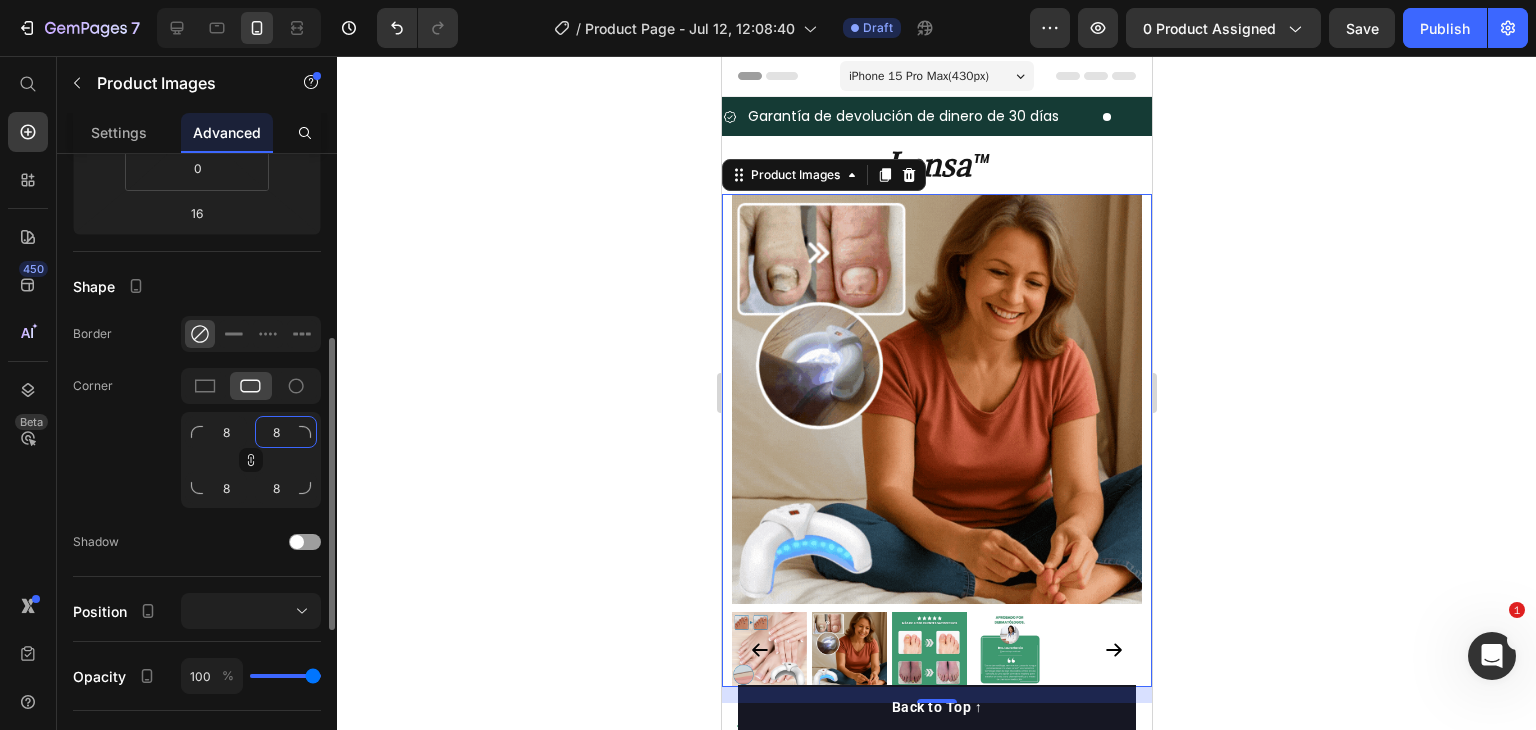 type on "2" 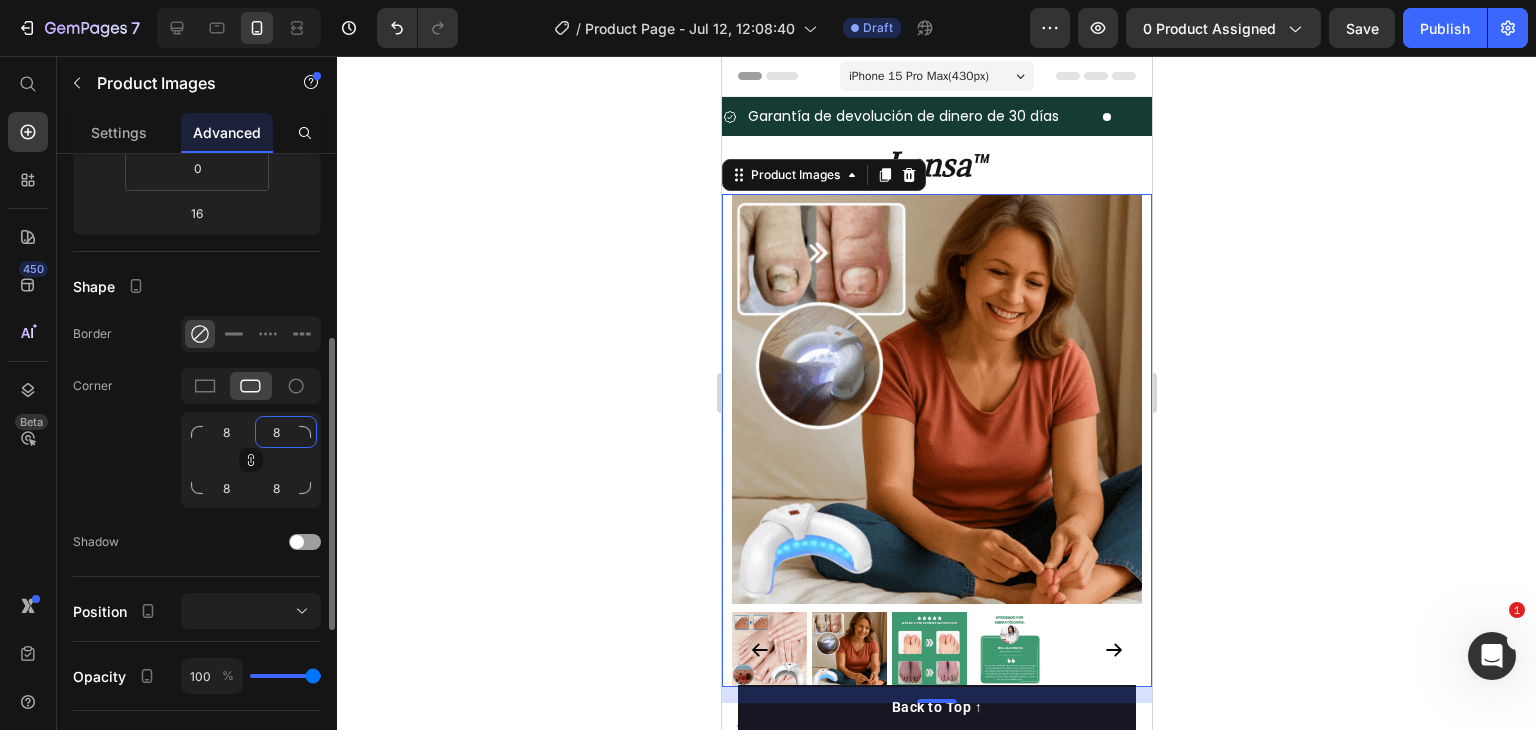 type on "2" 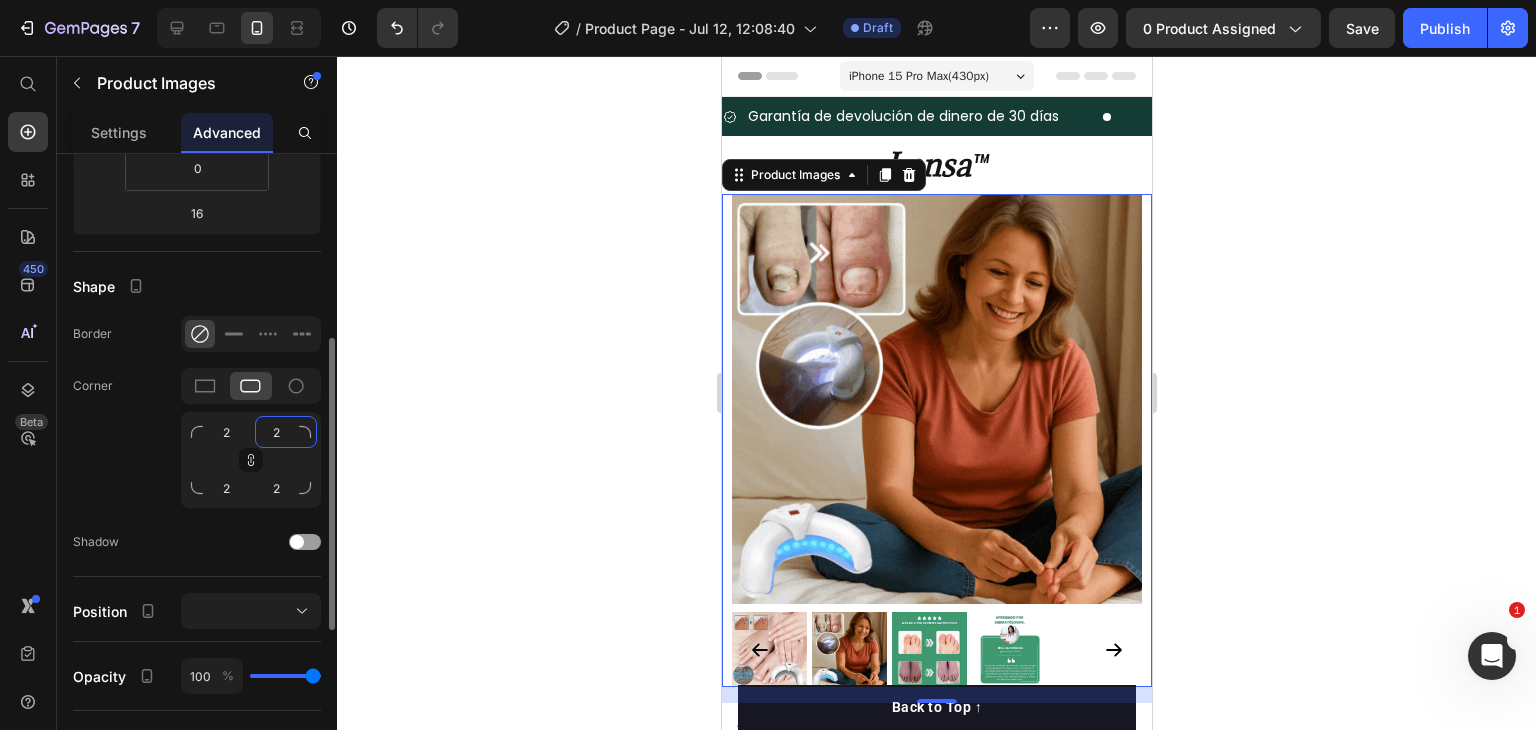 type on "25" 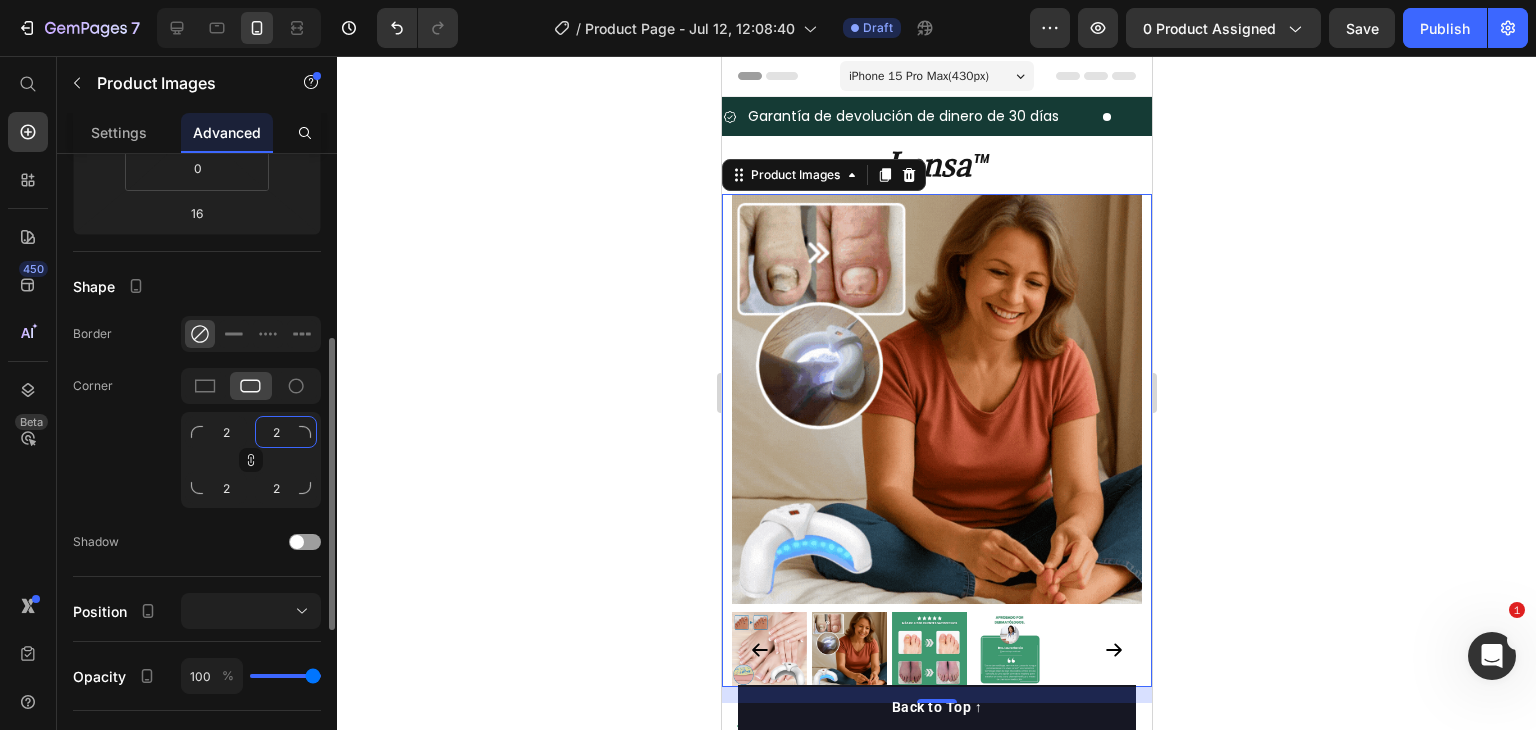 type on "25" 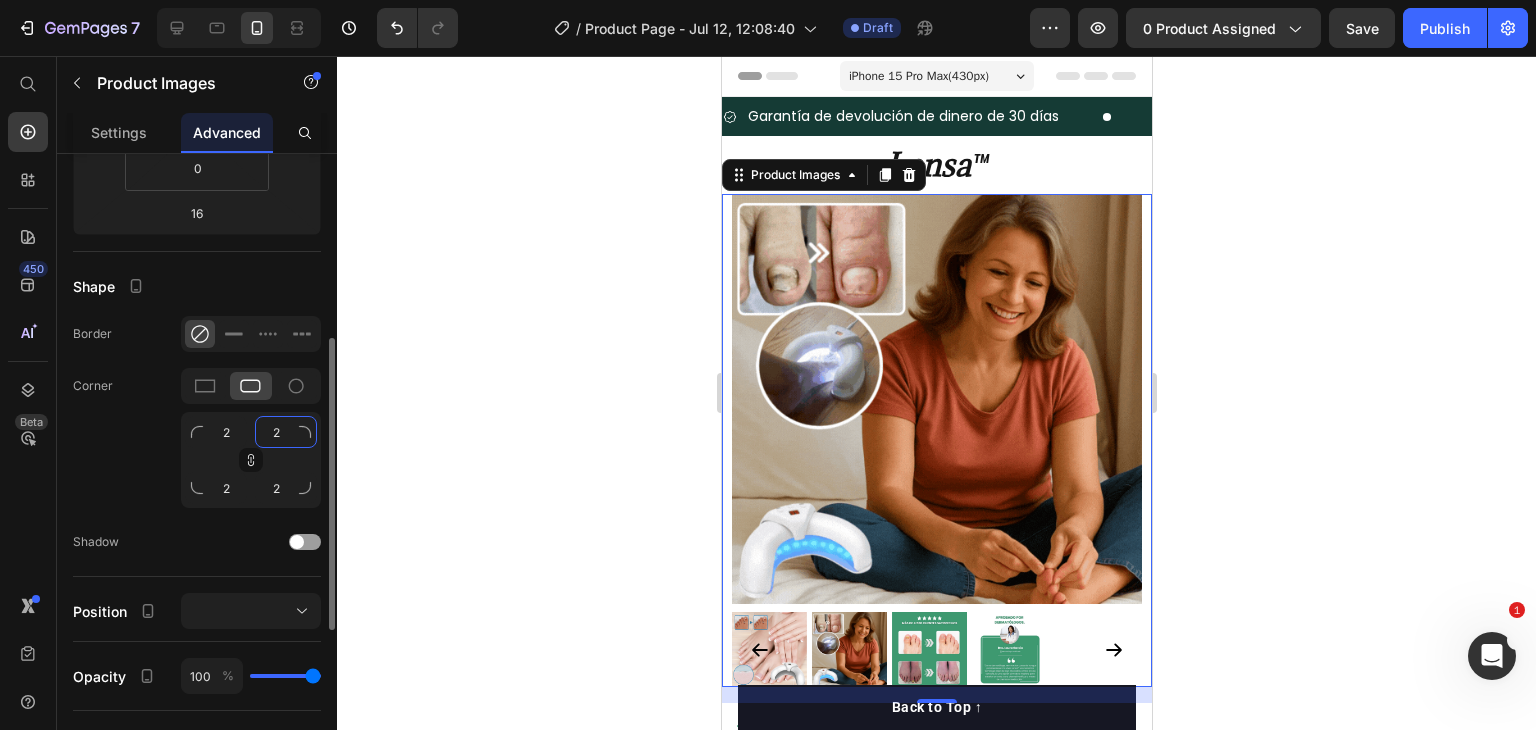 type on "25" 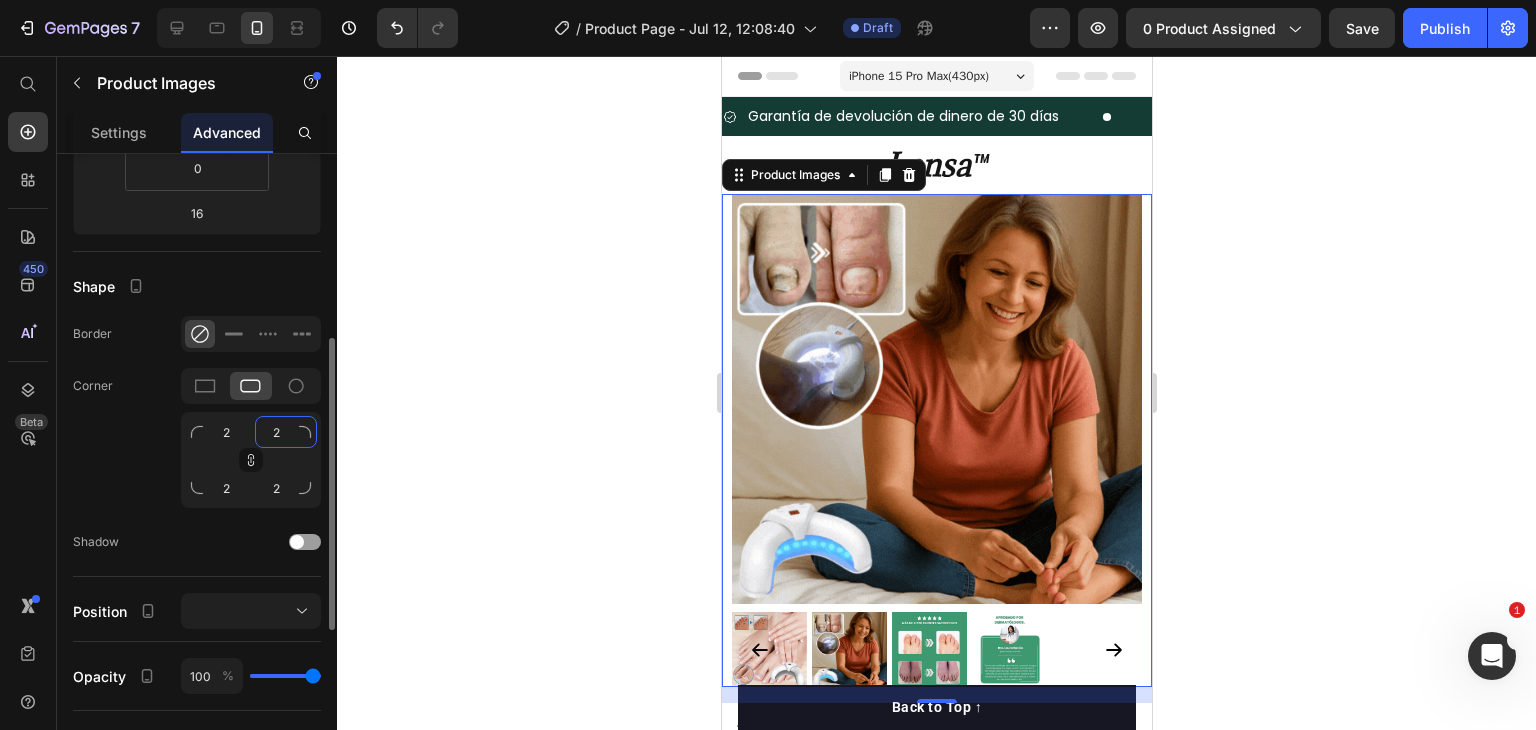 type on "25" 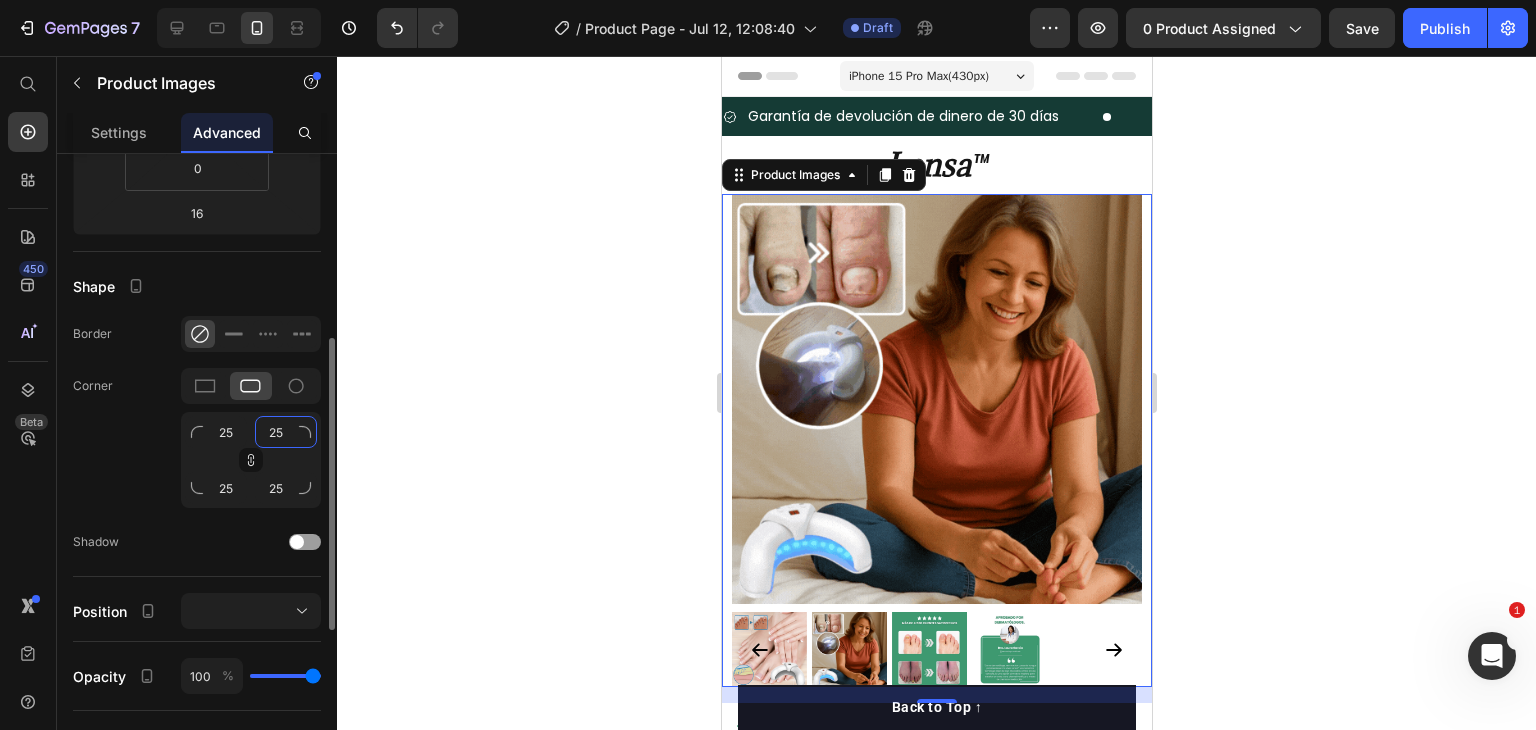 type on "25" 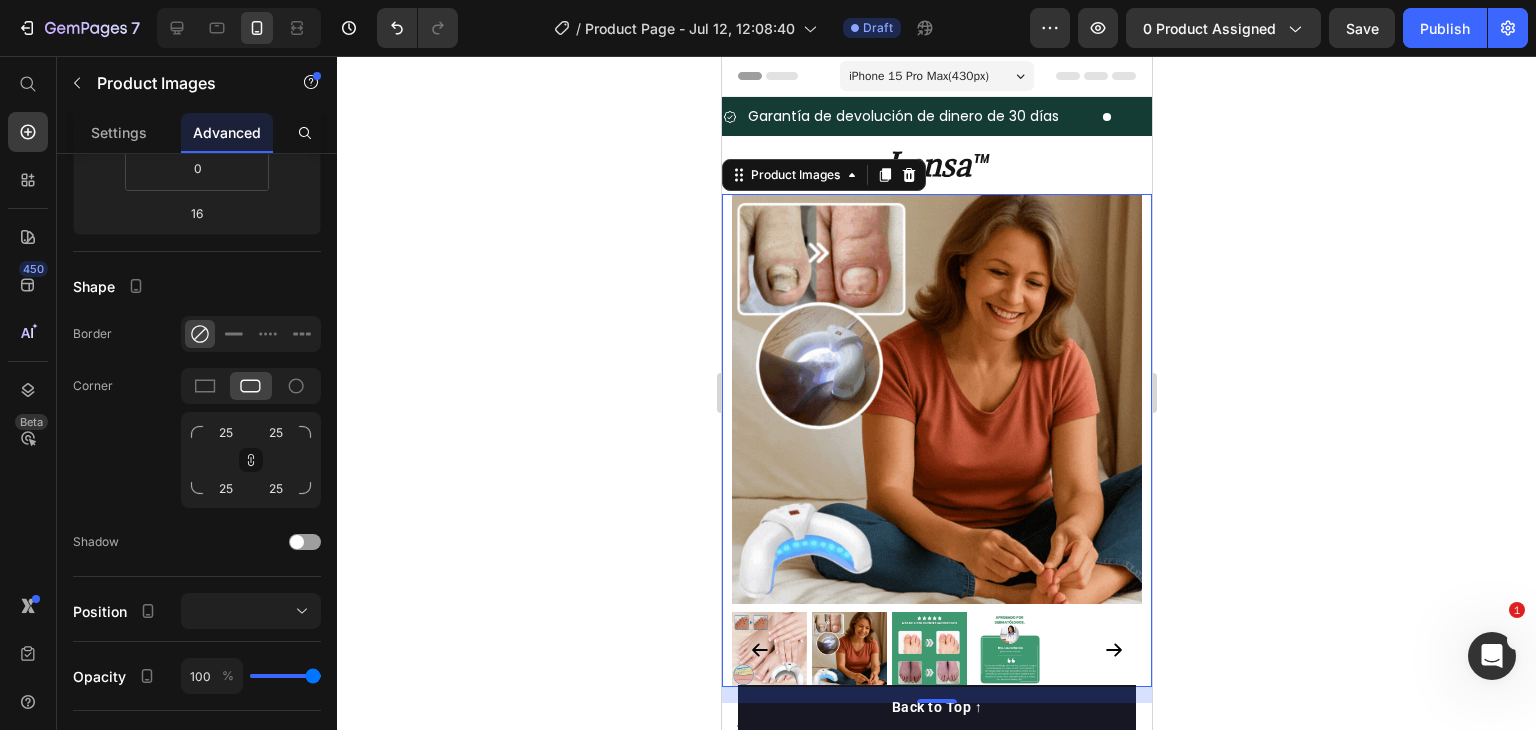 click 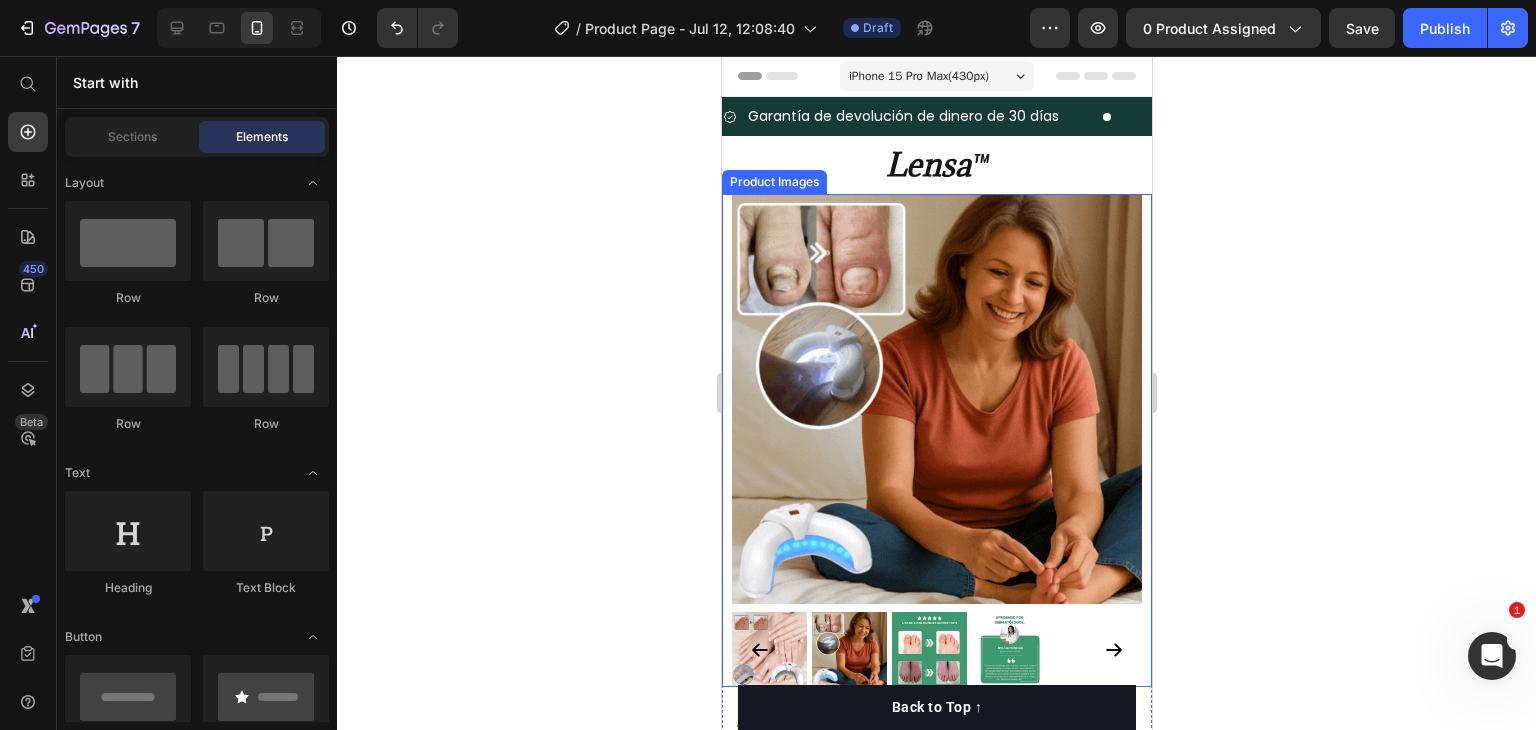 click at bounding box center [936, 399] 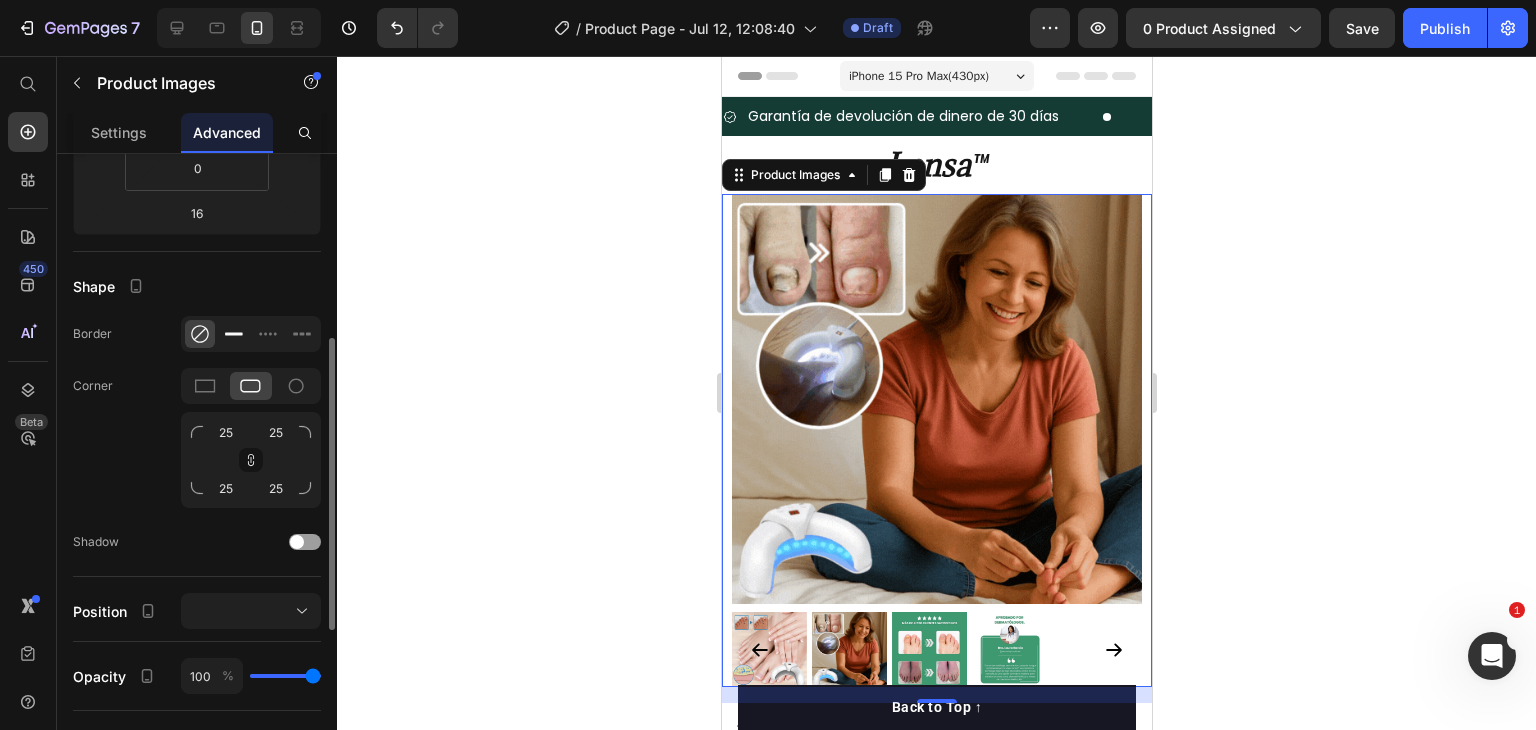 click 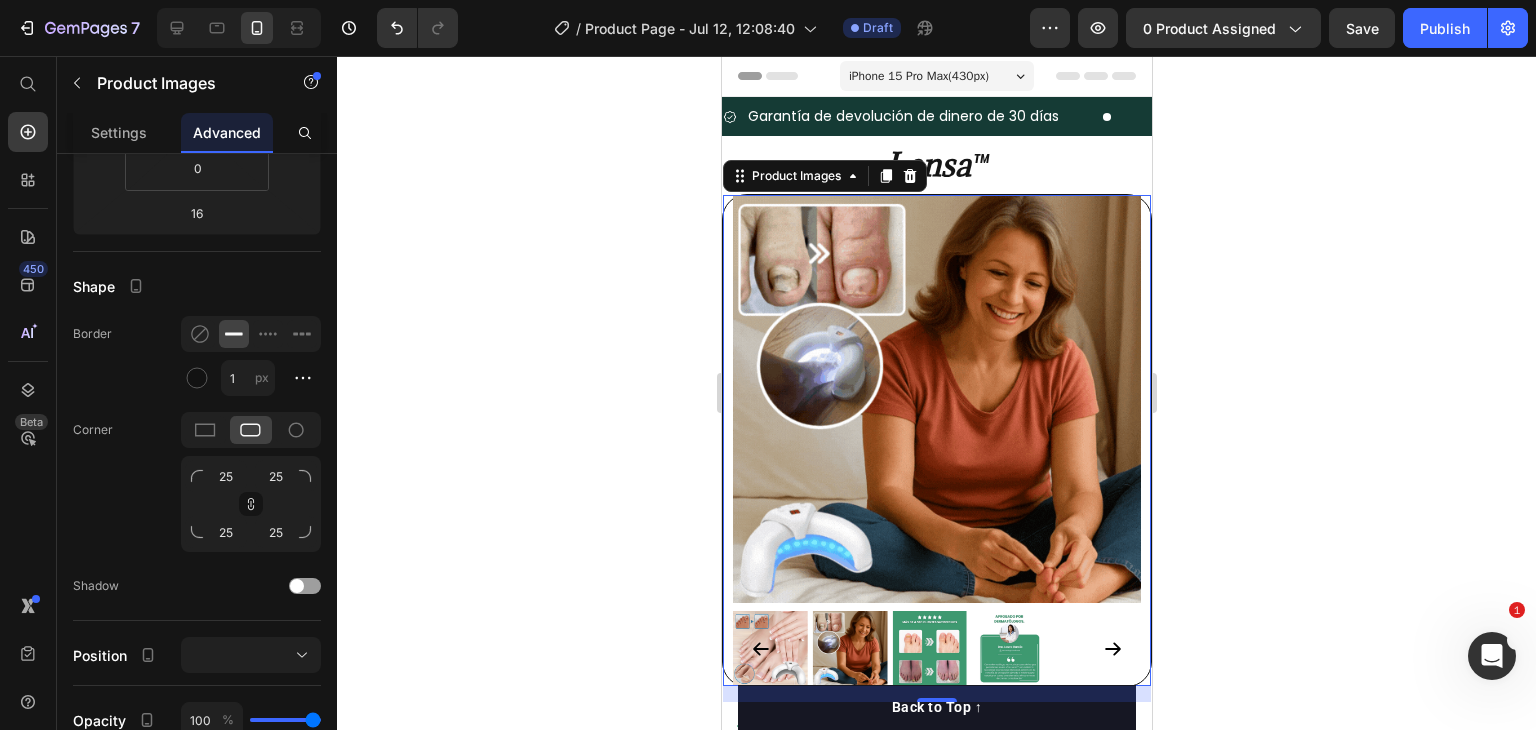 click 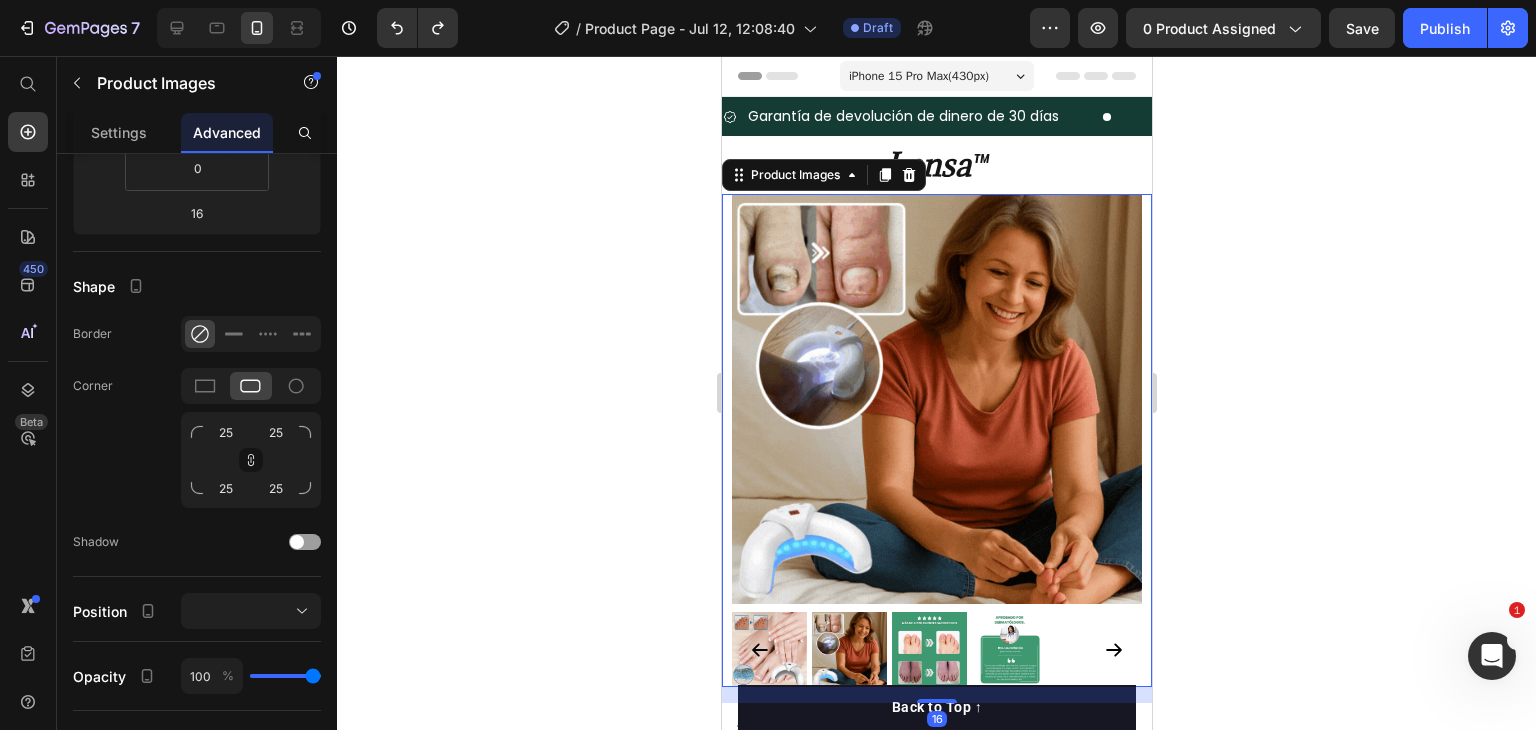 click at bounding box center (936, 399) 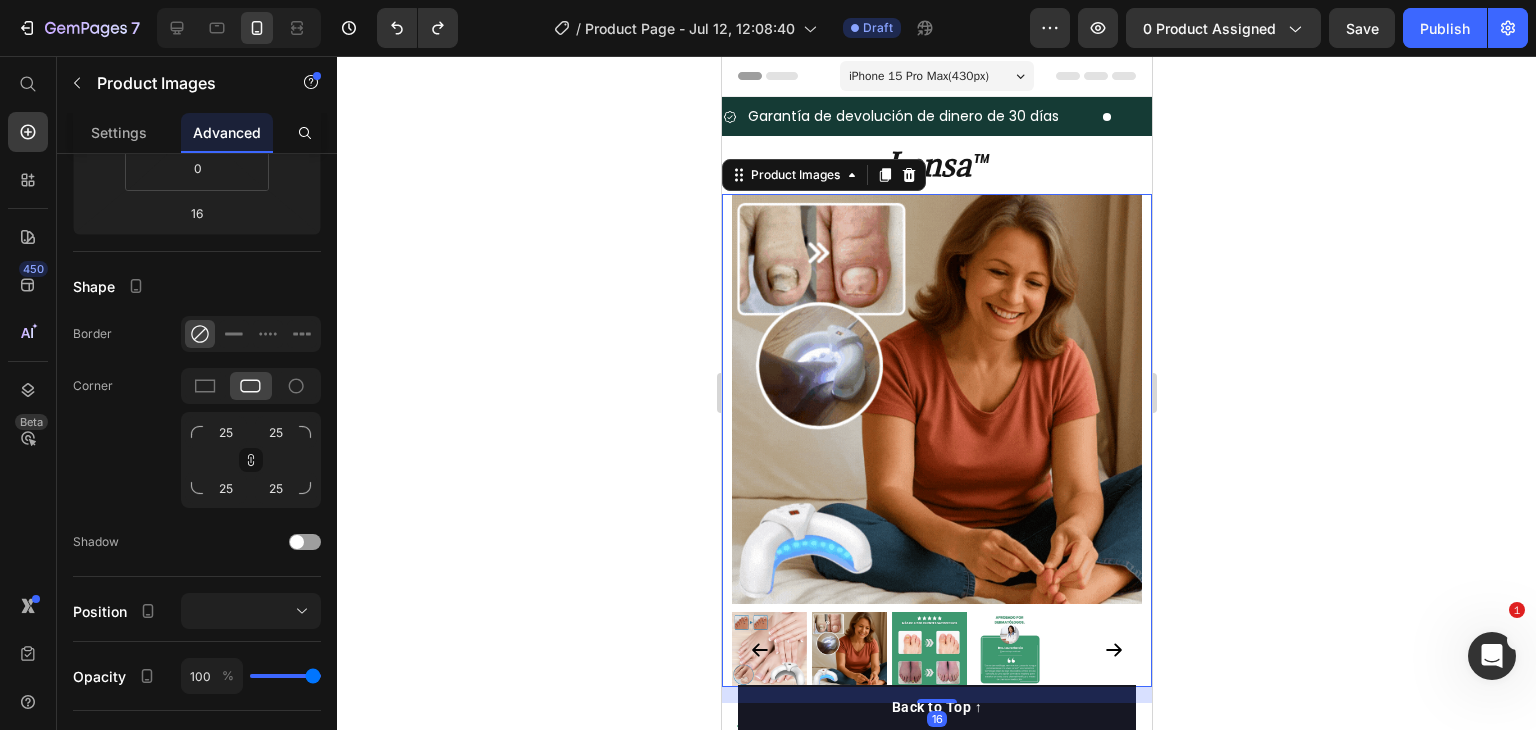 click at bounding box center [936, 399] 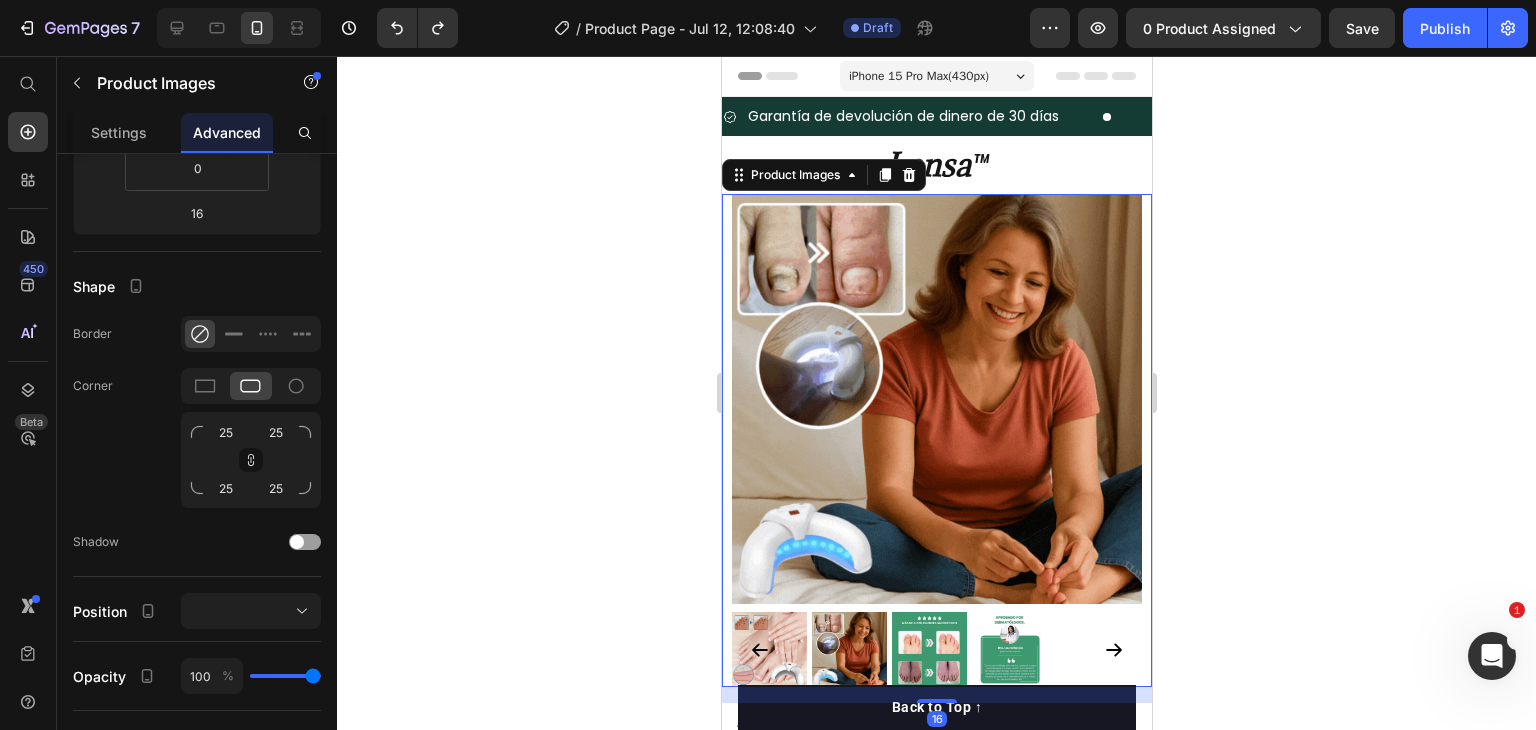 click at bounding box center [936, 399] 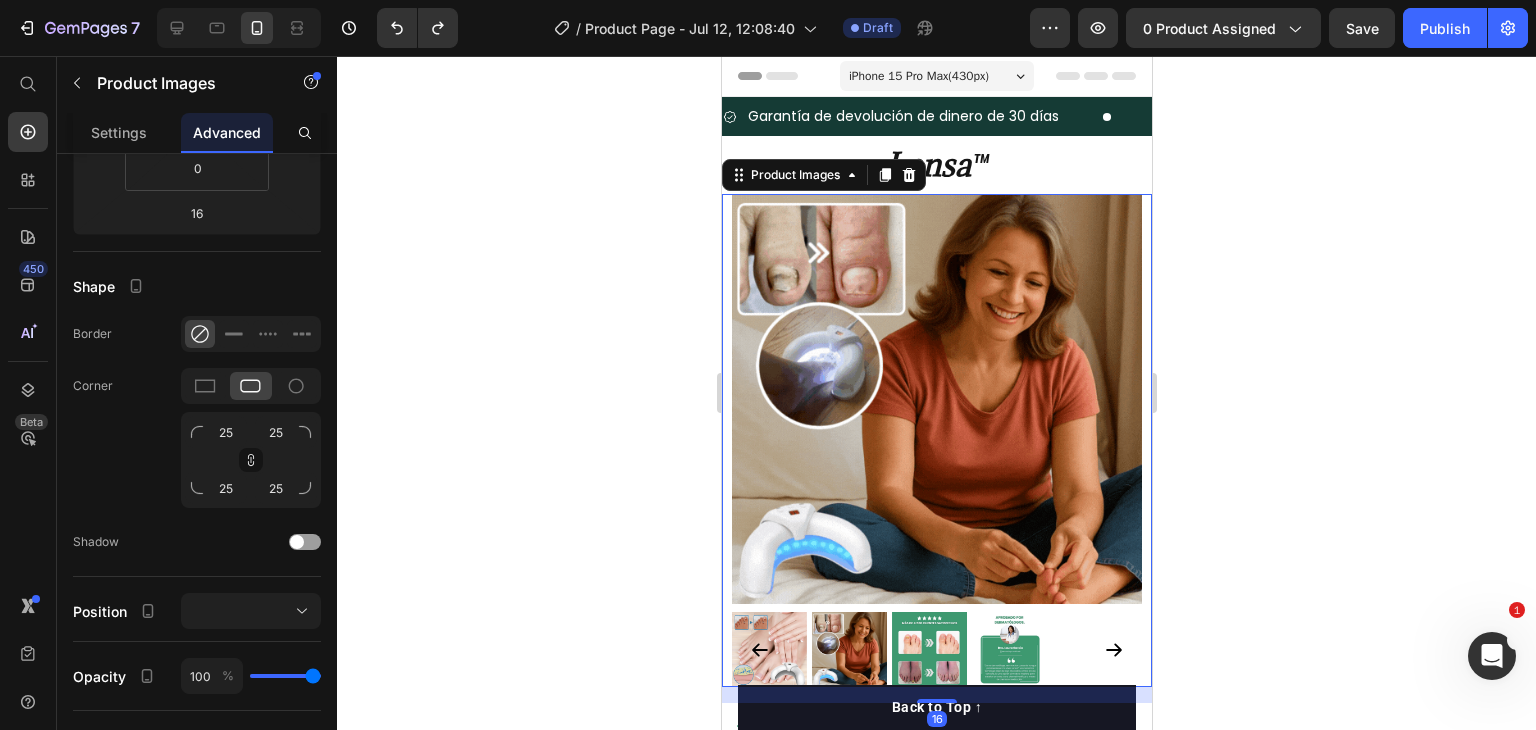 click at bounding box center (936, 399) 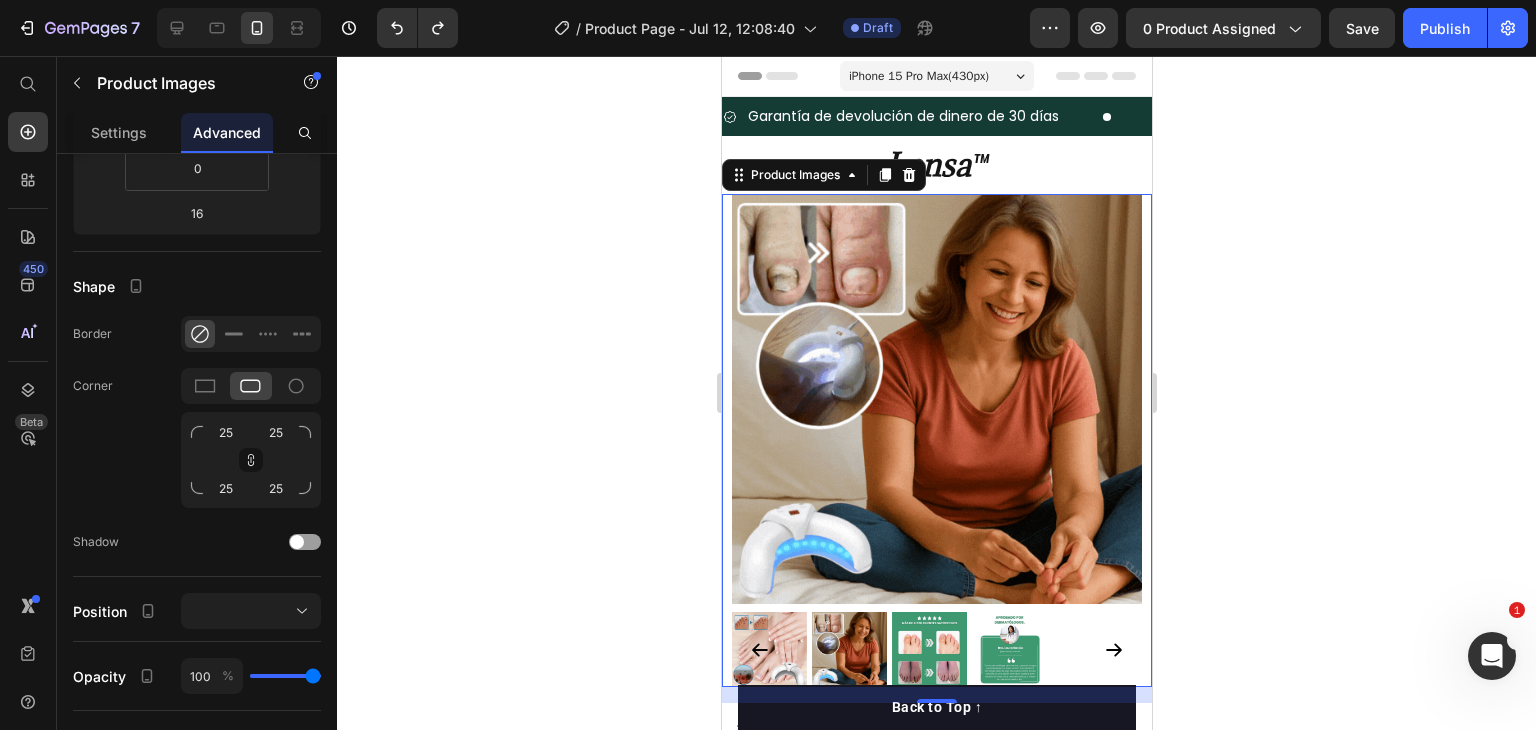 click at bounding box center (936, 399) 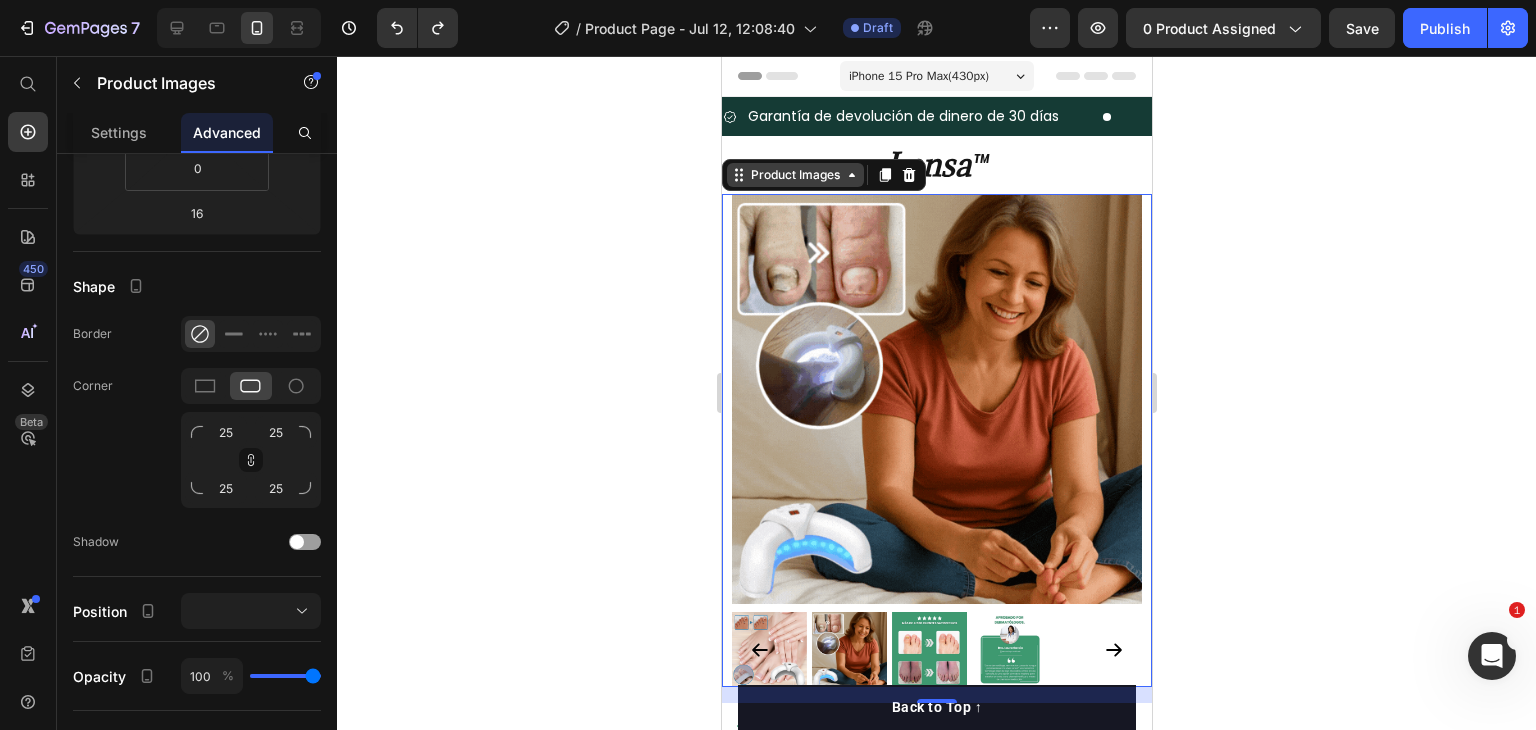 click on "Product Images" at bounding box center (794, 175) 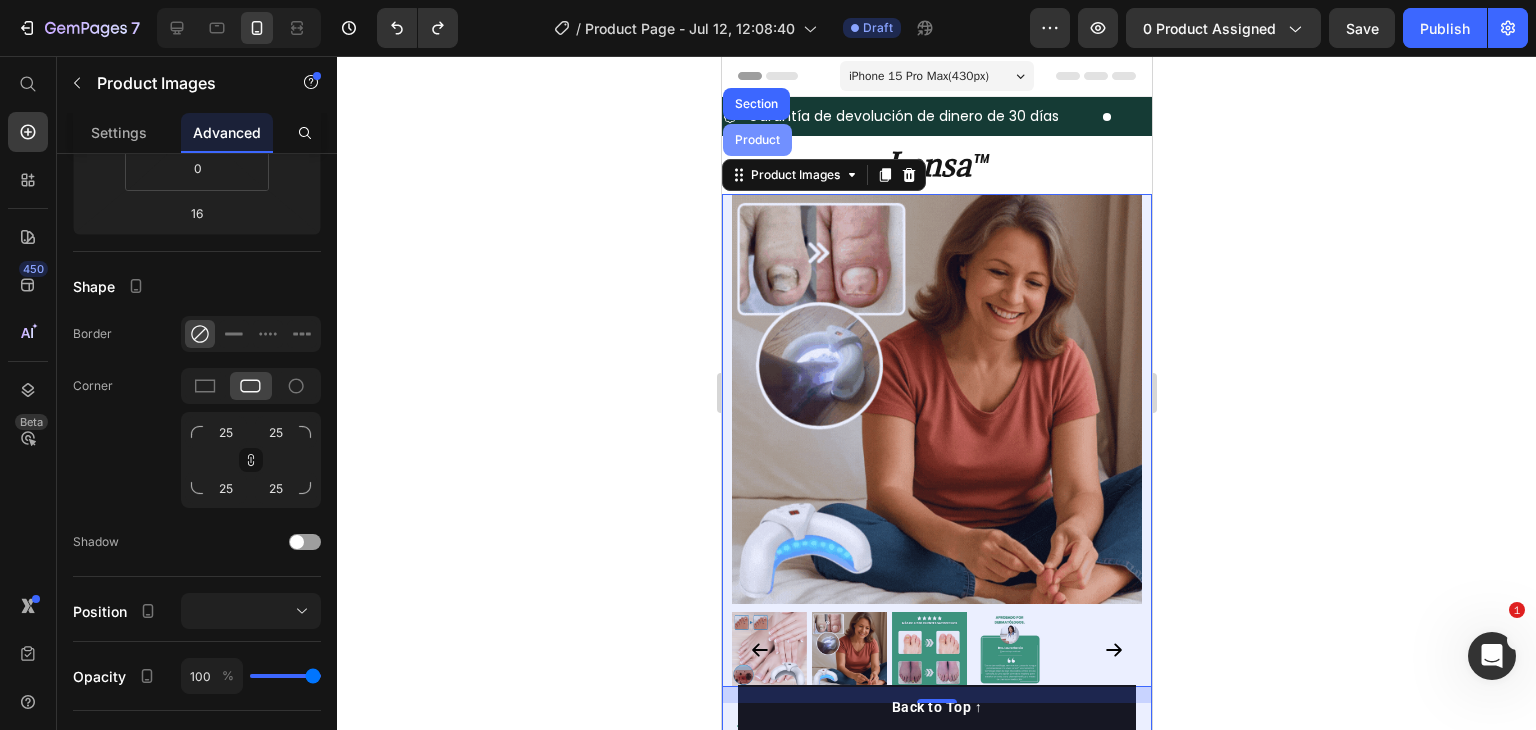 click on "Product" at bounding box center [756, 140] 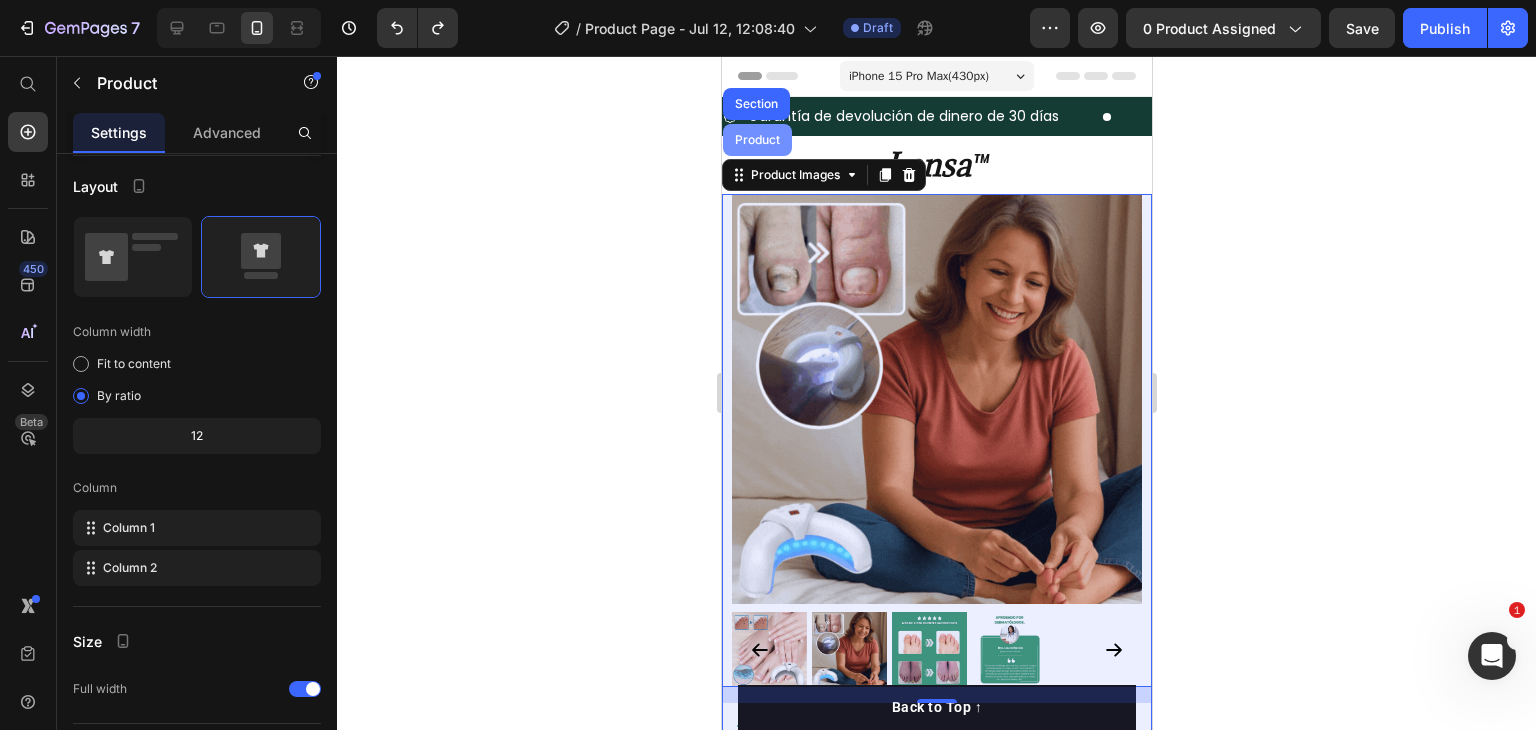 scroll, scrollTop: 0, scrollLeft: 0, axis: both 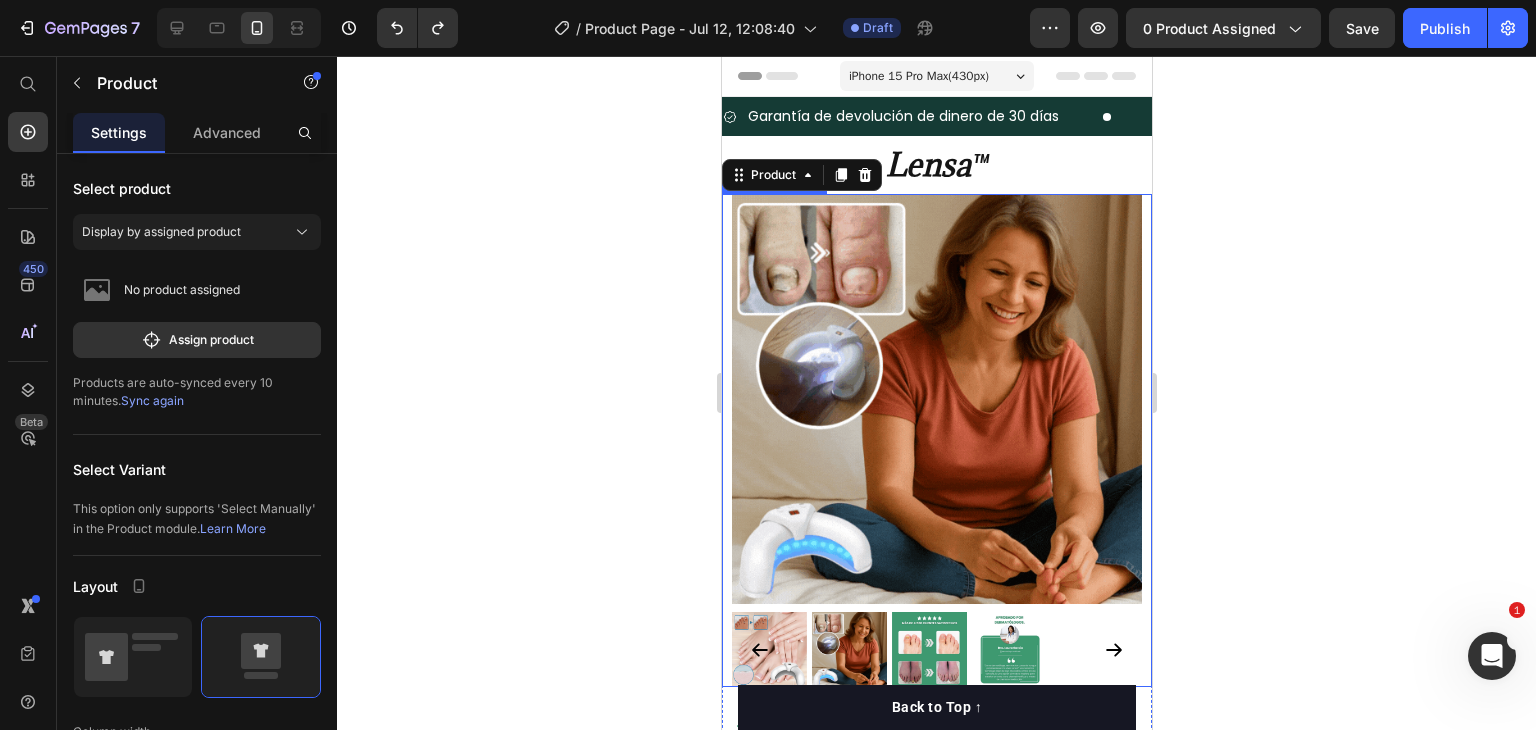 click at bounding box center [936, 399] 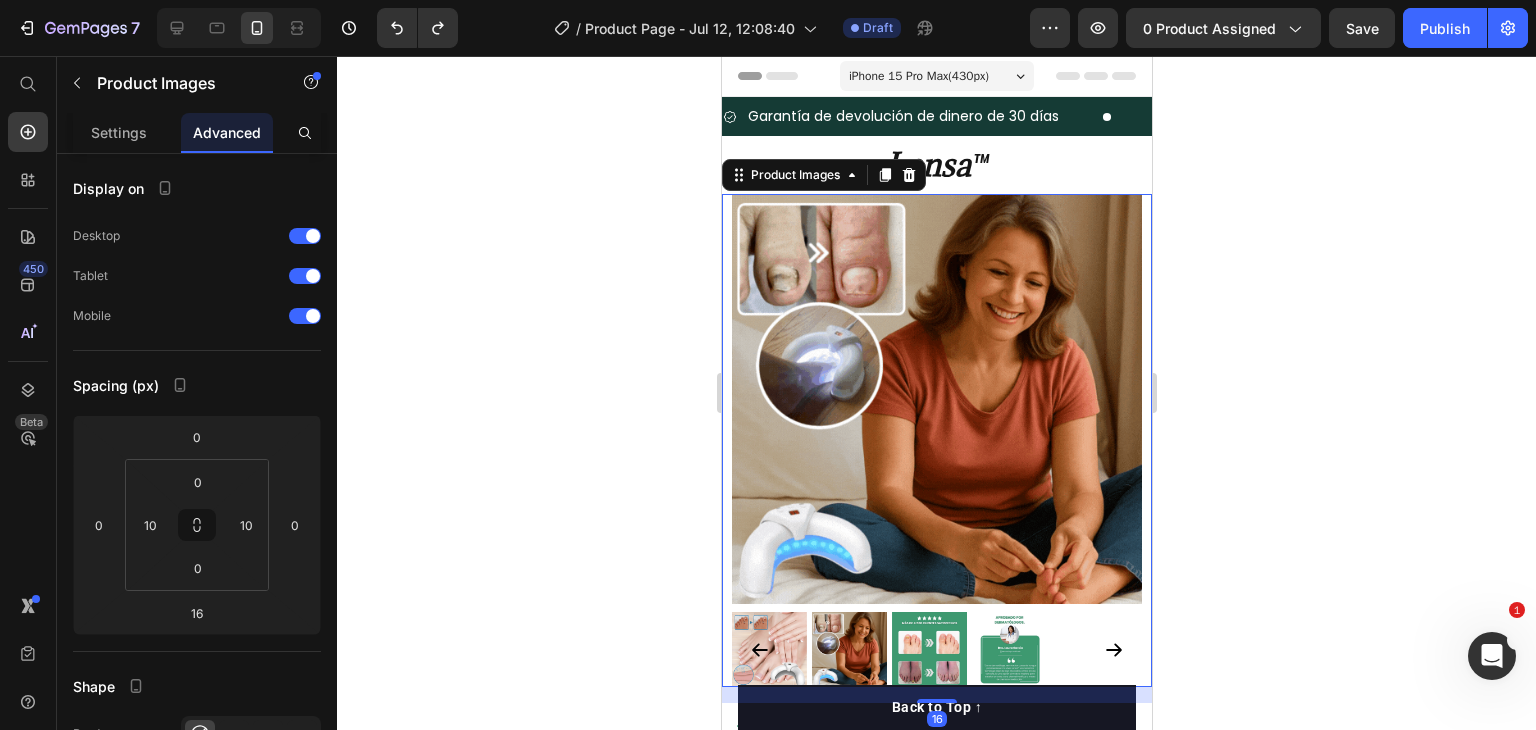 click at bounding box center (936, 399) 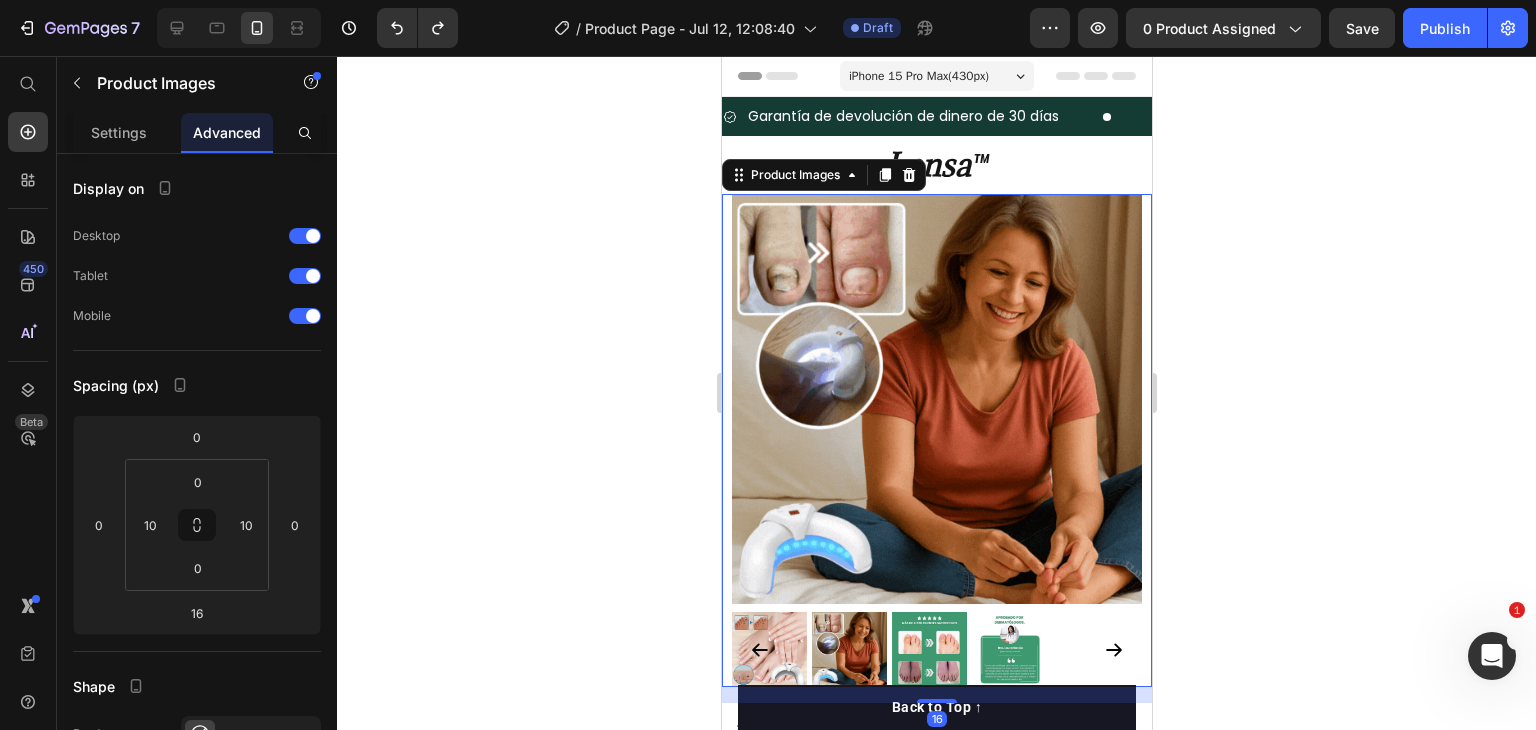 click at bounding box center [936, 399] 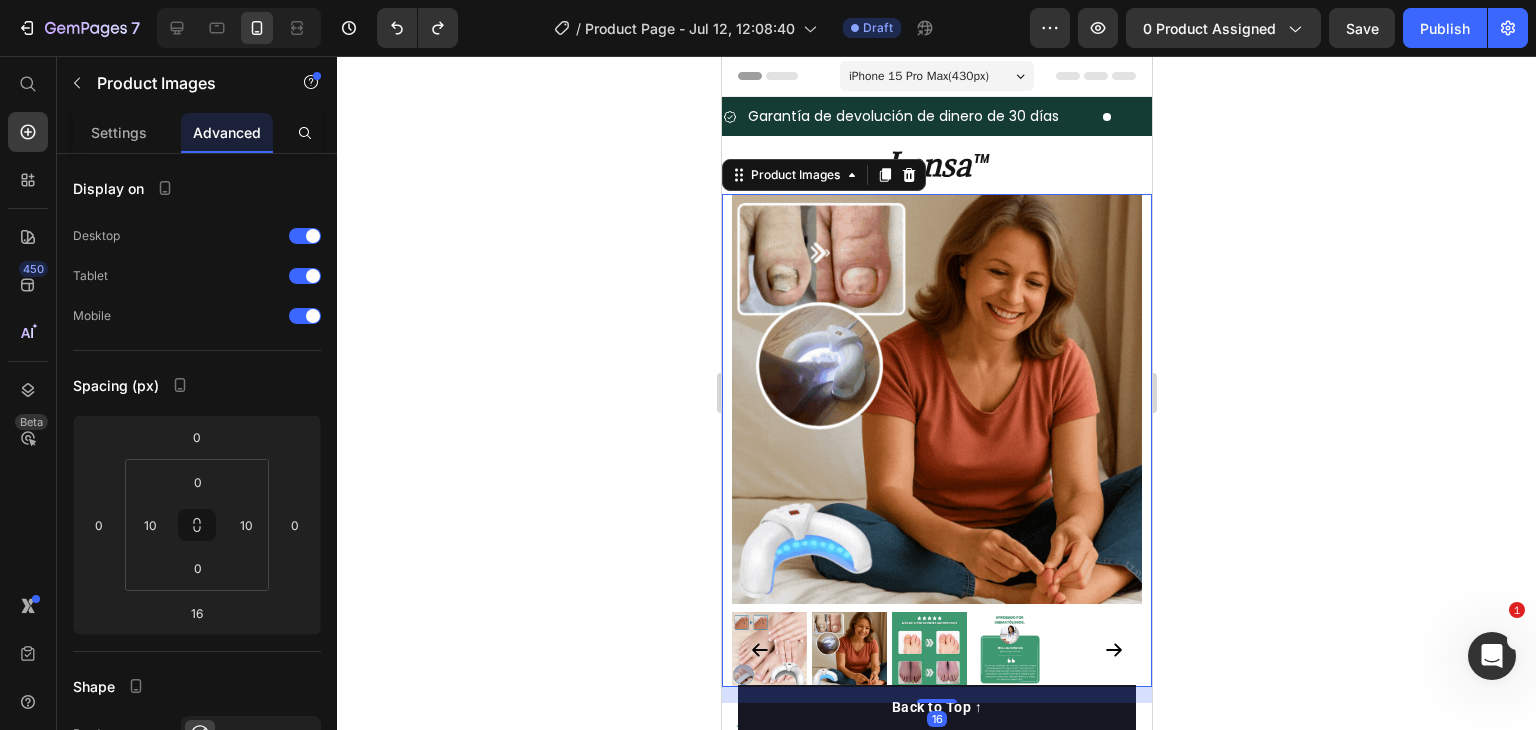 click at bounding box center [936, 399] 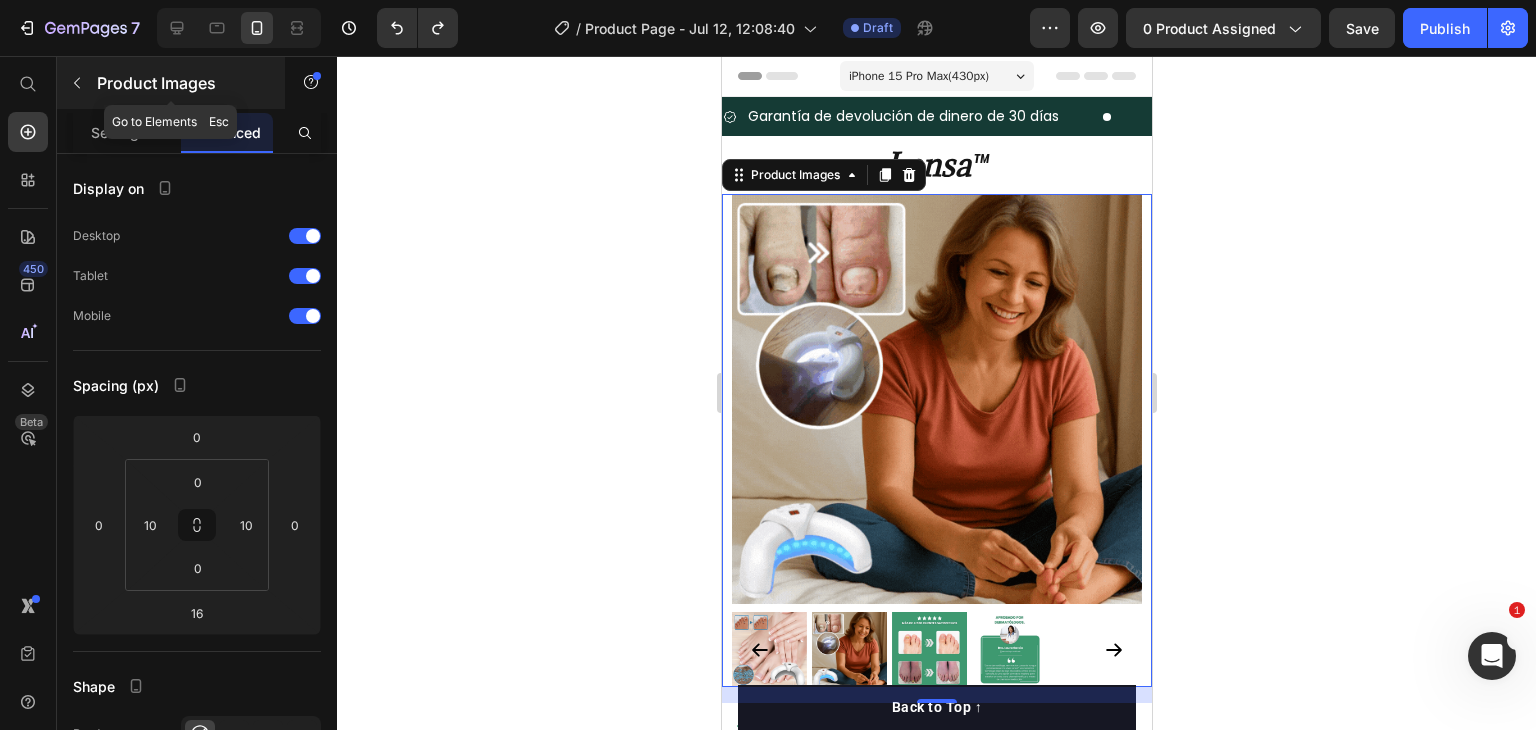 click 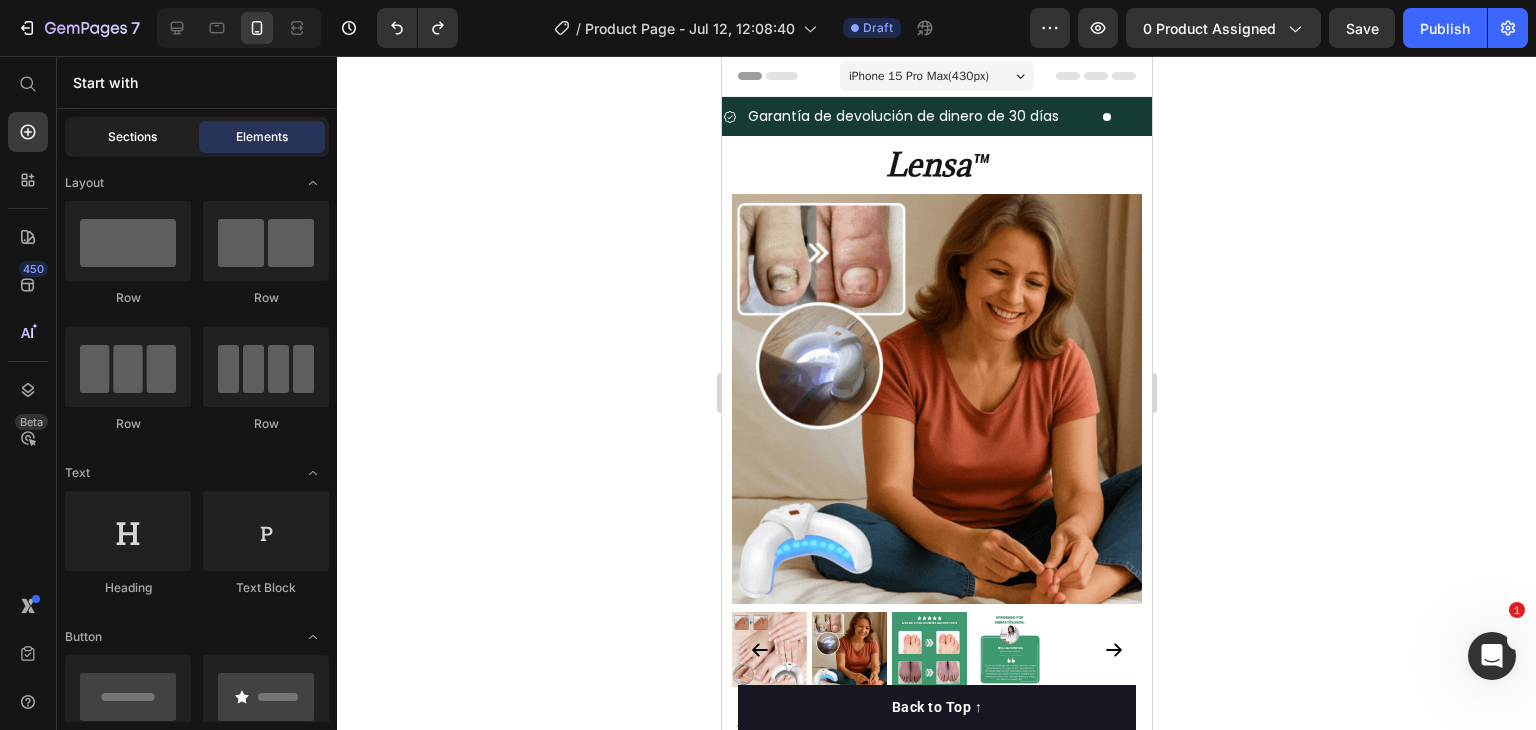 click on "Sections" 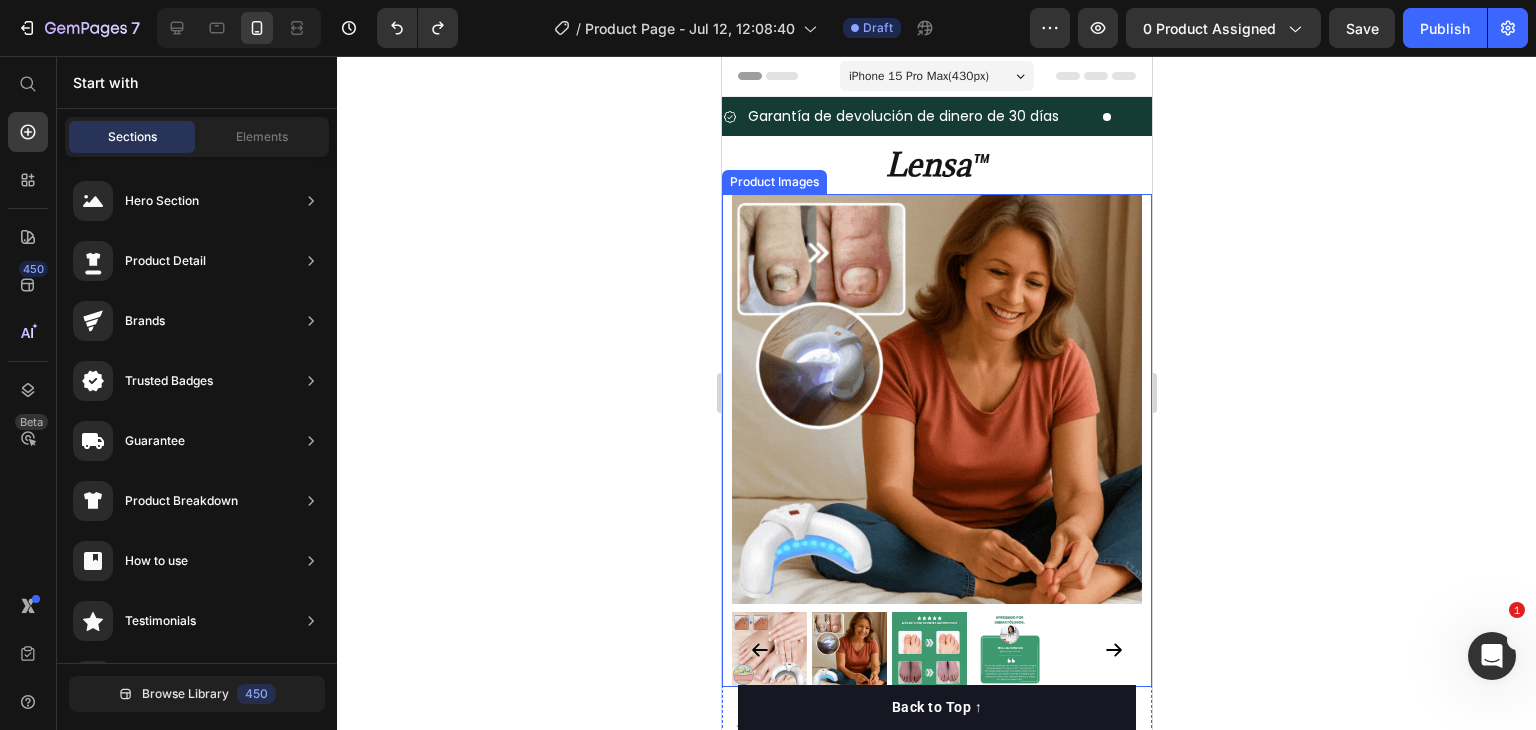 click at bounding box center [936, 399] 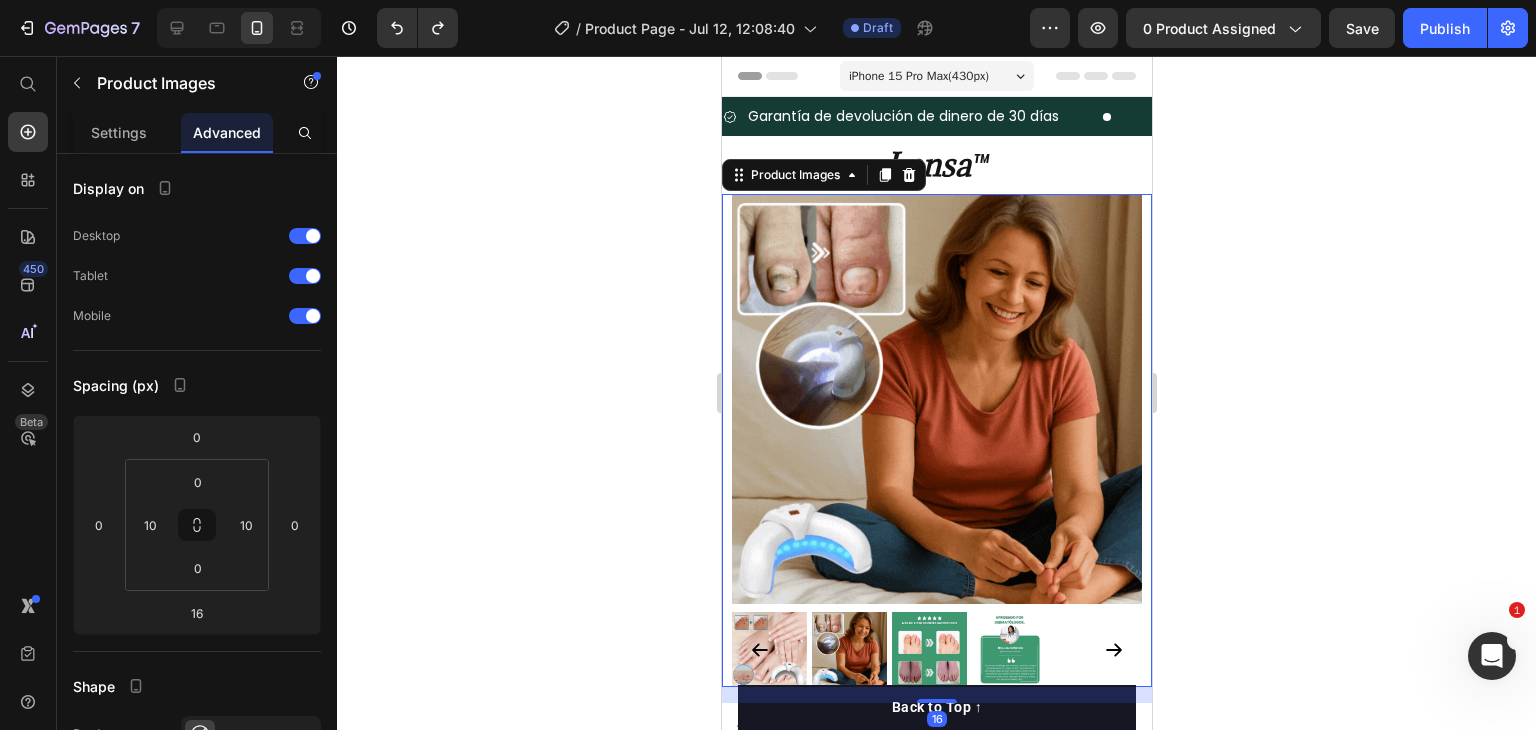click at bounding box center (936, 399) 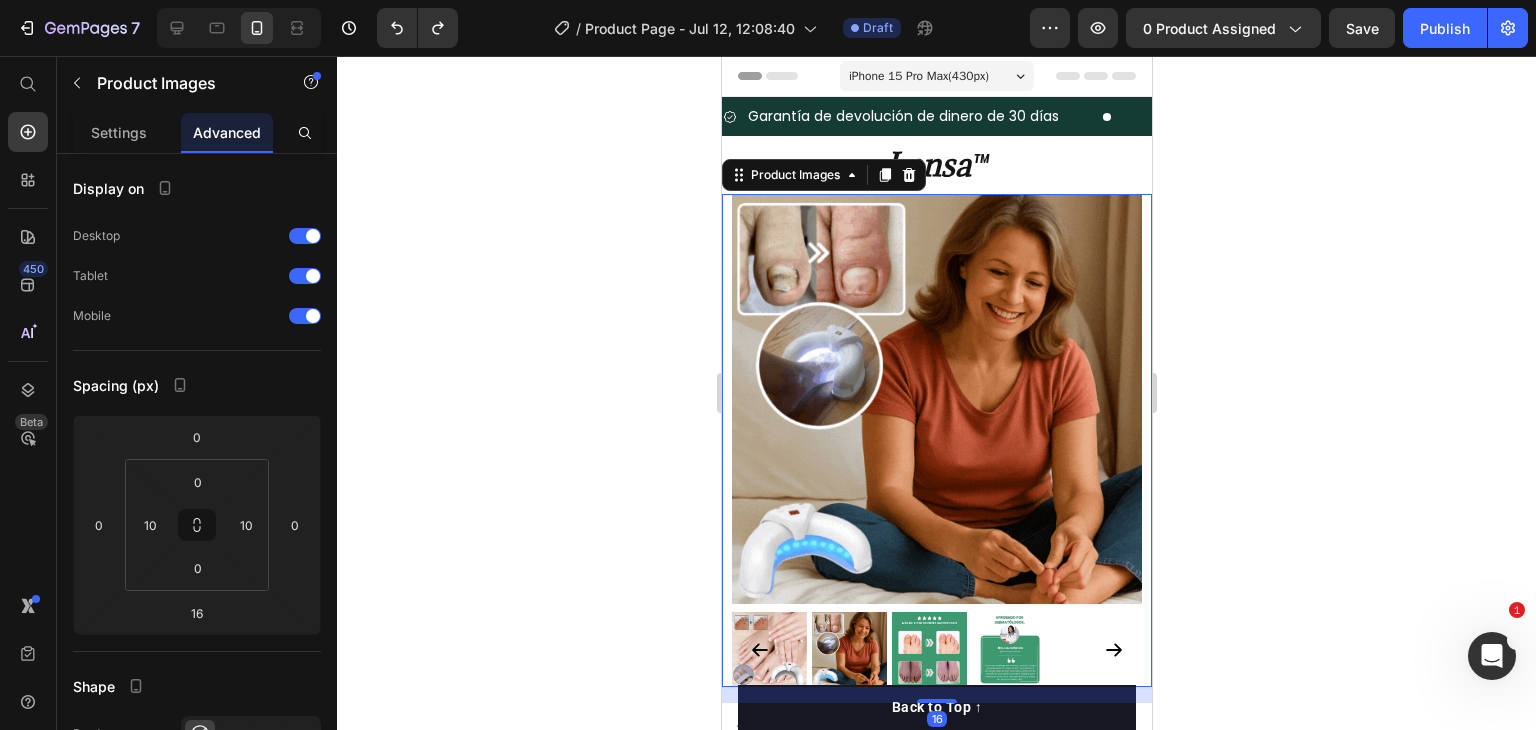 click at bounding box center (936, 399) 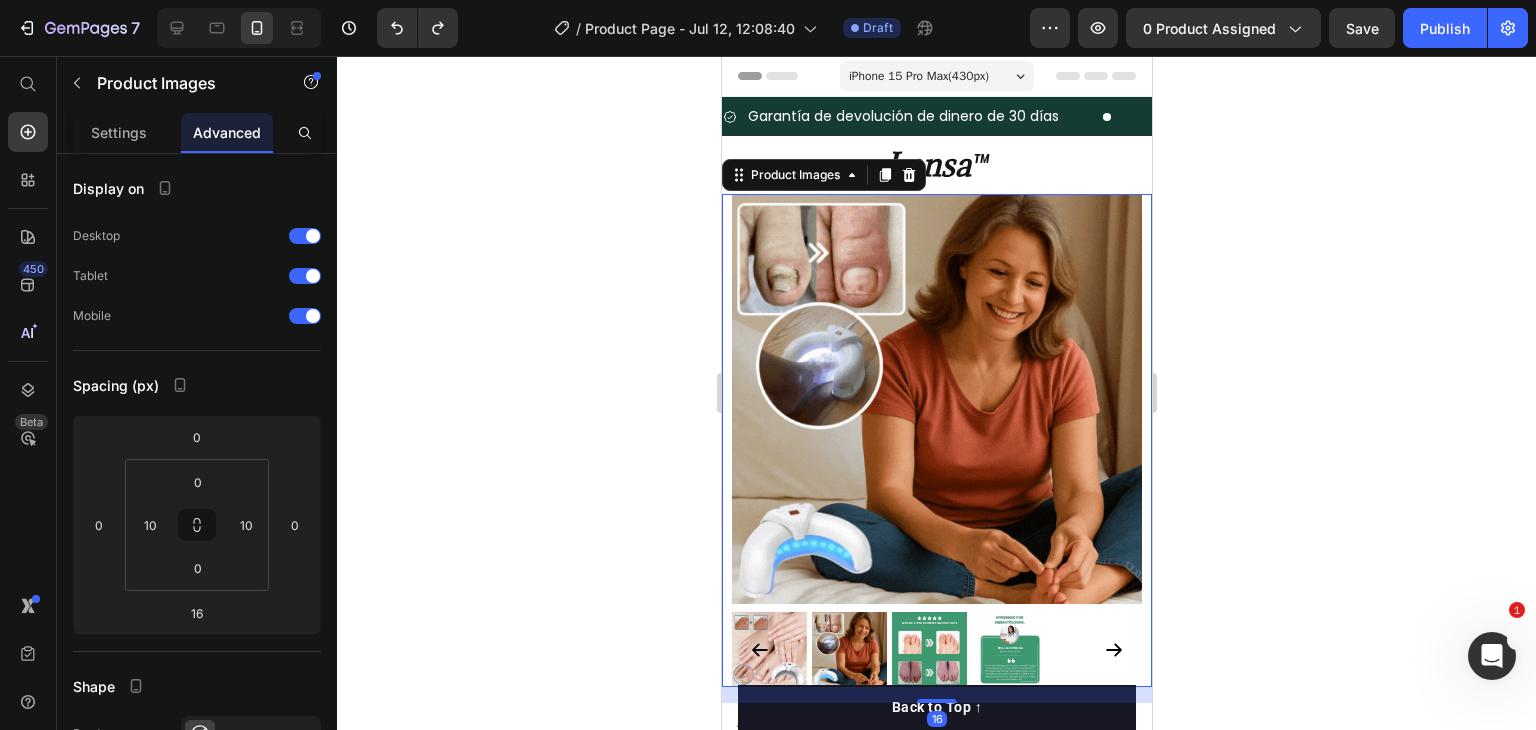 click at bounding box center [936, 399] 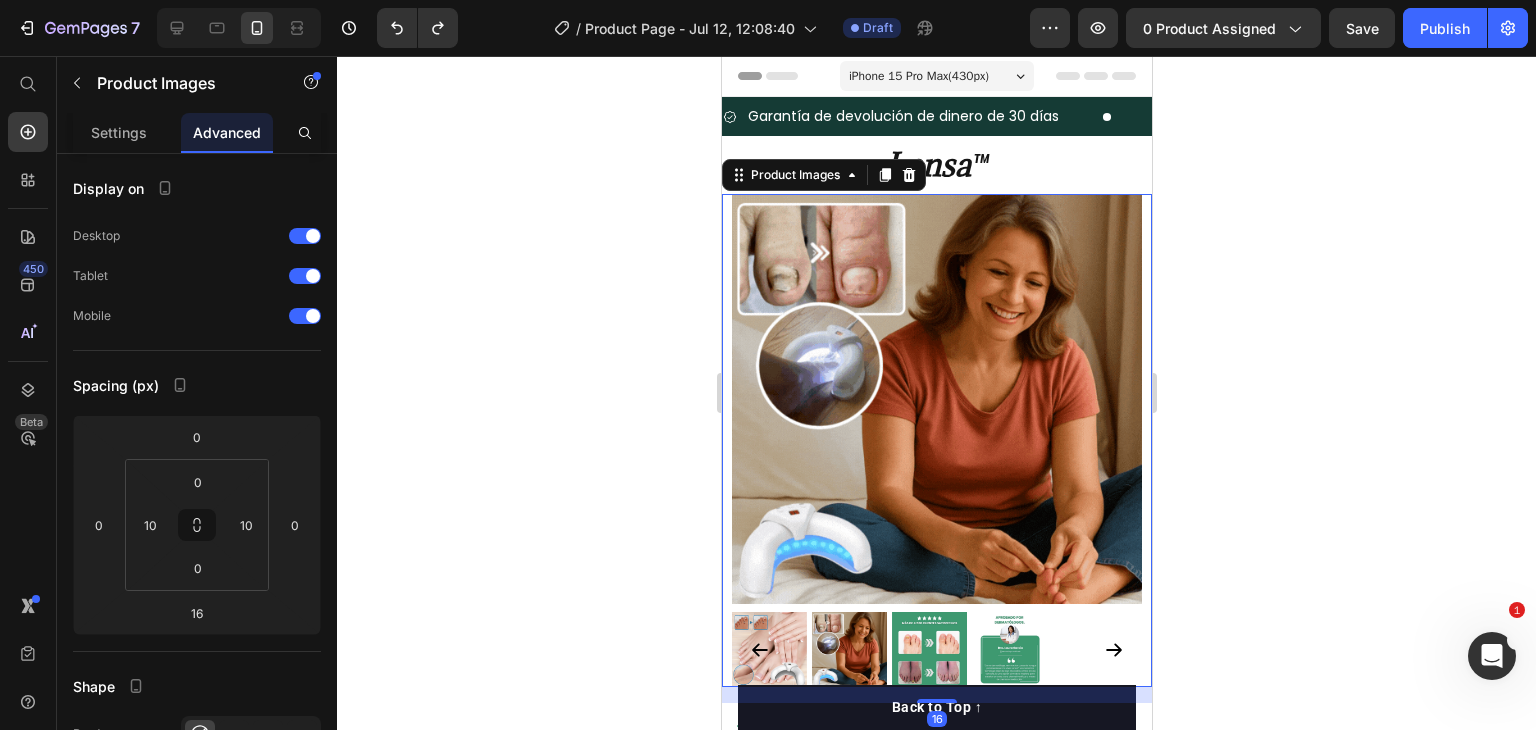 click at bounding box center (936, 399) 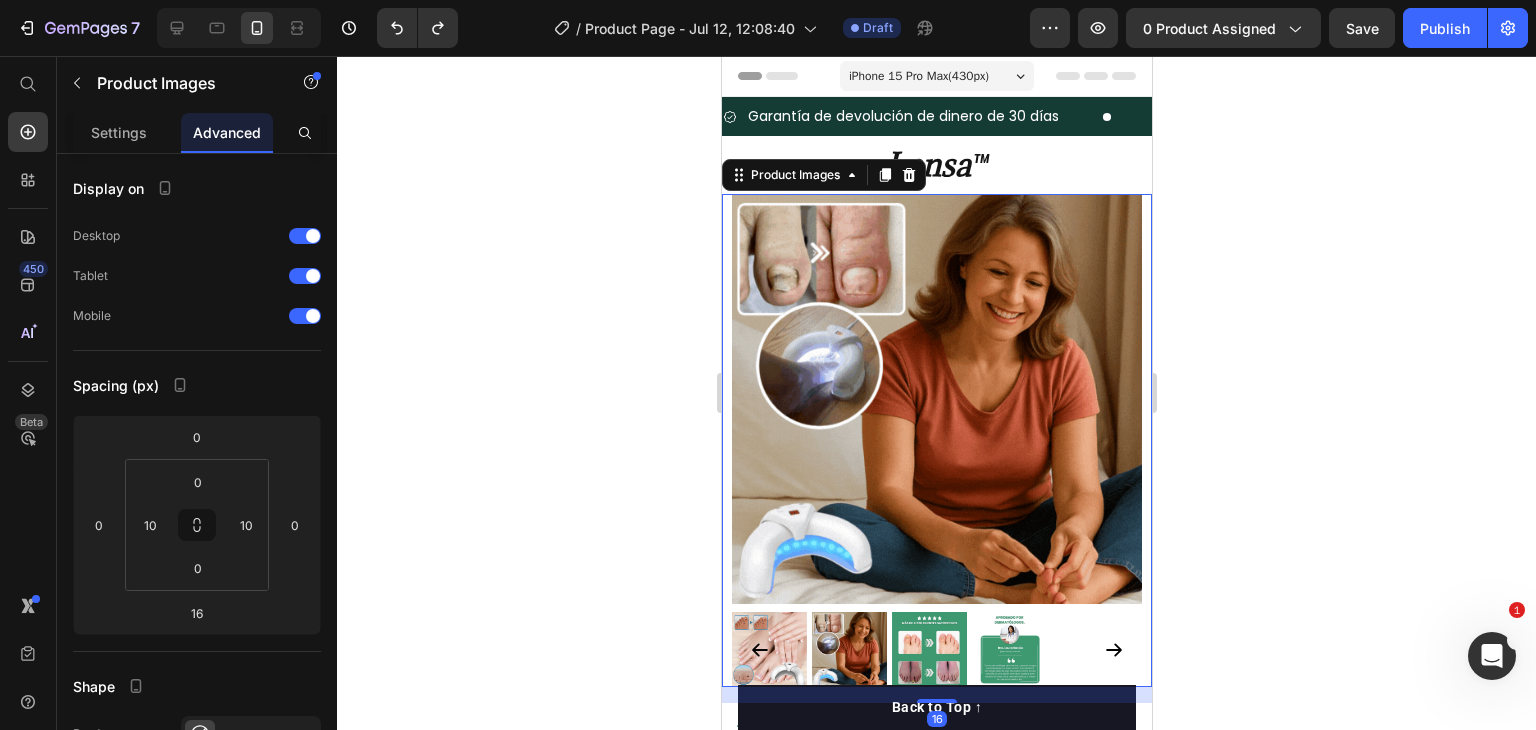 click at bounding box center [936, 399] 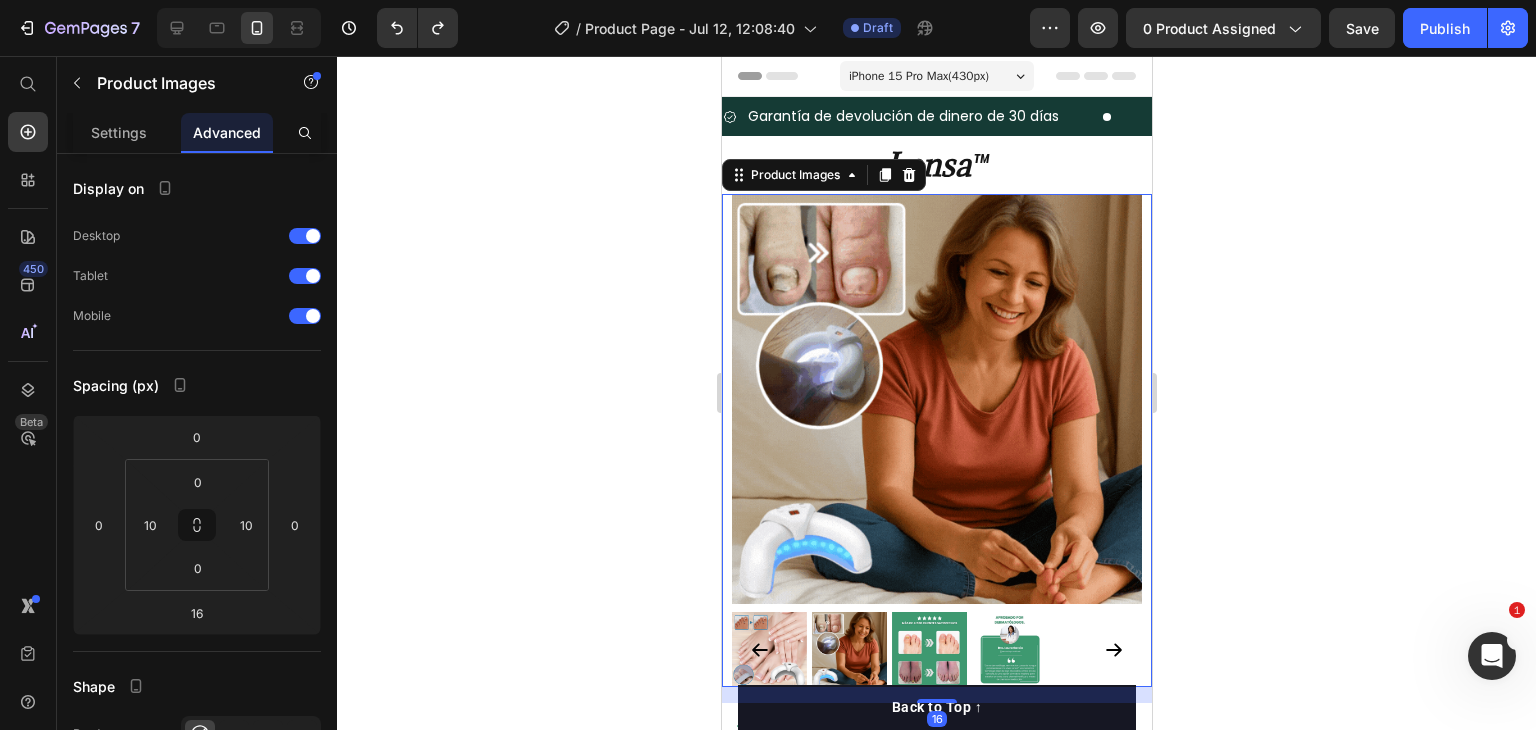 click at bounding box center (936, 399) 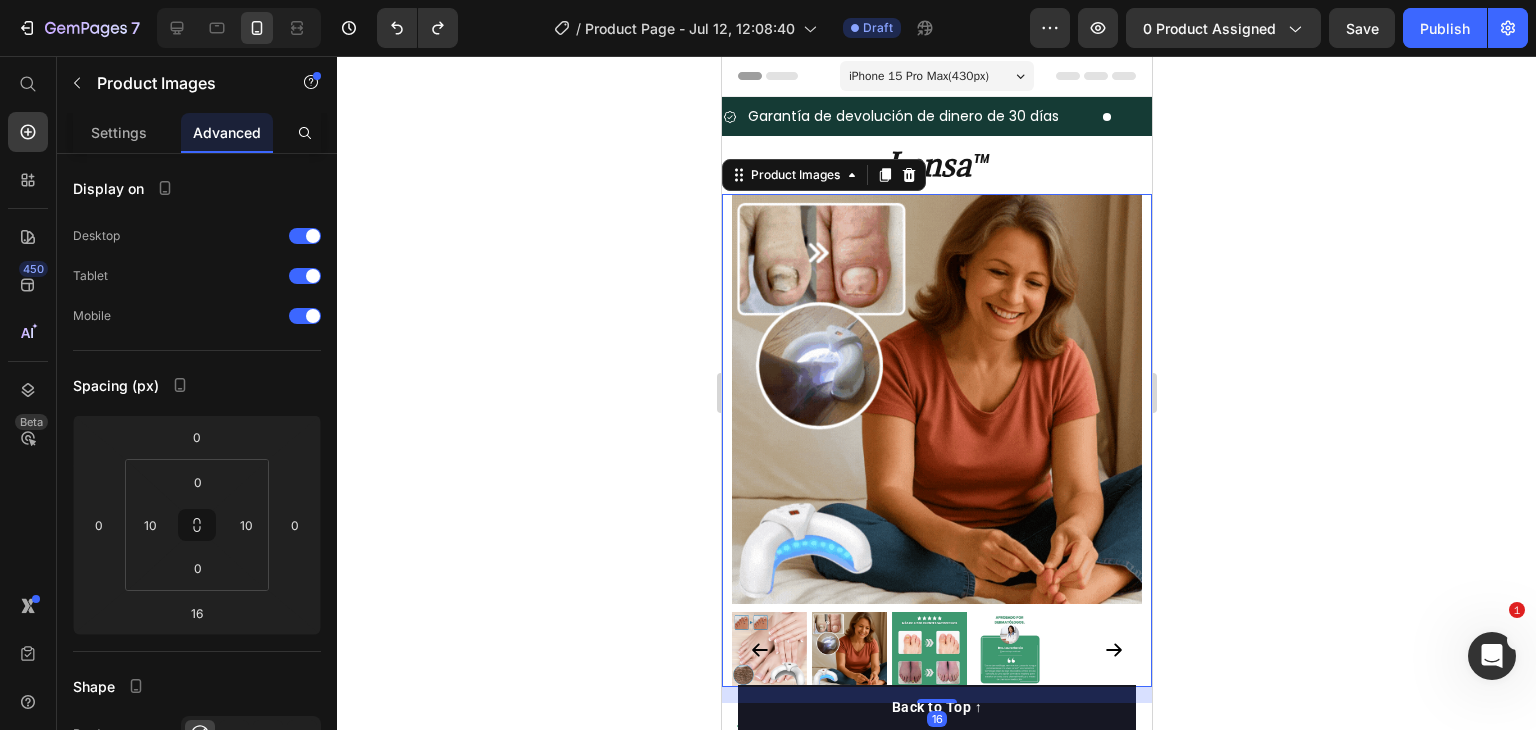 click at bounding box center (936, 399) 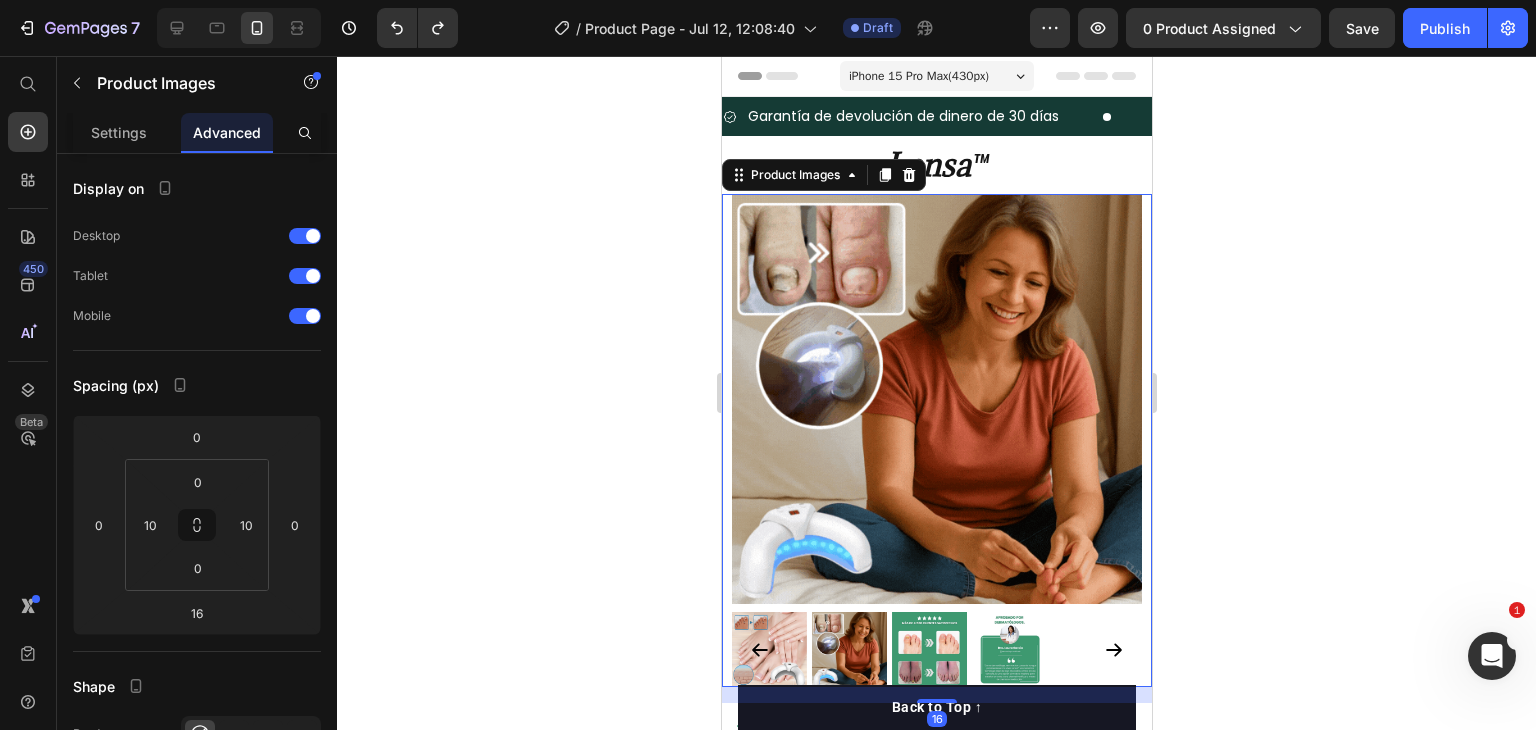 click at bounding box center [936, 399] 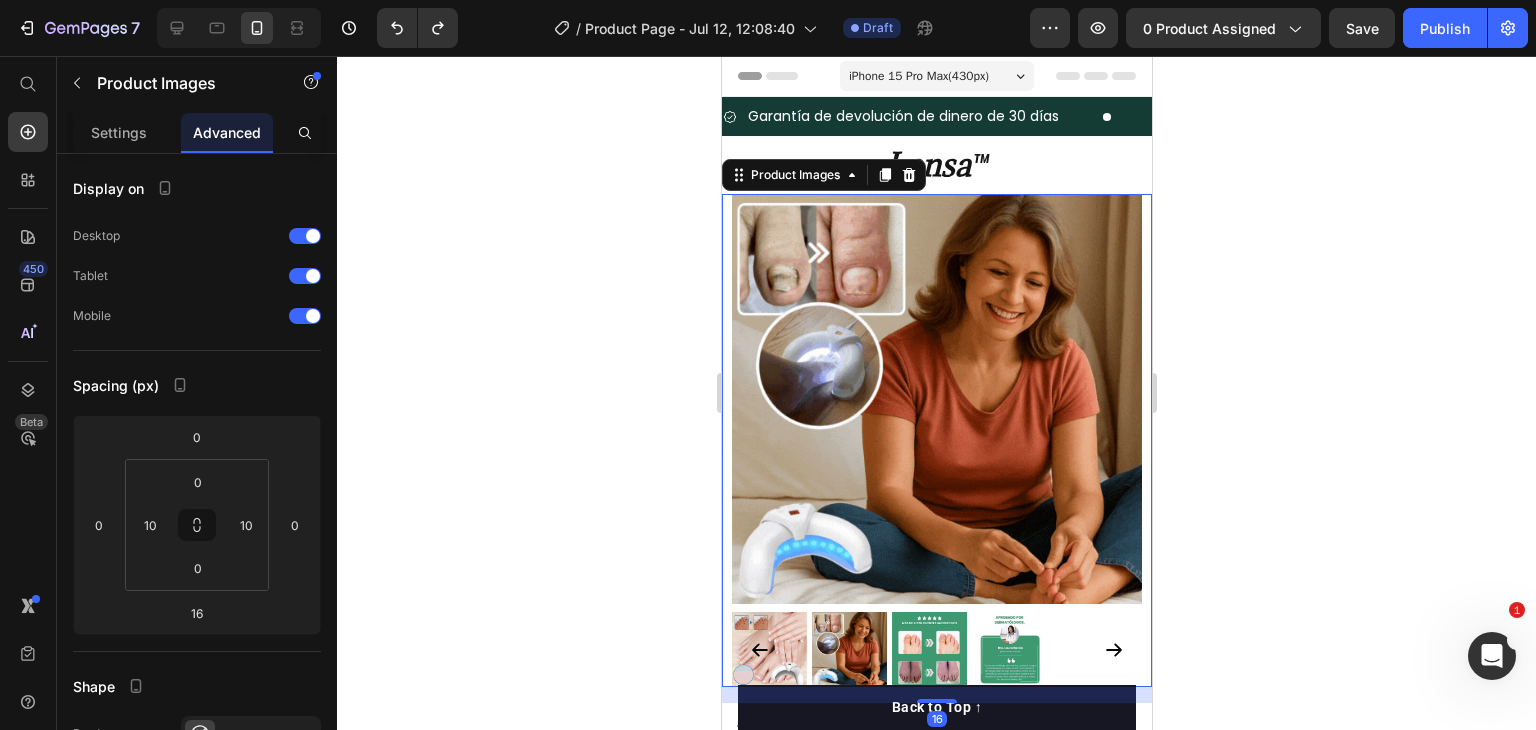 click at bounding box center (936, 399) 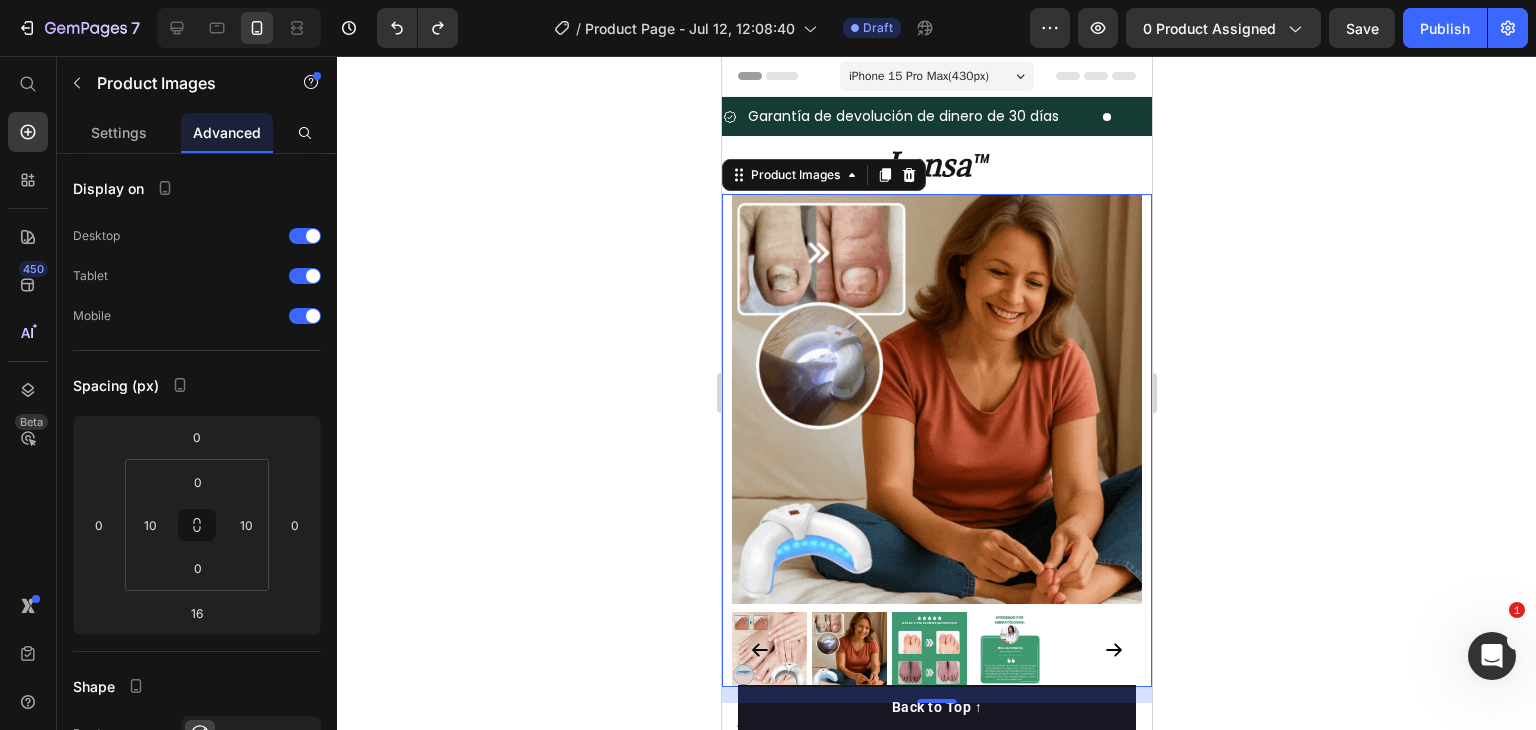 click at bounding box center [936, 399] 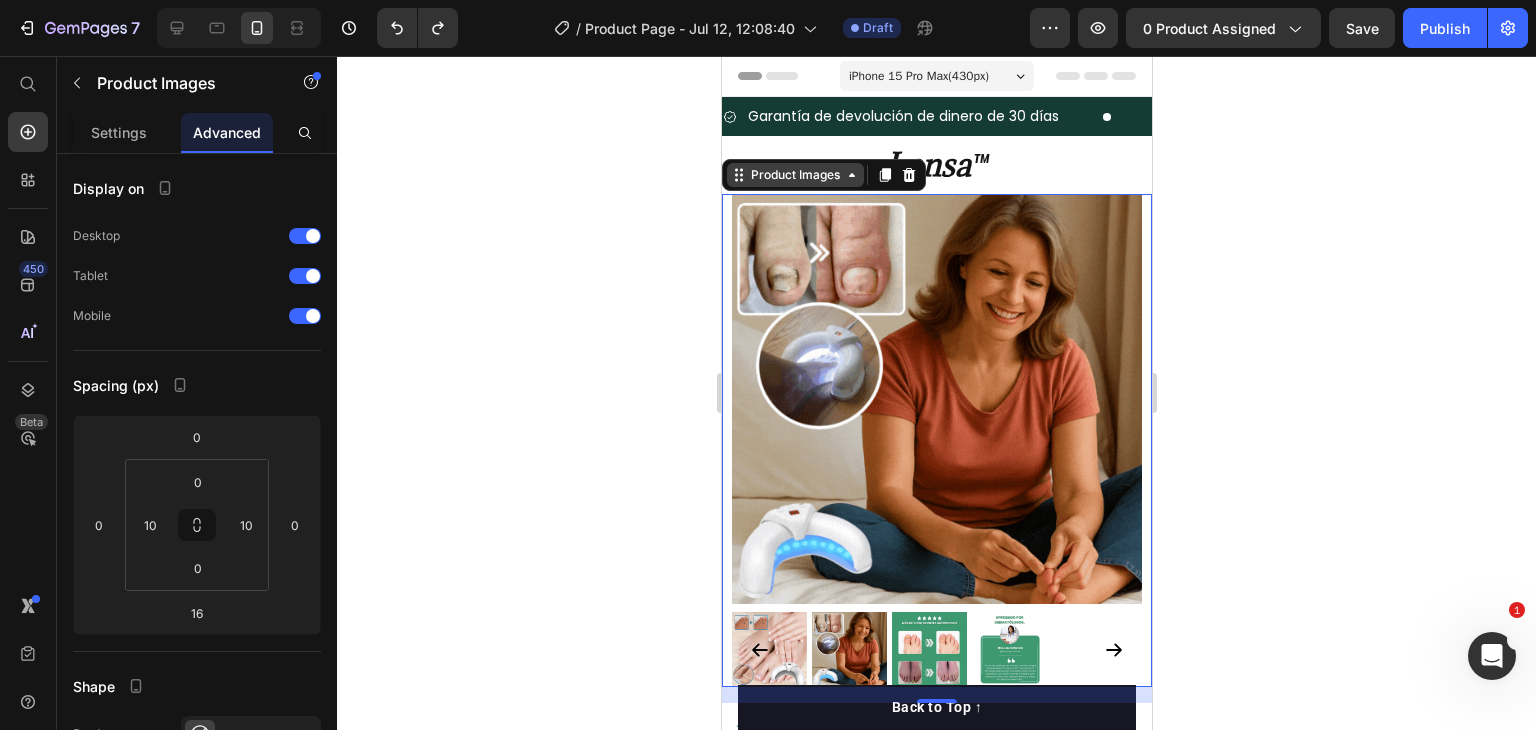click 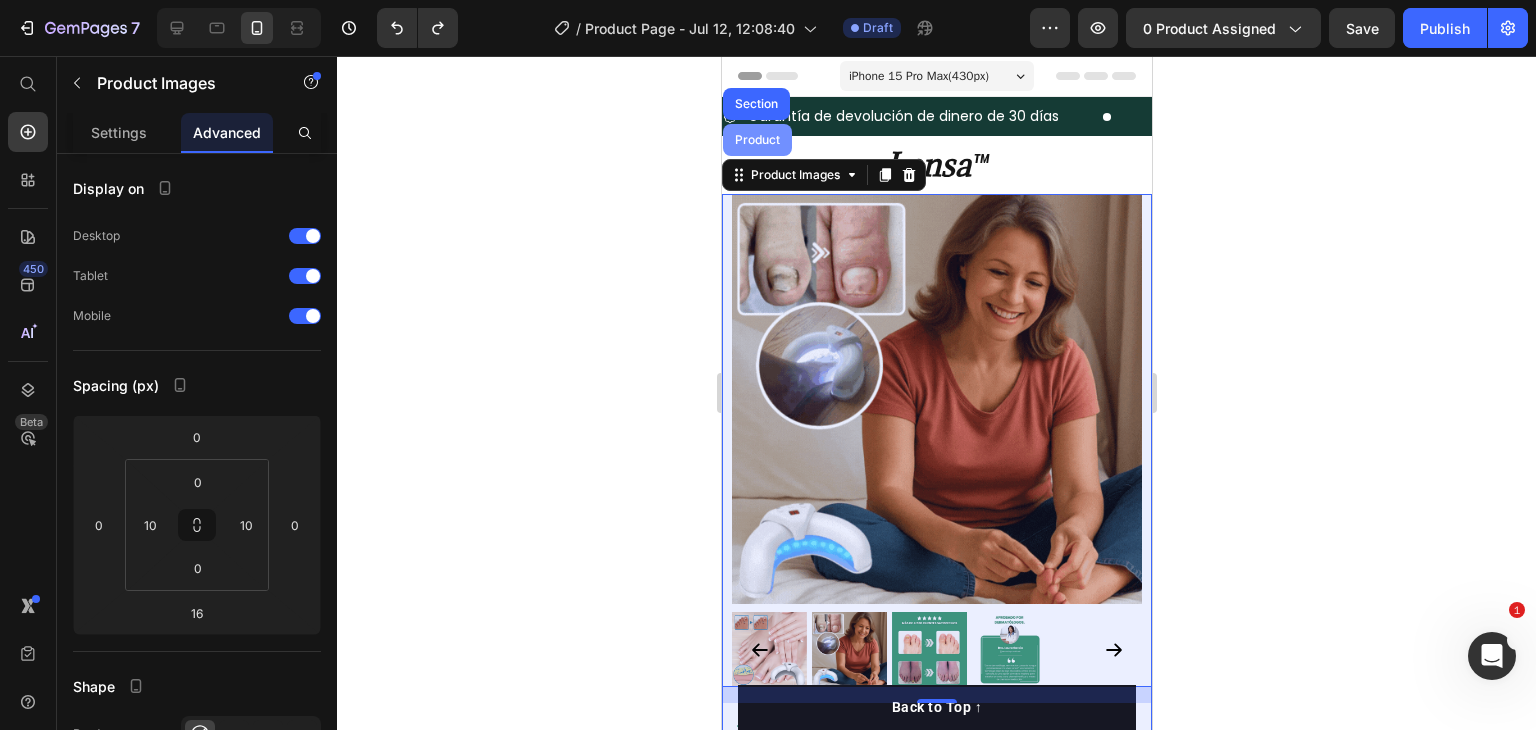 click on "Product" at bounding box center [756, 140] 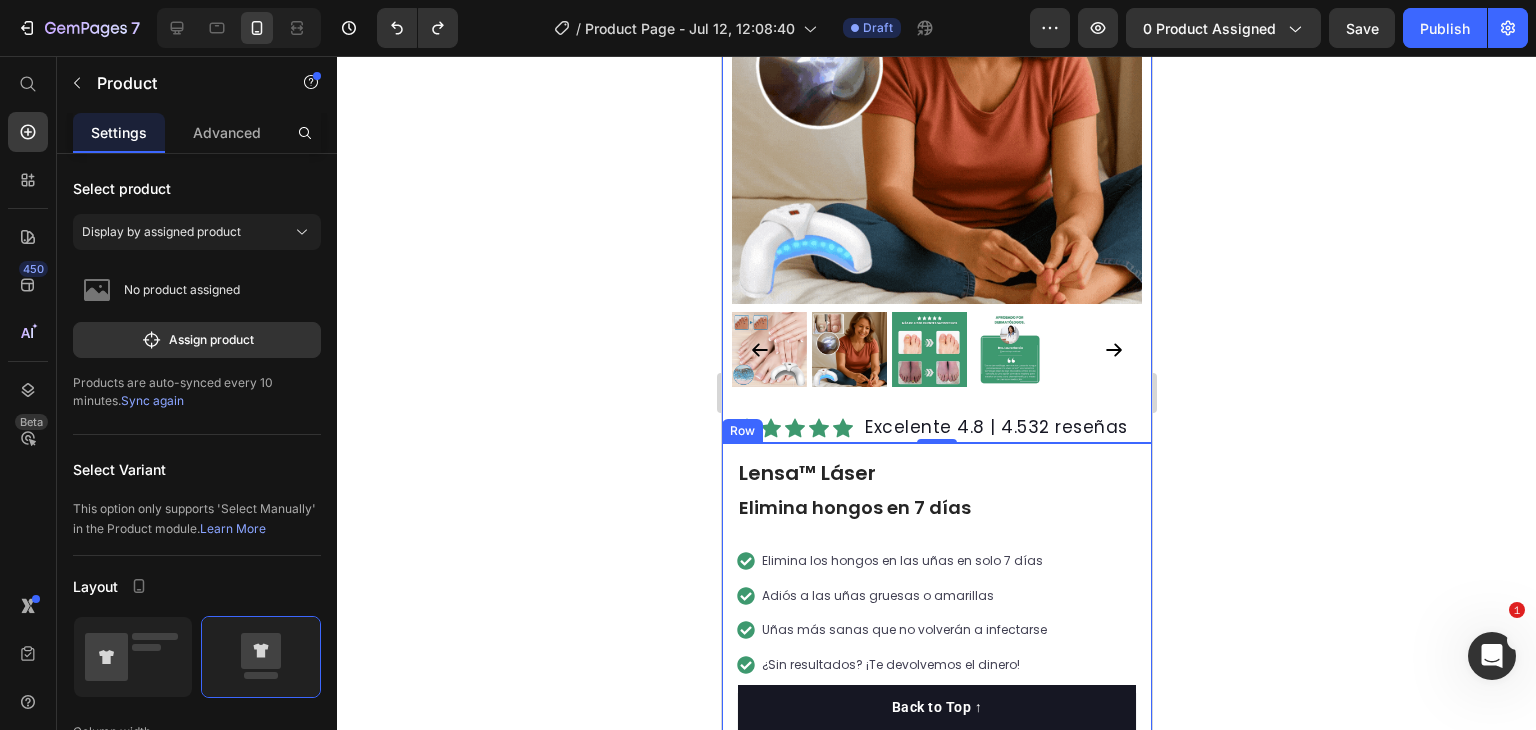 scroll, scrollTop: 0, scrollLeft: 0, axis: both 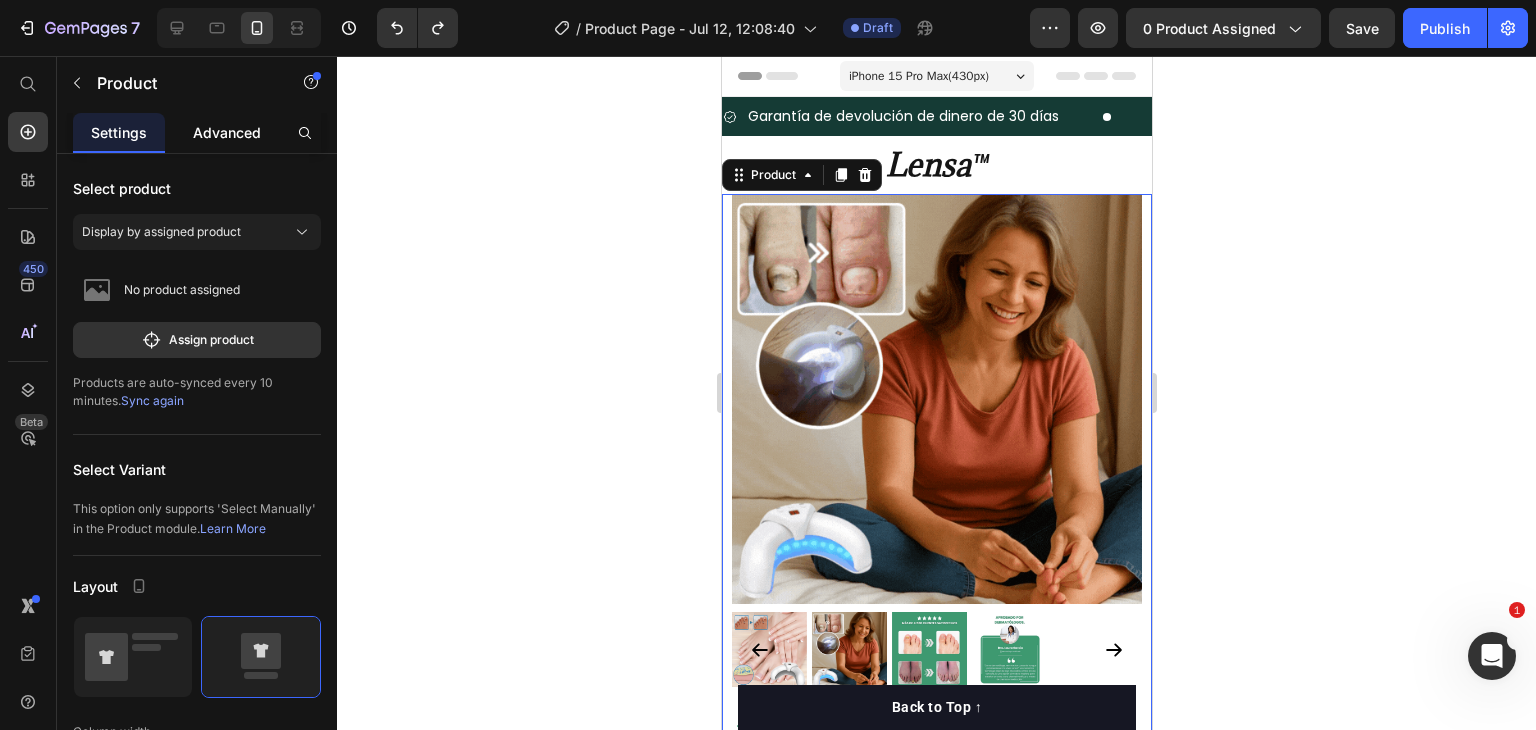 click on "Advanced" at bounding box center [227, 132] 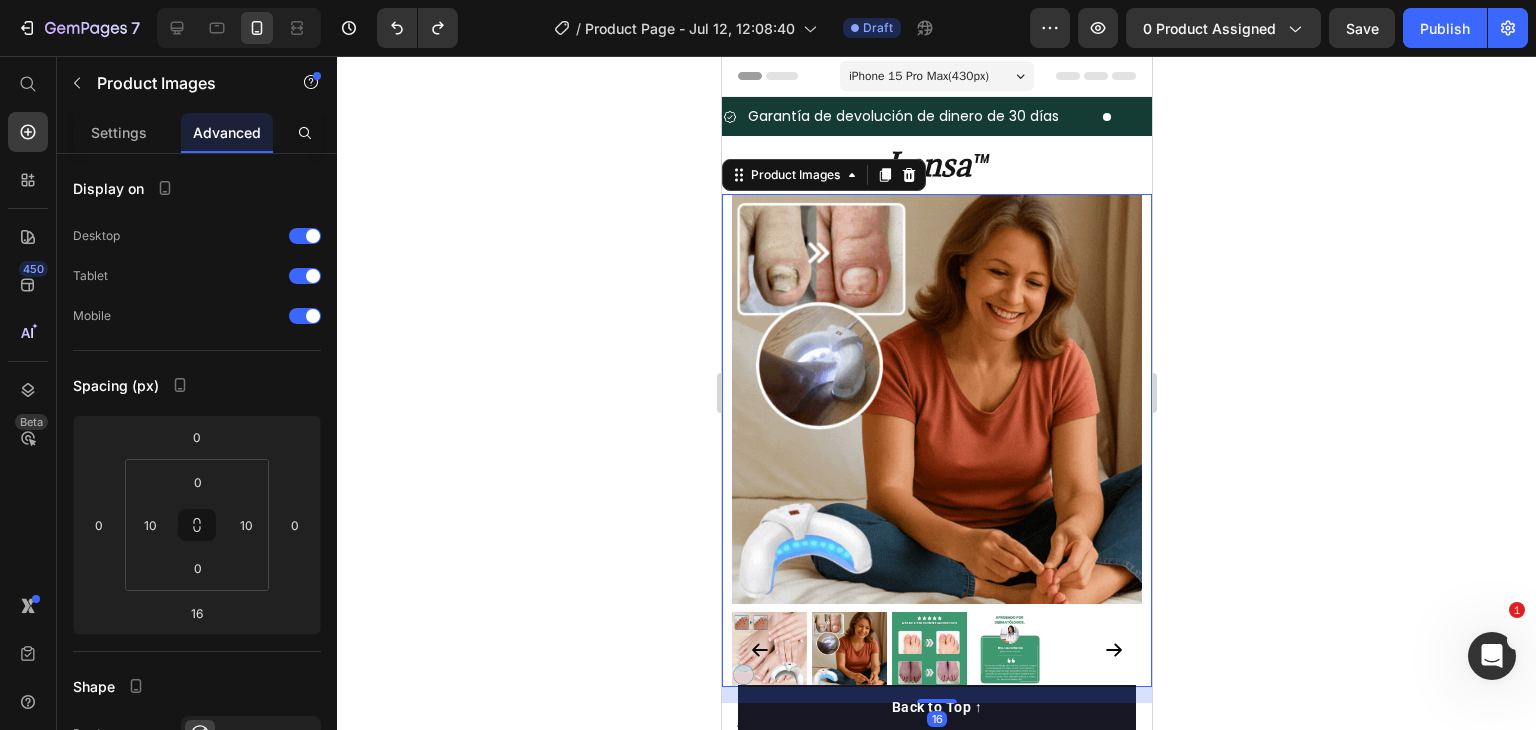 click at bounding box center [936, 399] 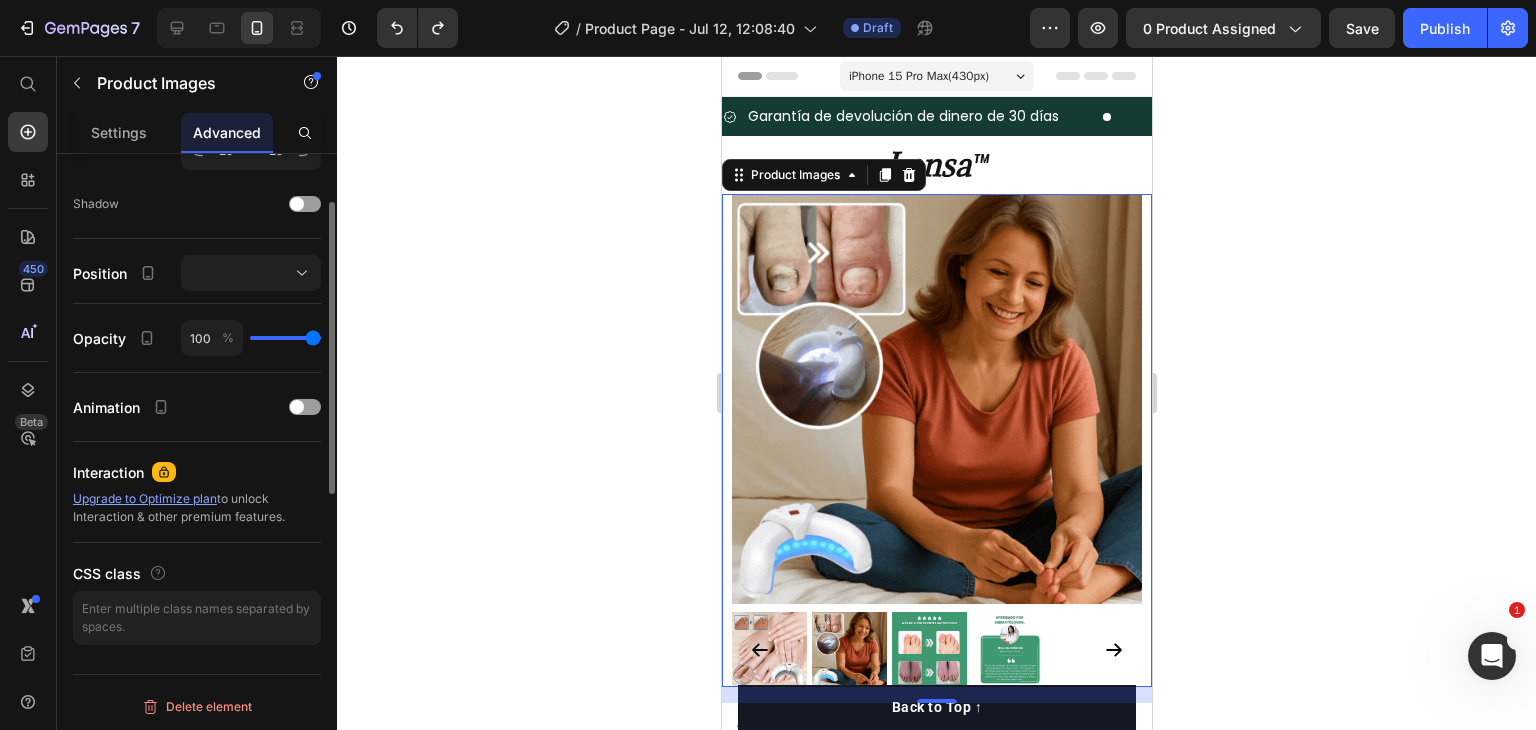 scroll, scrollTop: 238, scrollLeft: 0, axis: vertical 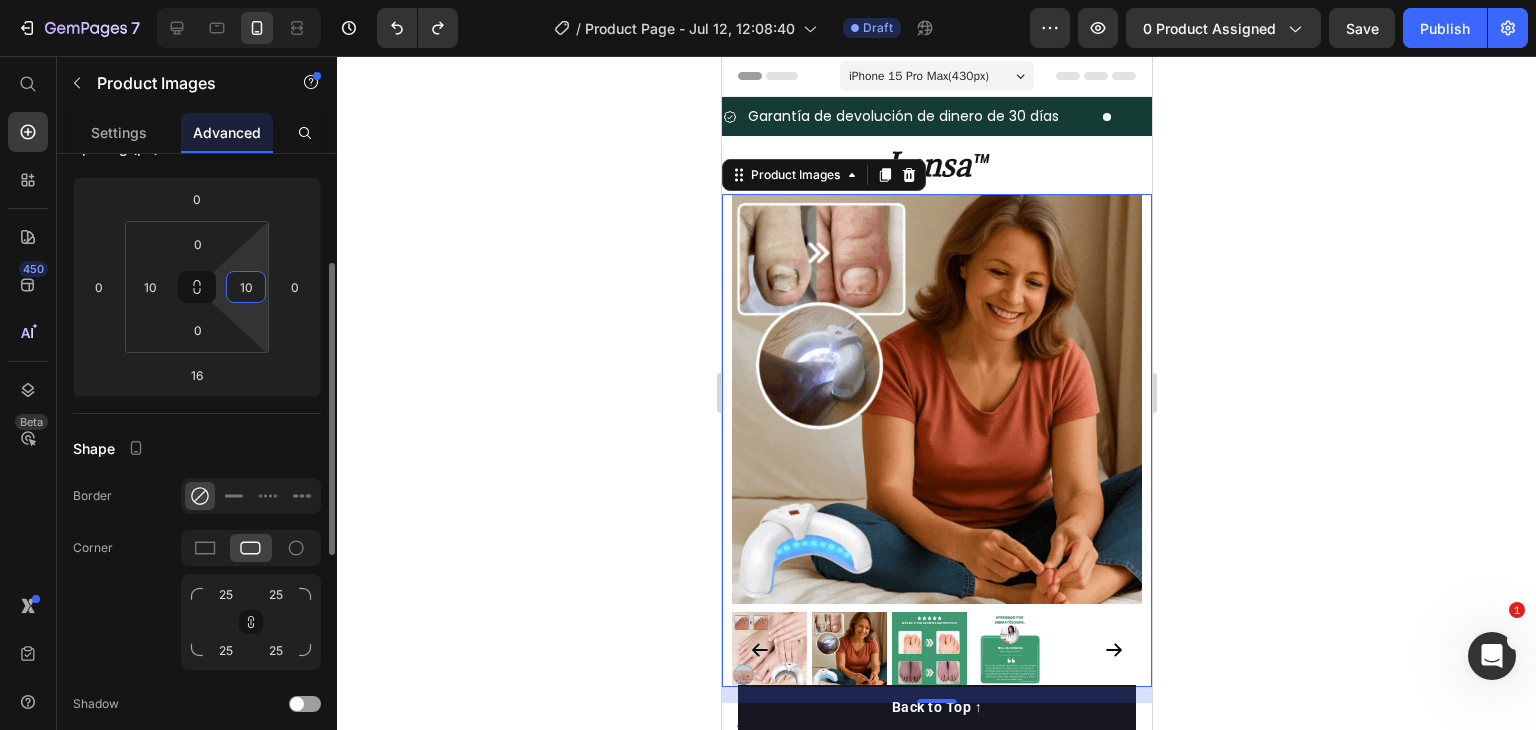 click on "10" at bounding box center (246, 287) 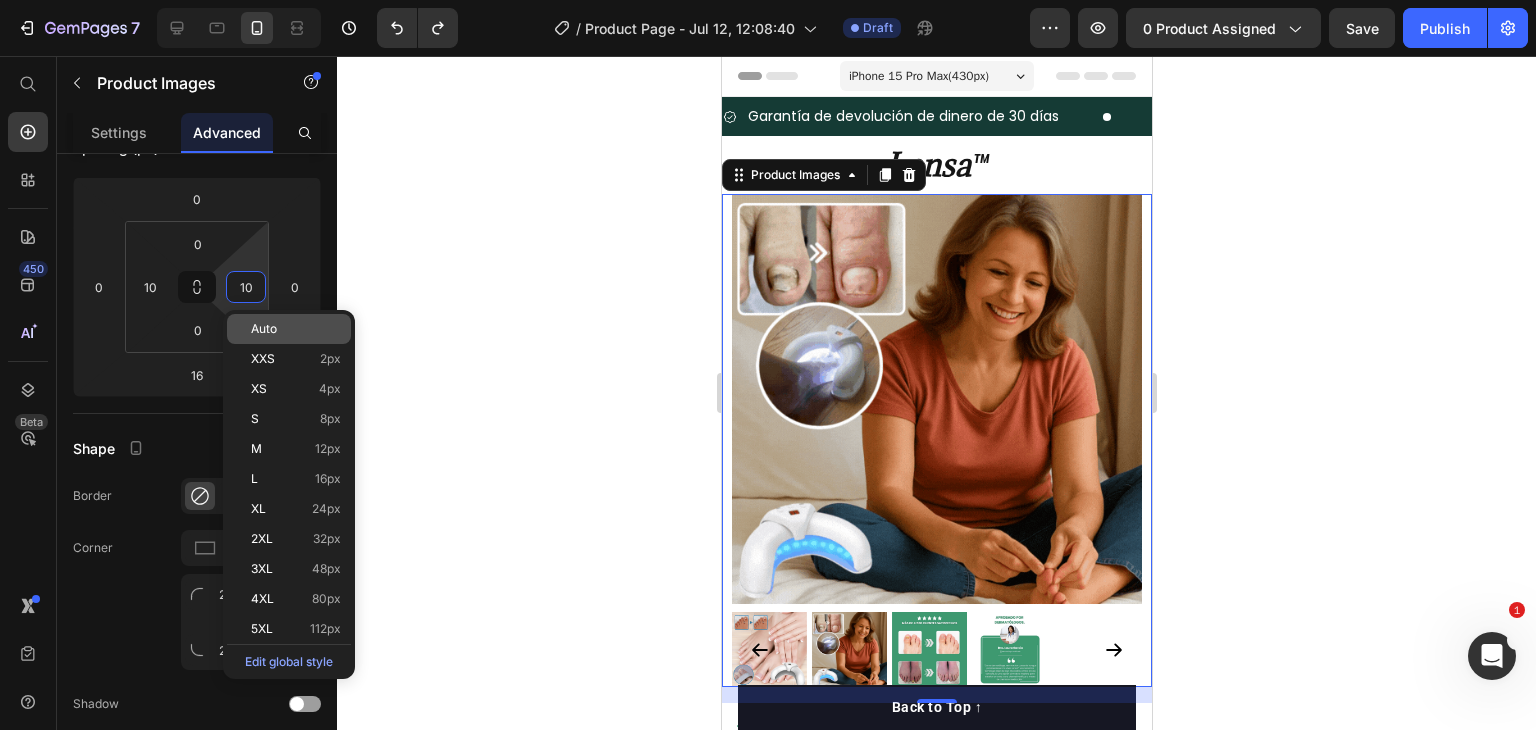 click on "Auto" at bounding box center (264, 329) 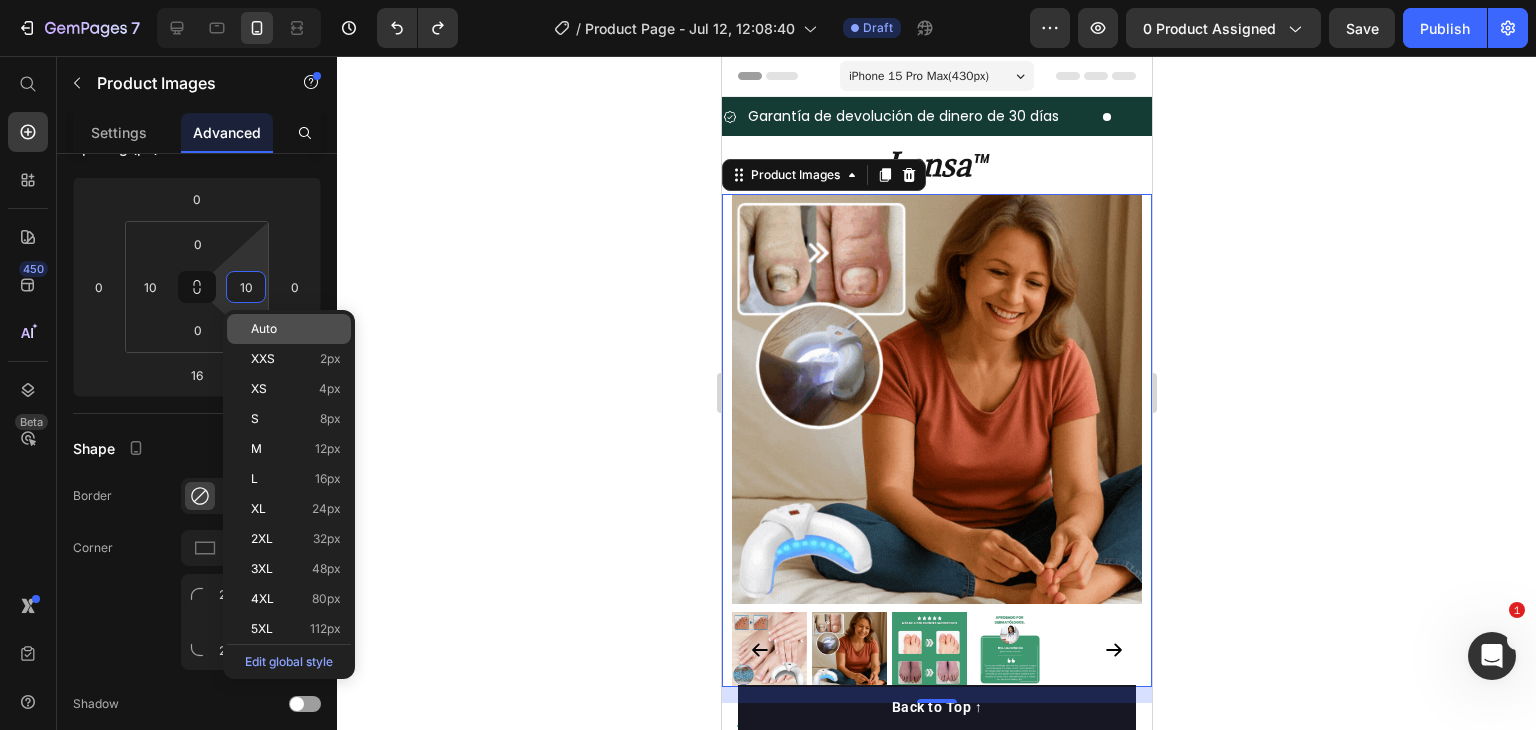 type 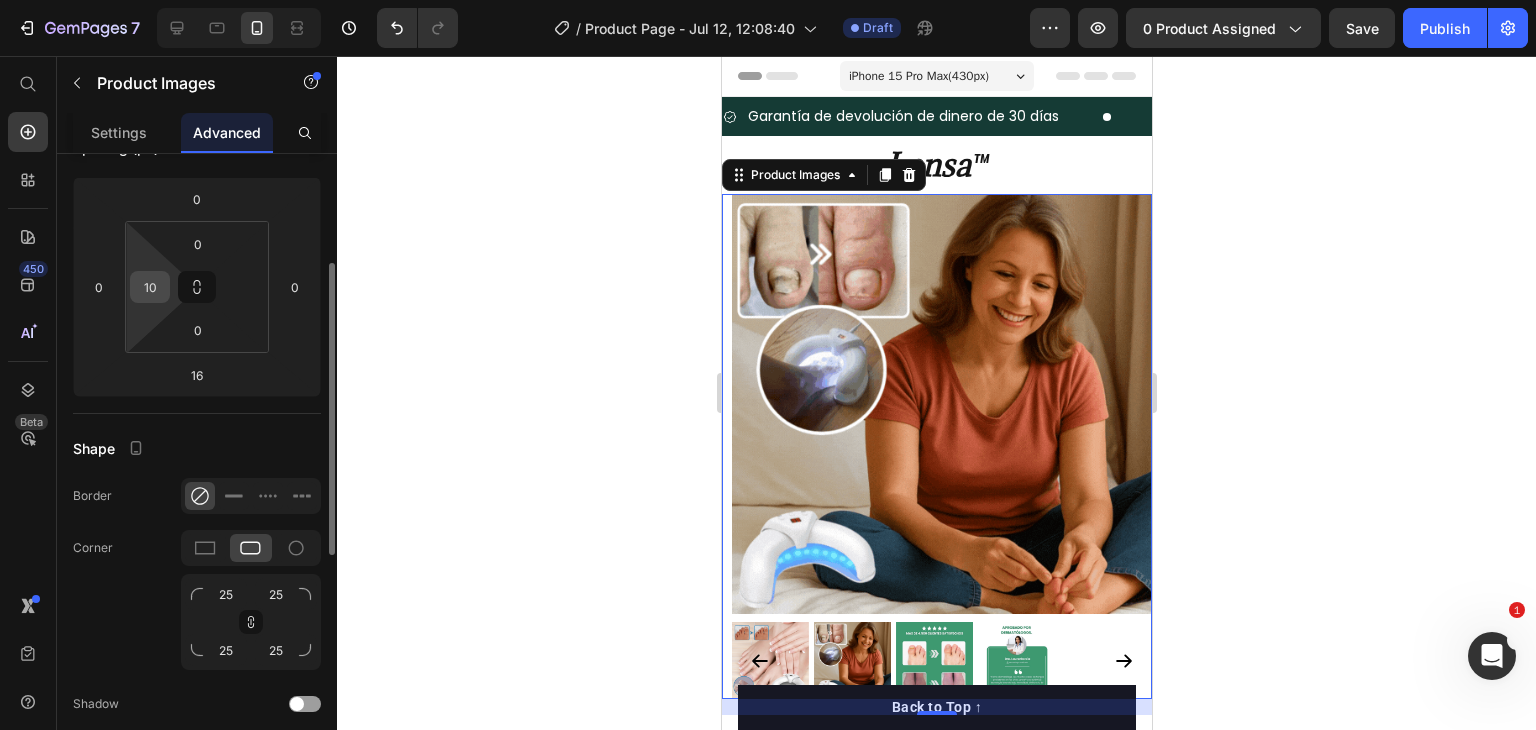 click on "10" at bounding box center (150, 287) 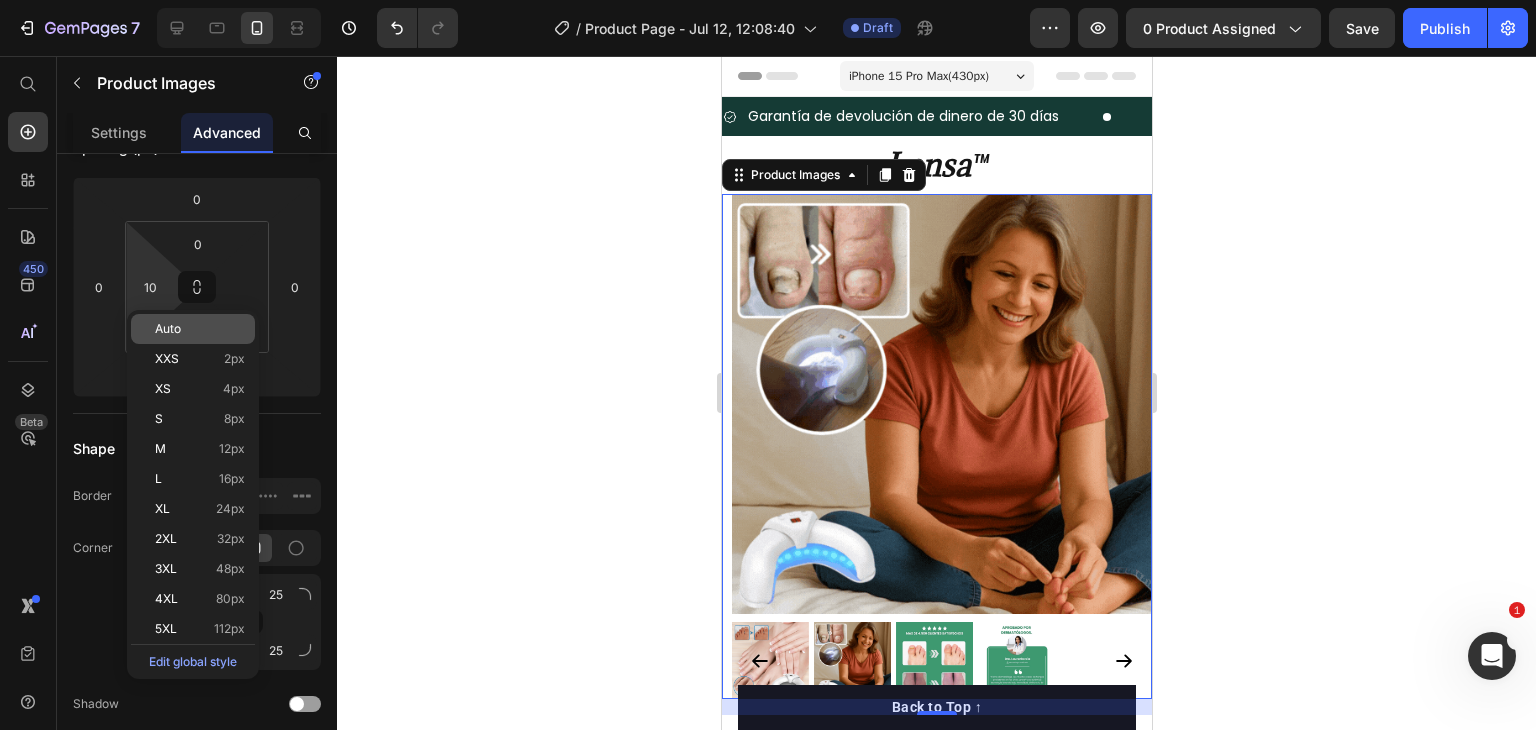 click on "Auto" at bounding box center (200, 329) 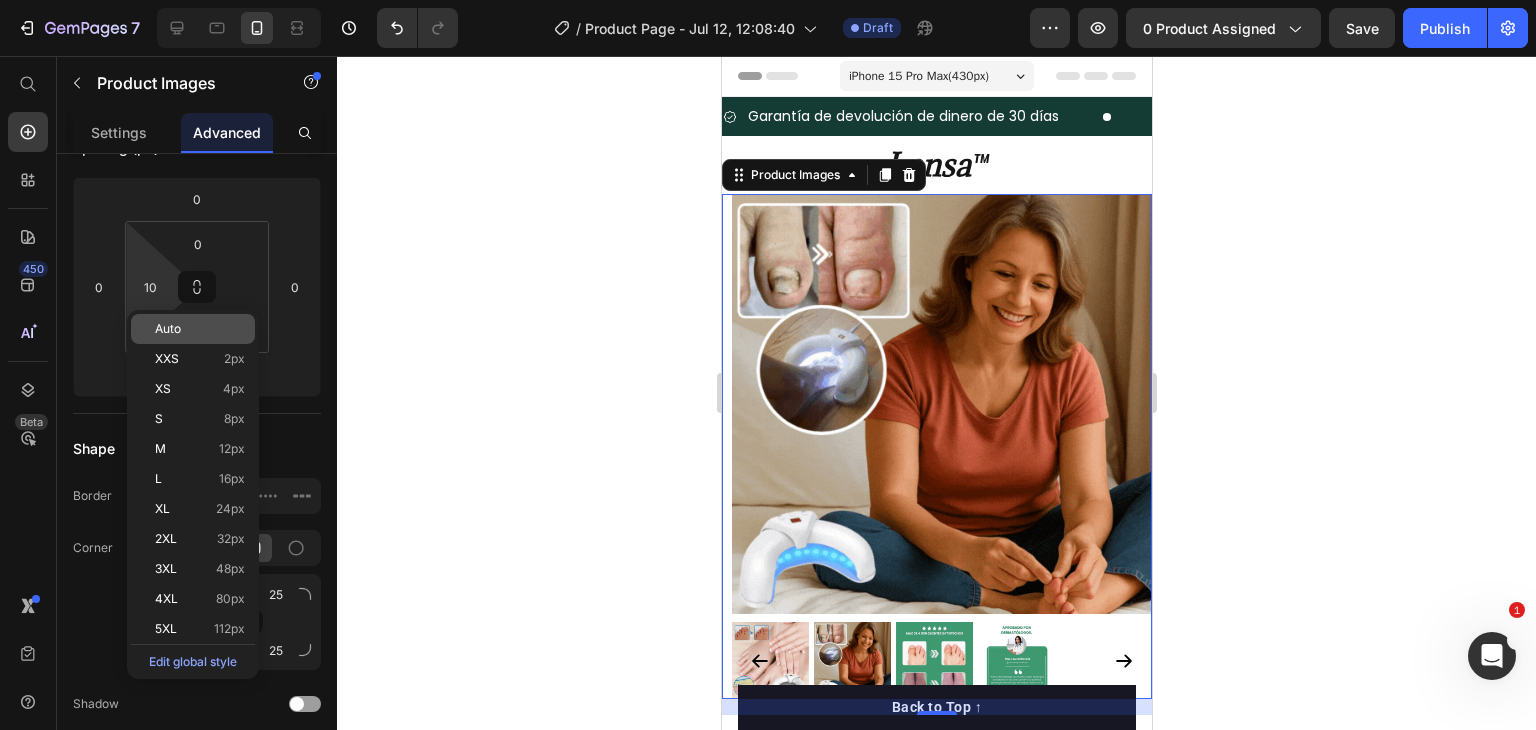 type 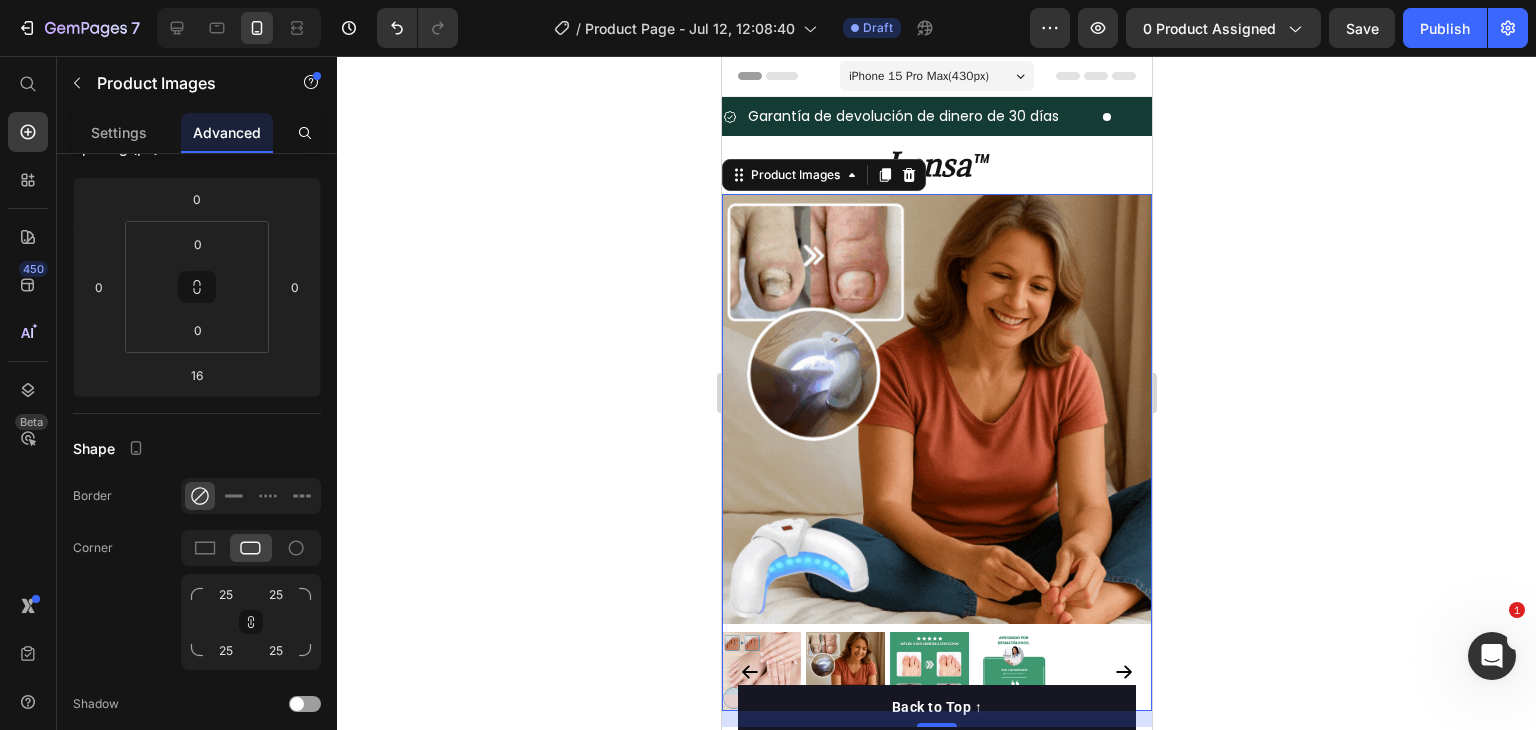 click at bounding box center (936, 409) 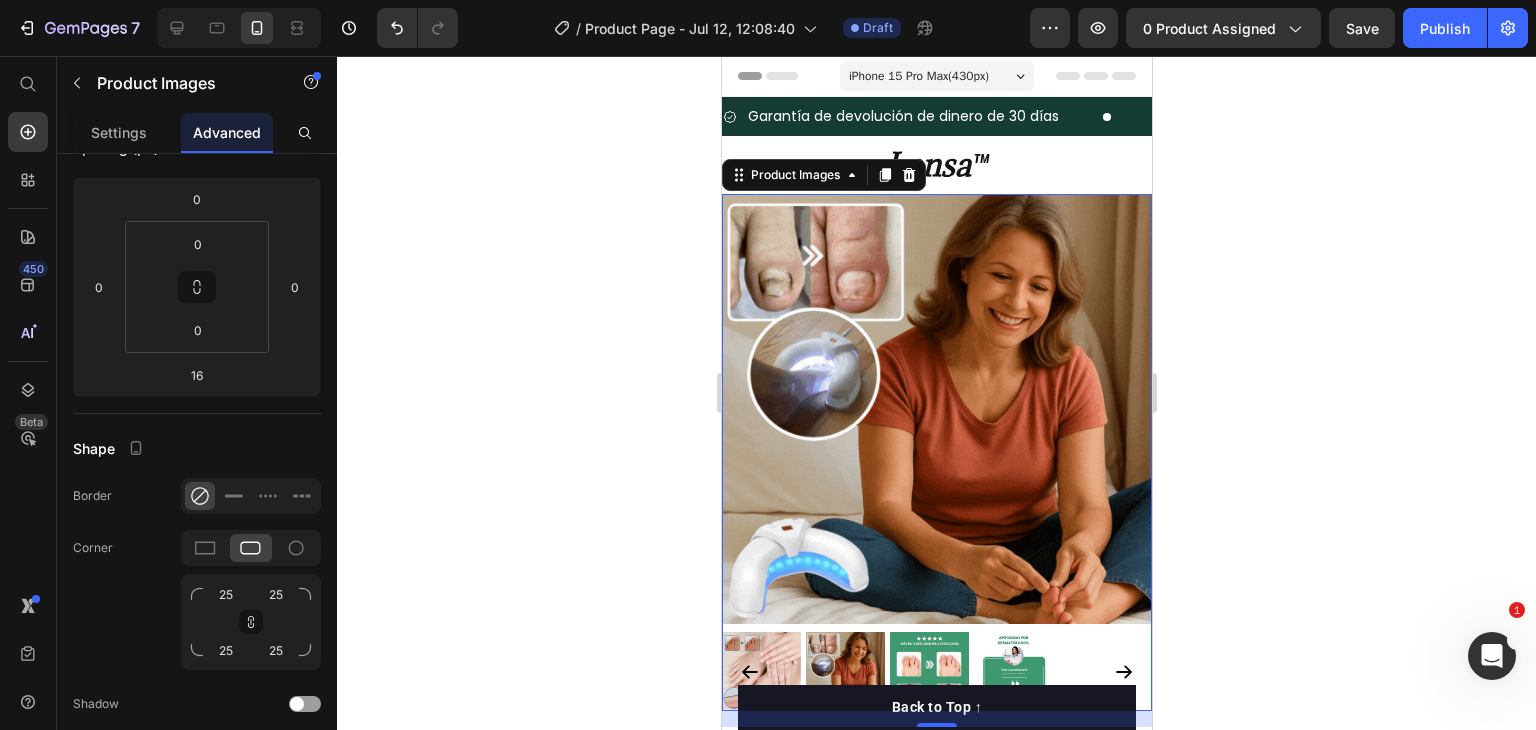 click 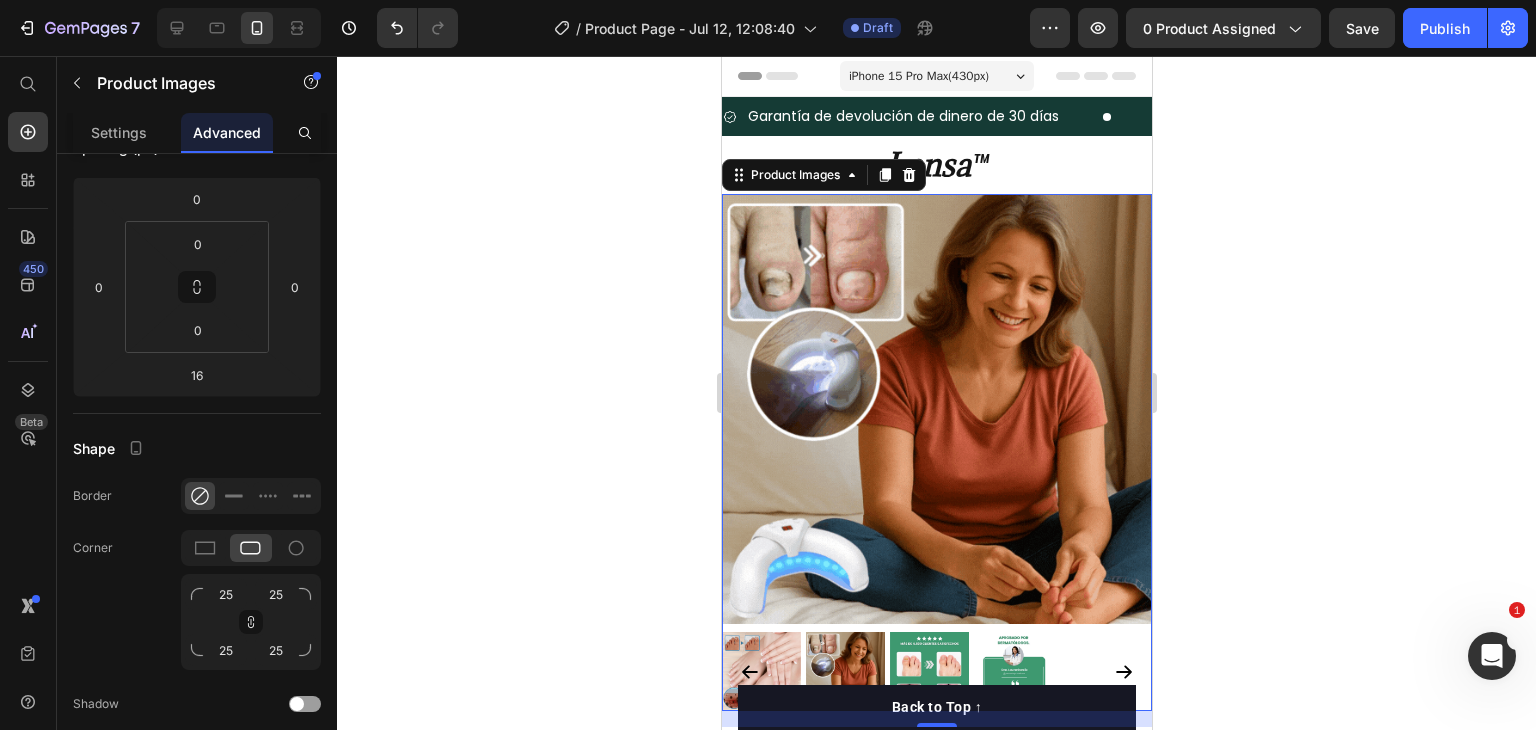 click at bounding box center (936, 409) 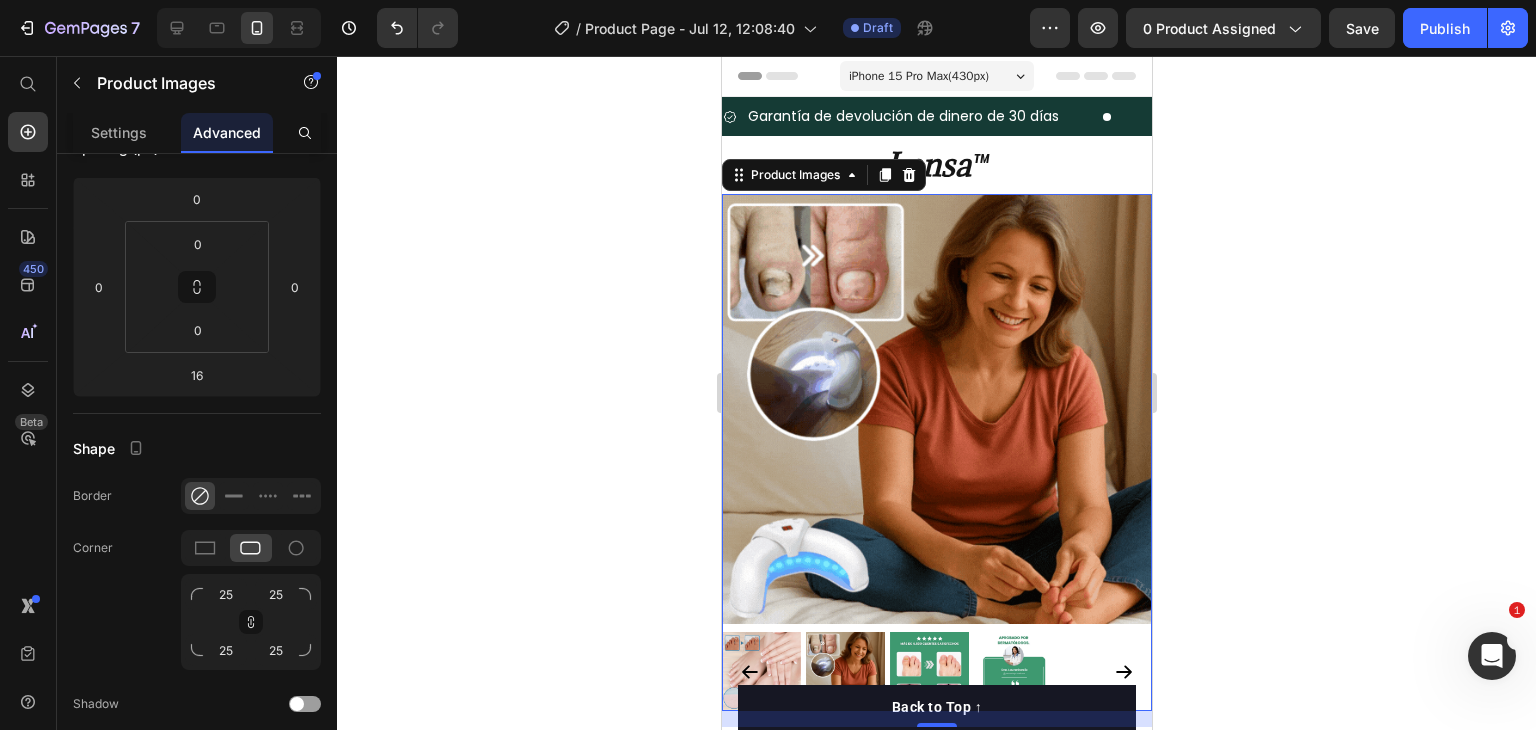 click at bounding box center [936, 409] 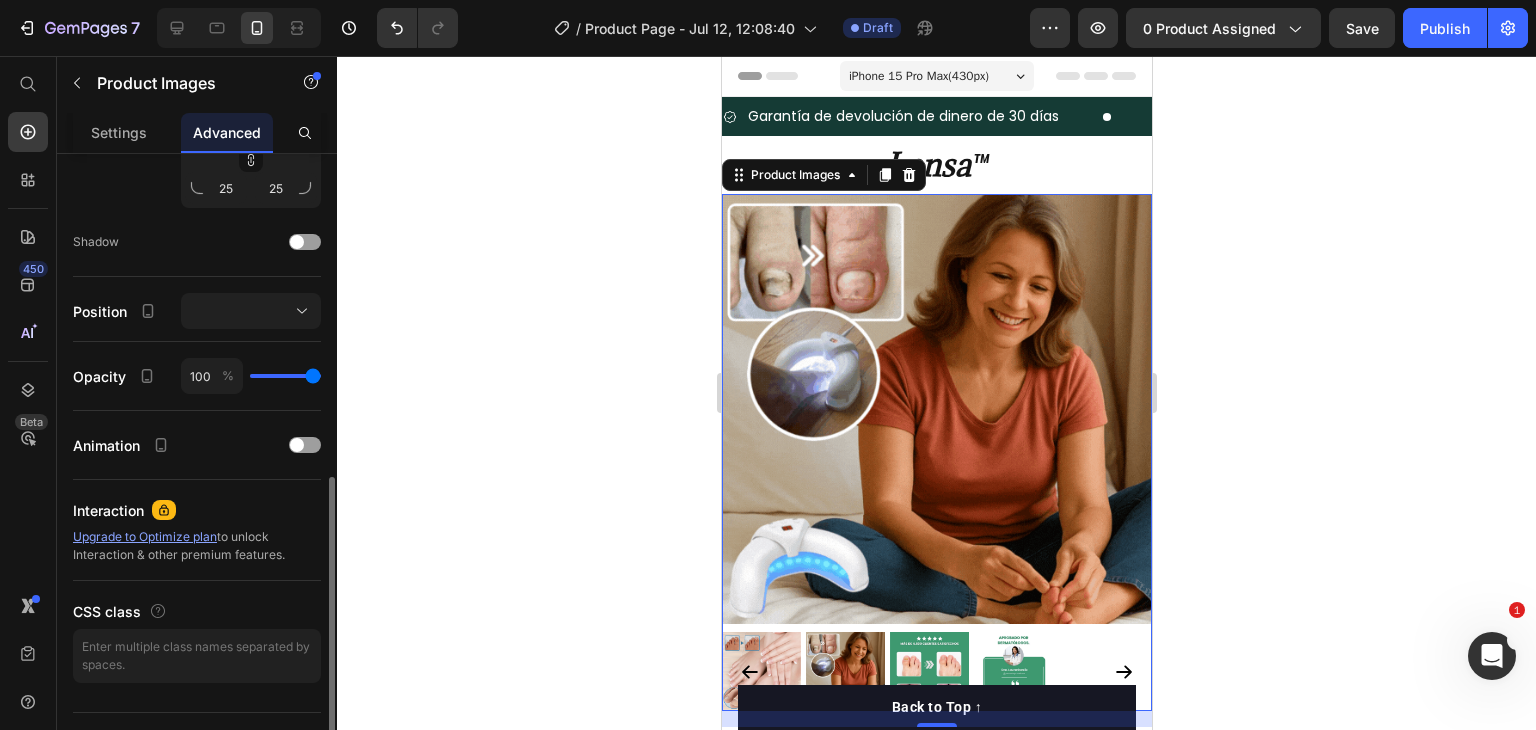 scroll, scrollTop: 738, scrollLeft: 0, axis: vertical 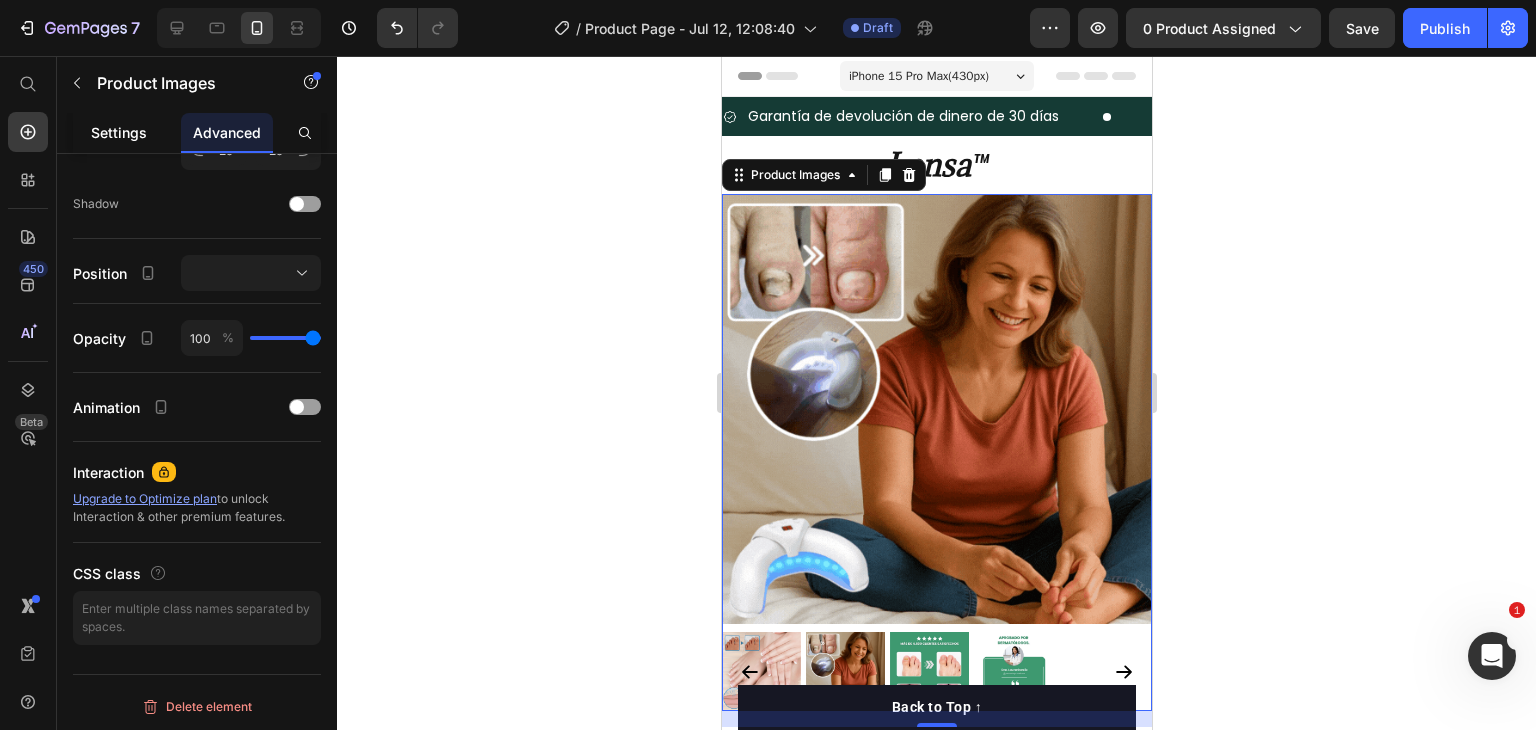 click on "Settings" at bounding box center [119, 132] 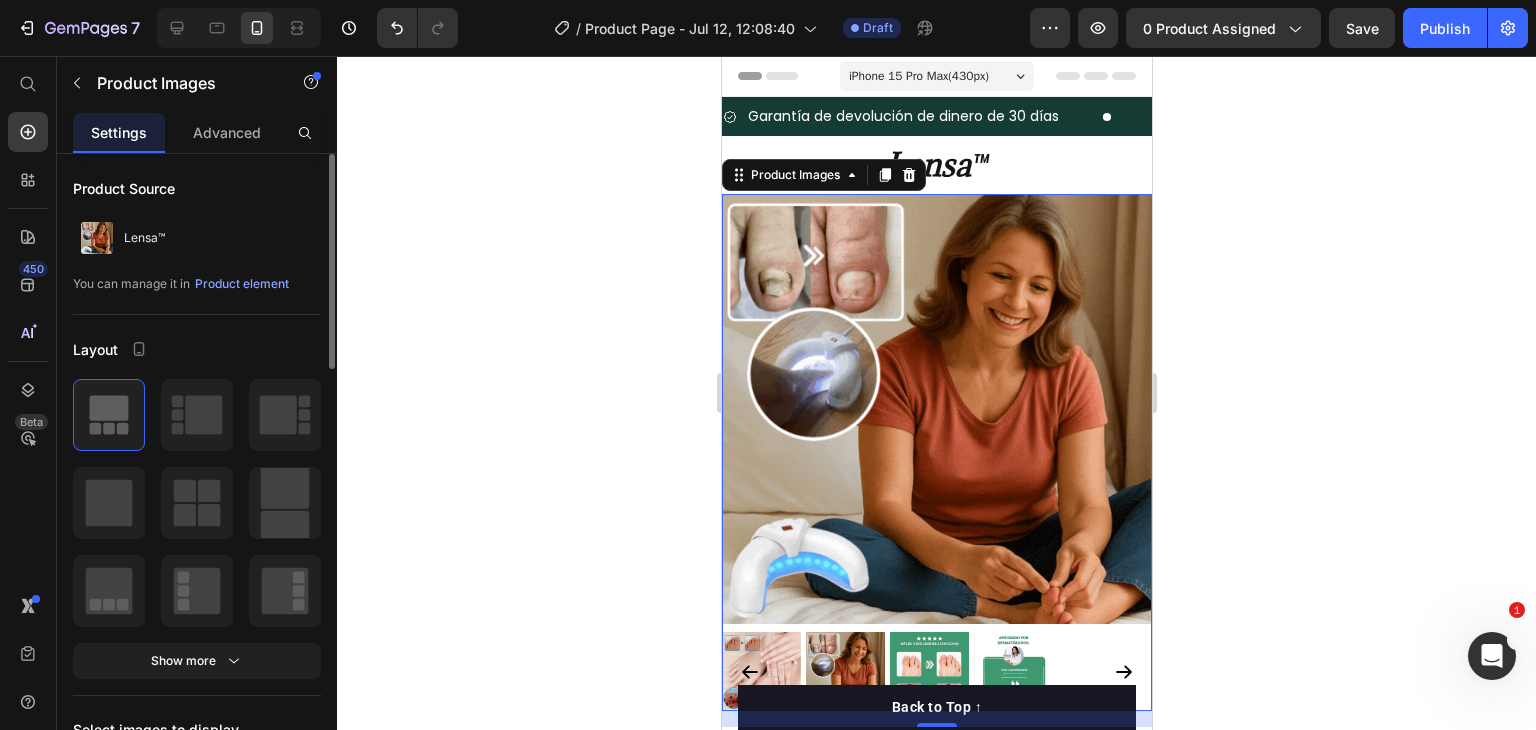 scroll, scrollTop: 100, scrollLeft: 0, axis: vertical 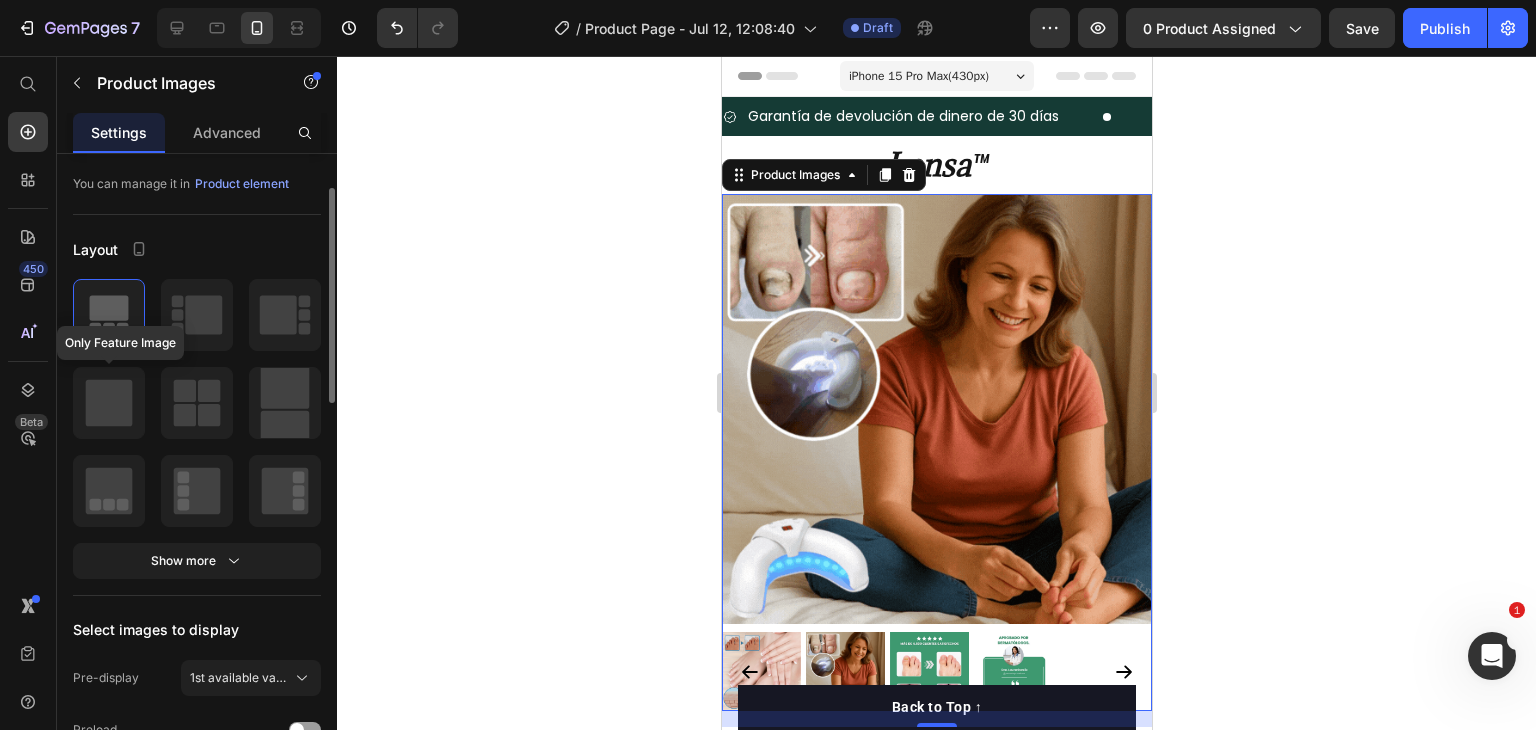 click 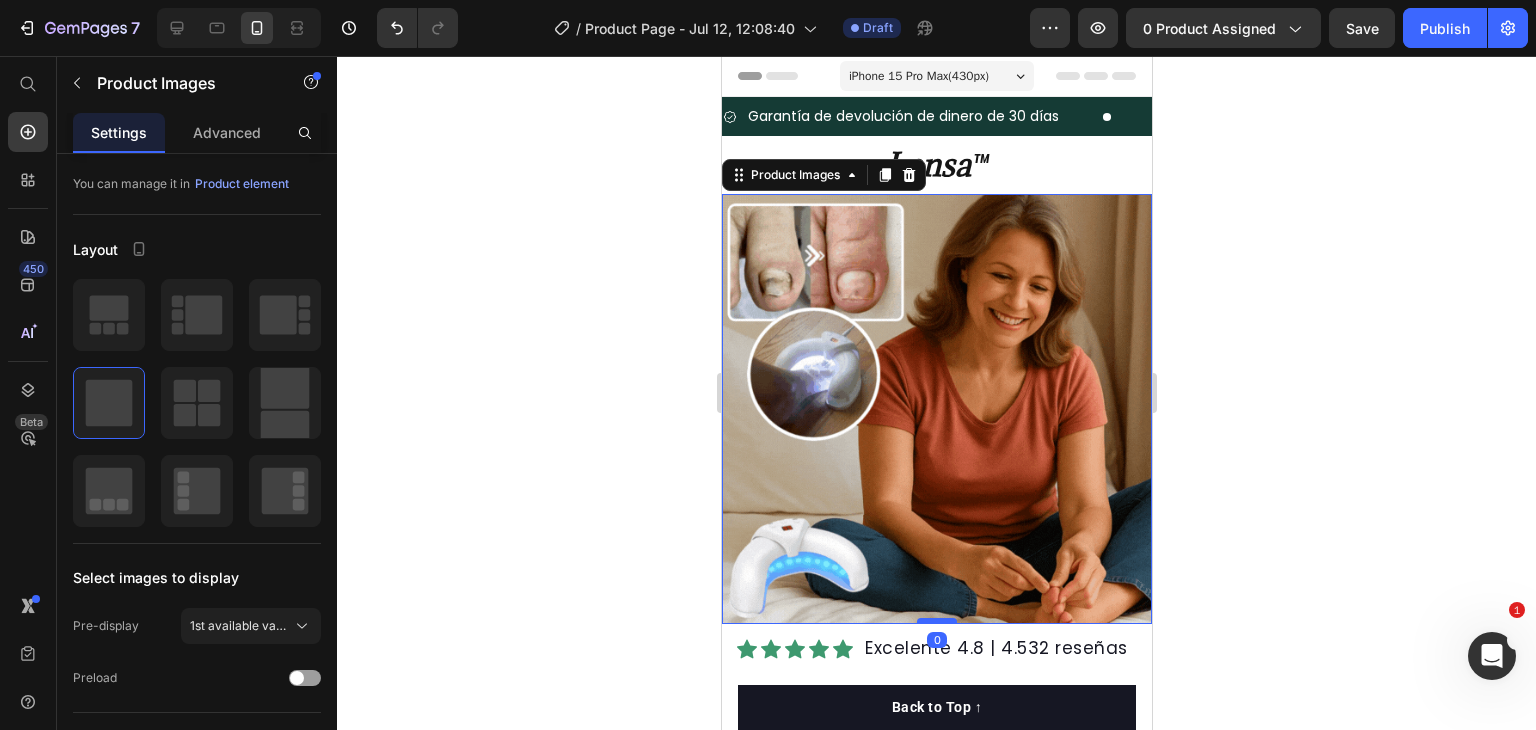 drag, startPoint x: 933, startPoint y: 621, endPoint x: 937, endPoint y: 602, distance: 19.416489 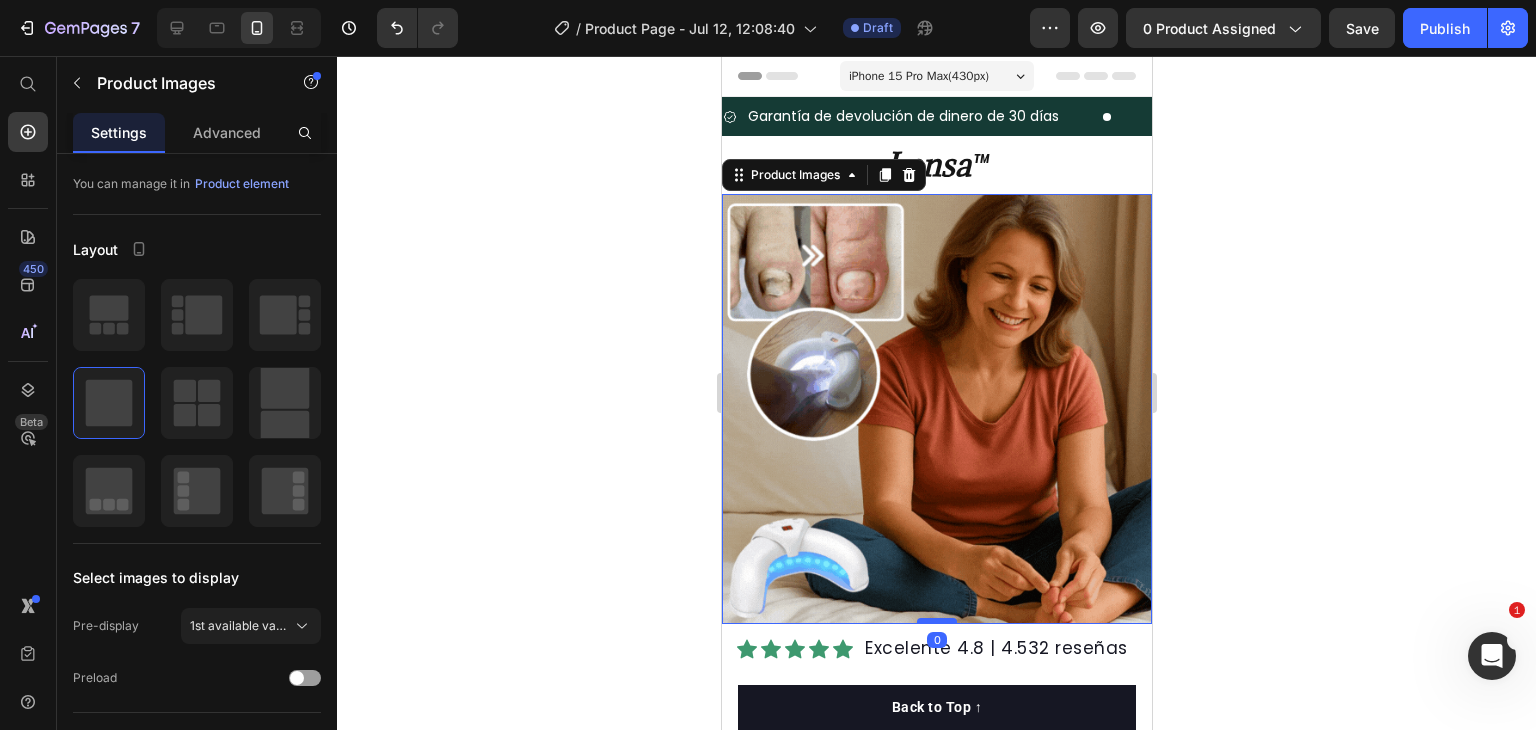 click at bounding box center (936, 621) 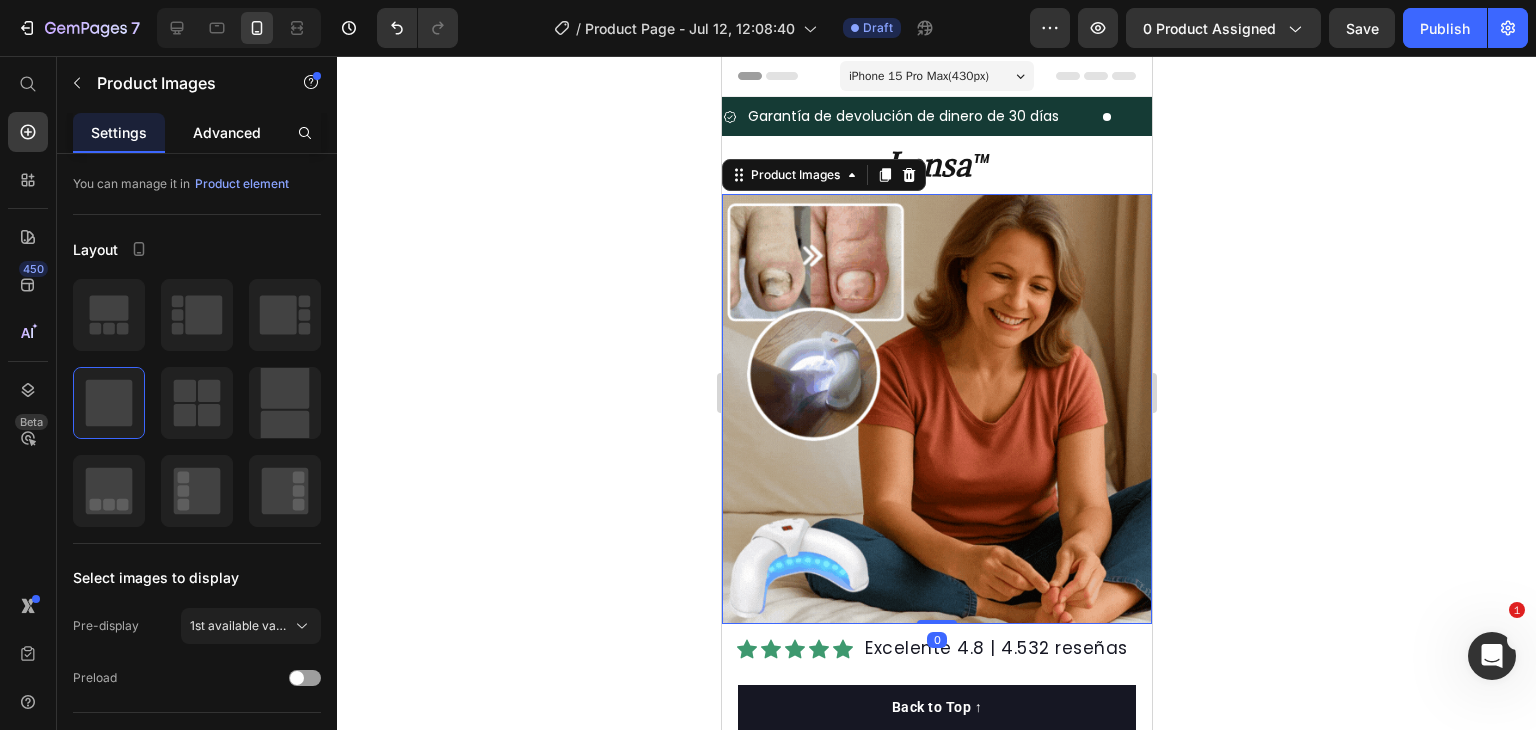 click on "Advanced" at bounding box center [227, 132] 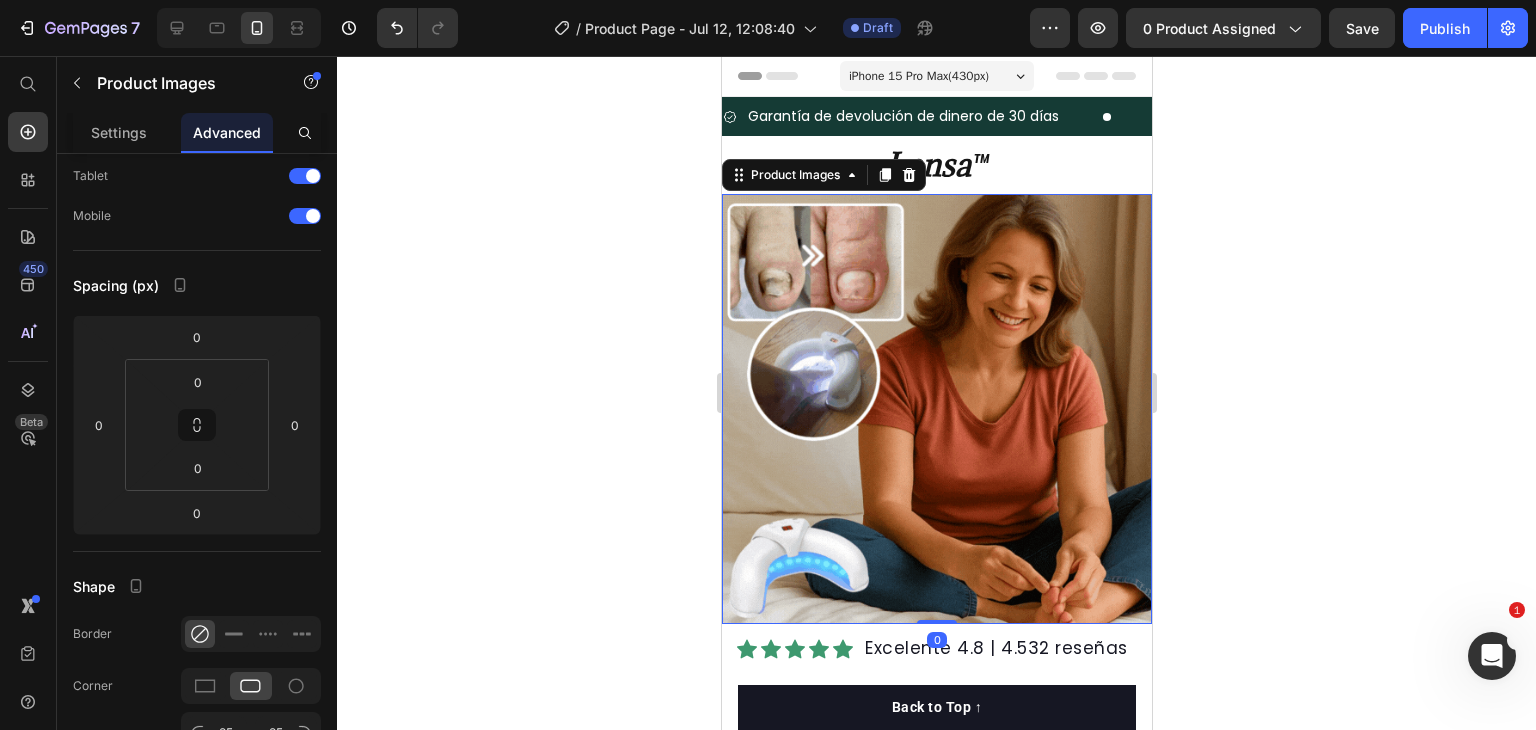 scroll, scrollTop: 0, scrollLeft: 0, axis: both 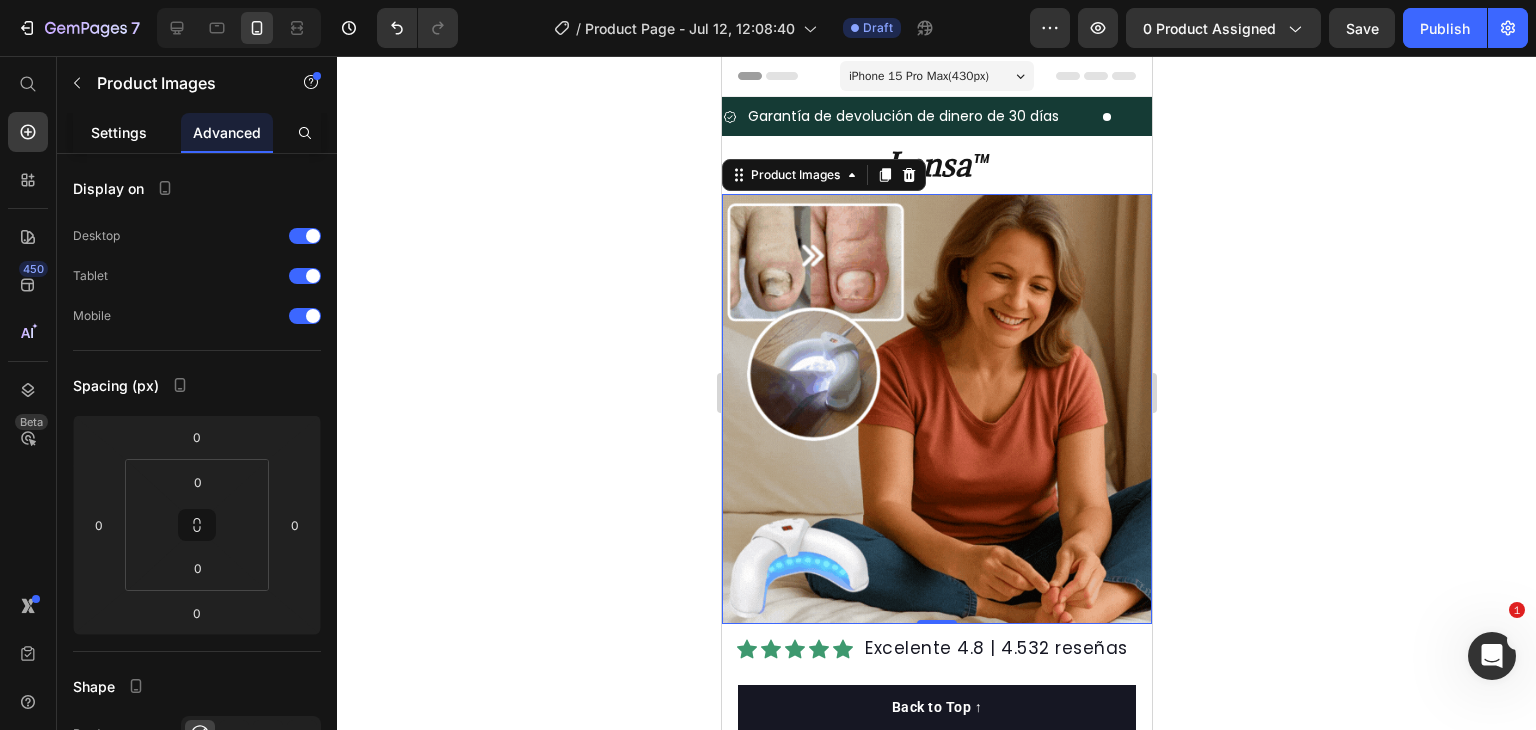 click on "Settings" at bounding box center (119, 132) 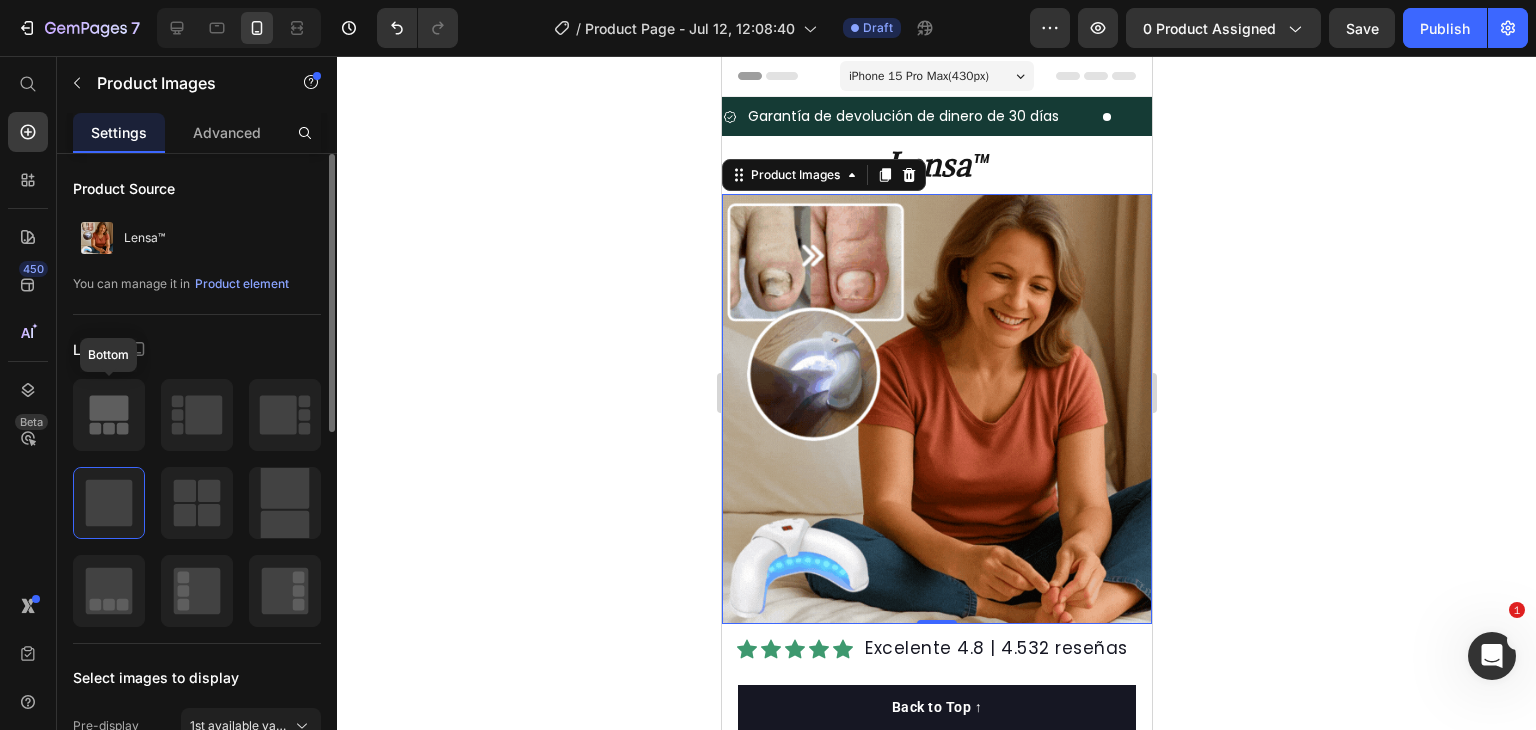 click 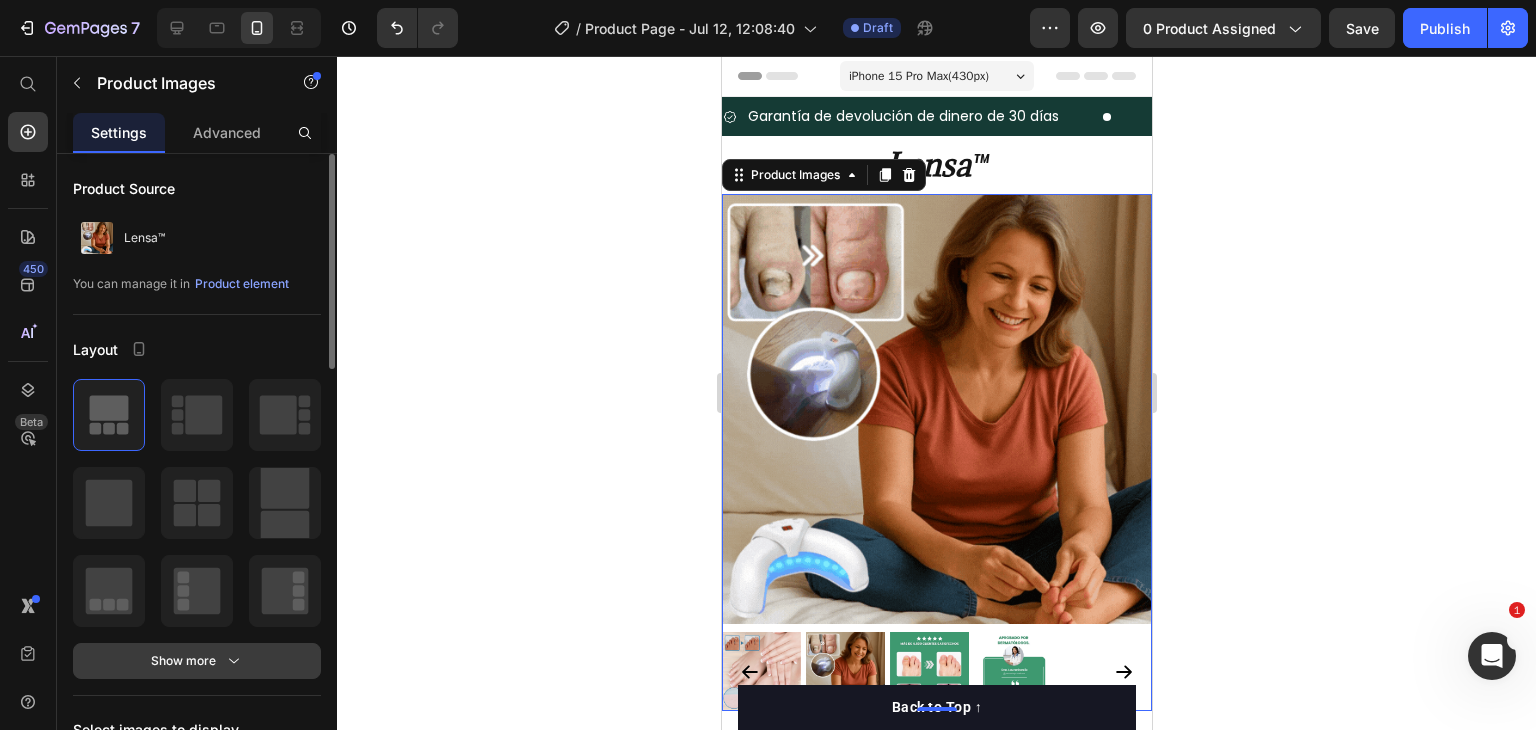 click on "Show more" at bounding box center [197, 661] 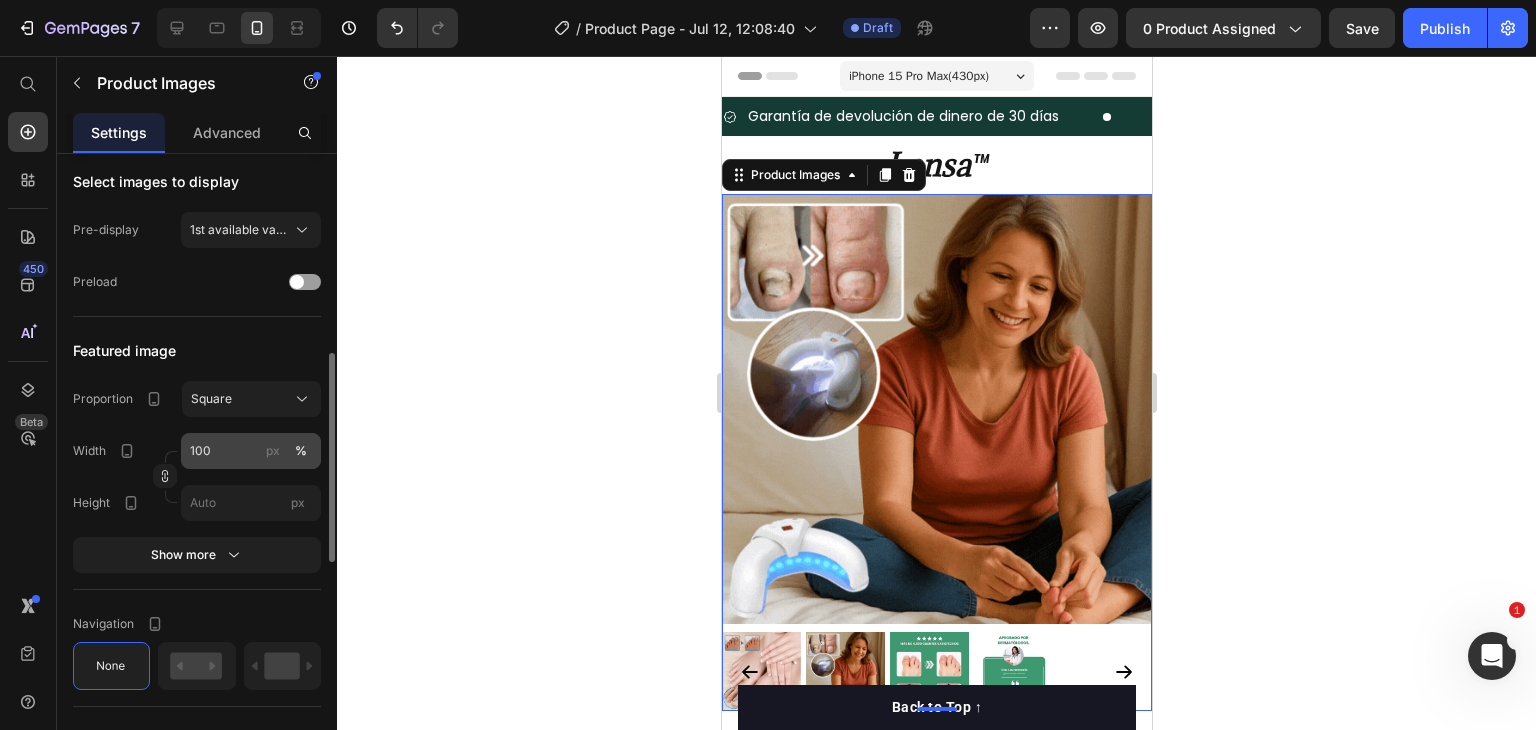 scroll, scrollTop: 700, scrollLeft: 0, axis: vertical 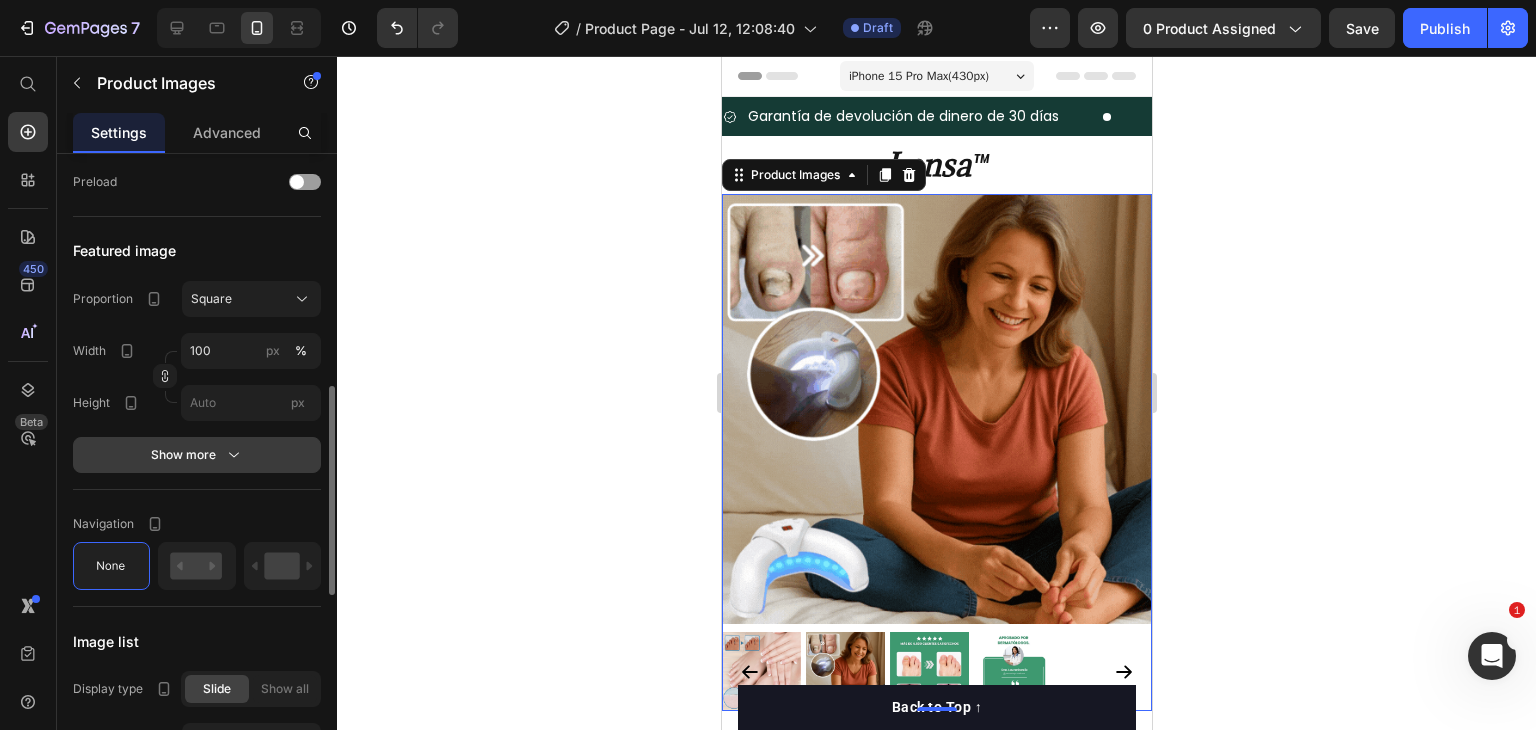 click on "Show more" at bounding box center [197, 455] 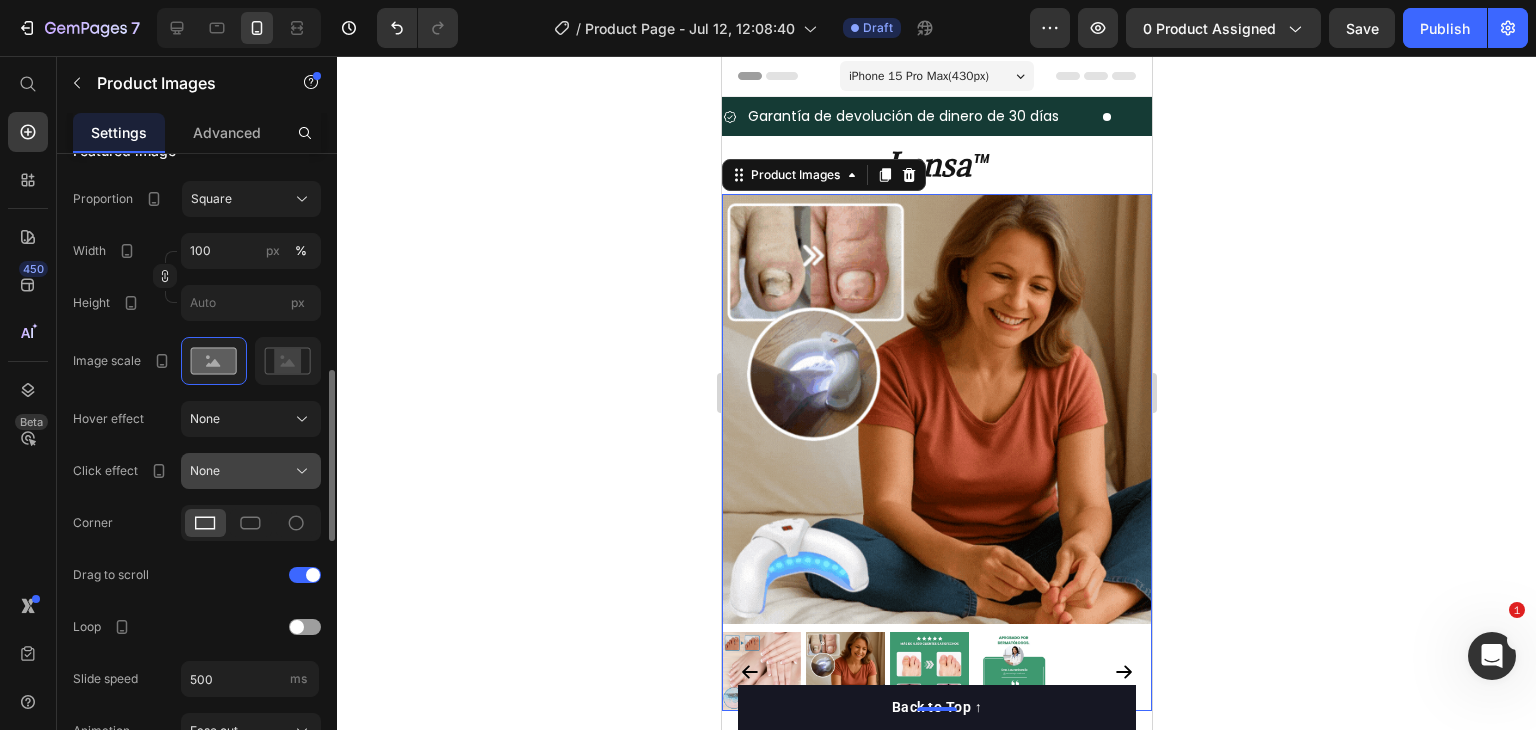 scroll, scrollTop: 900, scrollLeft: 0, axis: vertical 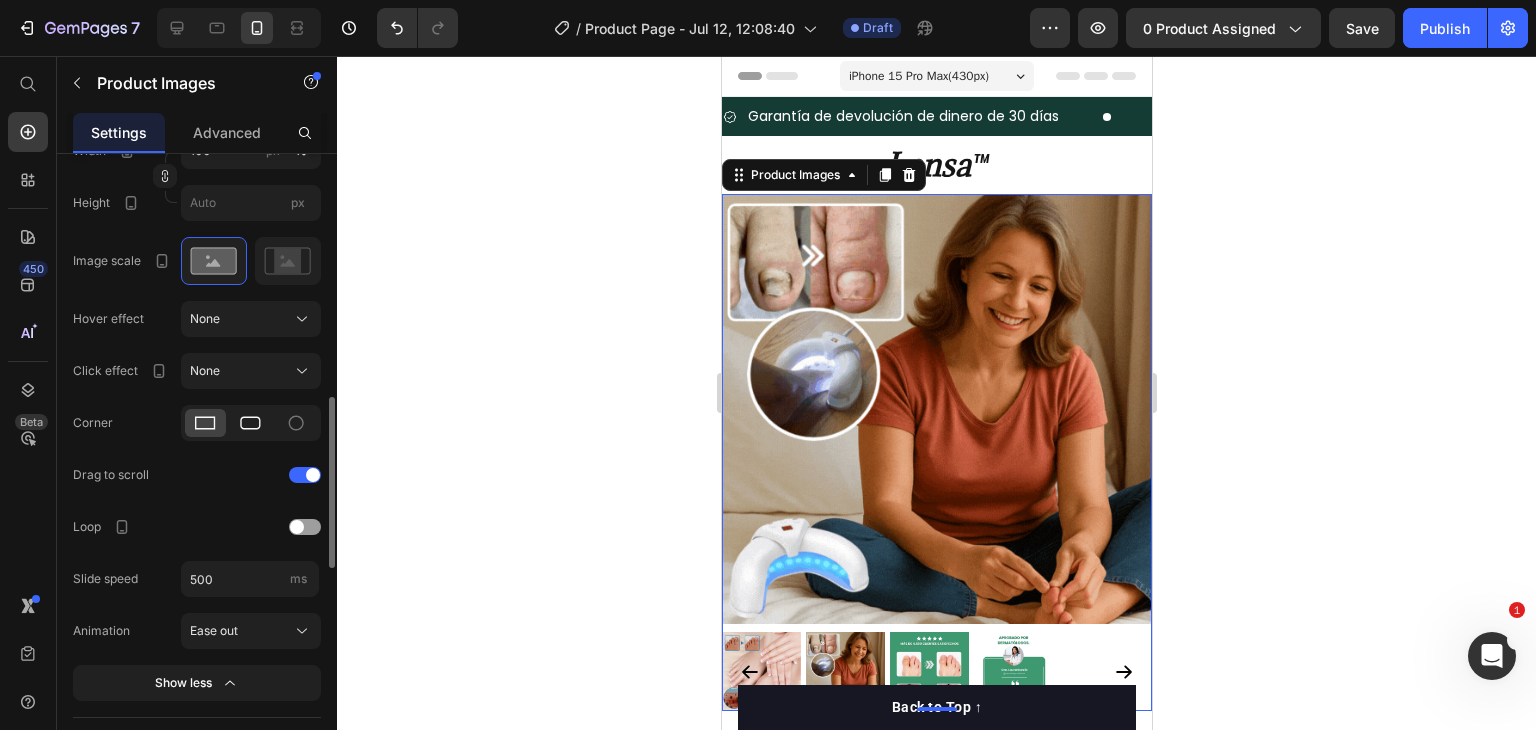 click 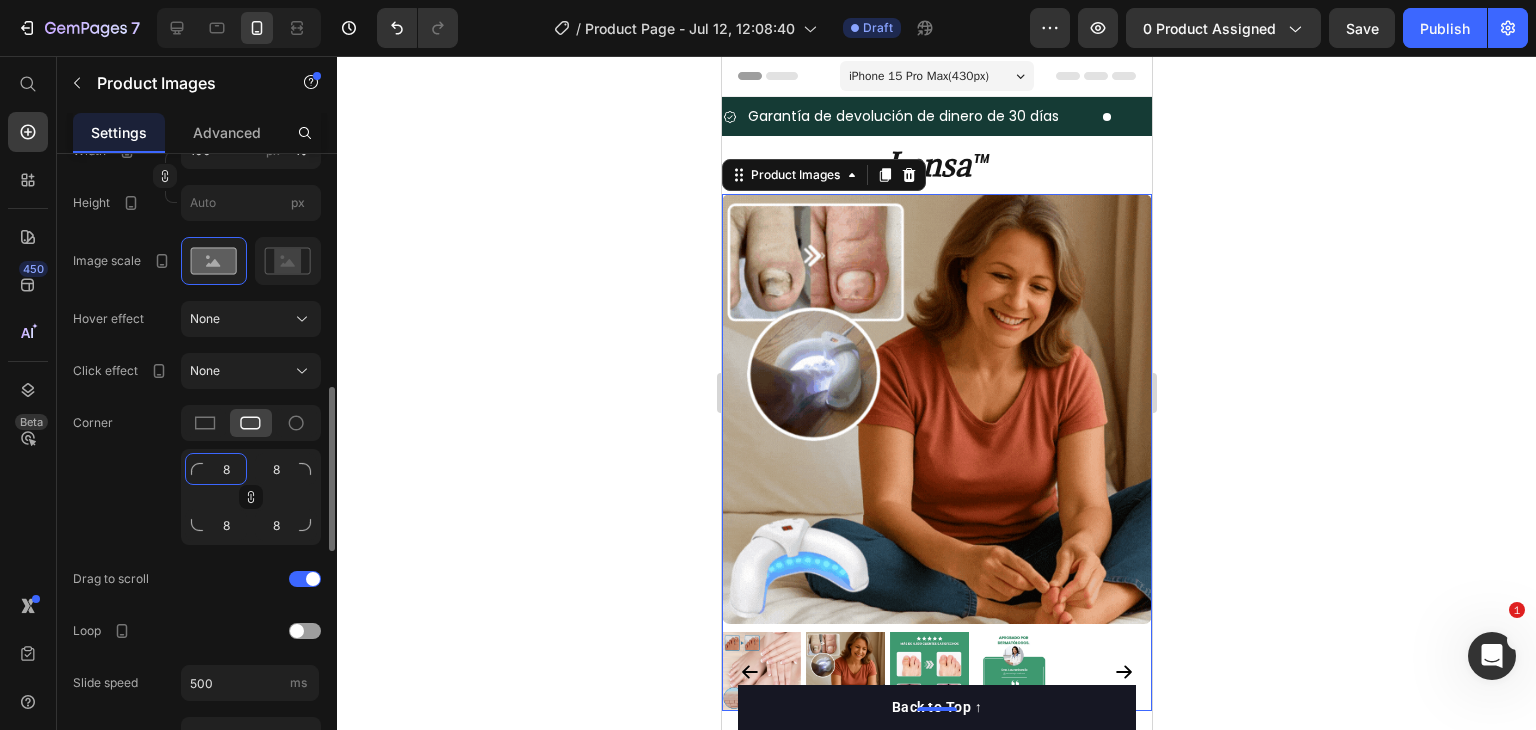 click on "8" 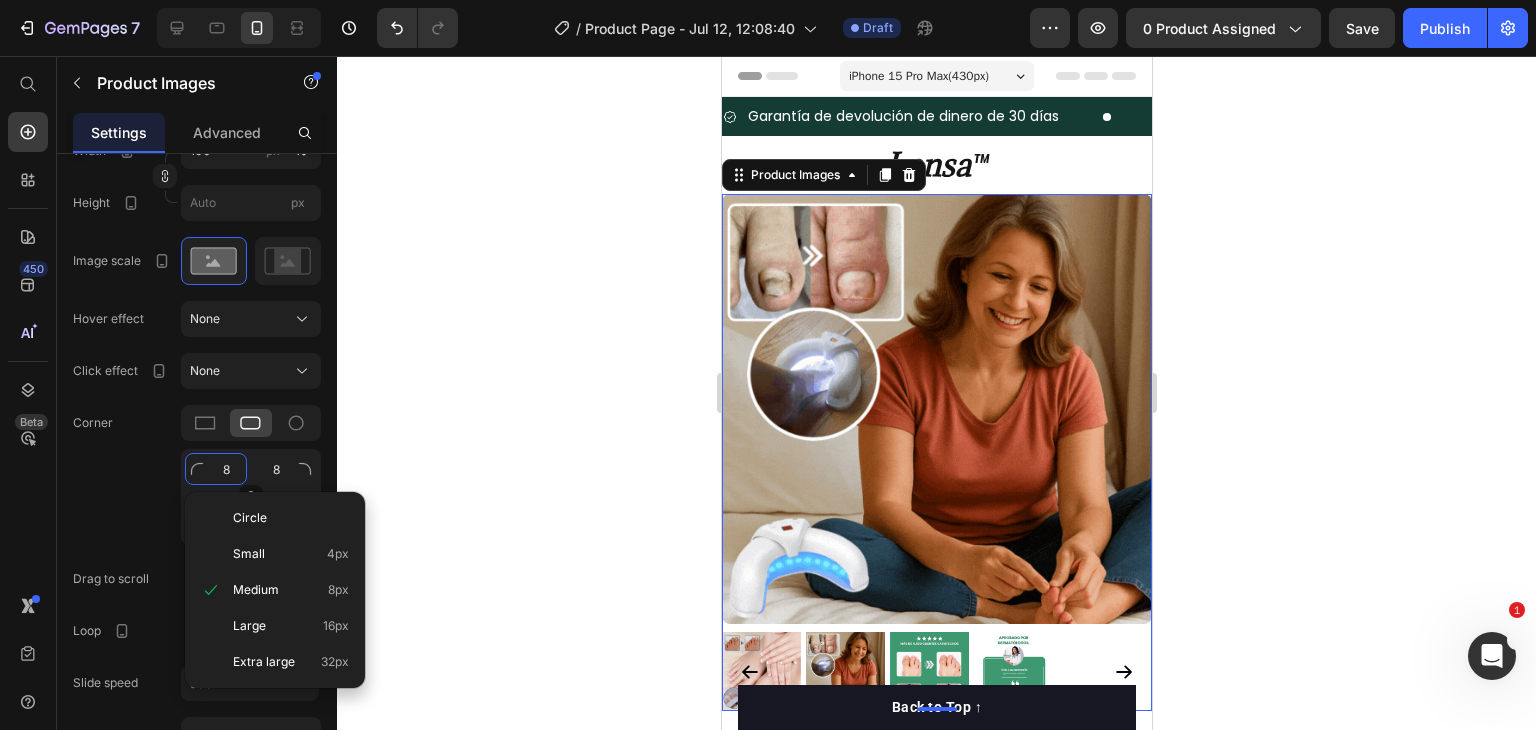 type on "2" 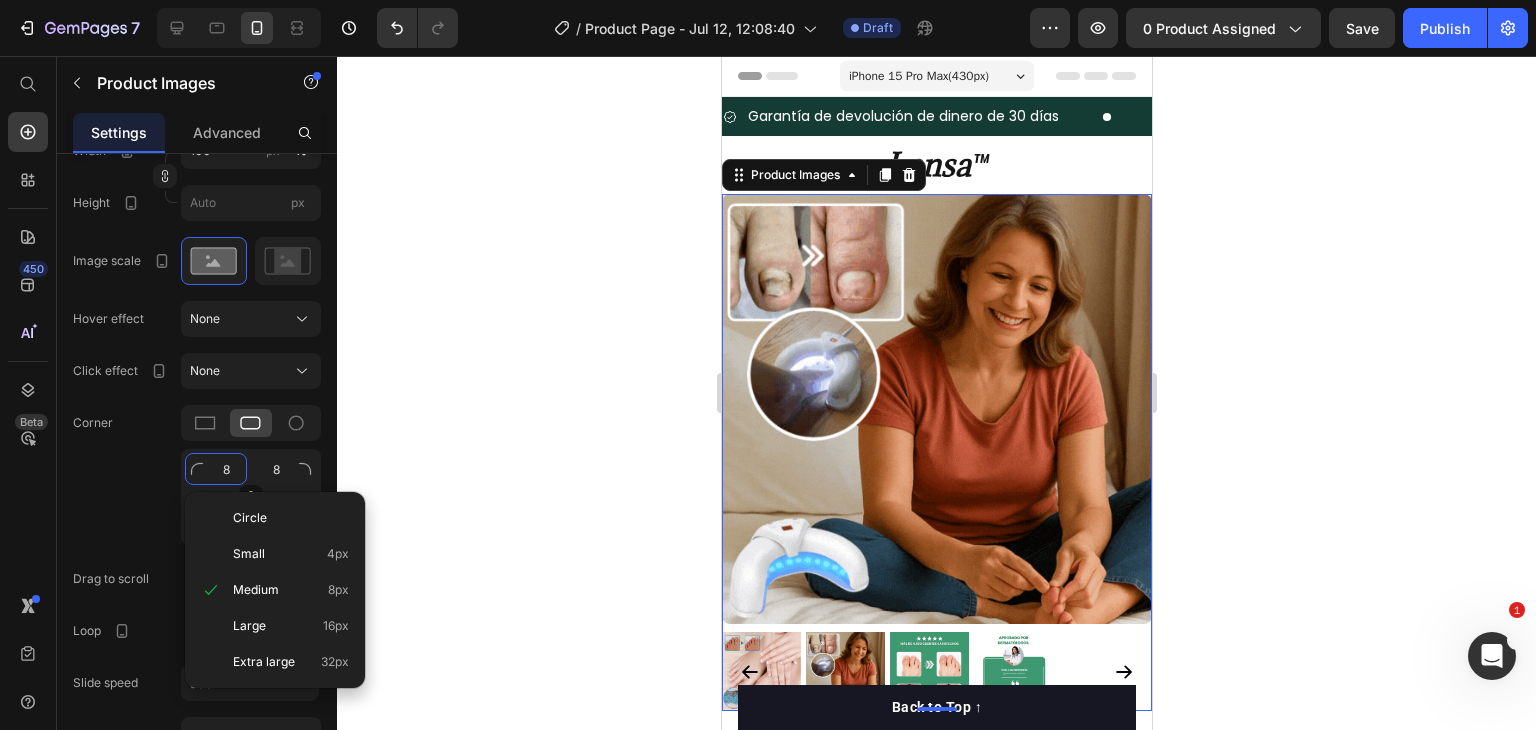 type on "2" 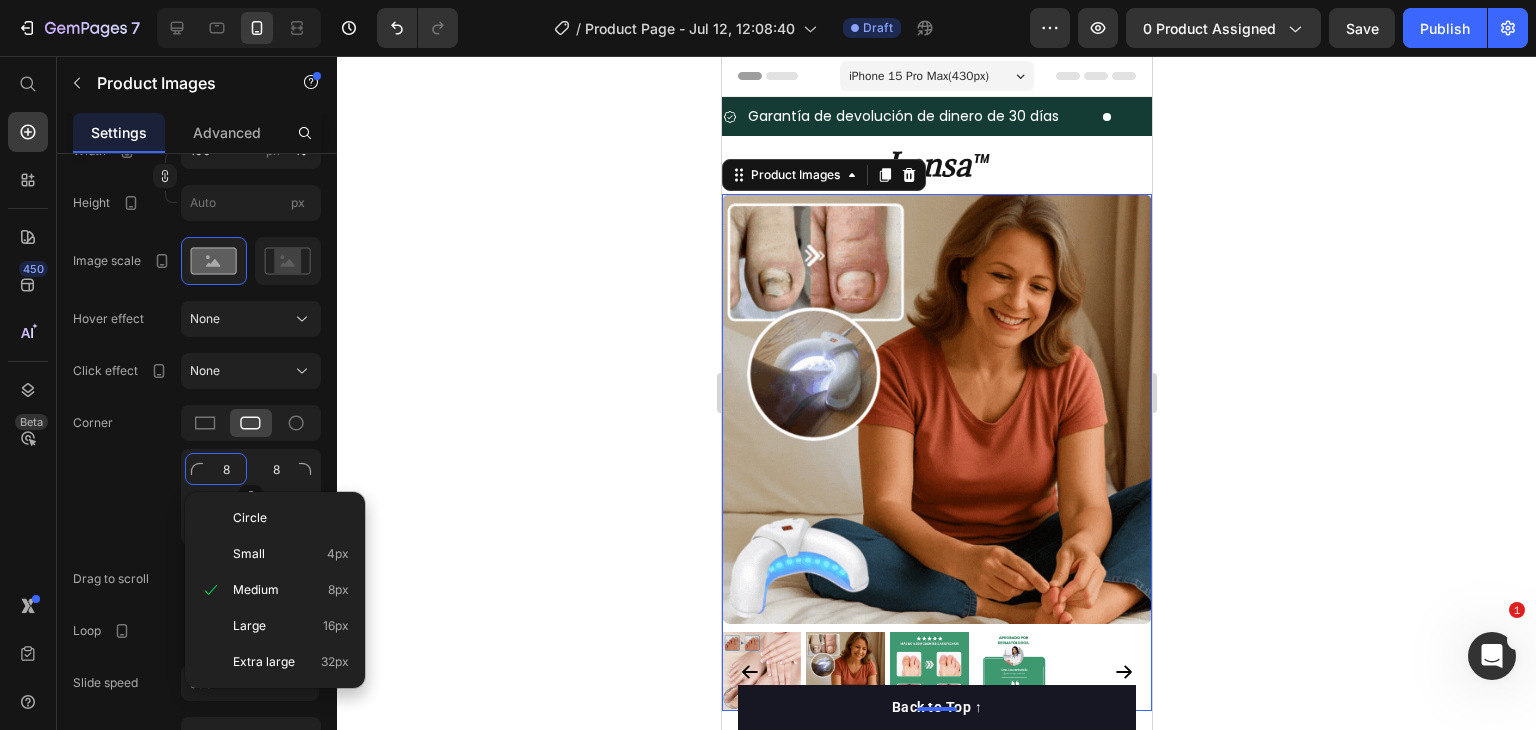 type on "2" 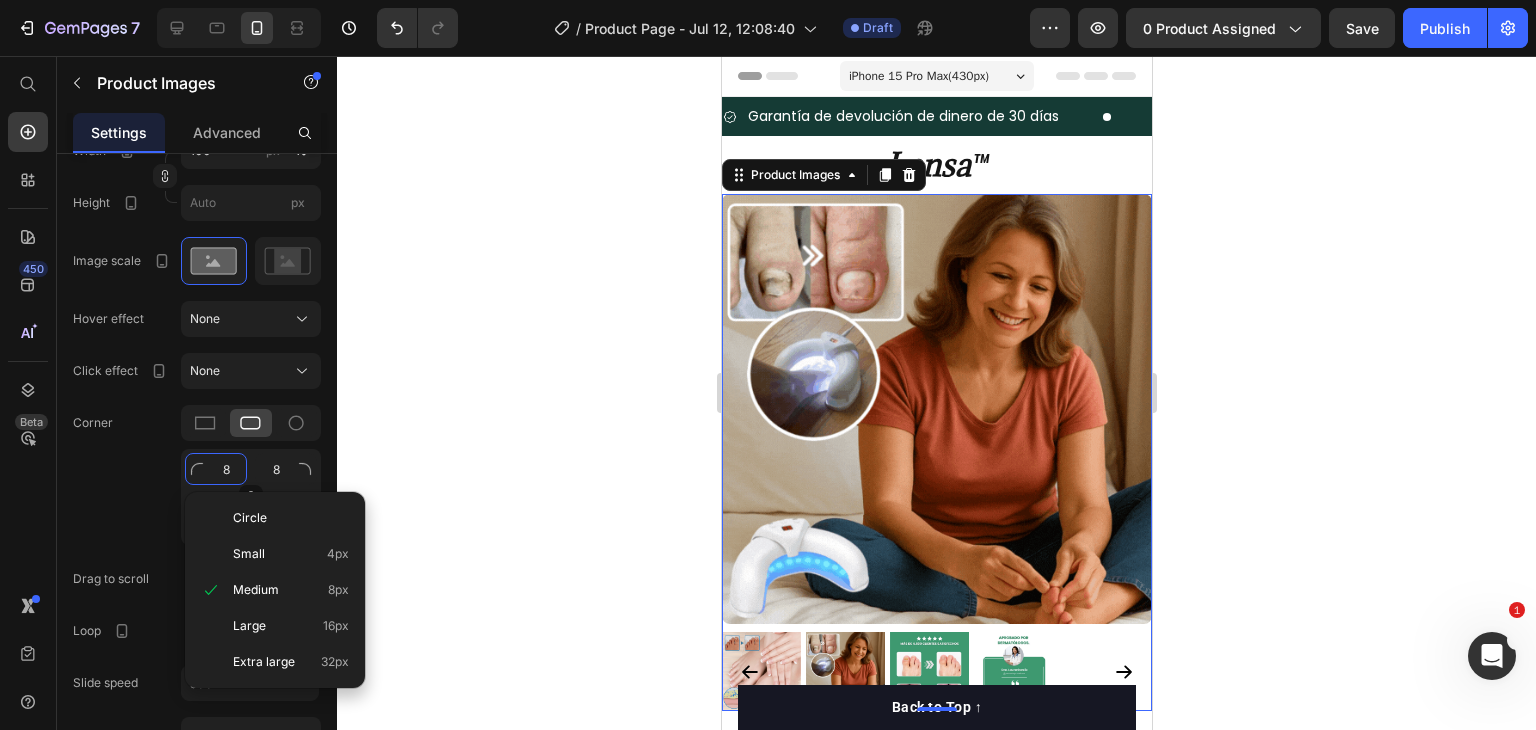 type on "2" 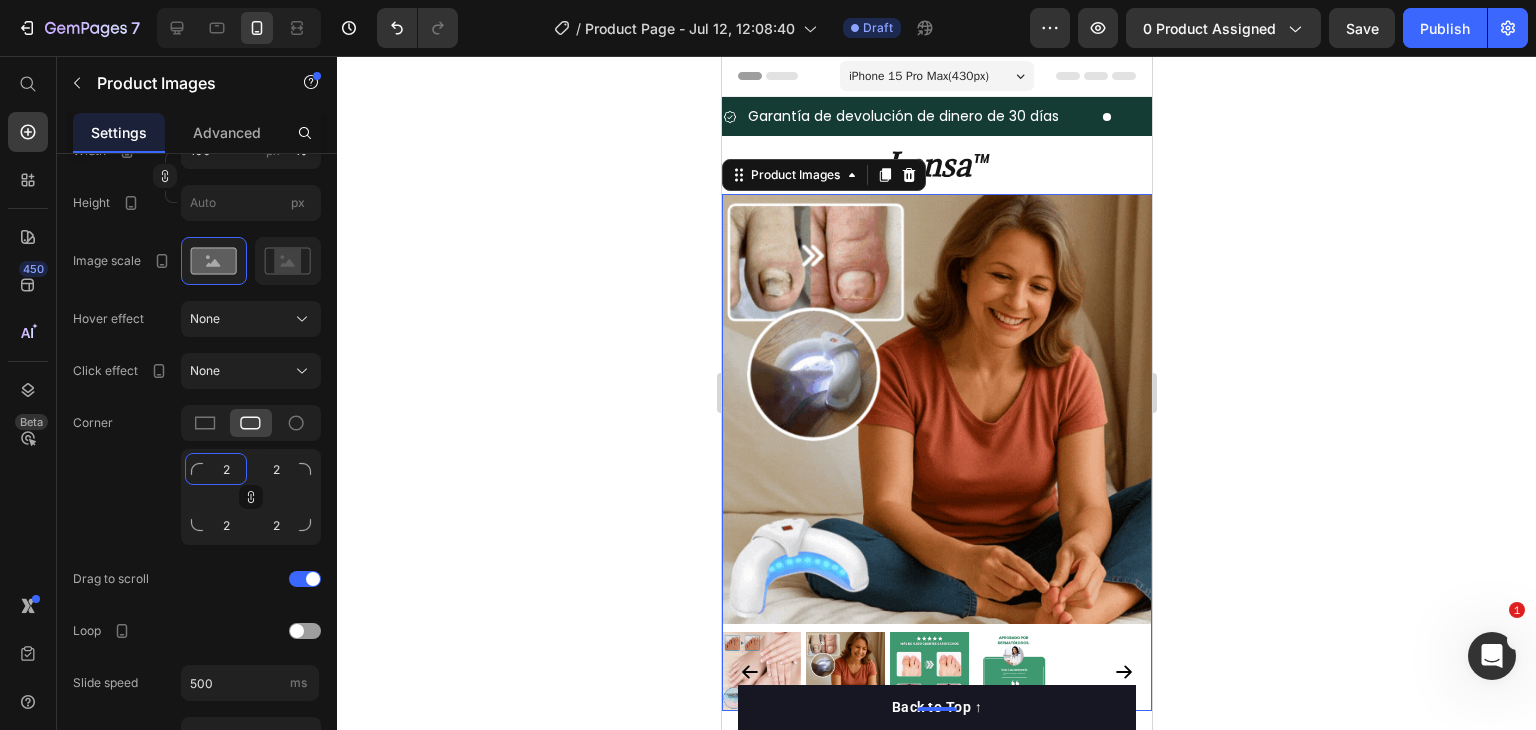 type on "25" 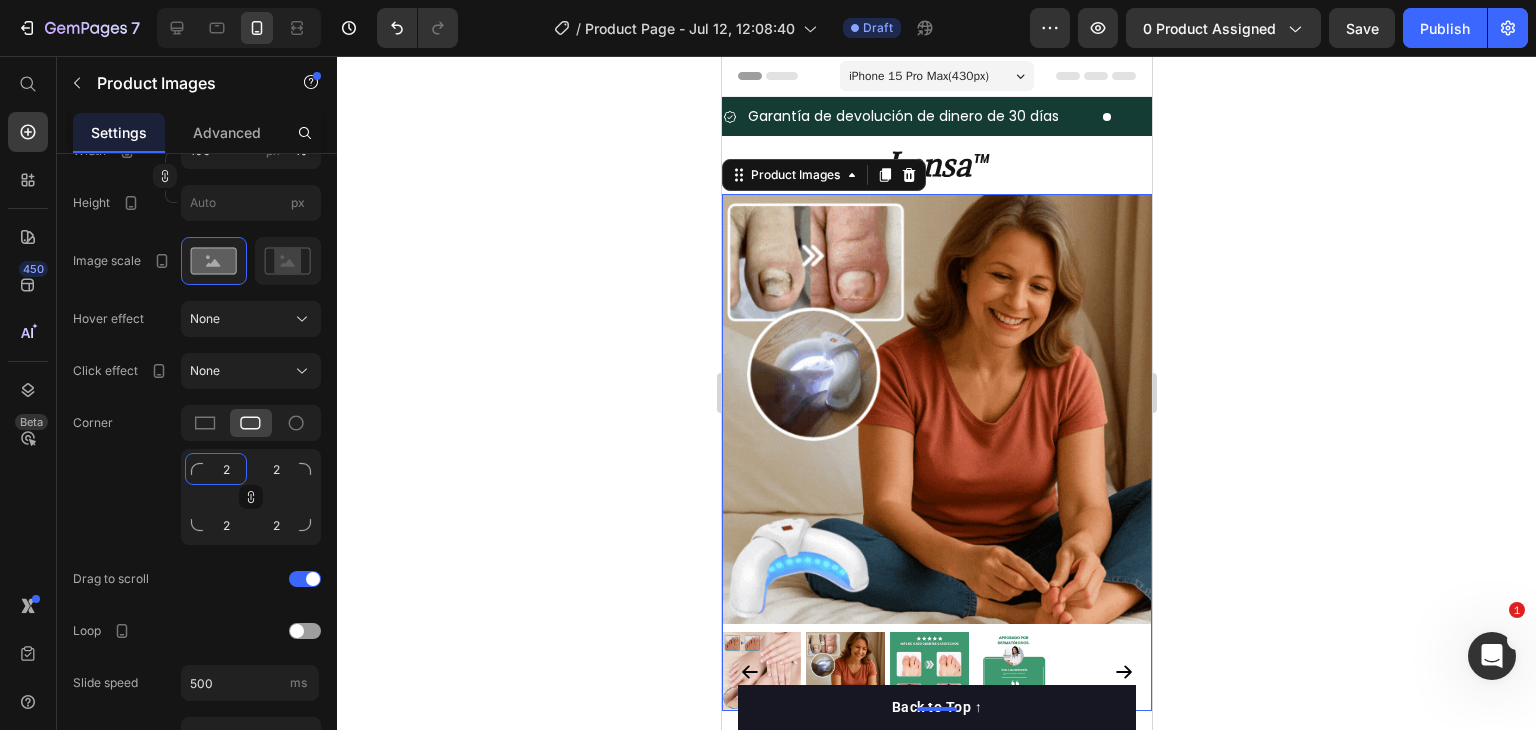 type on "25" 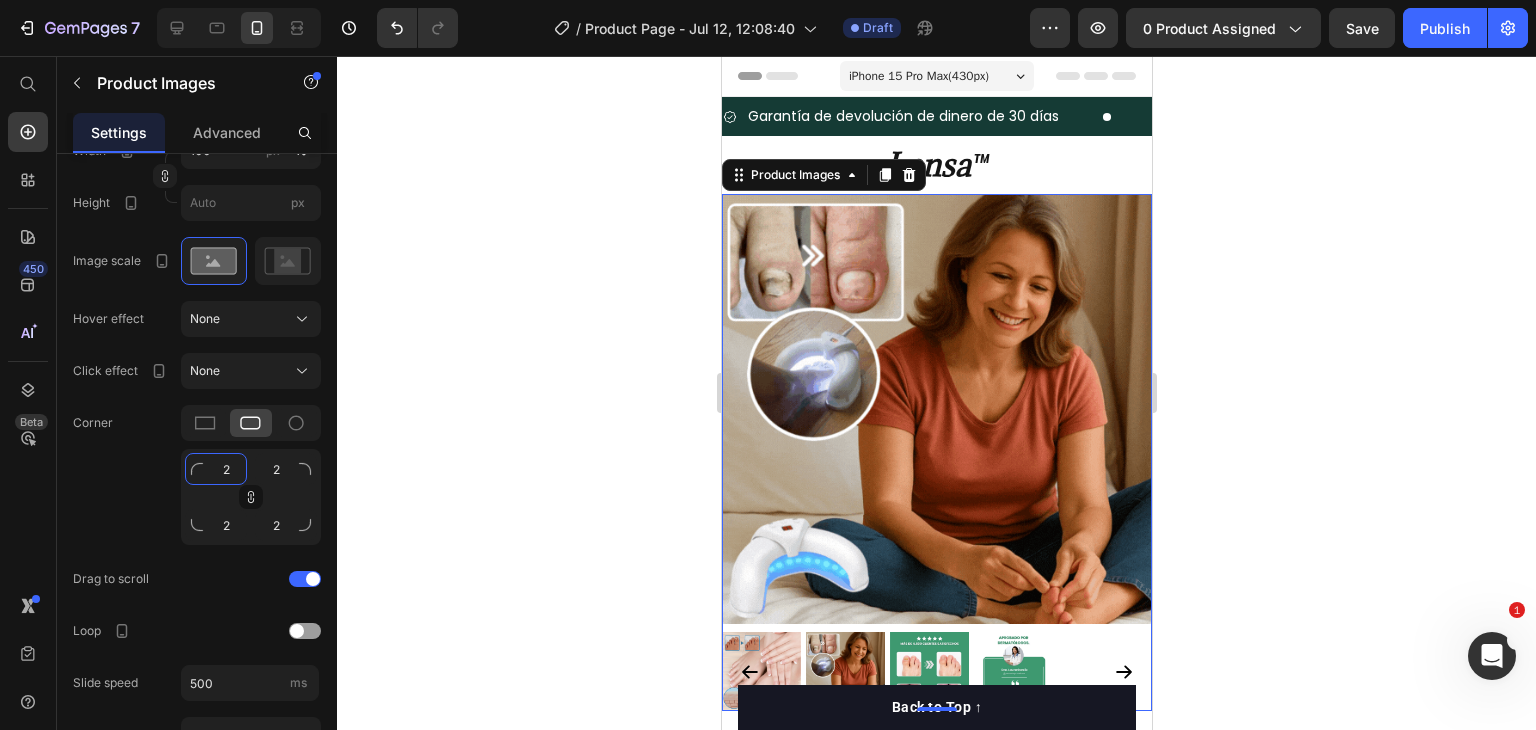 type on "25" 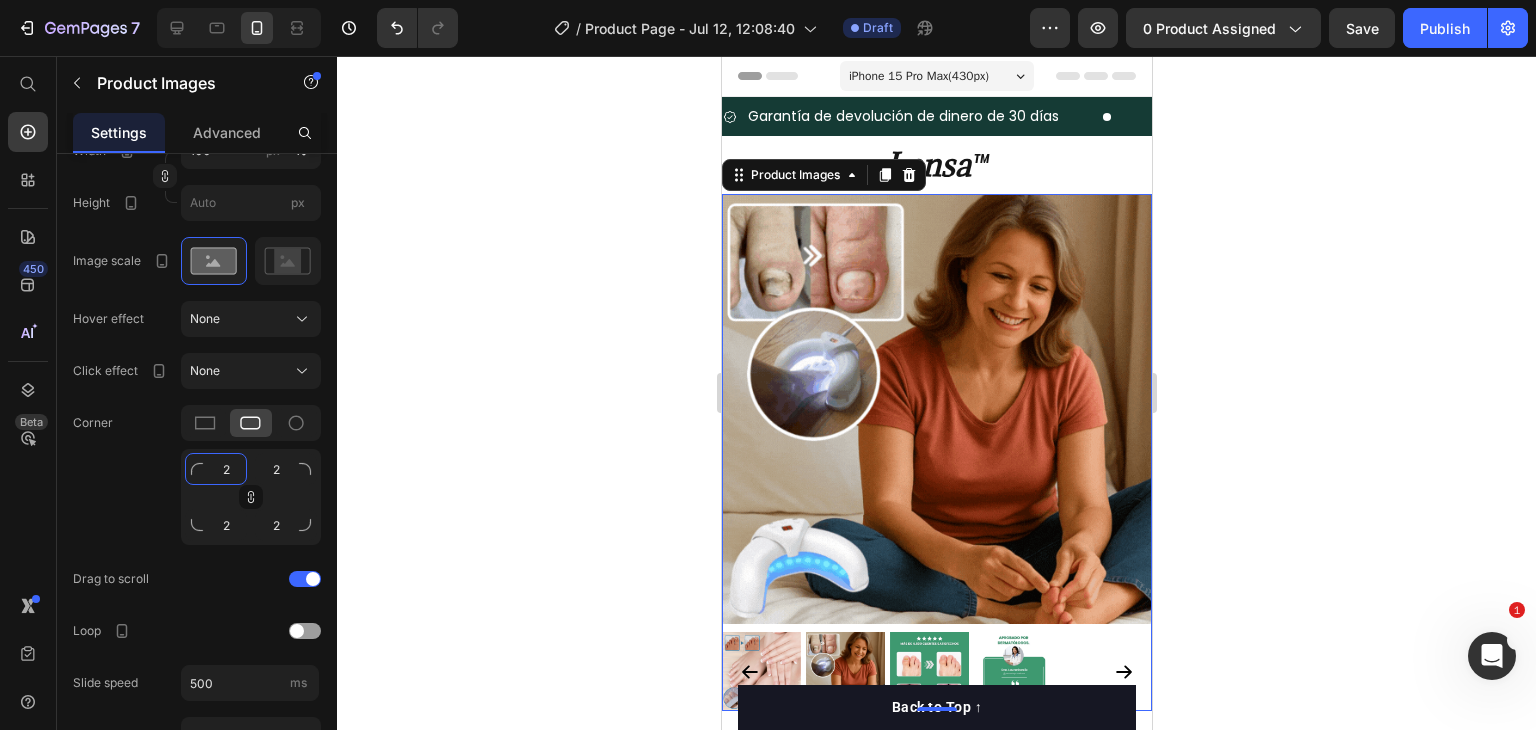type on "25" 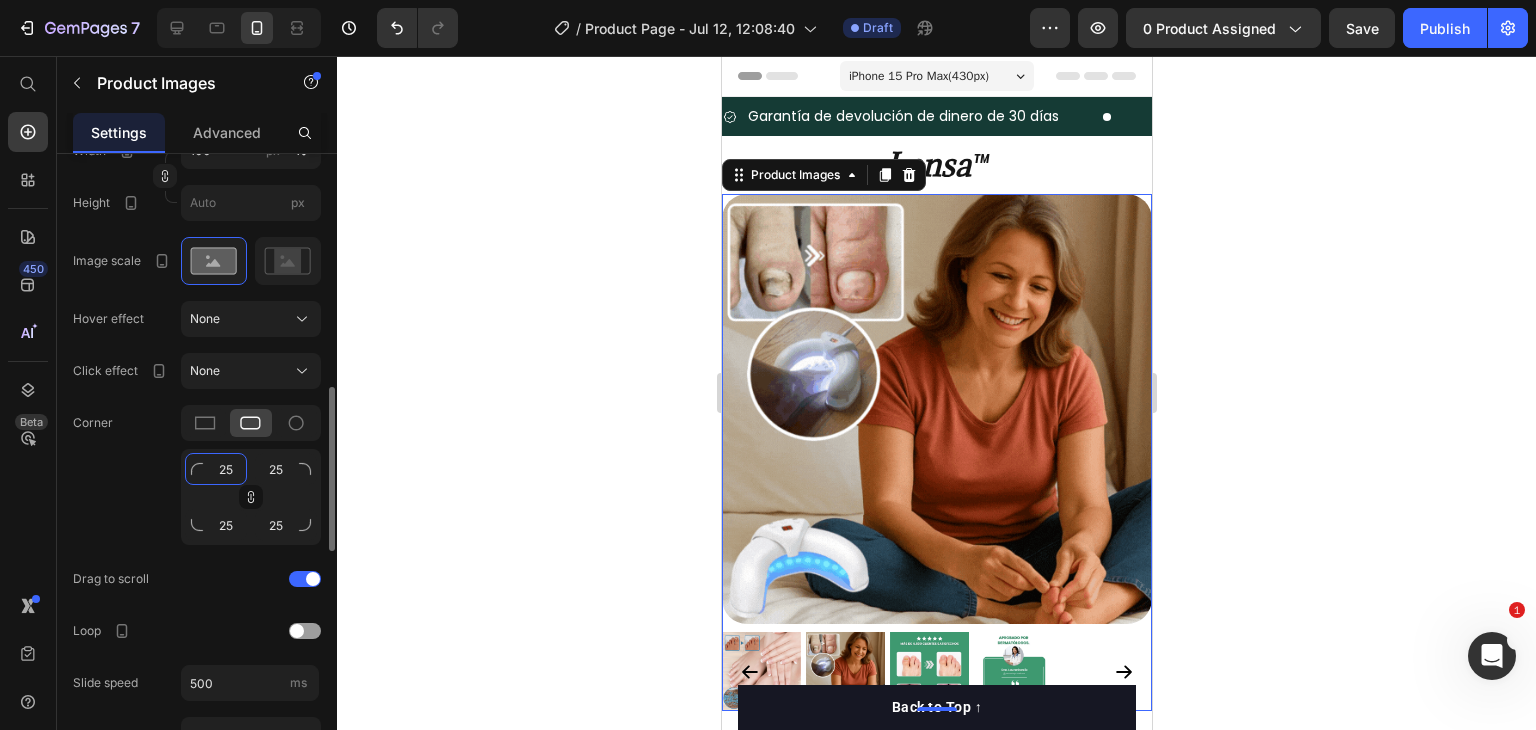 scroll, scrollTop: 1000, scrollLeft: 0, axis: vertical 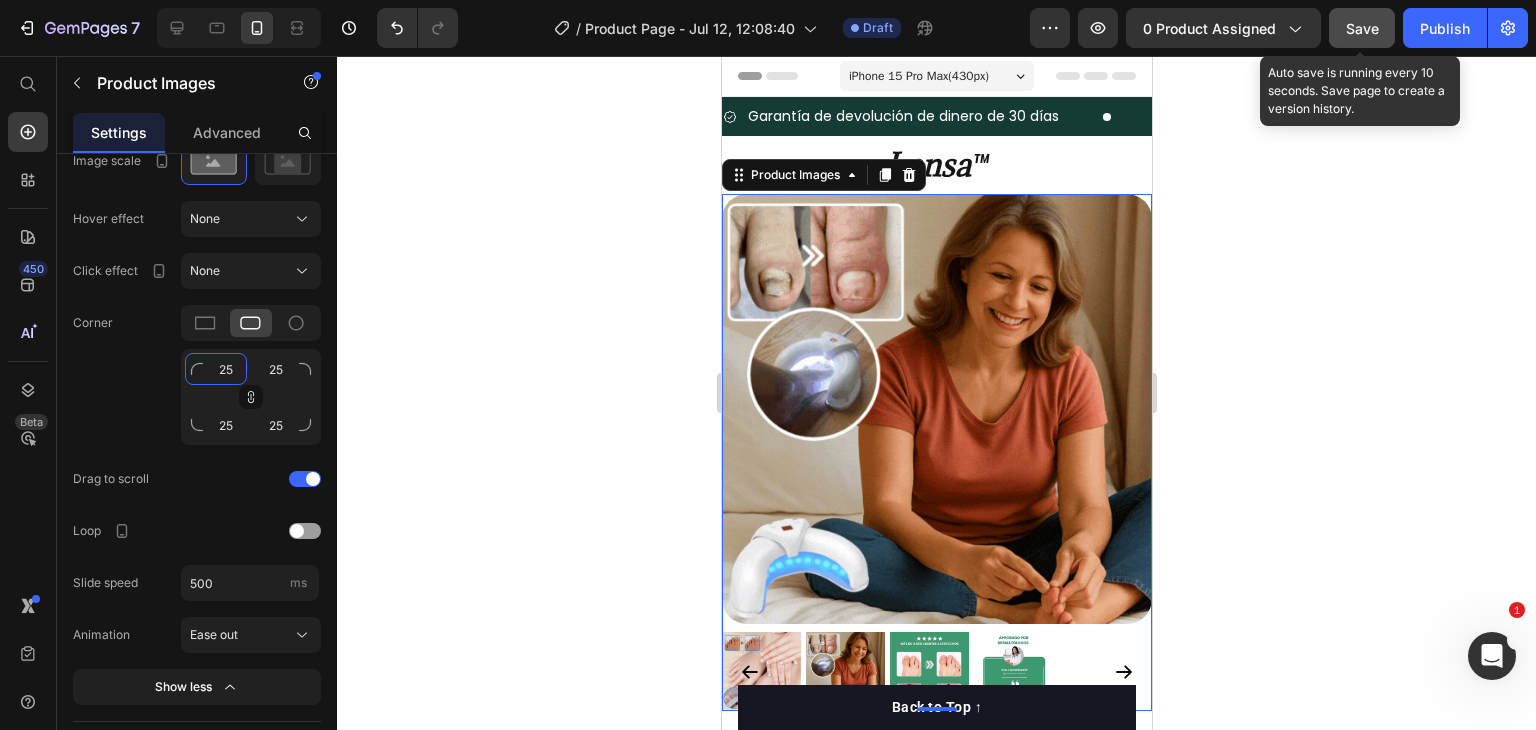type on "25" 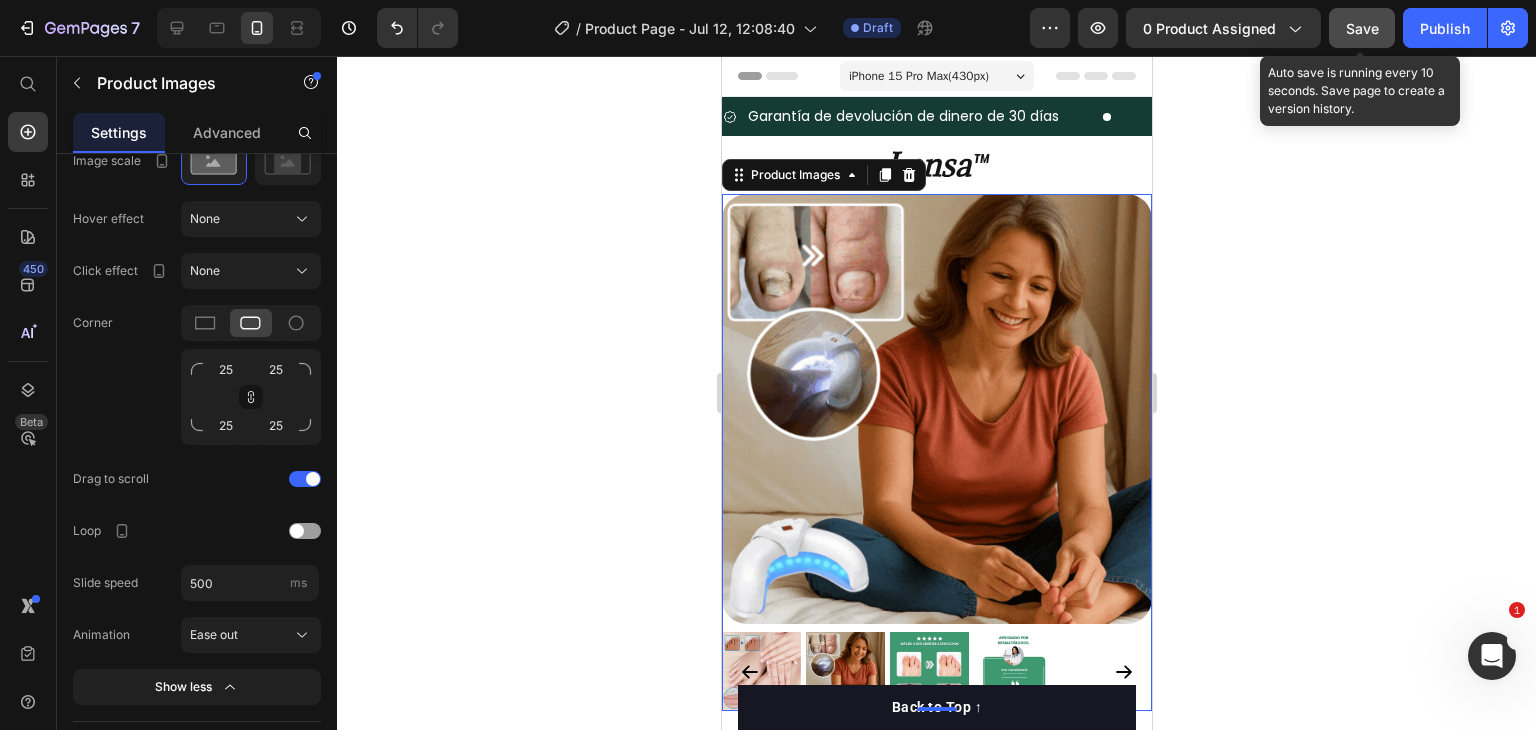 click on "Save" at bounding box center [1362, 28] 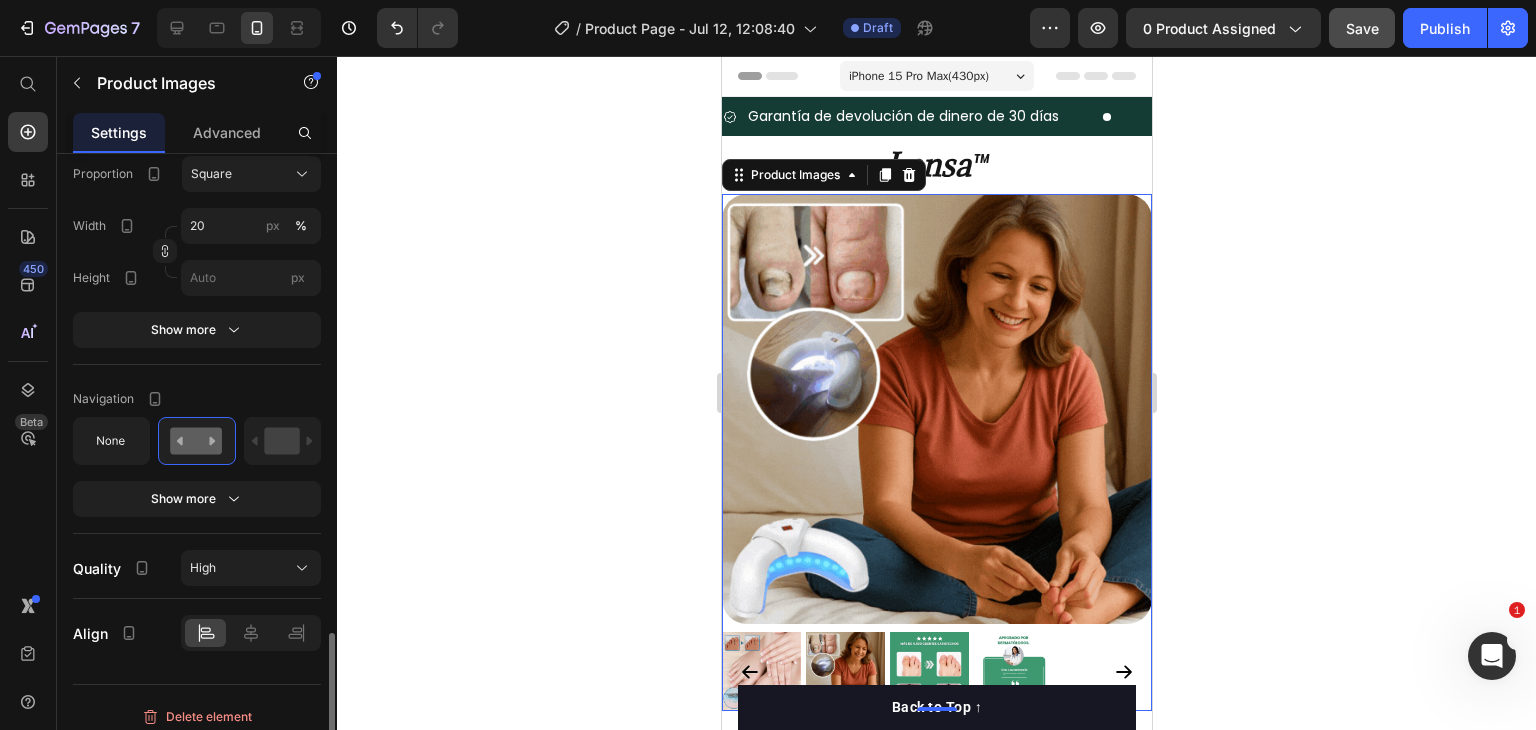 scroll, scrollTop: 1810, scrollLeft: 0, axis: vertical 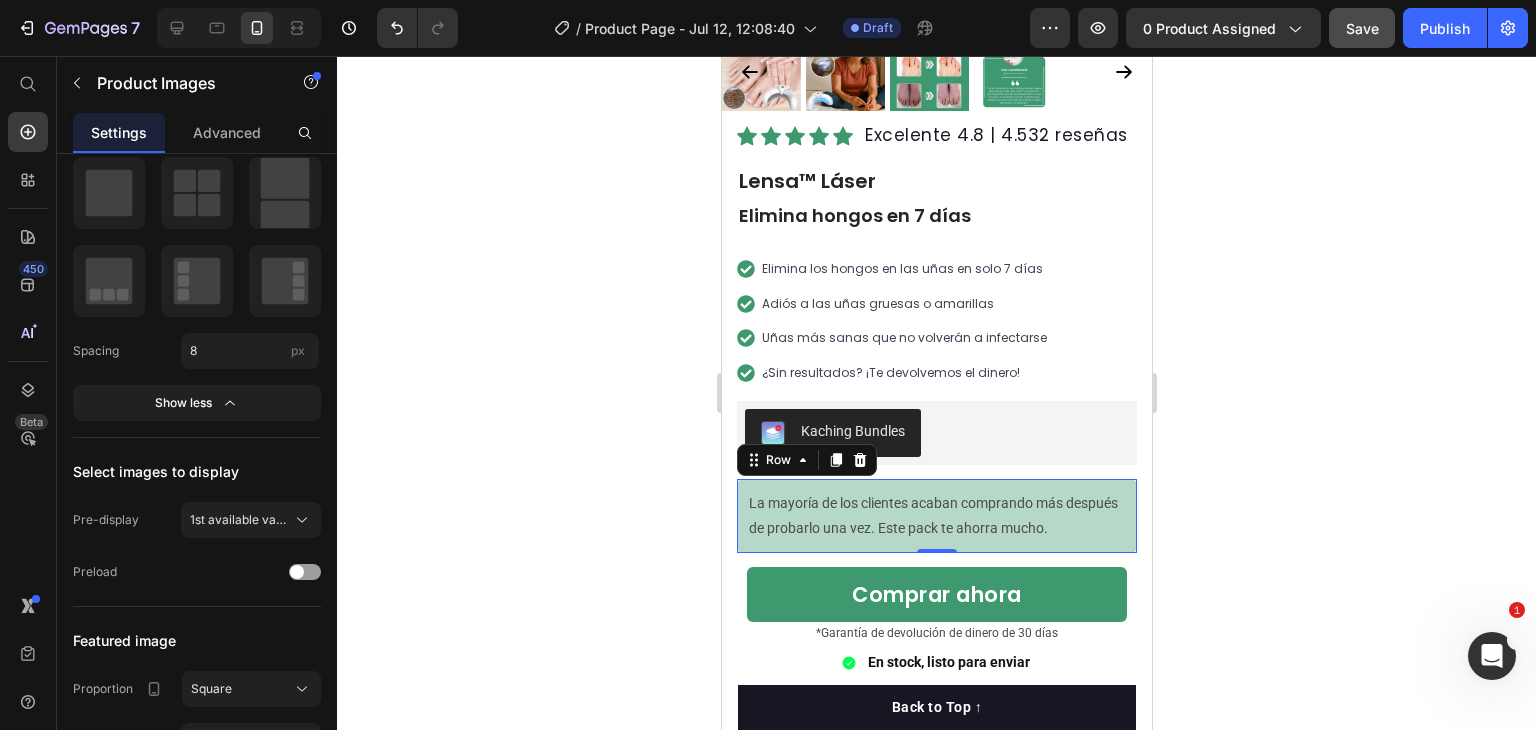 click on "La mayoría de los clientes acaban comprando más después de probarlo una vez. Este pack te ahorra mucho. Text block Row   0" at bounding box center [936, 516] 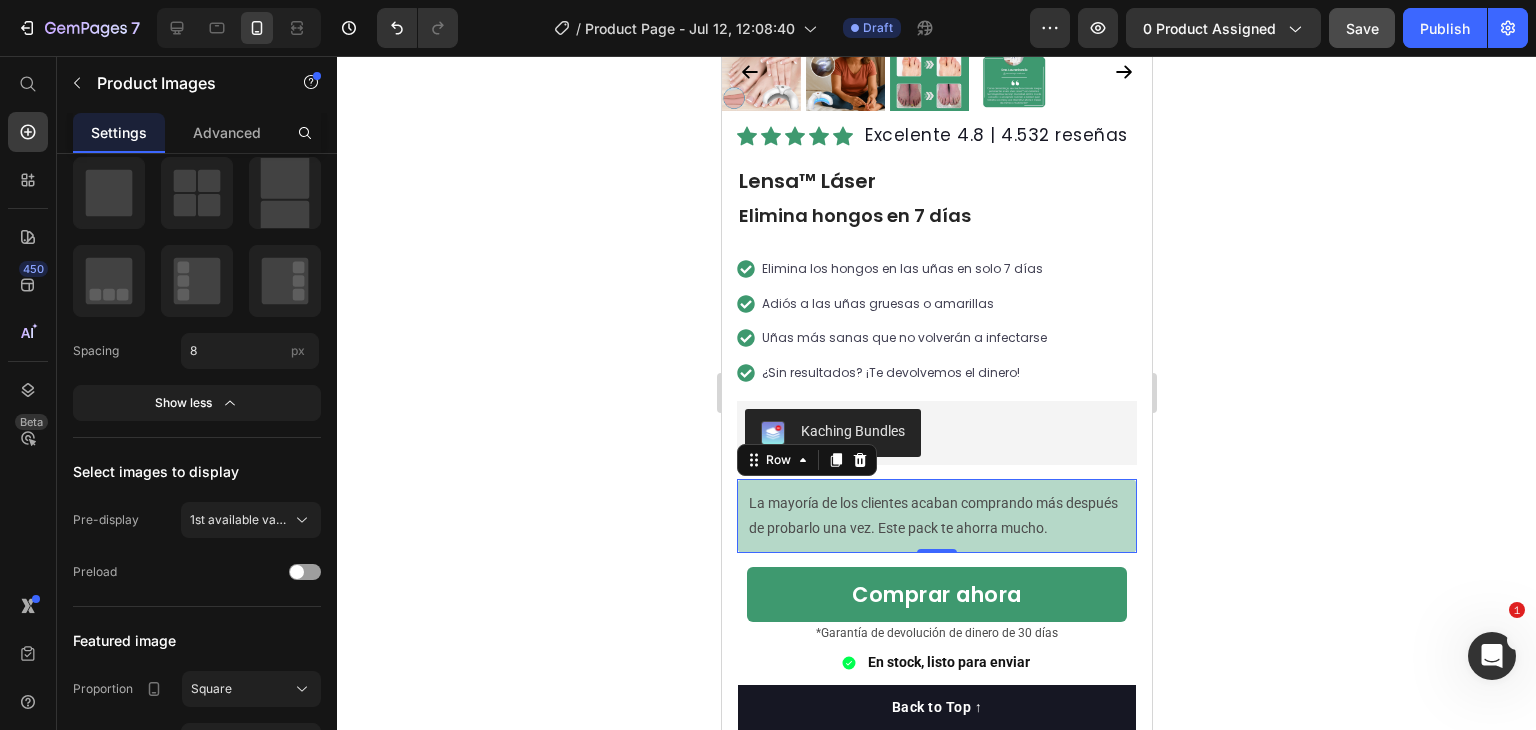 scroll, scrollTop: 0, scrollLeft: 0, axis: both 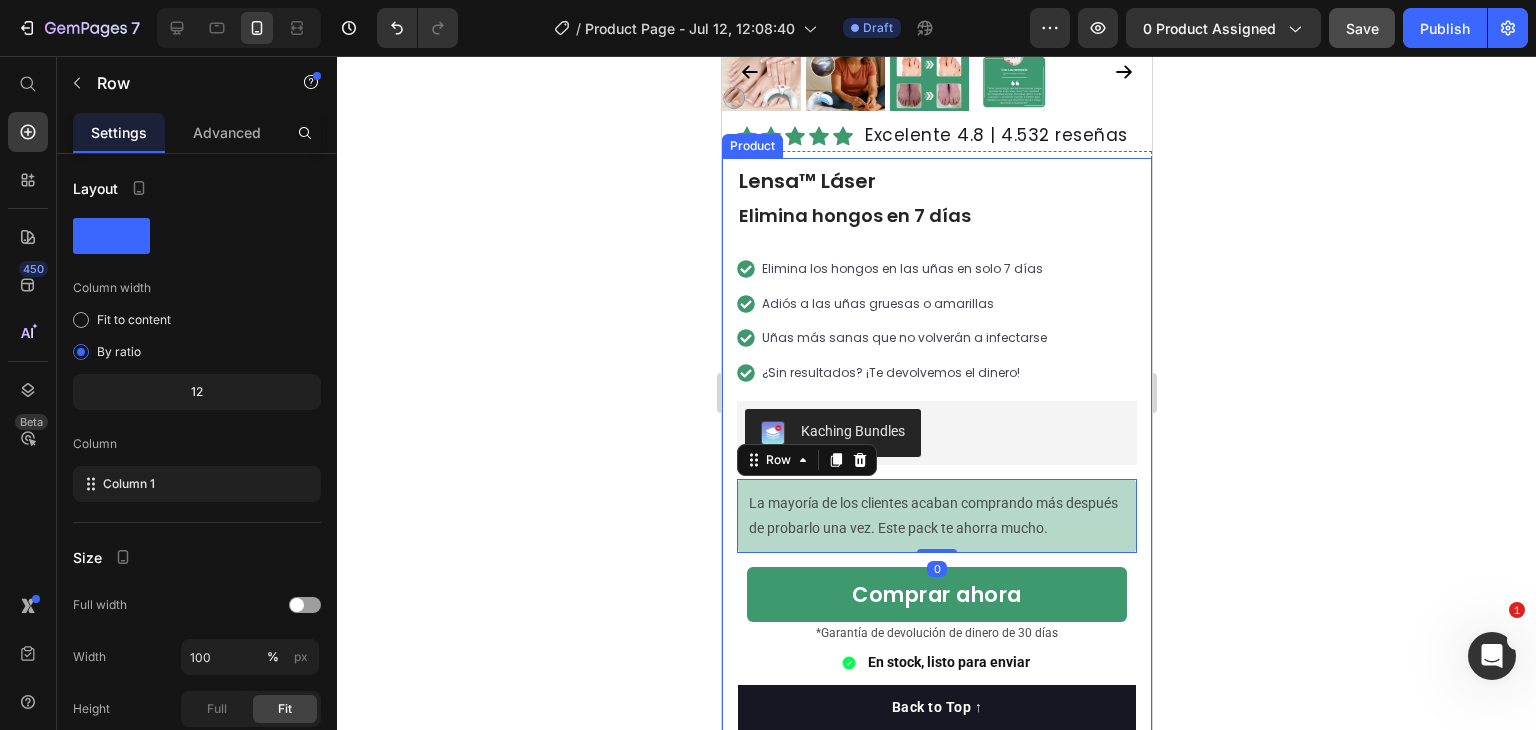click on "The transformation in my dog's overall health since switching to this food has been remarkable. Their coat is shinier, their energy levels have increased, and they seem happier than ever before." Text block -[NAME] [LAST] Text block
Verified buyer Item list Row Row Row Happy Dog Bites - Contains Vitamin C, Vitamin E, Vitamin B2, Vitamin B1, Vitamin D and Vitamin K Text block Perfect for sensitive tummies Supercharge immunity System Bursting with protein, vitamins, and minerals Supports strong muscles, increases bone strength Item list Lensa™ Láser Elimina hongos en 7 días Text Block Elimina los hongos en las uñas en solo 7 días Adiós a las uñas gruesas o amarillas Uñas más sanas que no volverán a infectarse ¿Sin resultados? ¡Te devolvemos el dinero! Item list Kaching Bundles Kaching Bundles La mayoría de los clientes acaban comprando más después de probarlo una vez. Este pack te ahorra mucho. Text block Row   0 Comprar ahora Product Cart Button Text Block En stock, listo para enviar" at bounding box center (936, 764) 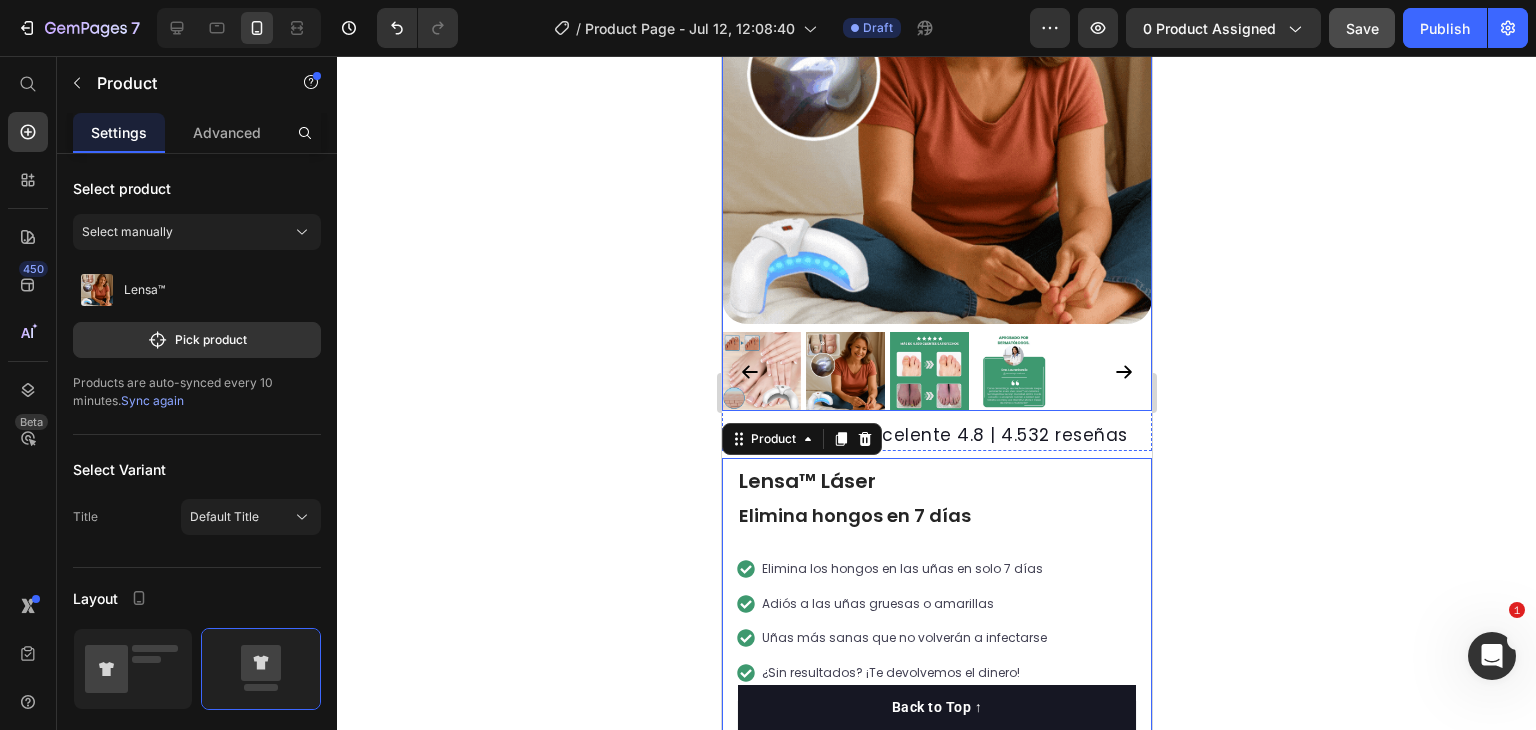 scroll, scrollTop: 100, scrollLeft: 0, axis: vertical 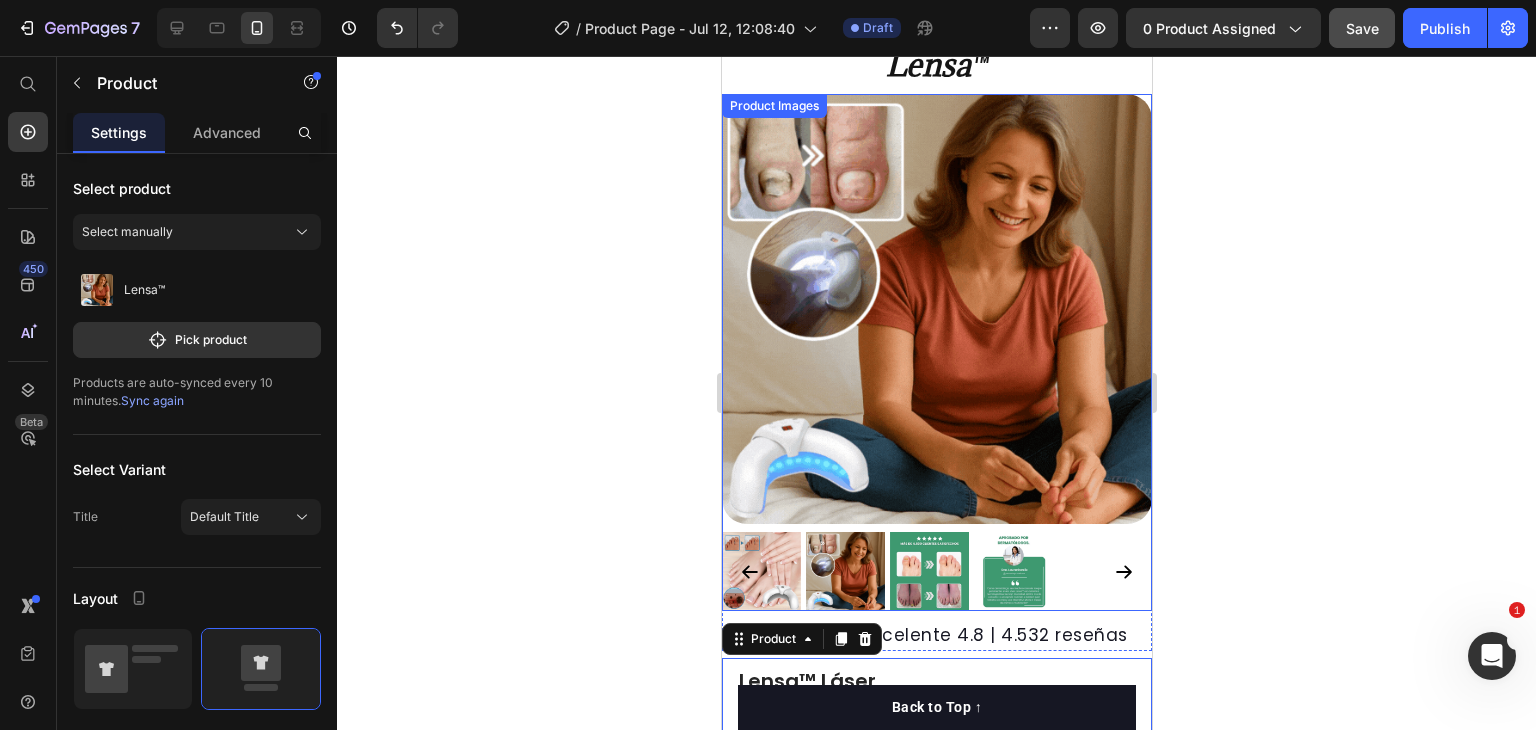 click at bounding box center (936, 309) 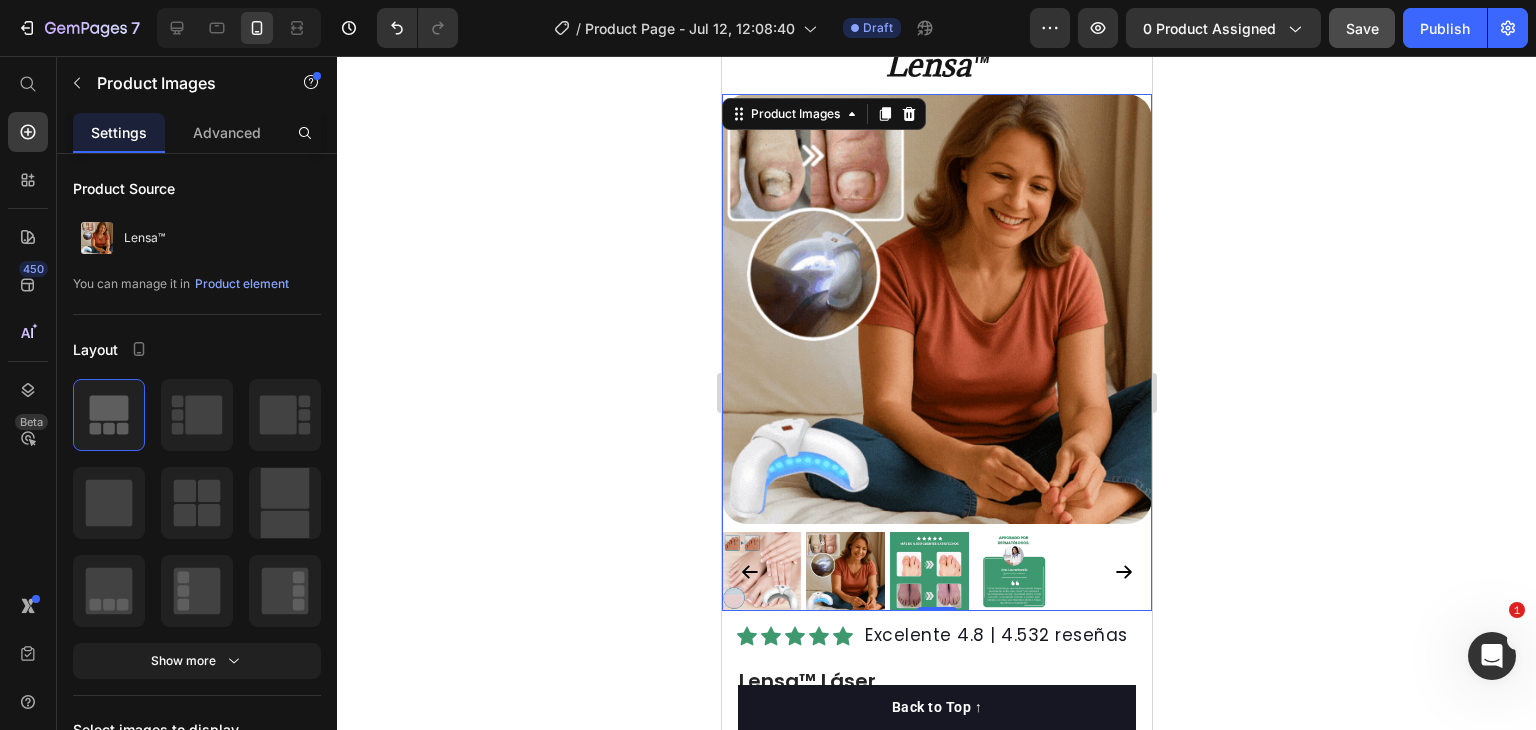click on "Product Images" at bounding box center (823, 114) 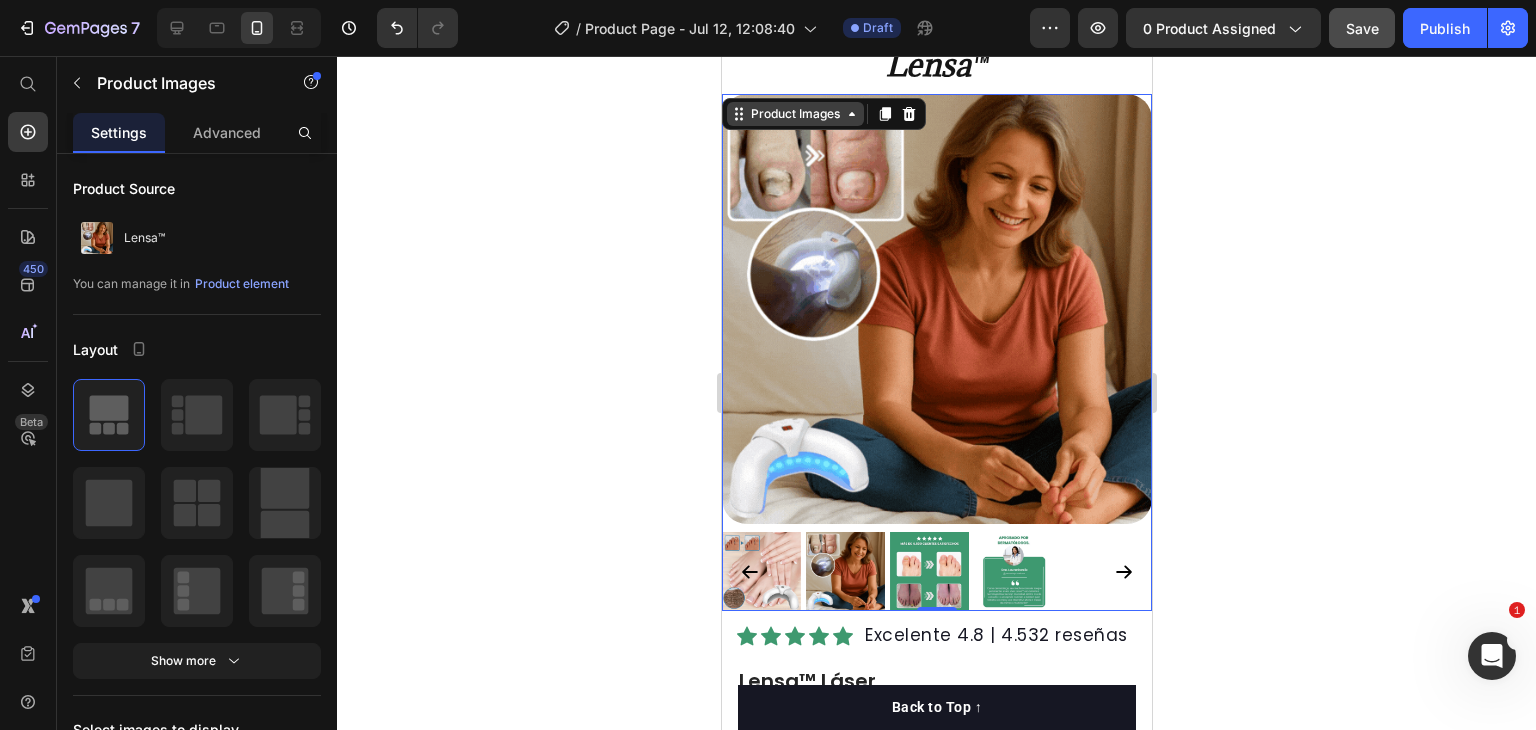 click on "Product Images" at bounding box center [794, 114] 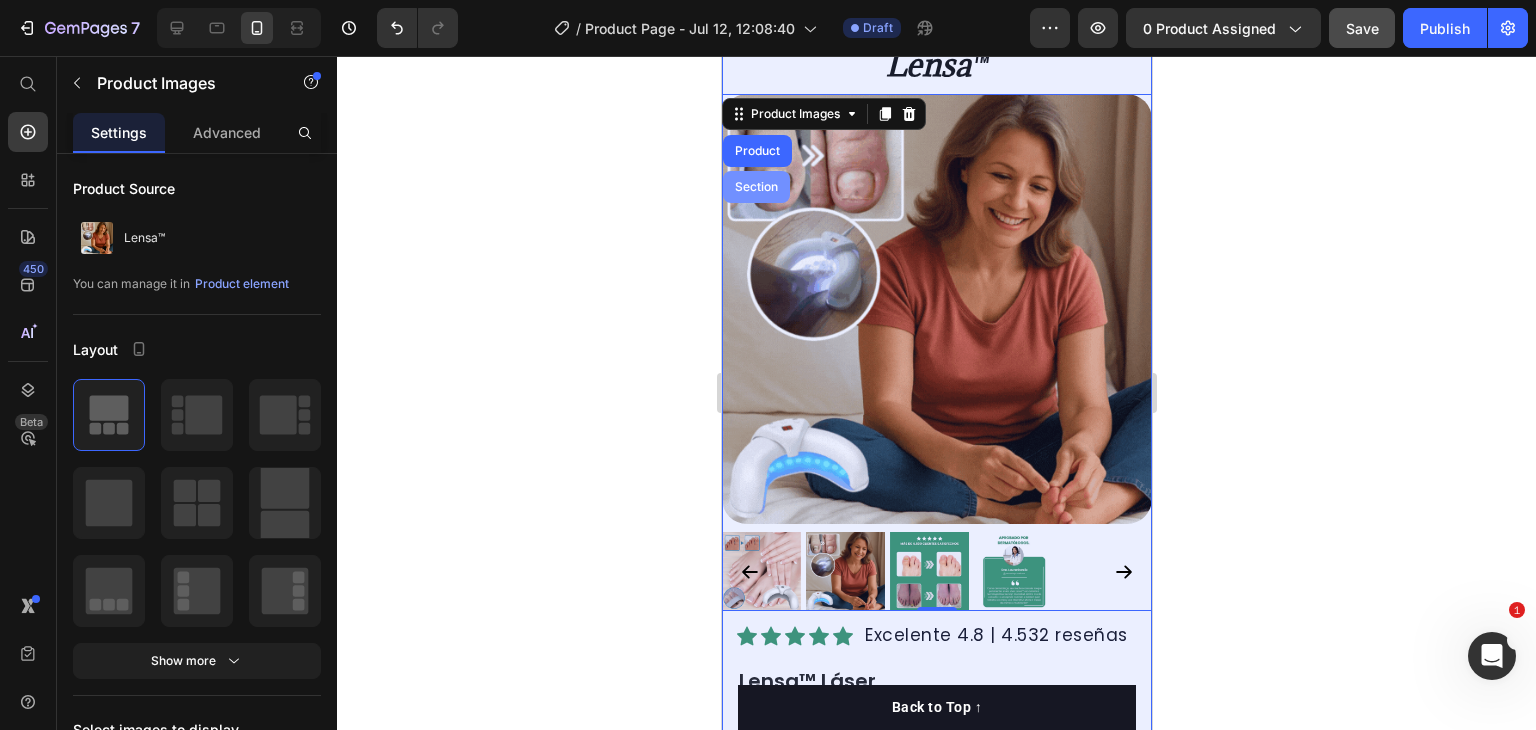click on "Section" at bounding box center (755, 187) 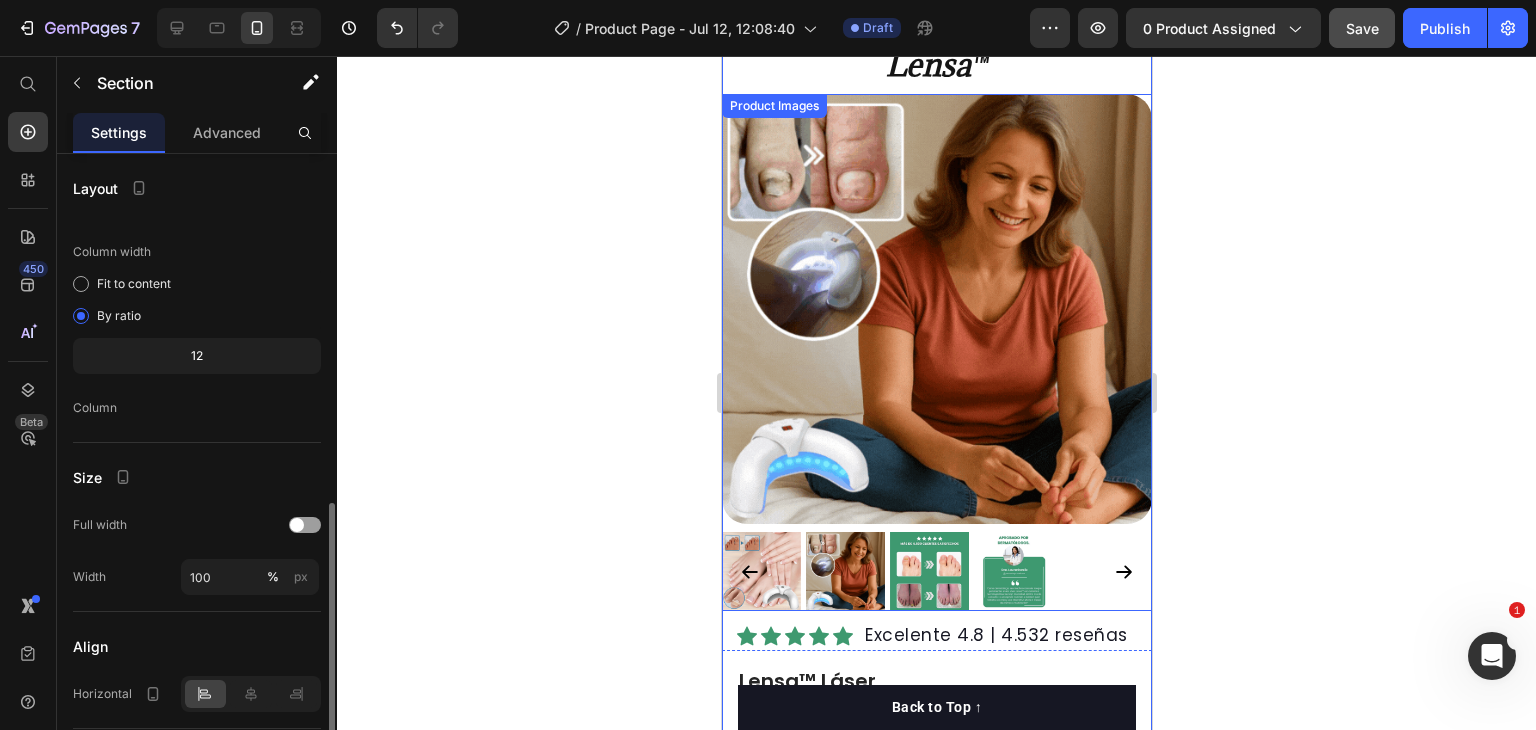 scroll, scrollTop: 218, scrollLeft: 0, axis: vertical 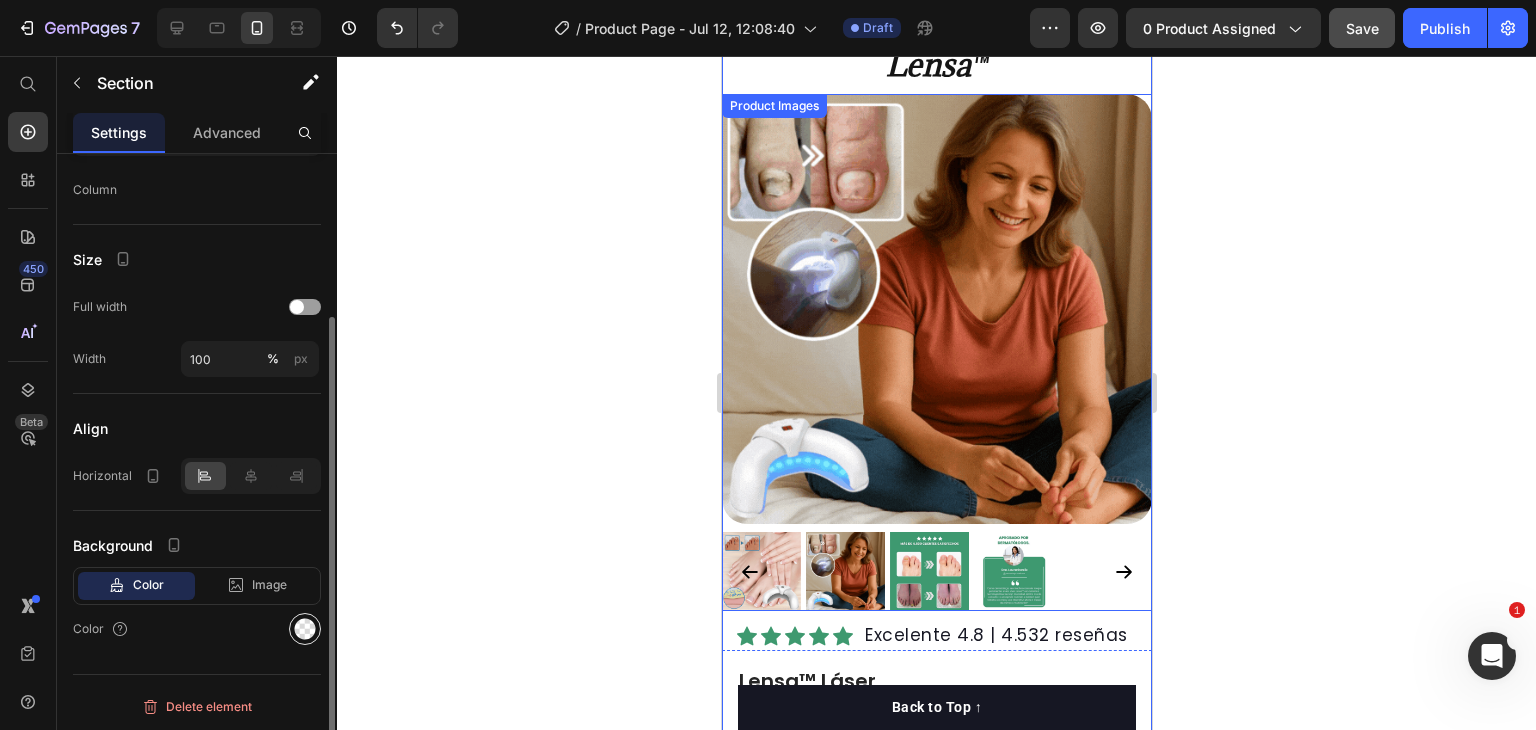 click at bounding box center (305, 629) 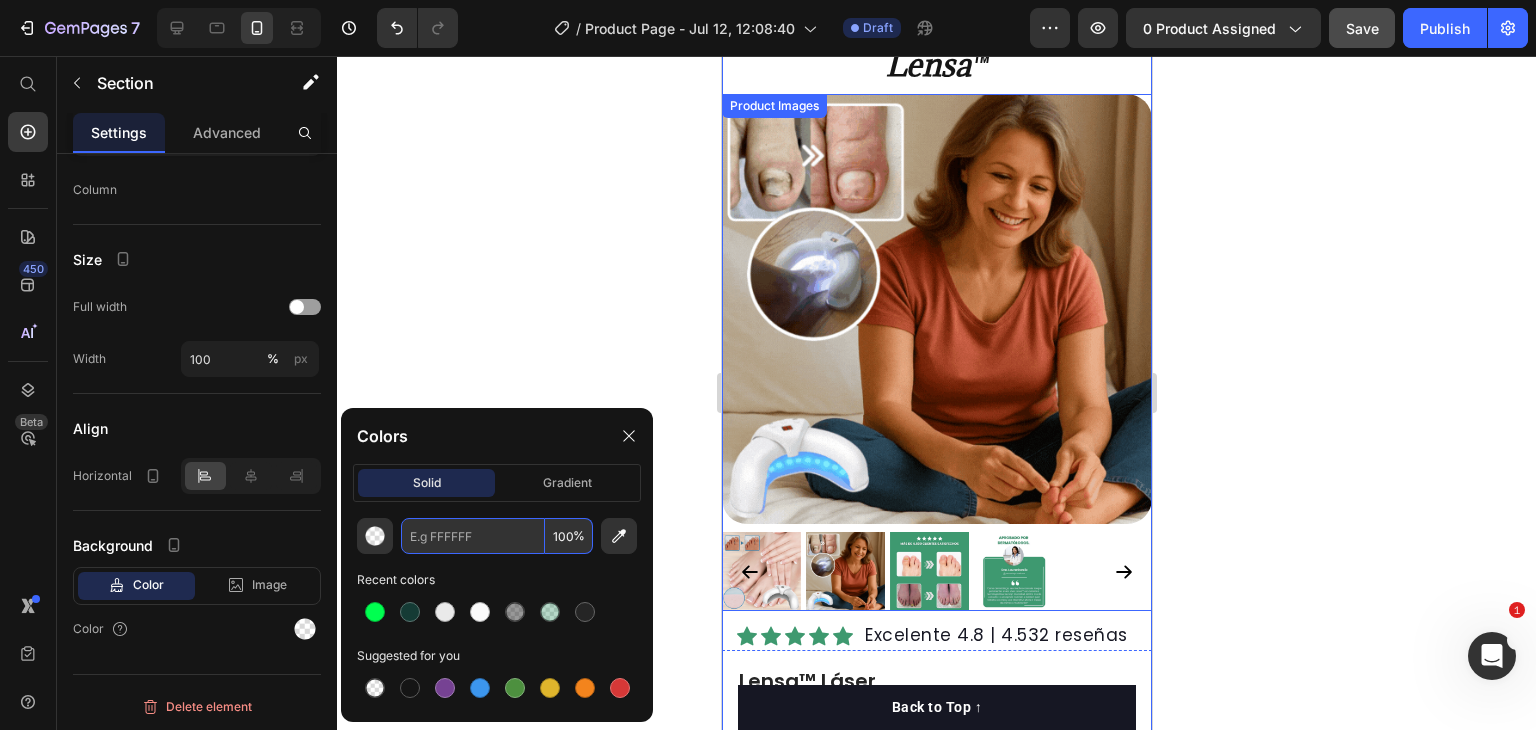click at bounding box center (473, 536) 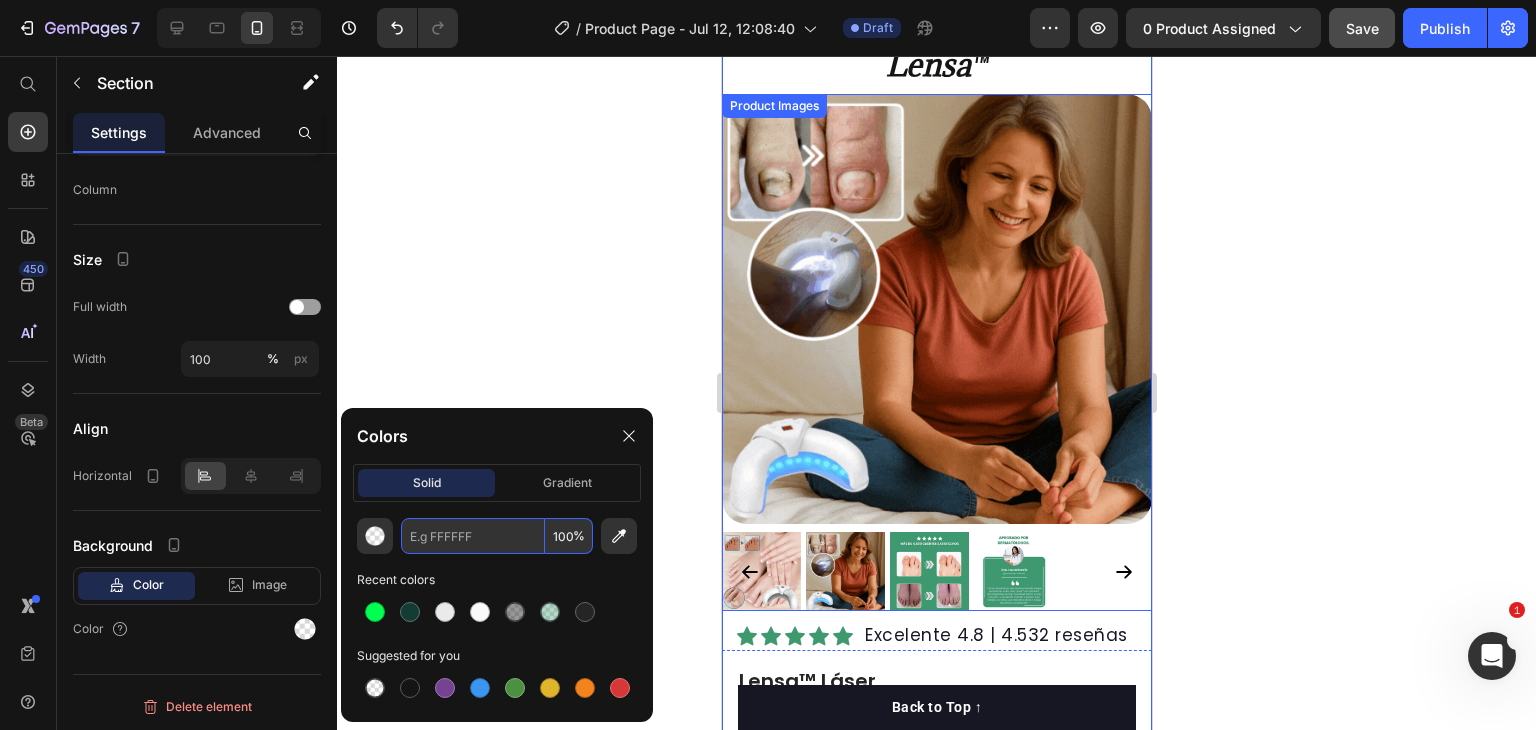 paste on "#fcf9f2" 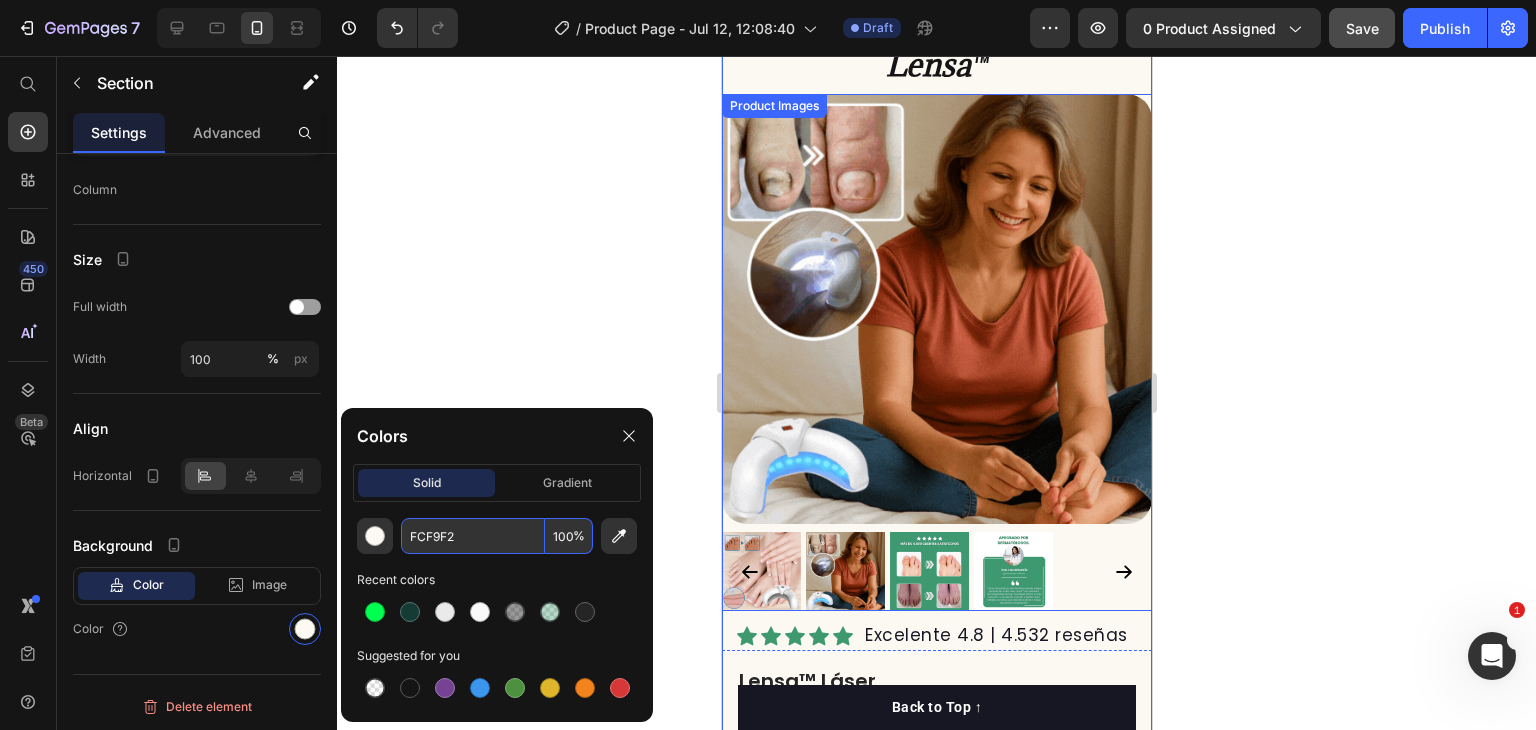 type on "FCF9F2" 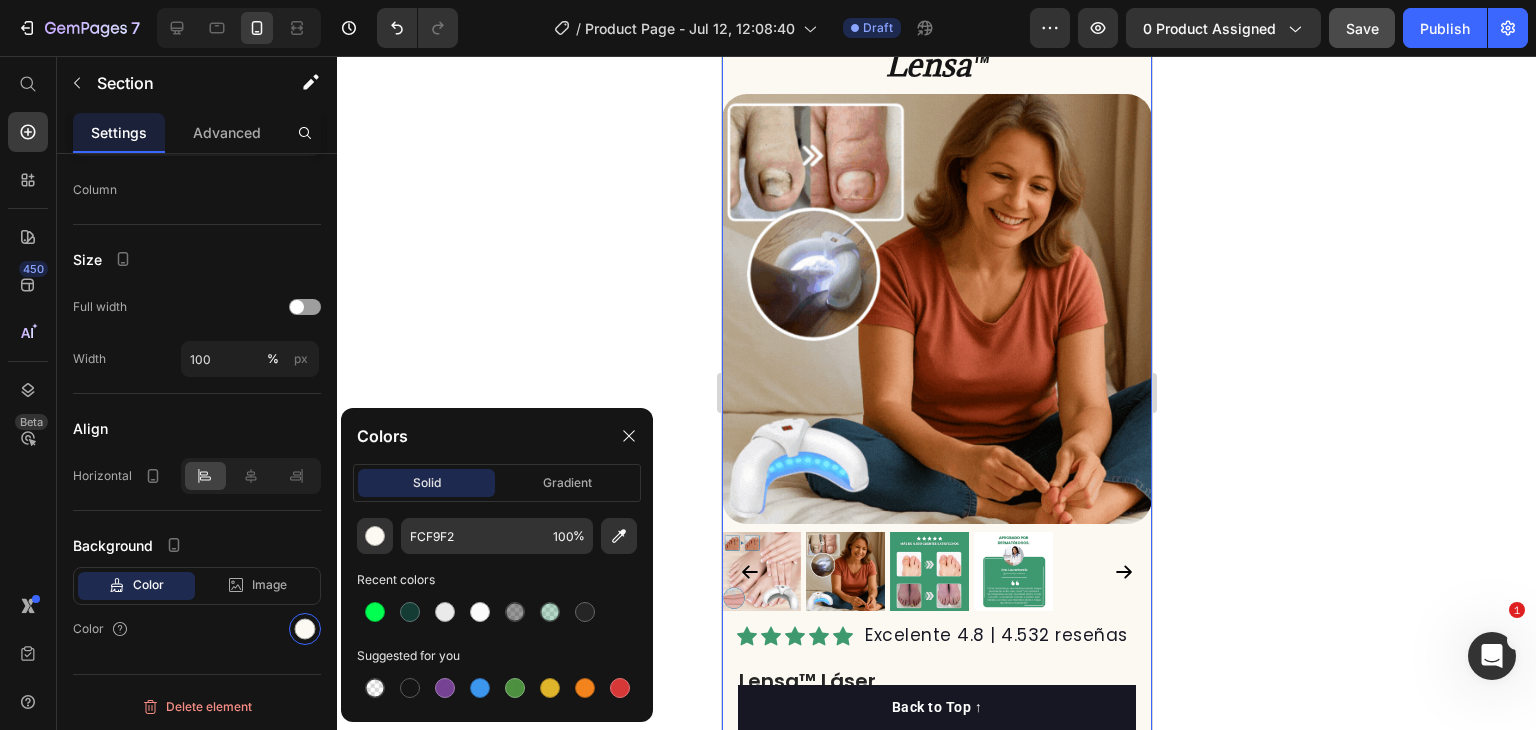 click 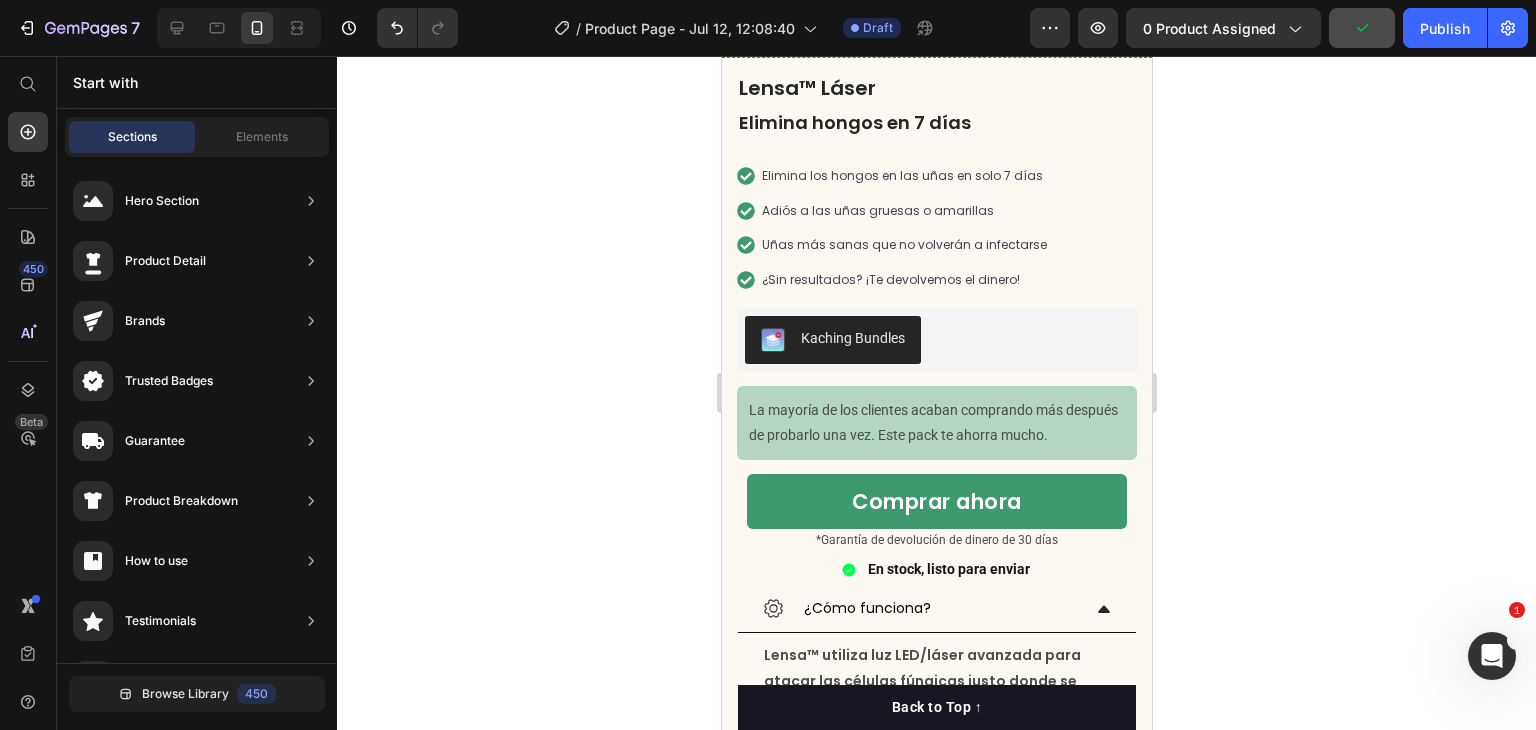 scroll, scrollTop: 700, scrollLeft: 0, axis: vertical 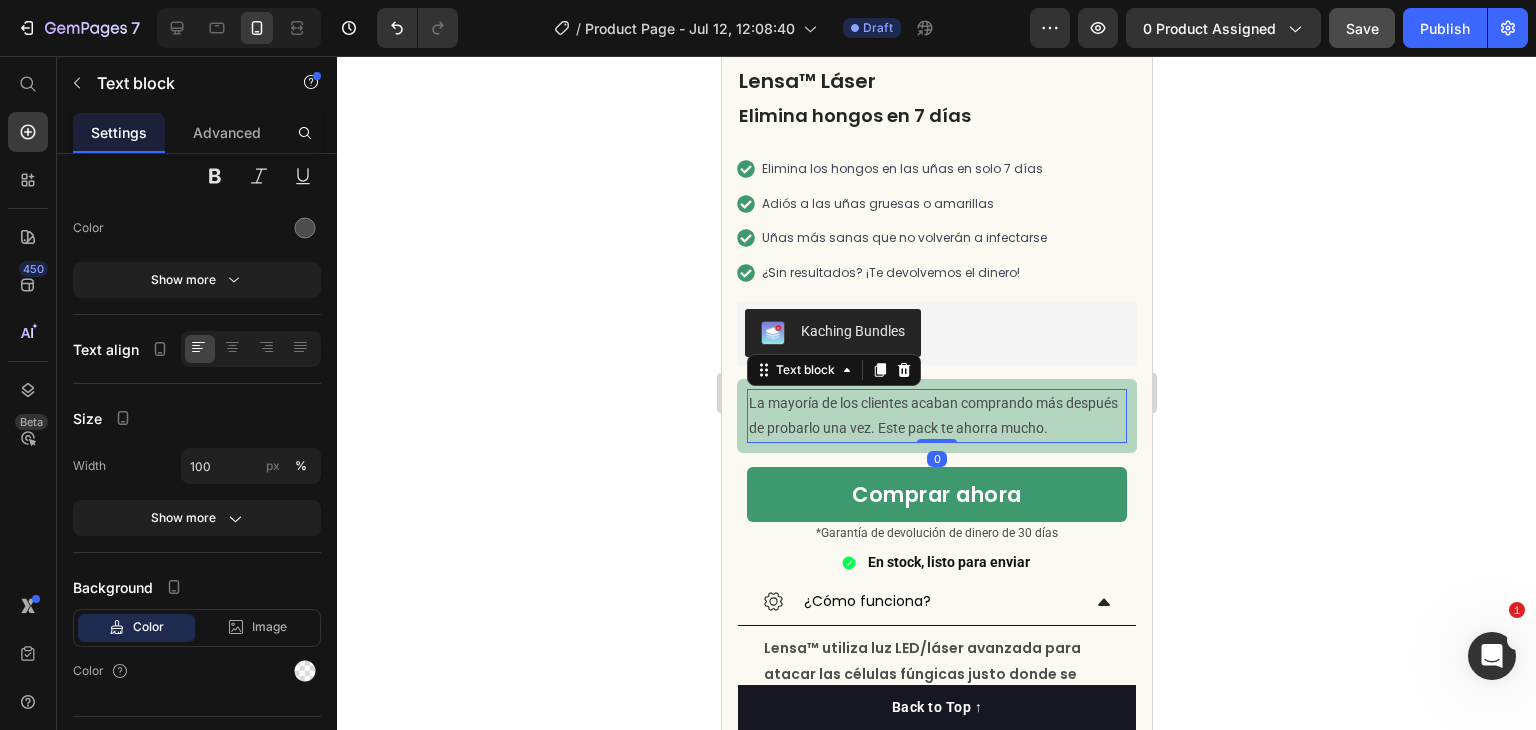 click on "La mayoría de los clientes acaban comprando más después de probarlo una vez. Este pack te ahorra mucho." at bounding box center [936, 416] 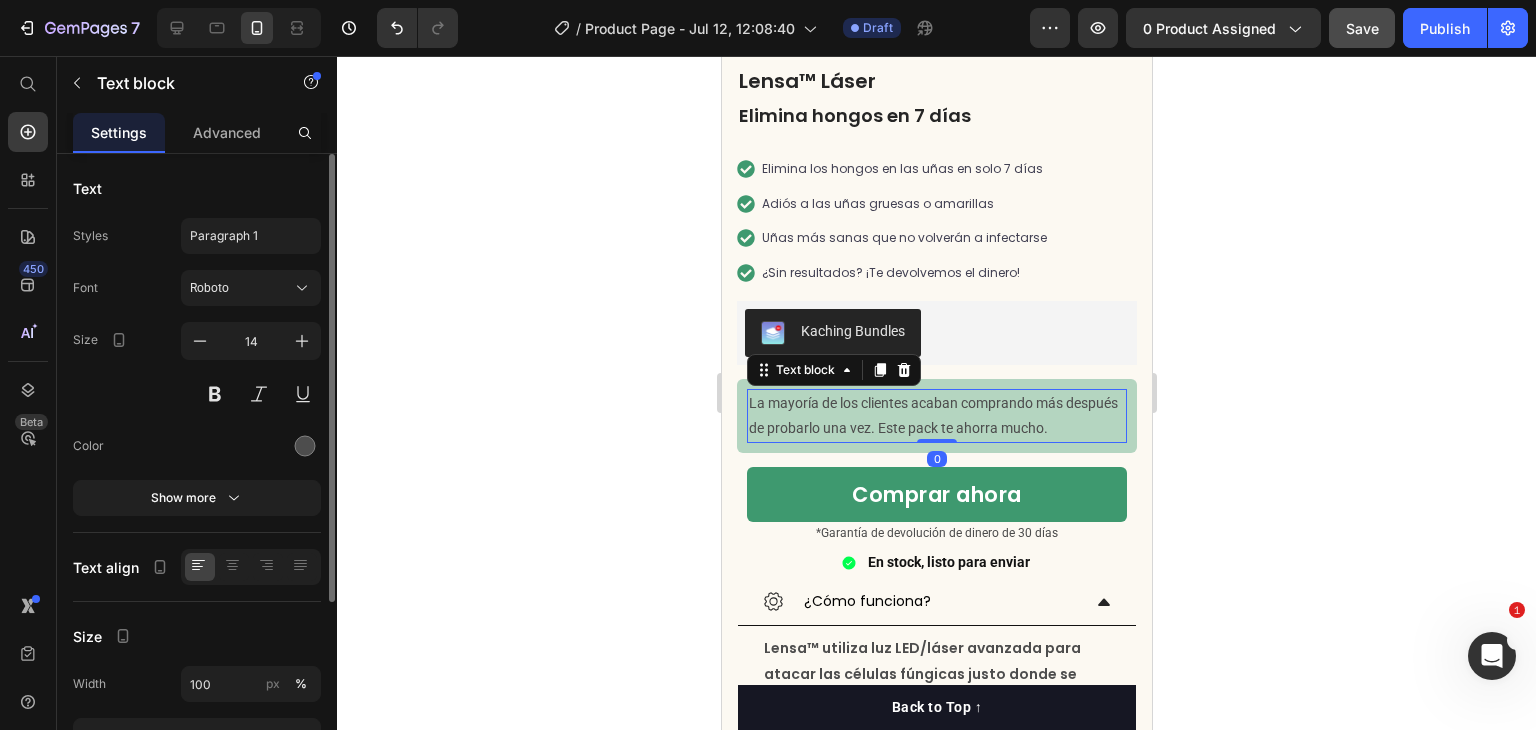 click on "La mayoría de los clientes acaban comprando más después de probarlo una vez. Este pack te ahorra mucho." at bounding box center (936, 416) 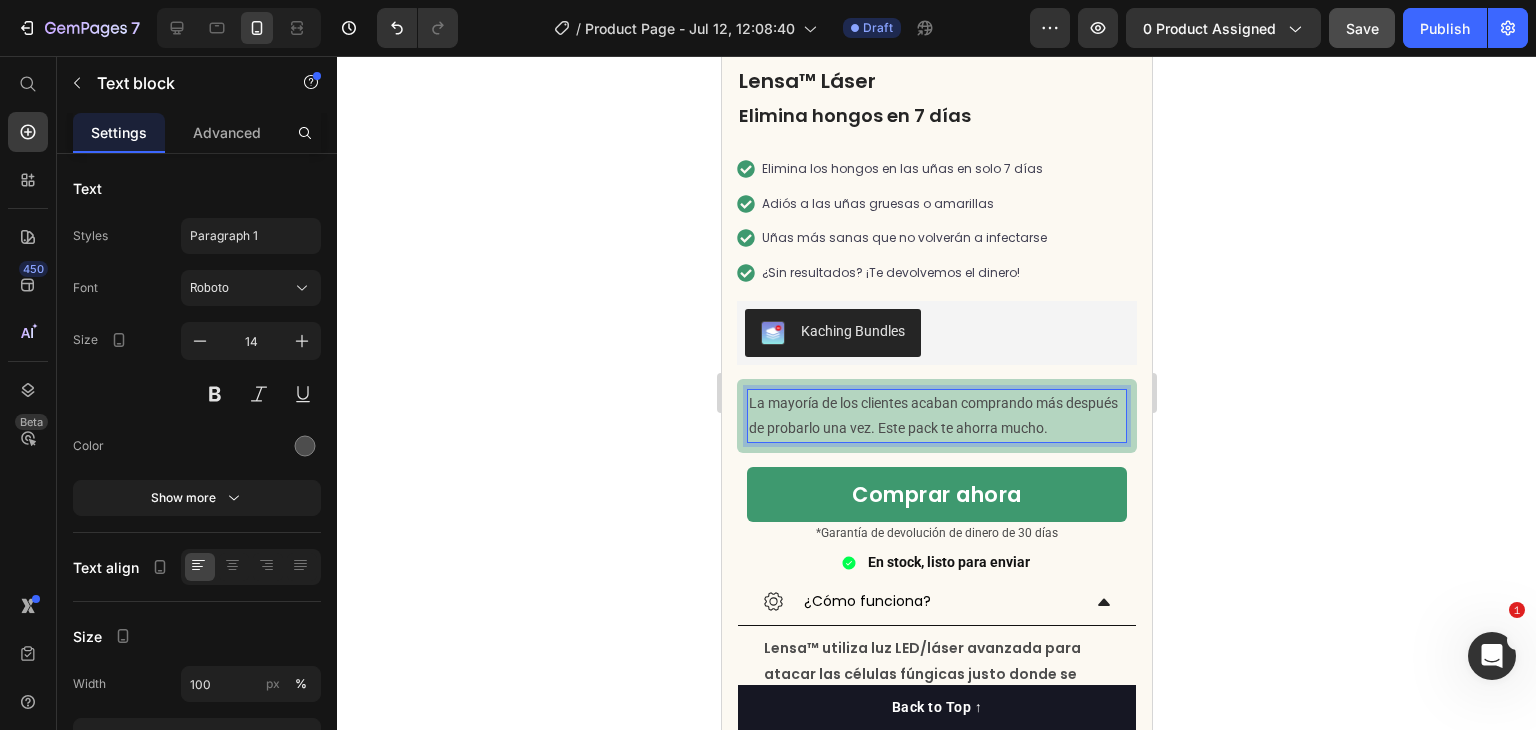 click on "La mayoría de los clientes acaban comprando más después de probarlo una vez. Este pack te ahorra mucho." at bounding box center [936, 416] 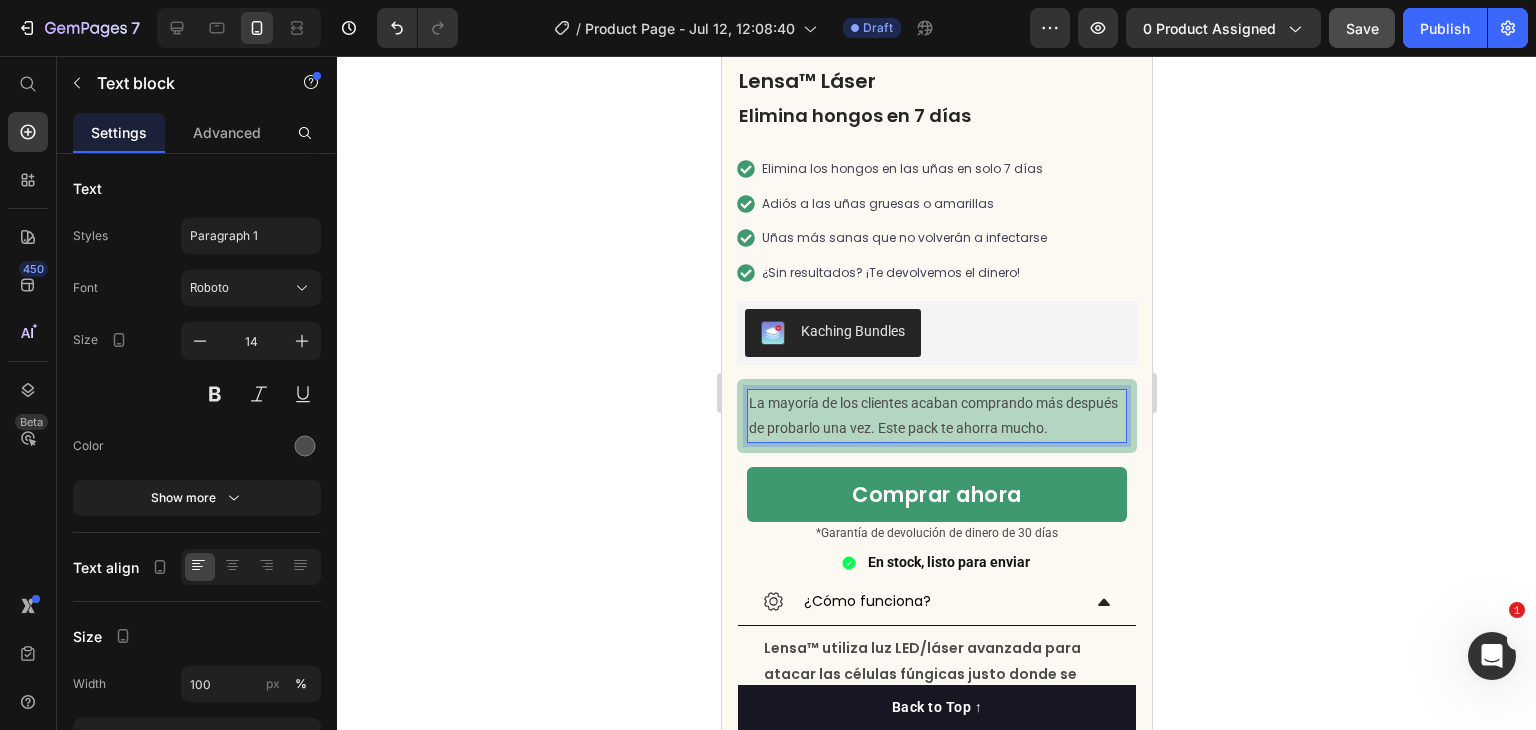 click 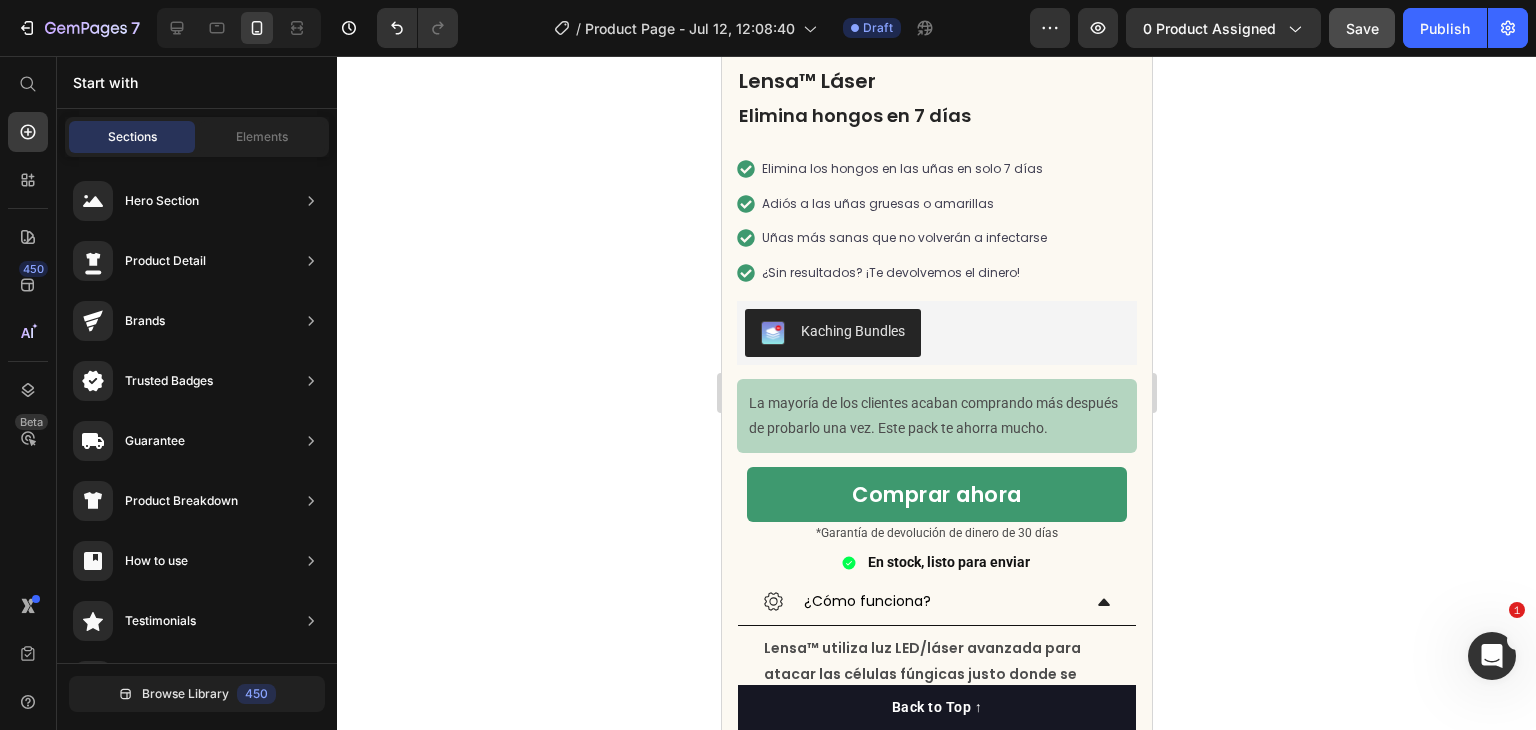 click 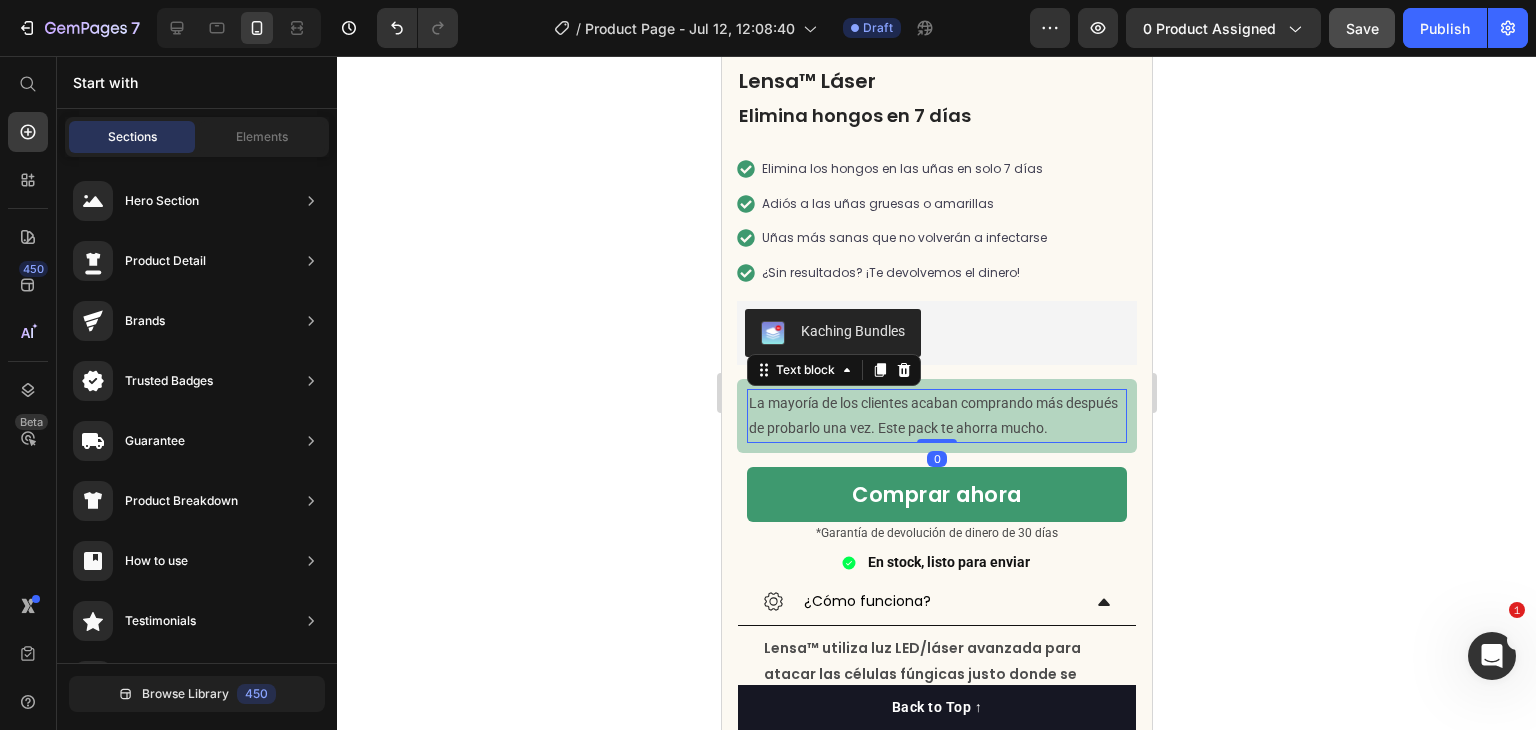 click on "La mayoría de los clientes acaban comprando más después de probarlo una vez. Este pack te ahorra mucho." at bounding box center [936, 416] 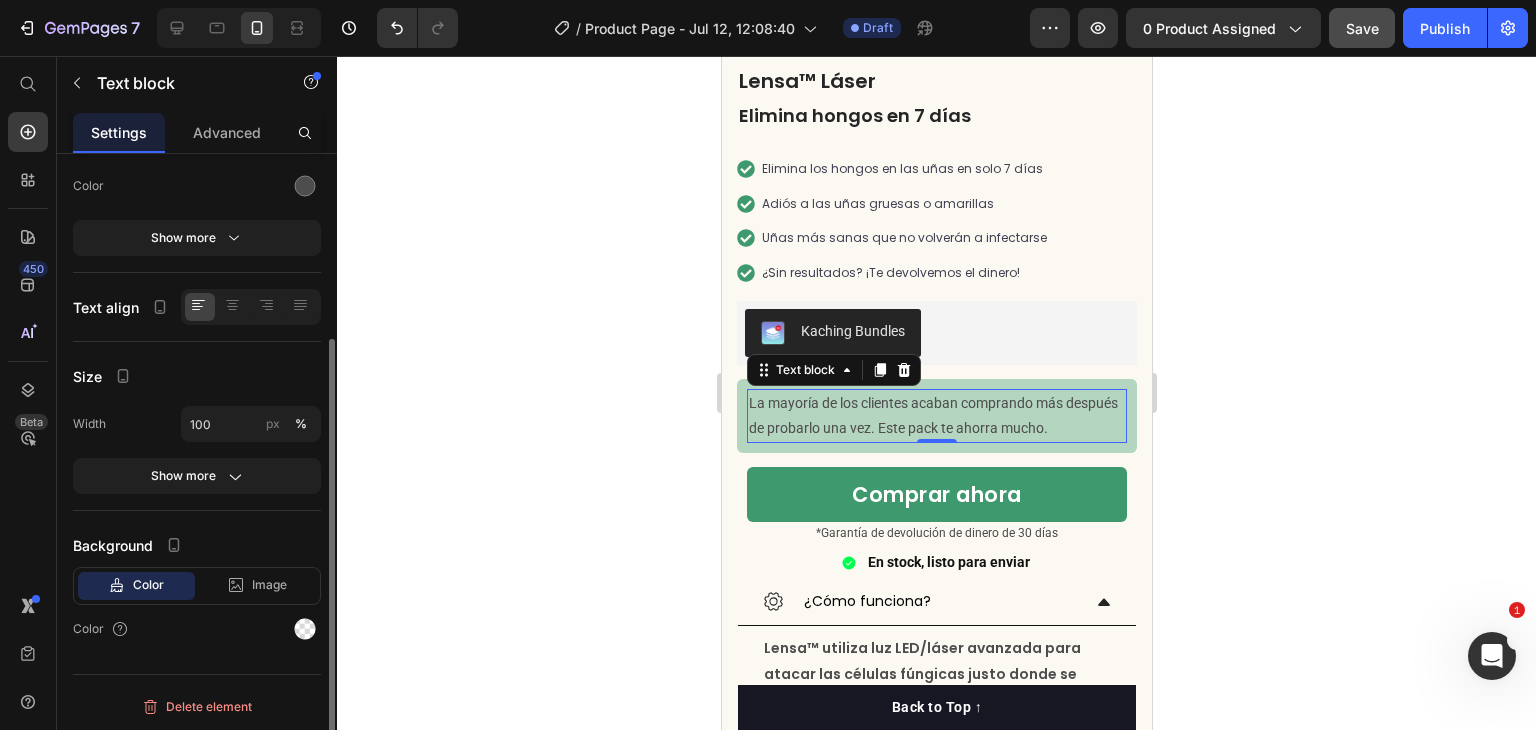 scroll, scrollTop: 0, scrollLeft: 0, axis: both 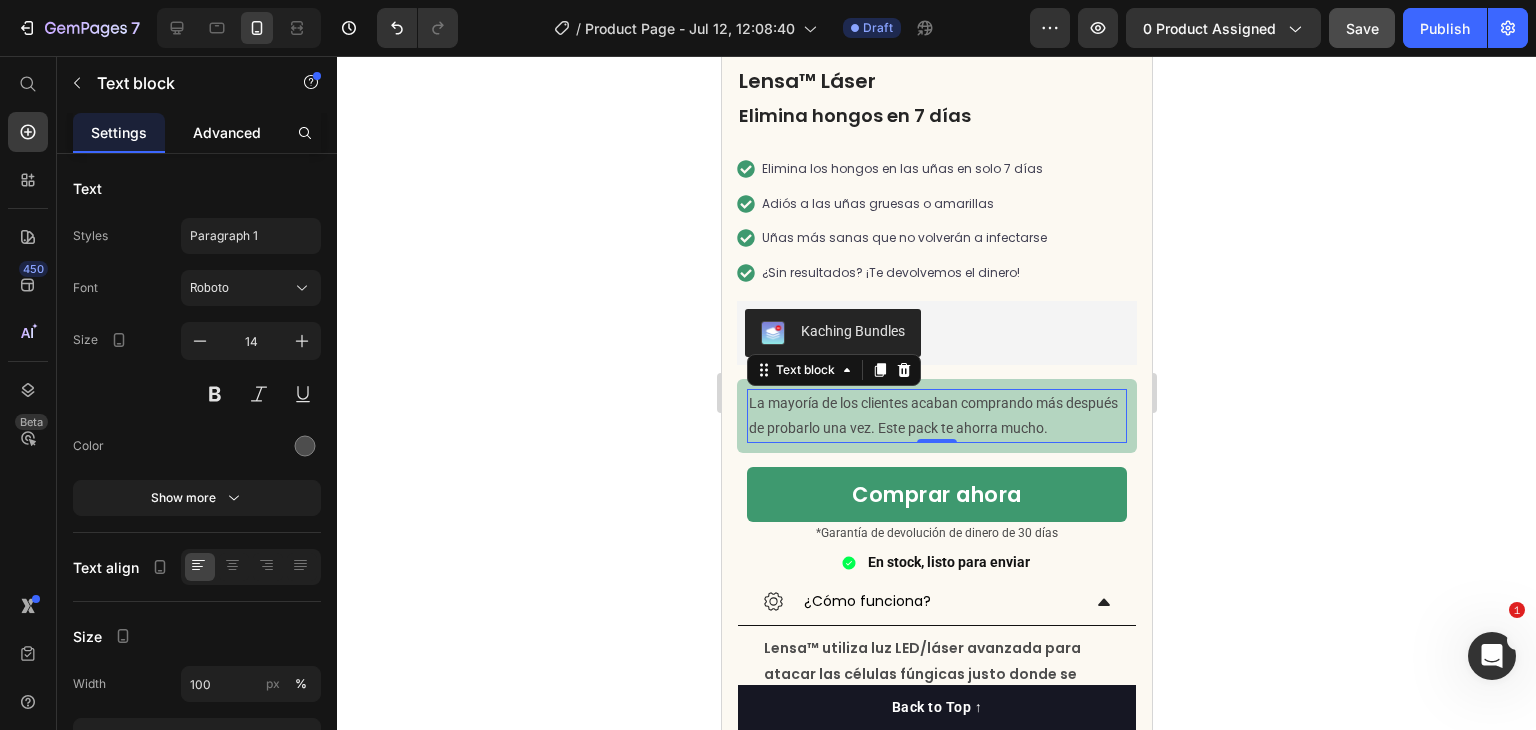 click on "Advanced" at bounding box center (227, 132) 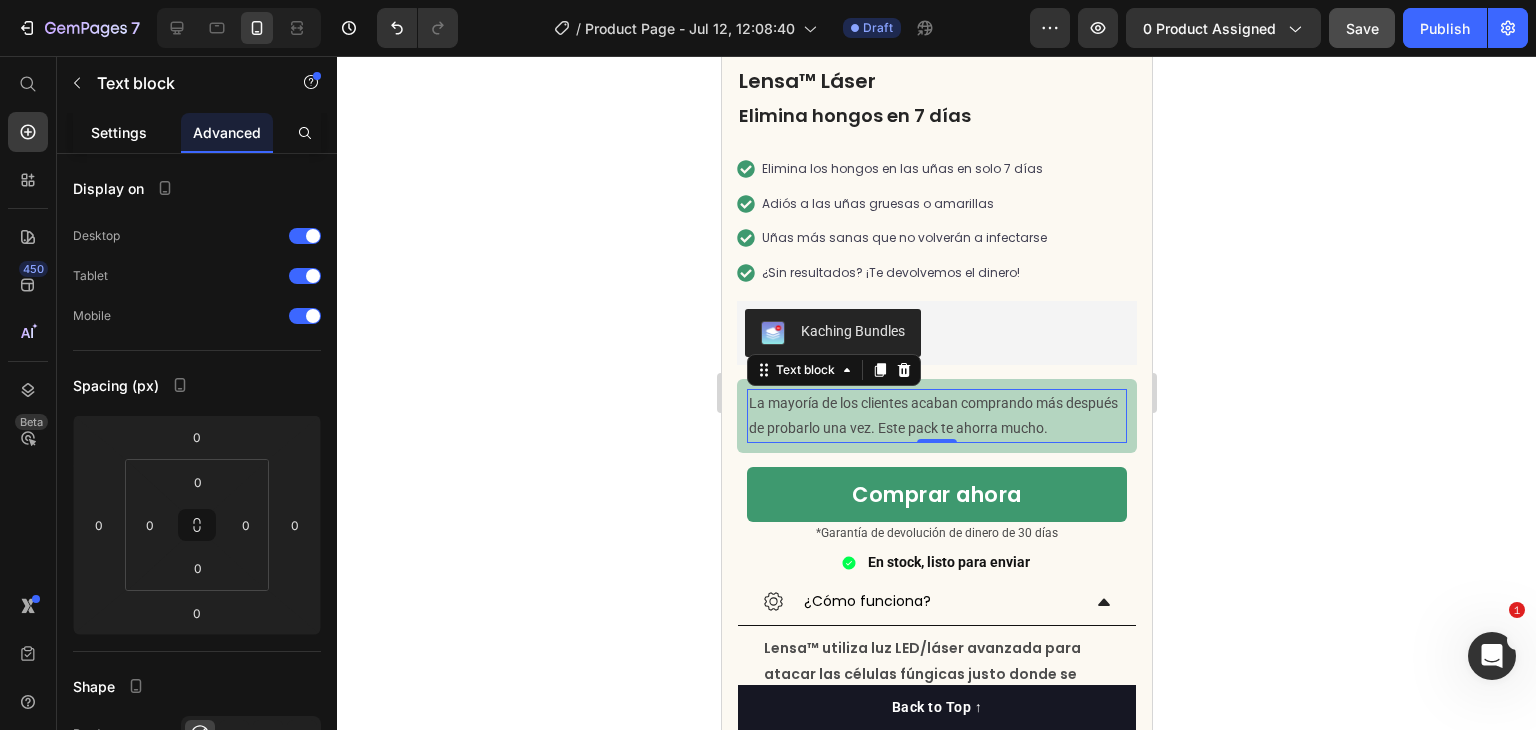 click on "Settings" at bounding box center (119, 132) 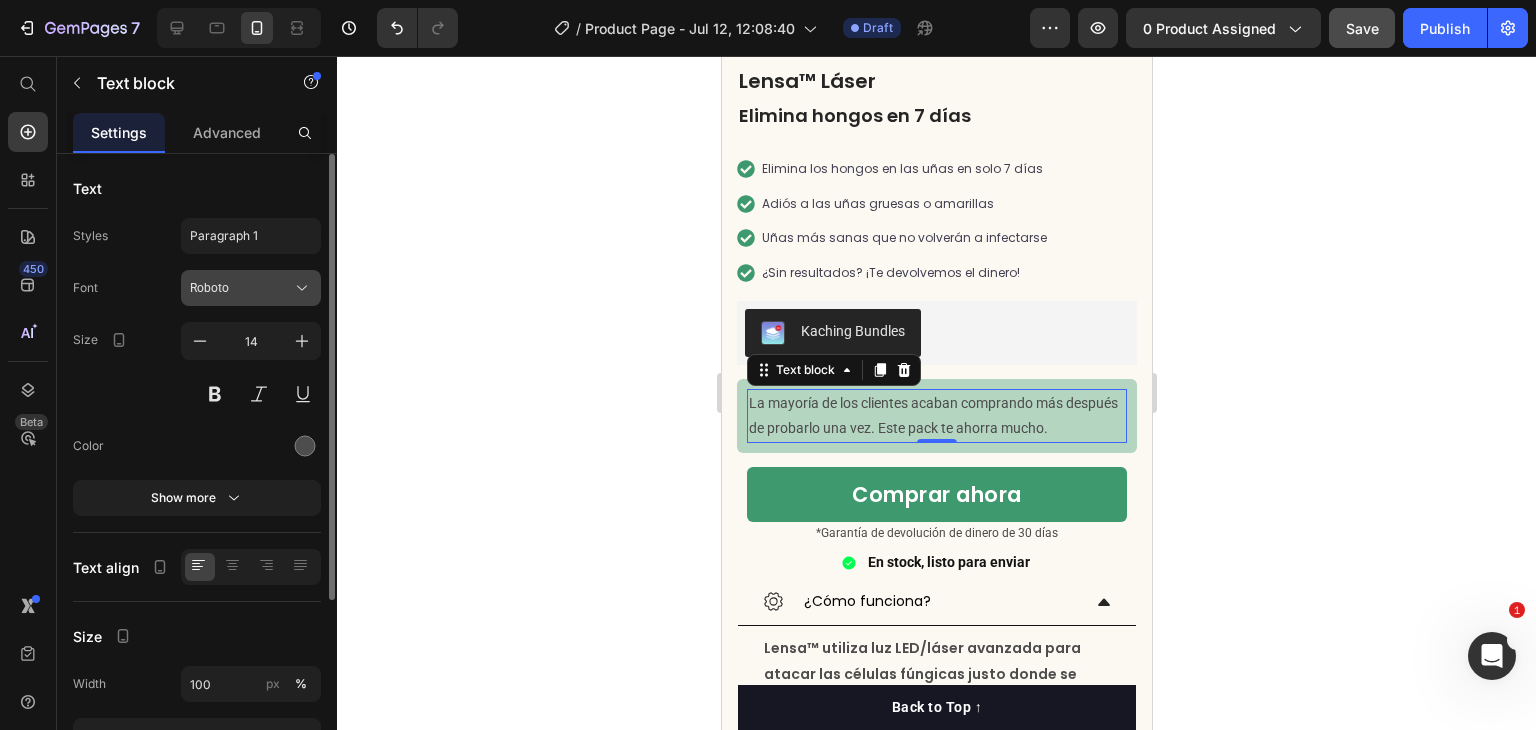click on "Roboto" at bounding box center (241, 288) 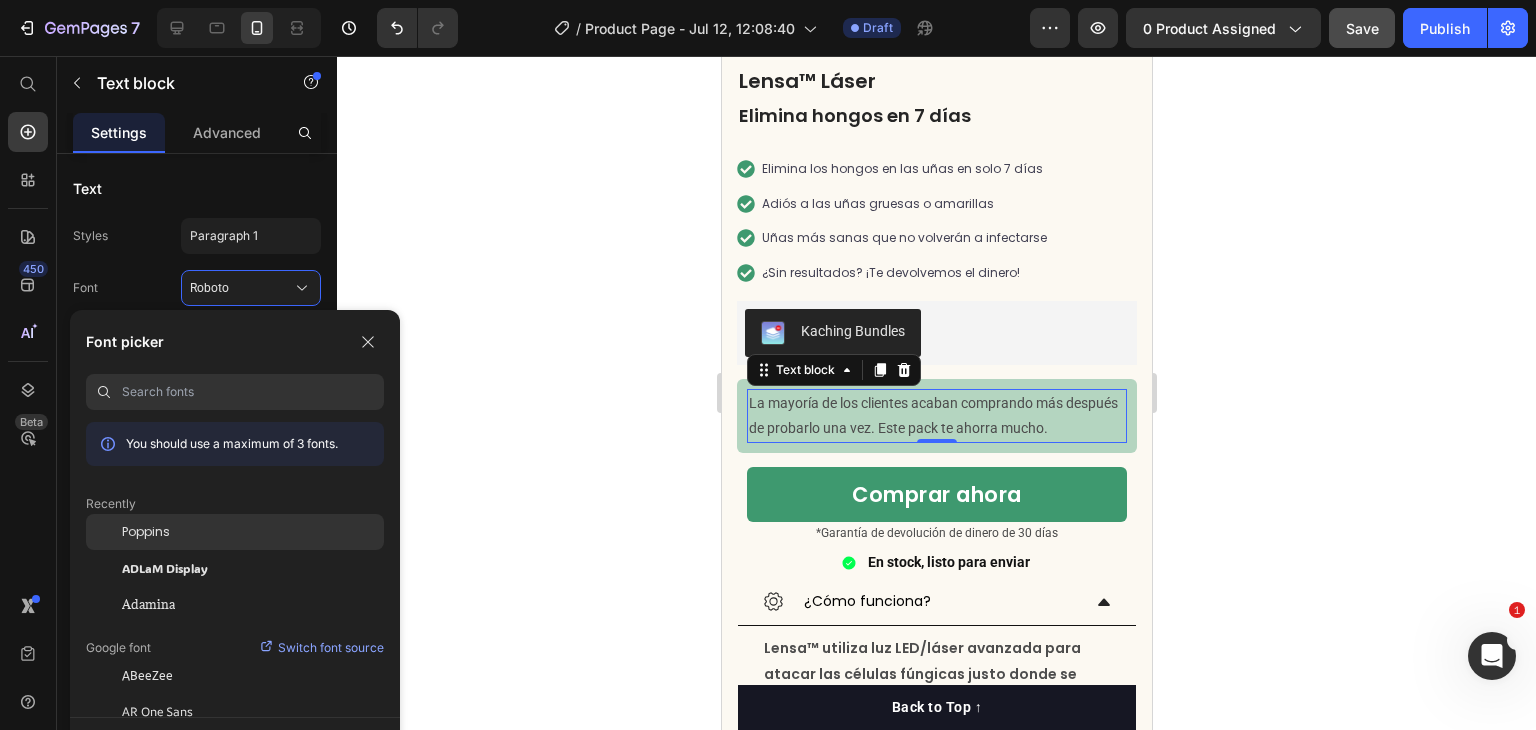 click on "Poppins" 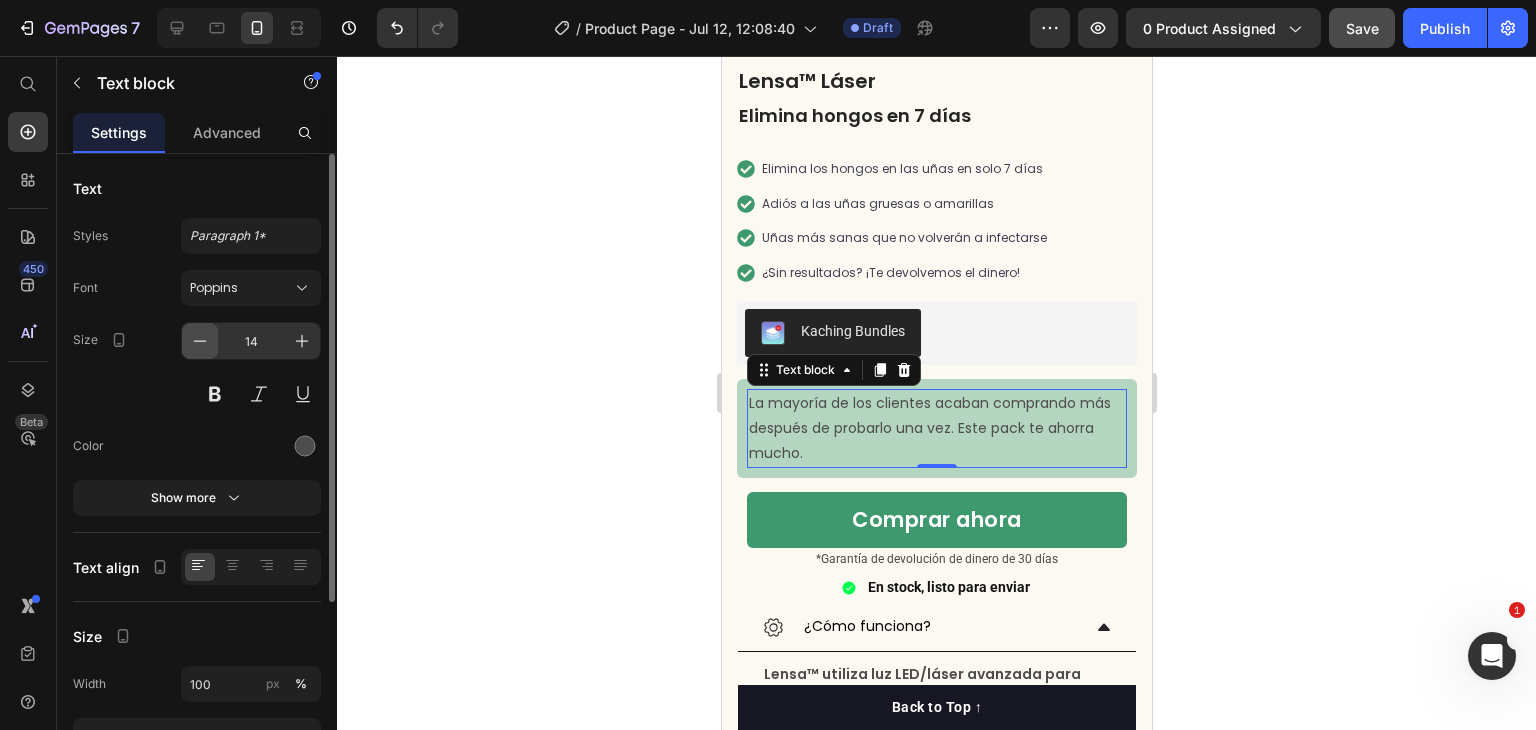 click 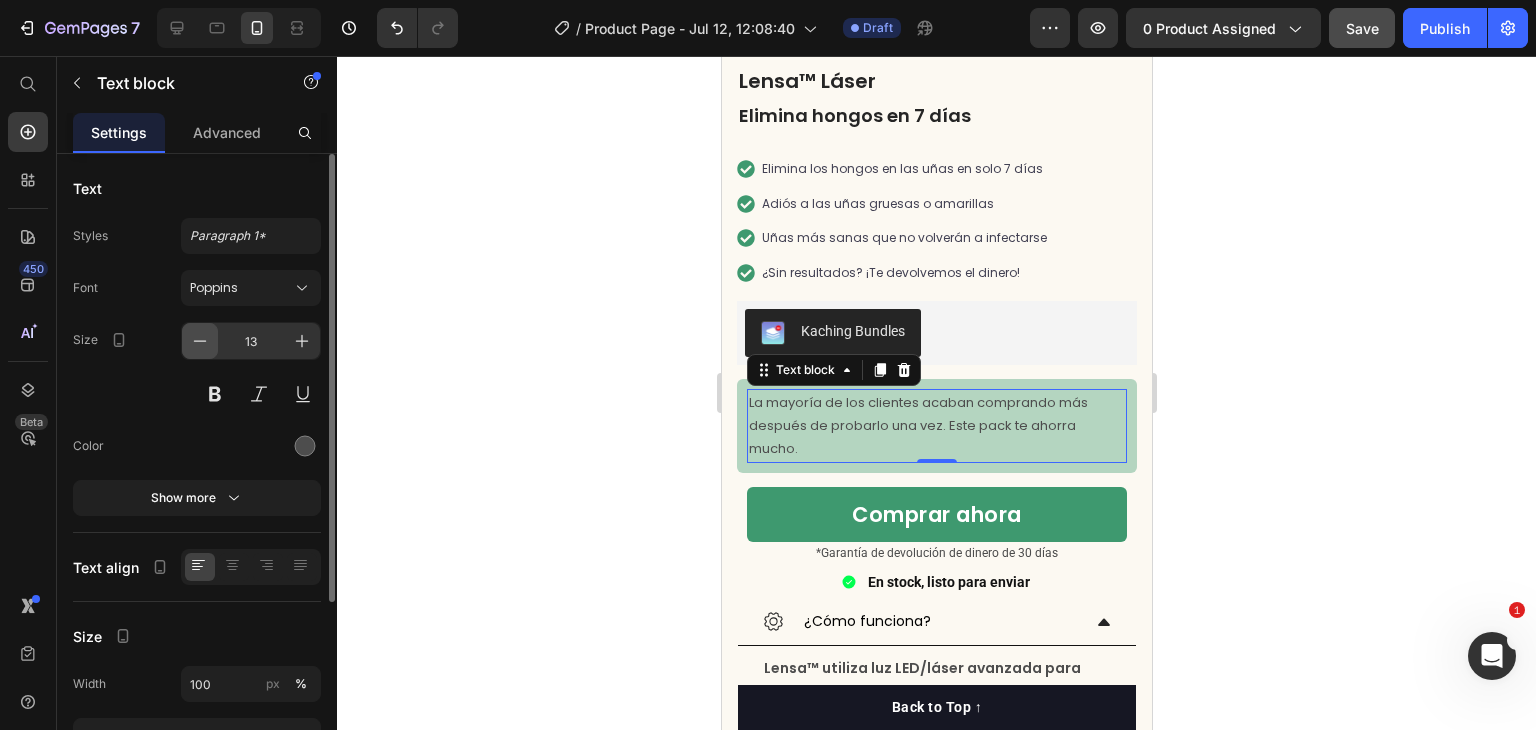 click 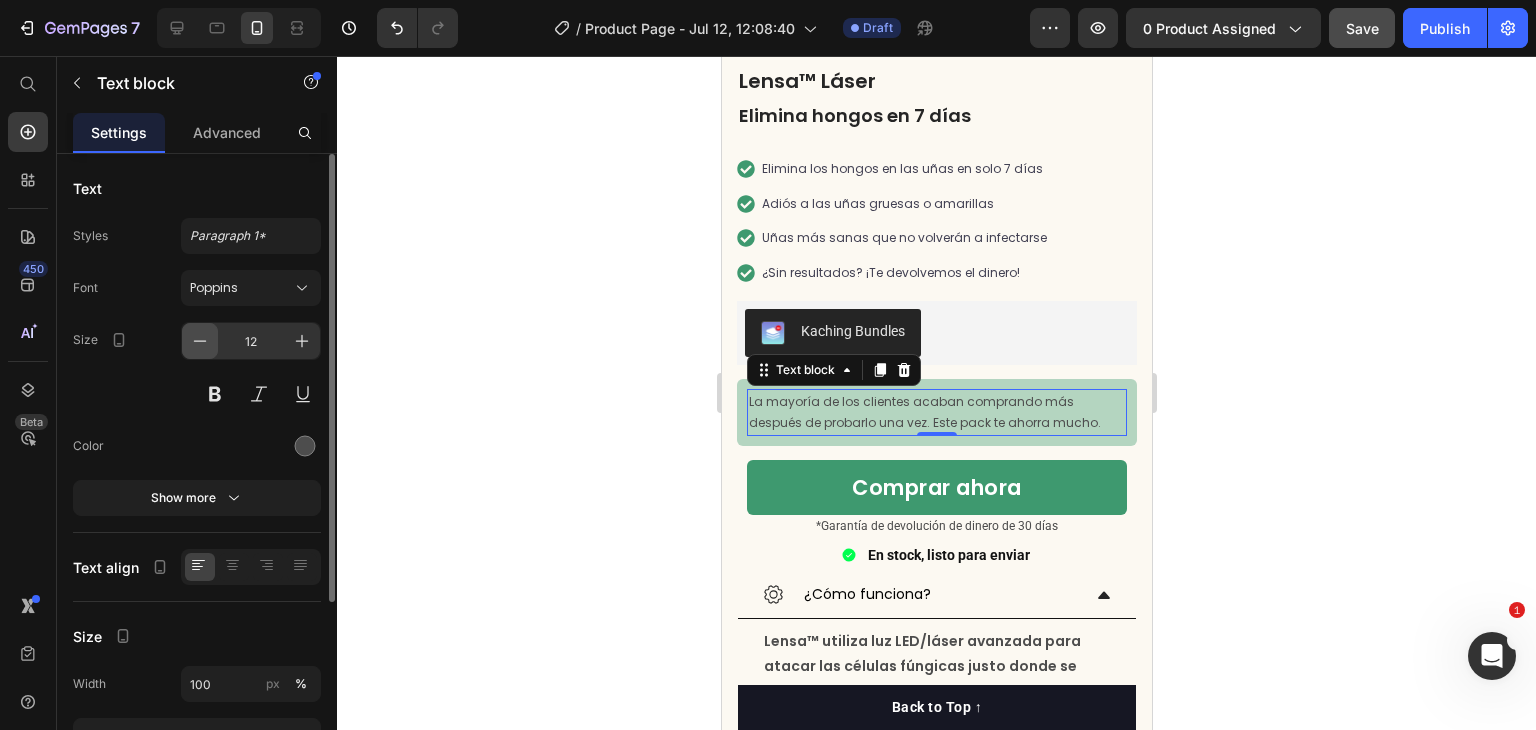 click 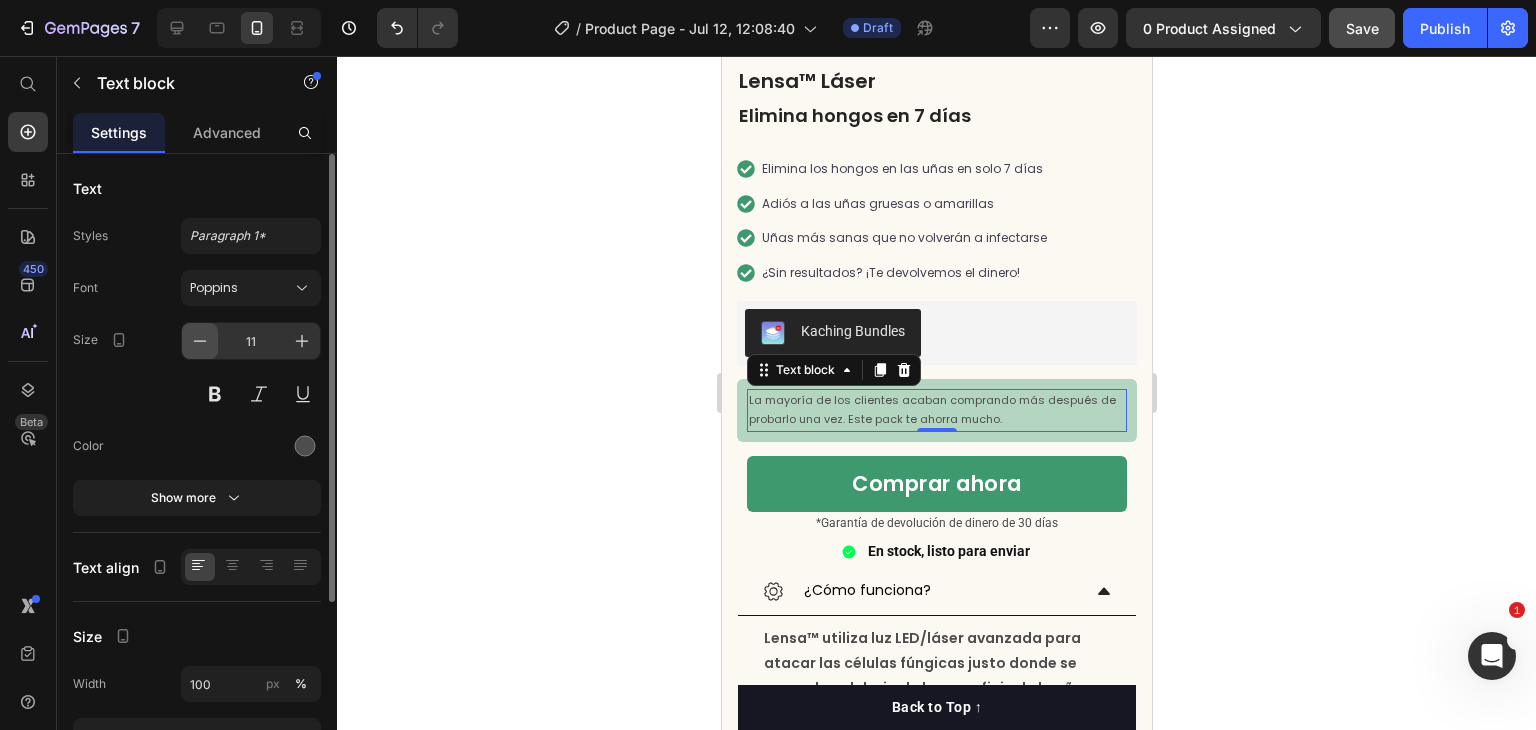click 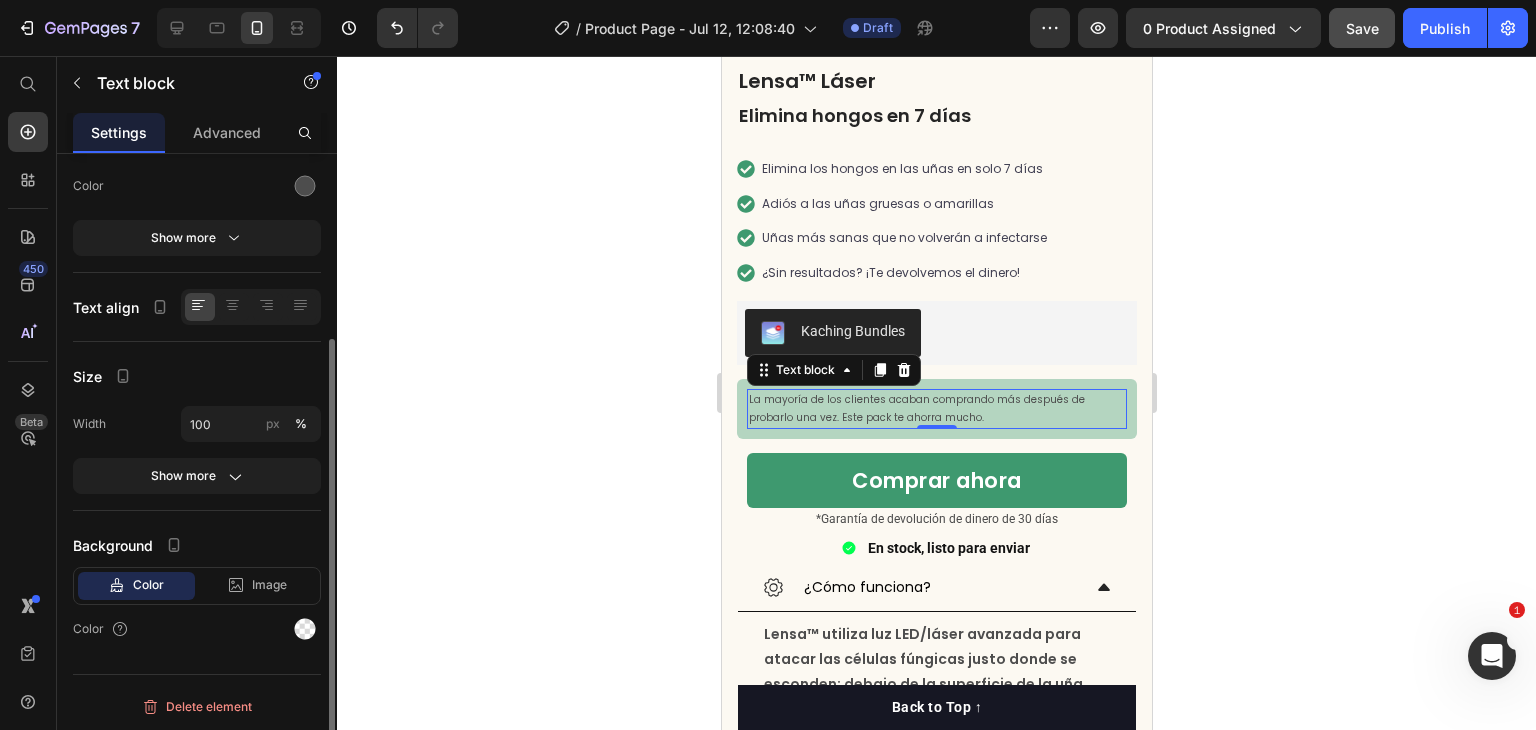 scroll, scrollTop: 0, scrollLeft: 0, axis: both 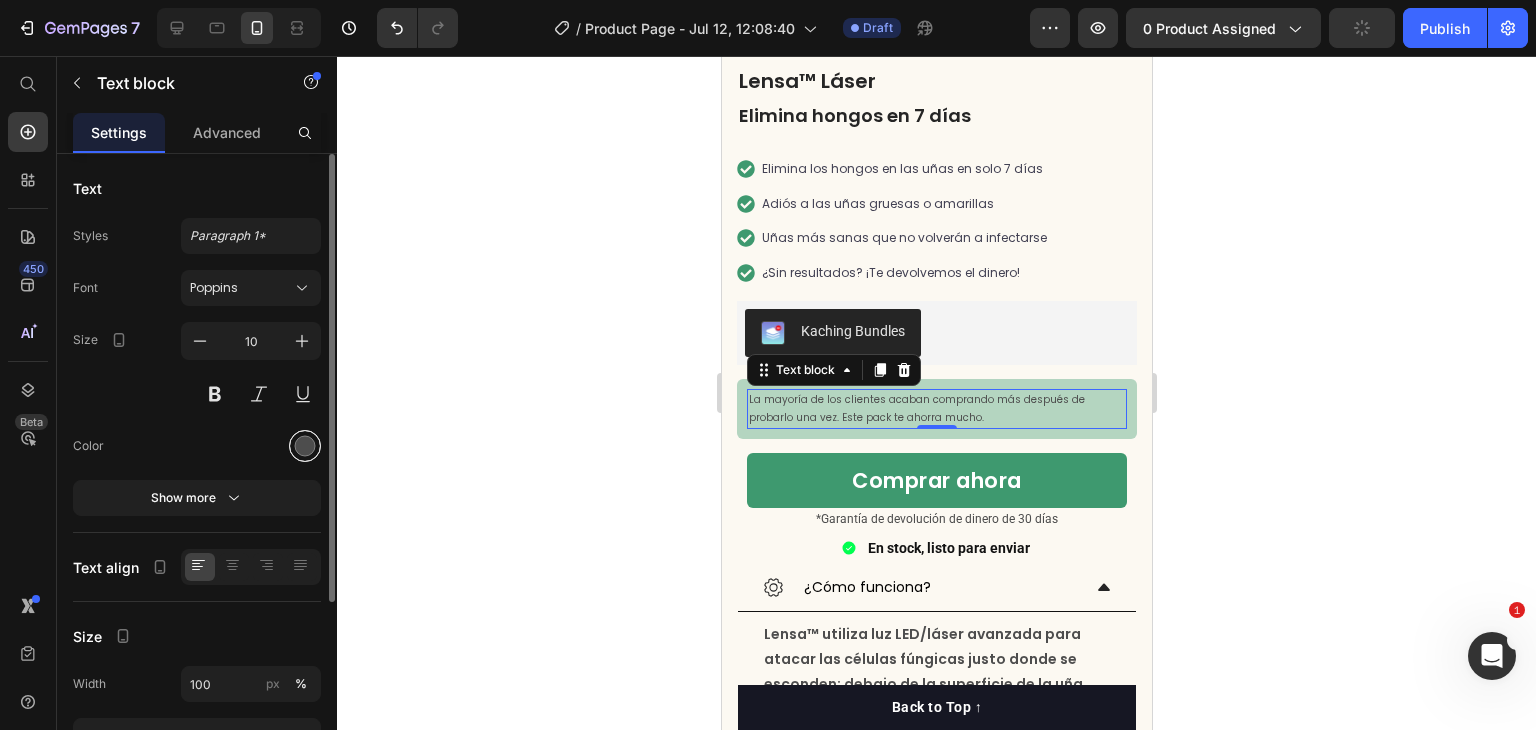 click at bounding box center [305, 446] 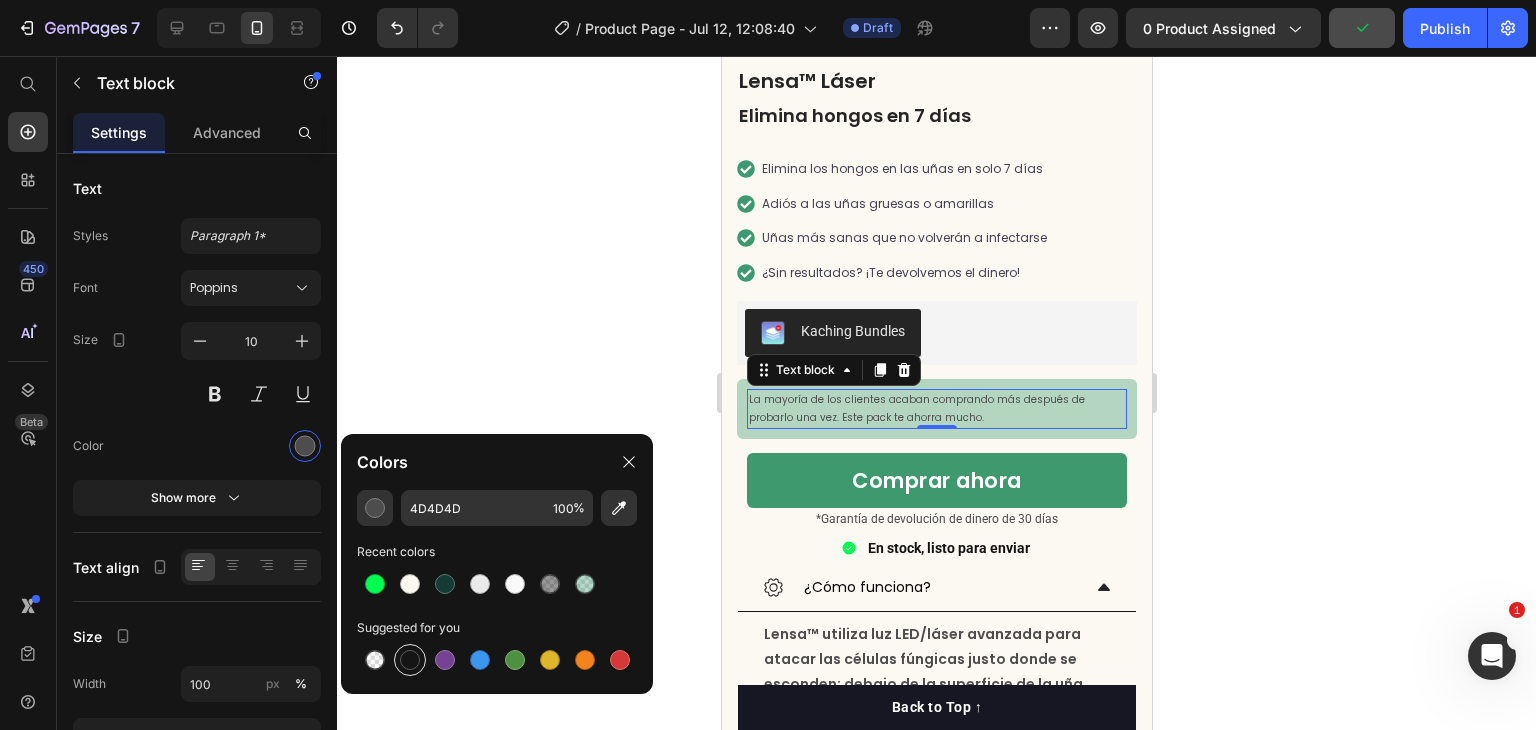 click at bounding box center [410, 660] 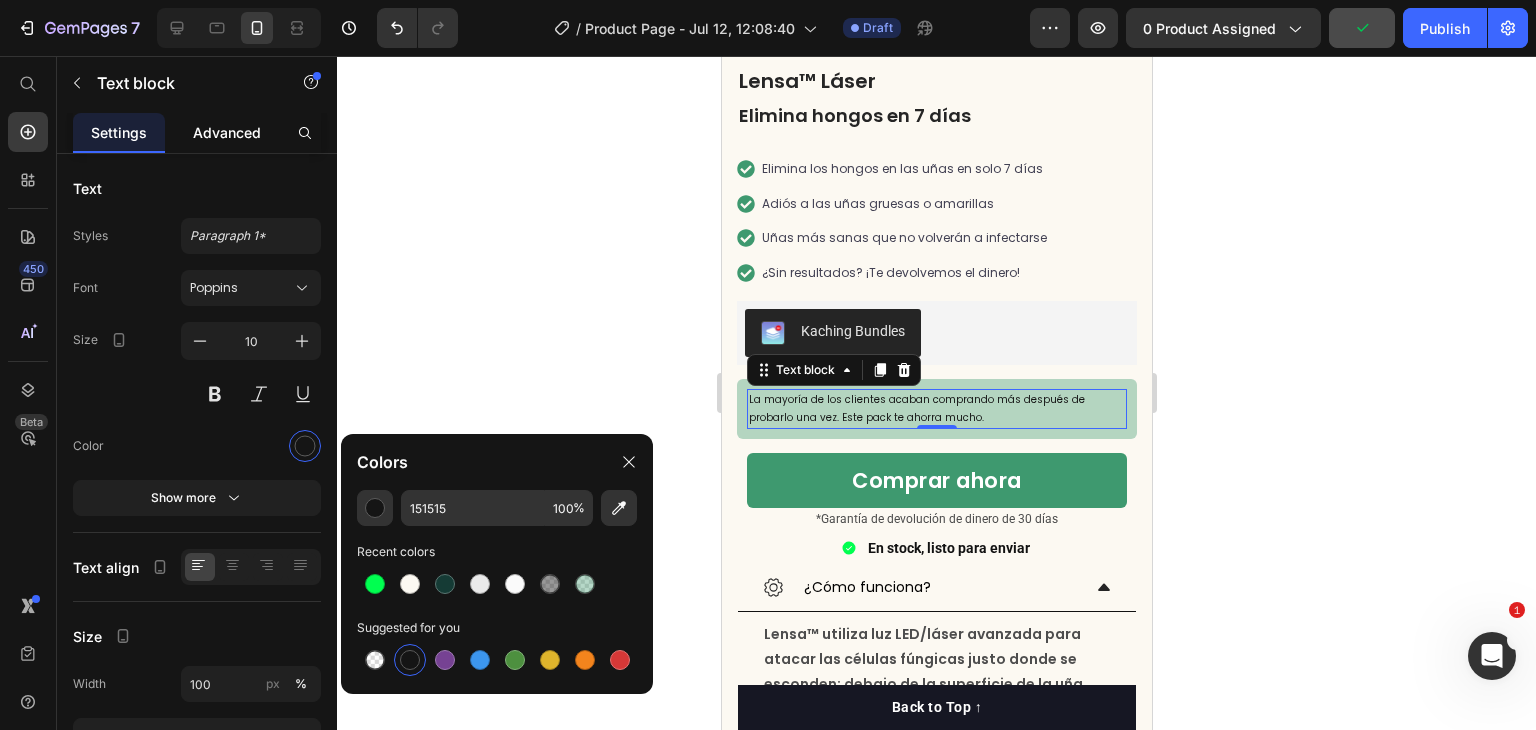click on "Advanced" at bounding box center [227, 132] 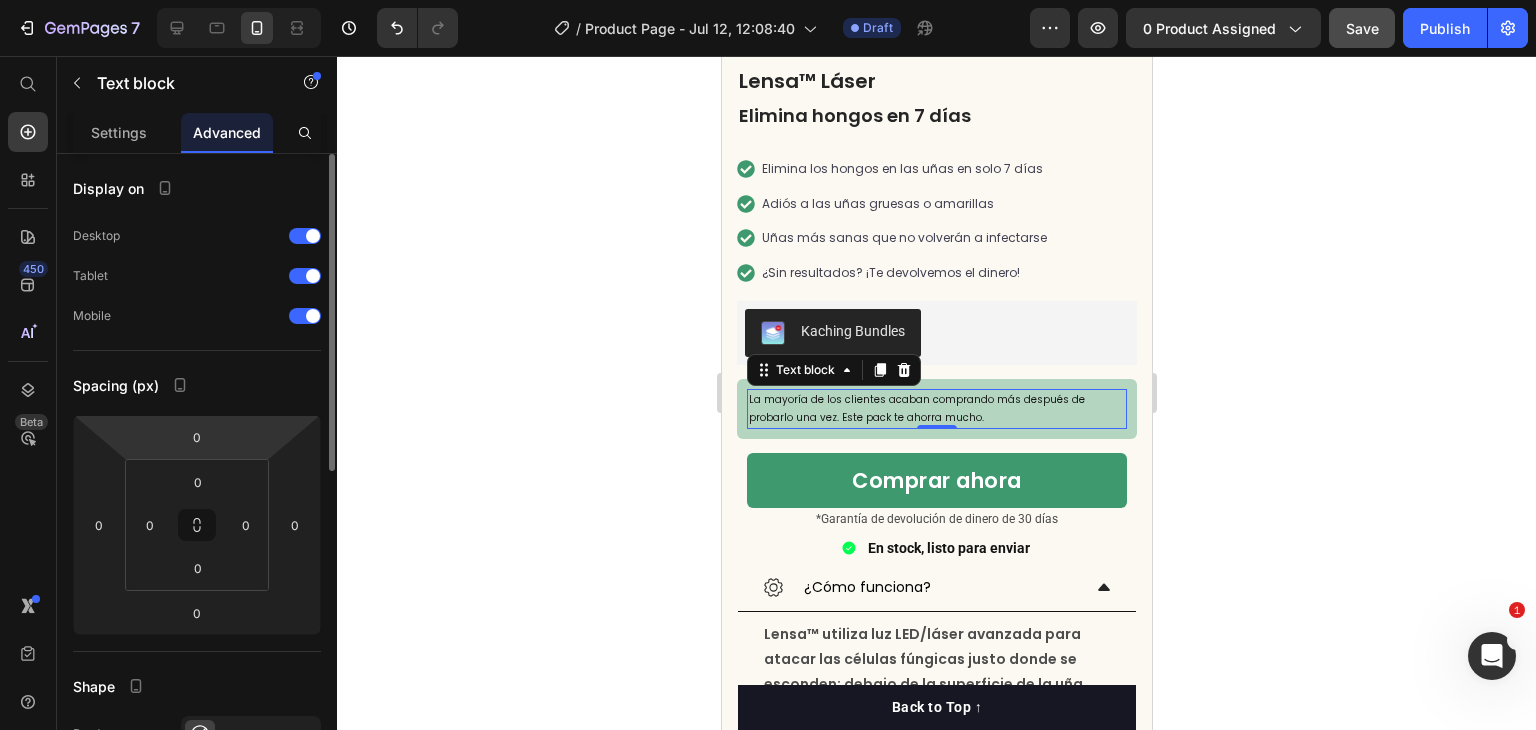 scroll, scrollTop: 100, scrollLeft: 0, axis: vertical 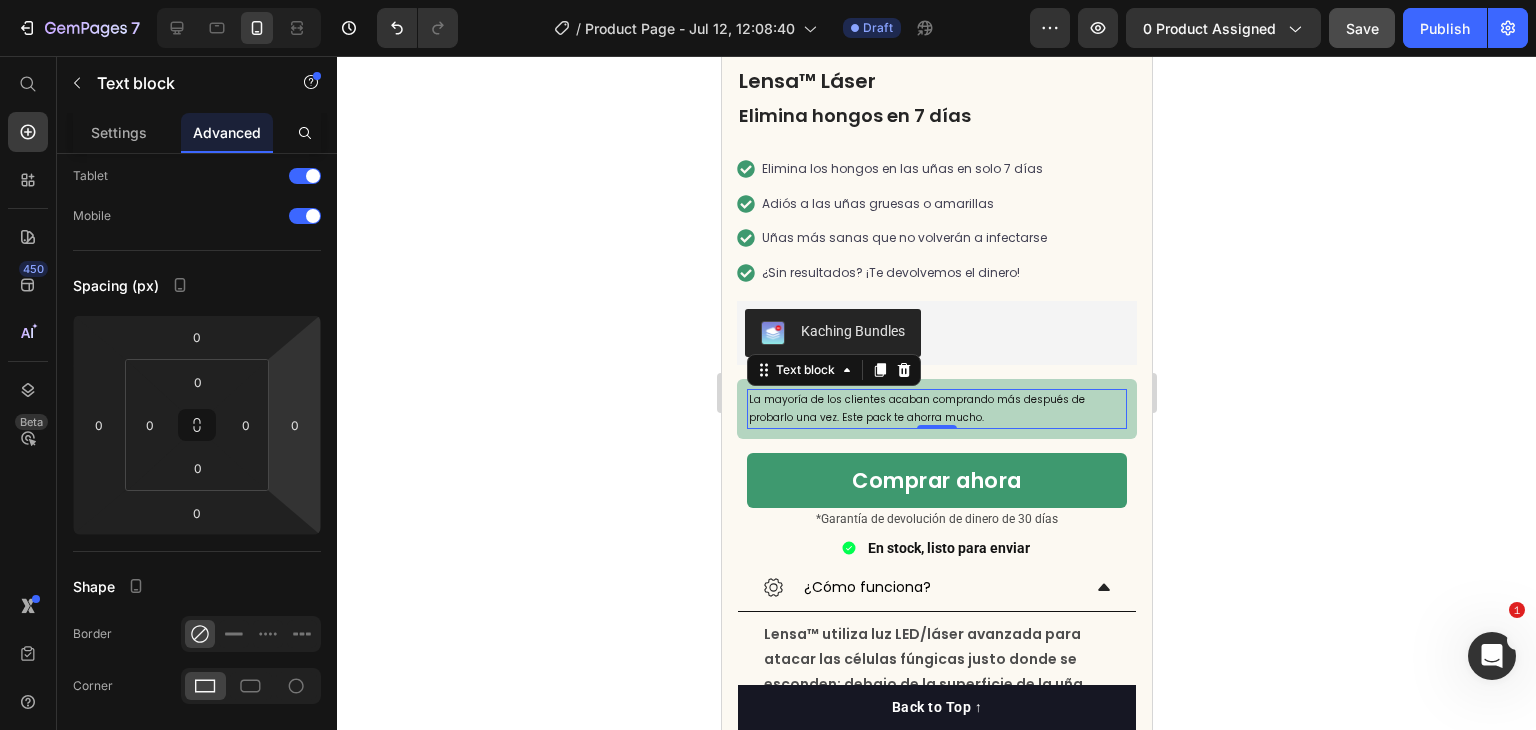 click 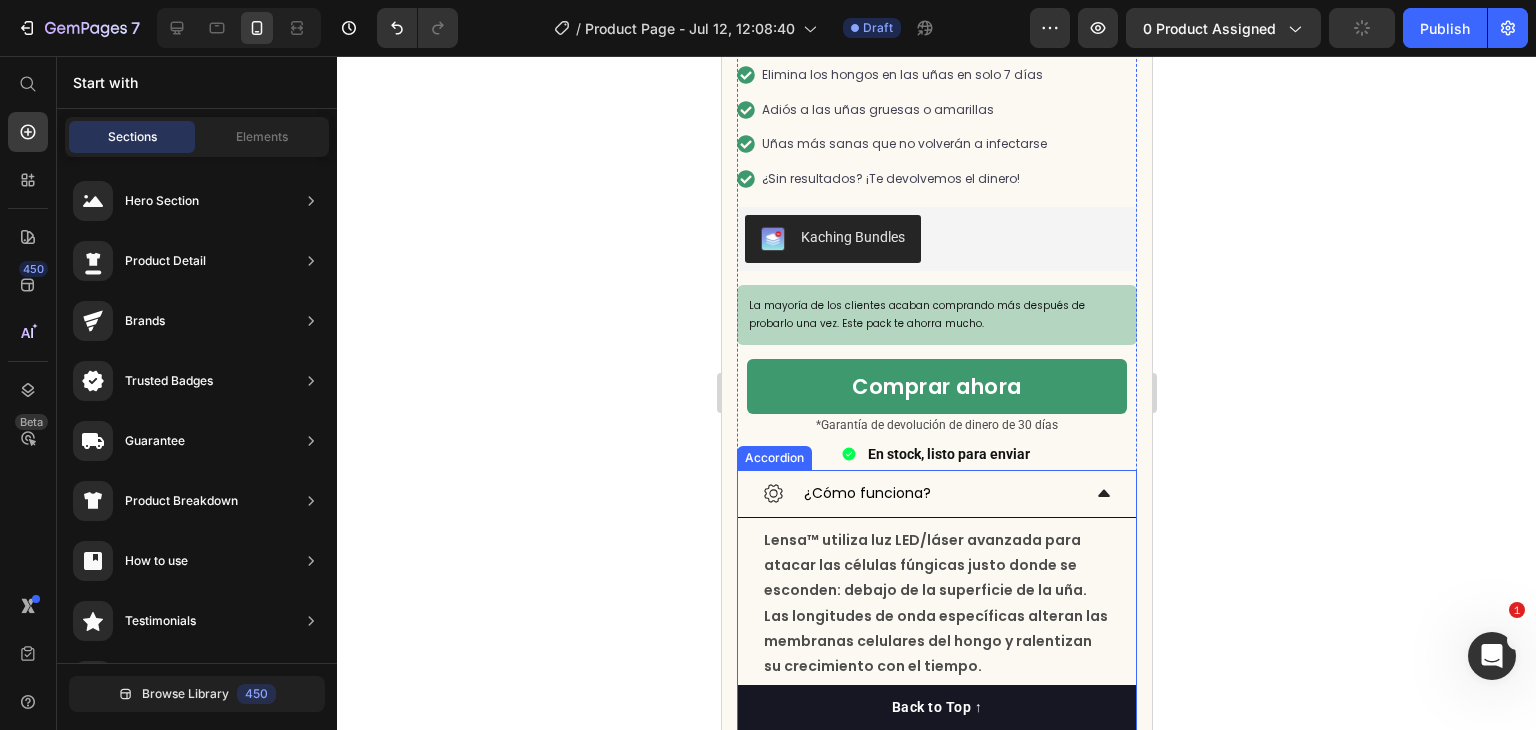 scroll, scrollTop: 1000, scrollLeft: 0, axis: vertical 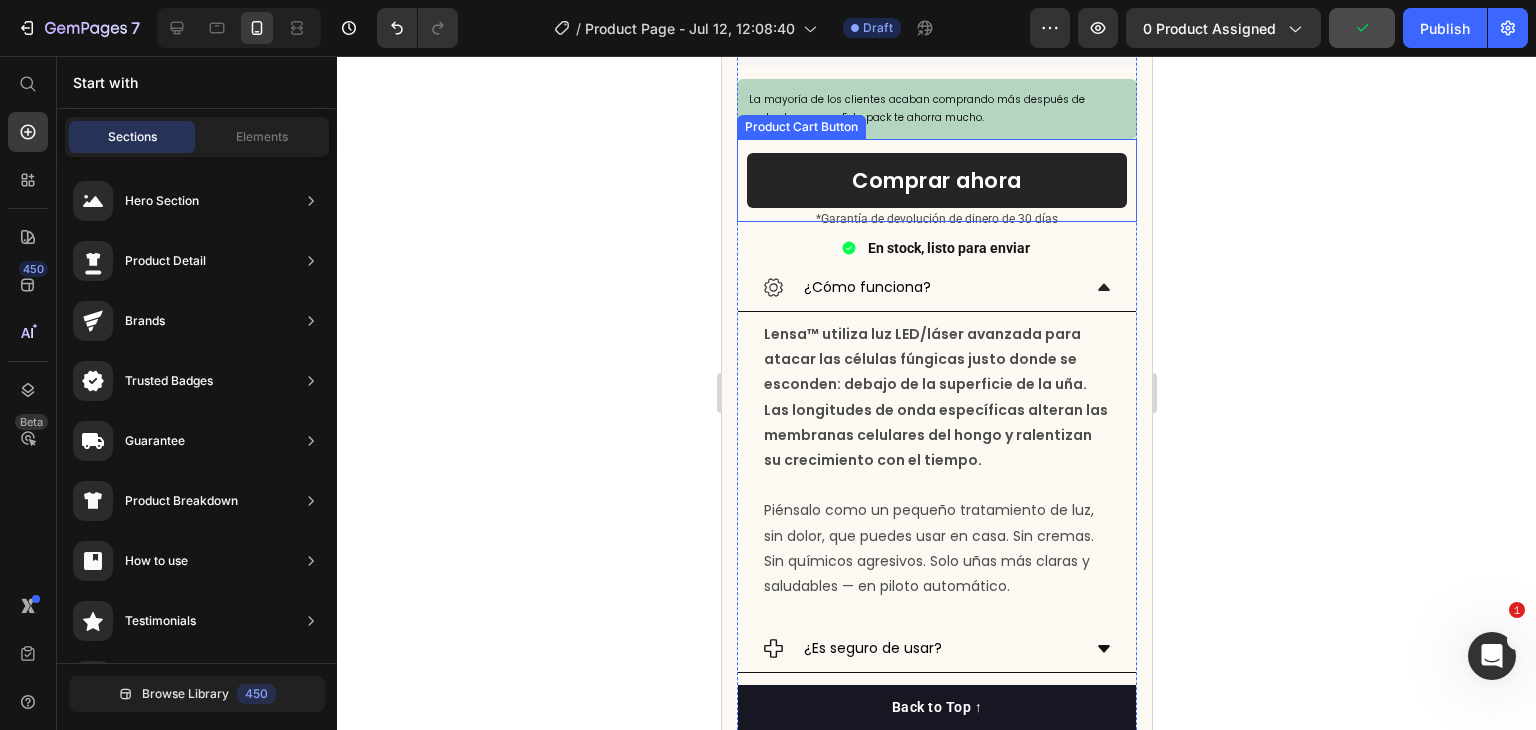 click on "Comprar ahora" at bounding box center (936, 181) 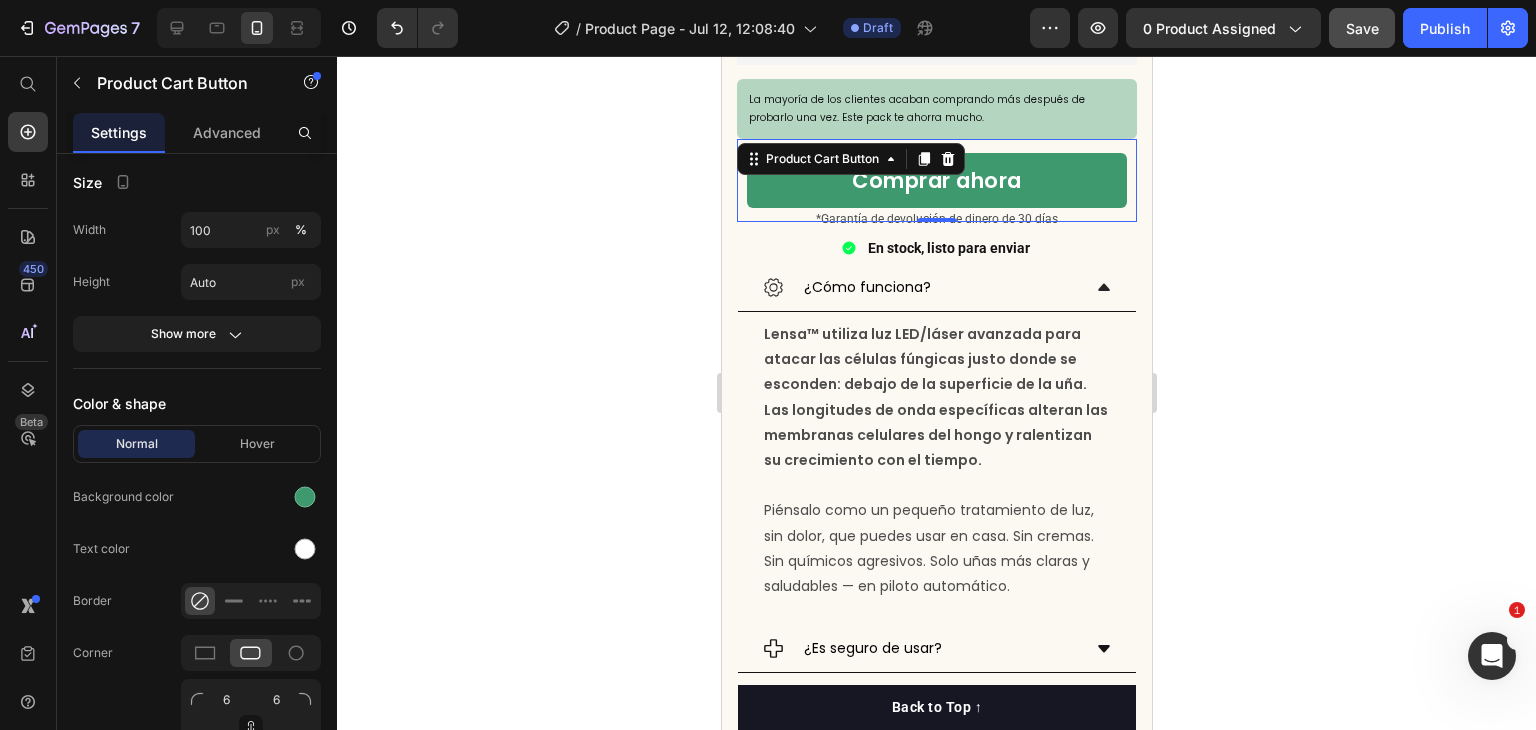 scroll, scrollTop: 900, scrollLeft: 0, axis: vertical 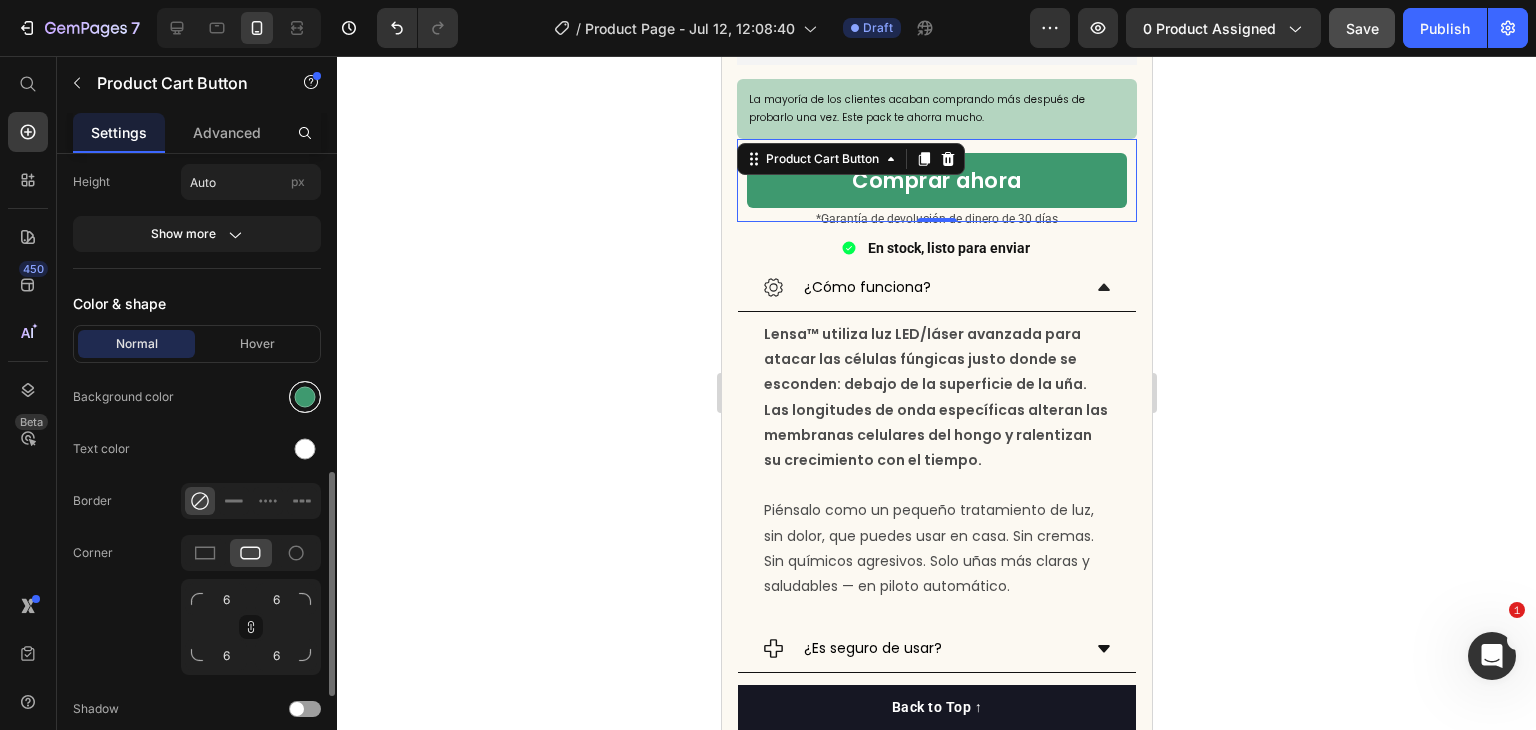 click at bounding box center (305, 397) 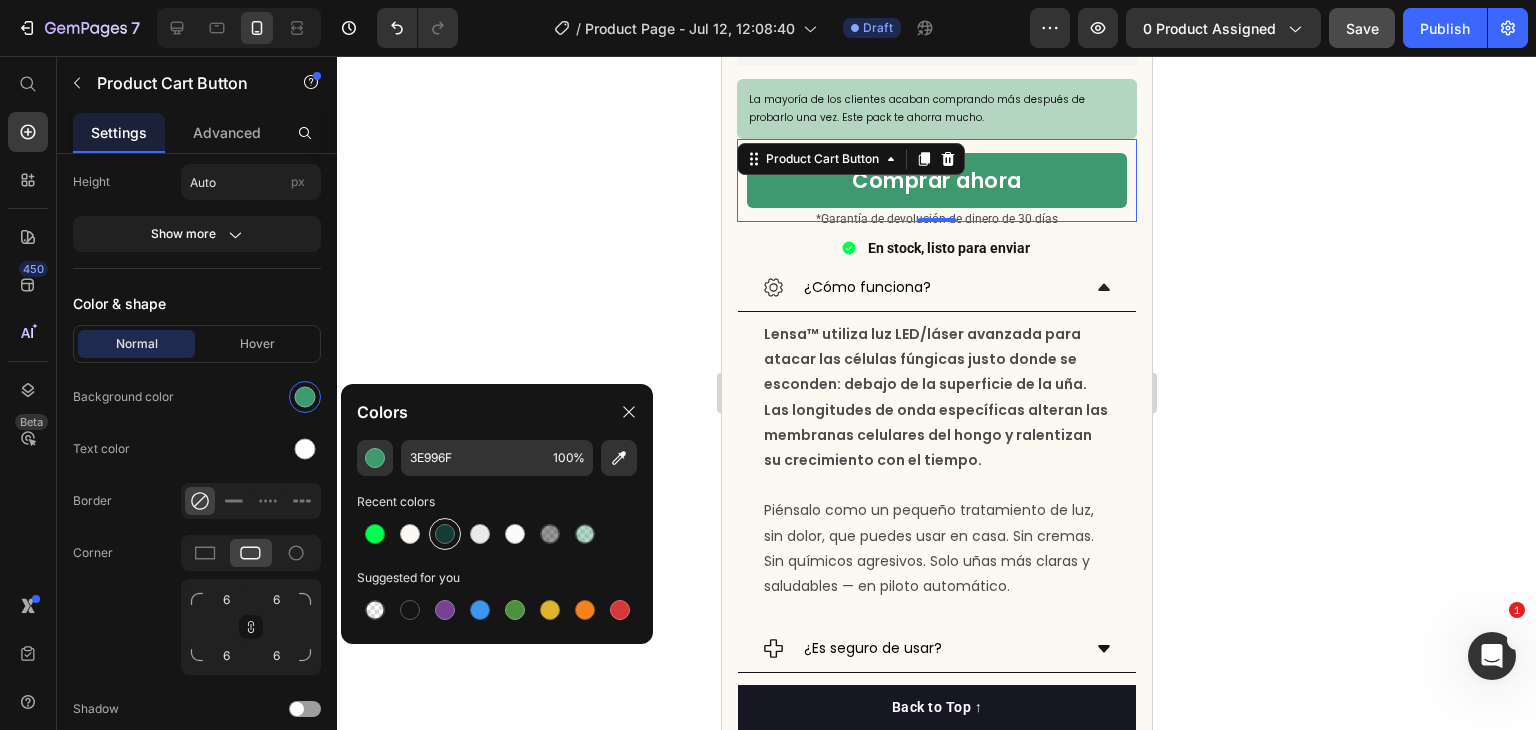click at bounding box center (445, 534) 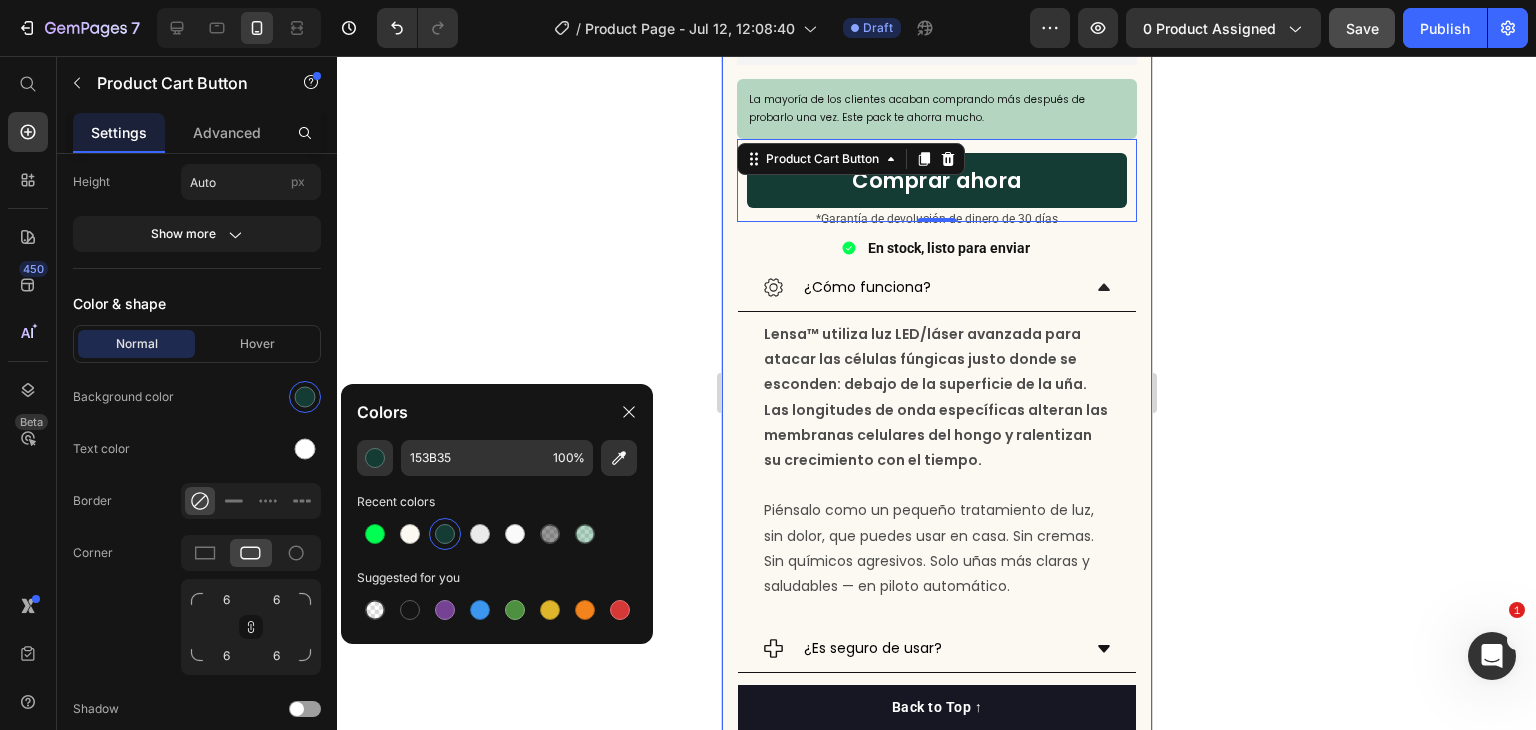 click 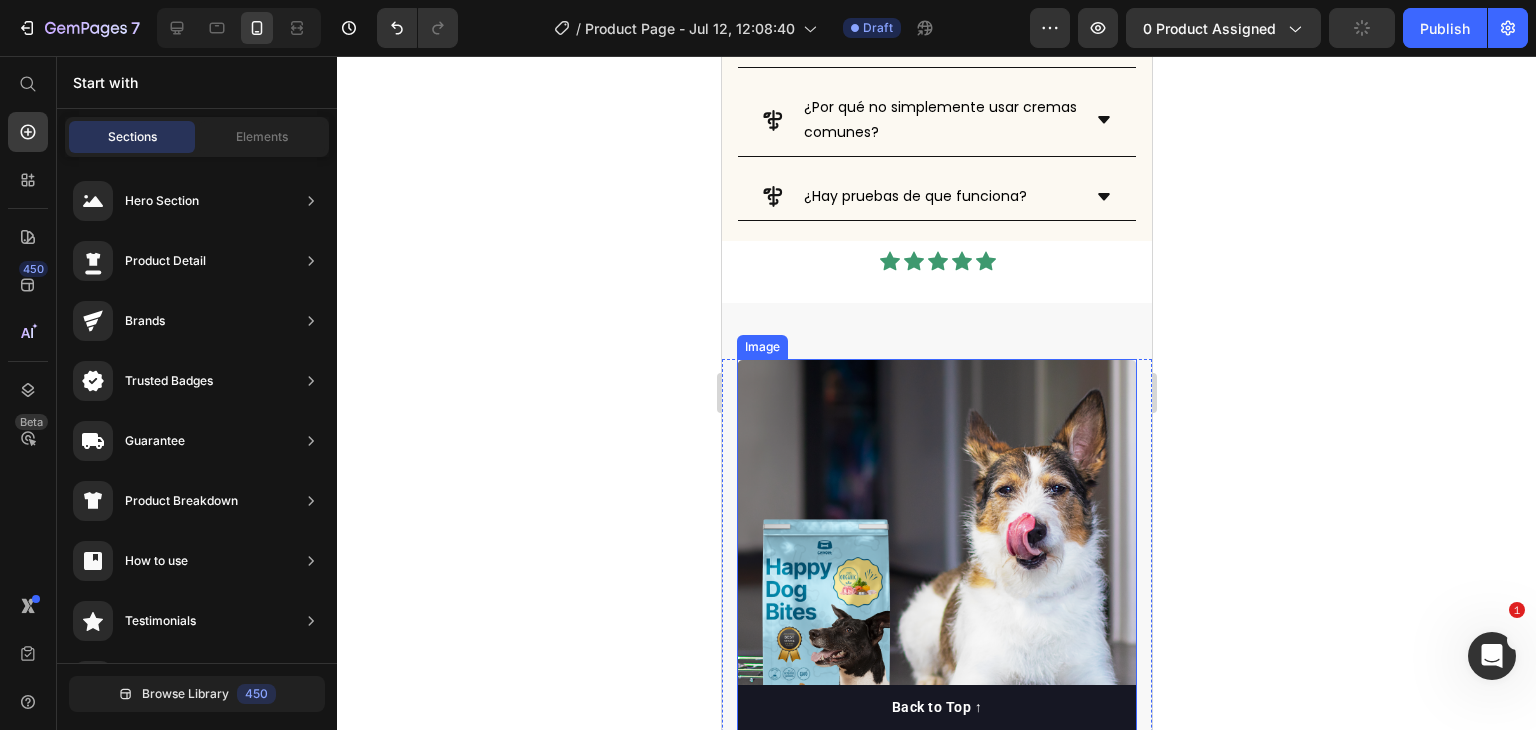 scroll, scrollTop: 1700, scrollLeft: 0, axis: vertical 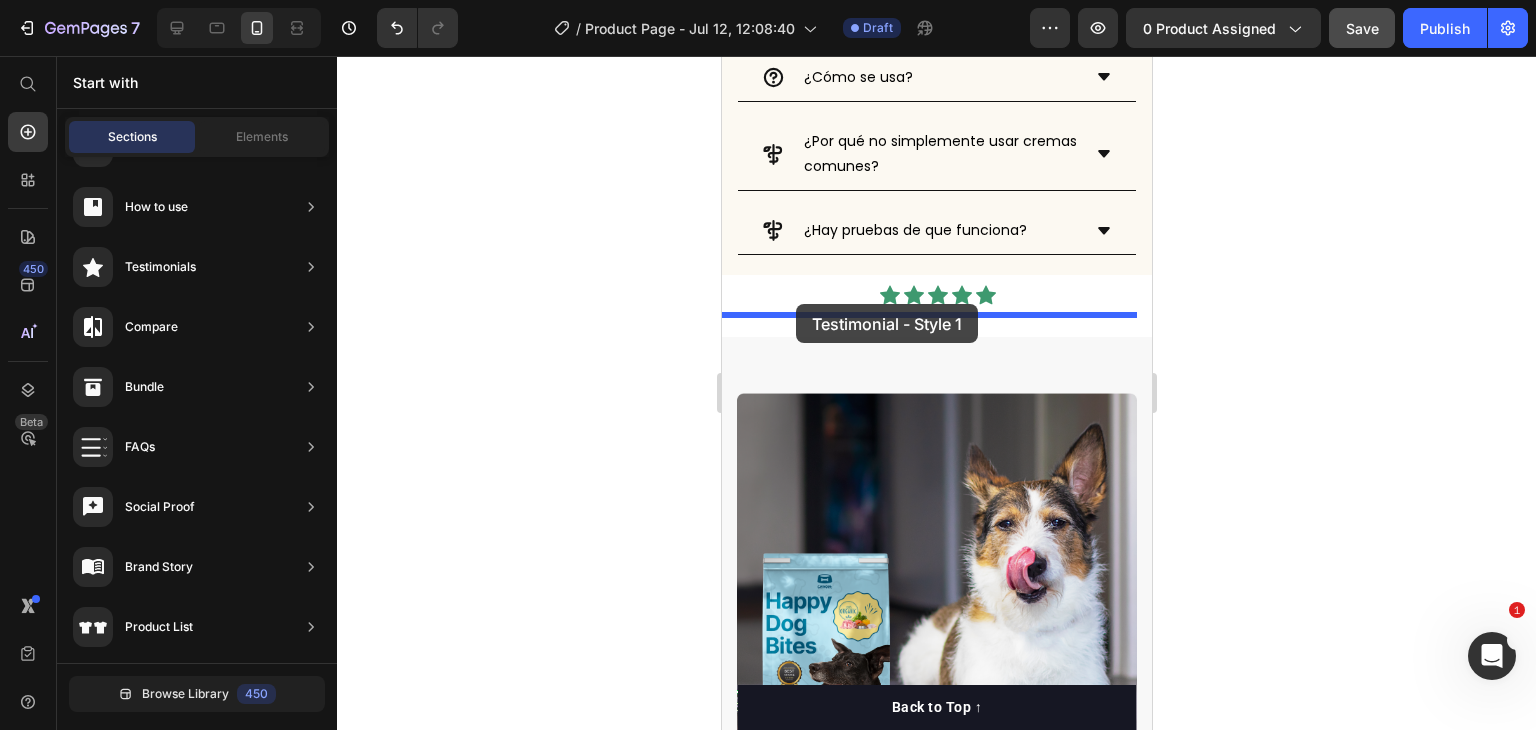 drag, startPoint x: 1201, startPoint y: 256, endPoint x: 795, endPoint y: 304, distance: 408.8276 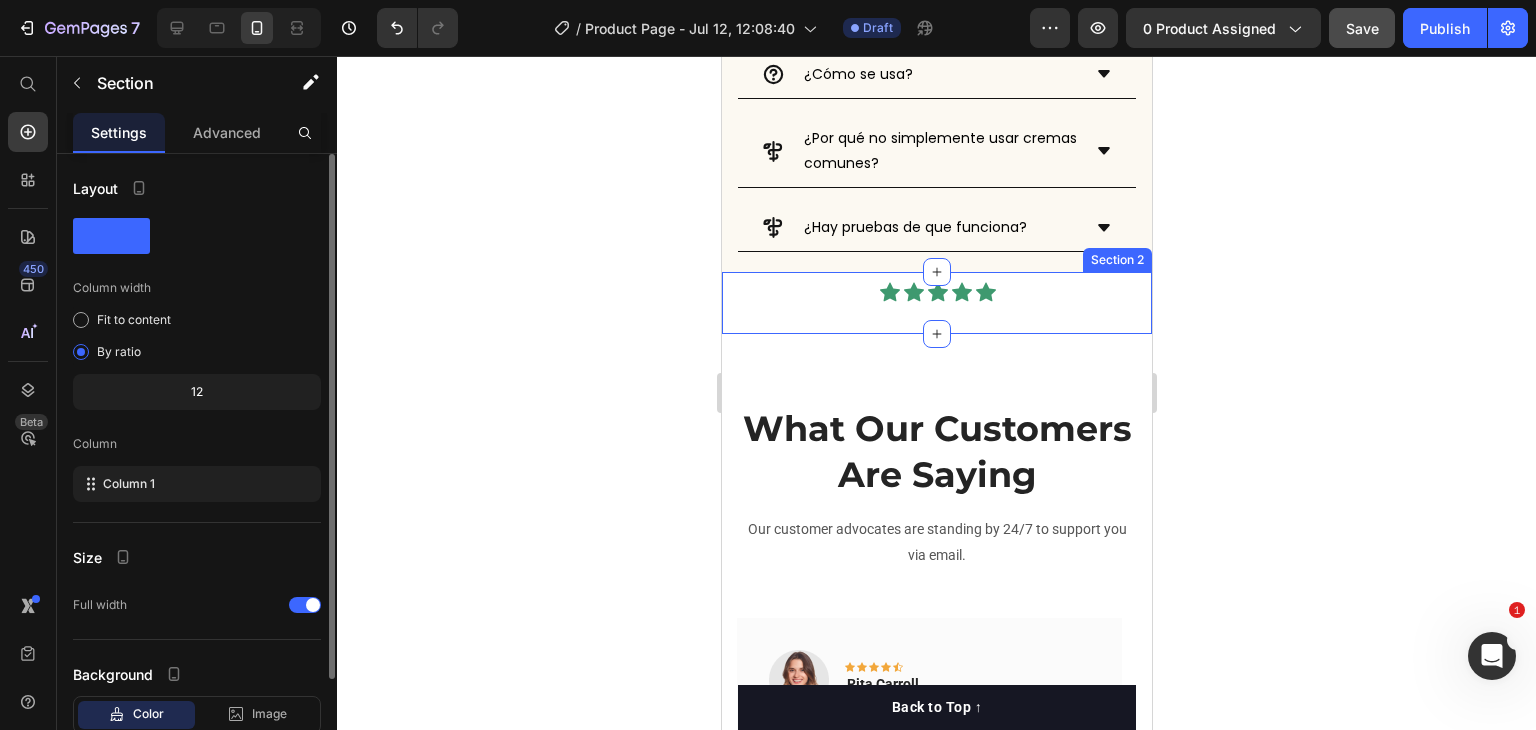 scroll, scrollTop: 0, scrollLeft: 0, axis: both 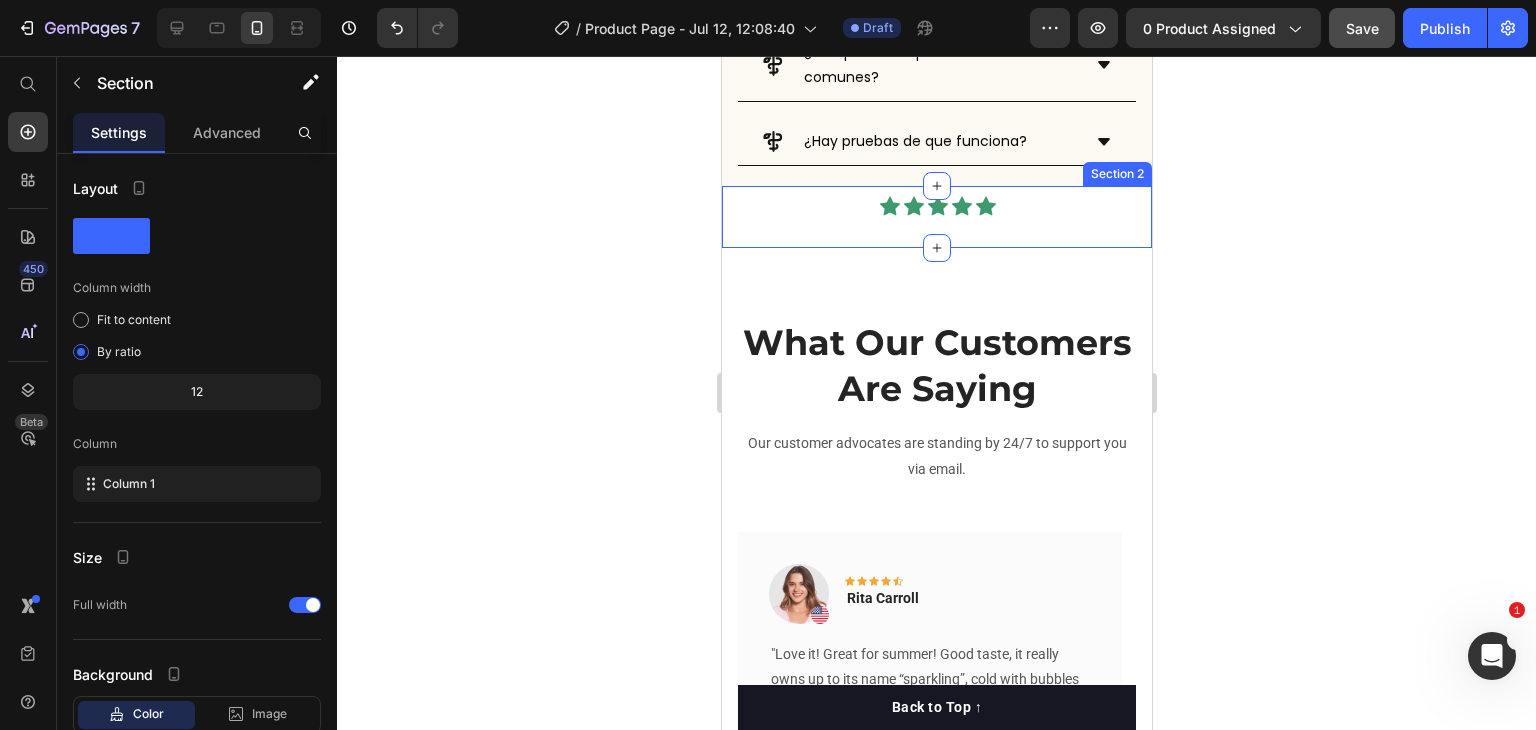click on "Icon Icon Icon Icon Icon Icon List Hoz Text block Row Section 2" at bounding box center [936, 217] 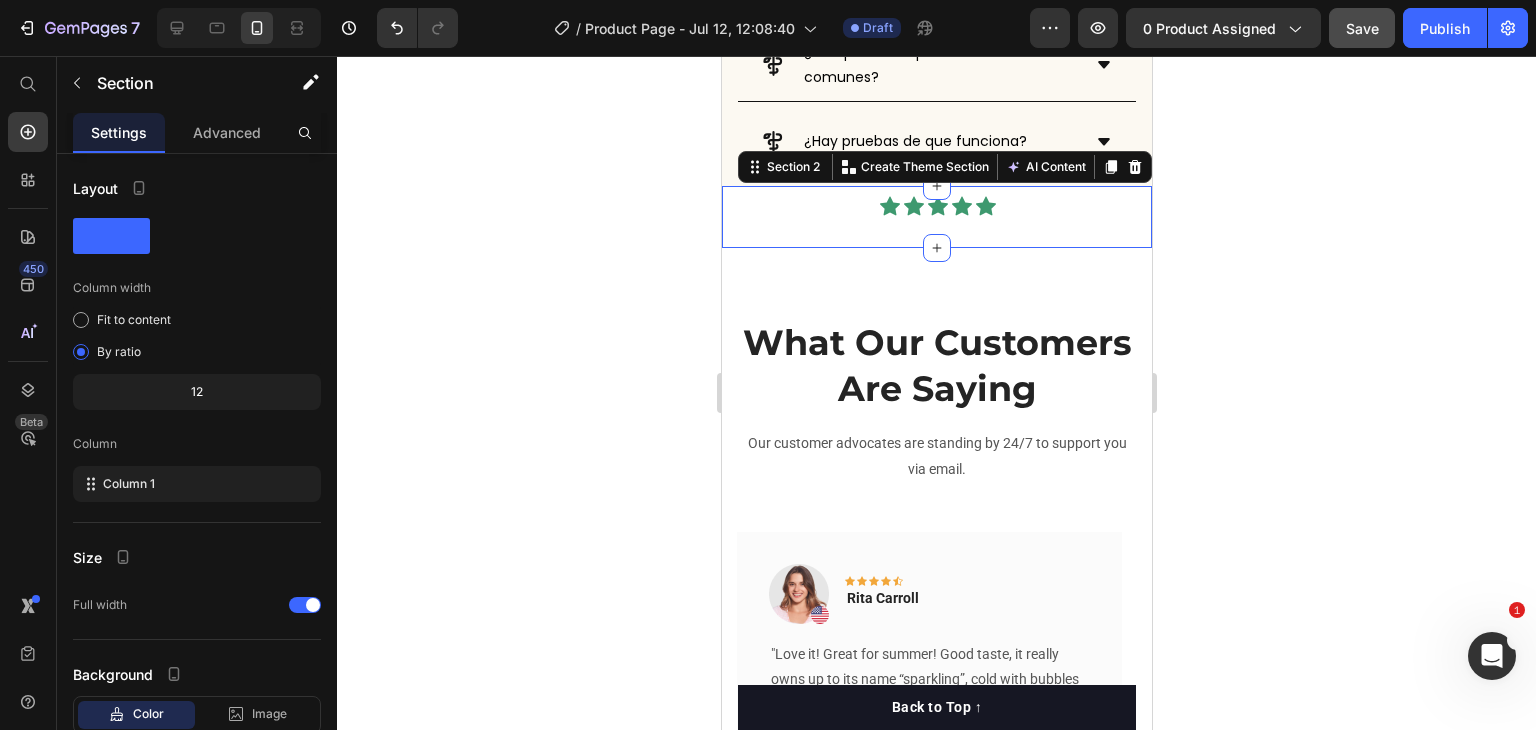 click on "Icon Icon Icon Icon Icon Icon List Hoz Text block Row Section 2   You can create reusable sections Create Theme Section AI Content Write with GemAI What would you like to describe here? Tone and Voice Persuasive Product Lensa™ Show more Generate" at bounding box center [936, 217] 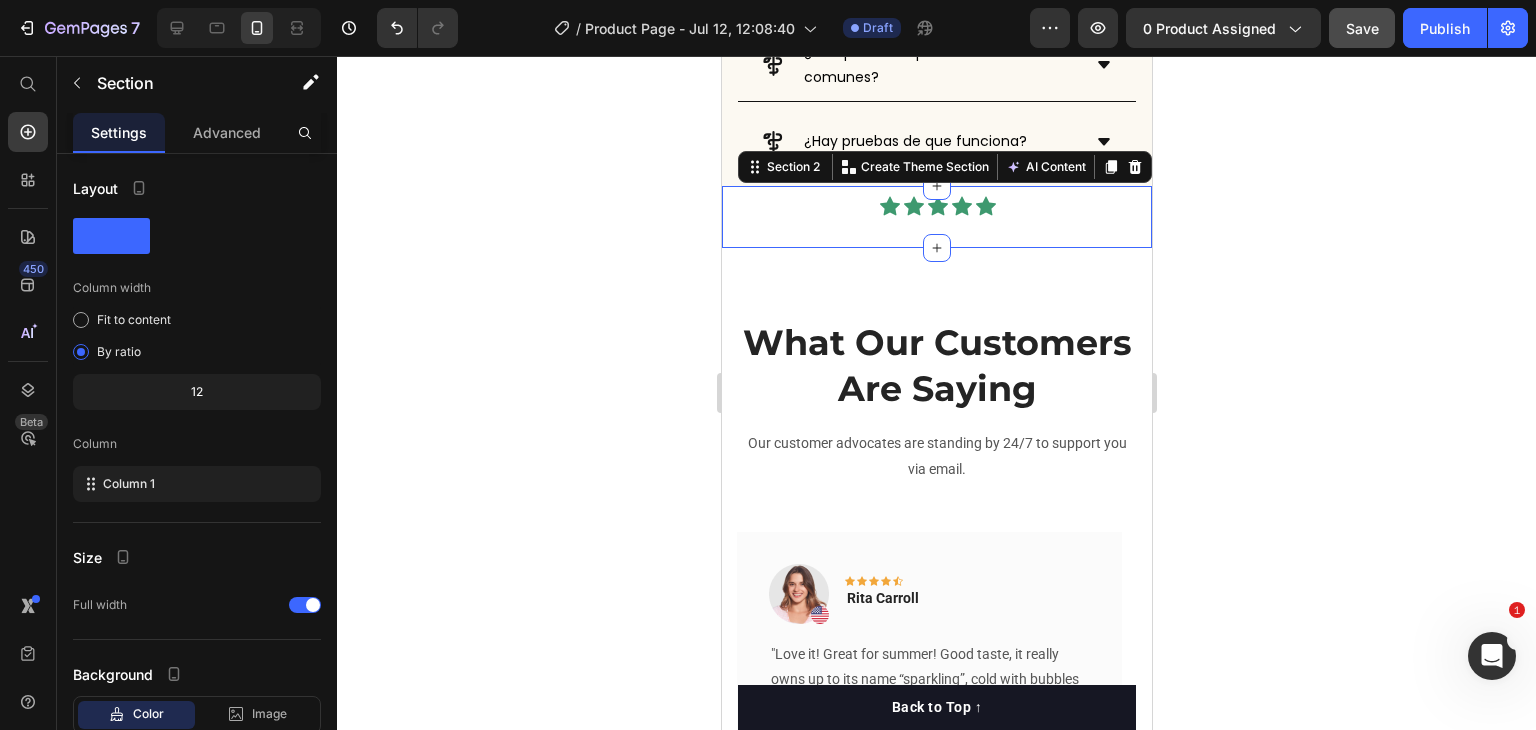 click on "Icon Icon Icon Icon Icon Icon List Hoz Text block Row Section 2   You can create reusable sections Create Theme Section AI Content Write with GemAI What would you like to describe here? Tone and Voice Persuasive Product Lensa™ Show more Generate" at bounding box center [936, 217] 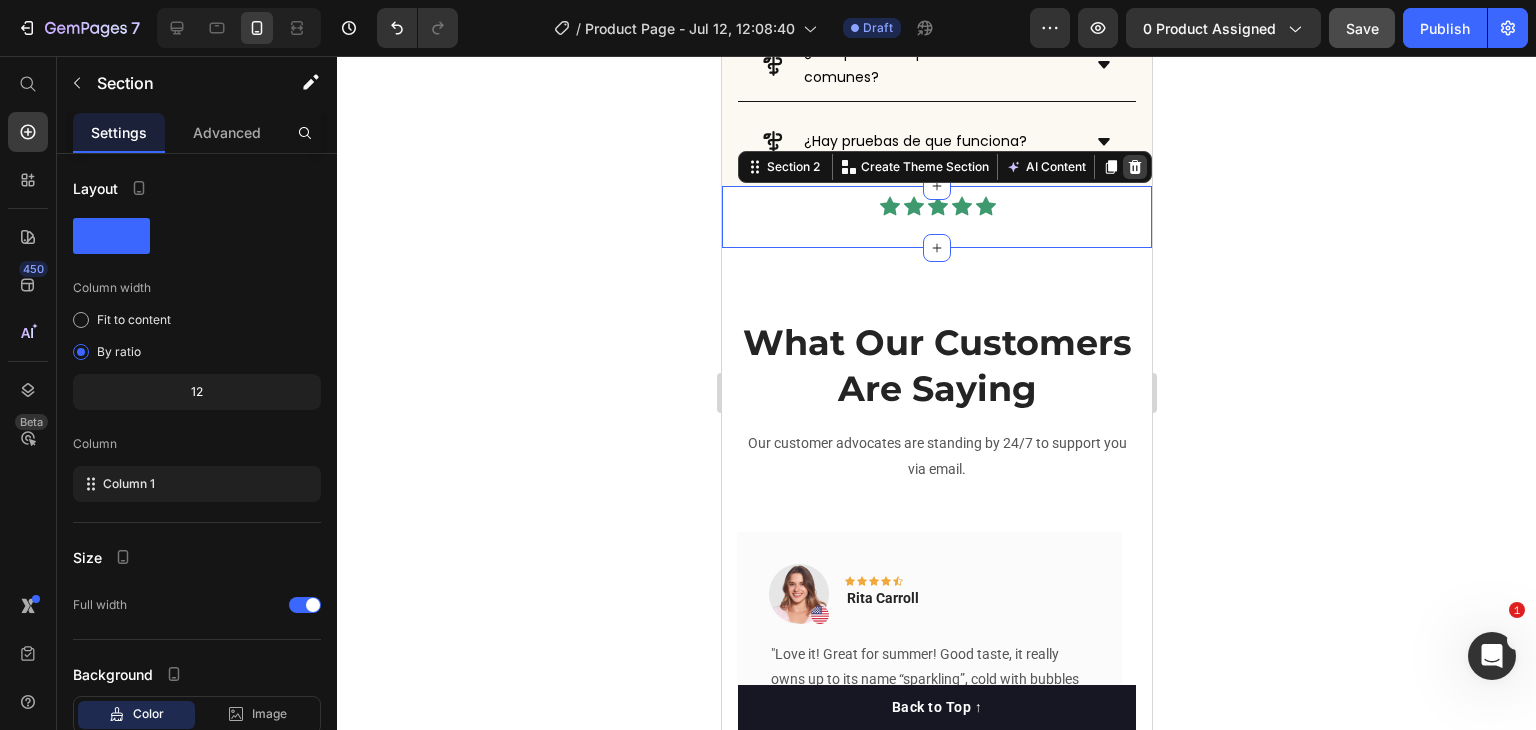 click 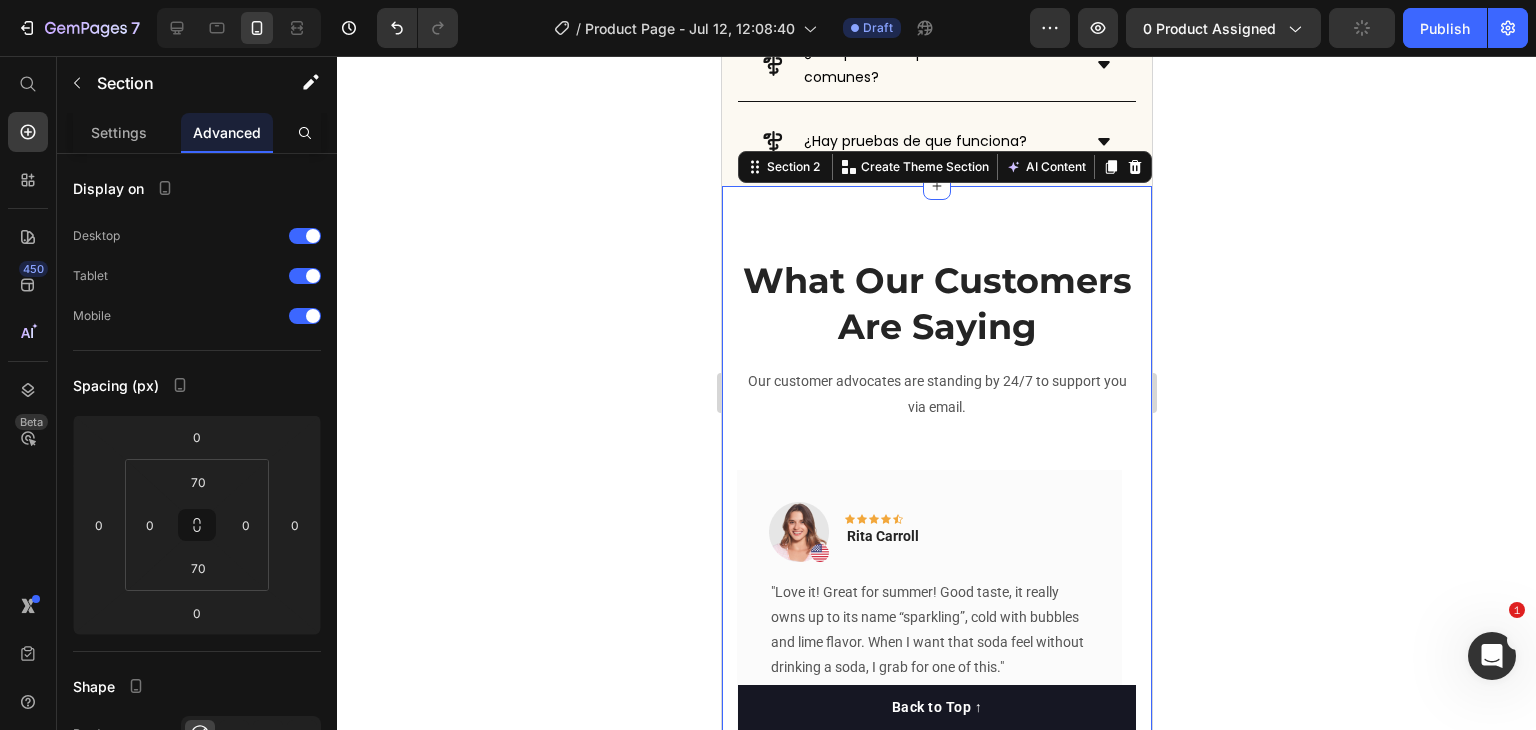 click on "What Our Customers Are Saying Heading Our customer advocates are standing by 24/7 to support you via email. Text block Image
Icon
Icon
Icon
Icon
Icon Row [NAME] [LAST] Text block "Love it! Great for summer! Good taste, it really owns up to its name “sparkling”, cold with bubbles and lime flavor. When I want that soda feel without drinking a soda, I grab for one of this." Text block                Title Line (P) Images & Gallery Lensa™ (P) Title €49,99 (P) Price €89,99 (P) Price Row Buy Now (P) Cart Button Product Row Image
Icon
Icon
Icon
Icon
Icon Row [NAME] [LAST] Text block Row "I have been looking for this flavor online for like ever and I am so happy that I found it finally! I’m so in love with this, it really is a great tasting water, super fast shipping.  Thanks." Text block                Title Line (P) Images & Gallery Lensa™" at bounding box center [936, 579] 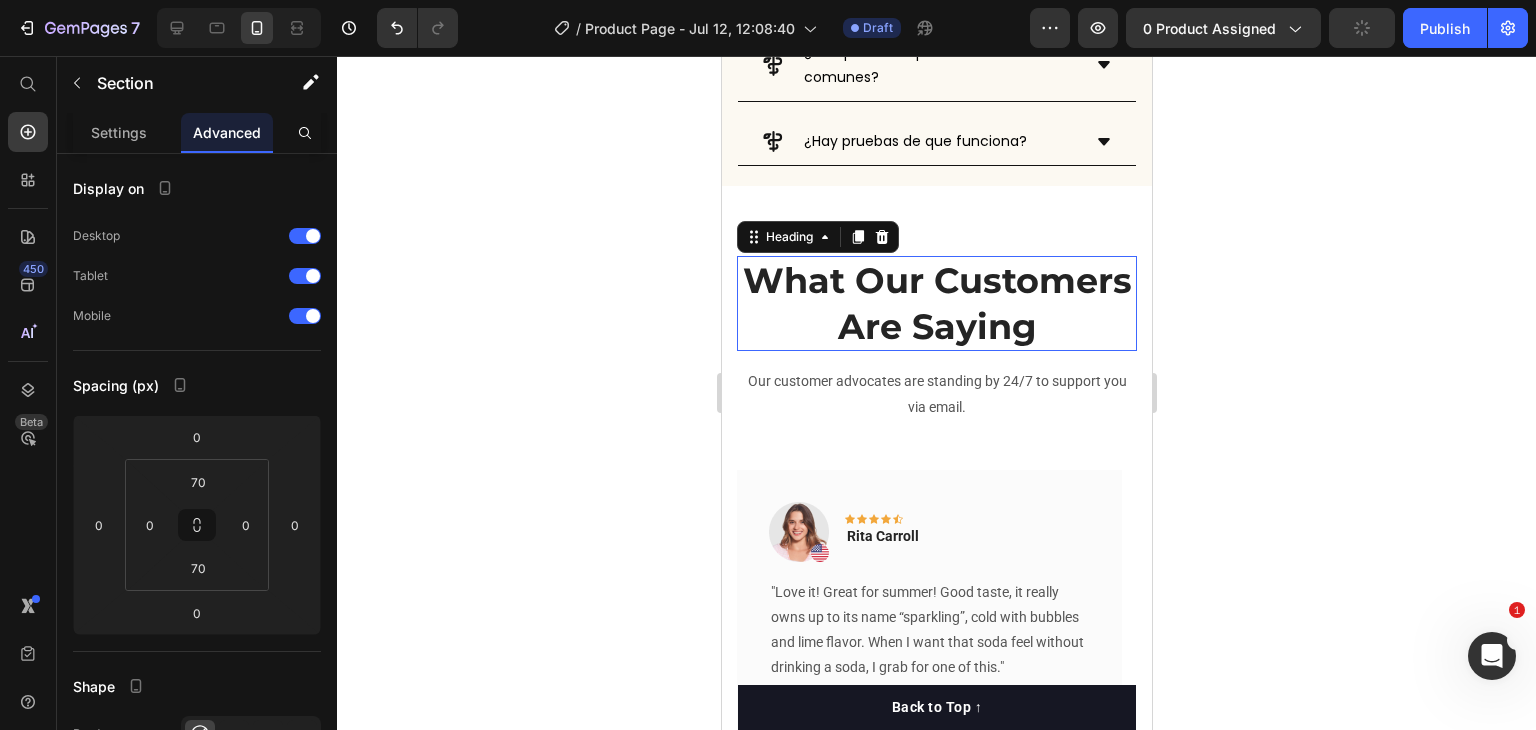 click on "What Our Customers Are Saying" at bounding box center (936, 303) 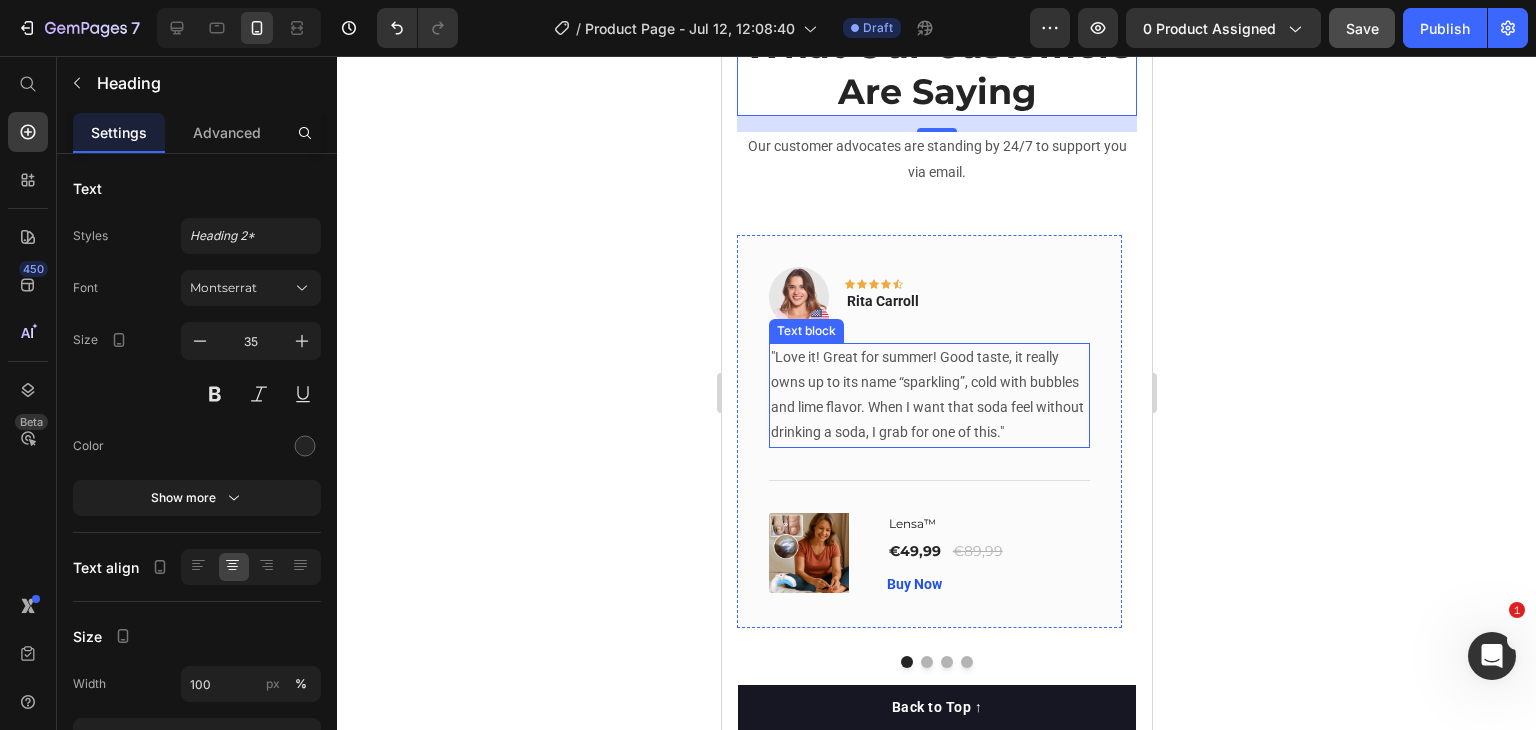 scroll, scrollTop: 1890, scrollLeft: 0, axis: vertical 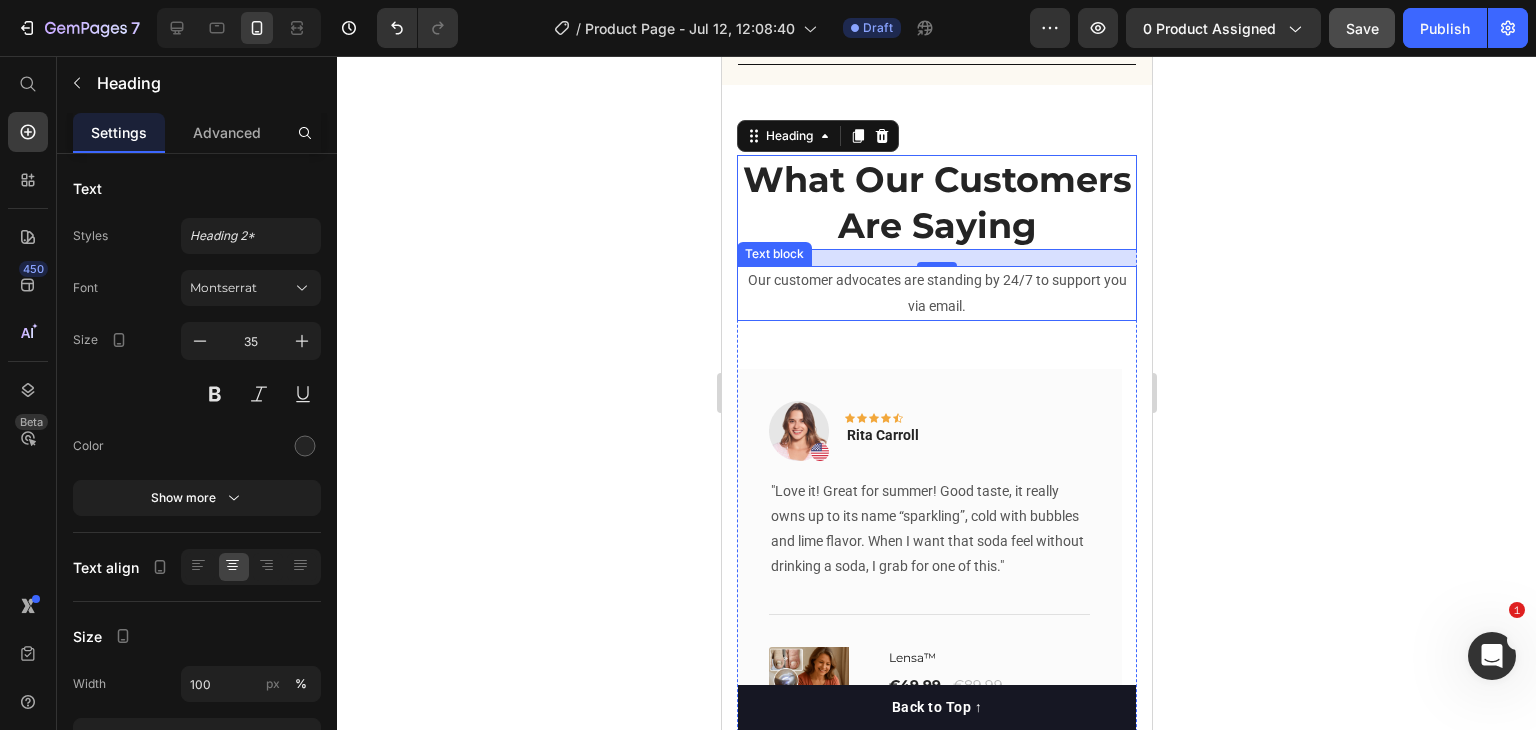 click on "Our customer advocates are standing by 24/7 to support you via email." at bounding box center (936, 293) 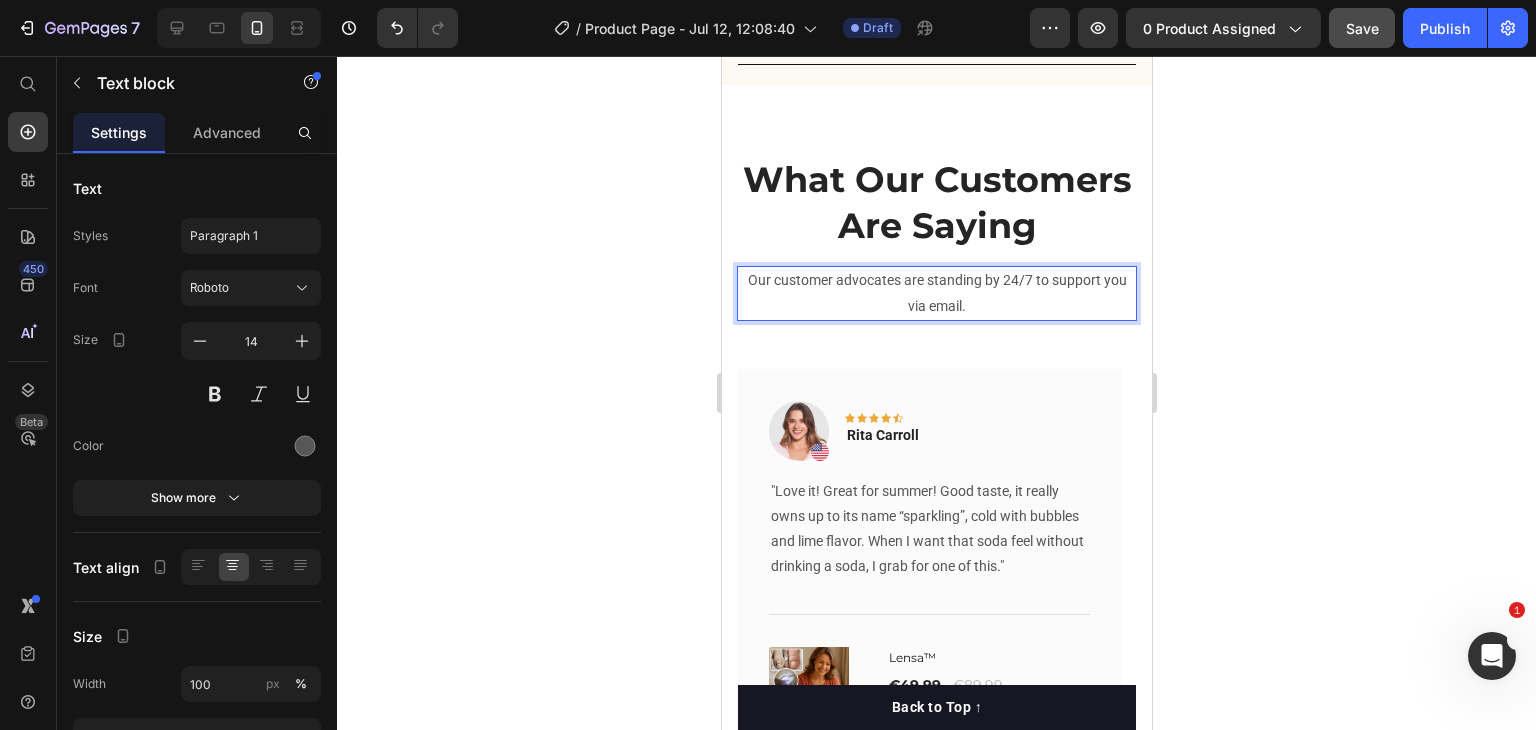 click on "Our customer advocates are standing by 24/7 to support you via email." at bounding box center (936, 293) 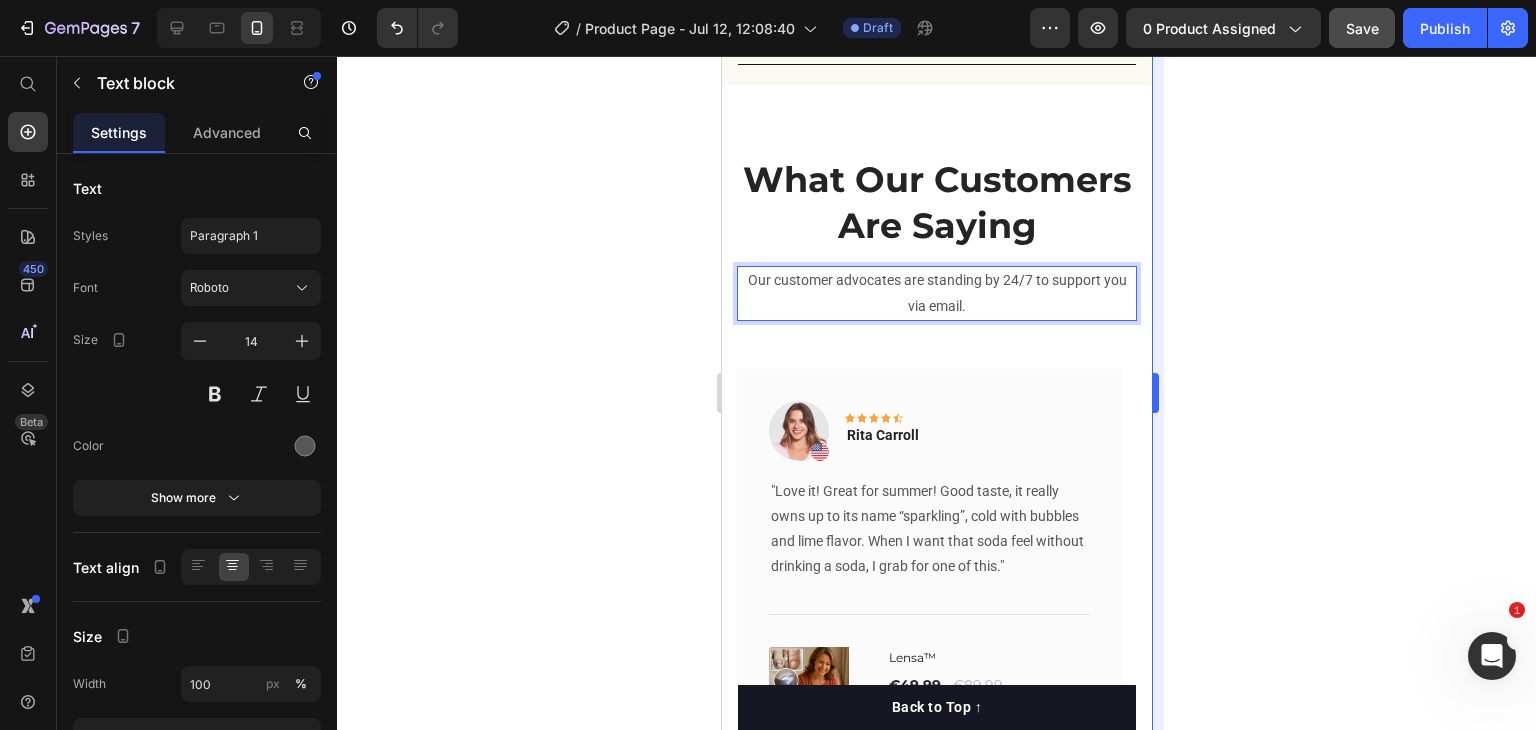drag, startPoint x: 1215, startPoint y: 345, endPoint x: 1153, endPoint y: 341, distance: 62.1289 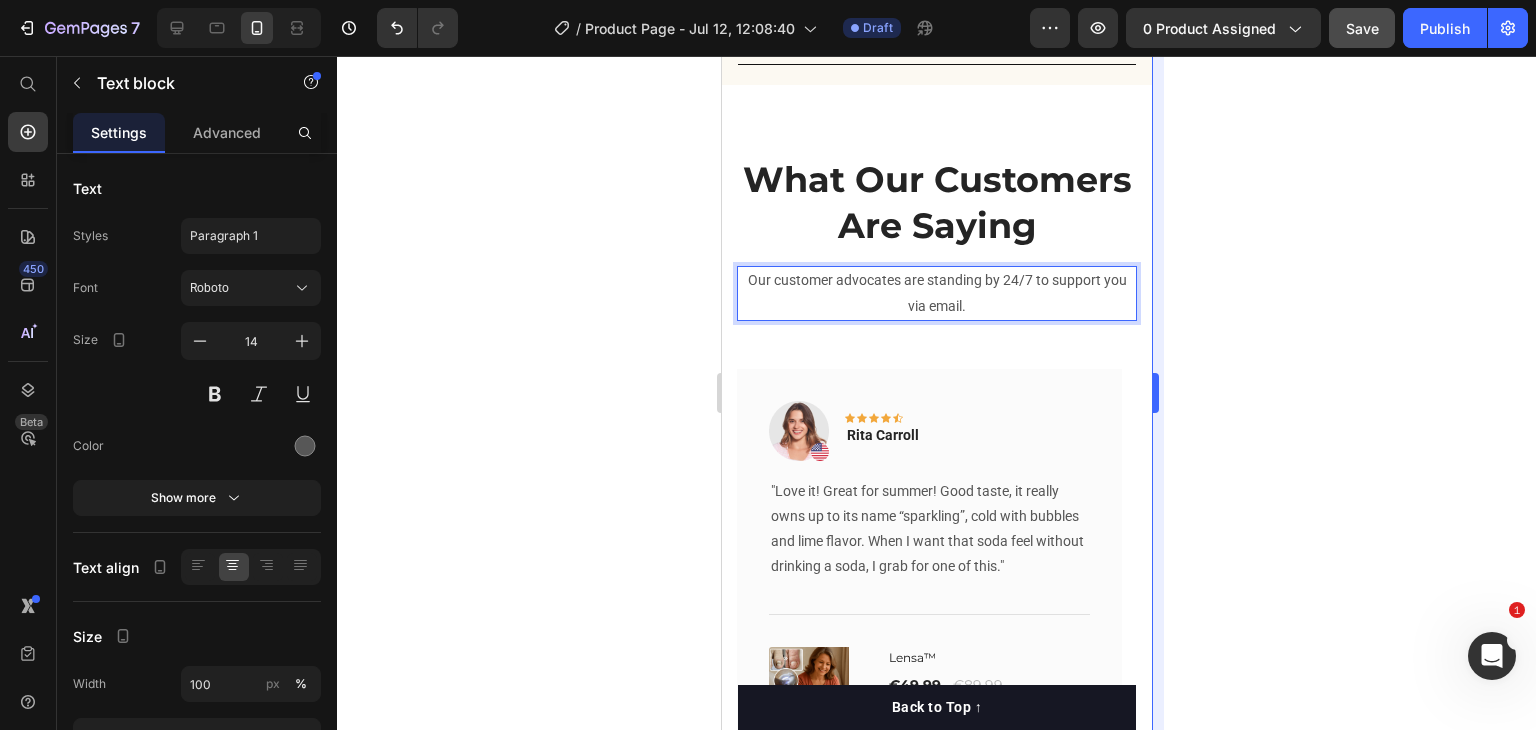 click 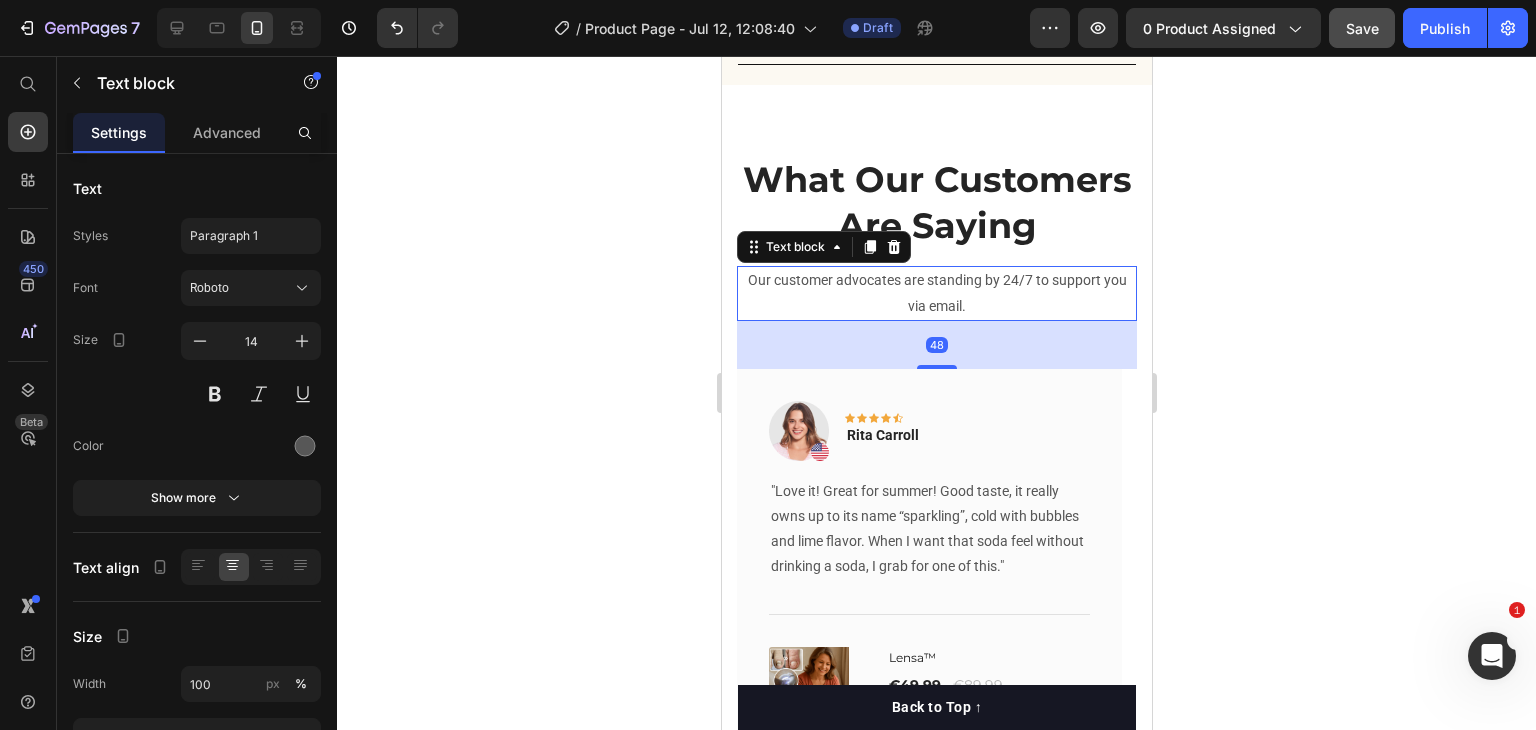 click on "Our customer advocates are standing by 24/7 to support you via email." at bounding box center [936, 293] 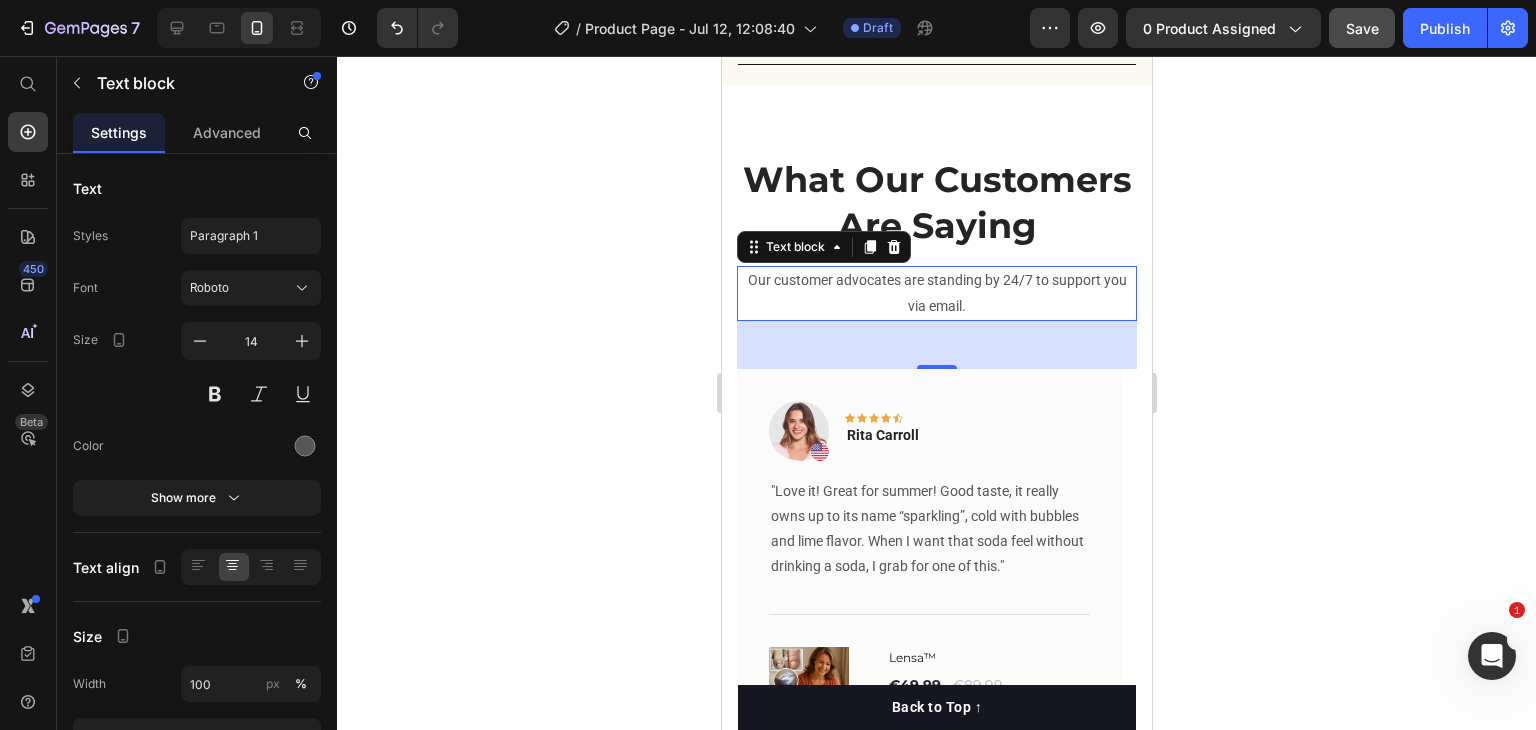 click 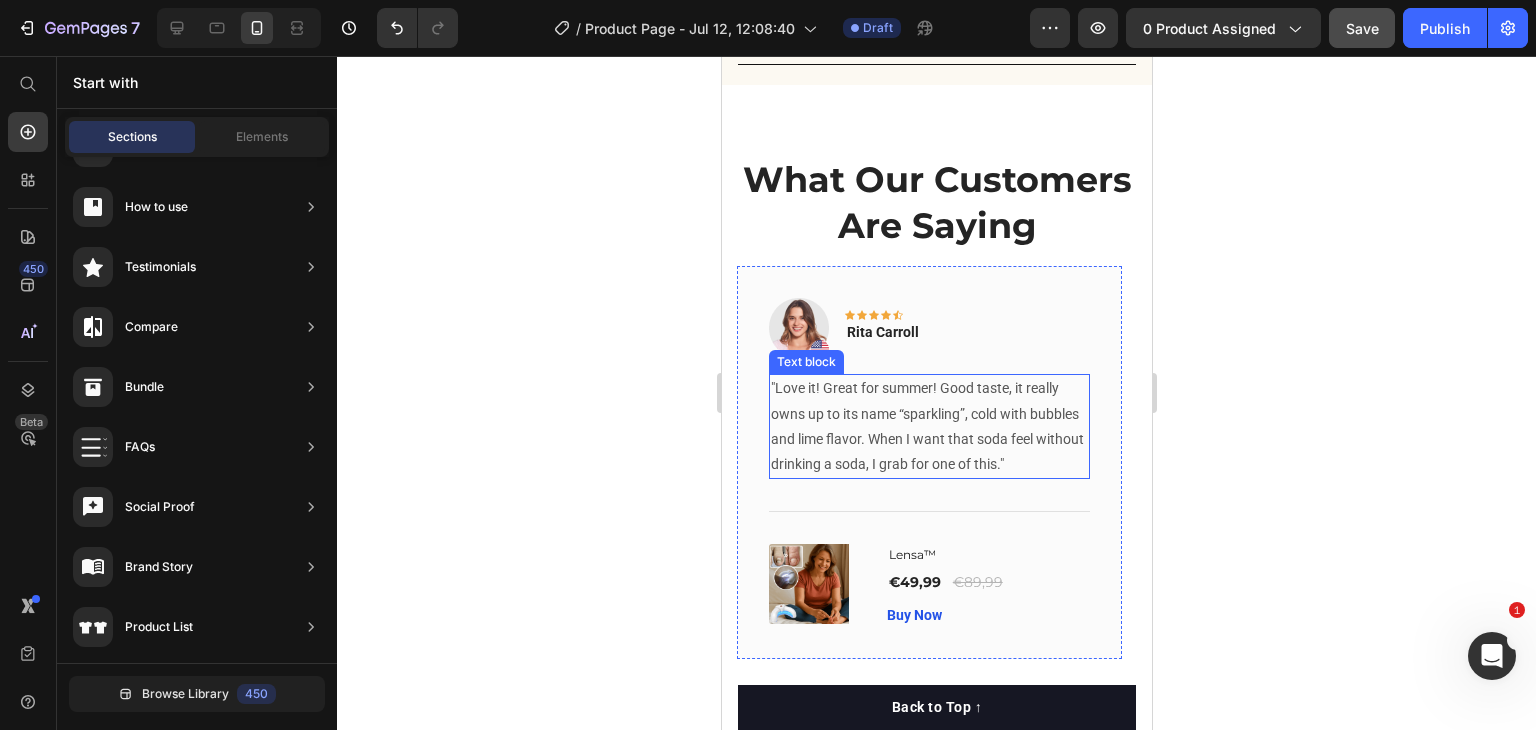 click on ""Love it! Great for summer! Good taste, it really owns up to its name “sparkling”, cold with bubbles and lime flavor. When I want that soda feel without drinking a soda, I grab for one of this."" at bounding box center (928, 426) 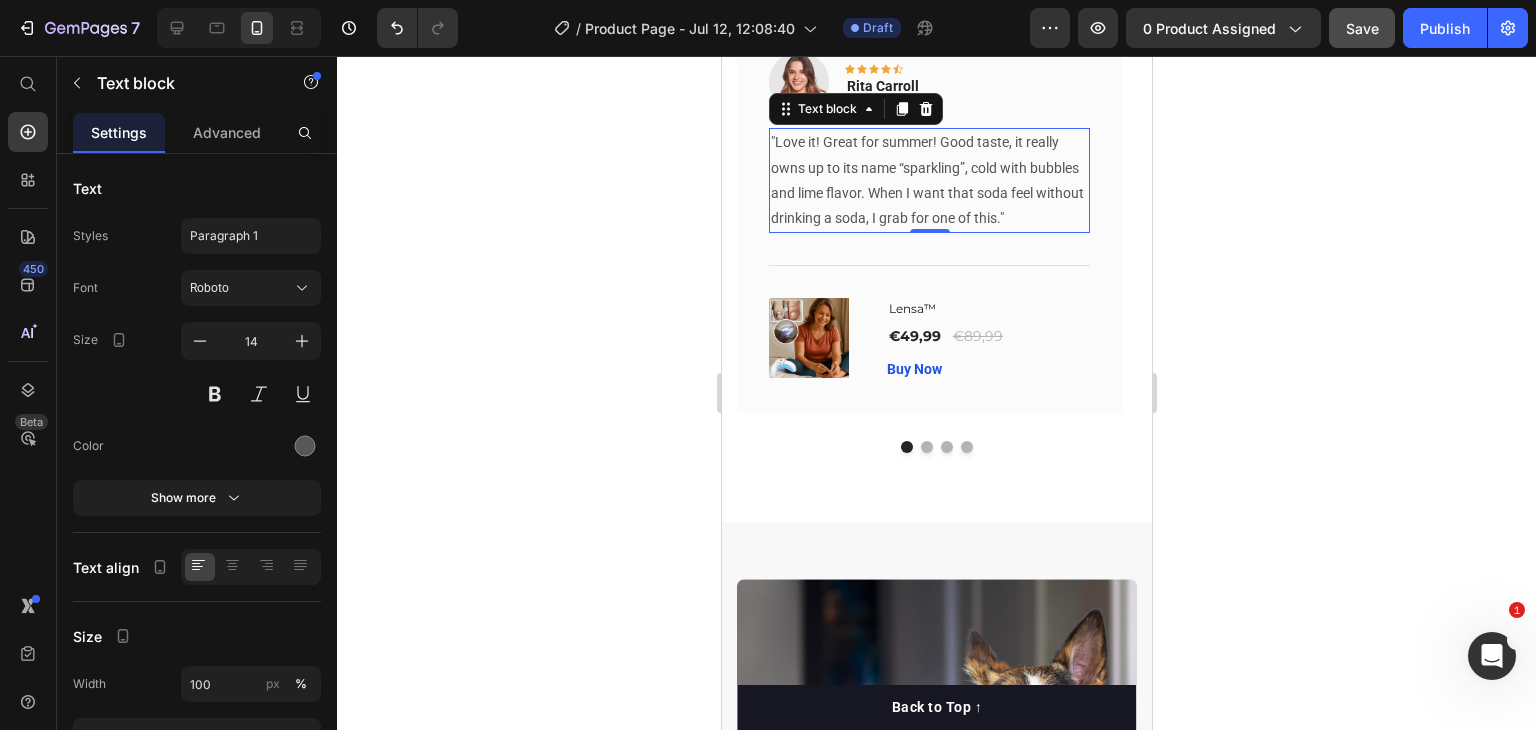 scroll, scrollTop: 2090, scrollLeft: 0, axis: vertical 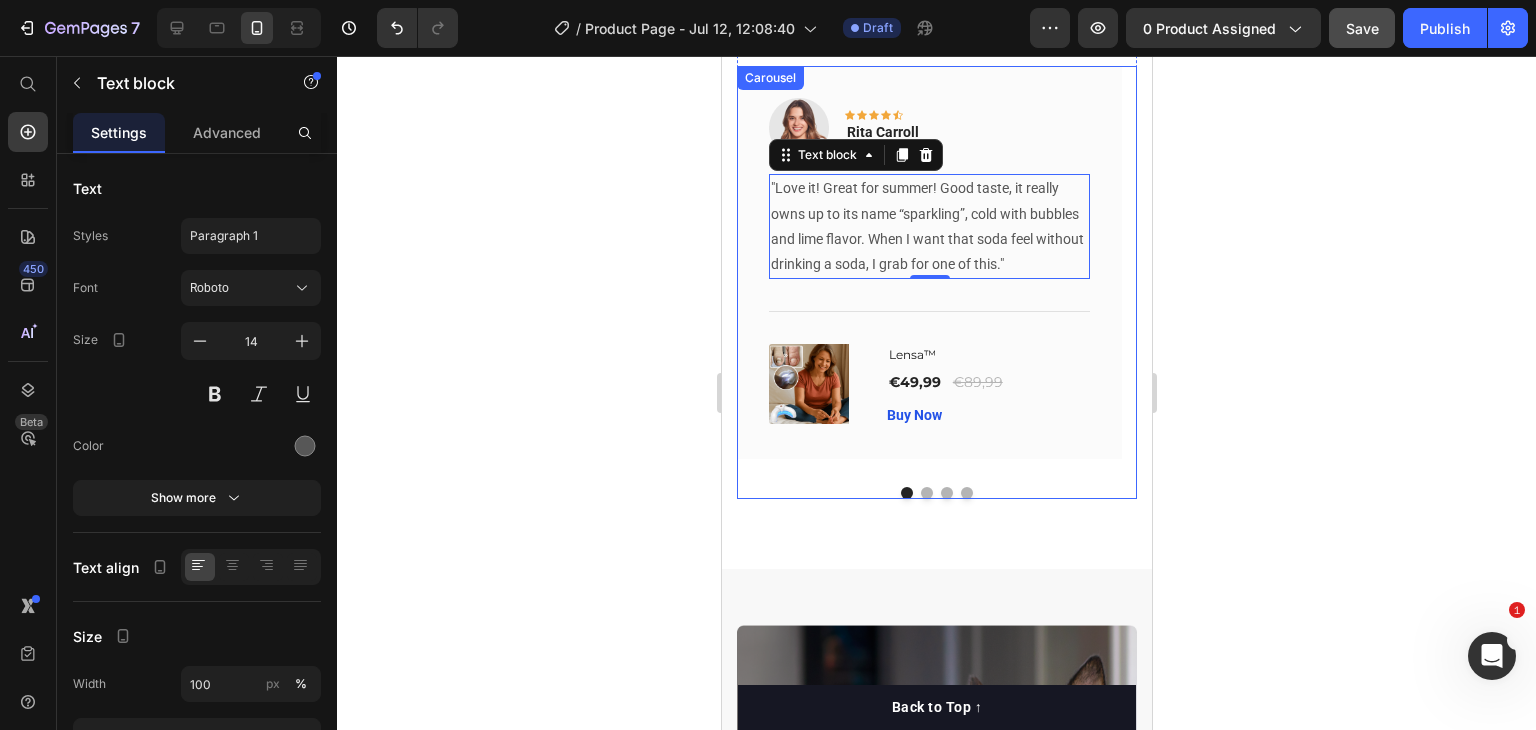 click at bounding box center (926, 493) 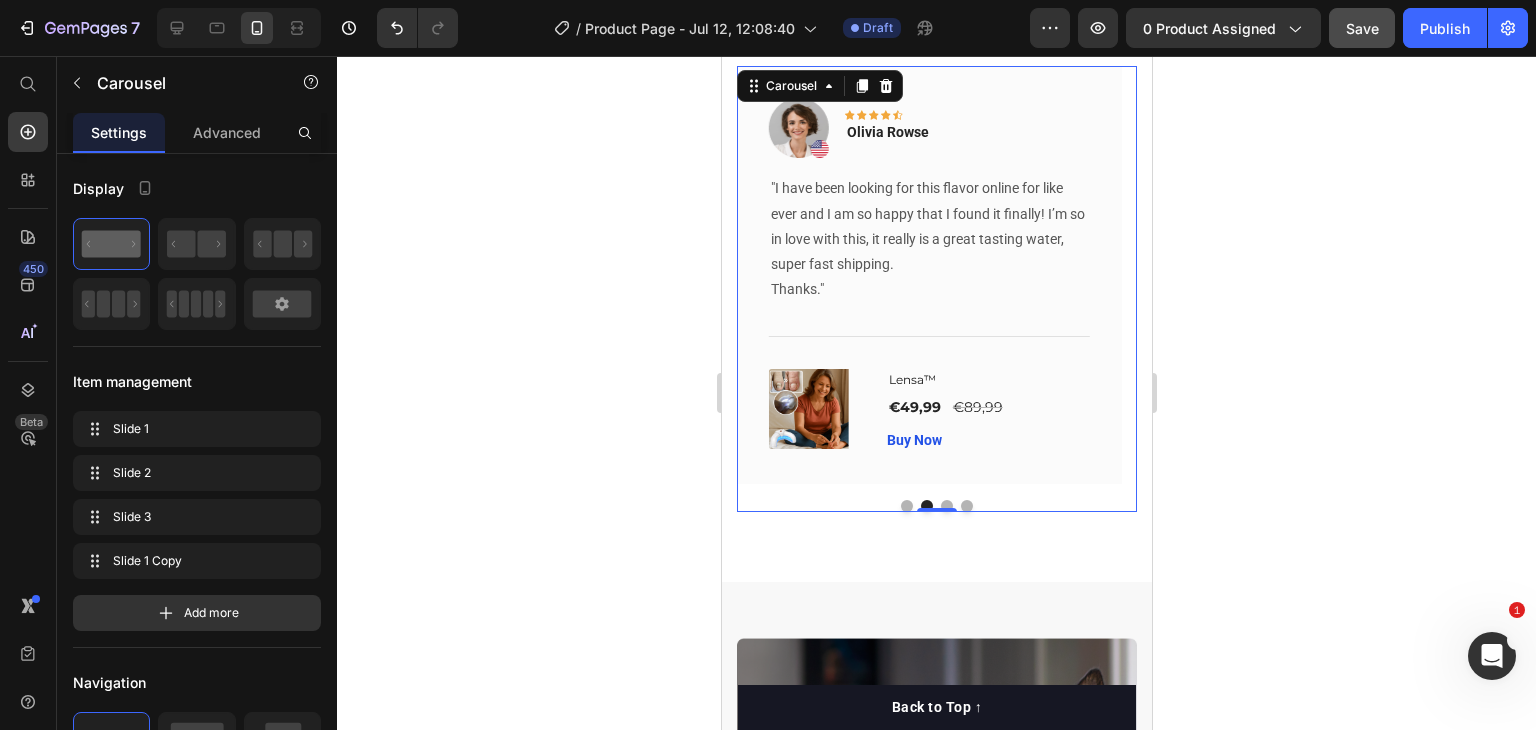 click at bounding box center (906, 506) 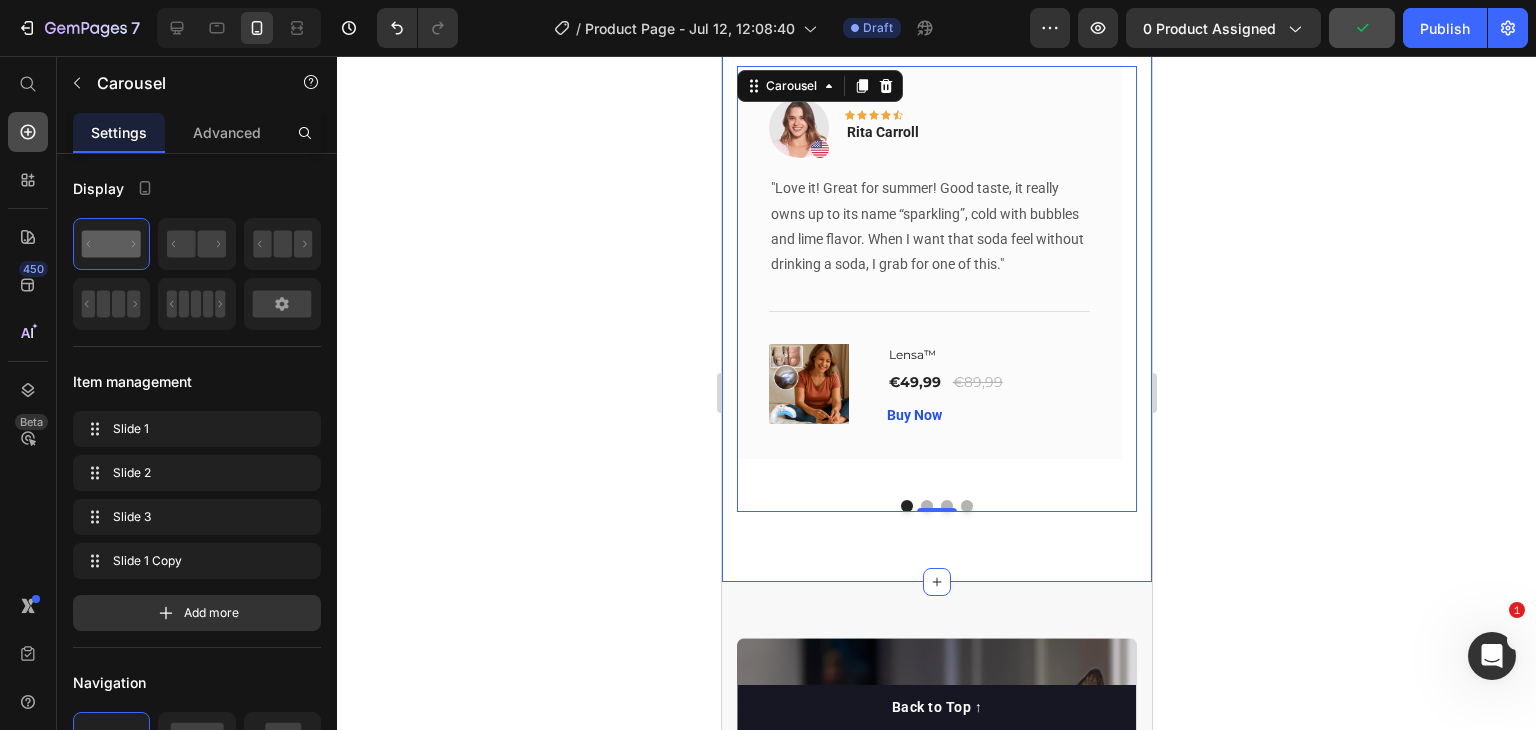 click 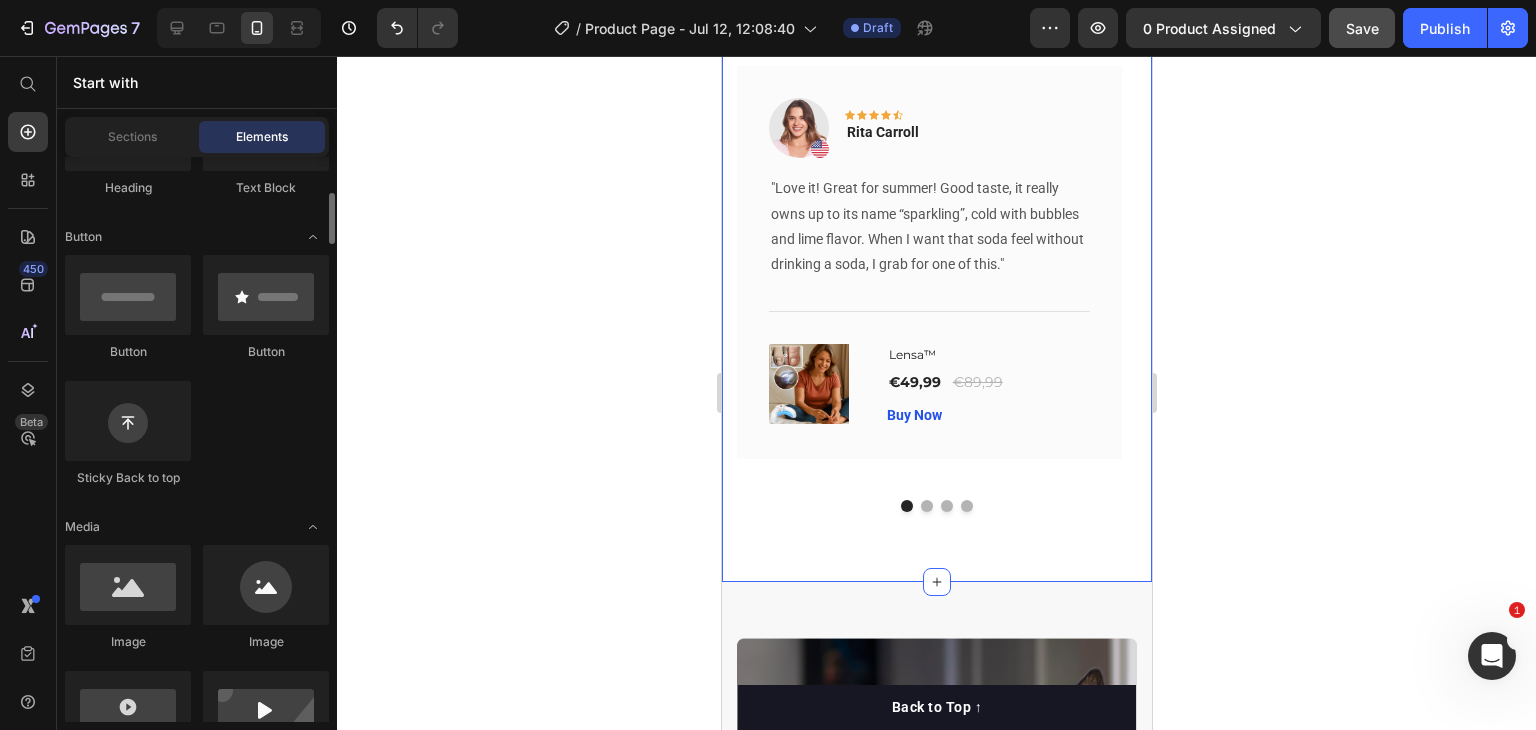 scroll, scrollTop: 500, scrollLeft: 0, axis: vertical 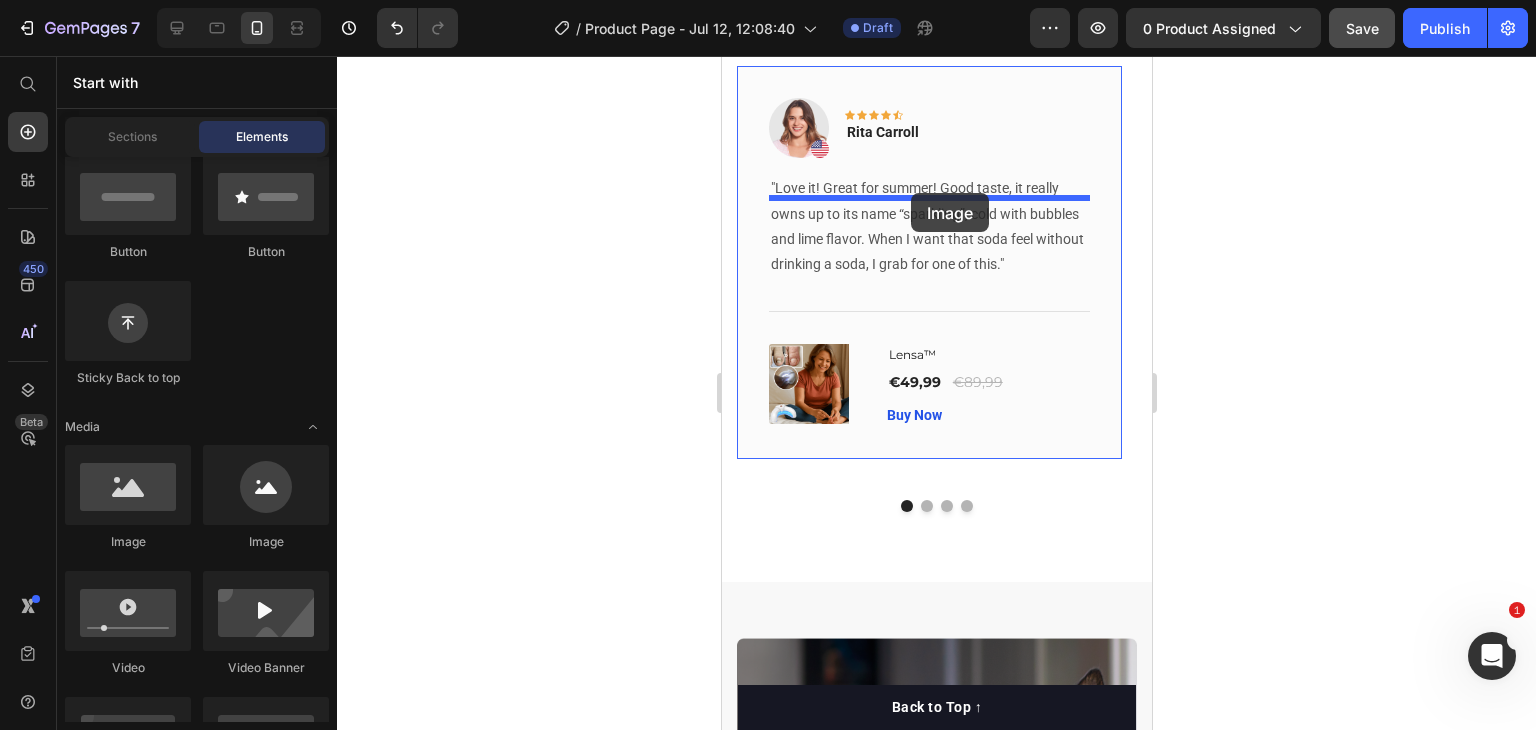 drag, startPoint x: 861, startPoint y: 555, endPoint x: 910, endPoint y: 193, distance: 365.30124 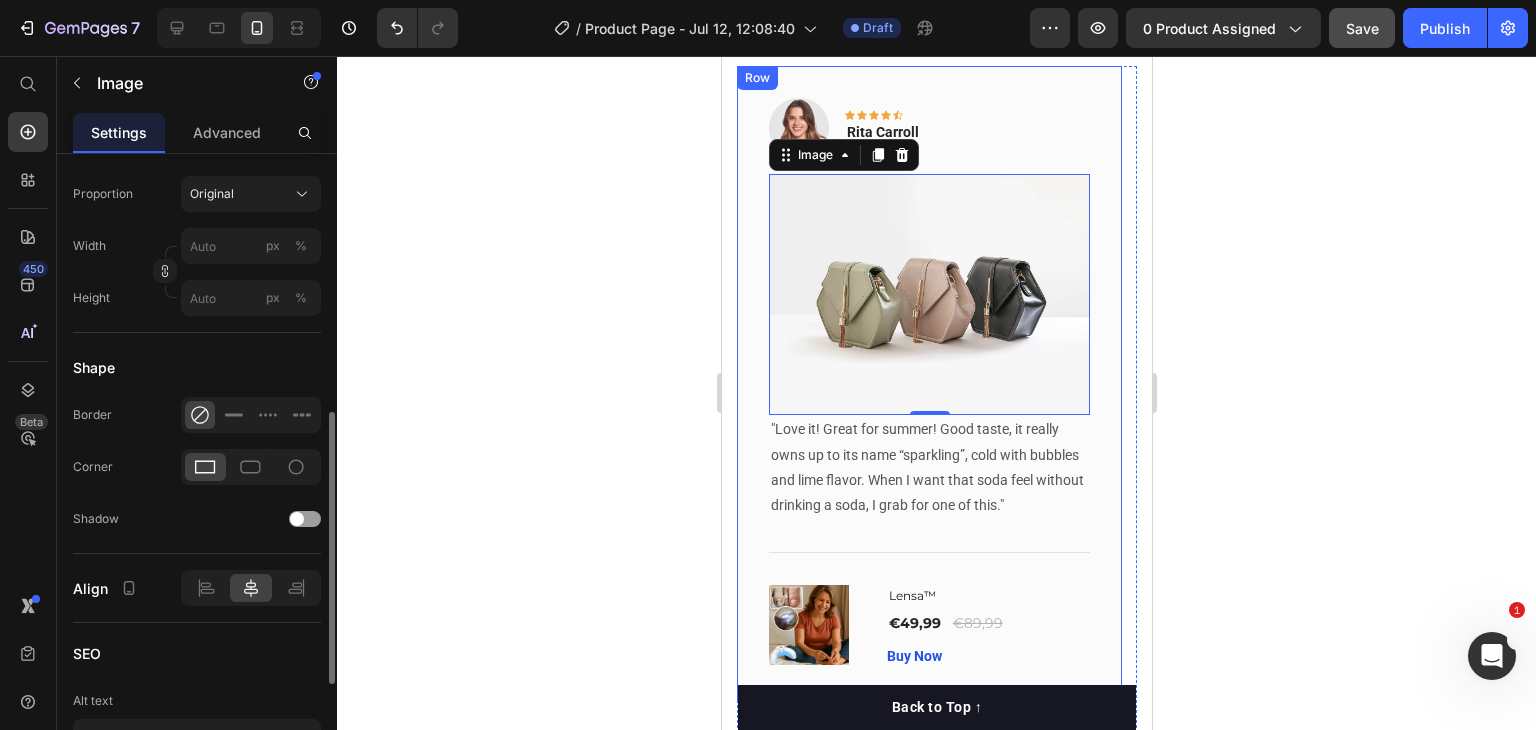 scroll, scrollTop: 800, scrollLeft: 0, axis: vertical 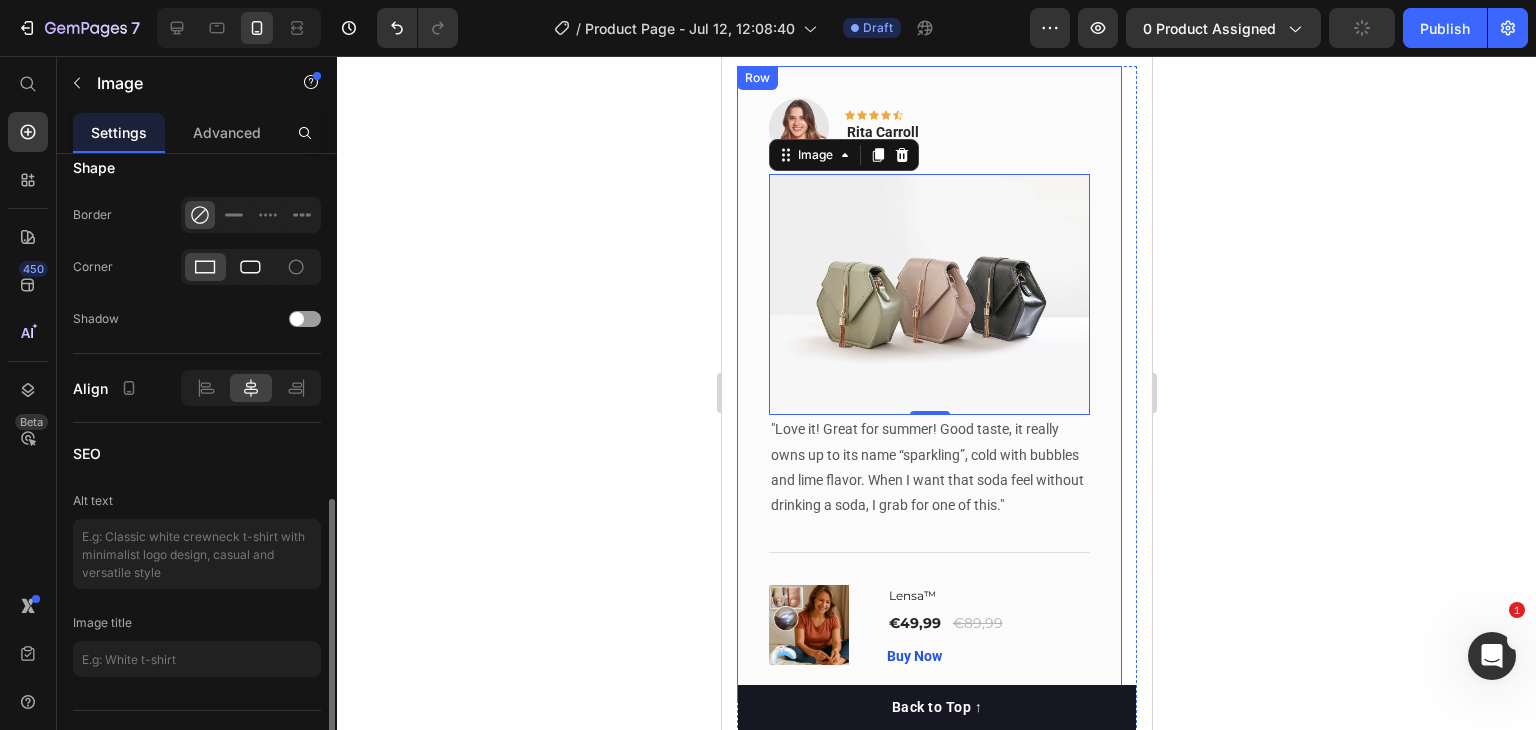 click 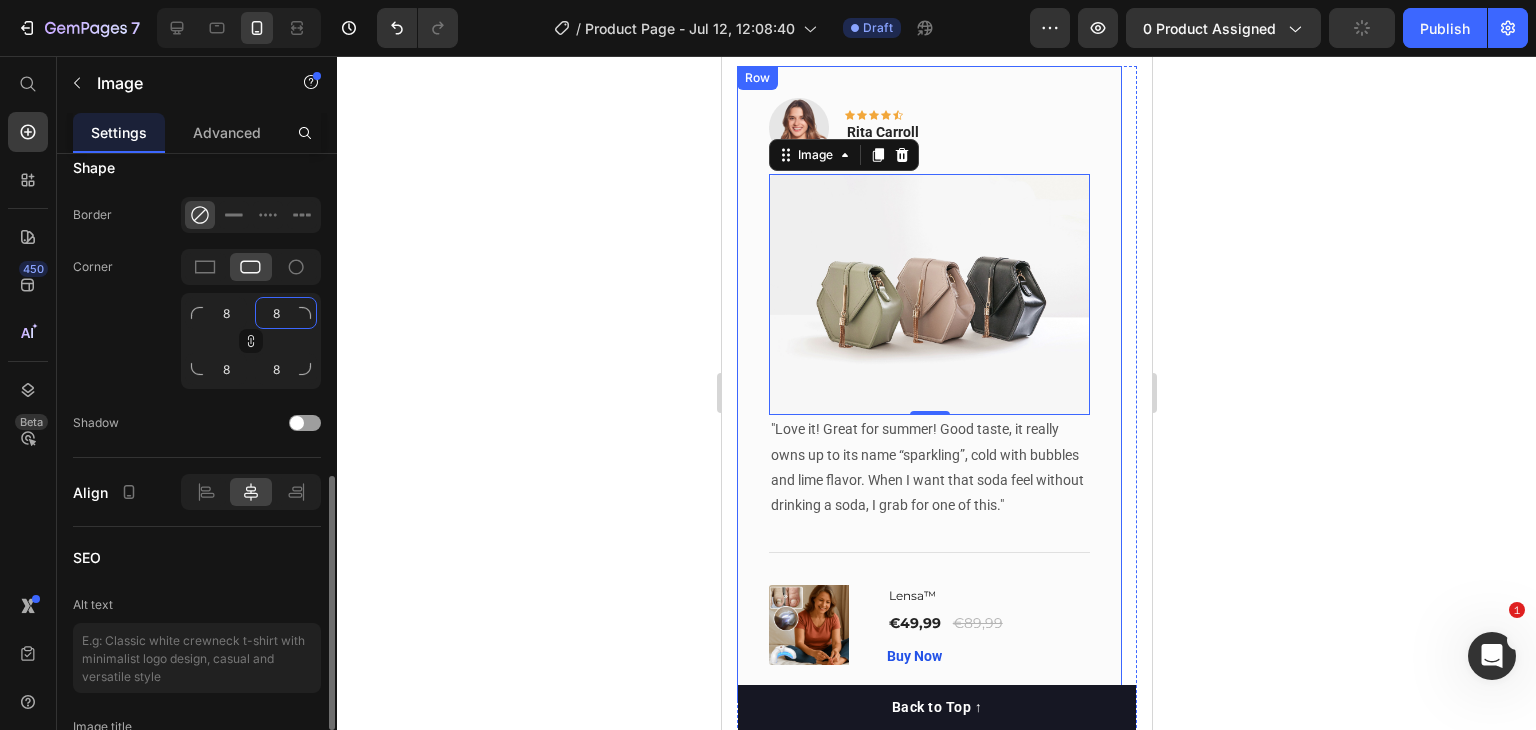 click on "8" 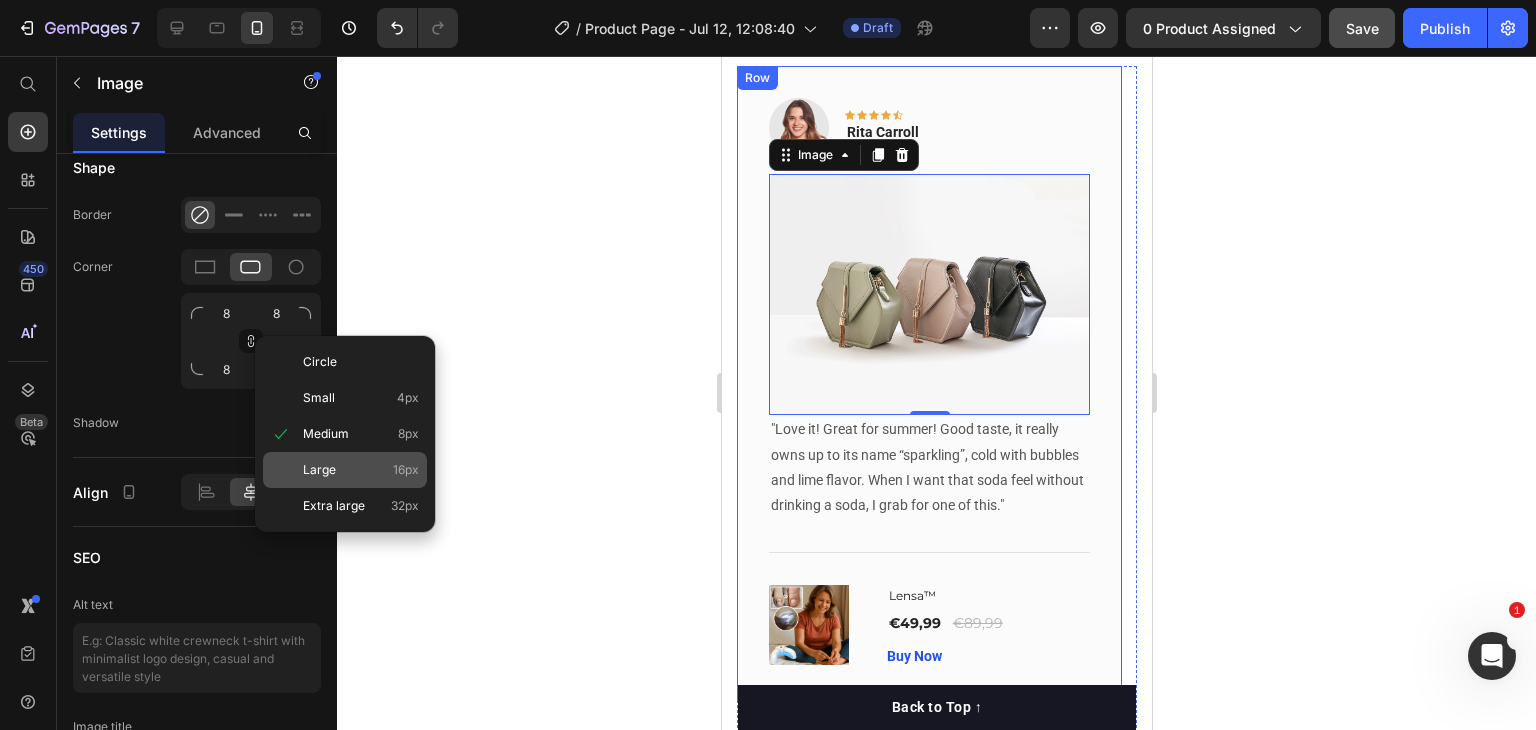 click on "Large" at bounding box center (319, 470) 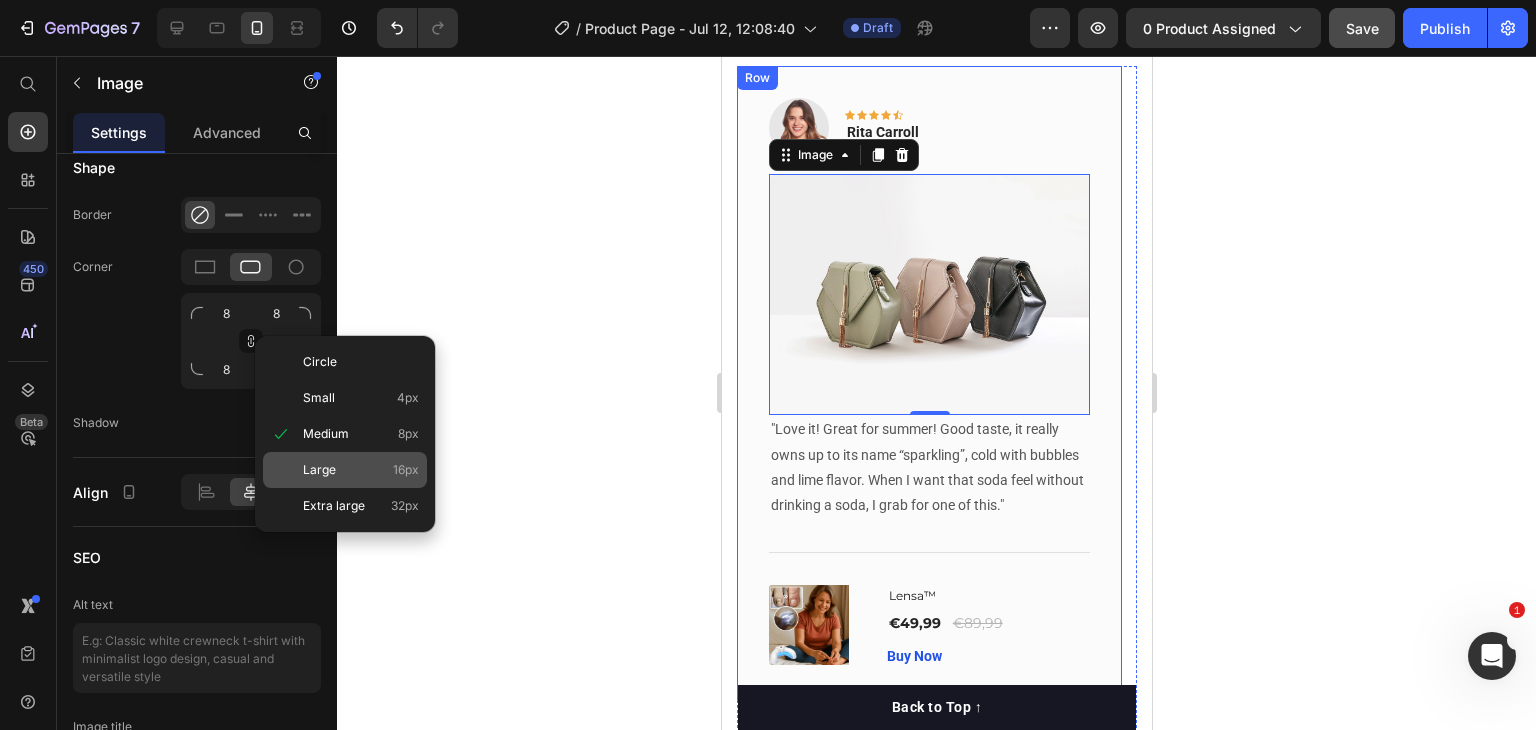 type on "16" 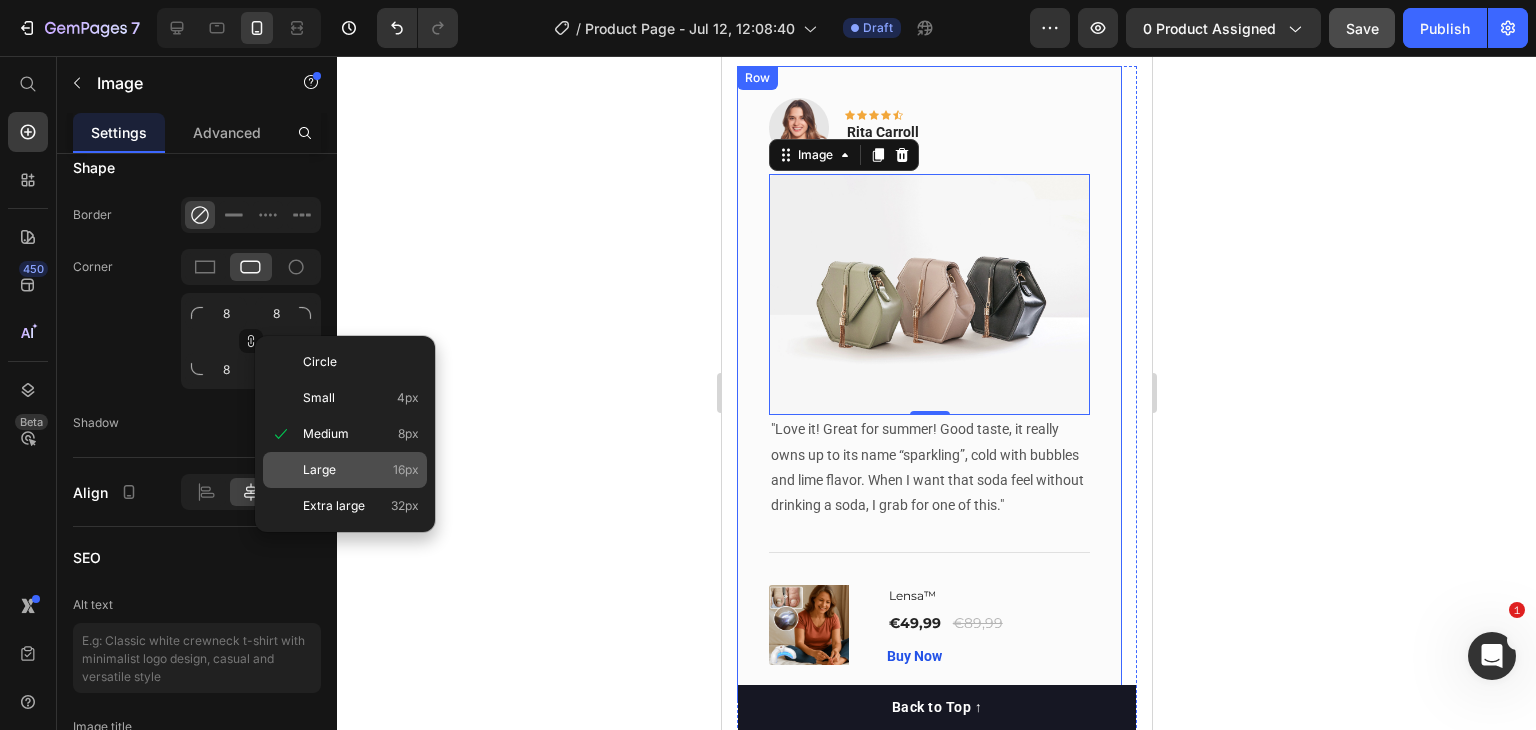 type on "16" 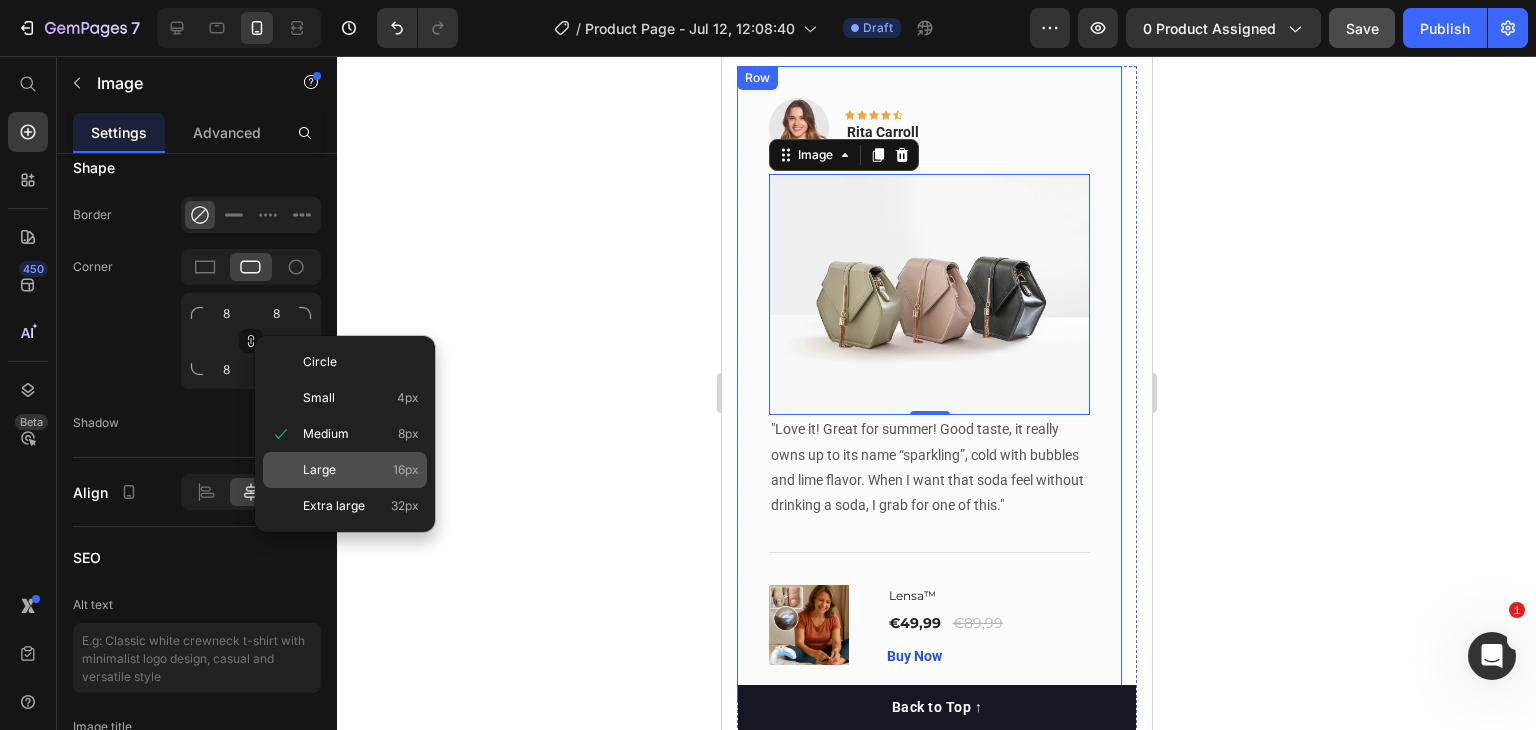 type on "16" 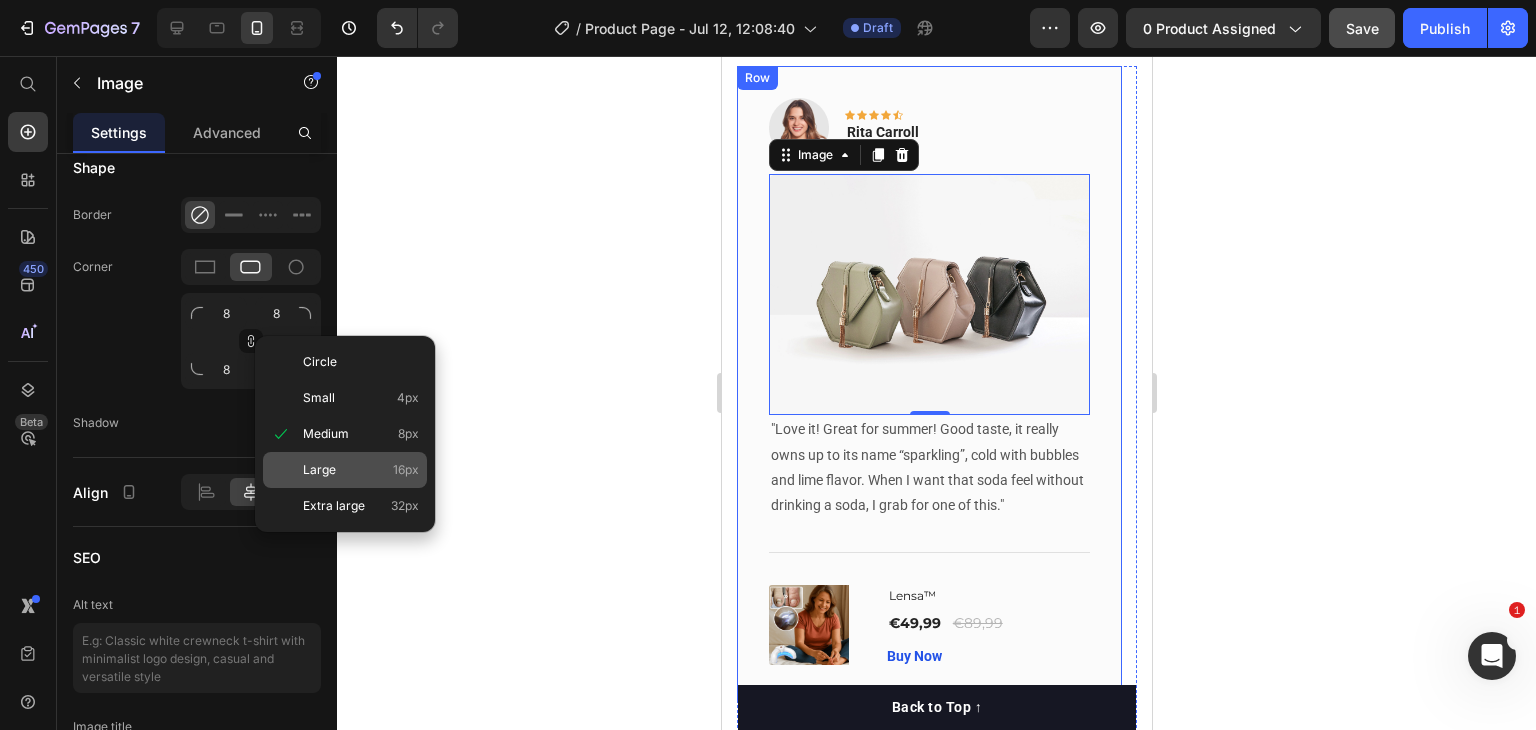 type on "16" 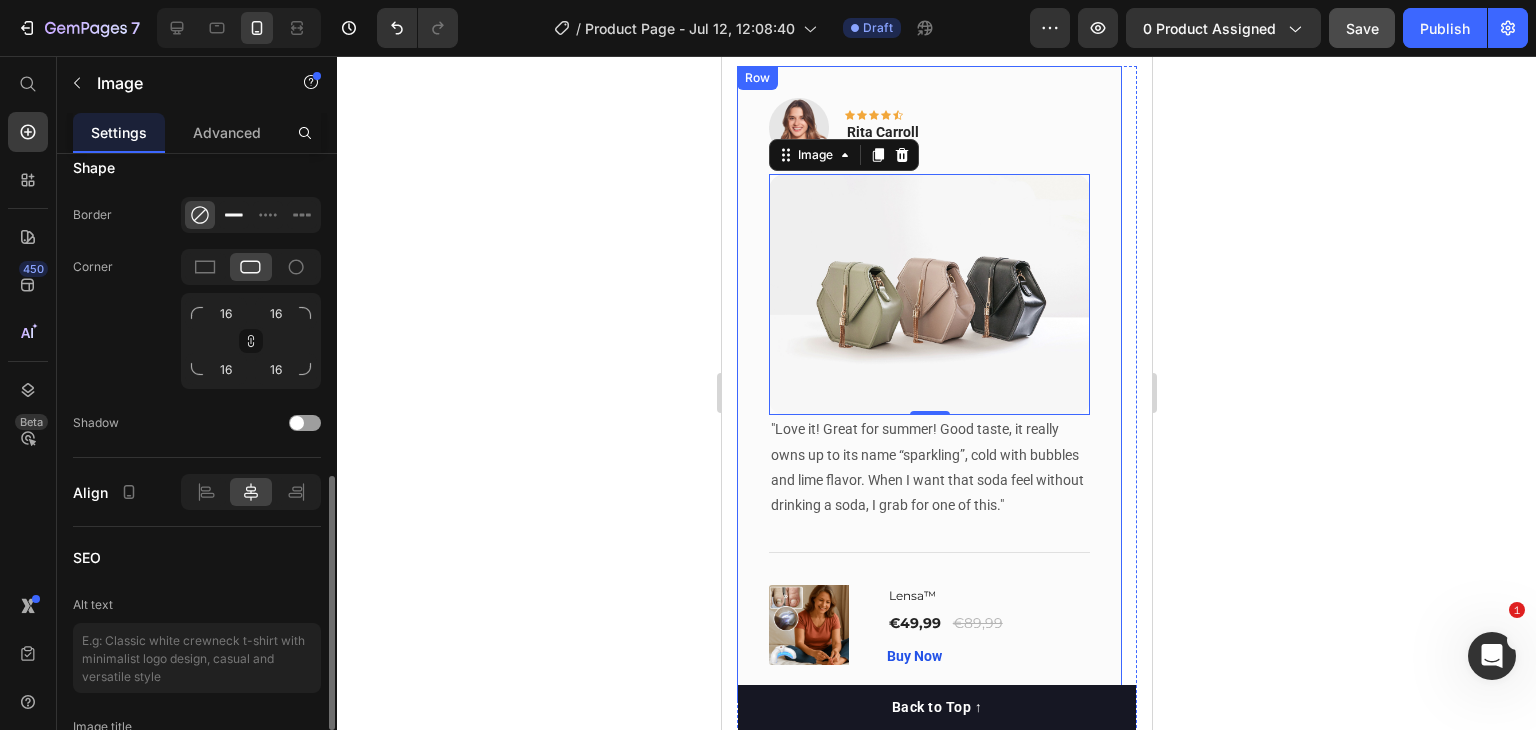 click 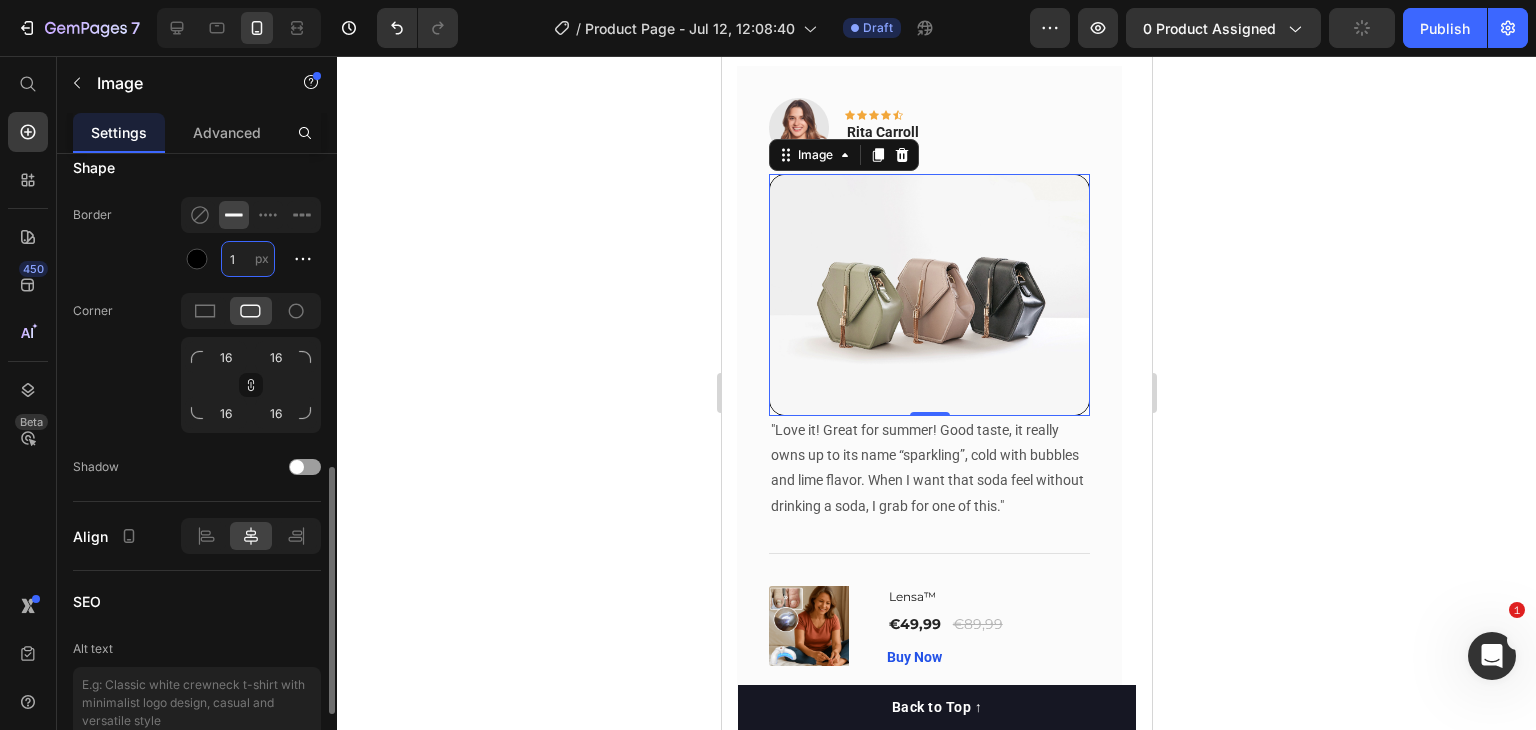 click on "1" at bounding box center (248, 259) 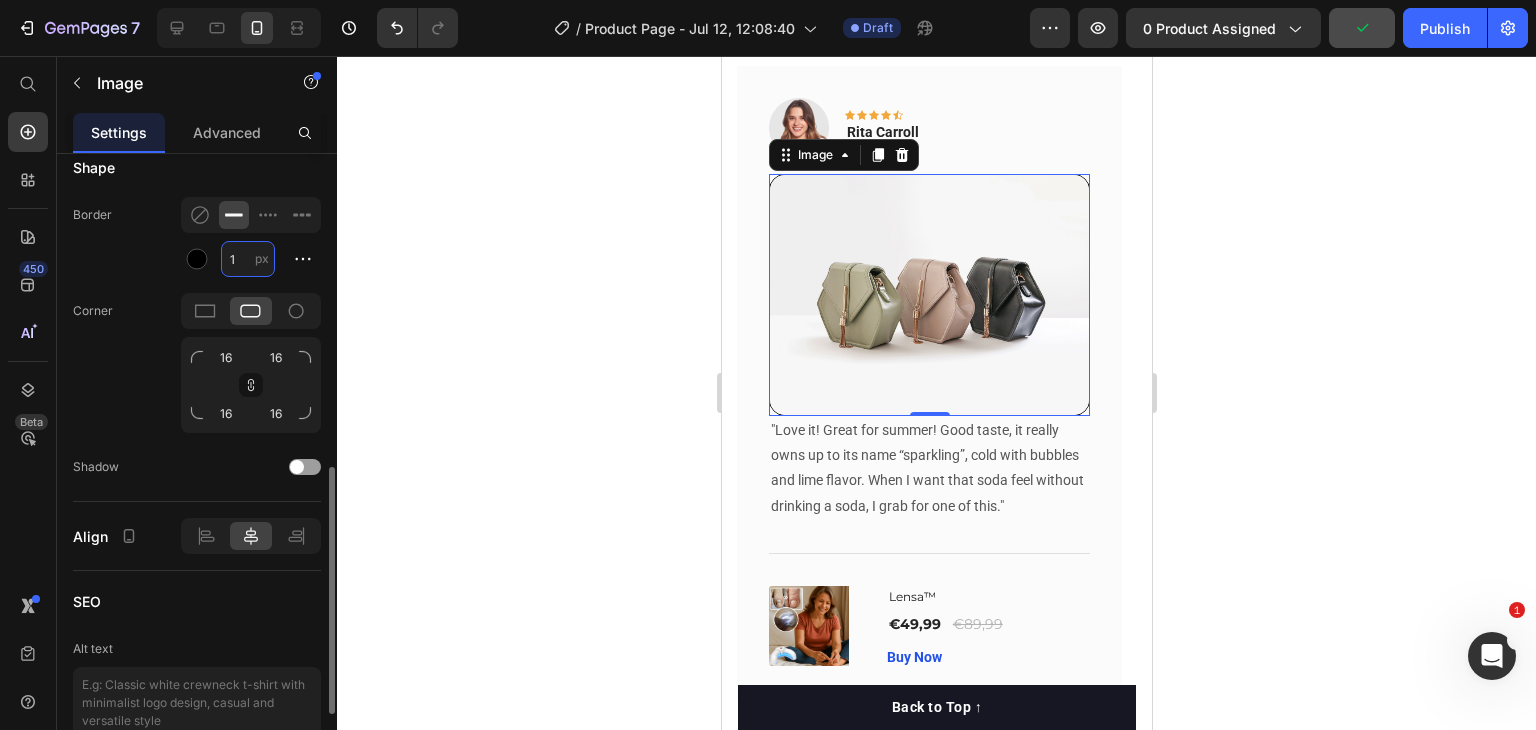 type on "2" 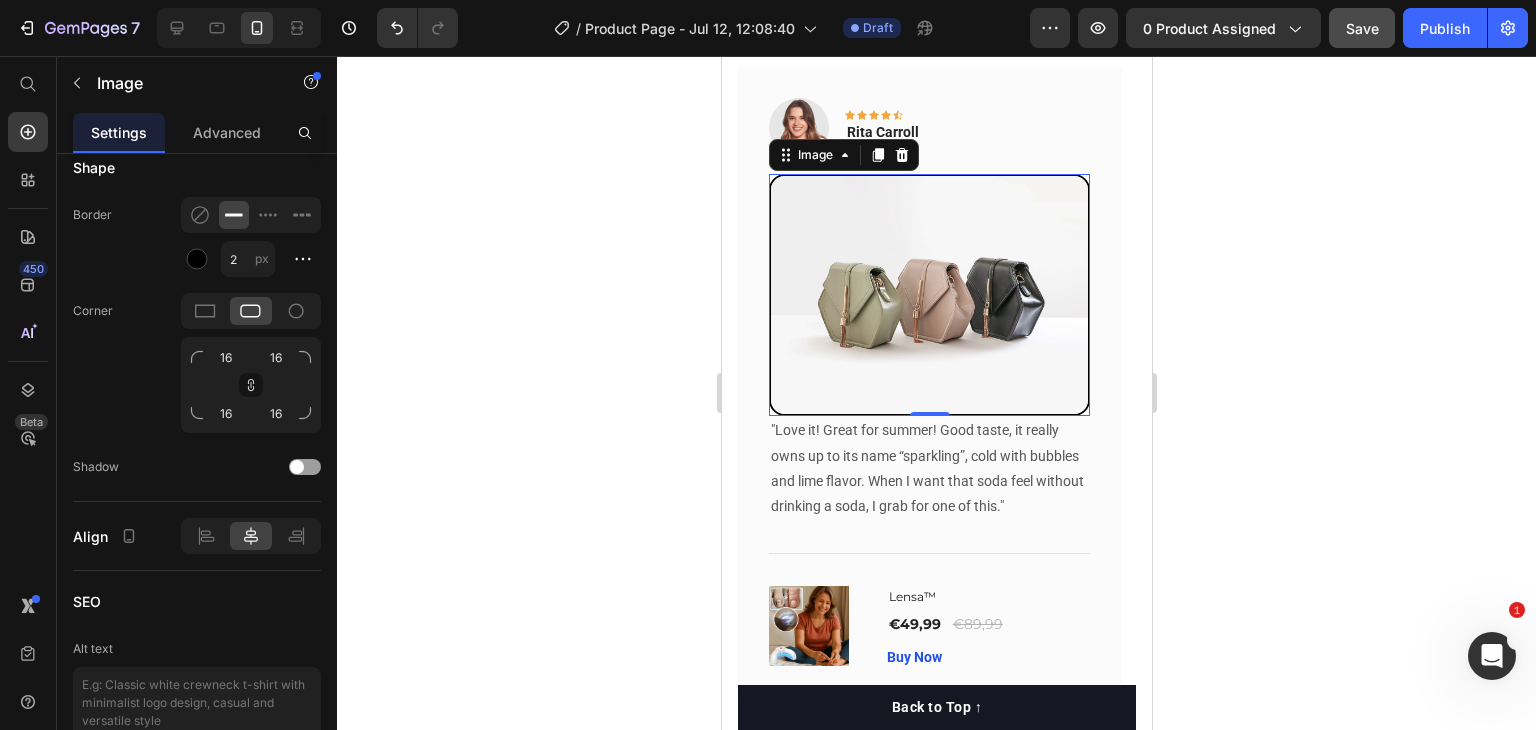 click 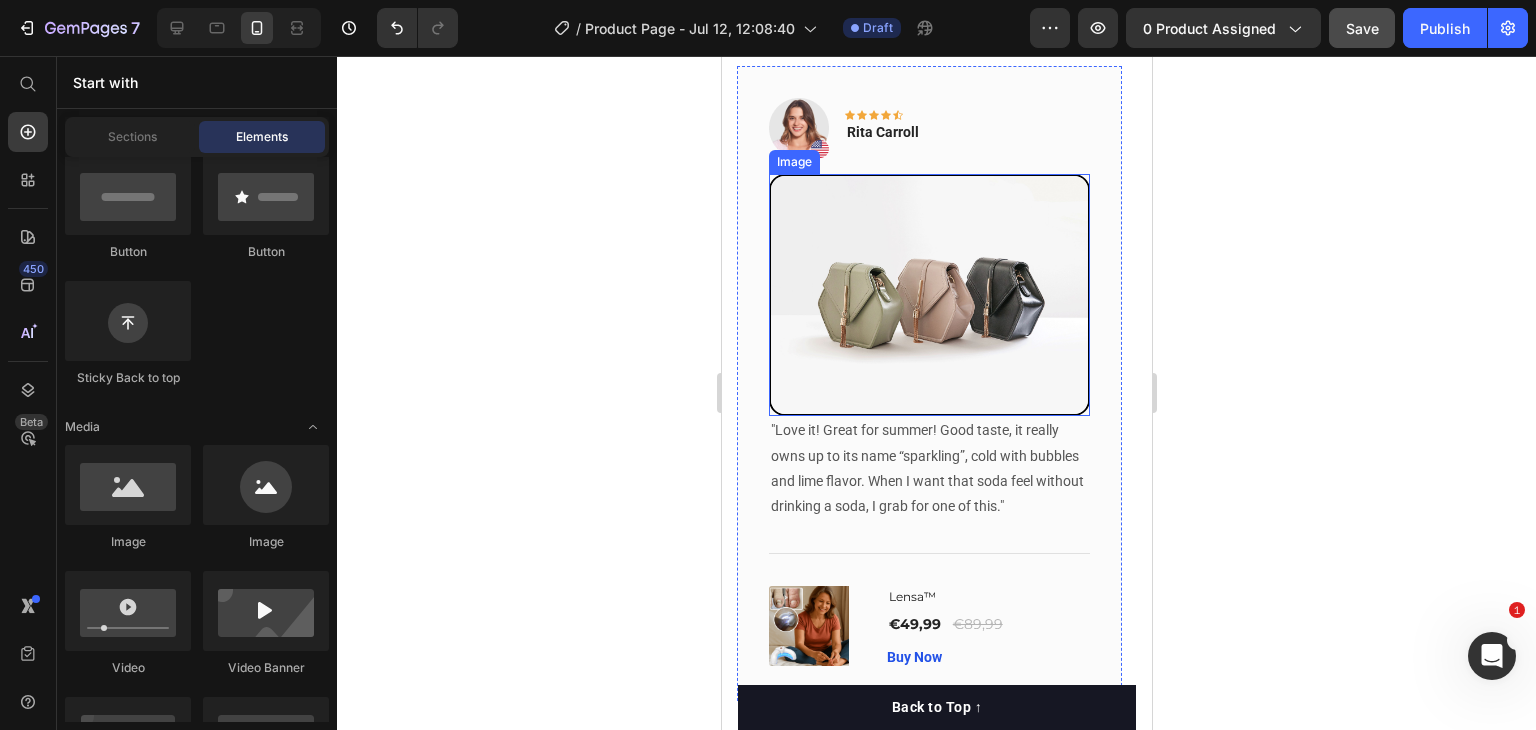 click at bounding box center [928, 295] 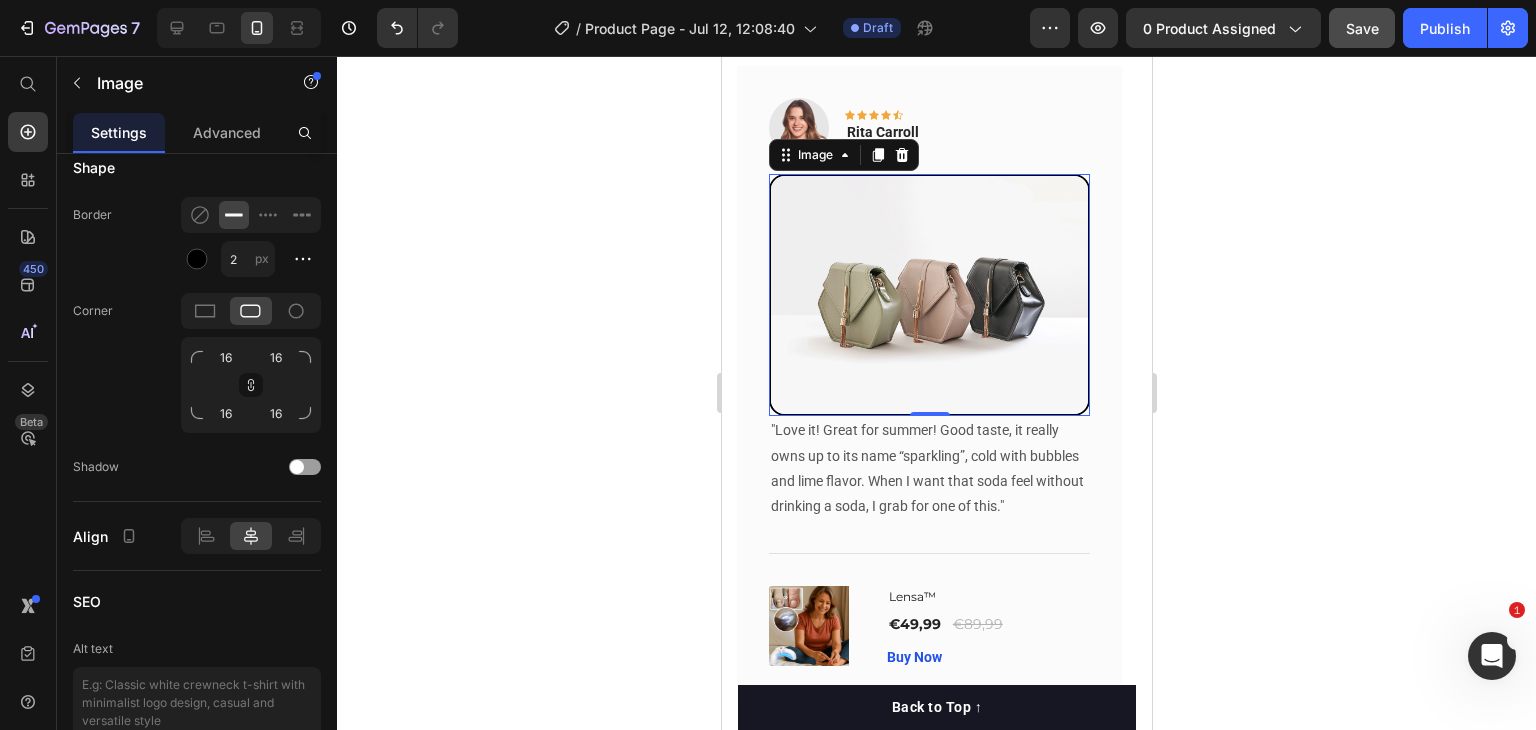 click at bounding box center [928, 295] 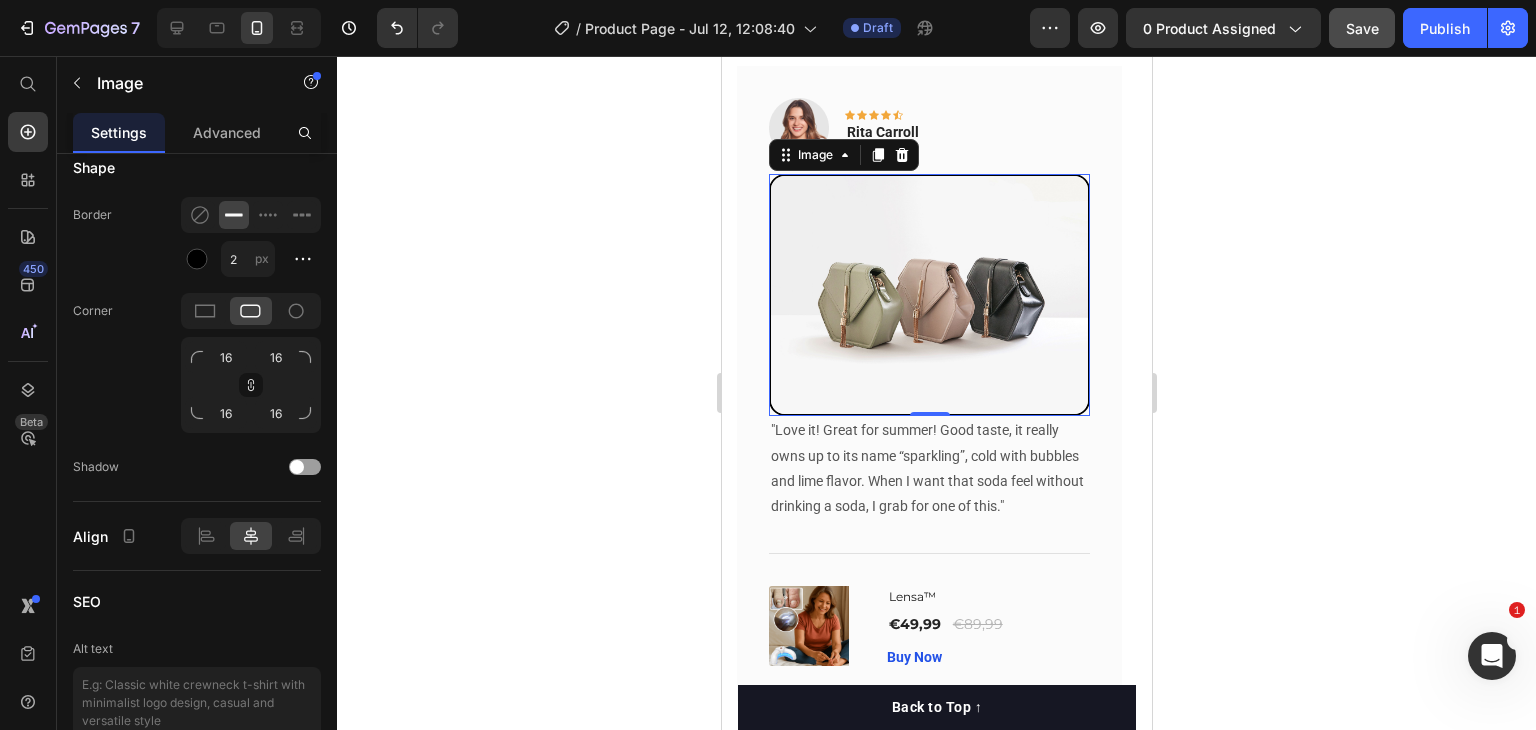 click at bounding box center (928, 295) 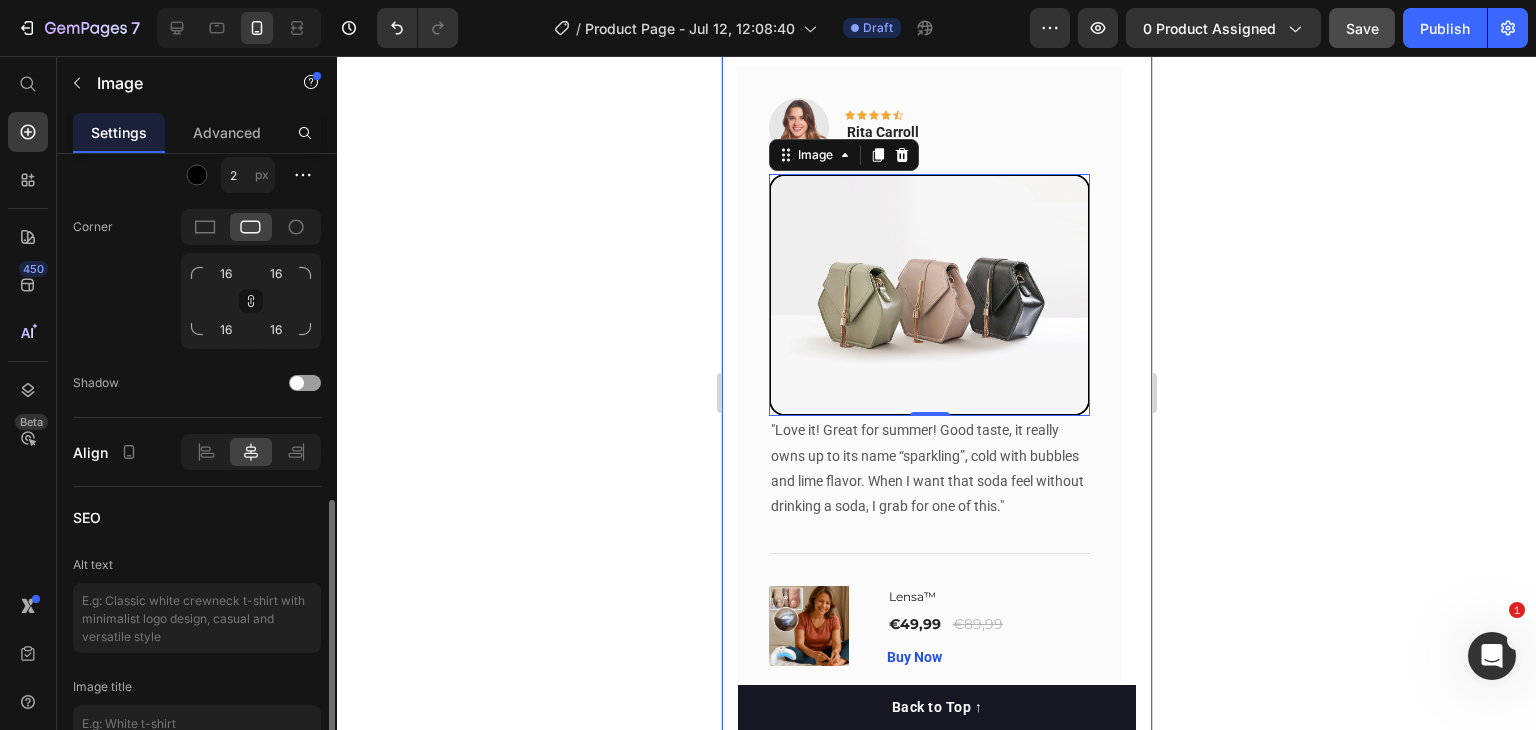 scroll, scrollTop: 984, scrollLeft: 0, axis: vertical 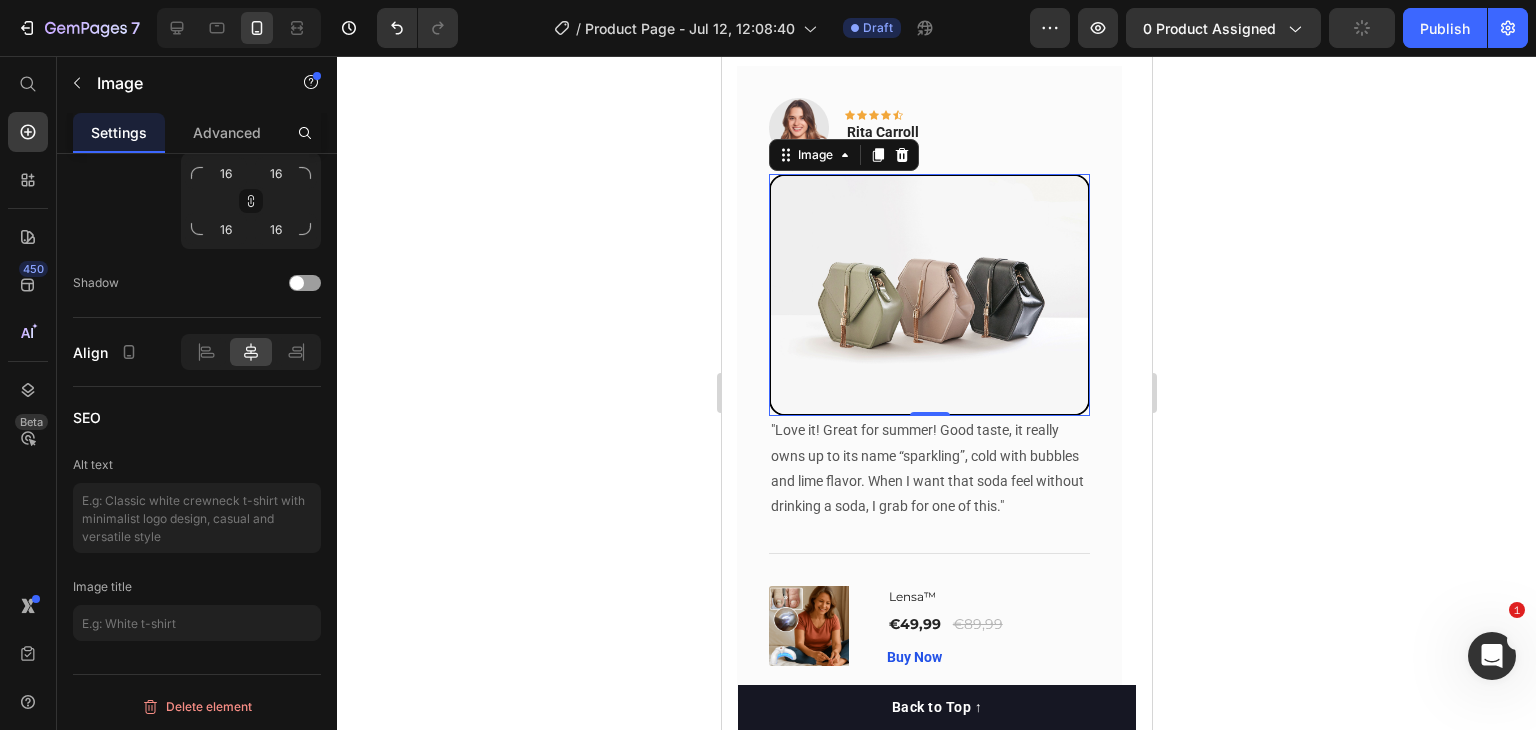 click at bounding box center (928, 295) 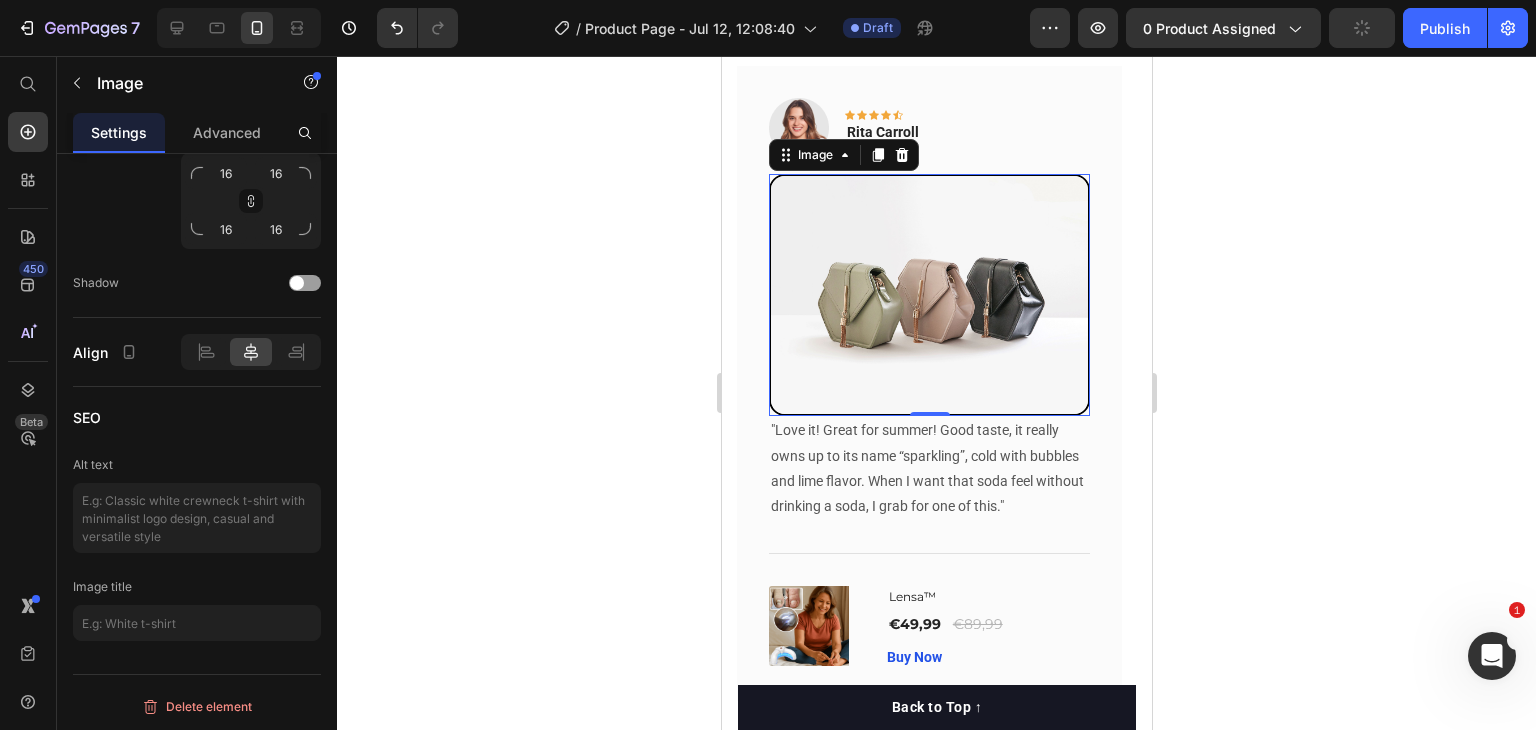 click at bounding box center [928, 295] 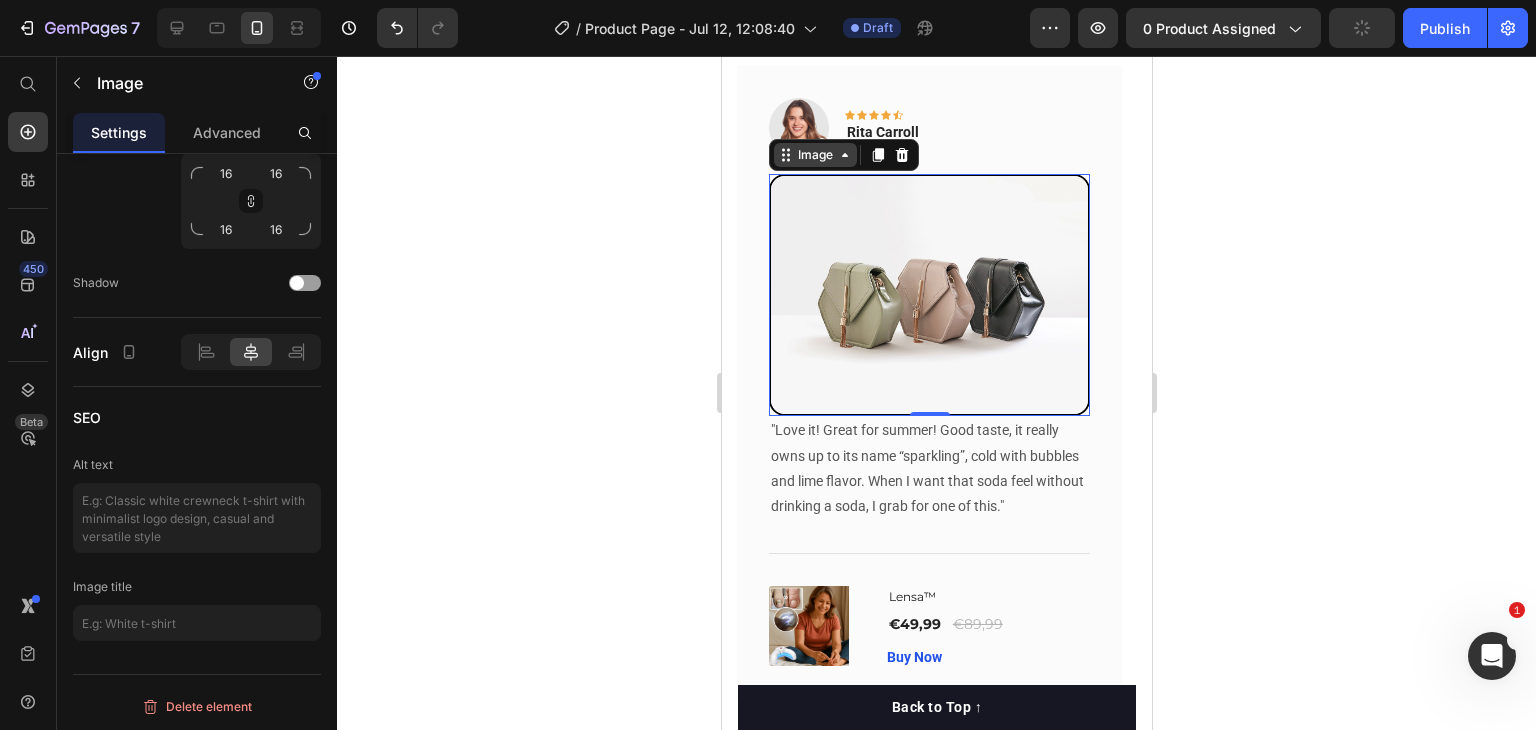click on "Image" at bounding box center (814, 155) 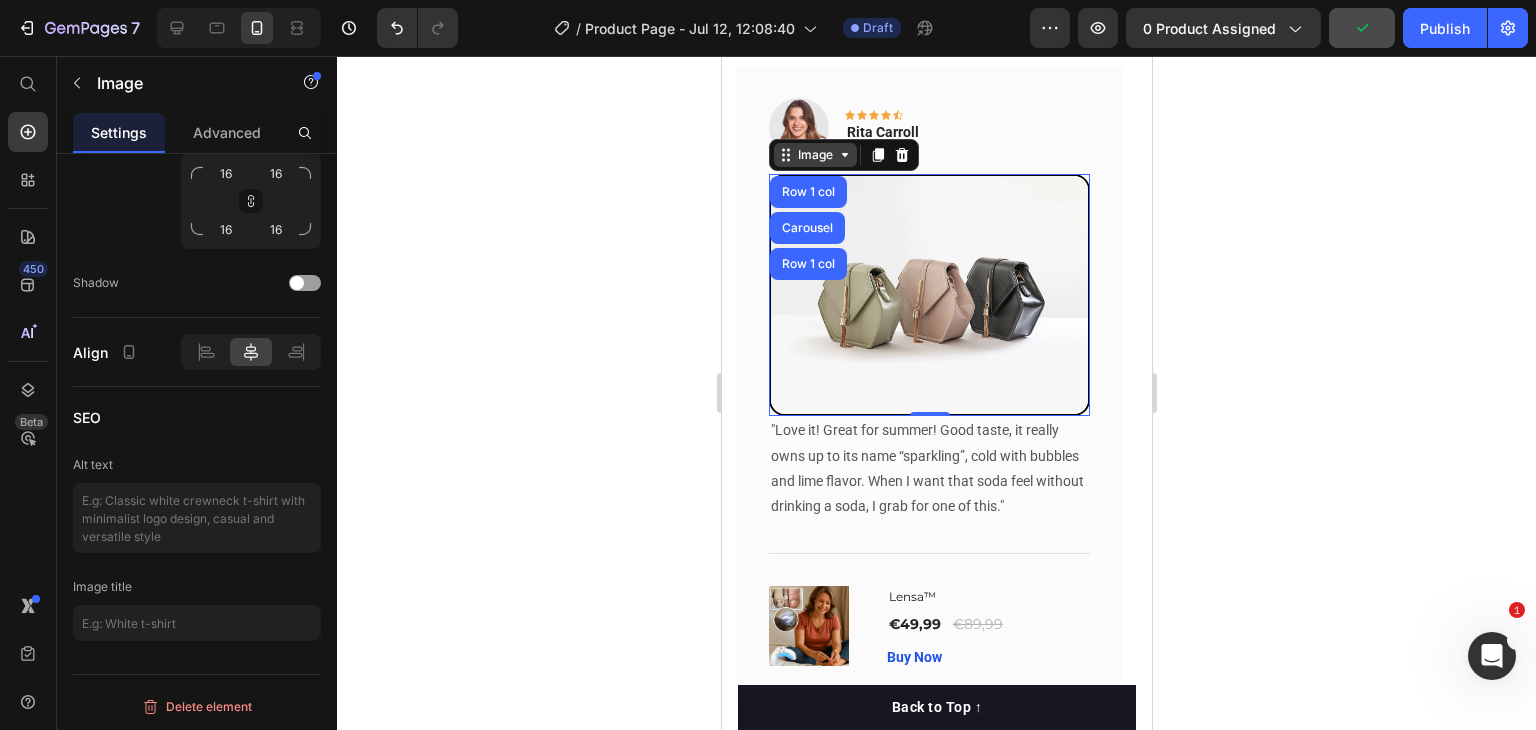 drag, startPoint x: 819, startPoint y: 180, endPoint x: 1424, endPoint y: 259, distance: 610.13605 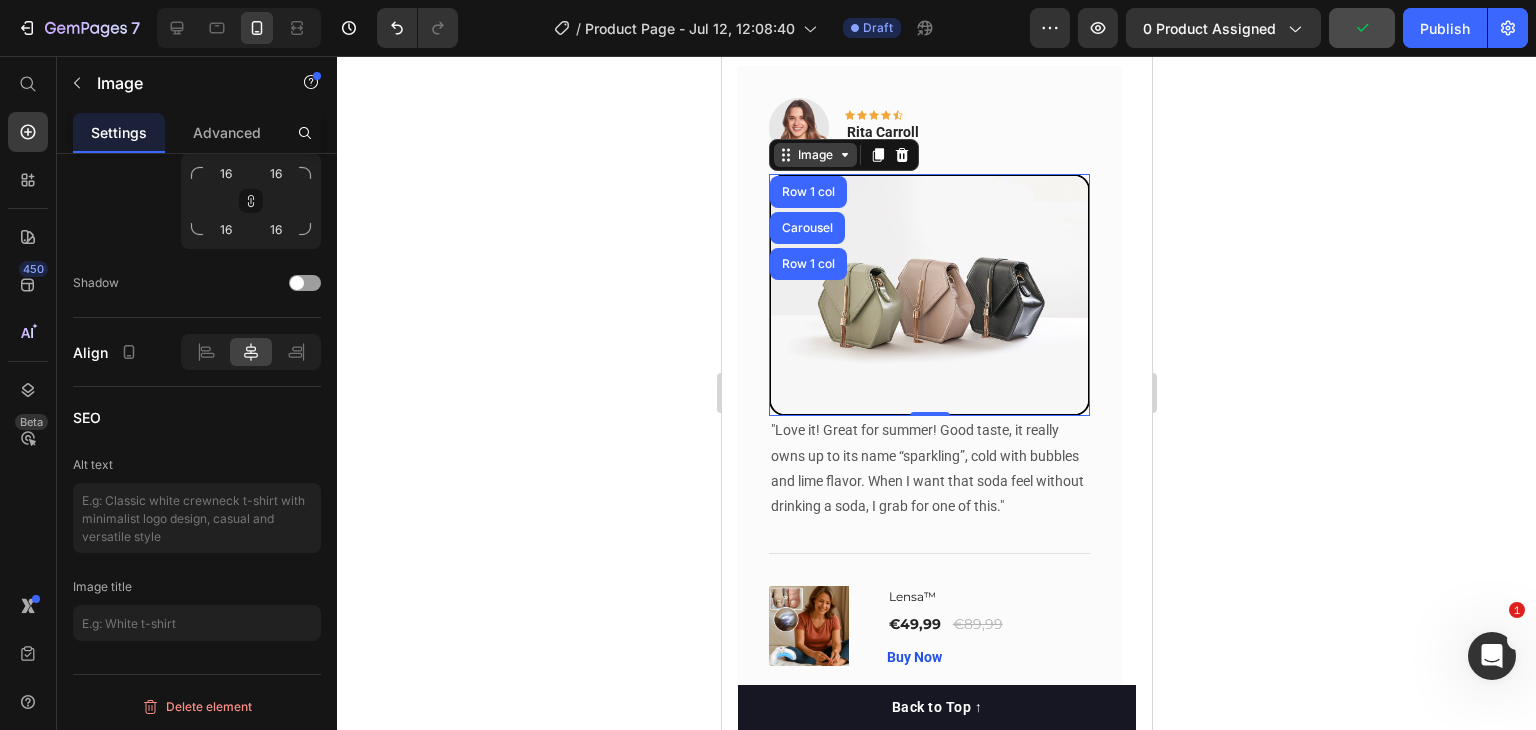 click on "Image" at bounding box center [814, 155] 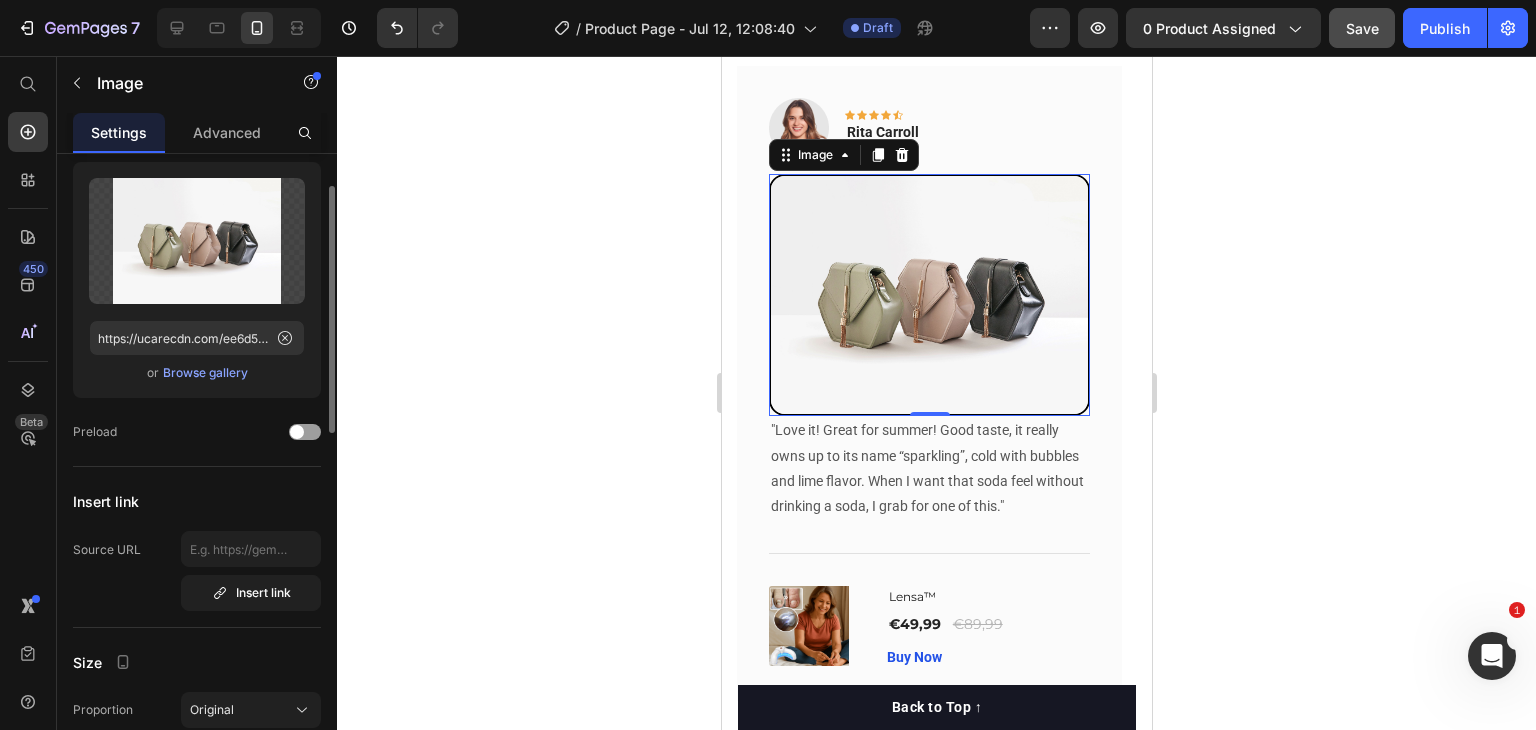 scroll, scrollTop: 0, scrollLeft: 0, axis: both 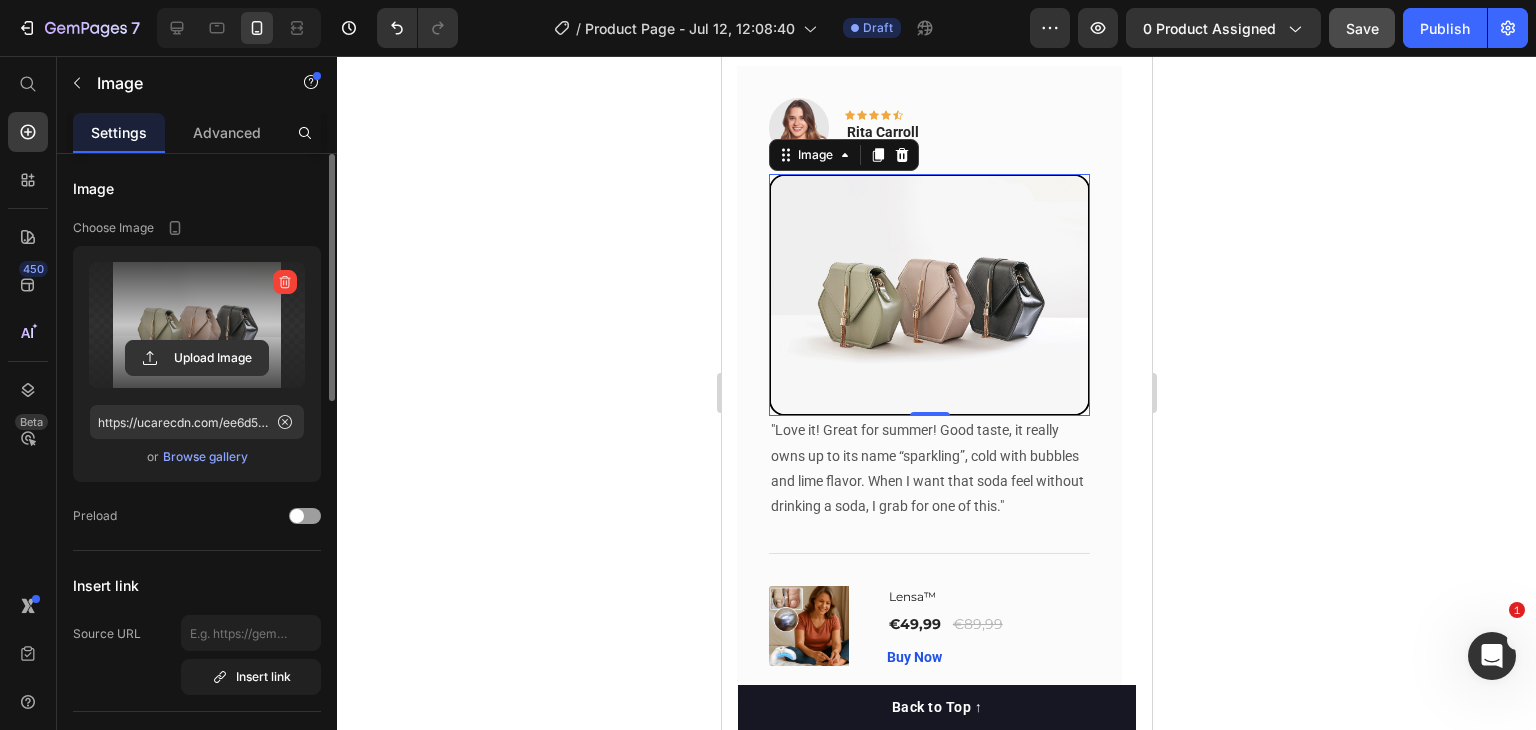 click at bounding box center [197, 325] 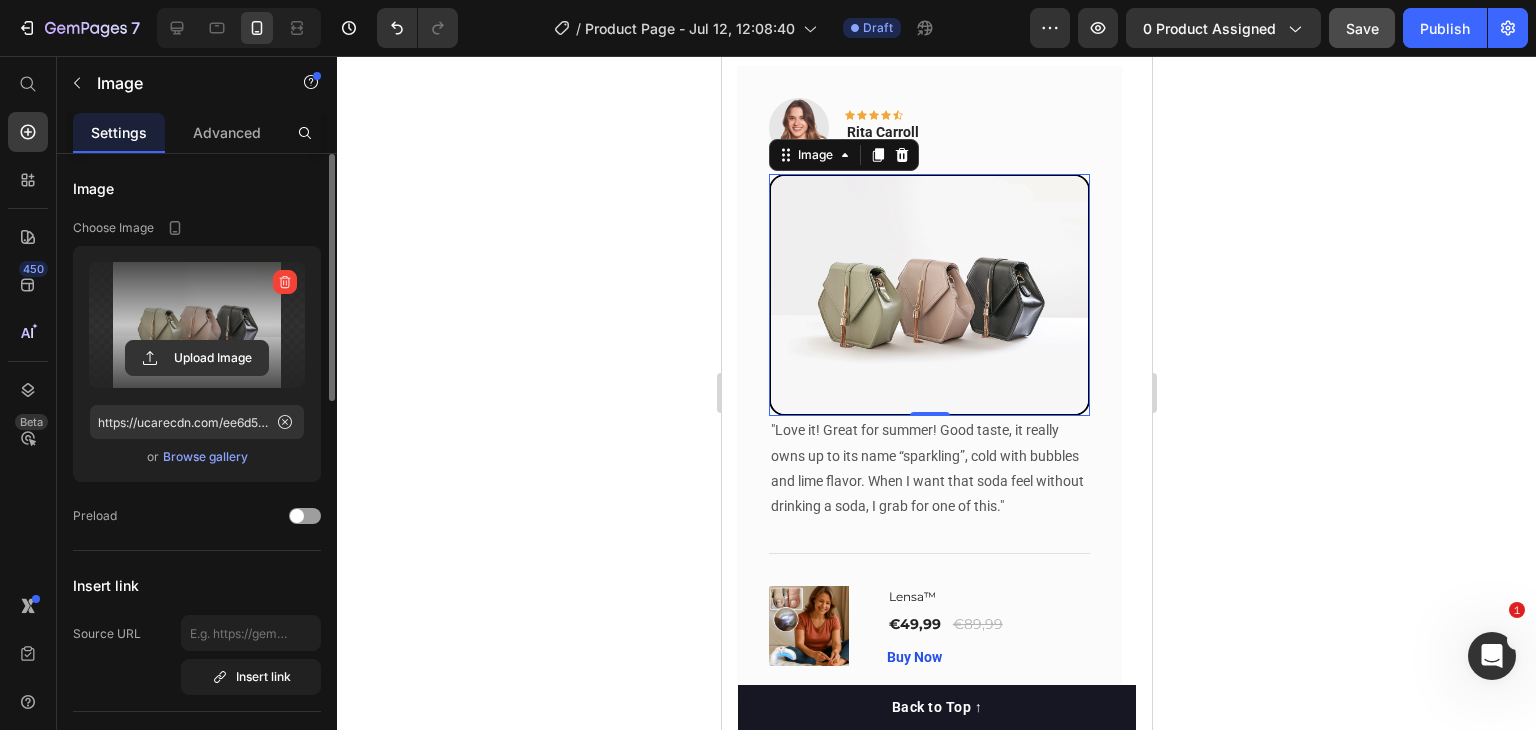 click 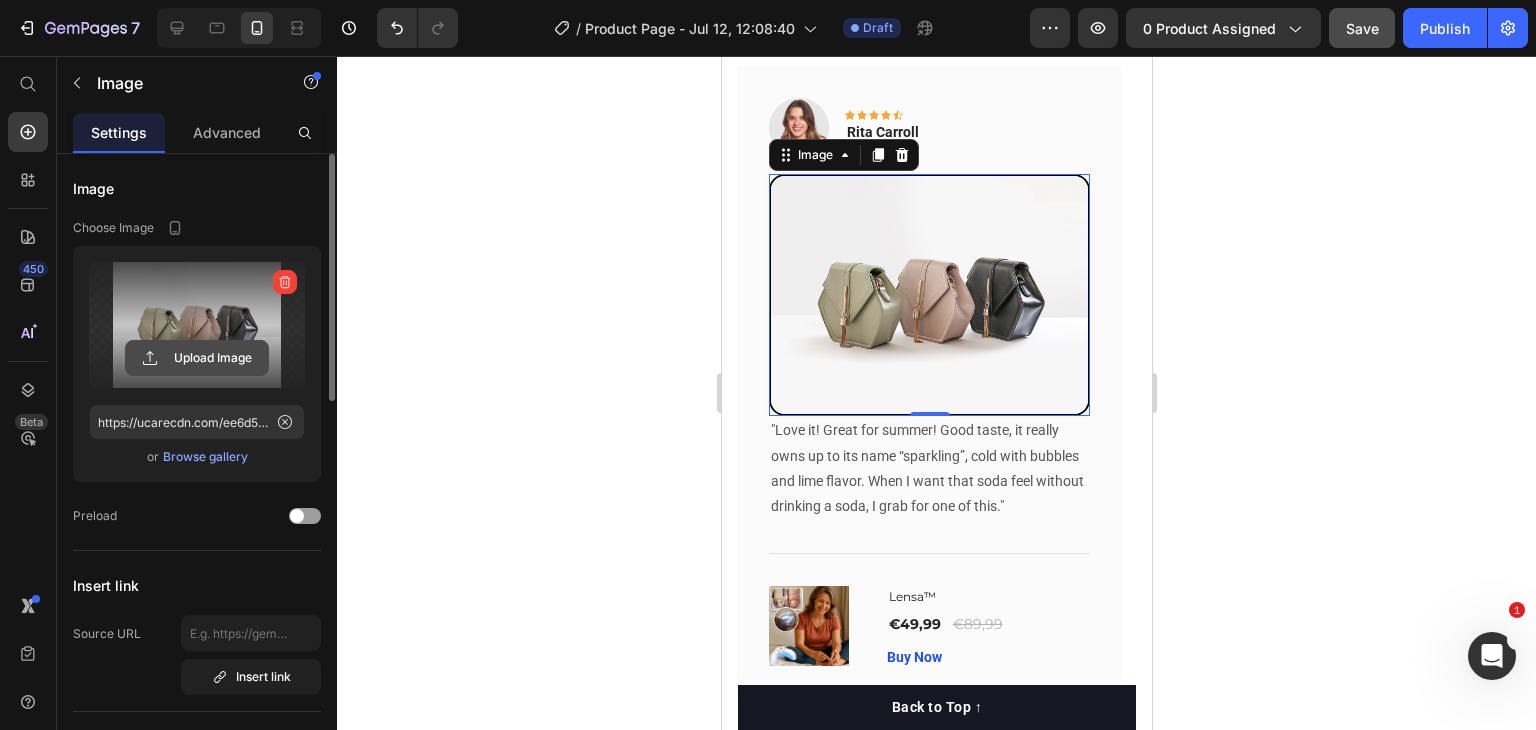 click 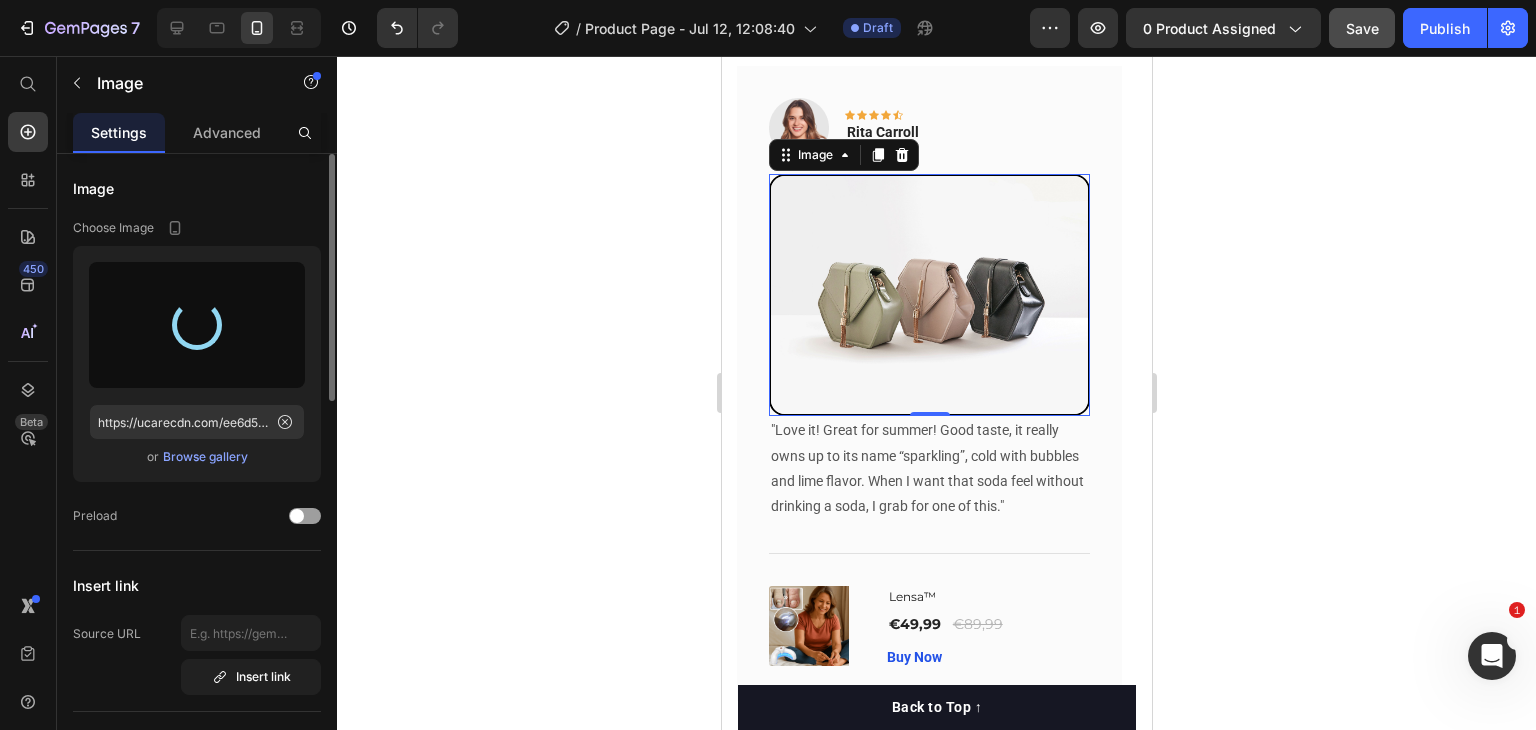type on "https://cdn.shopify.com/s/files/1/0715/4417/6881/files/gempages_537365432890295376-4edfb31c-5440-4d13-822b-db37af664ffd.jpg" 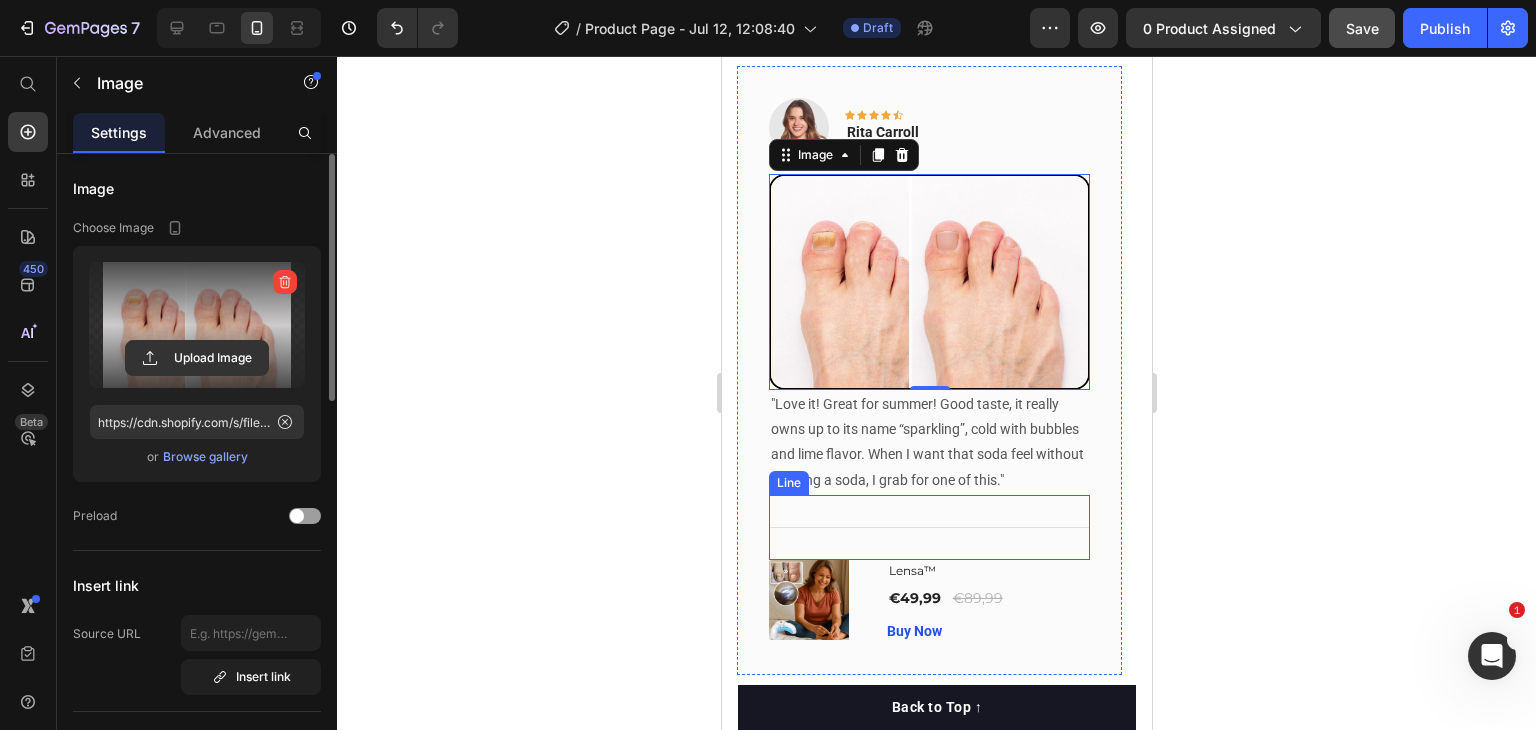 click on "Title Line" at bounding box center [928, 527] 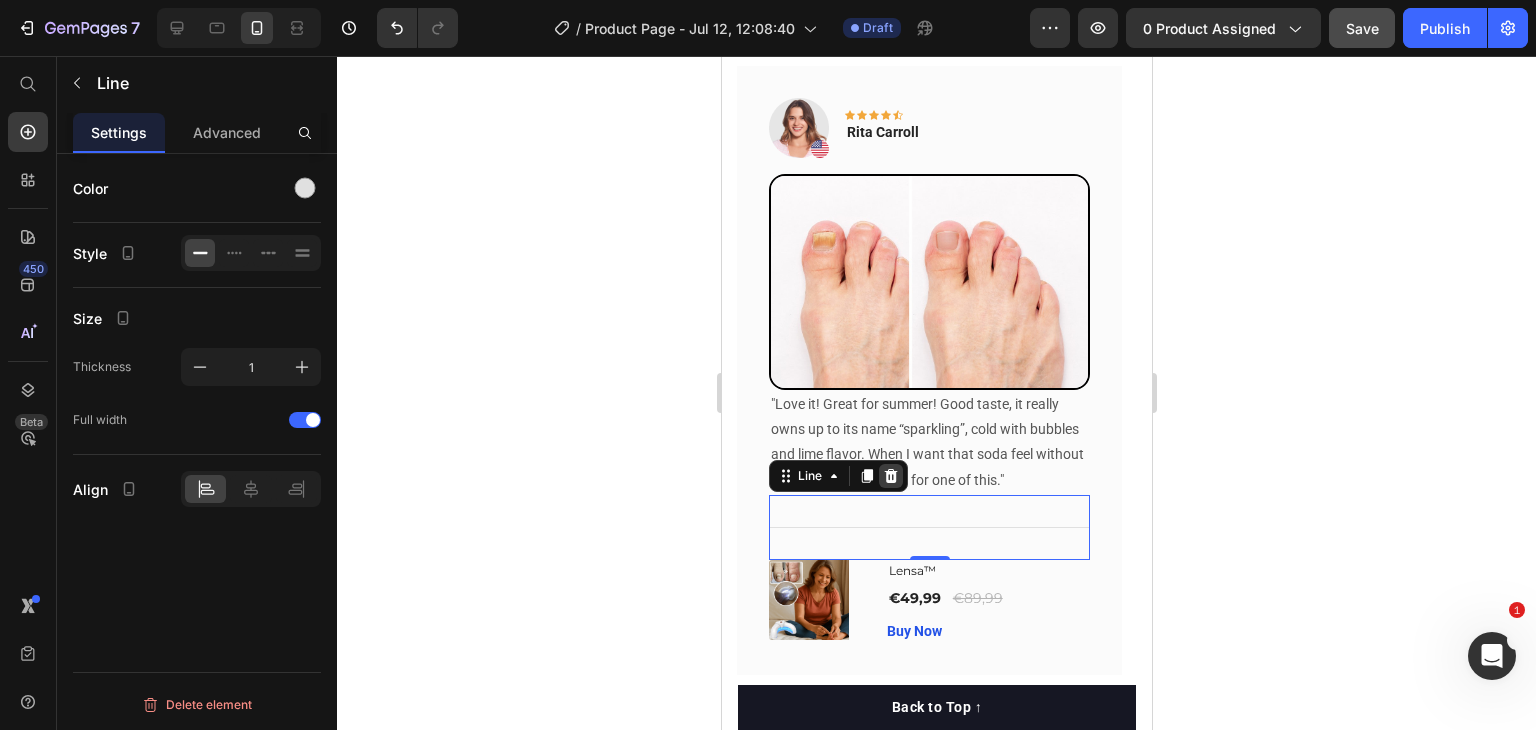 click 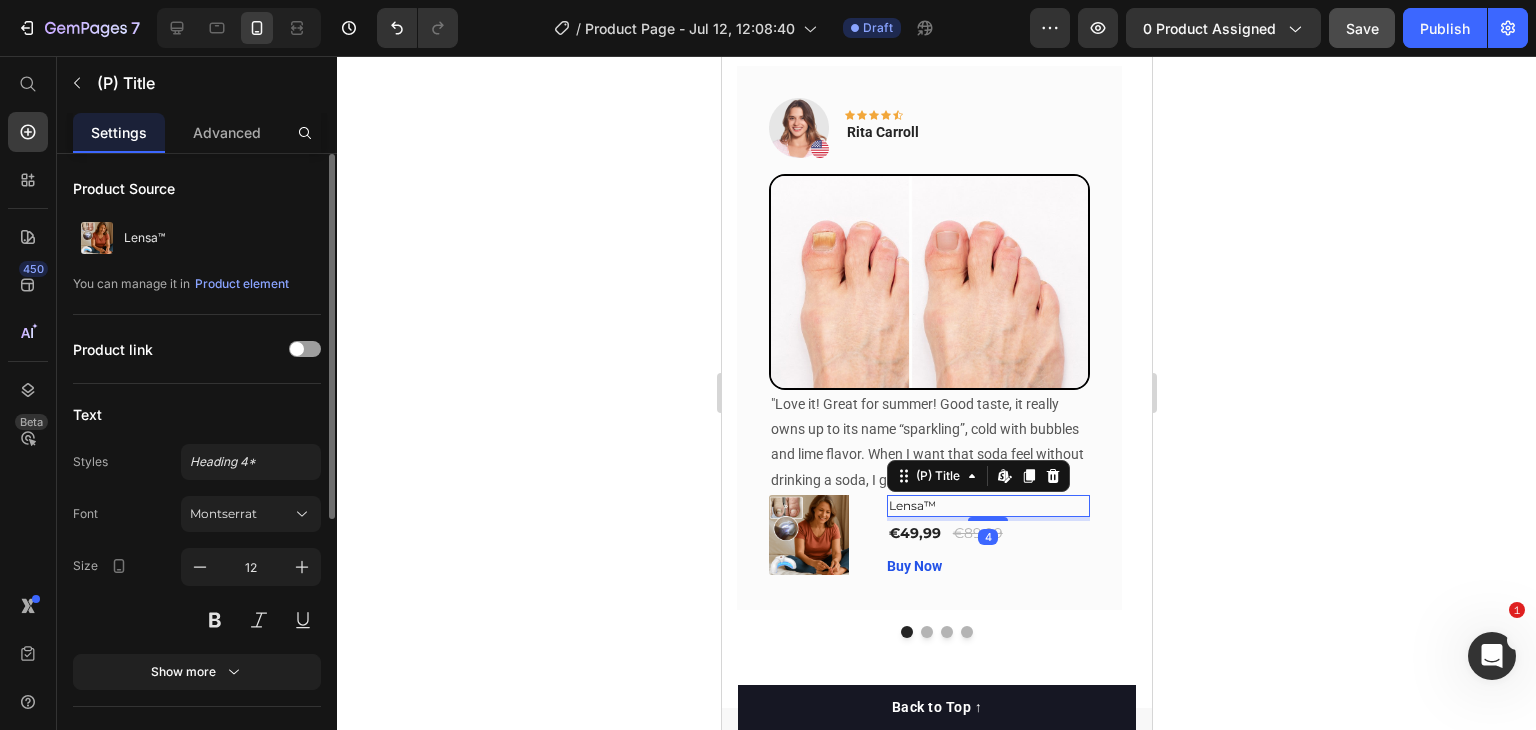 click on "Lensa™" at bounding box center [987, 506] 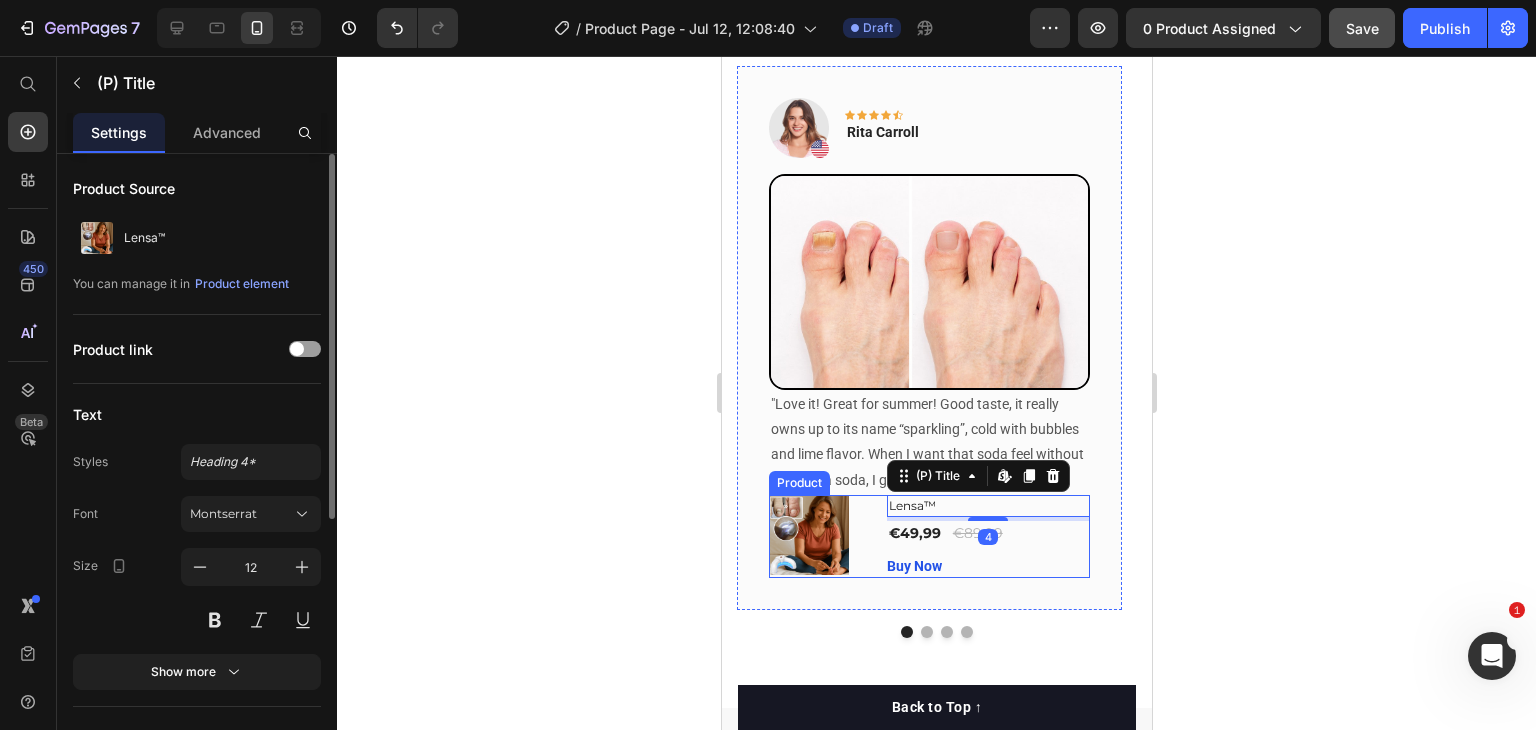 click on "(P) Images & Gallery Lensa™ (P) Title   Edit content in Shopify 4 €49,99 (P) Price €89,99 (P) Price Row Buy Now (P) Cart Button Product" at bounding box center [928, 536] 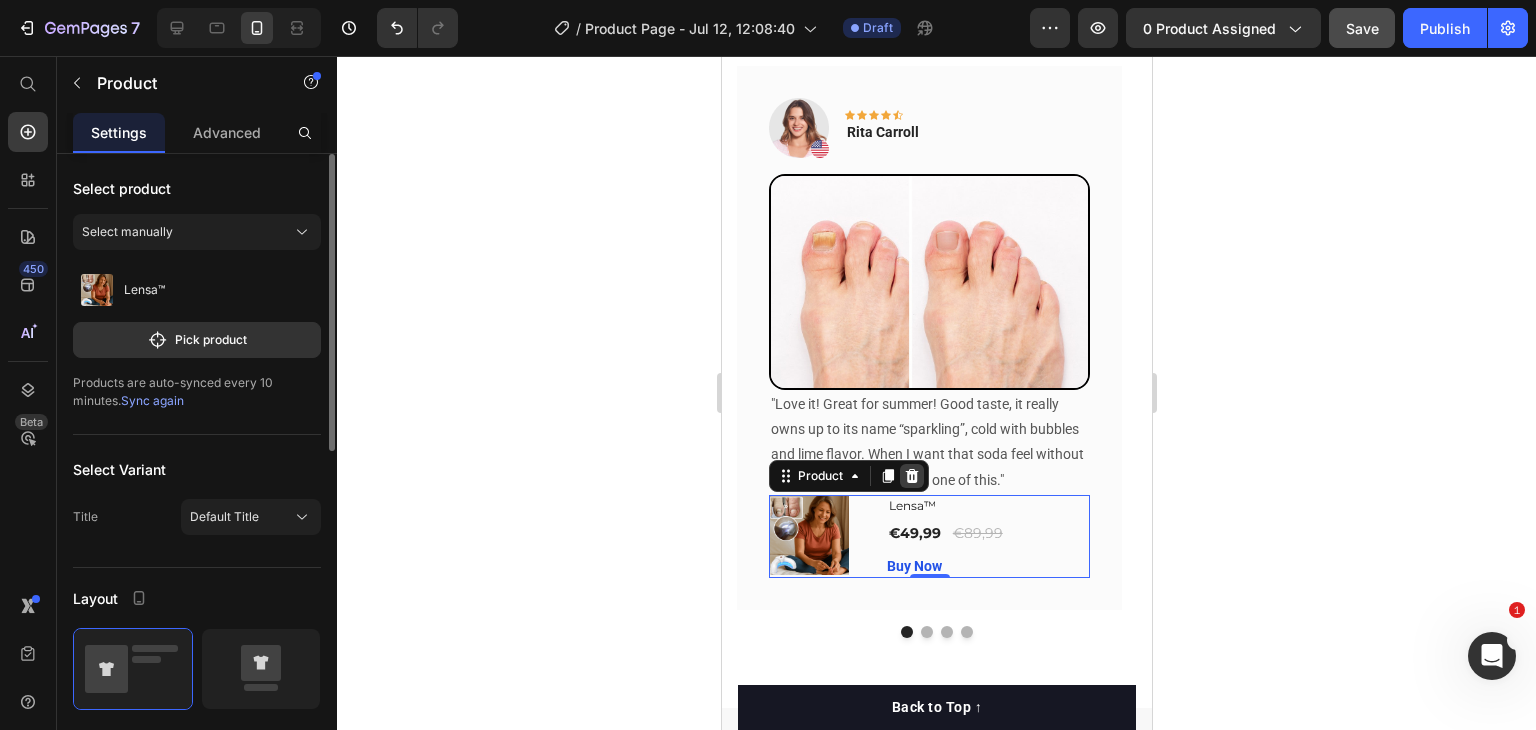 click at bounding box center (911, 476) 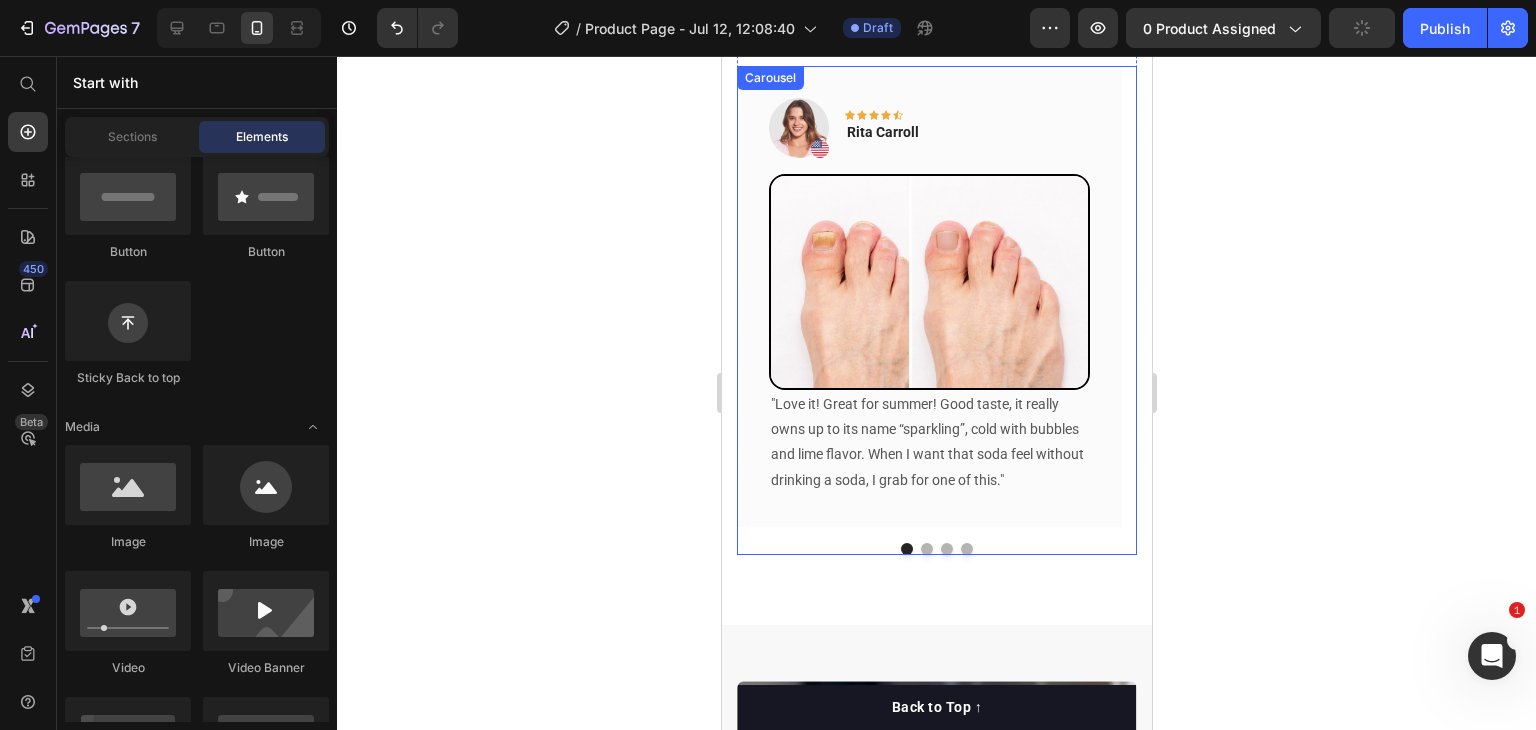 click at bounding box center (926, 549) 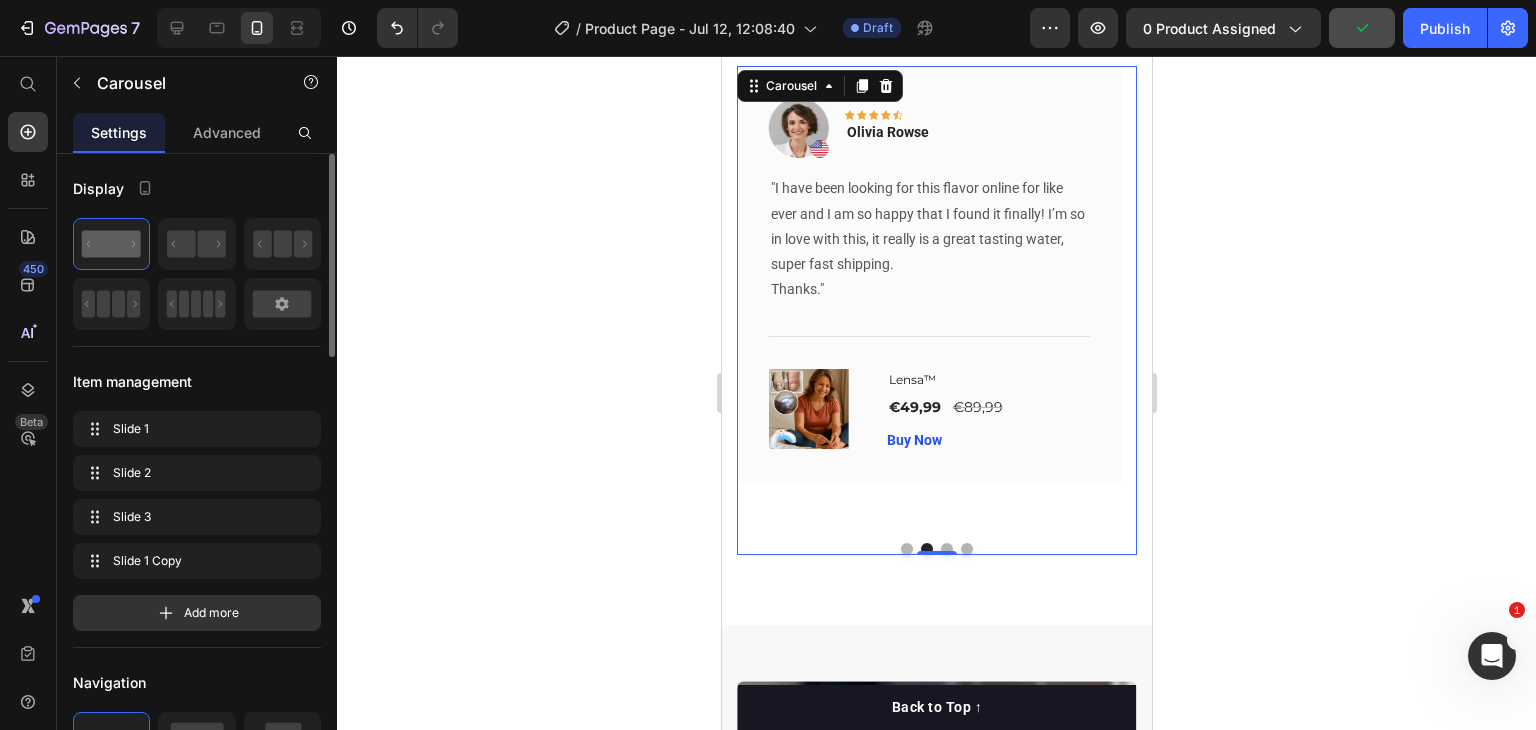 click at bounding box center [906, 549] 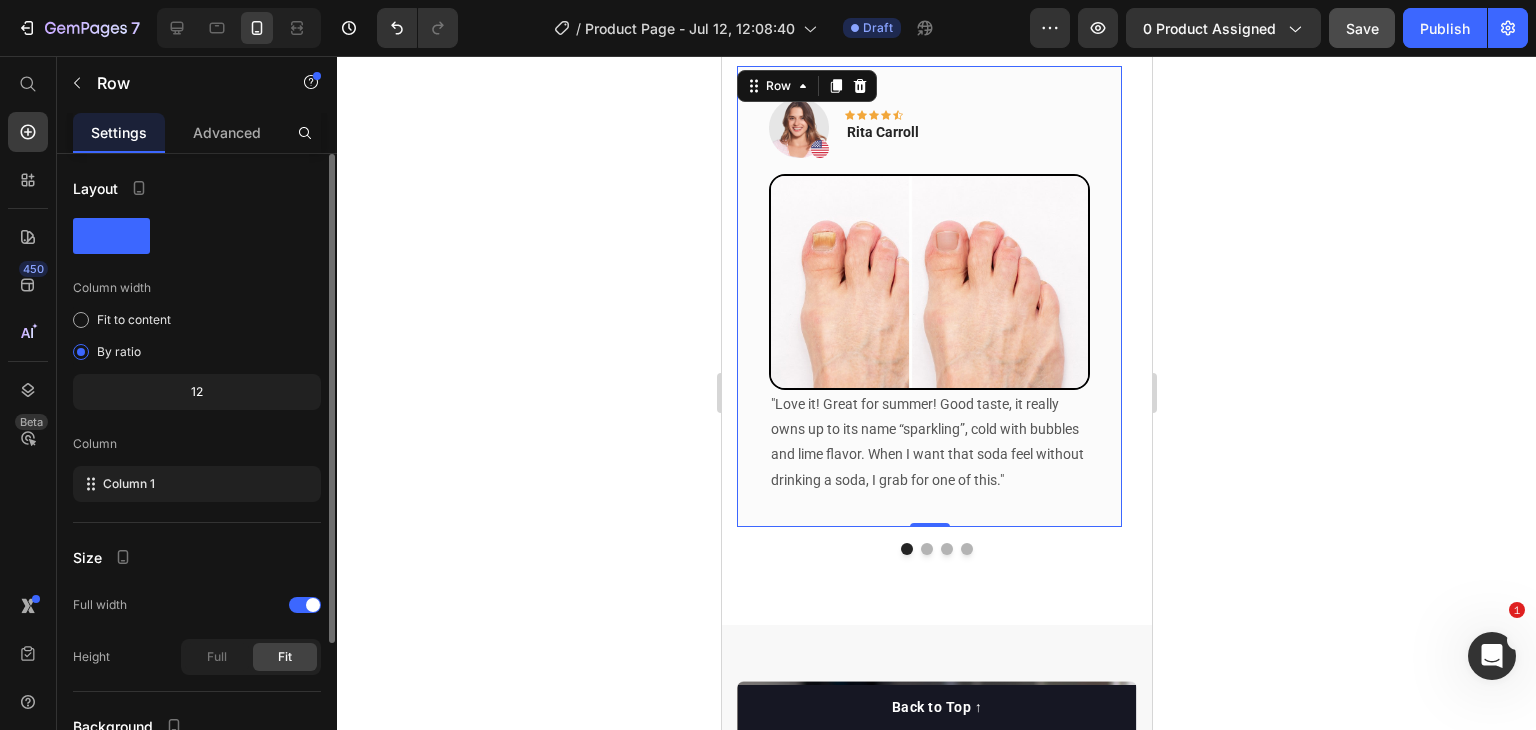click on "Image
Icon
Icon
Icon
Icon
Icon Row [NAME] [LAST] Text block Row Image "Love it! Great for summer! Good taste, it really owns up to its name “sparkling”, cold with bubbles and lime flavor. When I want that soda feel without drinking a soda, I grab for one of this." Text block Row   0" at bounding box center [928, 296] 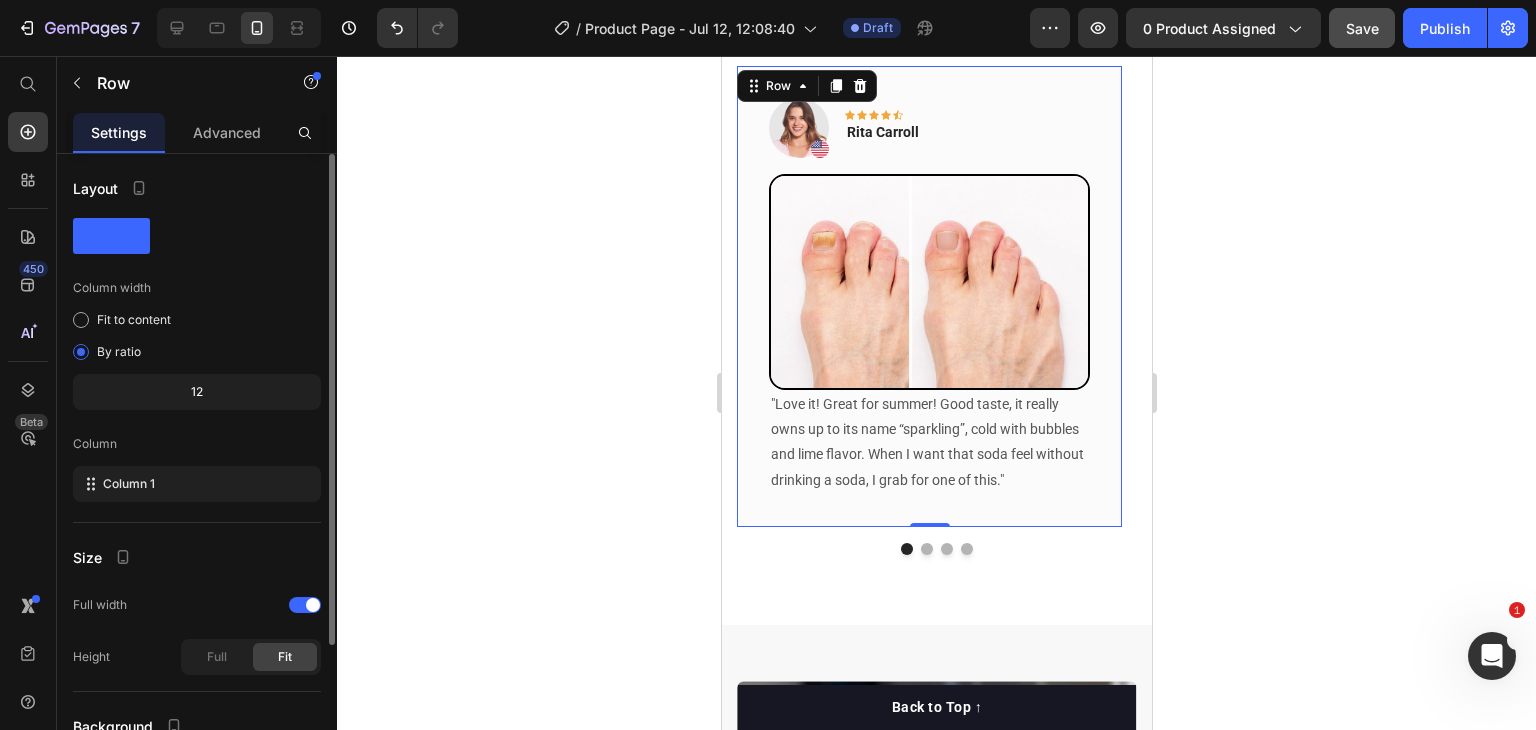 click on "Image
Icon
Icon
Icon
Icon
Icon Row [NAME] [LAST] Text block Row Image "Love it! Great for summer! Good taste, it really owns up to its name “sparkling”, cold with bubbles and lime flavor. When I want that soda feel without drinking a soda, I grab for one of this." Text block Row   0" at bounding box center (928, 296) 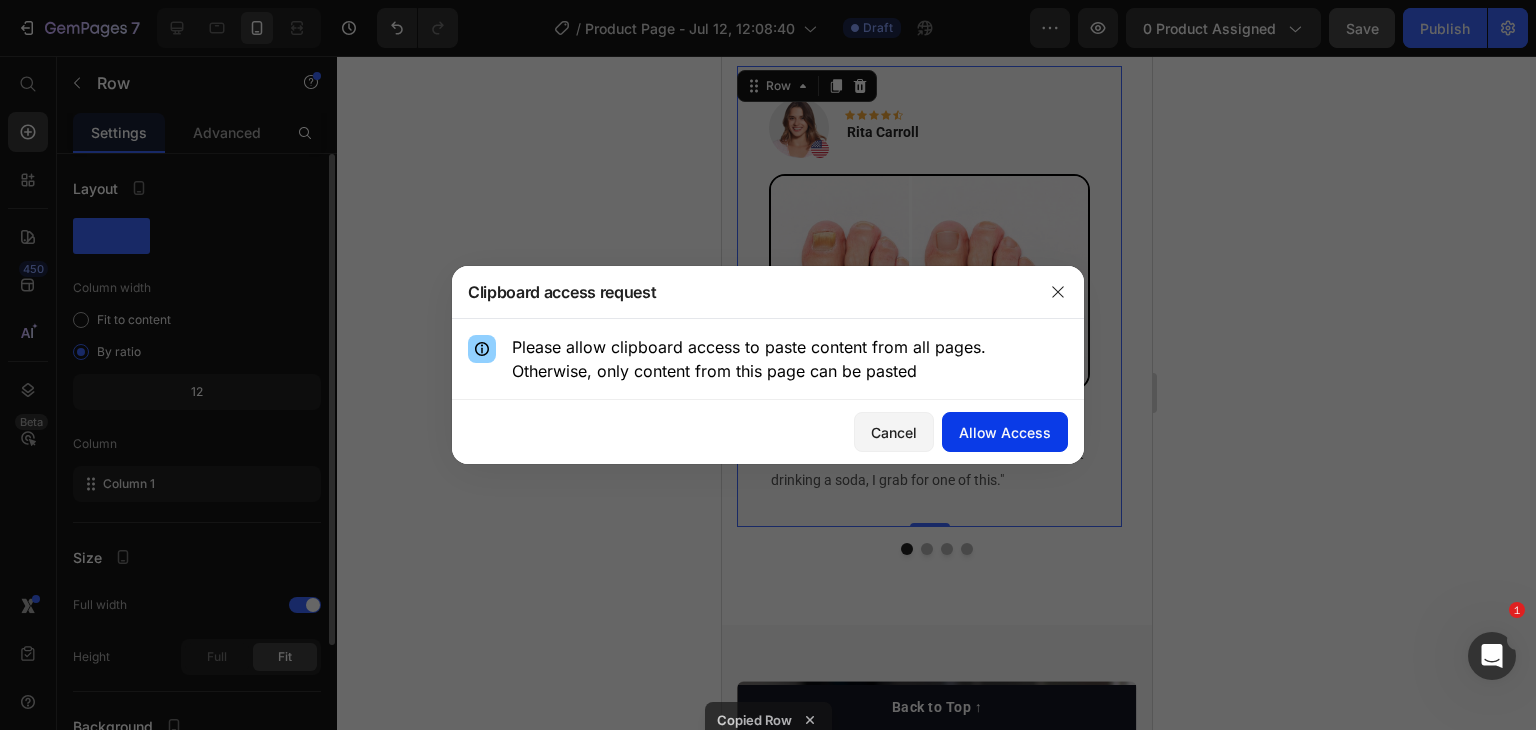 click on "Allow Access" at bounding box center (1005, 432) 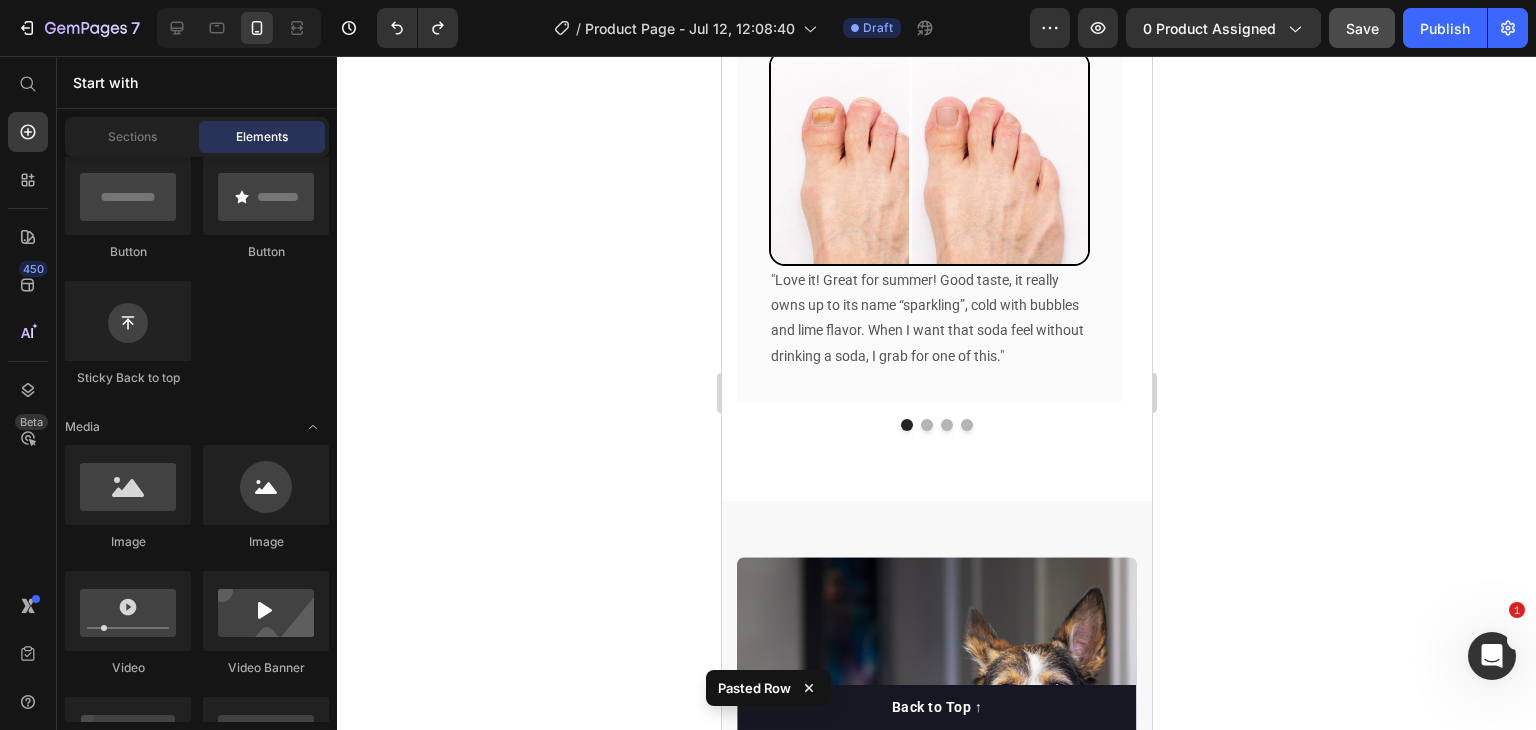 scroll, scrollTop: 2114, scrollLeft: 0, axis: vertical 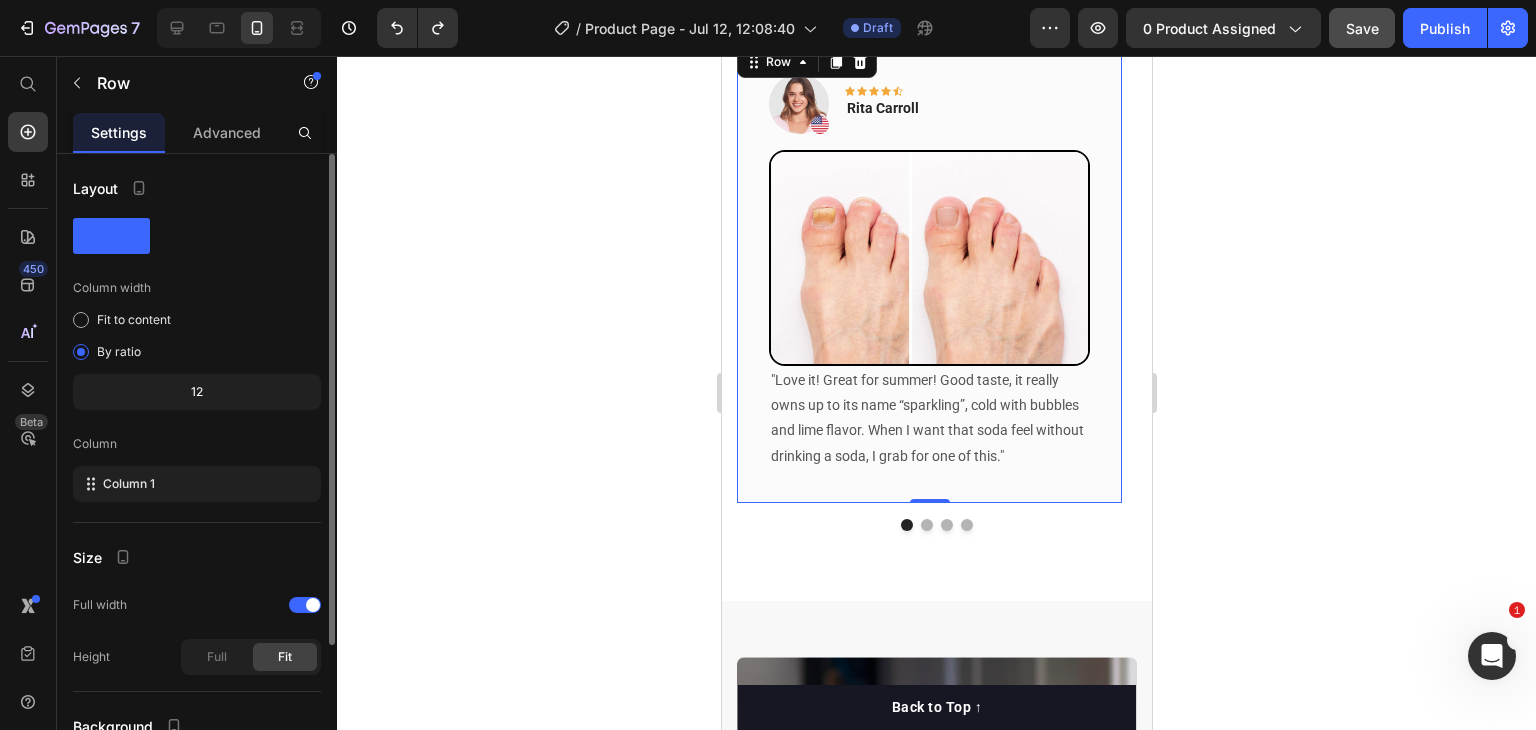 click on "Image
Icon
Icon
Icon
Icon
Icon Row [NAME] [LAST] Text block Row Image "Love it! Great for summer! Good taste, it really owns up to its name “sparkling”, cold with bubbles and lime flavor. When I want that soda feel without drinking a soda, I grab for one of this." Text block Row   0" at bounding box center [928, 272] 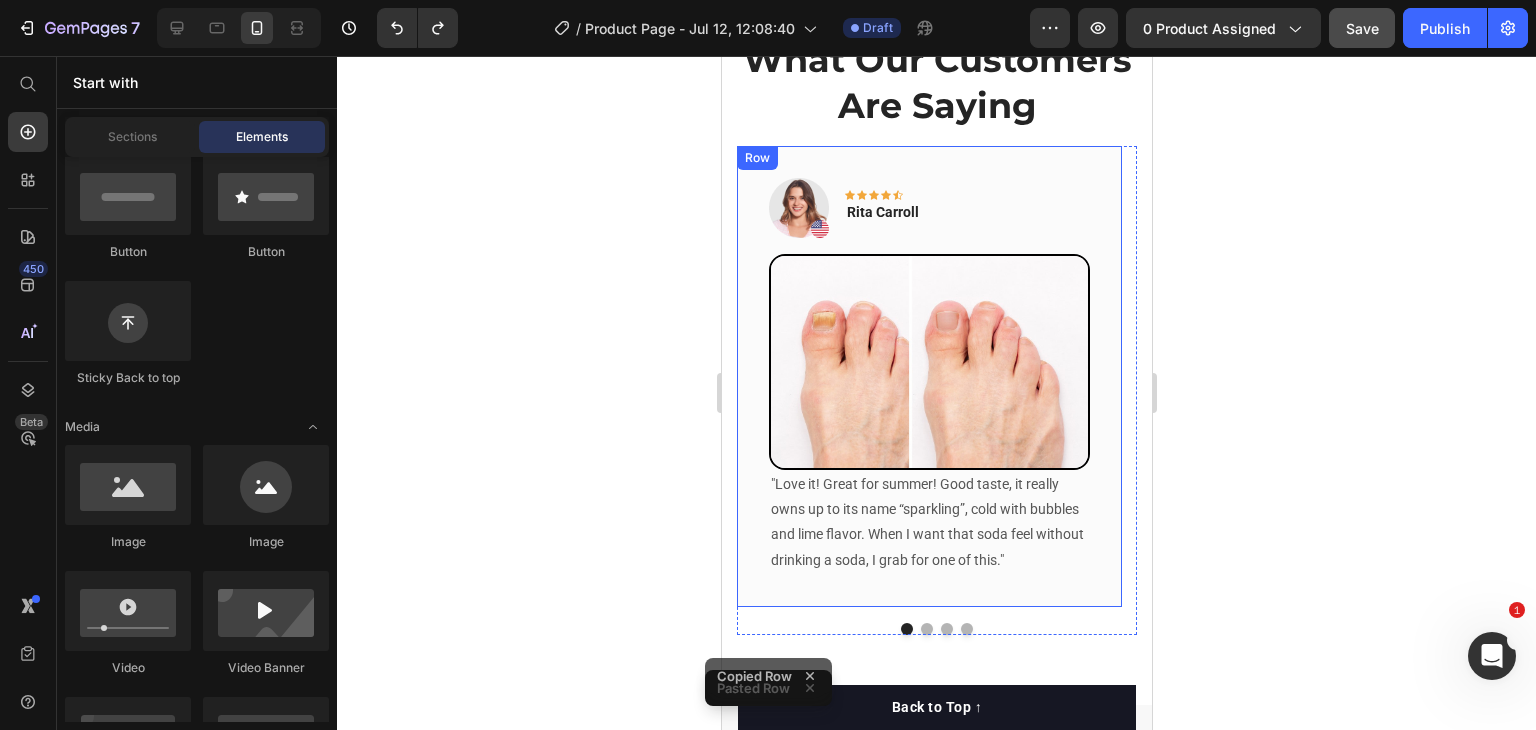 scroll, scrollTop: 2008, scrollLeft: 0, axis: vertical 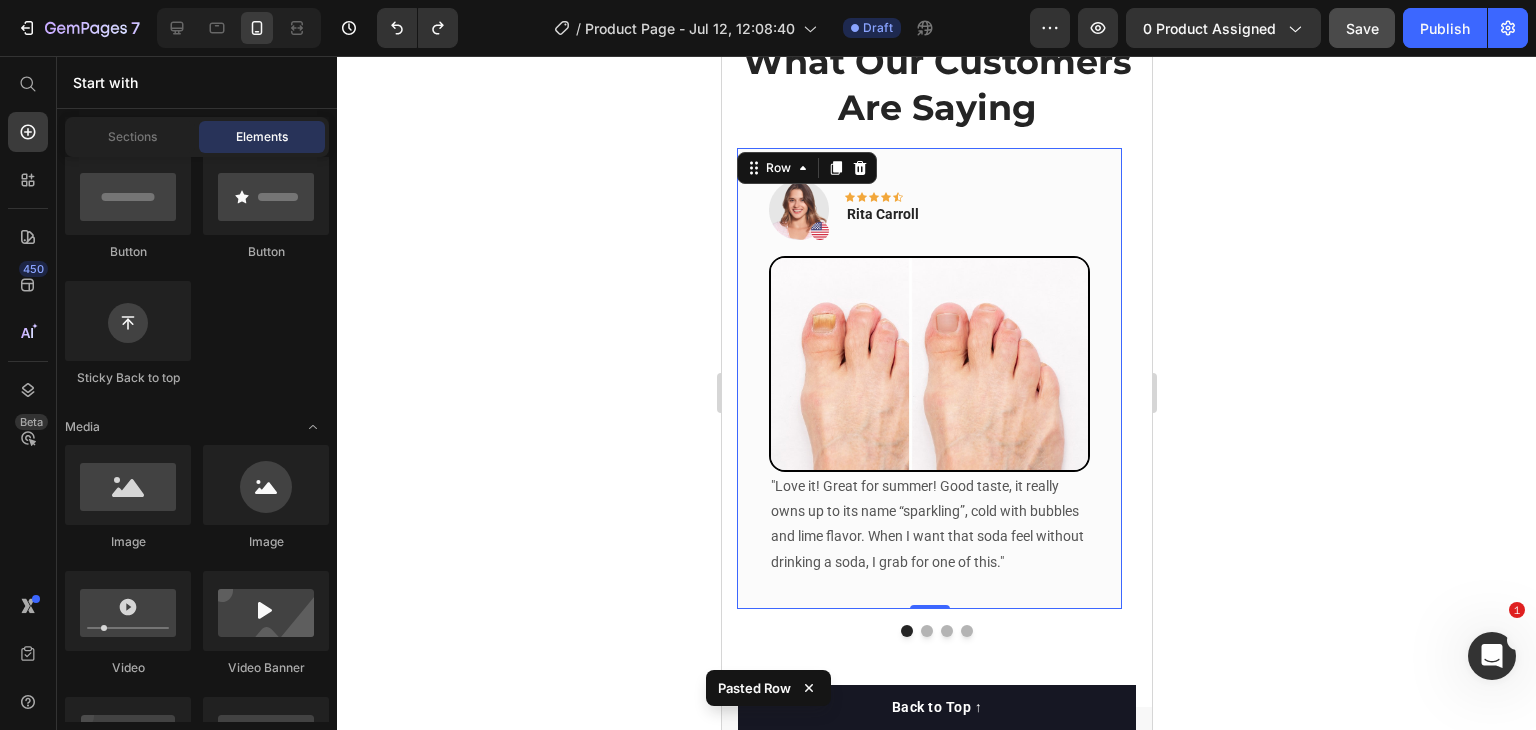 click on "Image
Icon
Icon
Icon
Icon
Icon Row [NAME] [LAST] Text block Row Image "Love it! Great for summer! Good taste, it really owns up to its name “sparkling”, cold with bubbles and lime flavor. When I want that soda feel without drinking a soda, I grab for one of this." Text block Row   0" at bounding box center (928, 378) 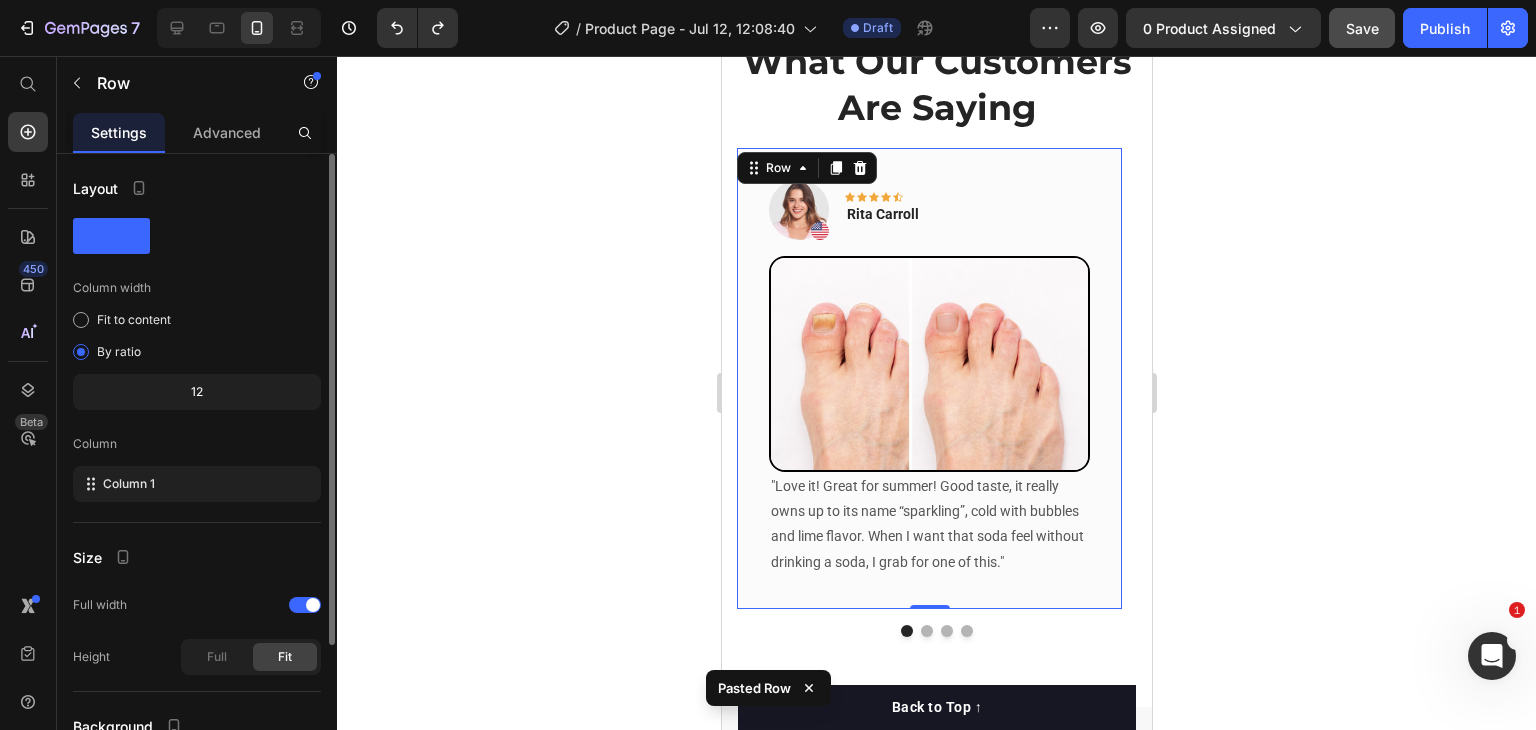 click 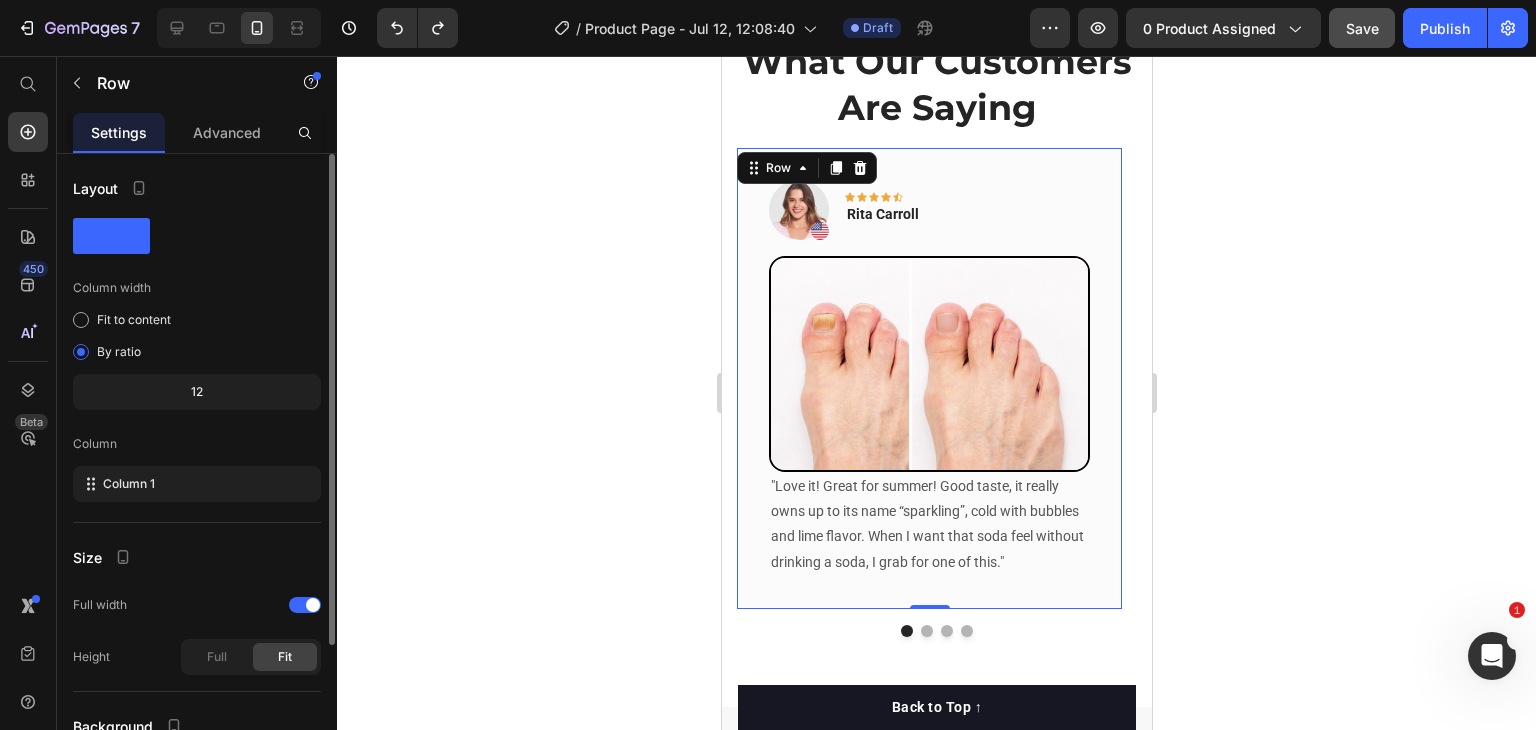 click on "Image
Icon
Icon
Icon
Icon
Icon Row [NAME] [LAST] Text block Row Image "Love it! Great for summer! Good taste, it really owns up to its name “sparkling”, cold with bubbles and lime flavor. When I want that soda feel without drinking a soda, I grab for one of this." Text block Row   0" at bounding box center [928, 378] 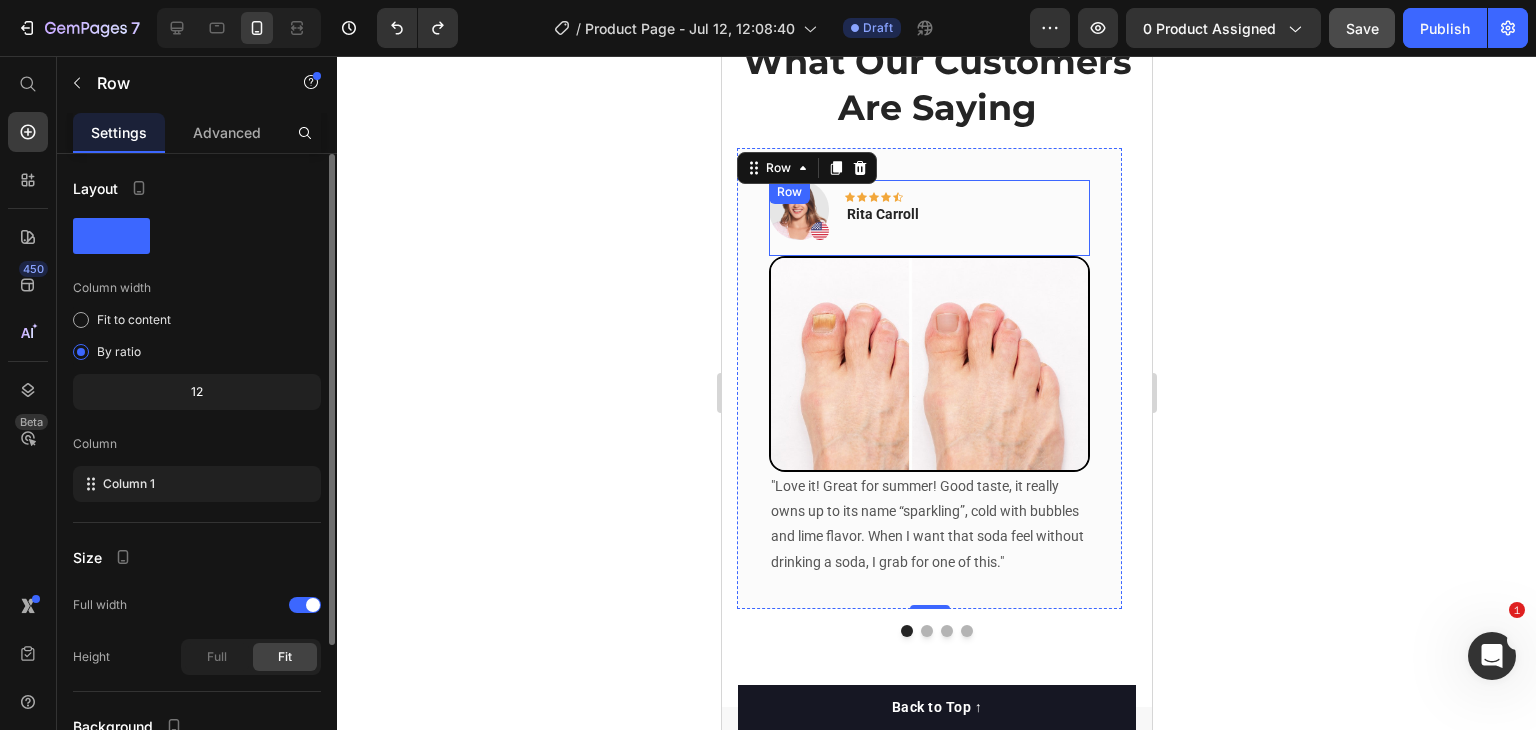 click on "Image
Icon
Icon
Icon
Icon
Icon Row Rita Carroll Text block Row" at bounding box center (928, 218) 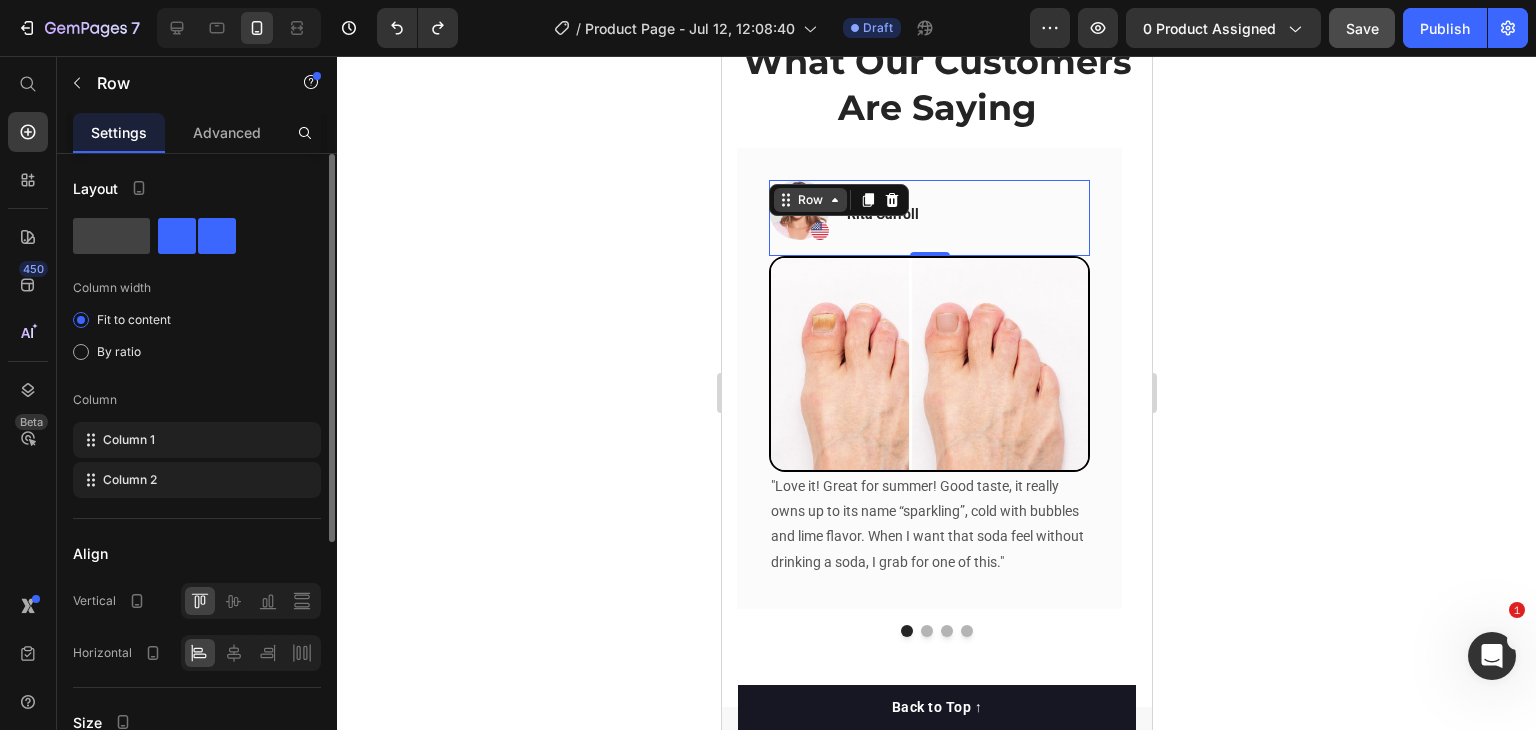 click on "Row" at bounding box center [809, 200] 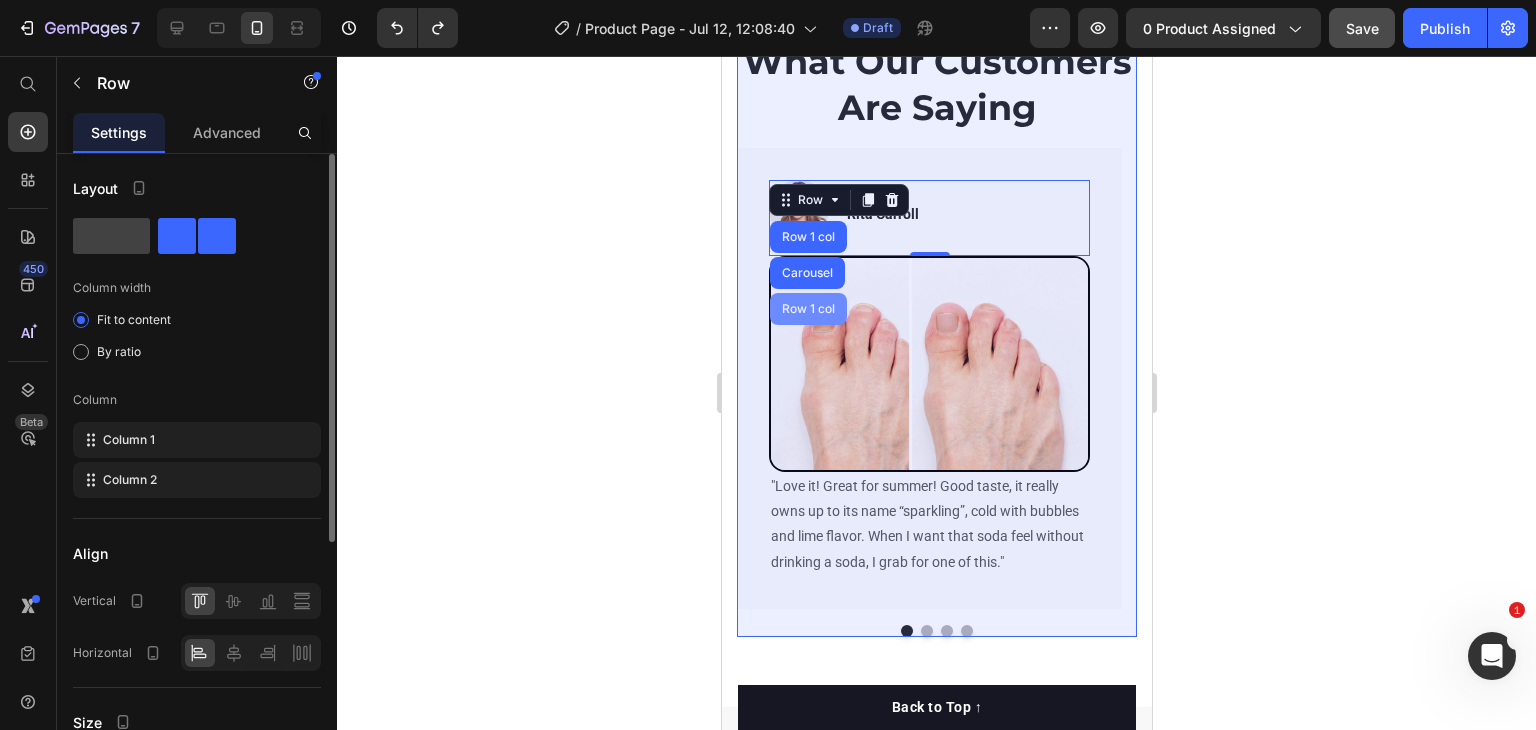 click on "Row 1 col" at bounding box center (807, 309) 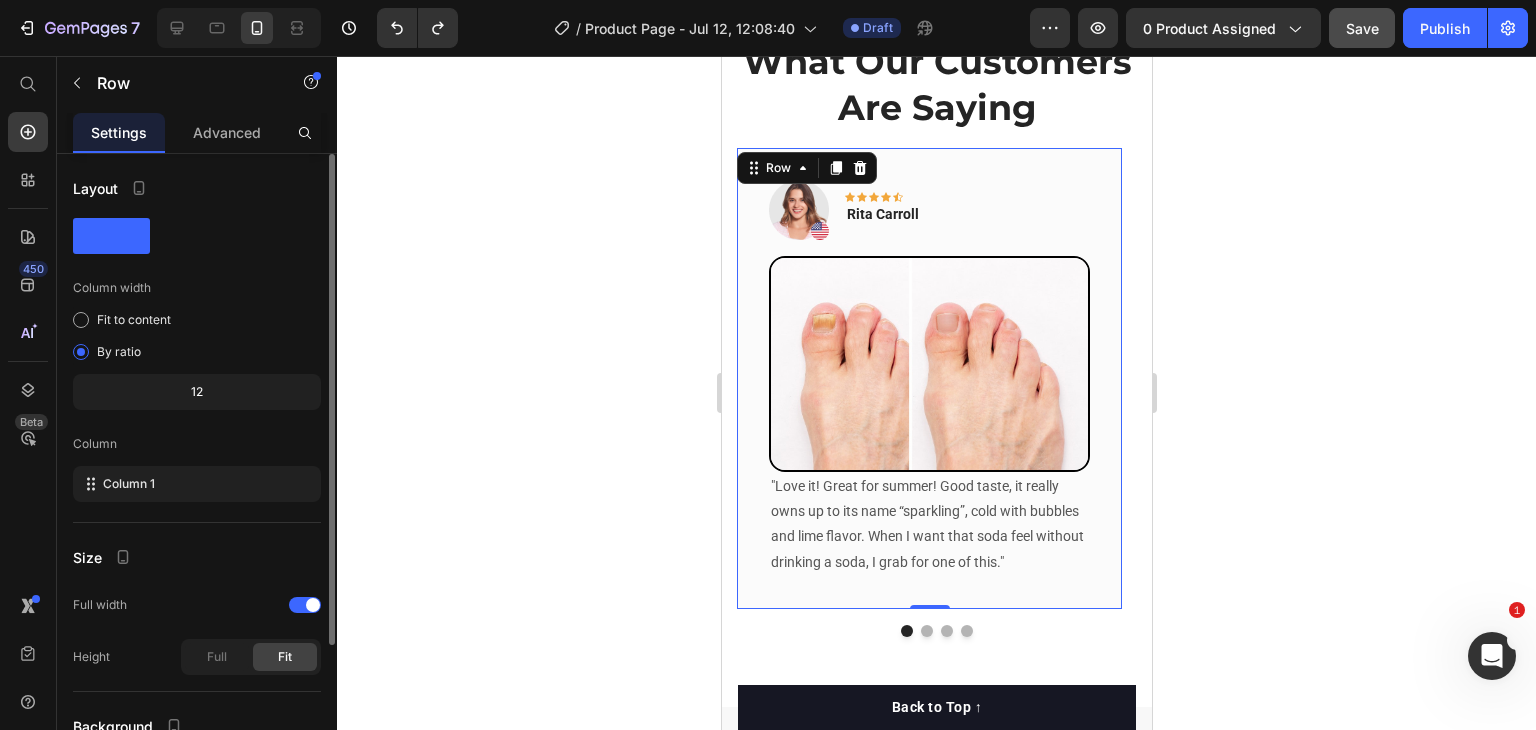 click on "Image
Icon
Icon
Icon
Icon
Icon Row [NAME] [LAST] Text block Row Image "Love it! Great for summer! Good taste, it really owns up to its name “sparkling”, cold with bubbles and lime flavor. When I want that soda feel without drinking a soda, I grab for one of this." Text block Row   0" at bounding box center [928, 378] 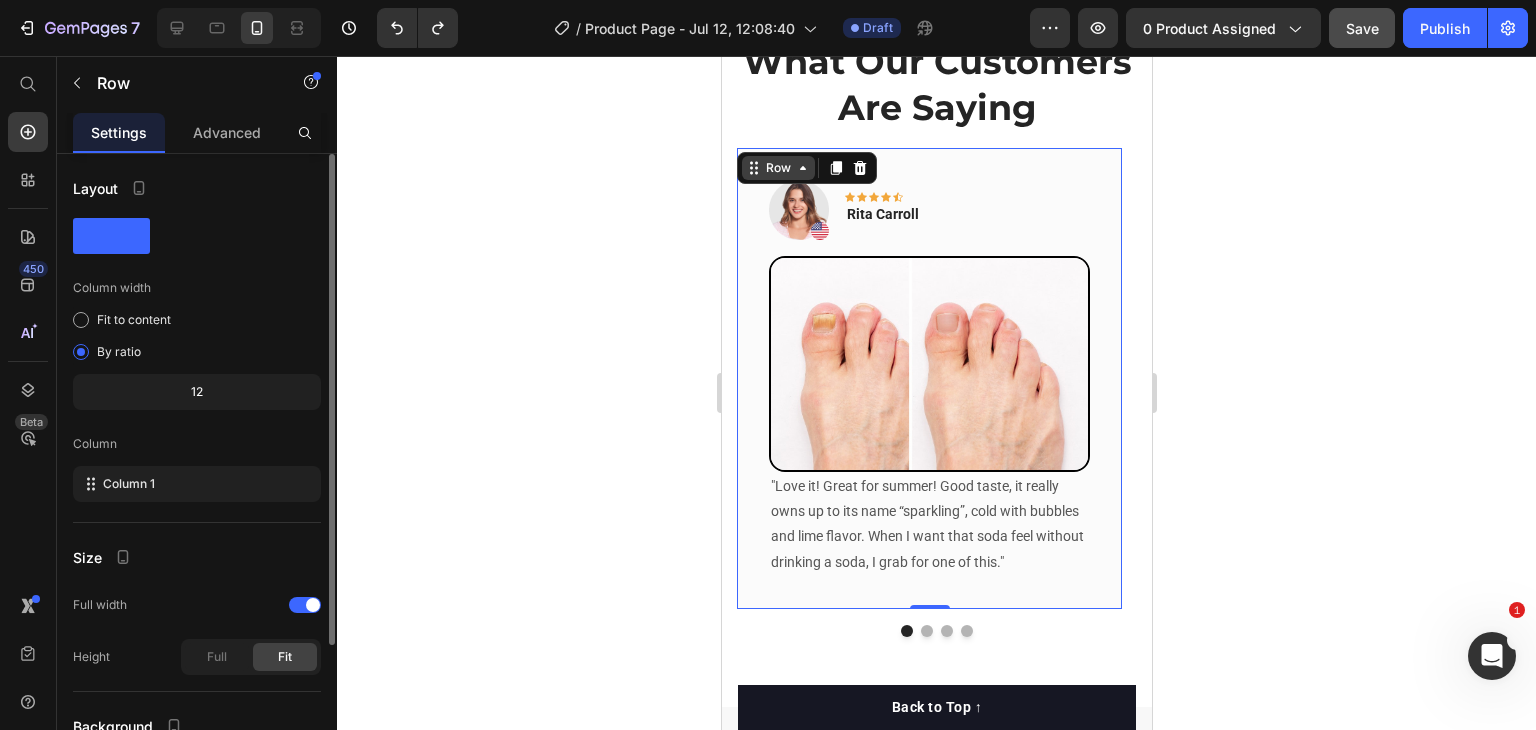 click on "Row" at bounding box center [777, 168] 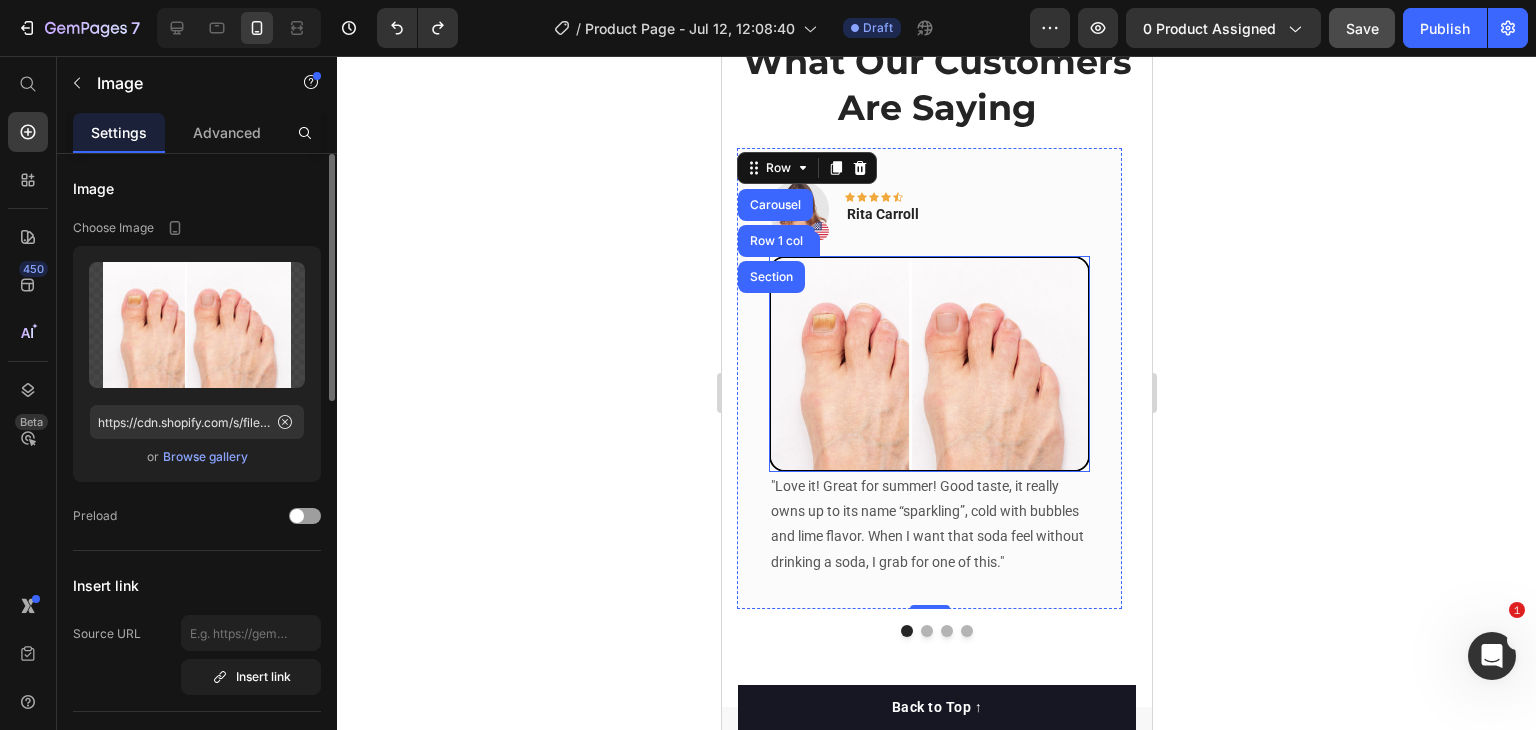 click at bounding box center (928, 364) 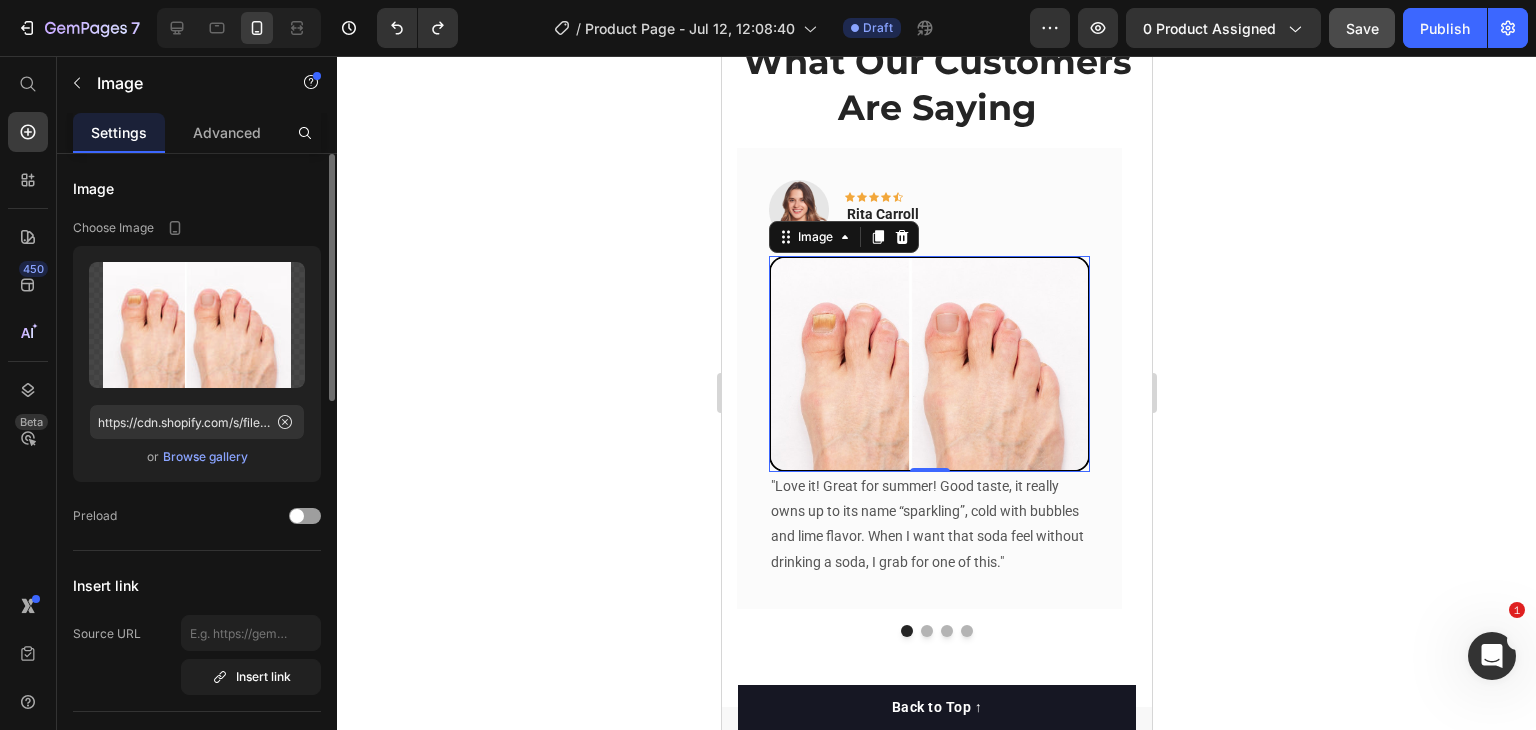 click at bounding box center (928, 364) 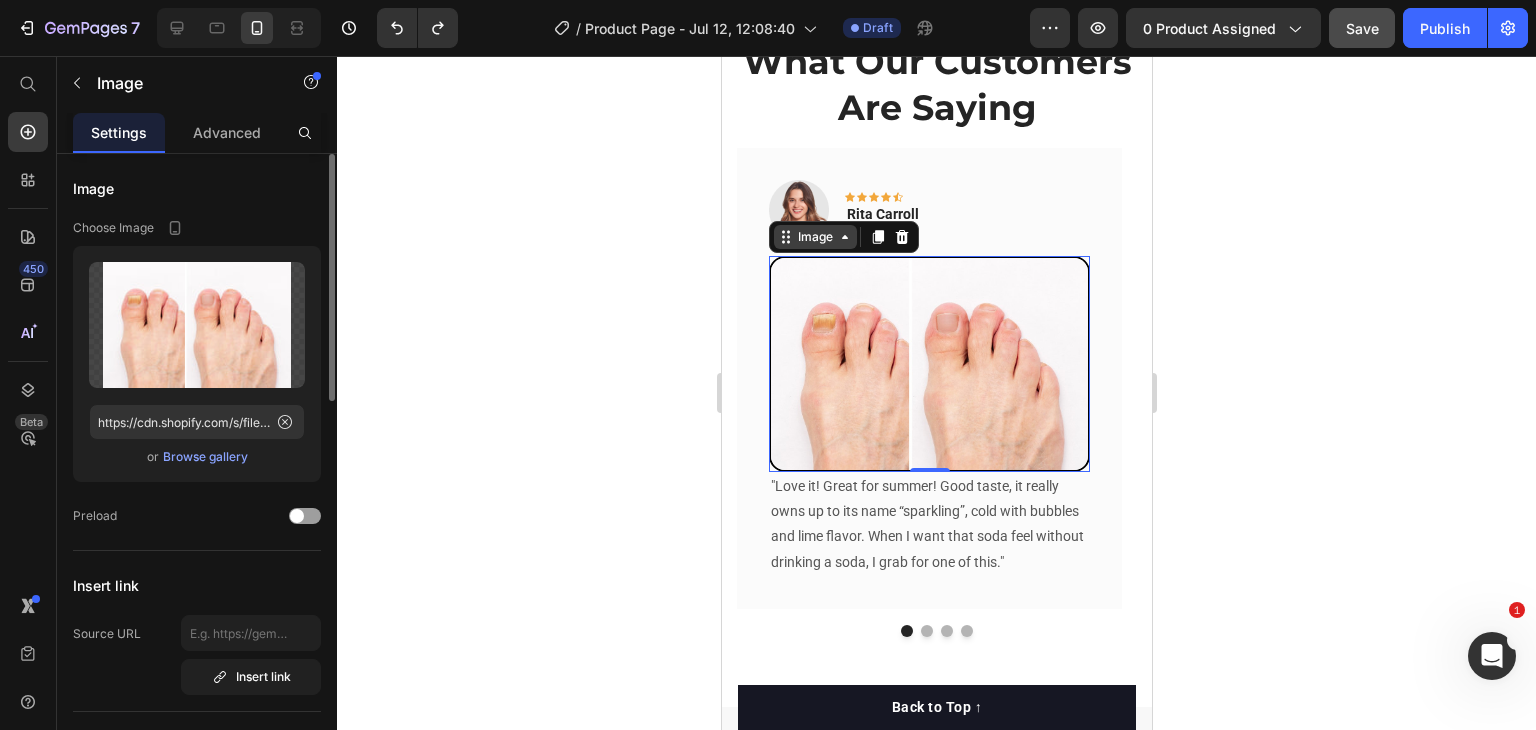 click 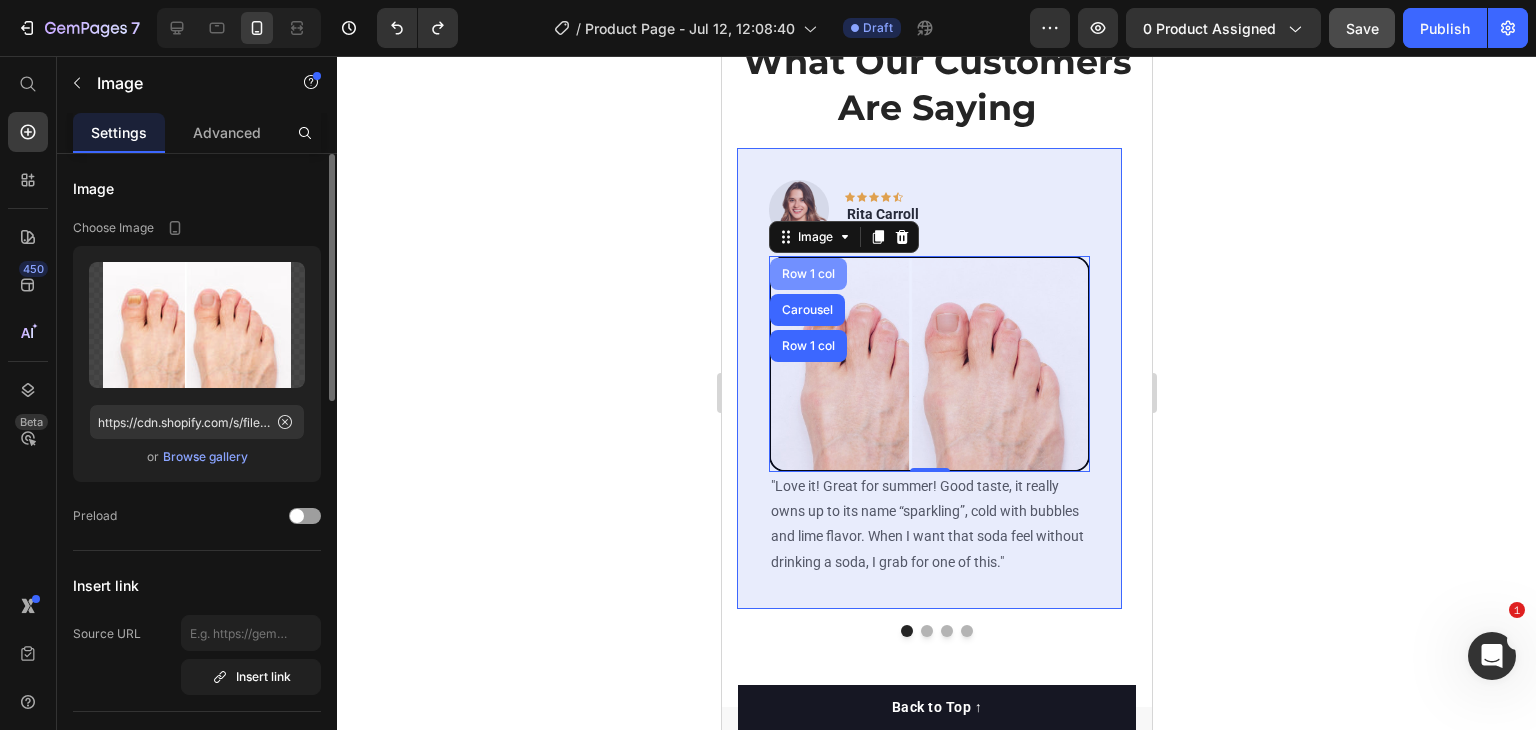 click on "Row 1 col" at bounding box center (807, 274) 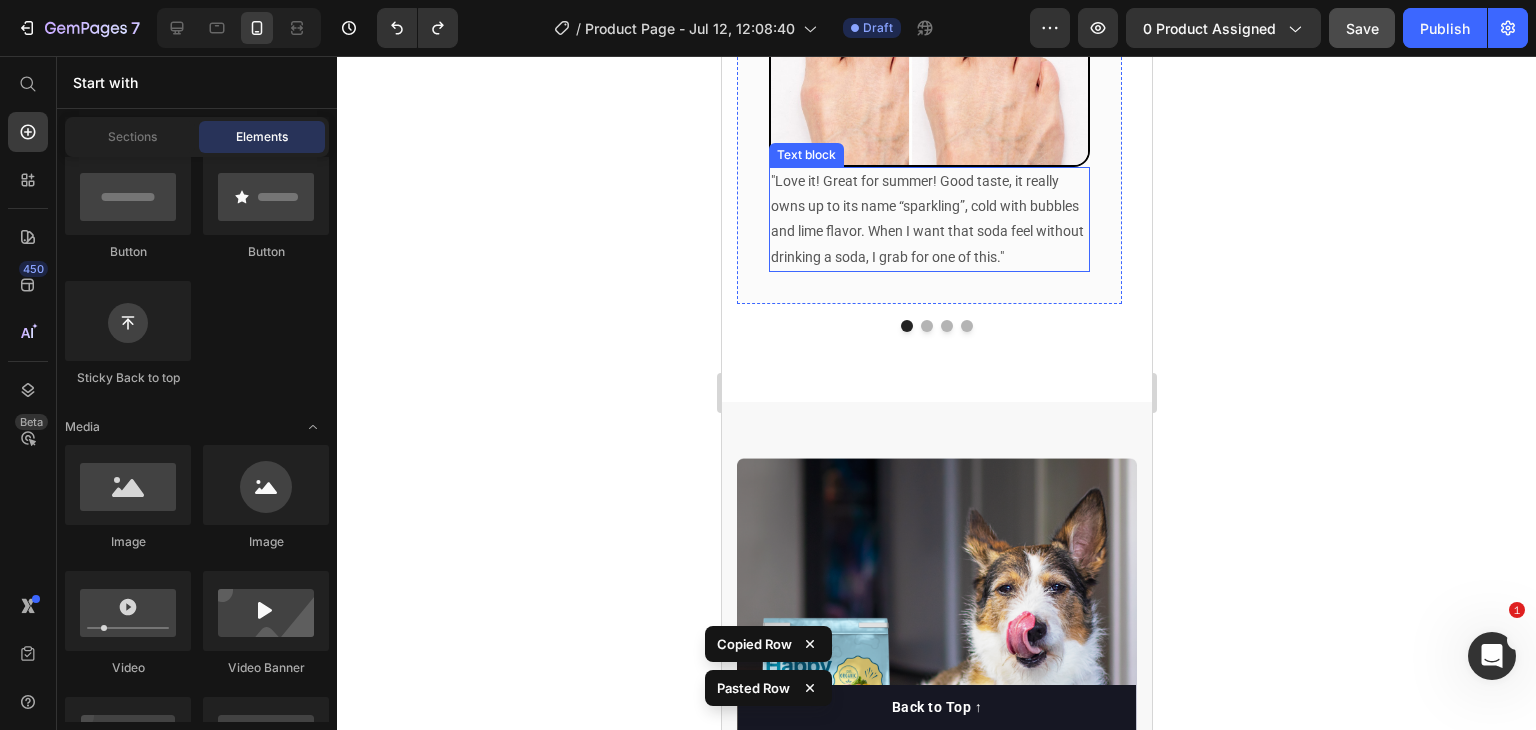 scroll, scrollTop: 2014, scrollLeft: 0, axis: vertical 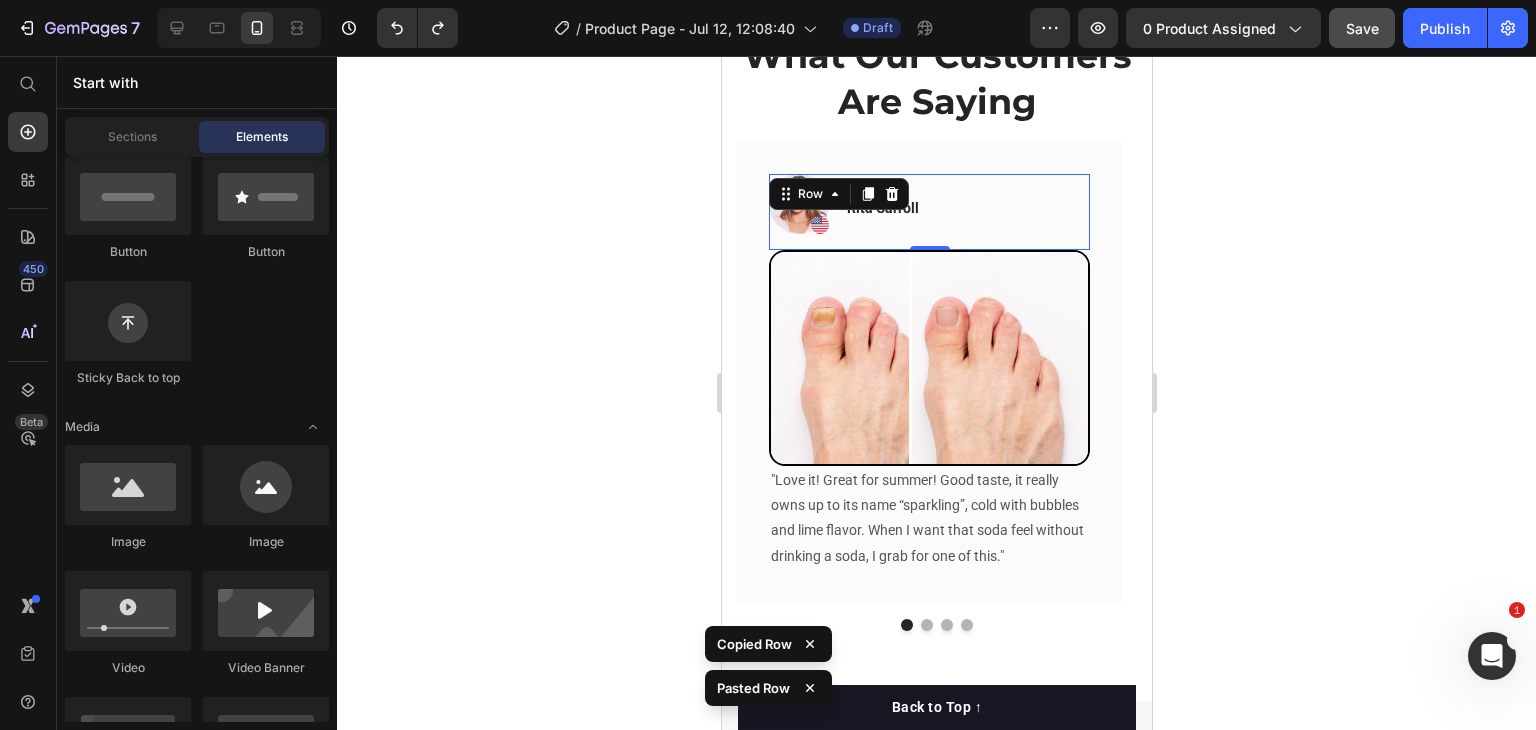 click on "Image
Icon
Icon
Icon
Icon
Icon Row Rita Carroll Text block Row   0" at bounding box center (928, 212) 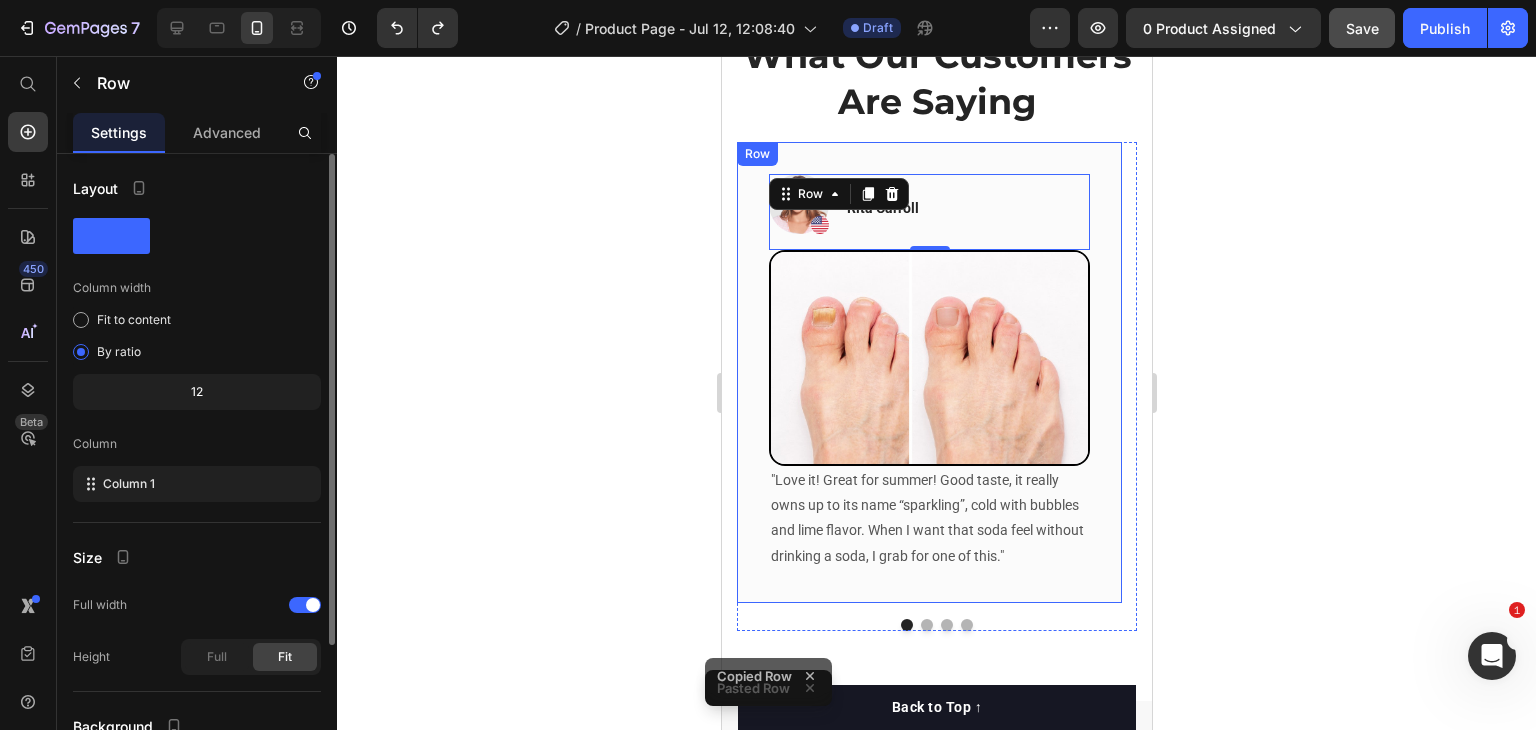 click on "Image
Icon
Icon
Icon
Icon
Icon Row [NAME] [LAST] Text block Row   0 Image "Love it! Great for summer! Good taste, it really owns up to its name “sparkling”, cold with bubbles and lime flavor. When I want that soda feel without drinking a soda, I grab for one of this." Text block Row" at bounding box center [928, 372] 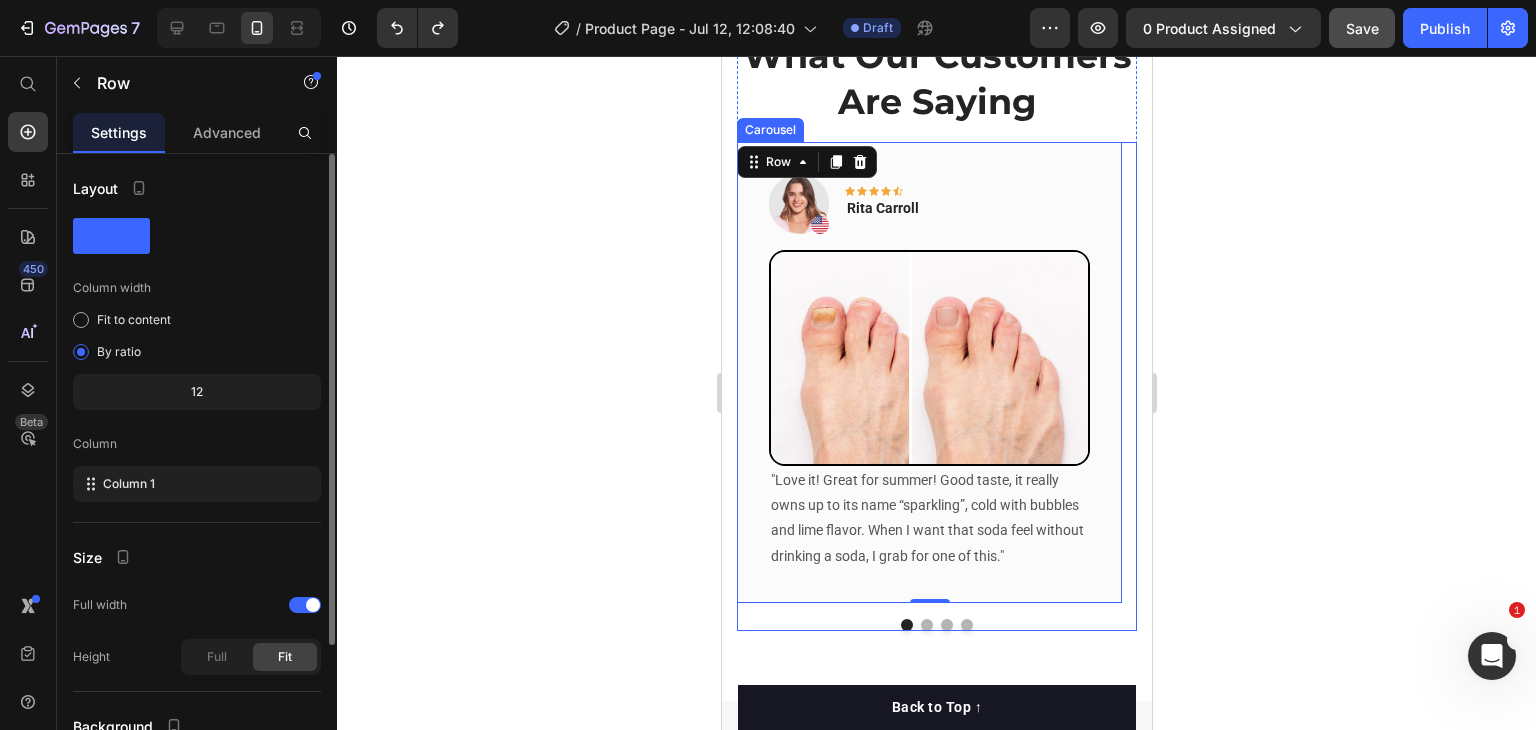 click at bounding box center [926, 625] 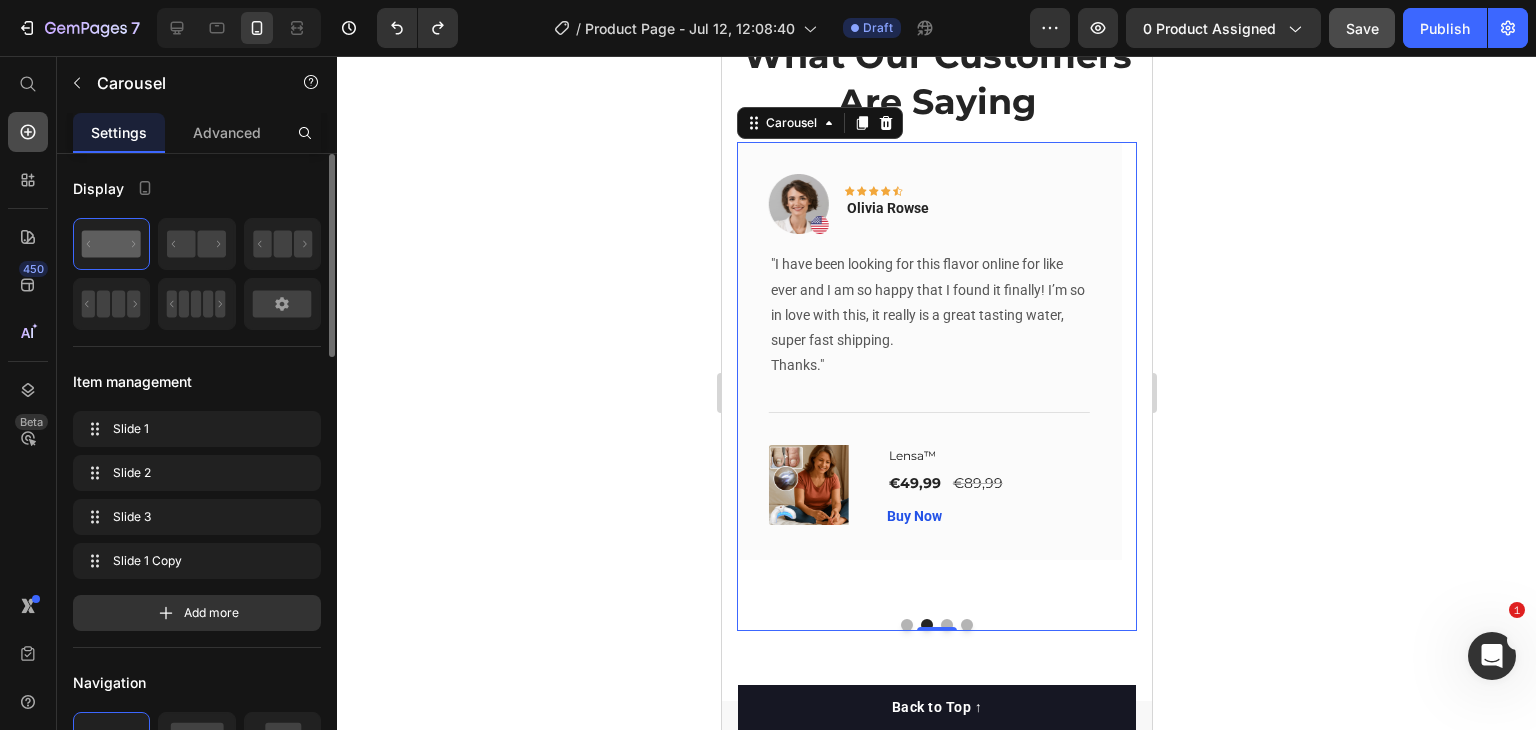 click 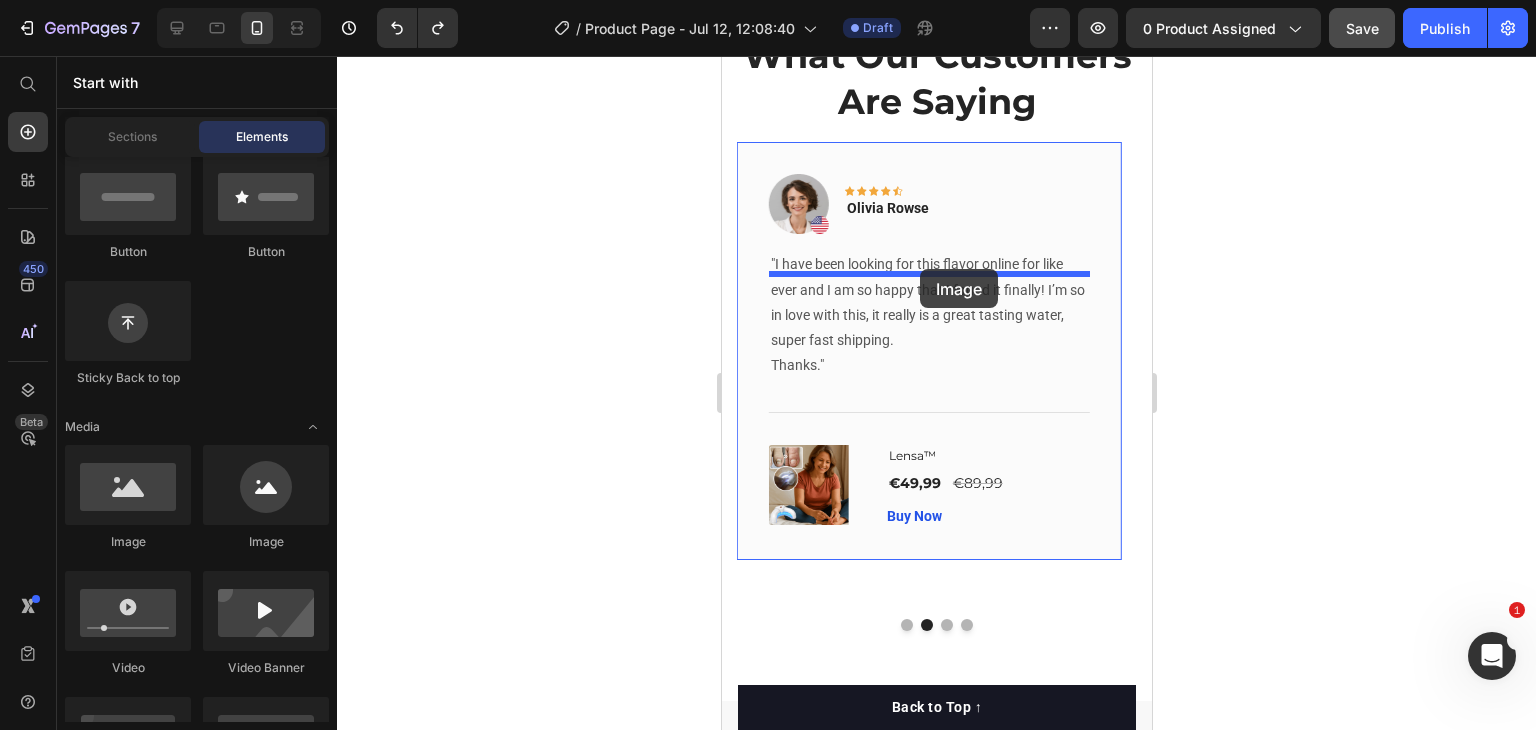 drag, startPoint x: 846, startPoint y: 555, endPoint x: 919, endPoint y: 269, distance: 295.16943 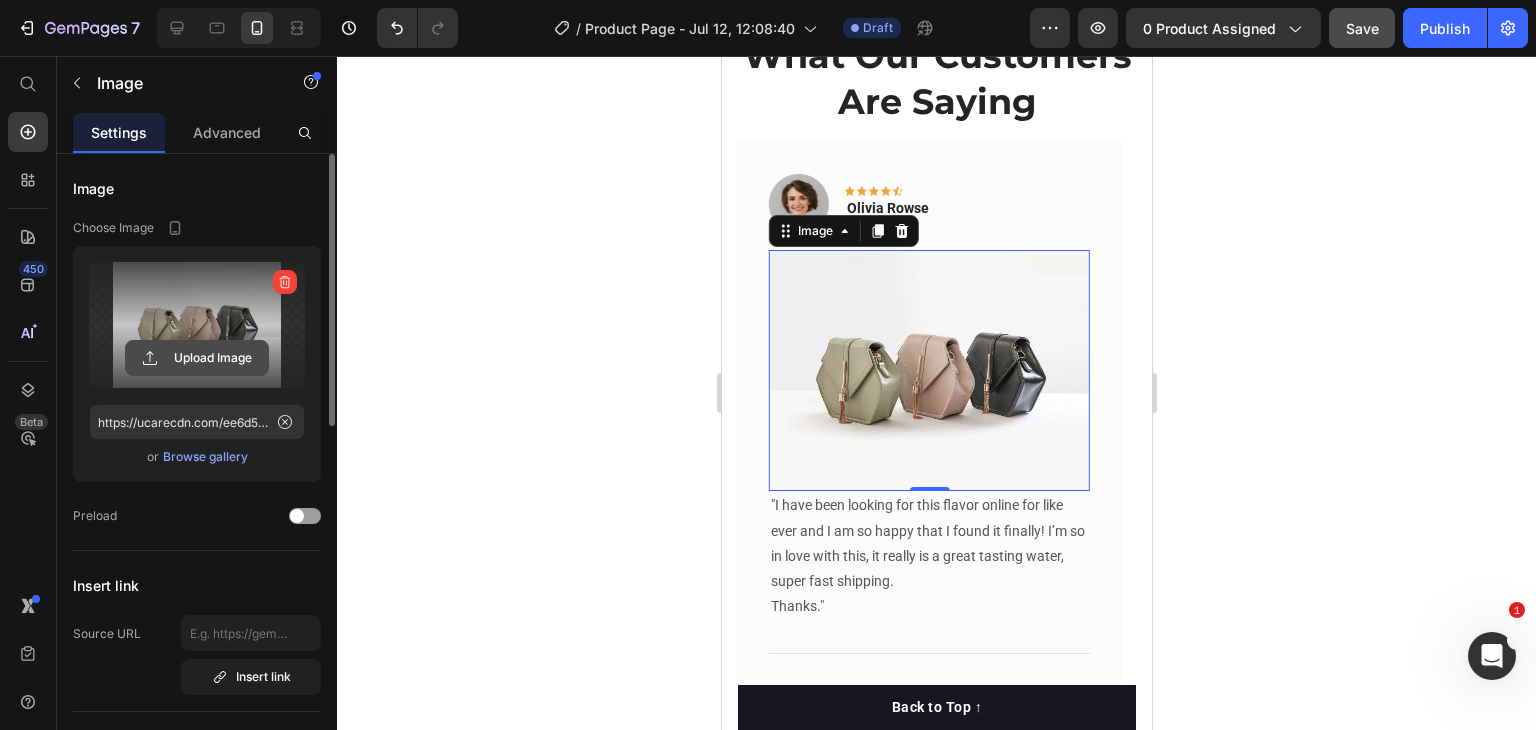 click 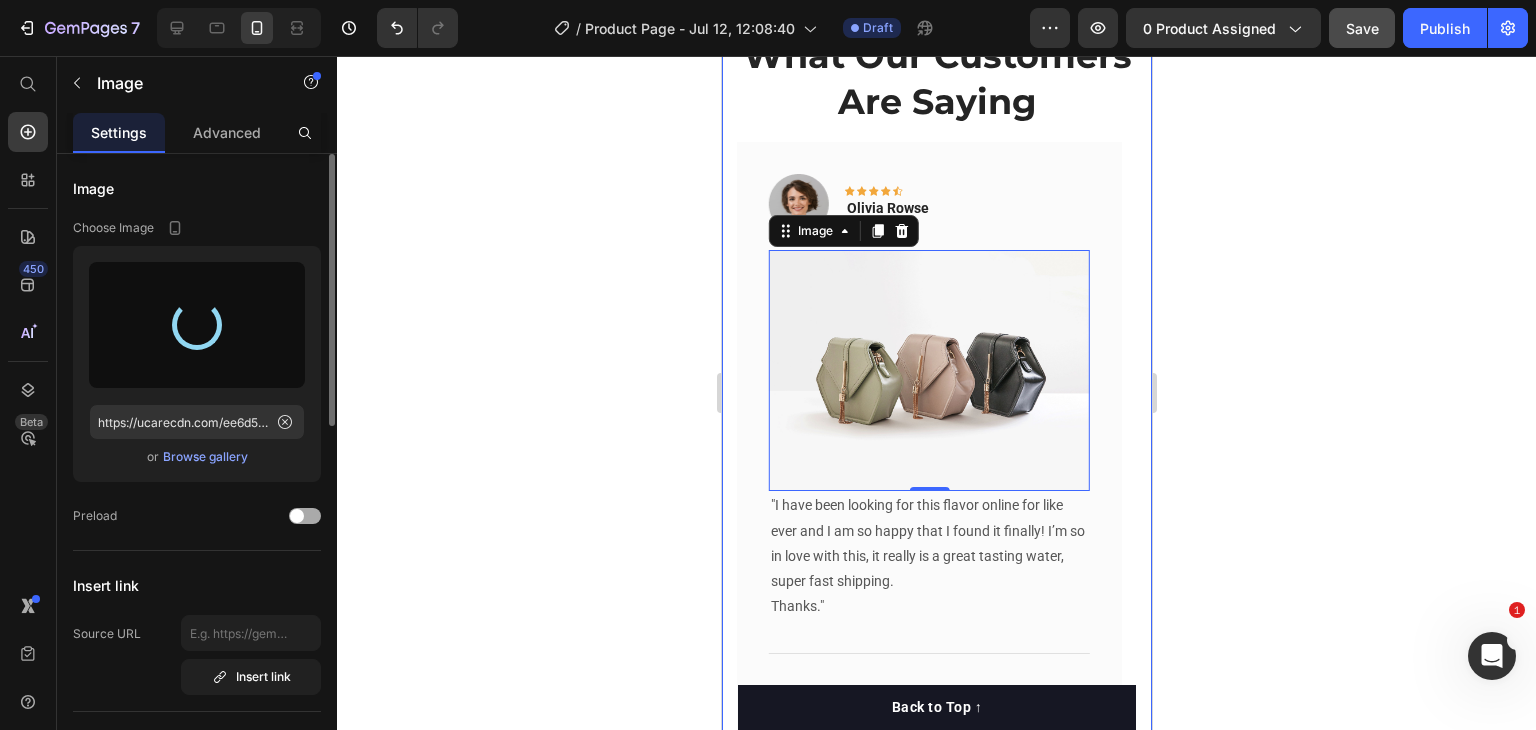 scroll, scrollTop: 500, scrollLeft: 0, axis: vertical 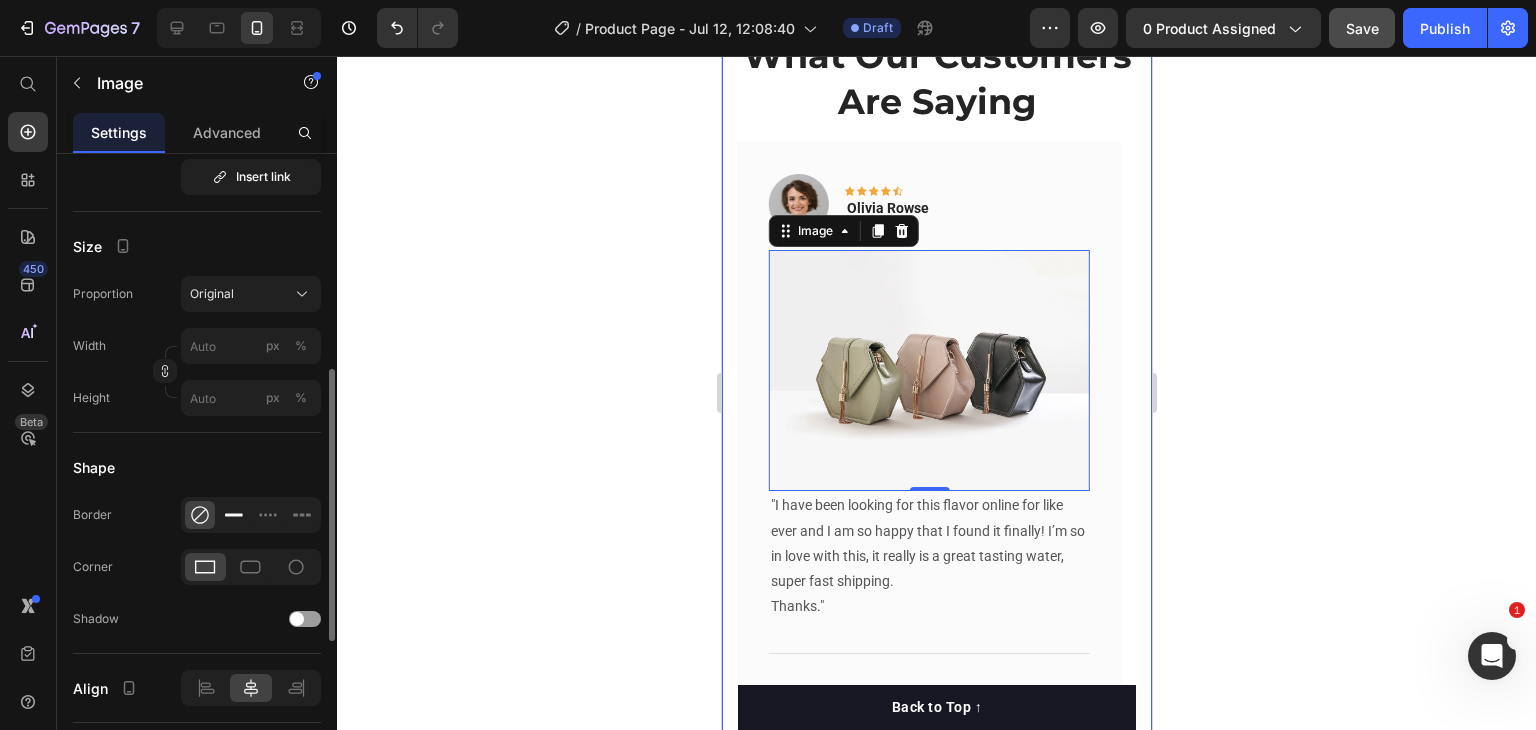 click 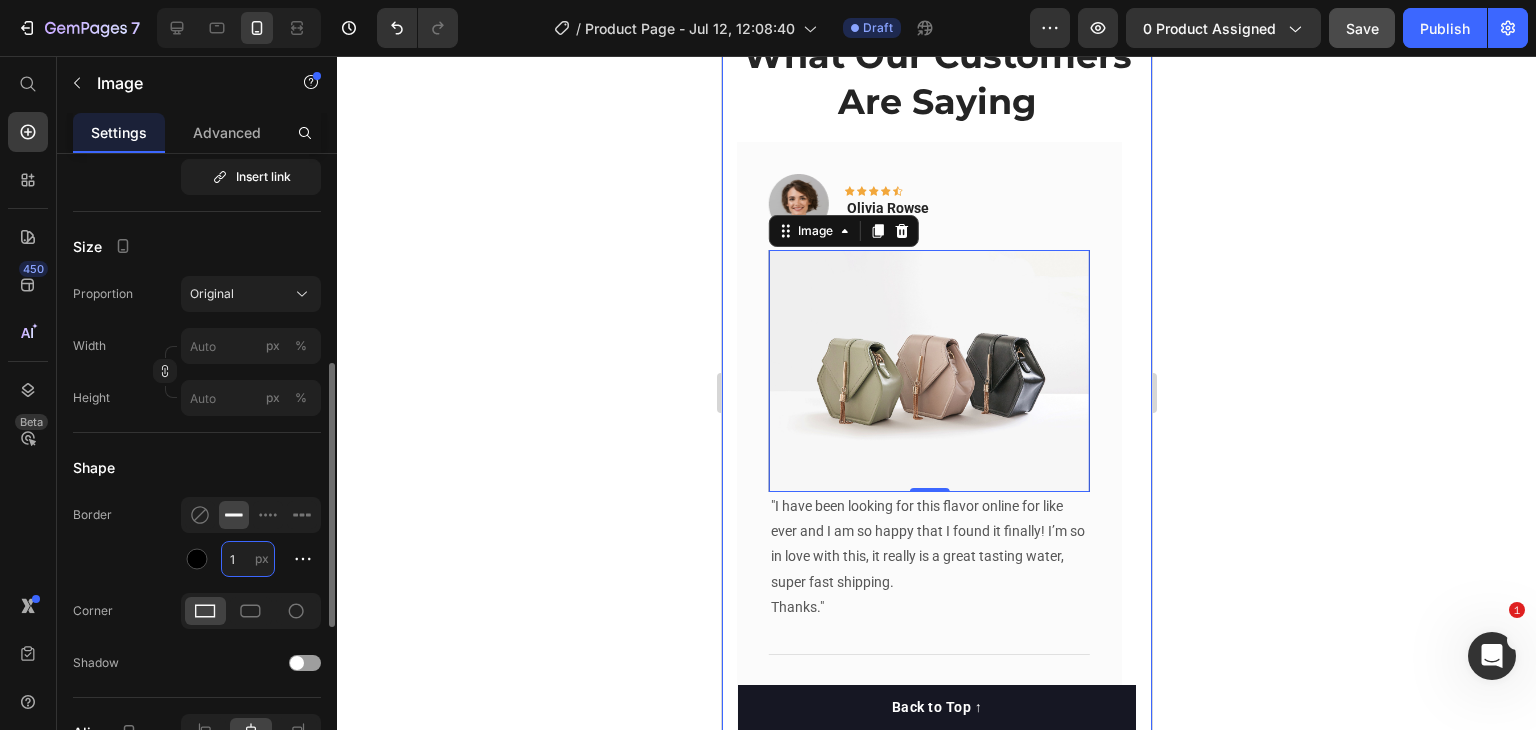 click on "1" at bounding box center (248, 559) 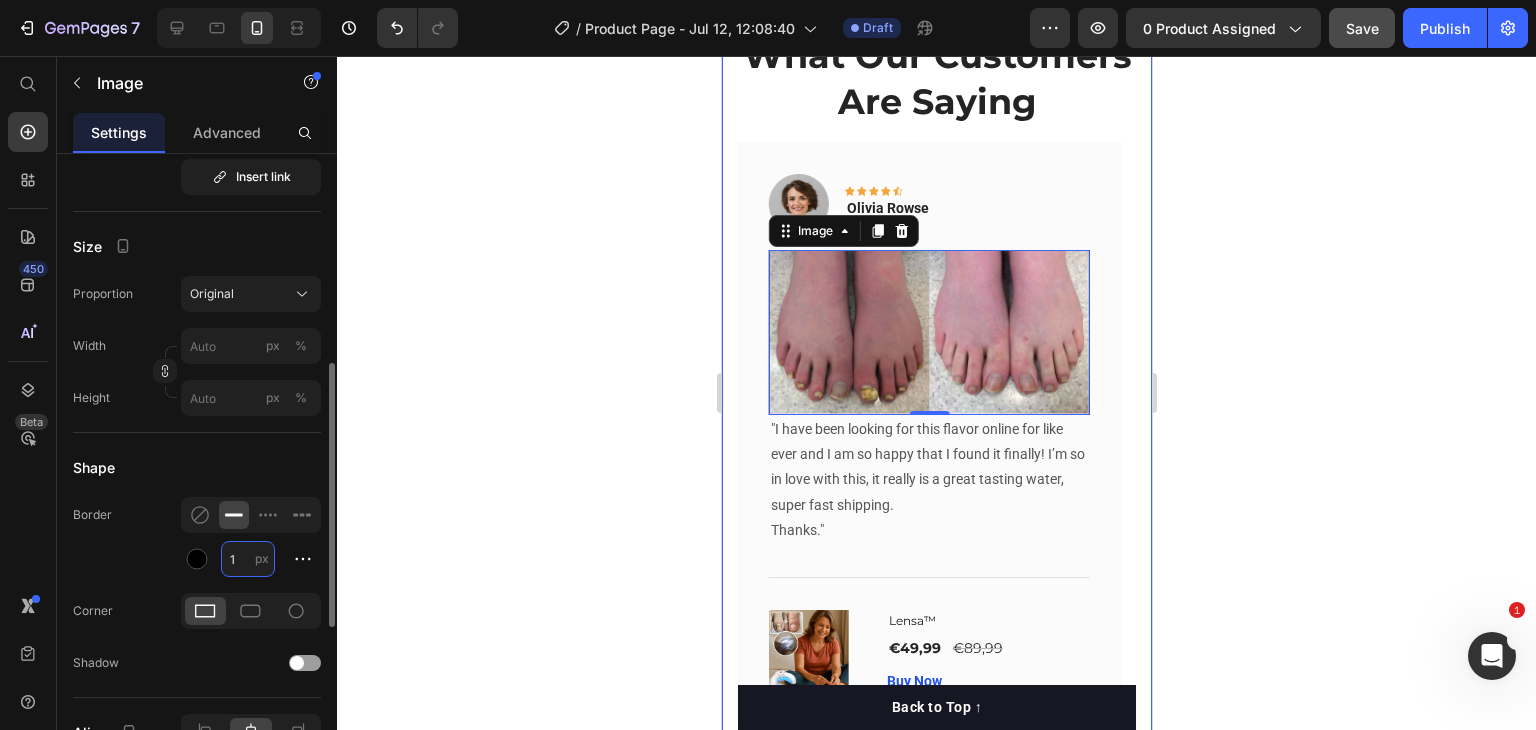 type on "2" 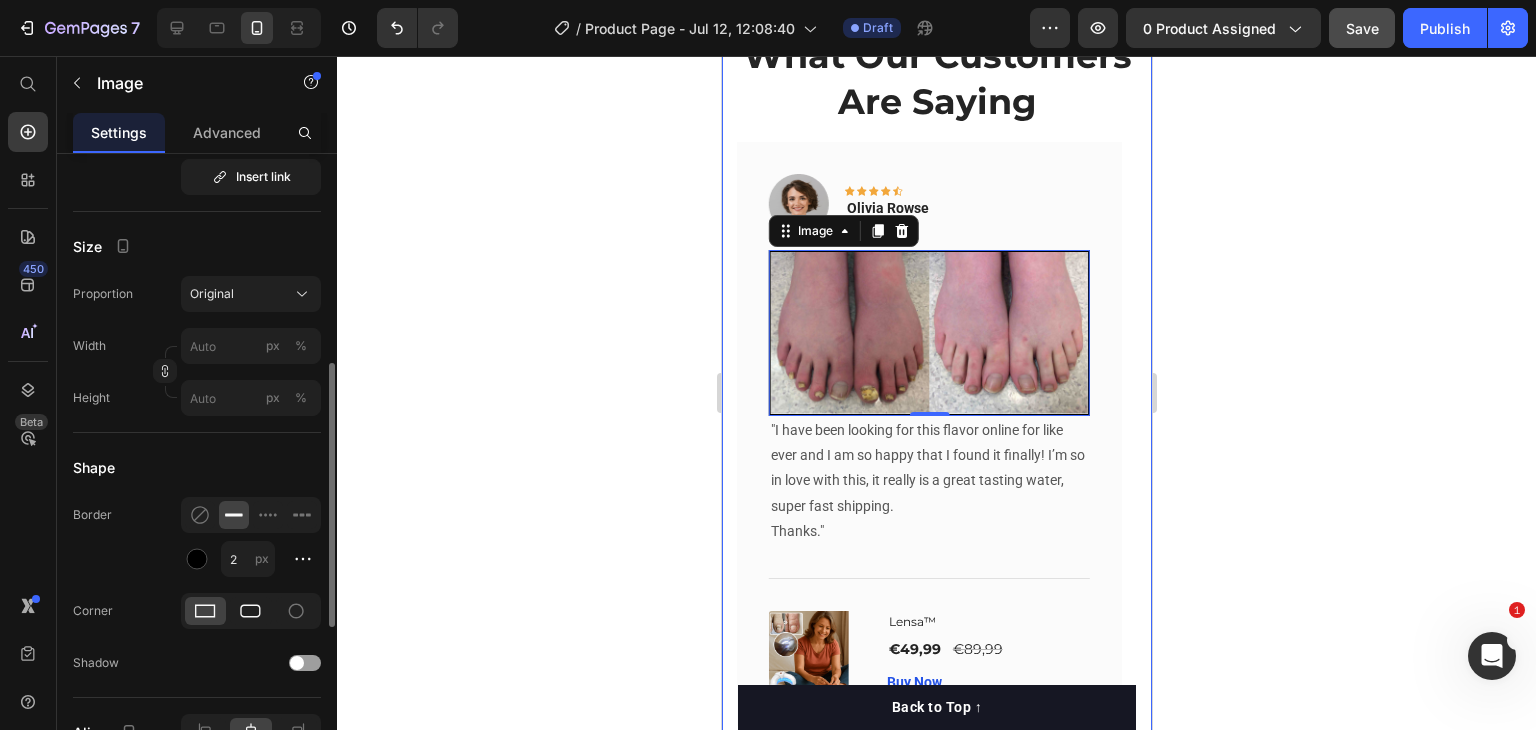 click 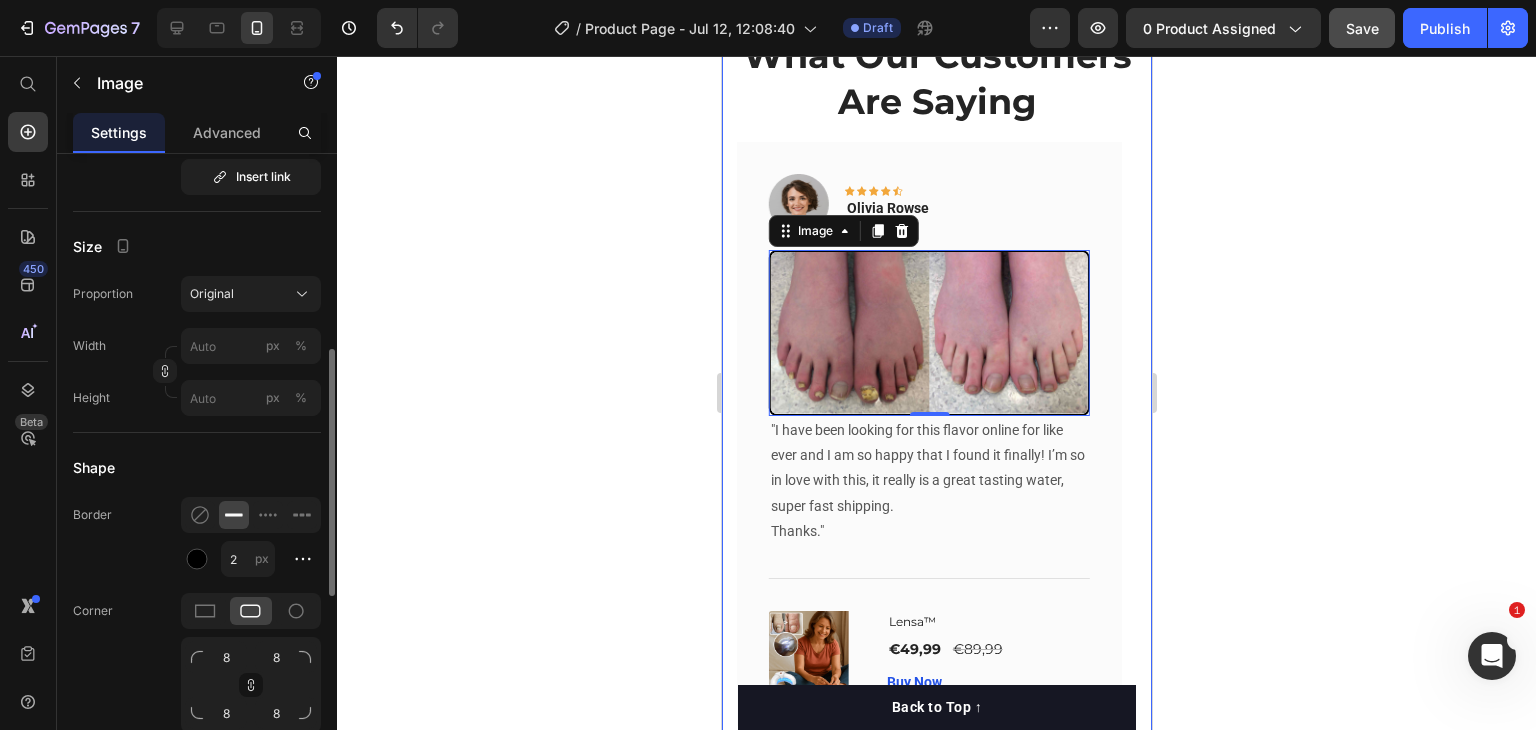 scroll, scrollTop: 800, scrollLeft: 0, axis: vertical 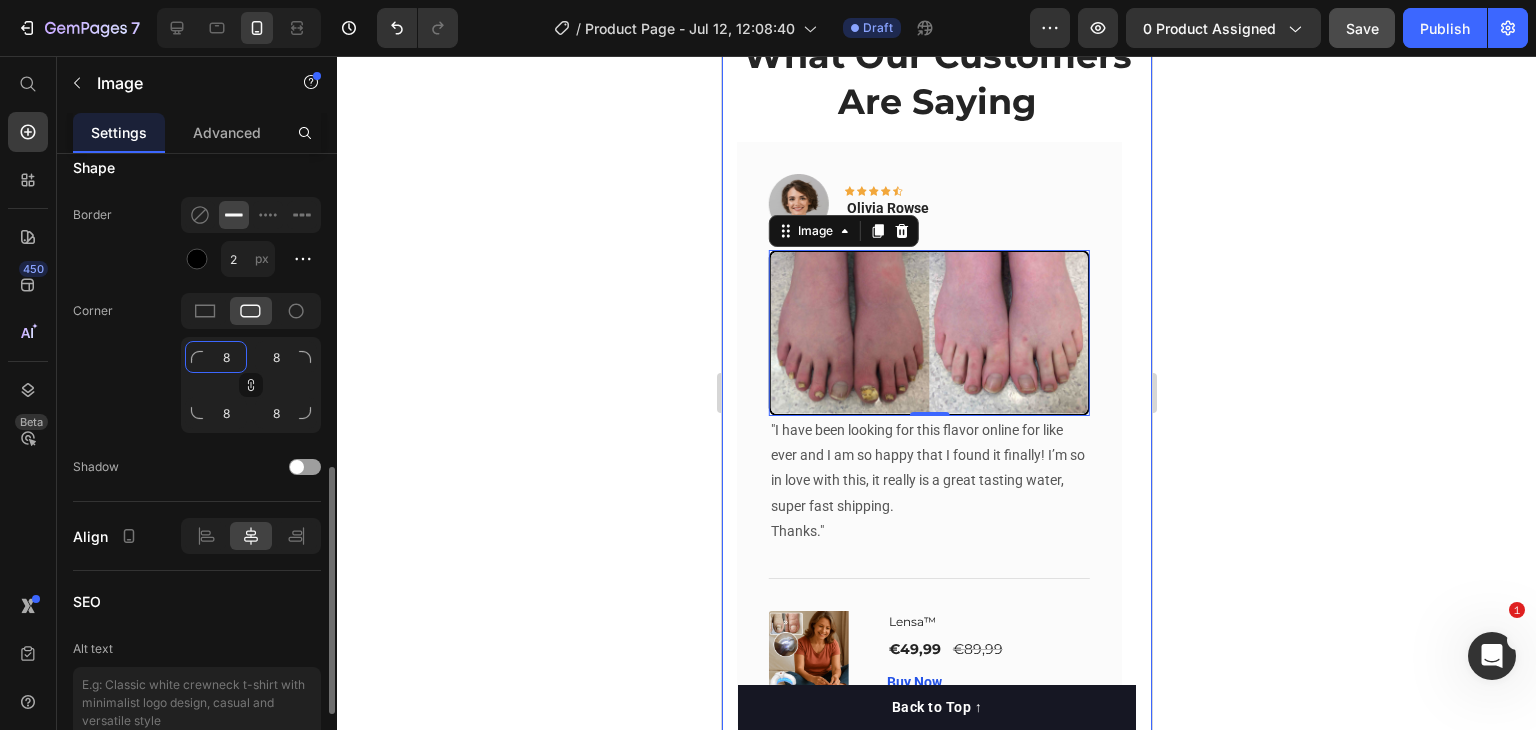 click on "8" 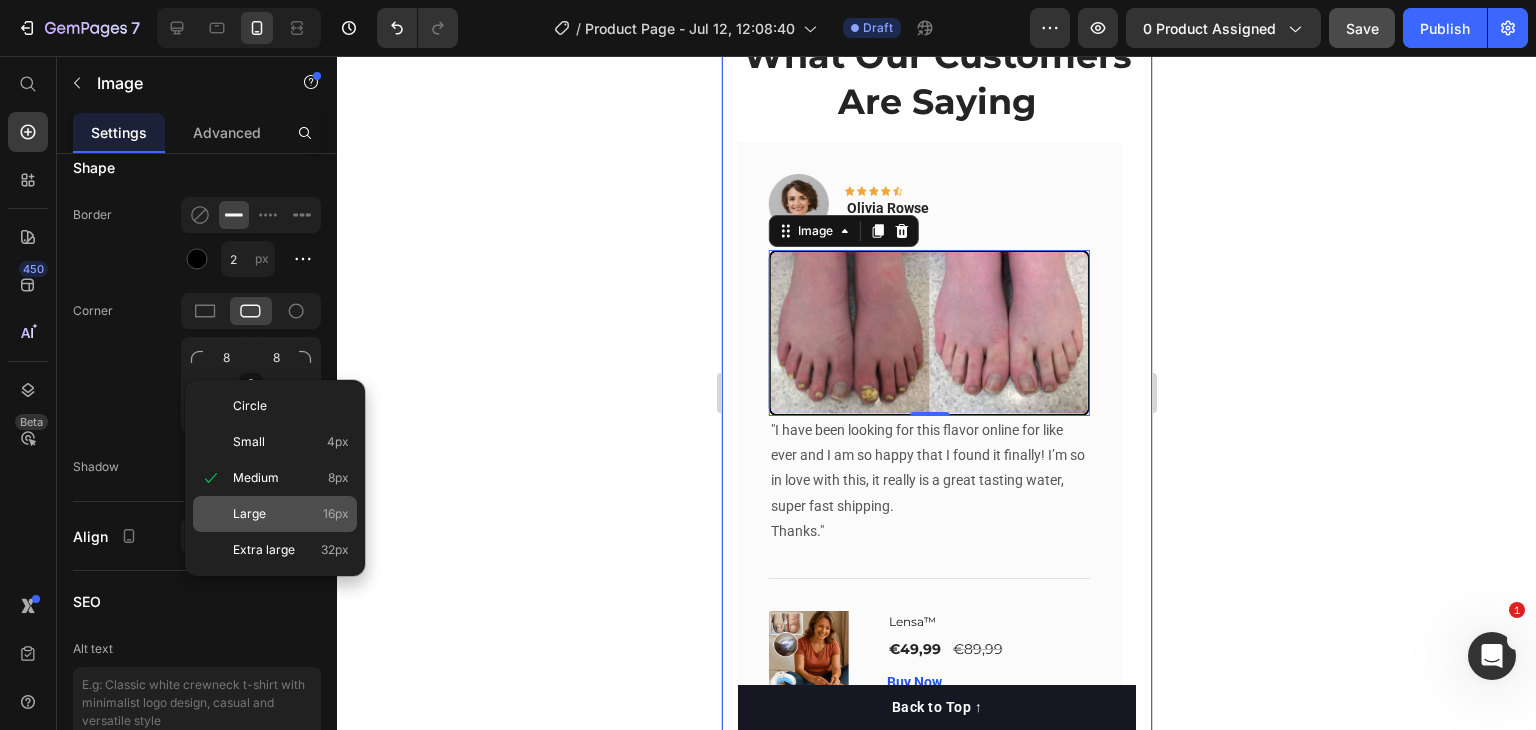 click on "Large 16px" at bounding box center [291, 514] 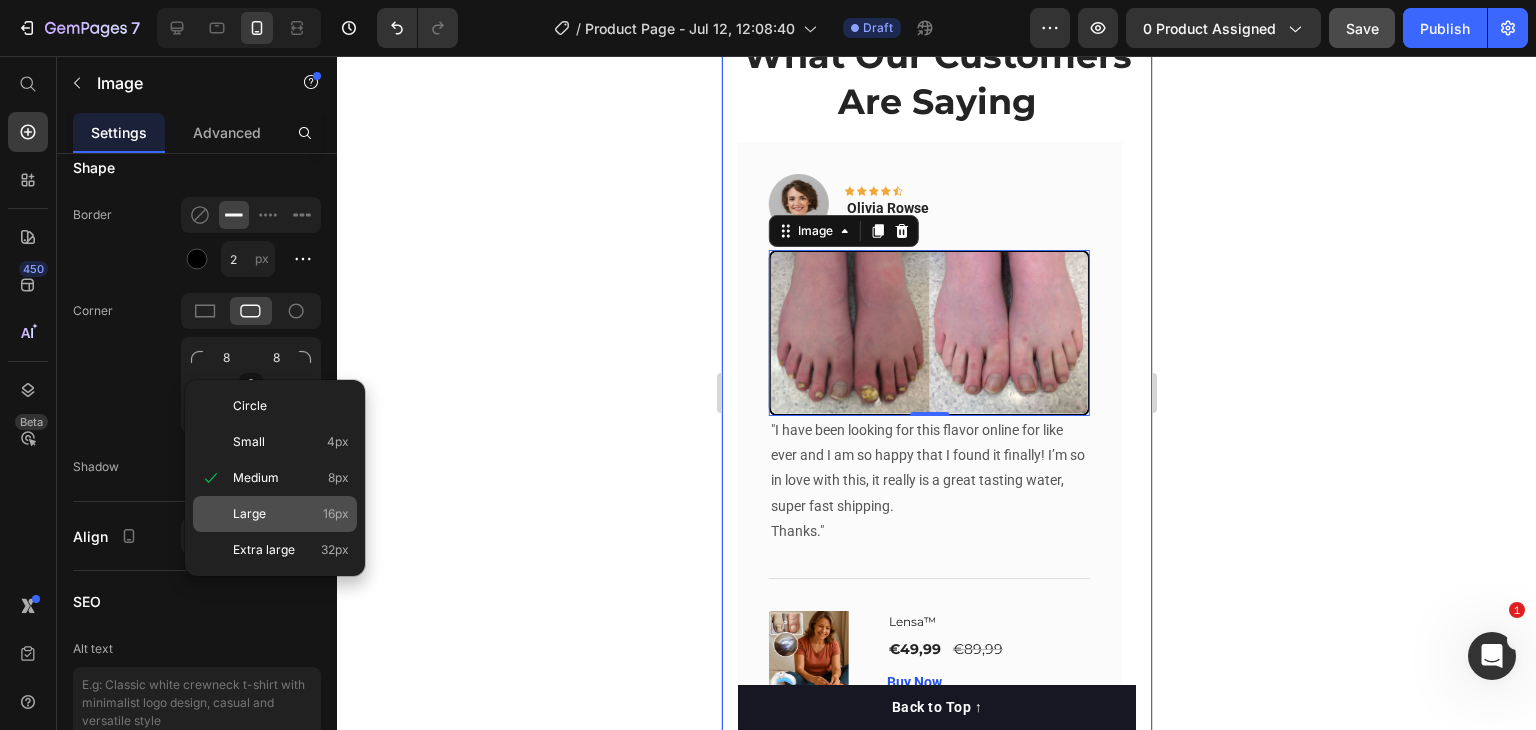 type on "16" 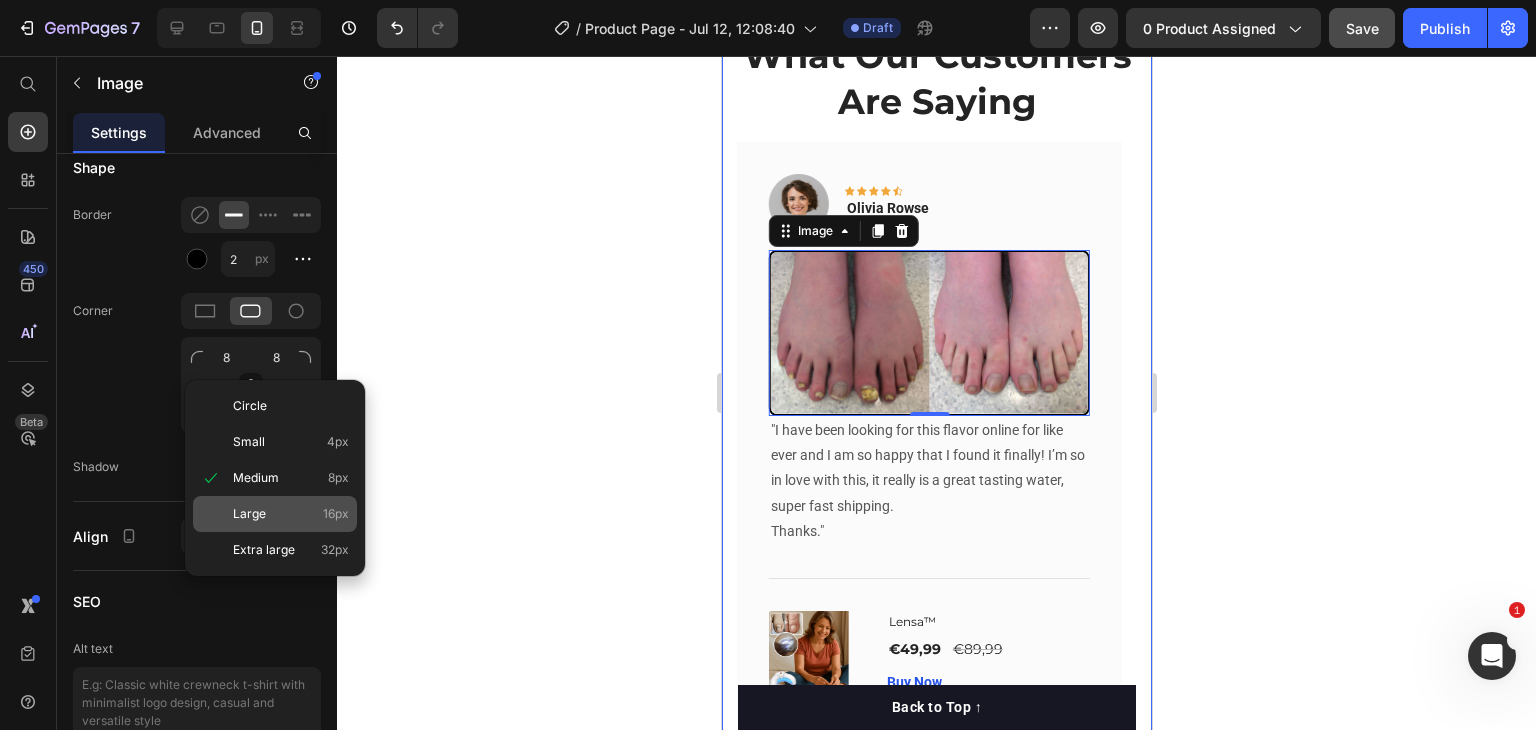 type on "16" 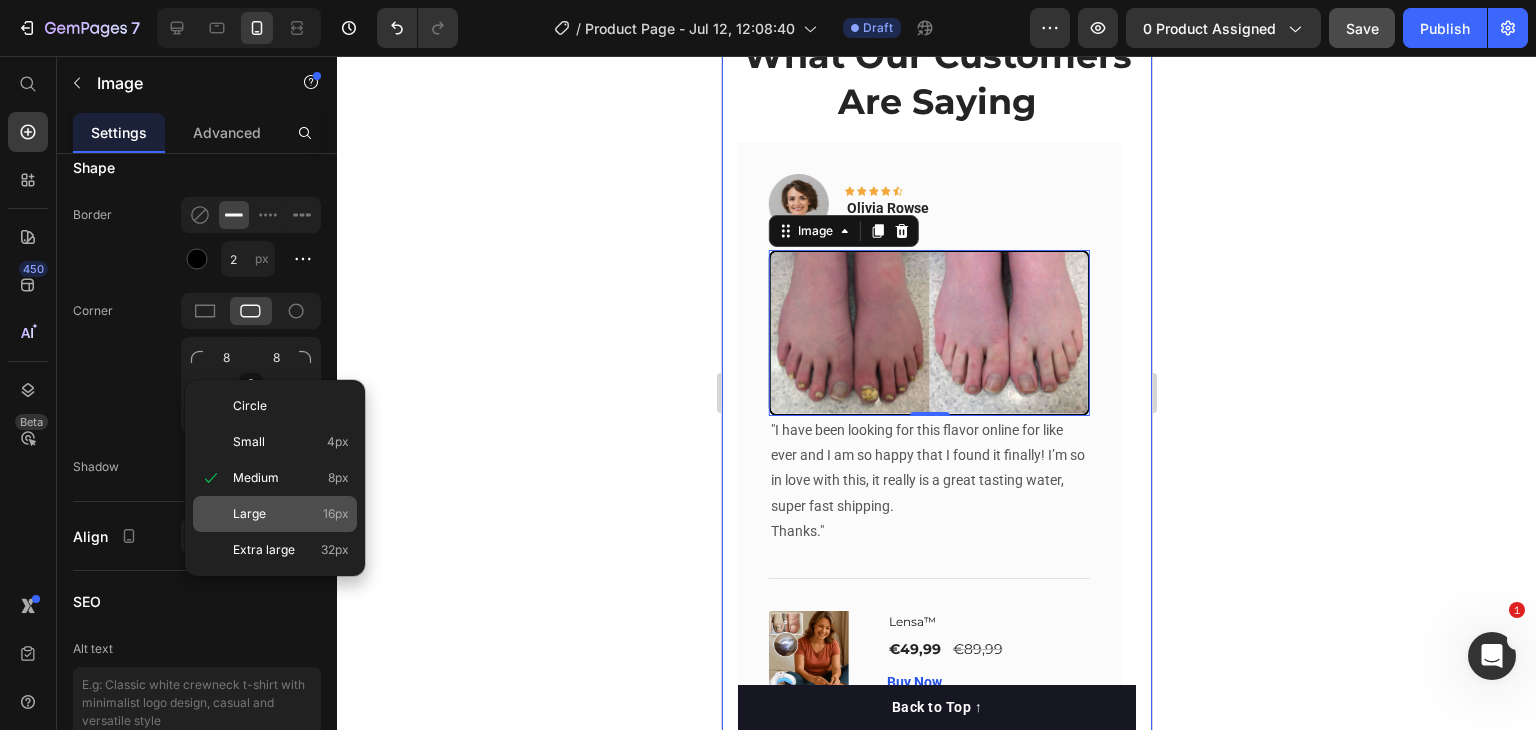 type on "16" 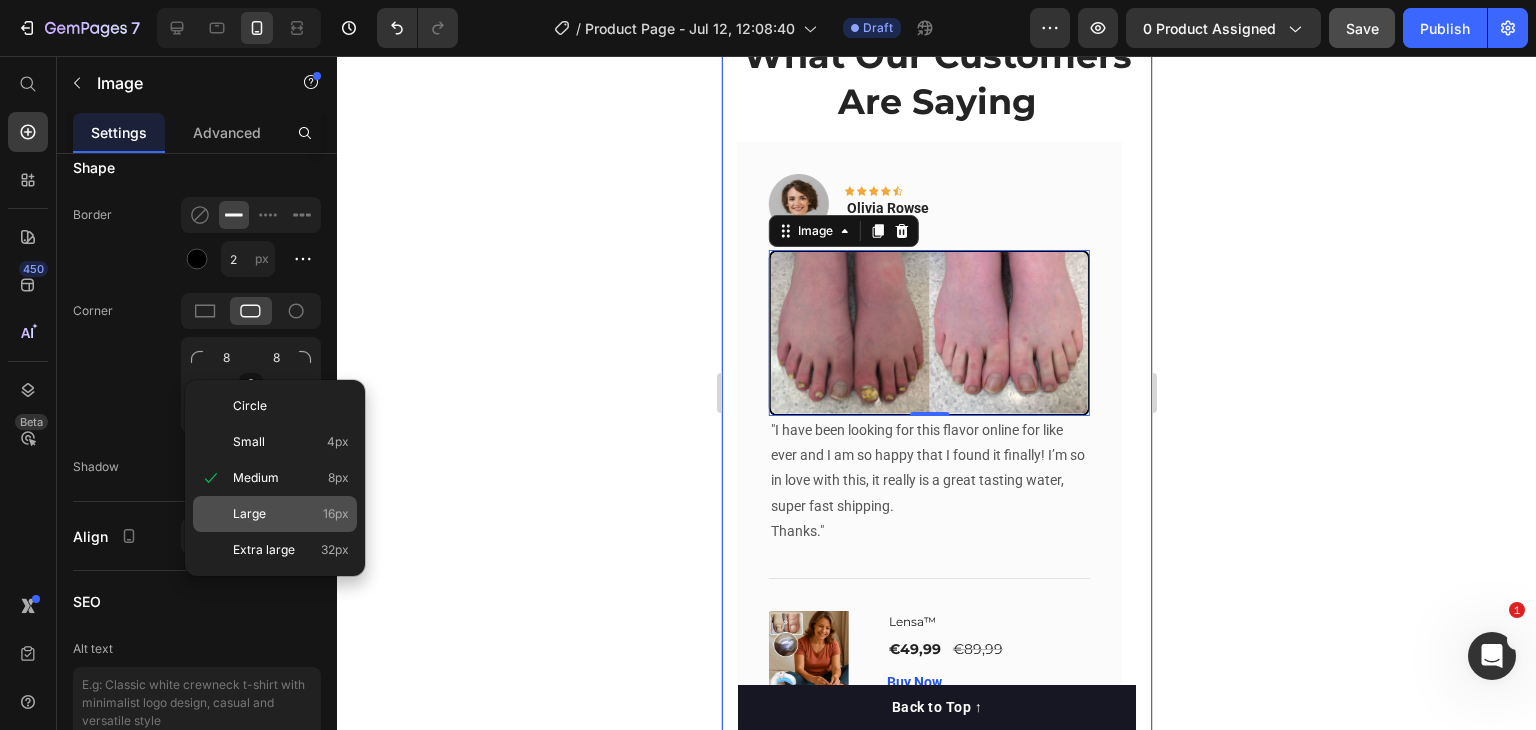 type on "16" 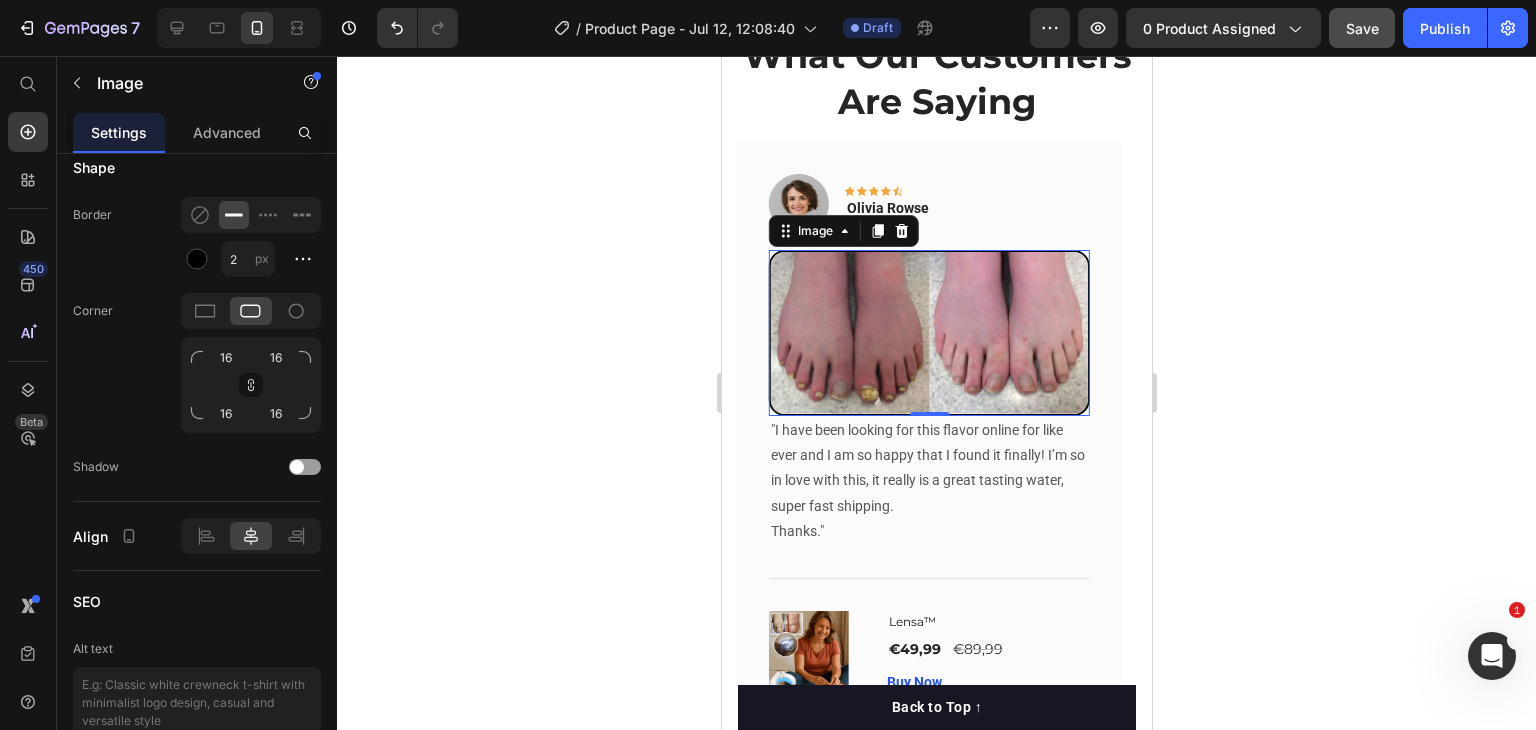 click 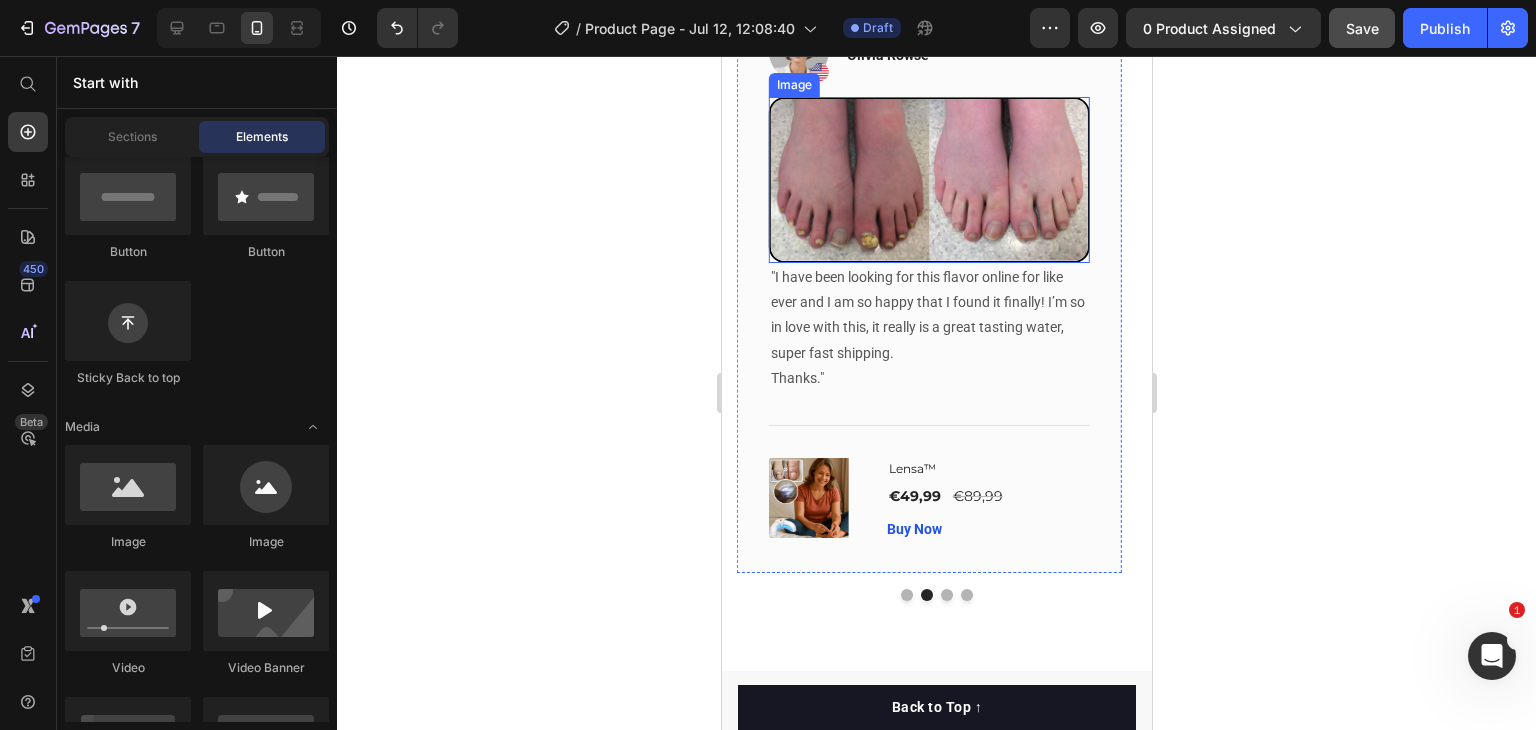 scroll, scrollTop: 2214, scrollLeft: 0, axis: vertical 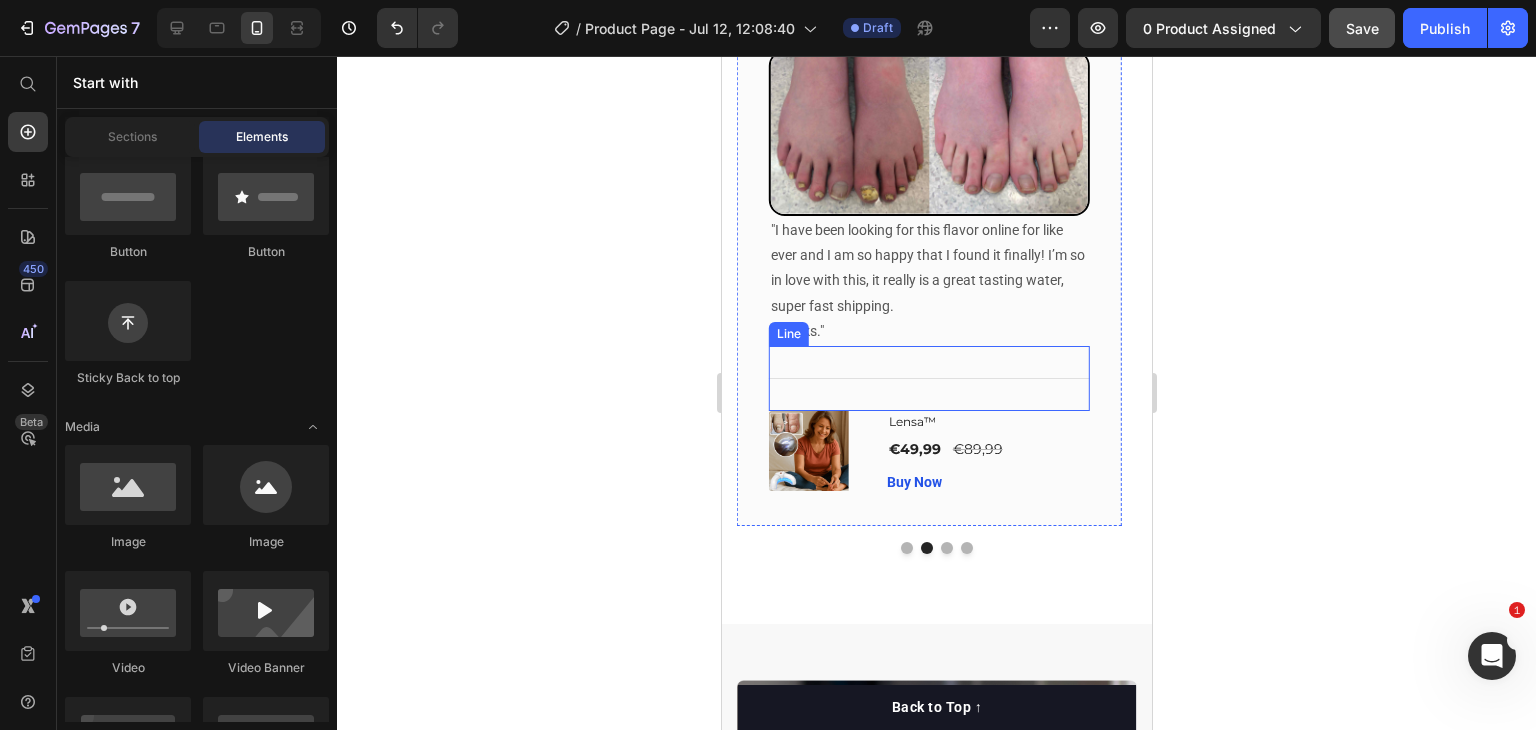 click at bounding box center (928, 378) 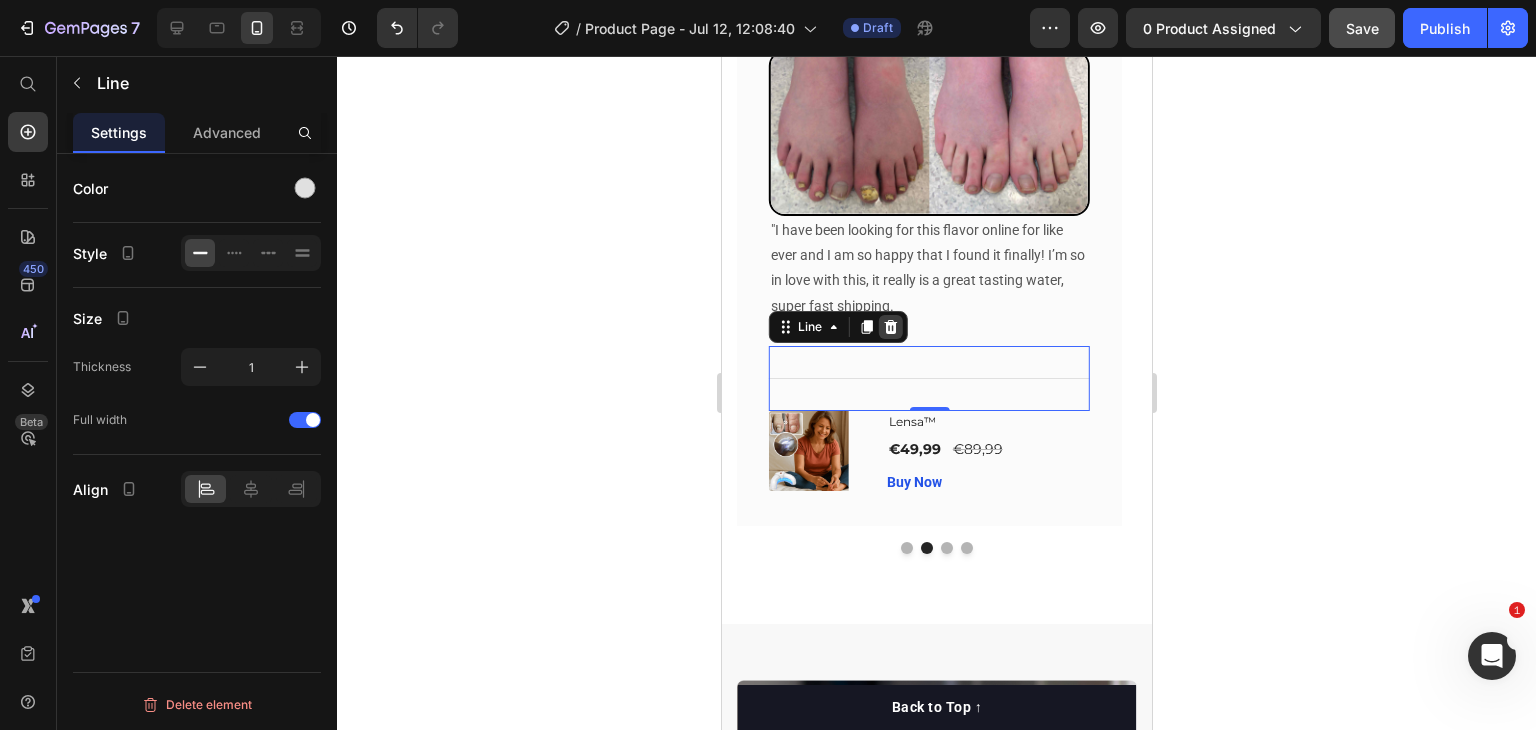 click 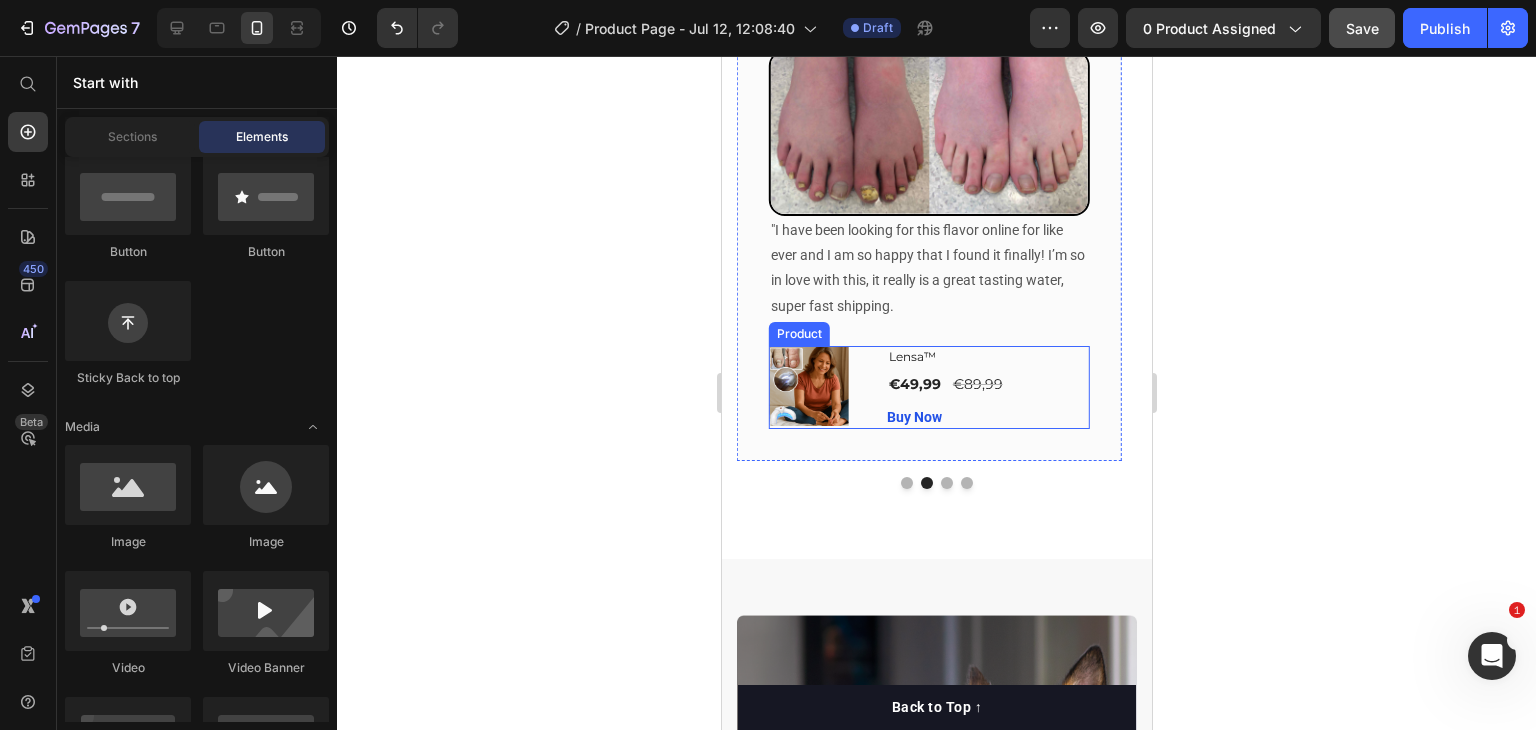 click on "(P) Images & Gallery Lensa™ (P) Title €49,99 (P) Price €89,99 (P) Price Row Buy Now (P) Cart Button Product" at bounding box center (928, 387) 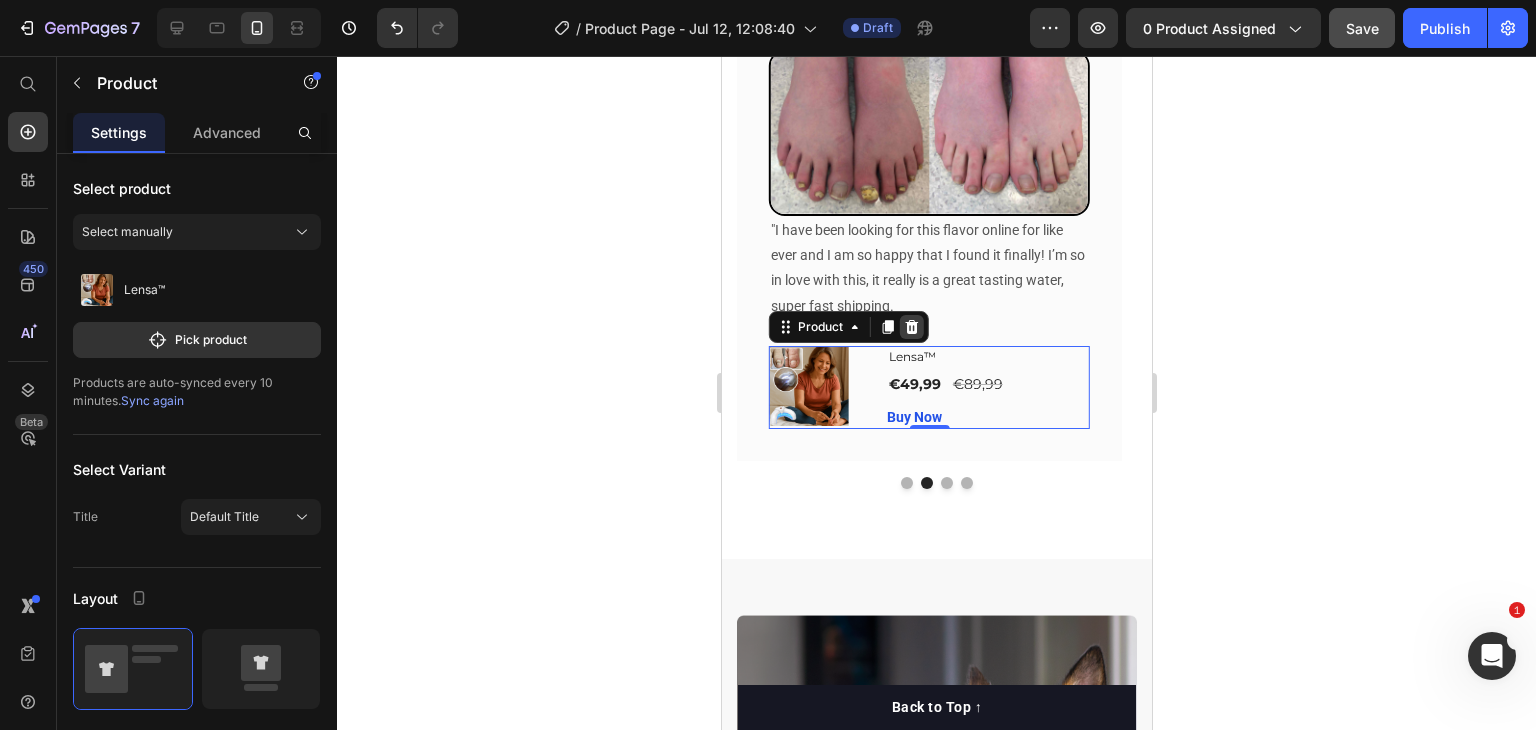 click at bounding box center (911, 327) 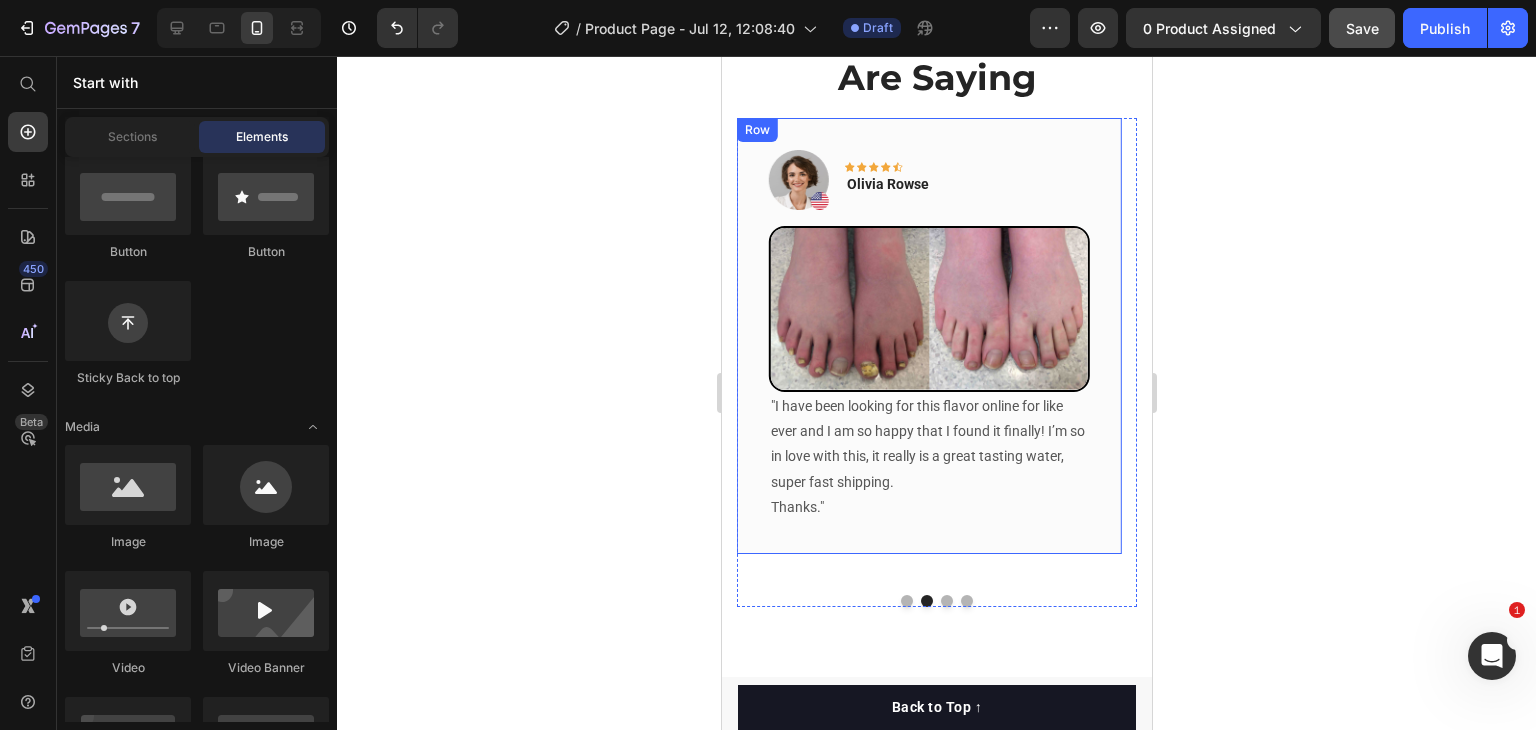 scroll, scrollTop: 2014, scrollLeft: 0, axis: vertical 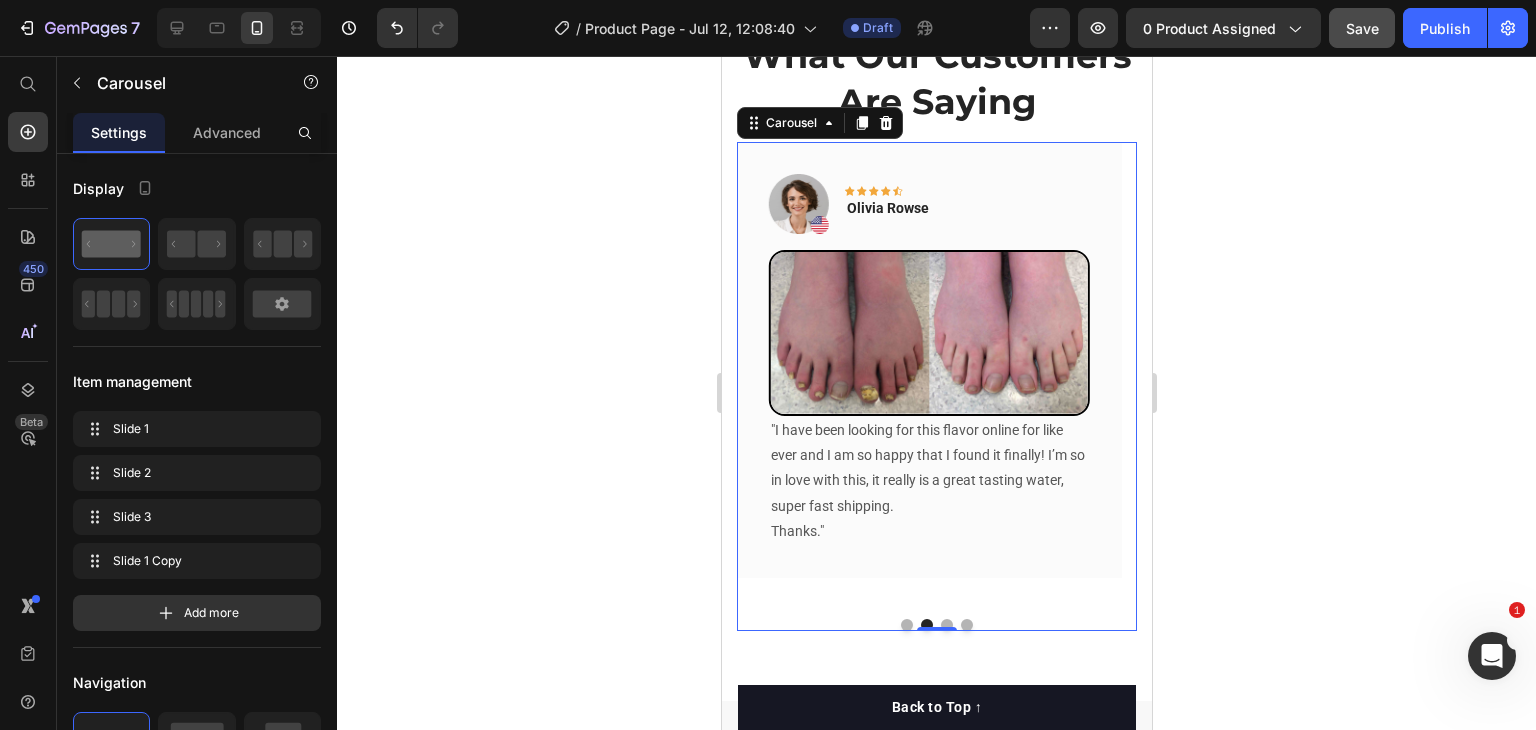 click at bounding box center [946, 625] 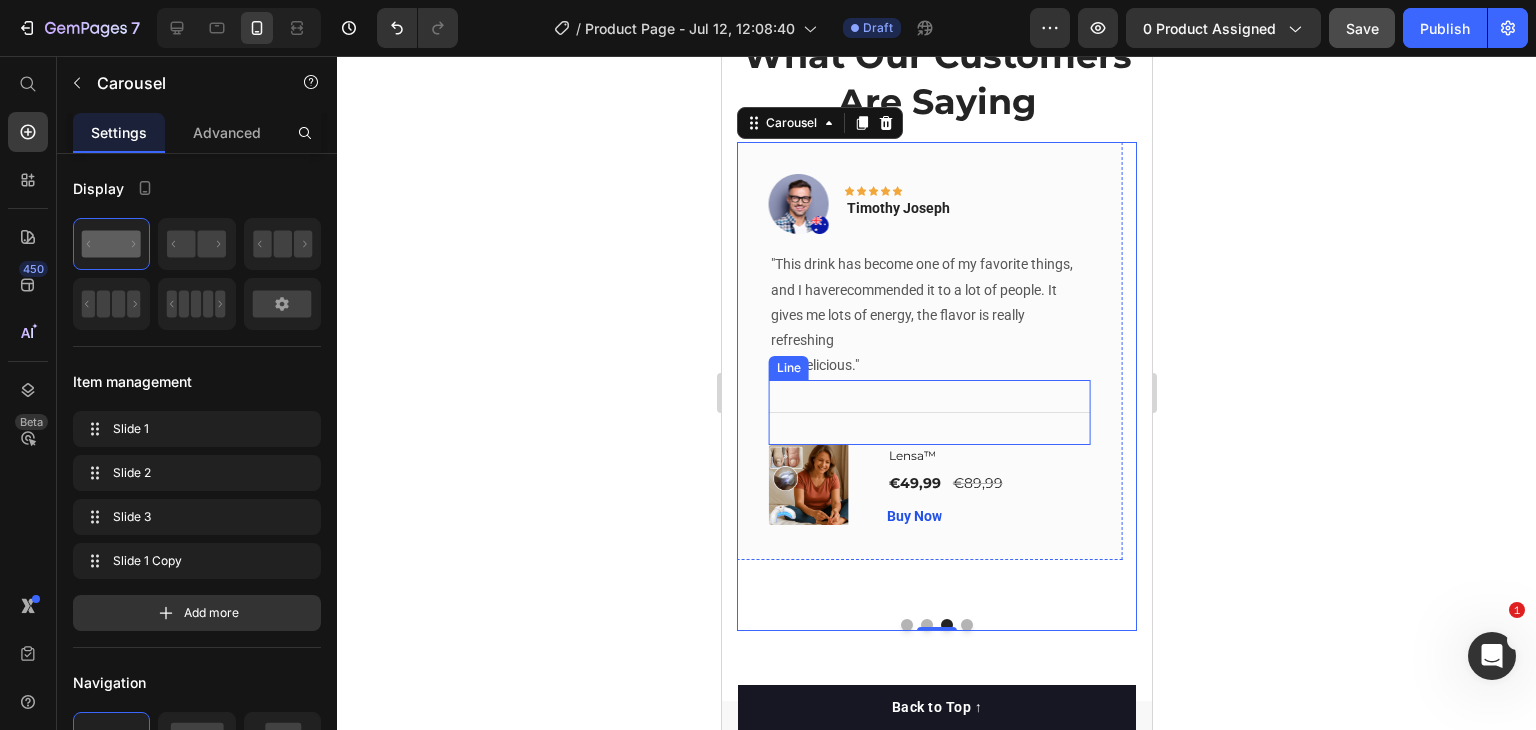 click on "Title Line" at bounding box center [928, 412] 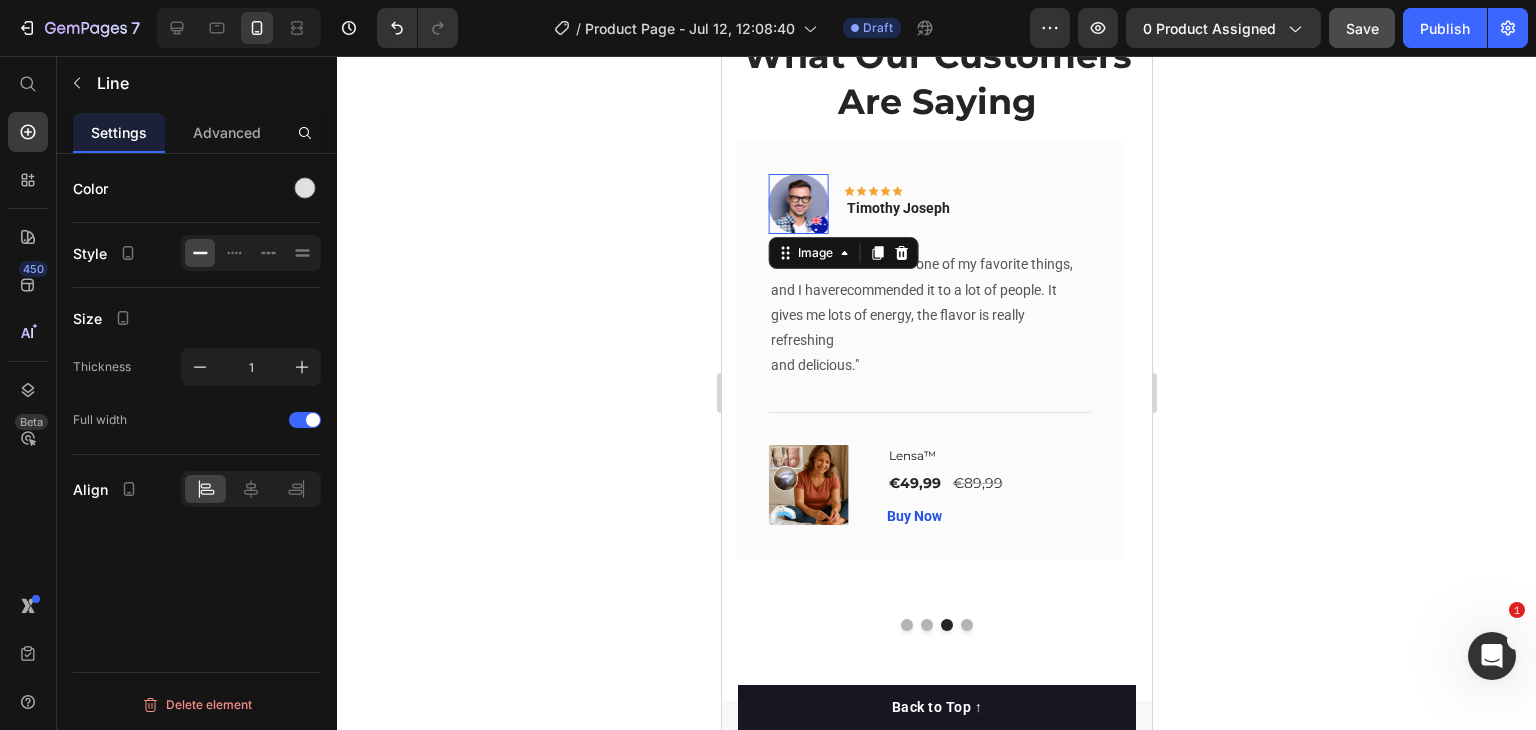 click at bounding box center (798, 204) 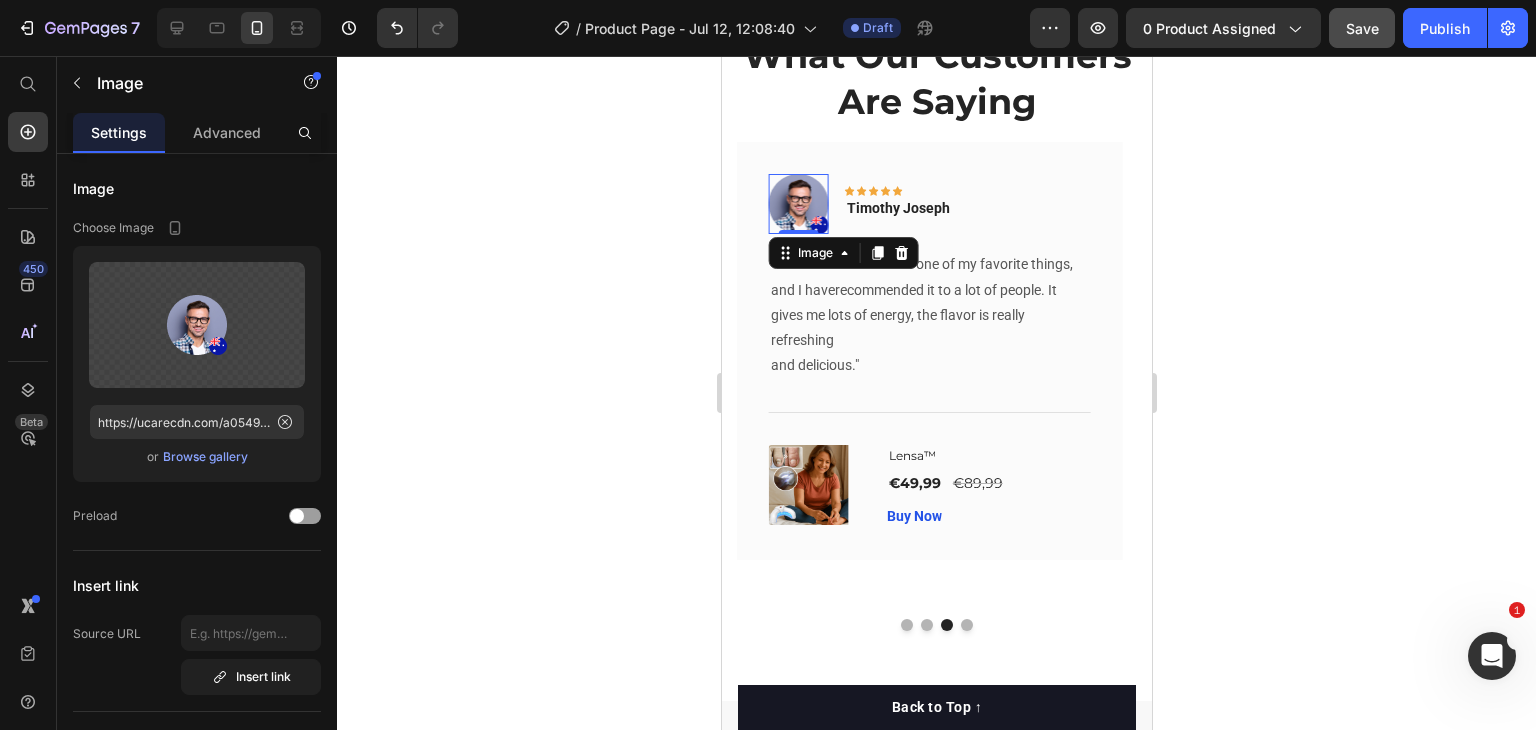 click at bounding box center (798, 204) 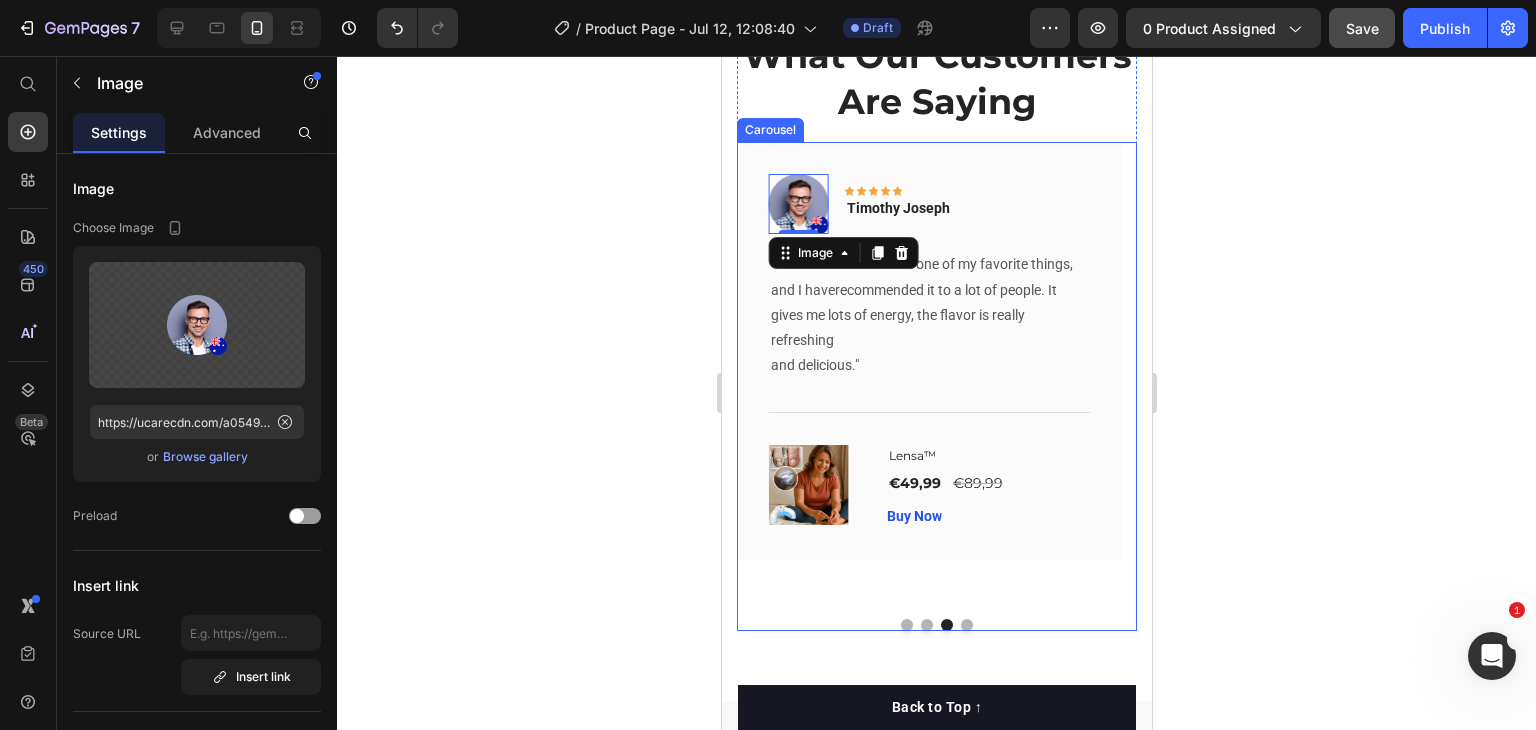 click at bounding box center (966, 625) 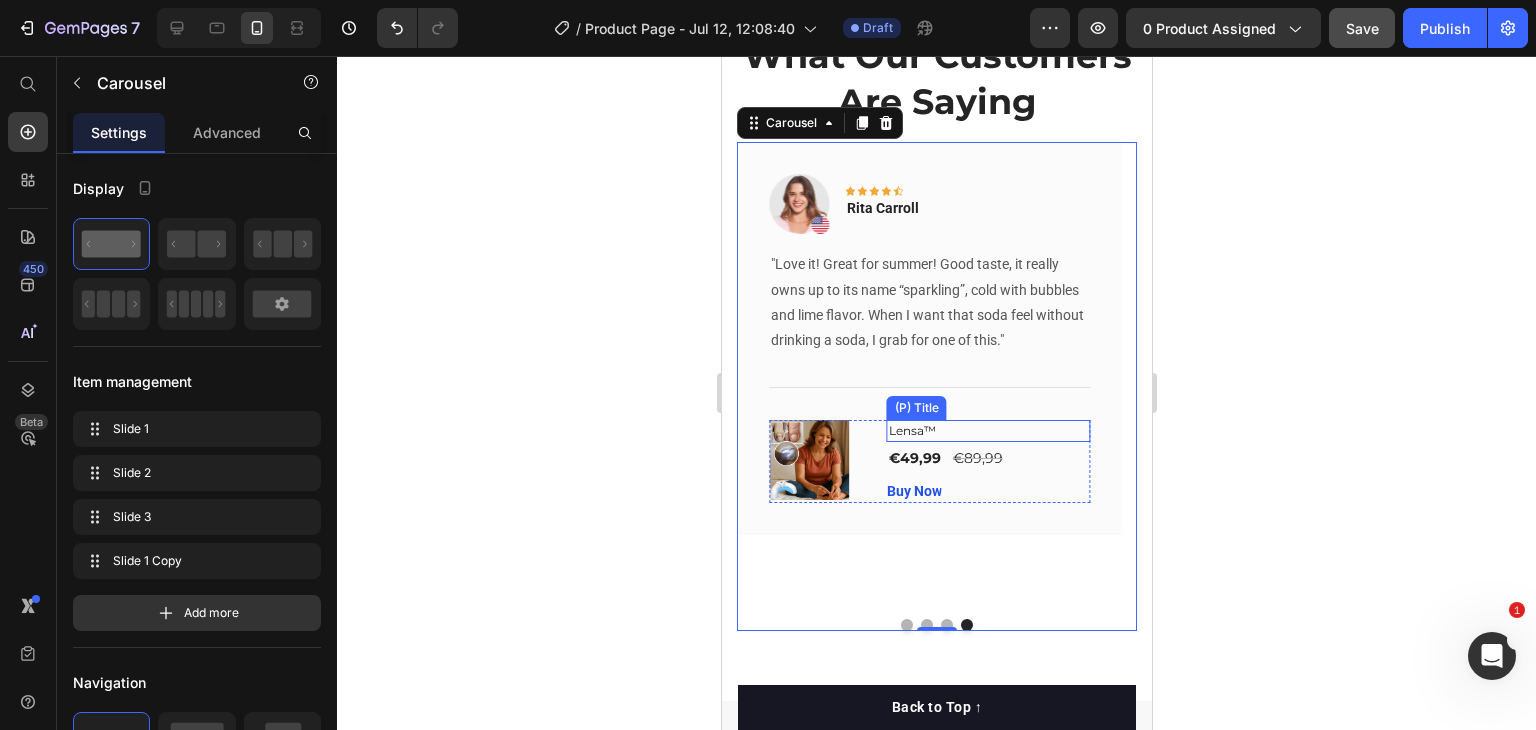 click on "Lensa™" at bounding box center (987, 431) 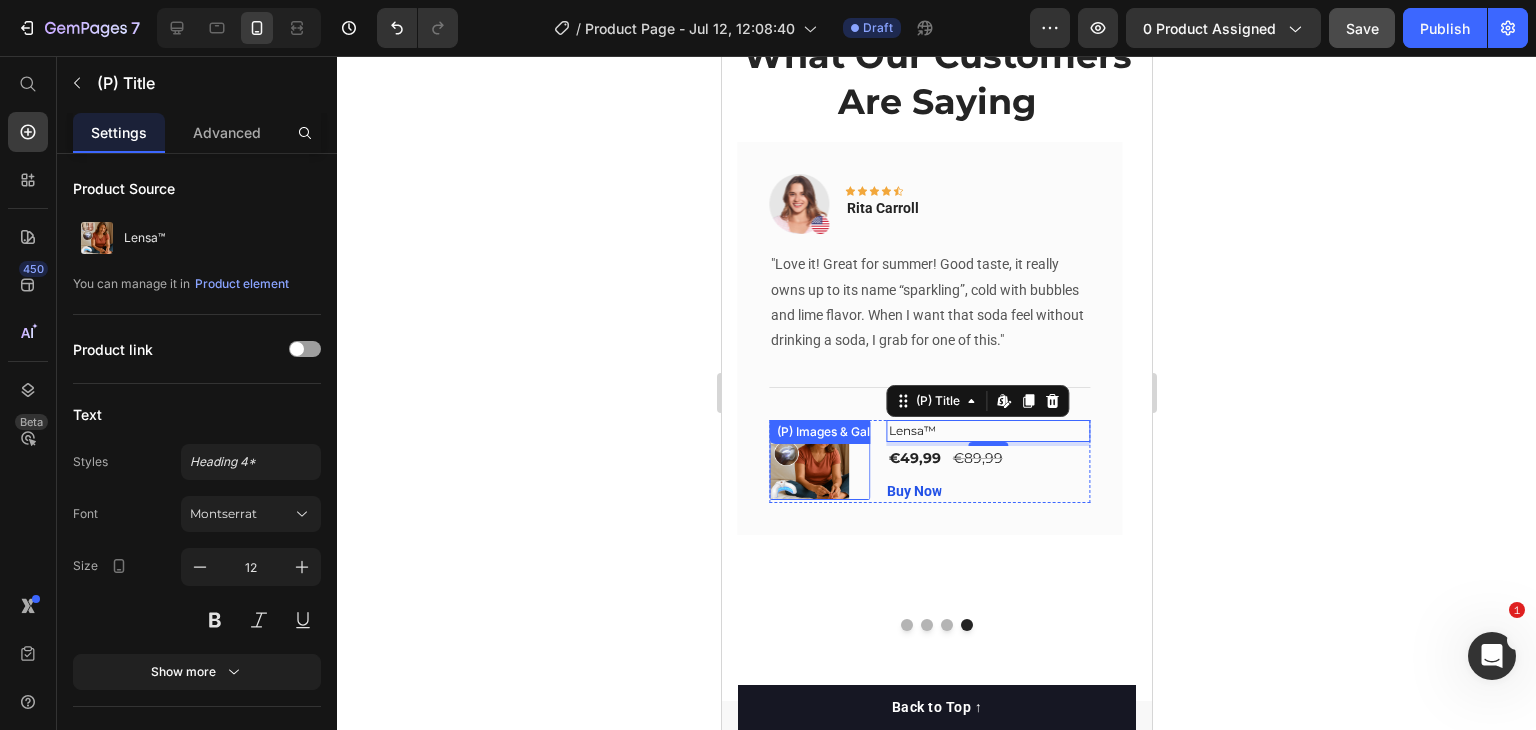 click on "(P) Images & Gallery" at bounding box center [833, 432] 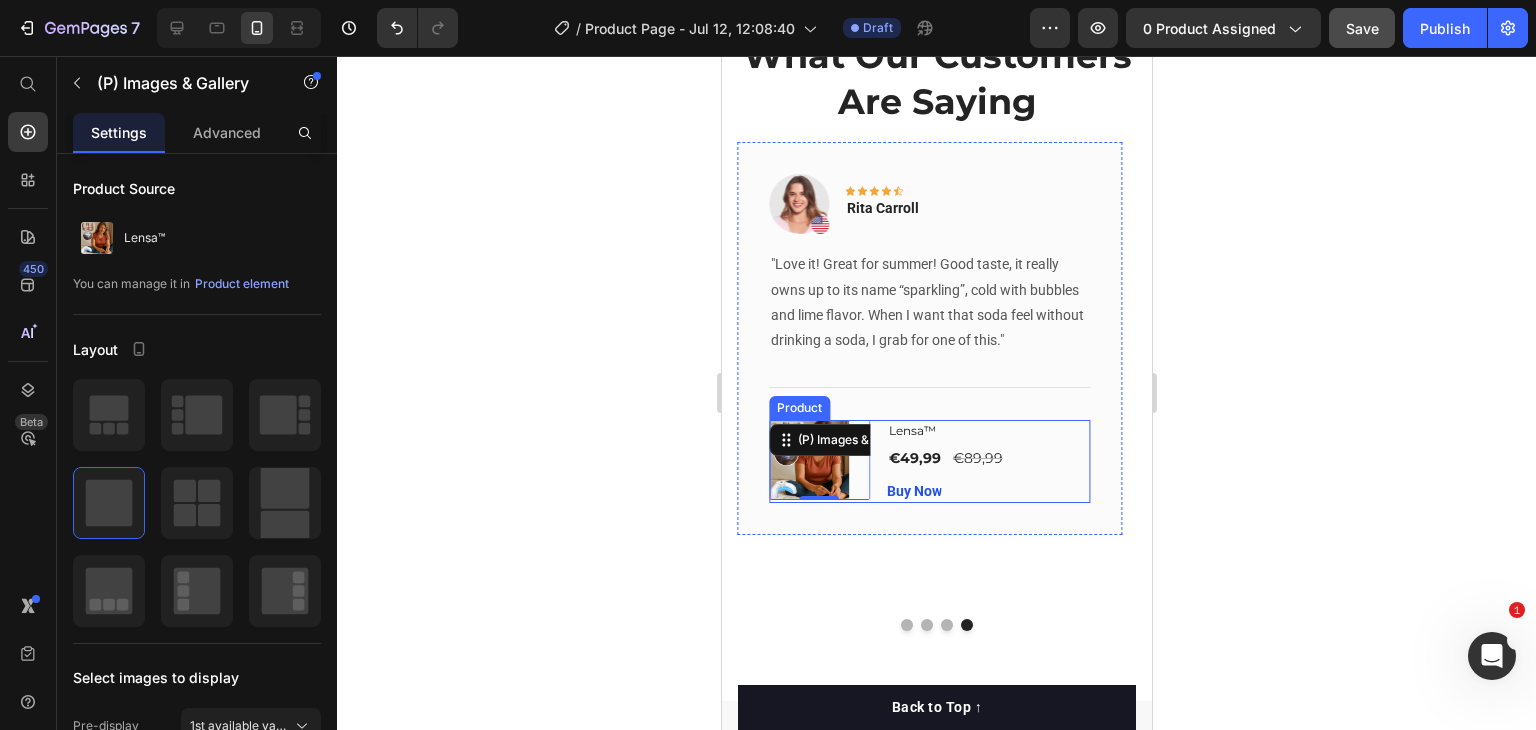 click on "(P) Images & Gallery   0 Lensa™ (P) Title €49,99 (P) Price €89,99 (P) Price Row Buy Now (P) Cart Button Product" at bounding box center [928, 461] 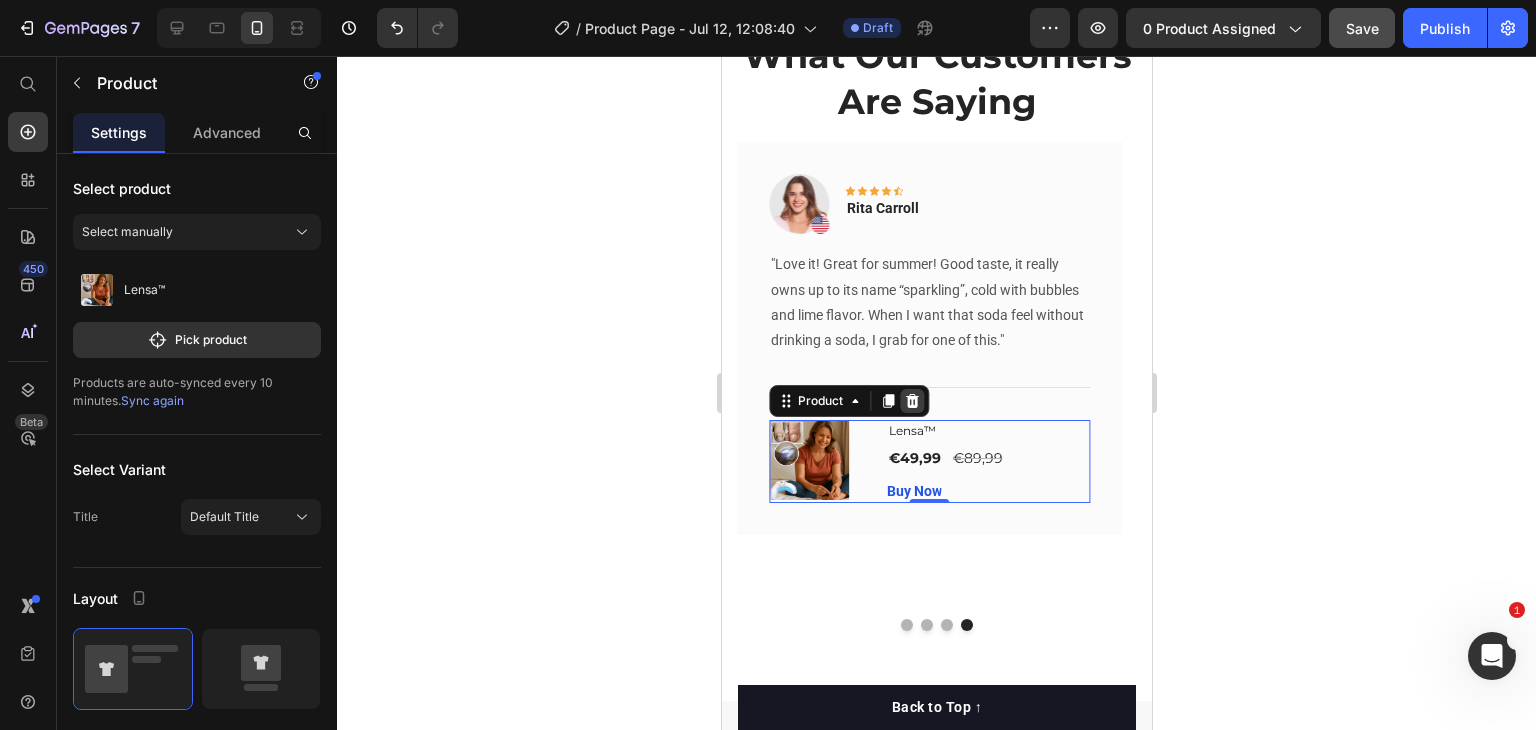 click at bounding box center (911, 401) 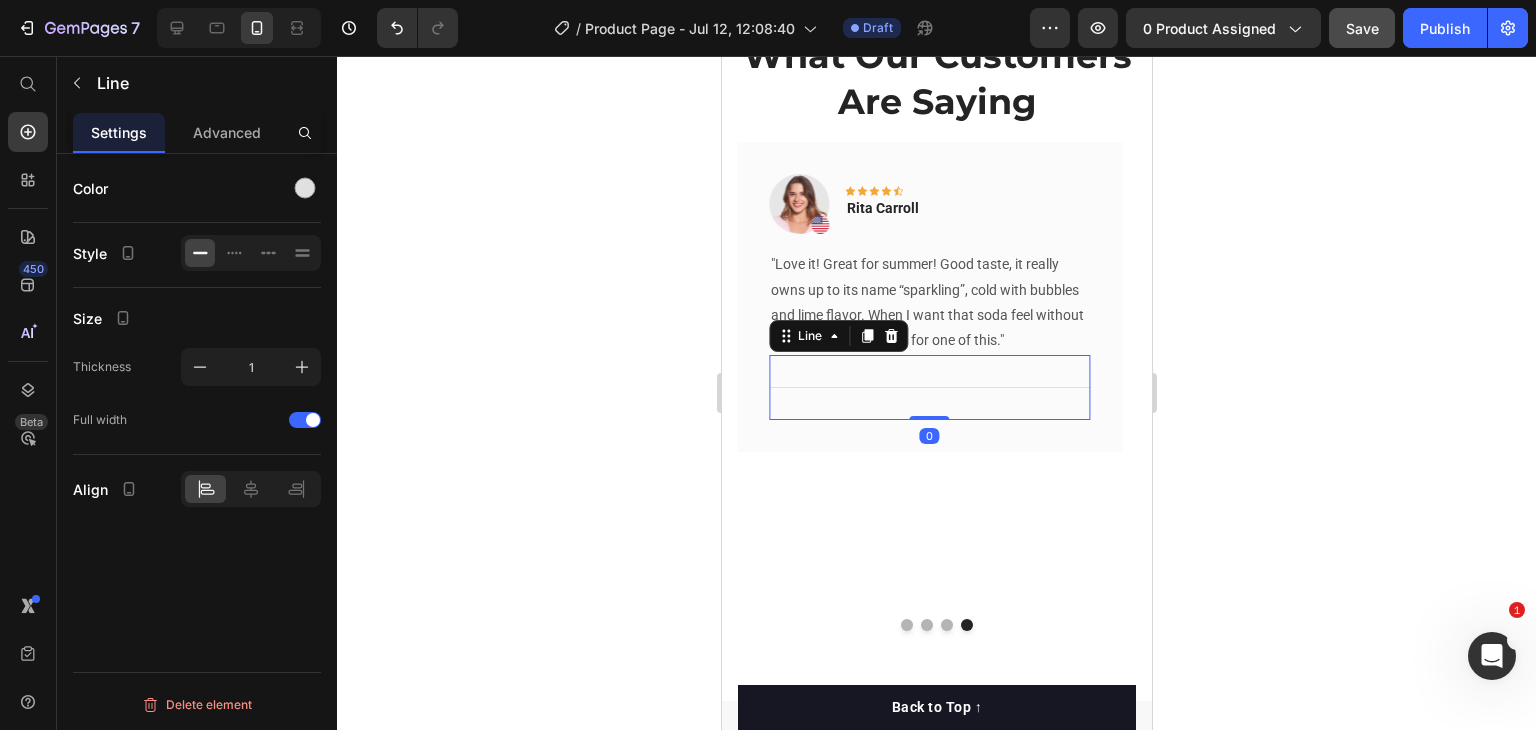 click on "Title Line   0" at bounding box center (928, 387) 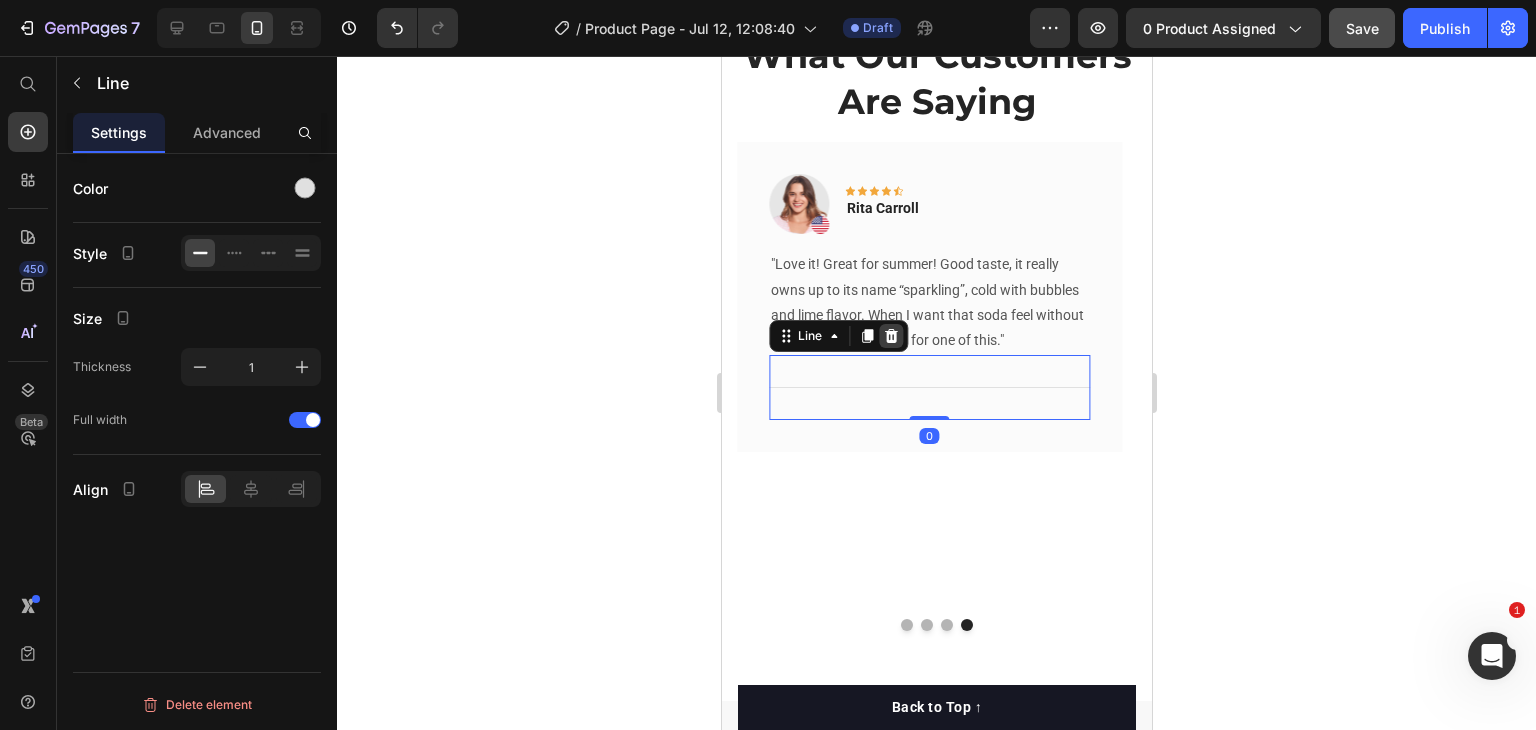 click 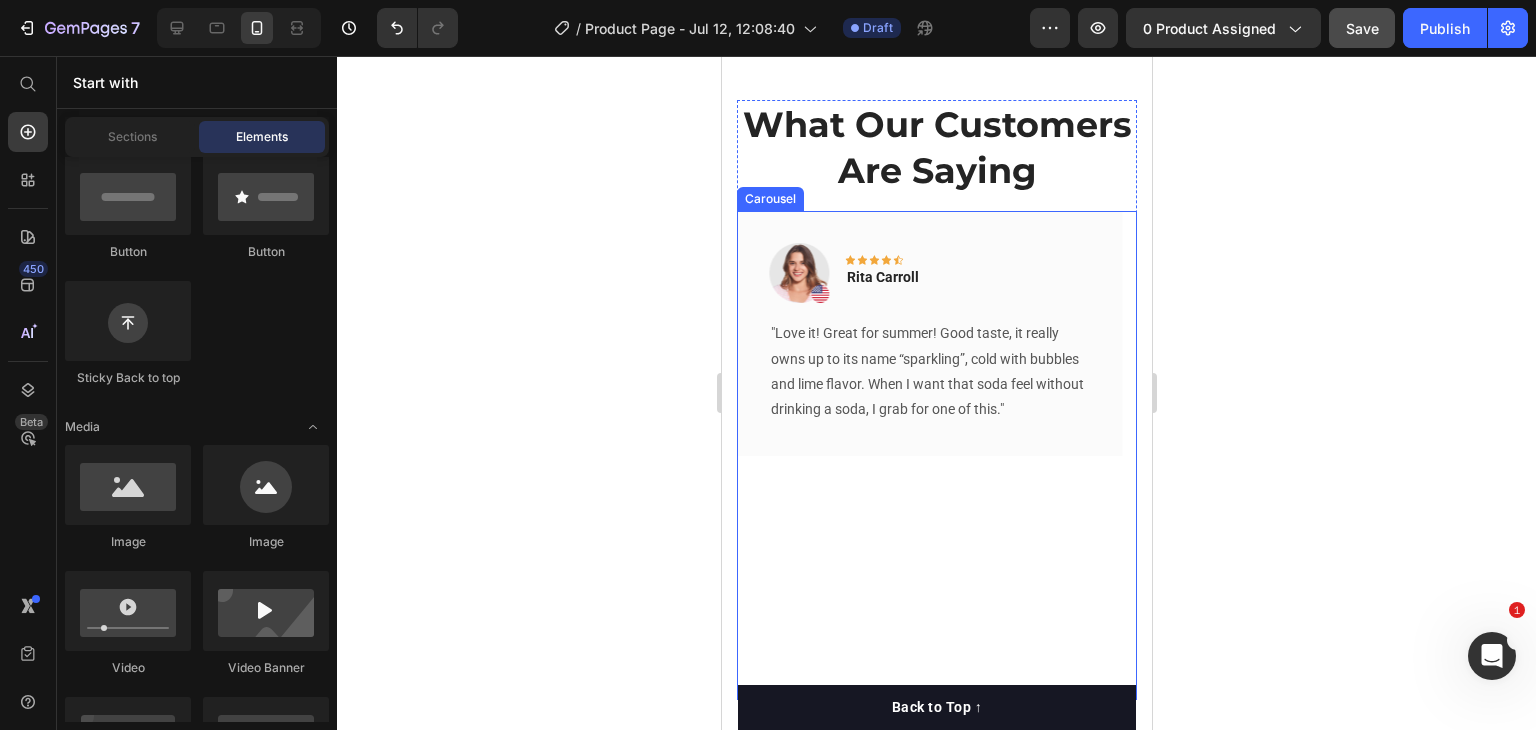 scroll, scrollTop: 1814, scrollLeft: 0, axis: vertical 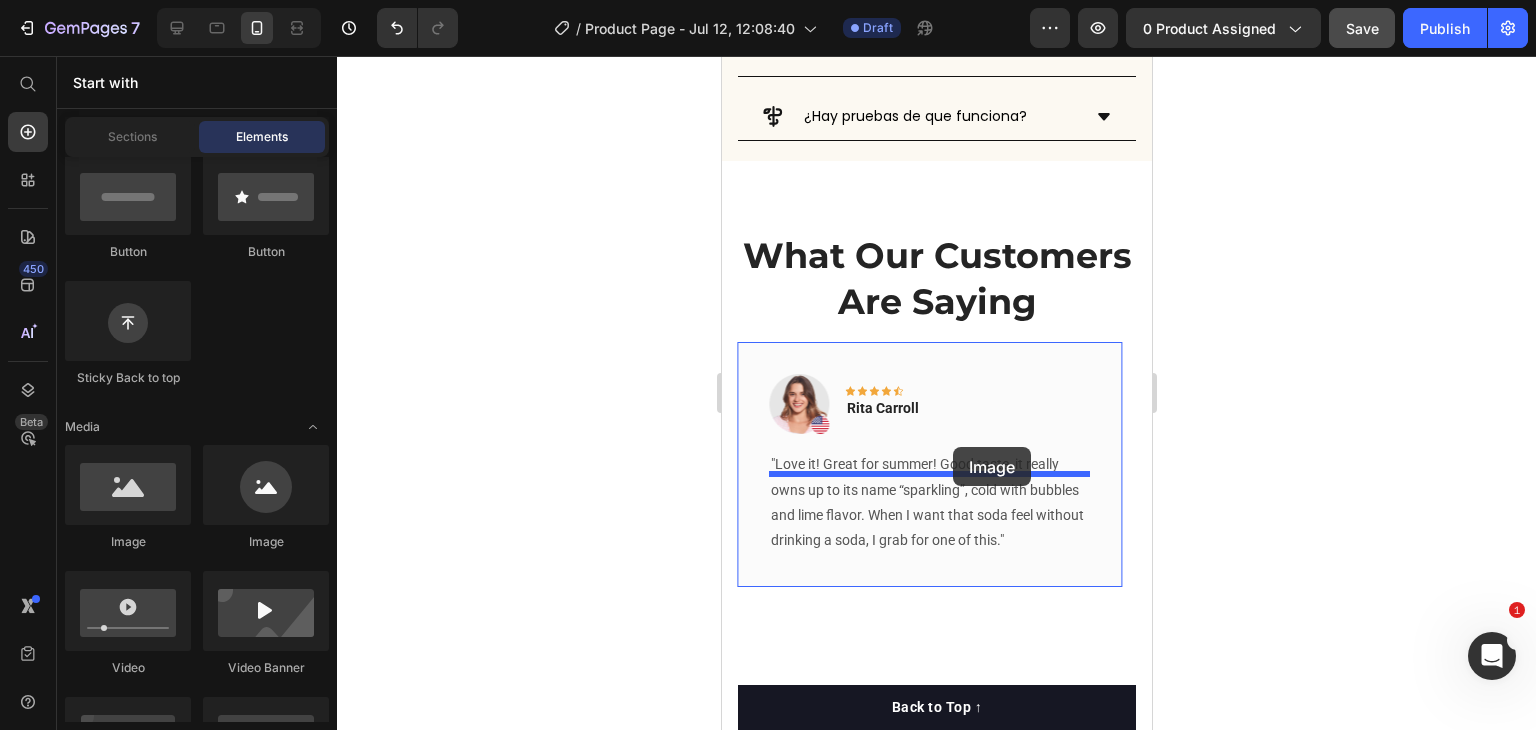 drag, startPoint x: 854, startPoint y: 551, endPoint x: 952, endPoint y: 447, distance: 142.89856 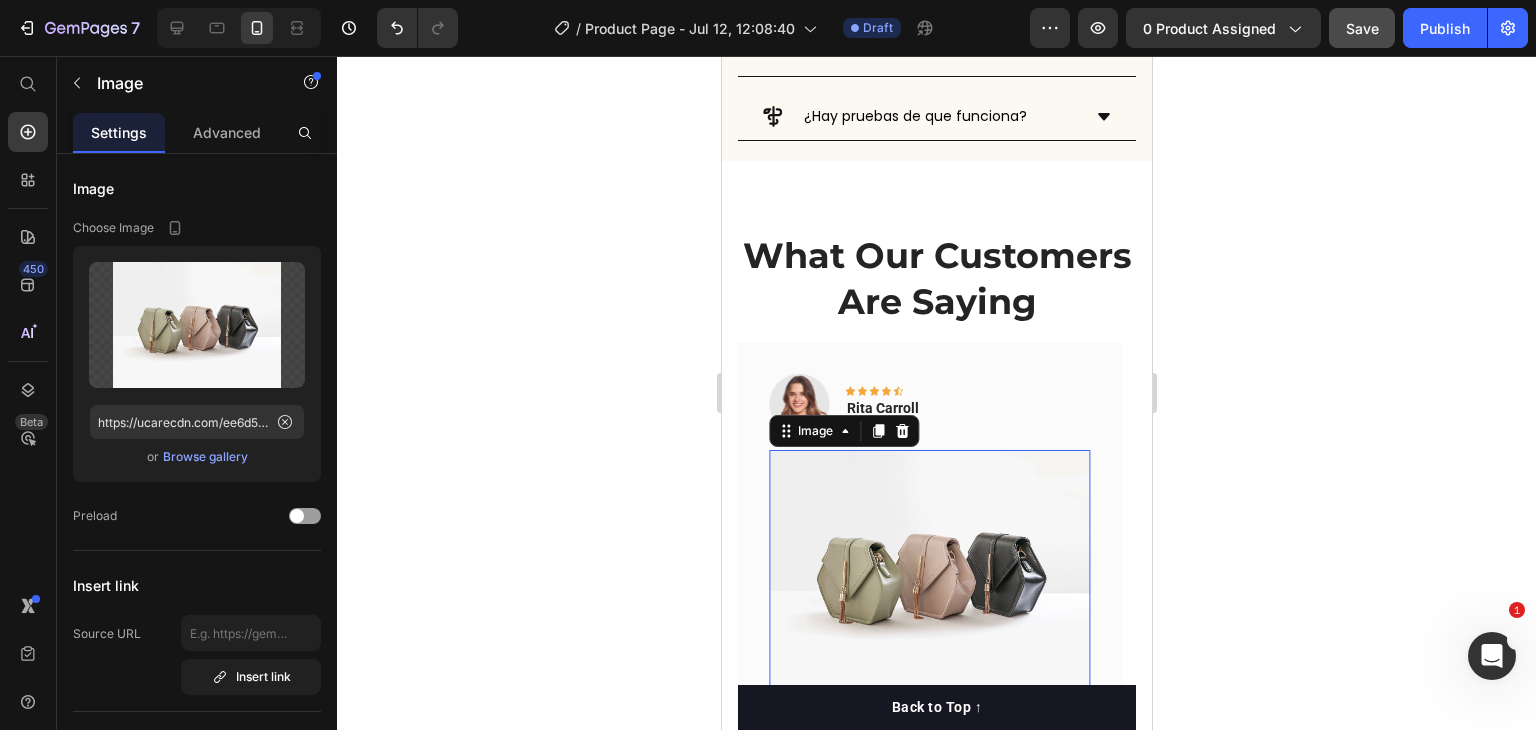 click at bounding box center (928, 570) 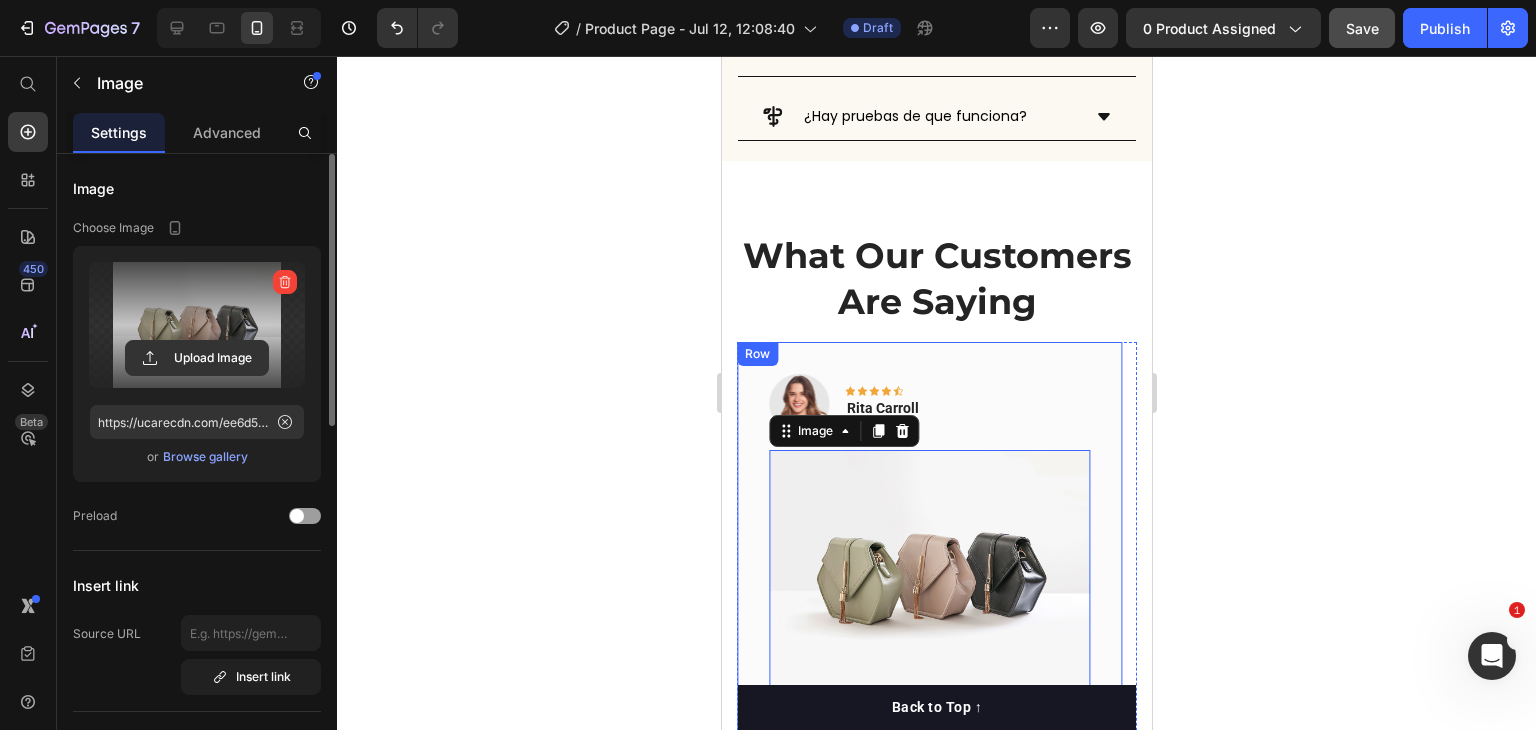 click at bounding box center (197, 325) 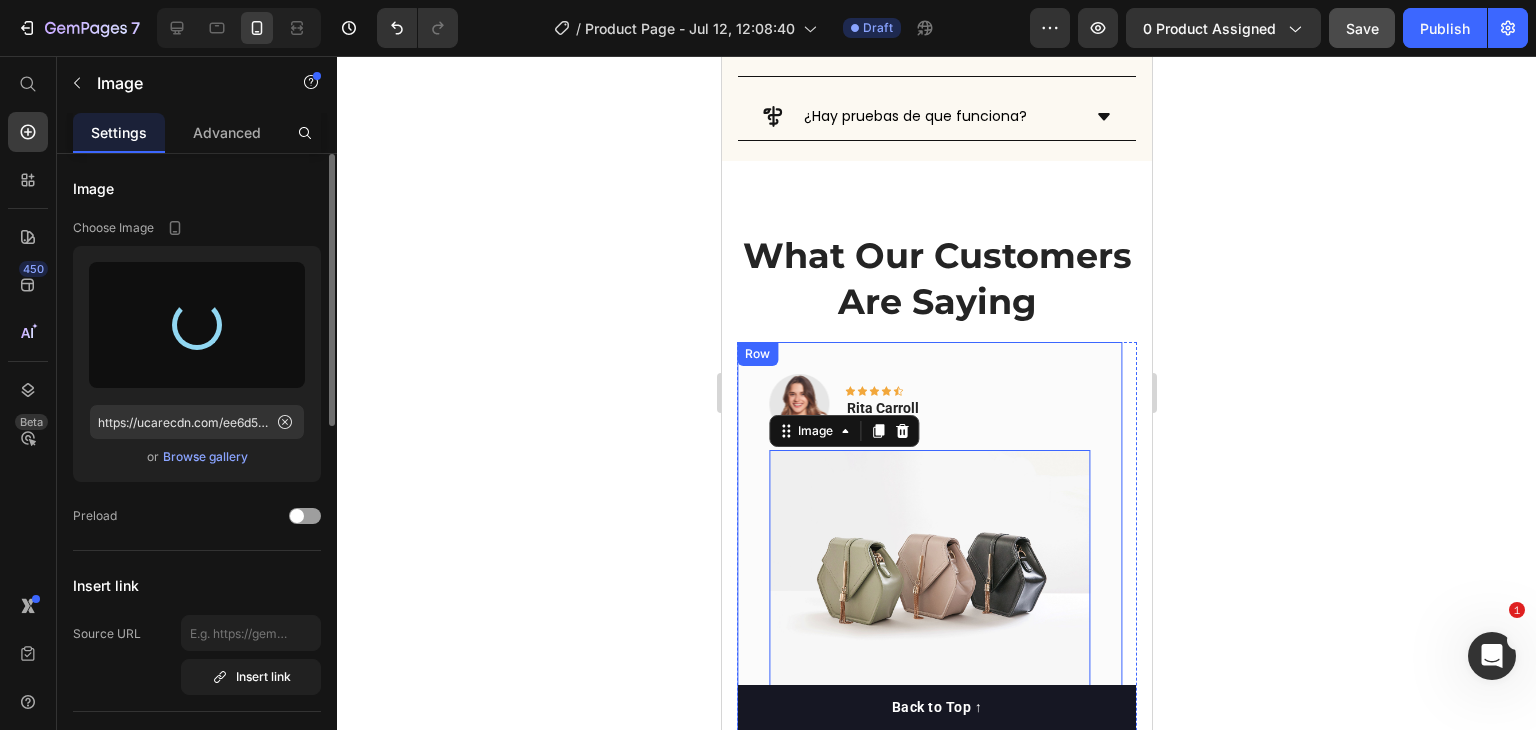 type on "https://cdn.shopify.com/s/files/1/0715/4417/6881/files/gempages_537365432890295376-4edfb31c-5440-4d13-822b-db37af664ffd.jpg" 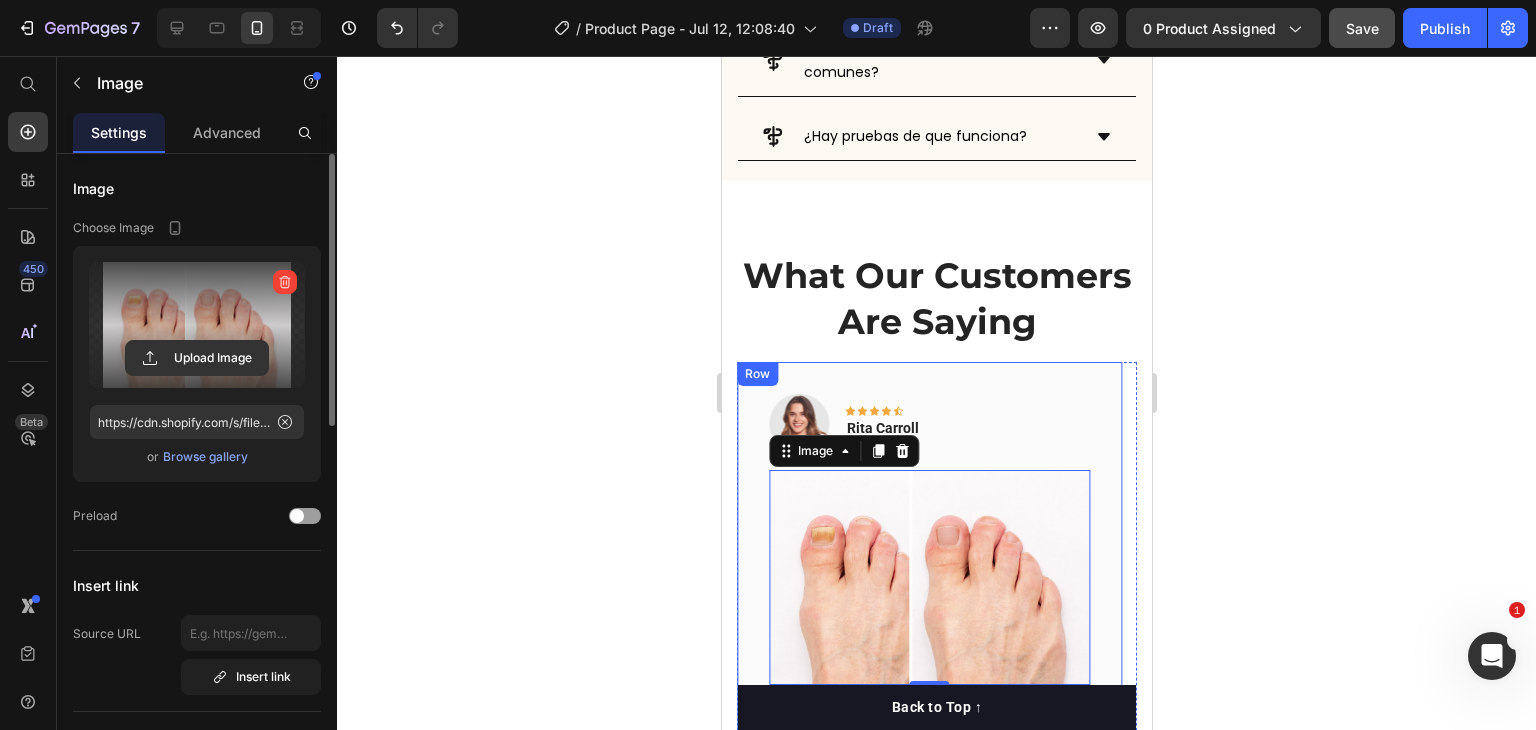 scroll, scrollTop: 1914, scrollLeft: 0, axis: vertical 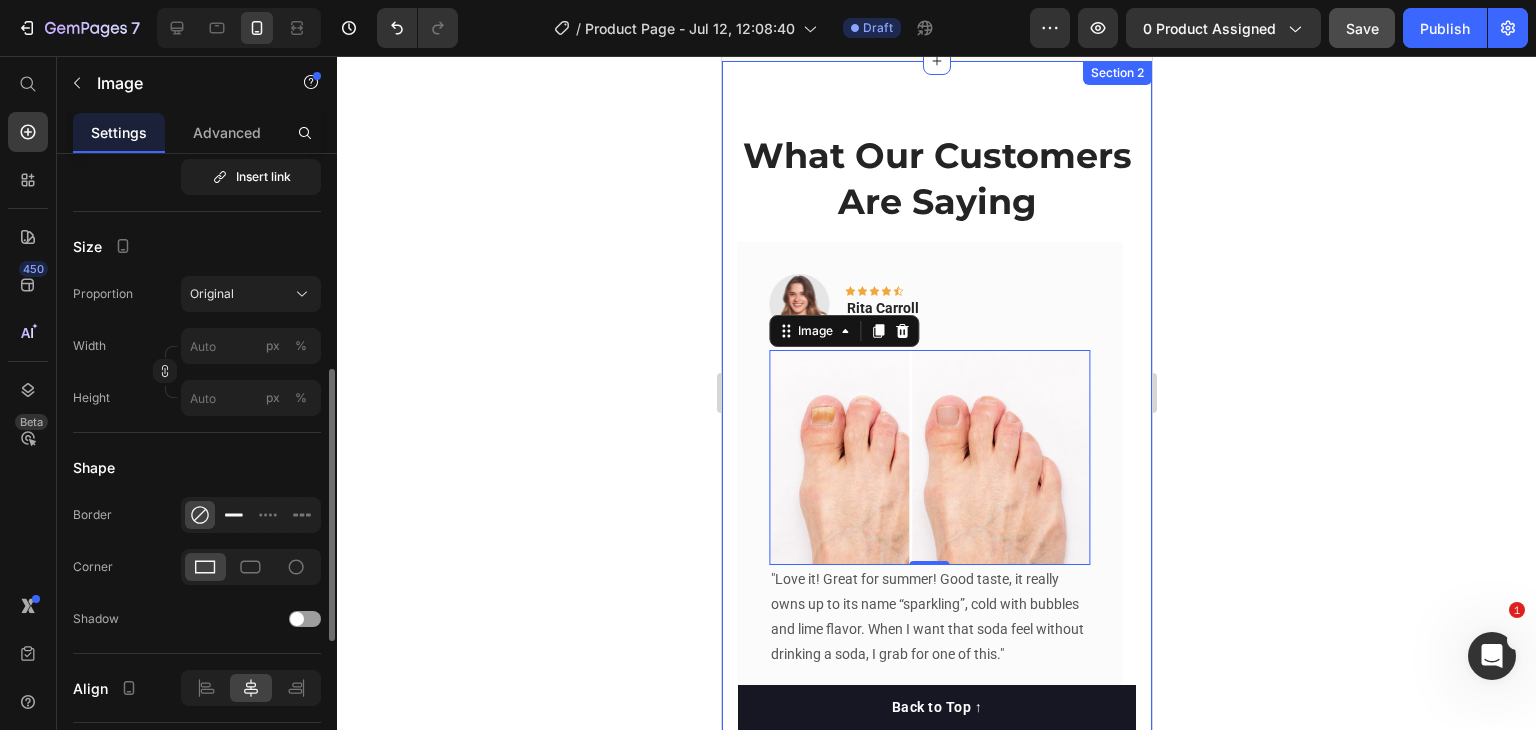 click 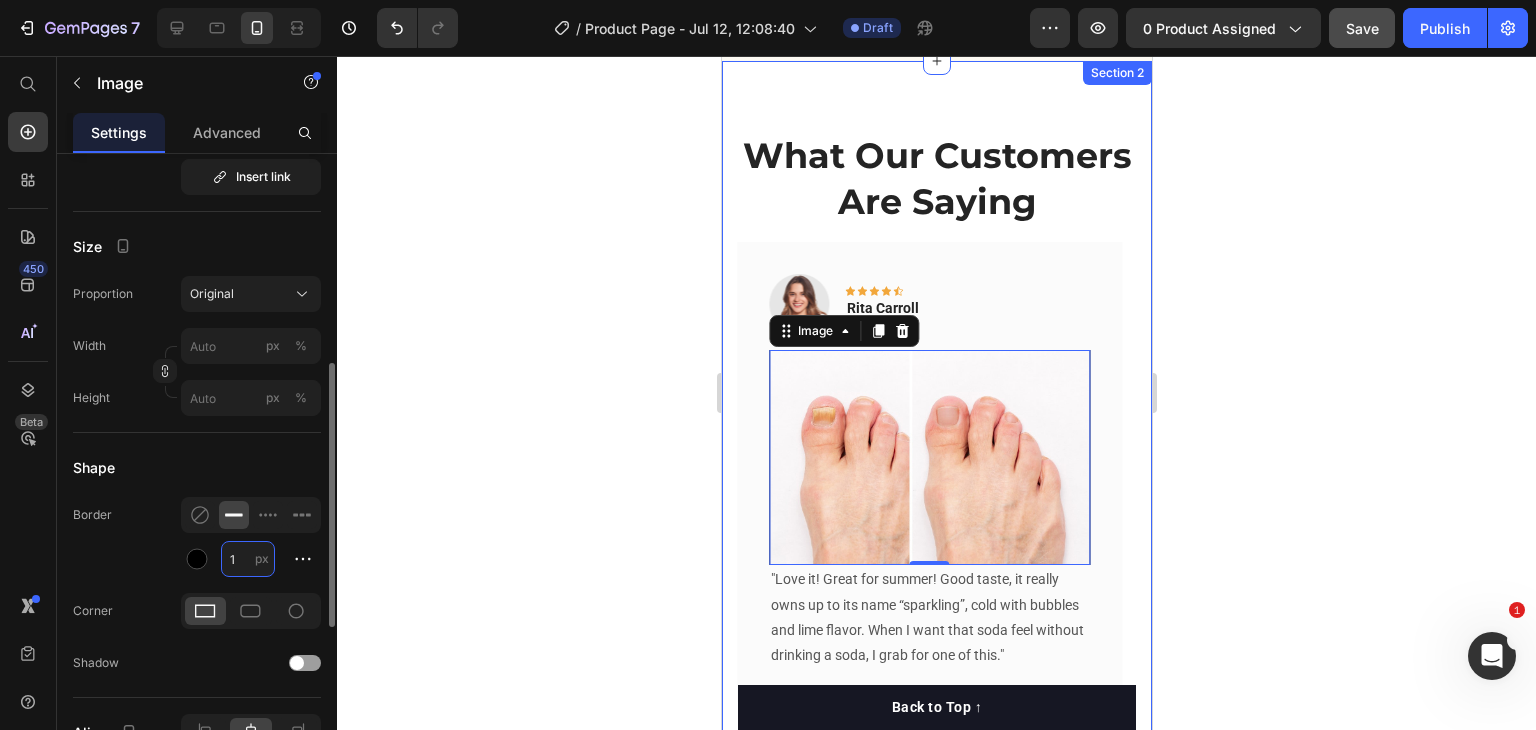 click on "1" at bounding box center [248, 559] 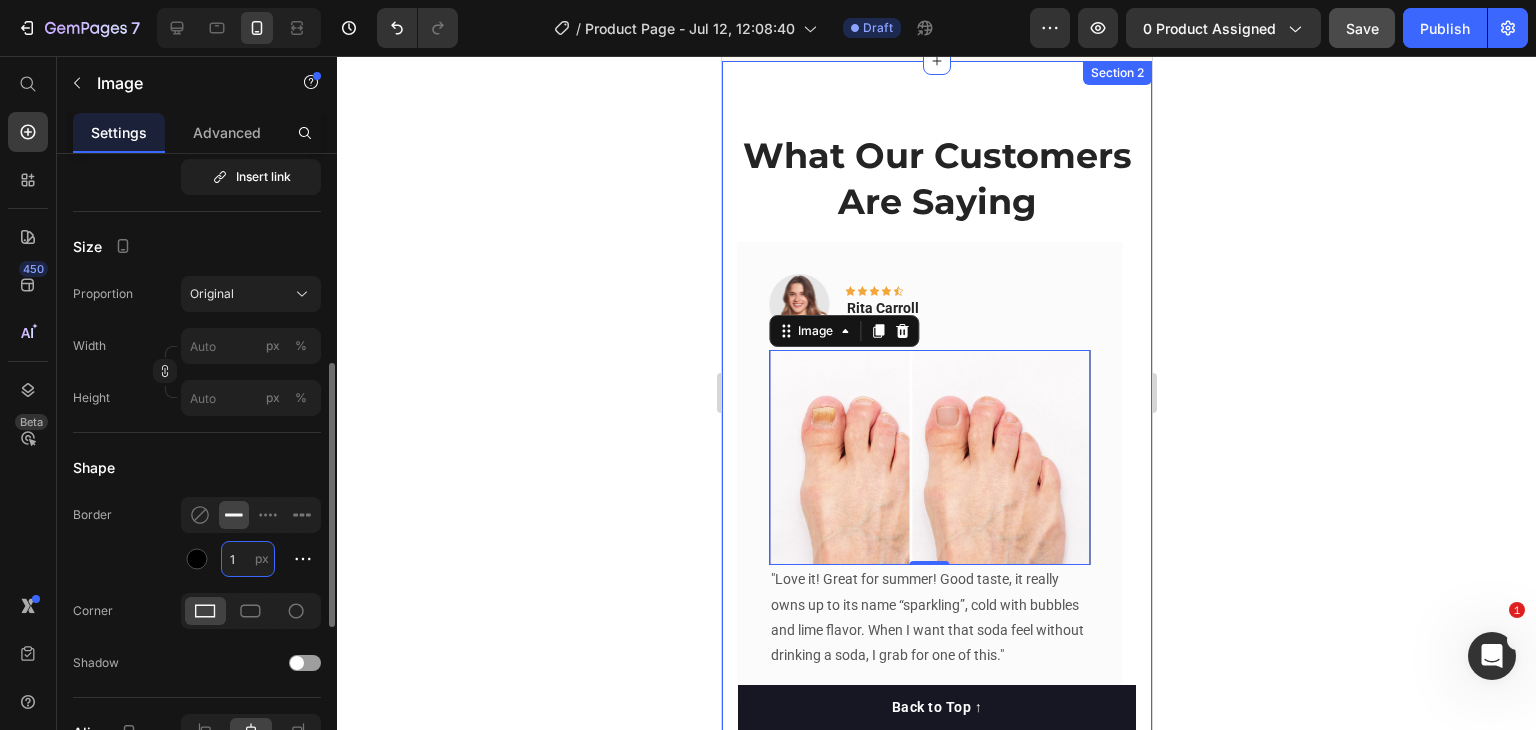 type on "2" 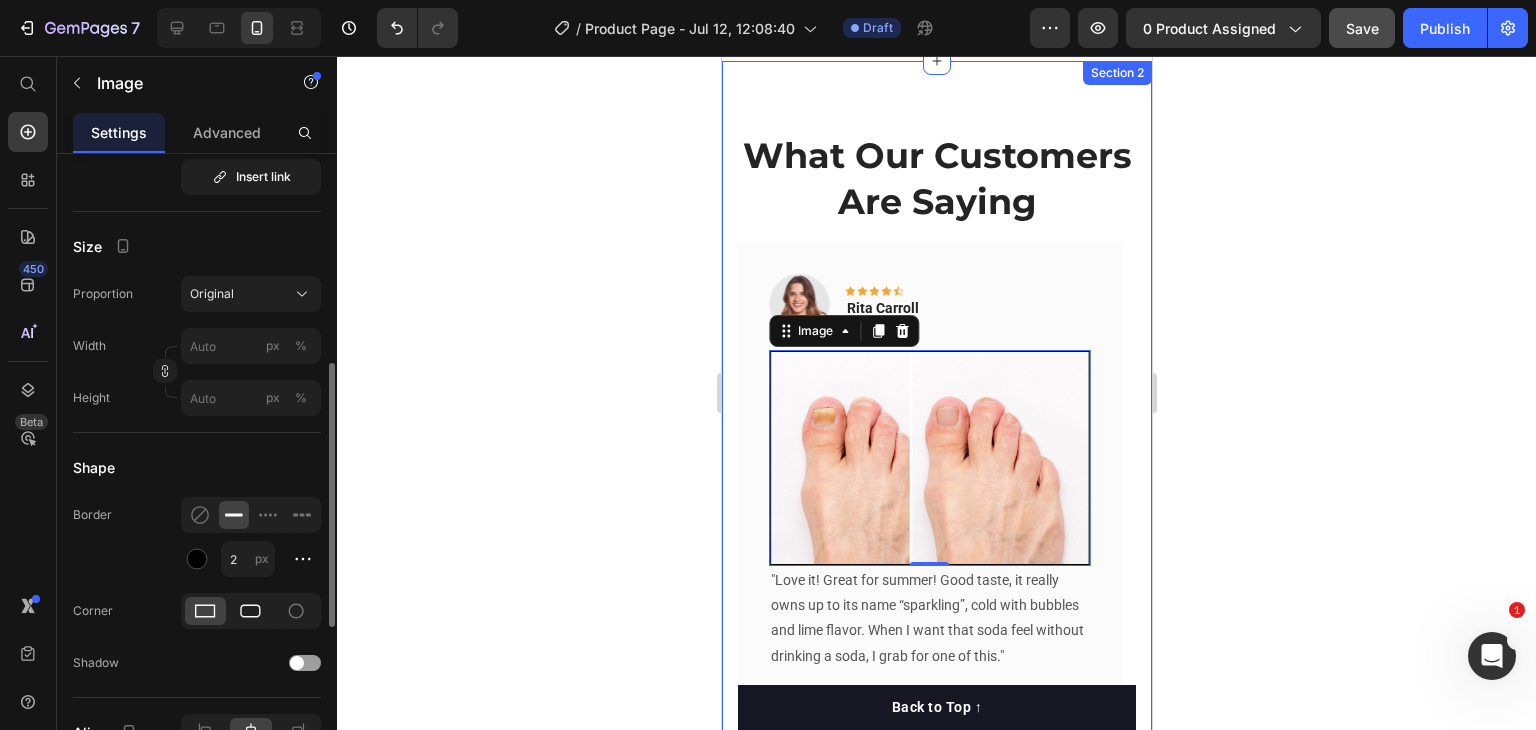 click 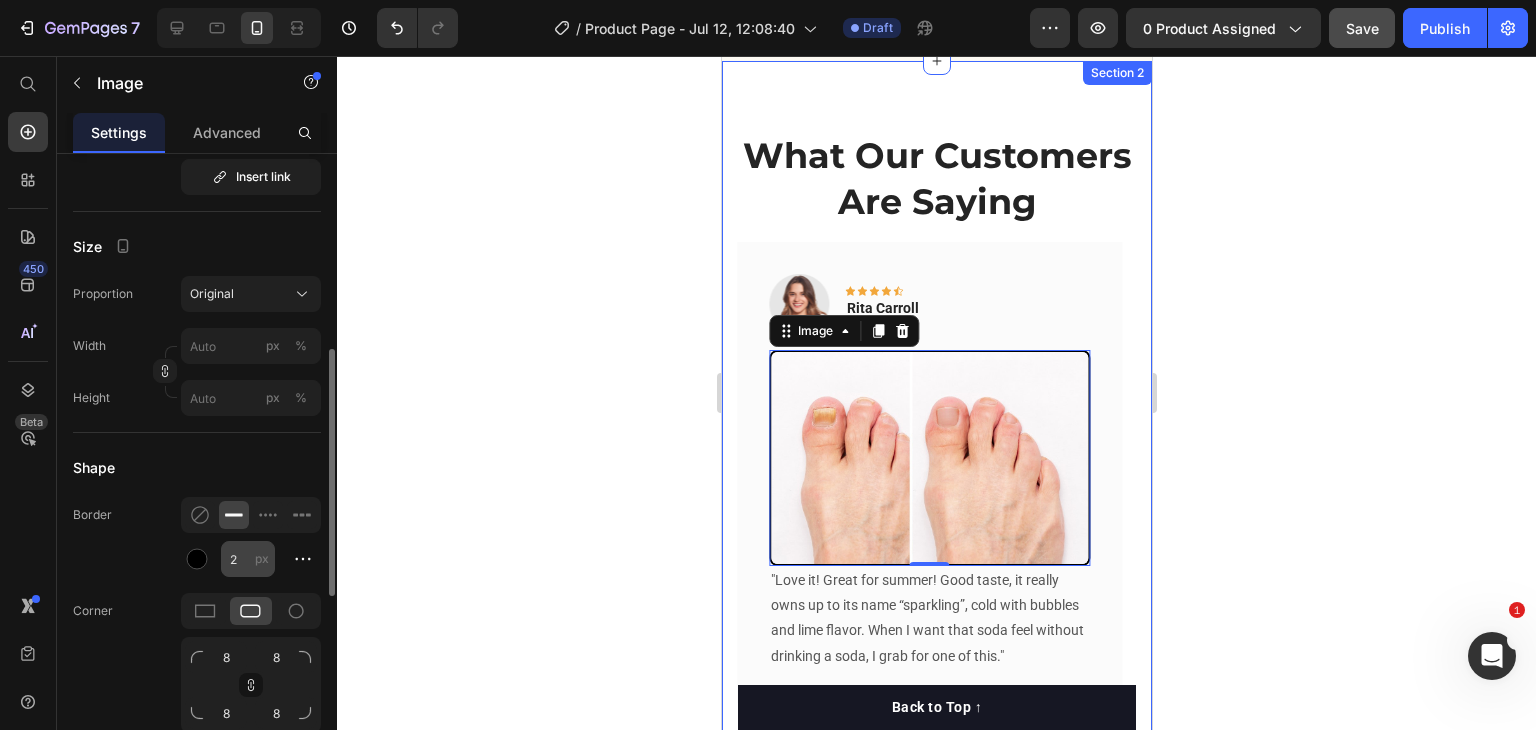 scroll, scrollTop: 600, scrollLeft: 0, axis: vertical 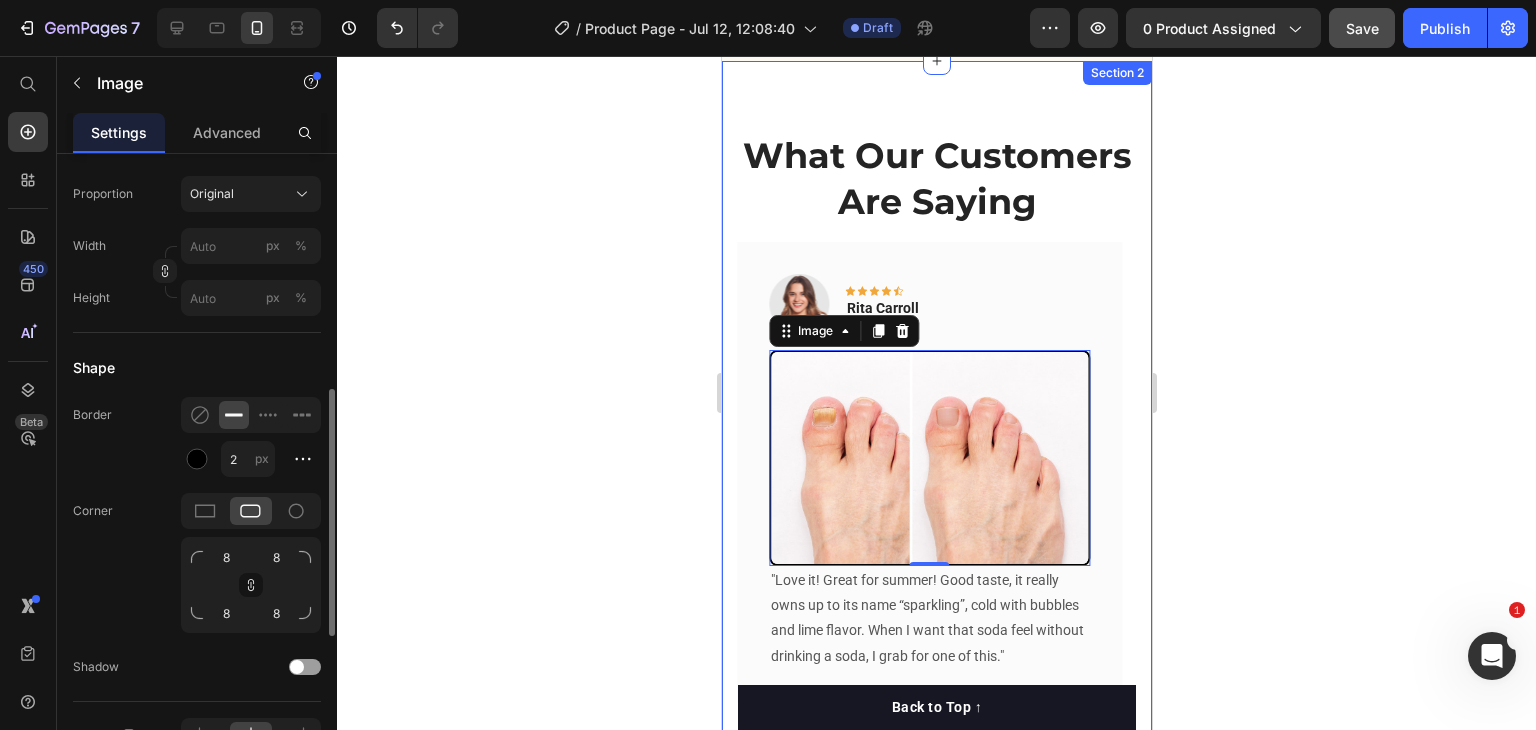 click at bounding box center [305, 557] 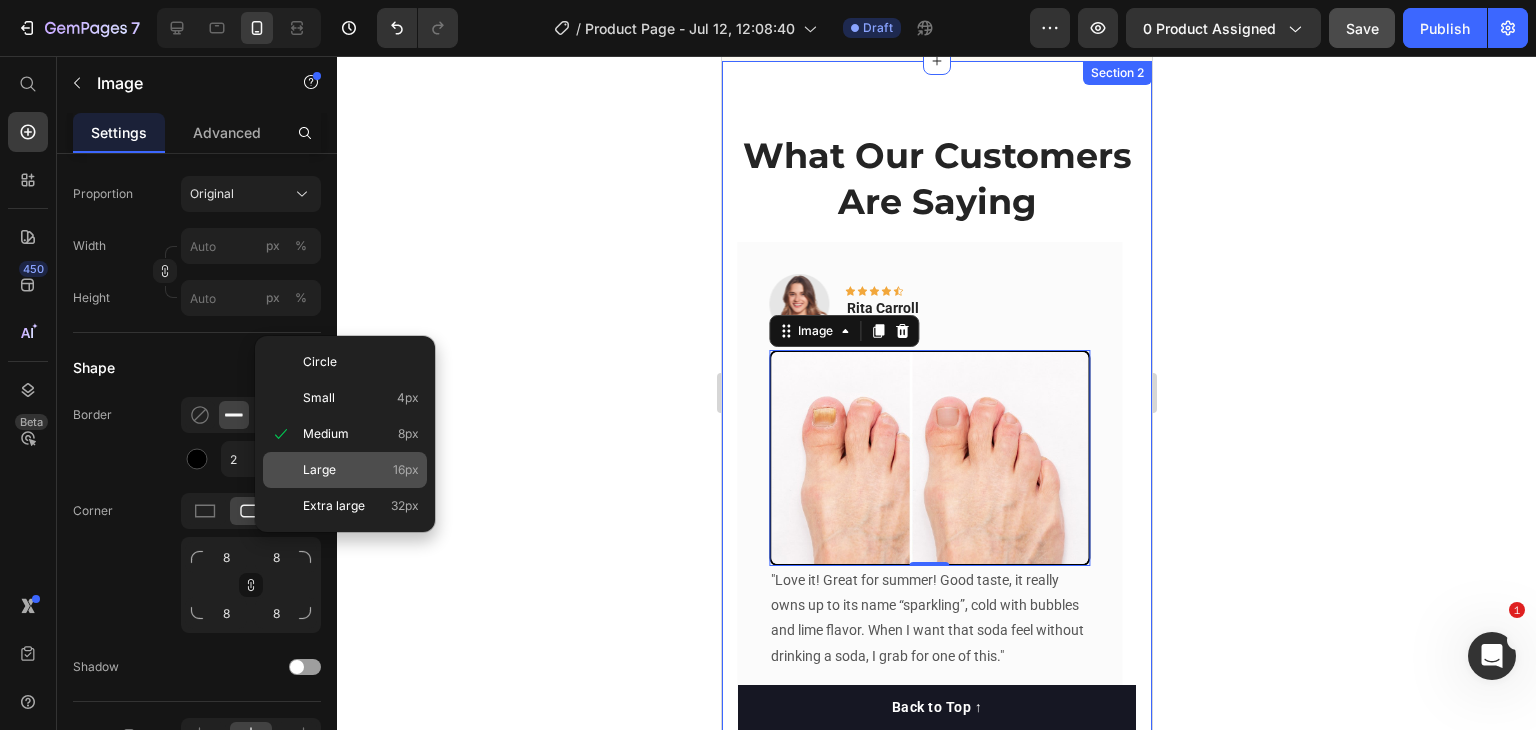 click on "Large" at bounding box center [319, 470] 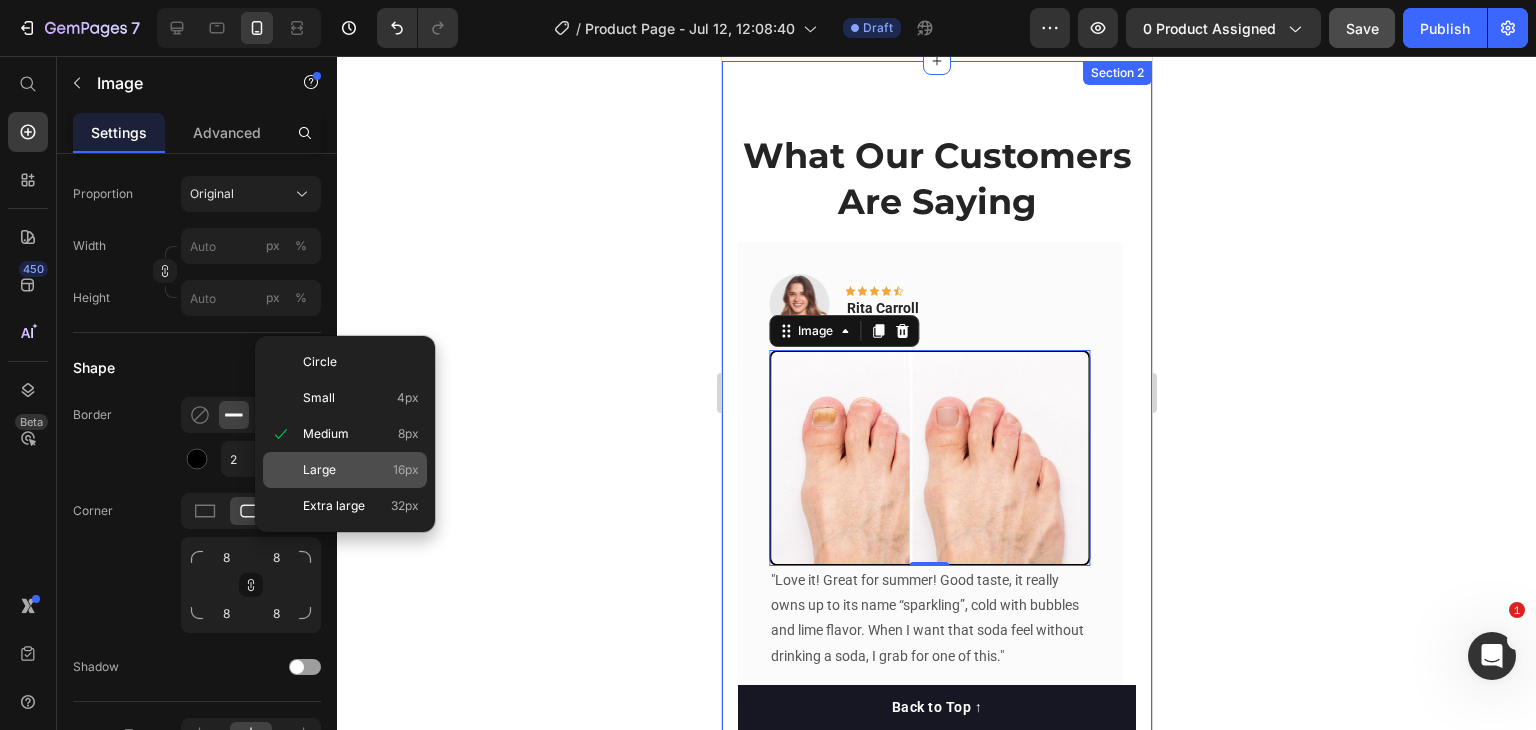 type on "16" 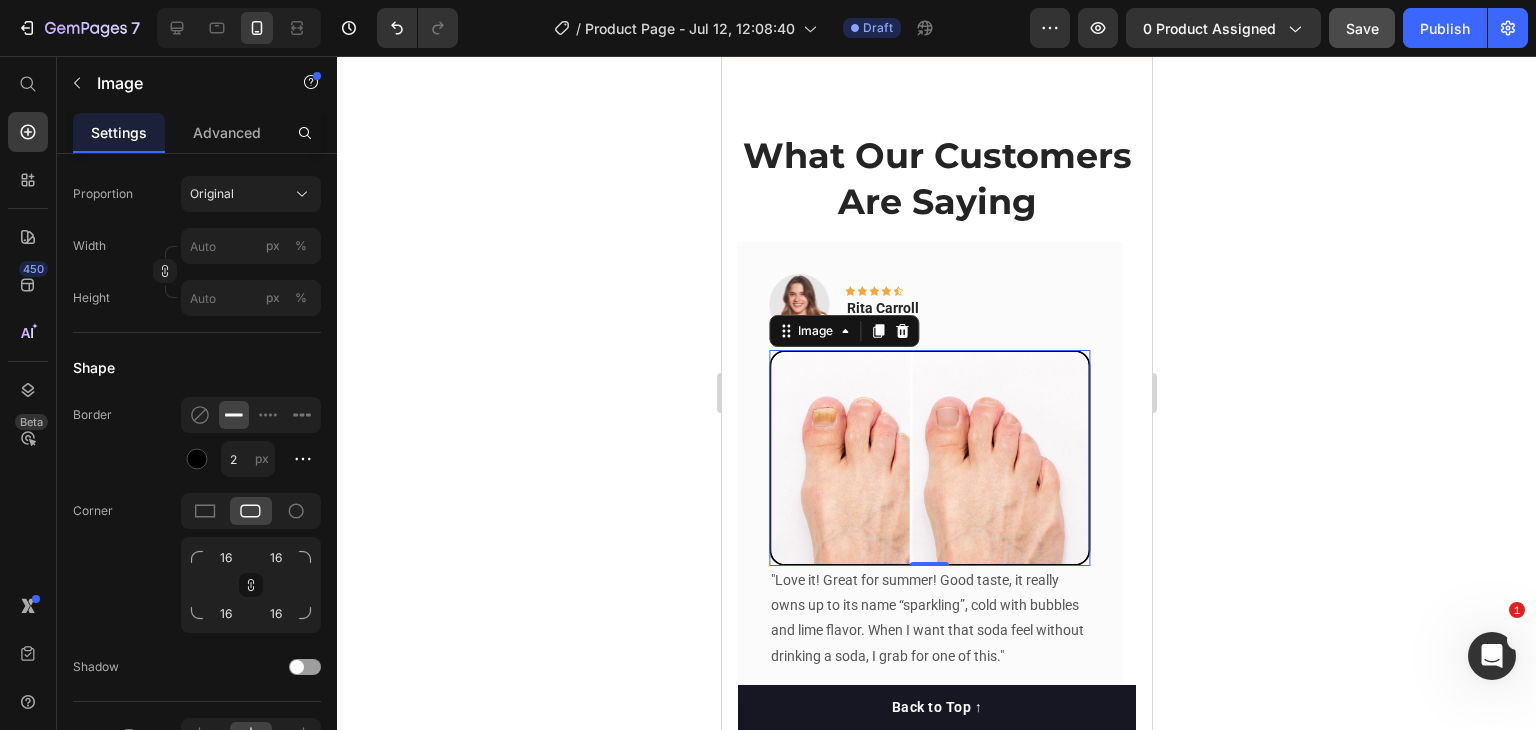 click 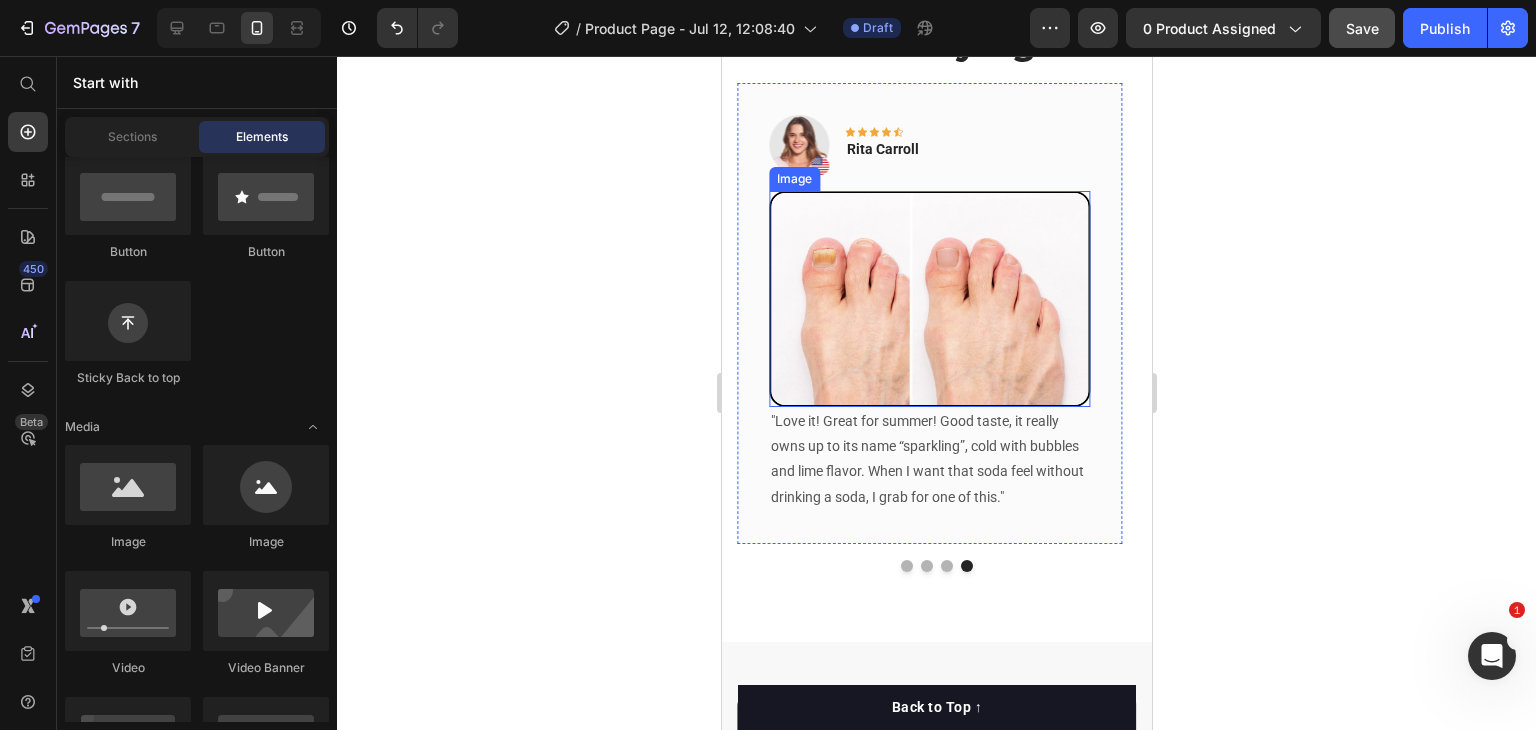 scroll, scrollTop: 2114, scrollLeft: 0, axis: vertical 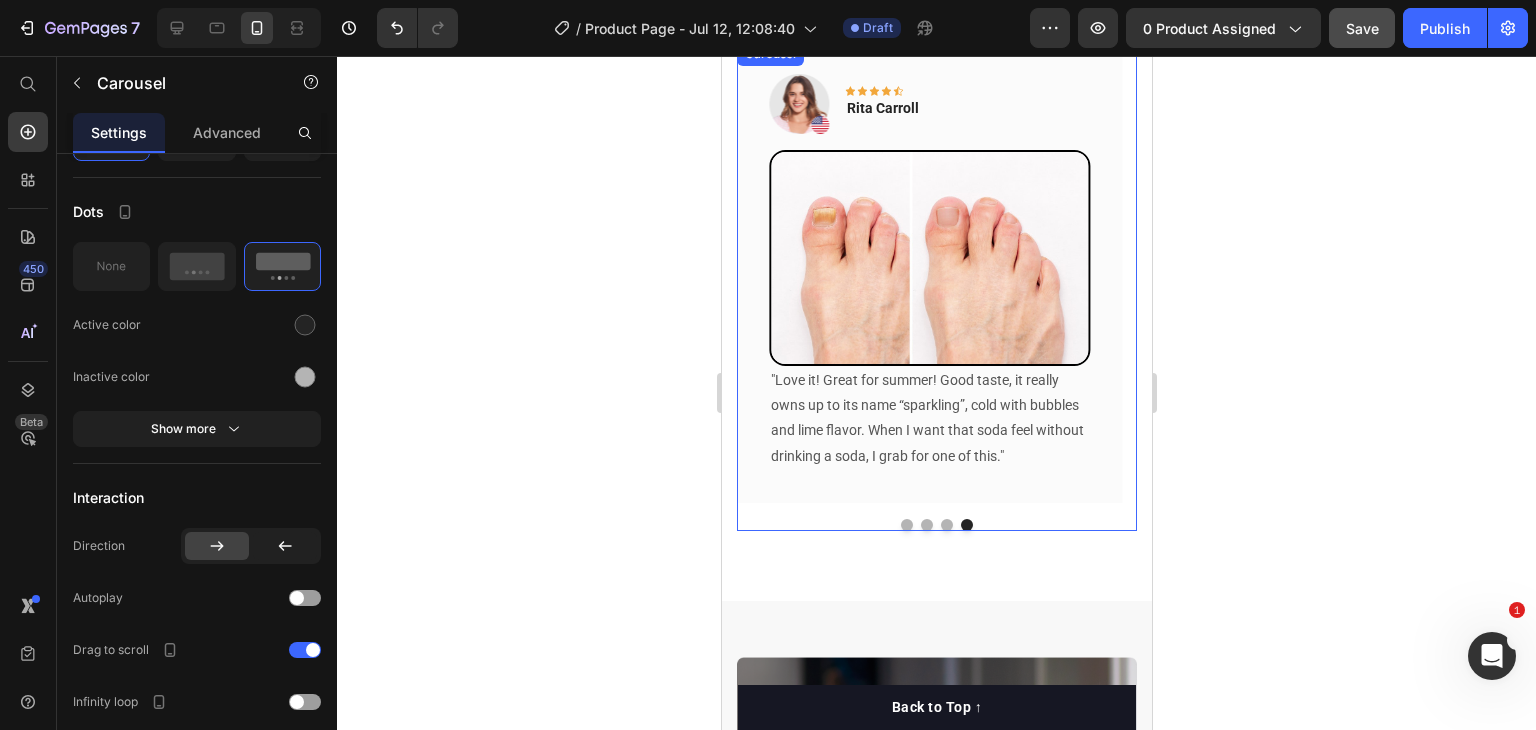 click on "Image
Icon
Icon
Icon
Icon
Icon Row [NAME] [LAST] Text block Row Image "Love it! Great for summer! Good taste, it really owns up to its name “sparkling”, cold with bubbles and lime flavor. When I want that soda feel without drinking a soda, I grab for one of this." Text block Row Image
Icon
Icon
Icon
Icon
Icon Row [NAME] [LAST] Text block Row Image "I have been looking for this flavor online for like ever and I am so happy that I found it finally! I’m so in love with this, it really is a great tasting water, super fast shipping.  Thanks." Text block Row Image
Icon
Icon
Icon
Icon
Icon Row [NAME] [LAST] Text block Row and delicious." Text block                Title Line (P) Images & Gallery Lensa™ (P) Title €49,99 (P) Price €89,99 (P) Price Row Buy Now Product Row" at bounding box center [936, 286] 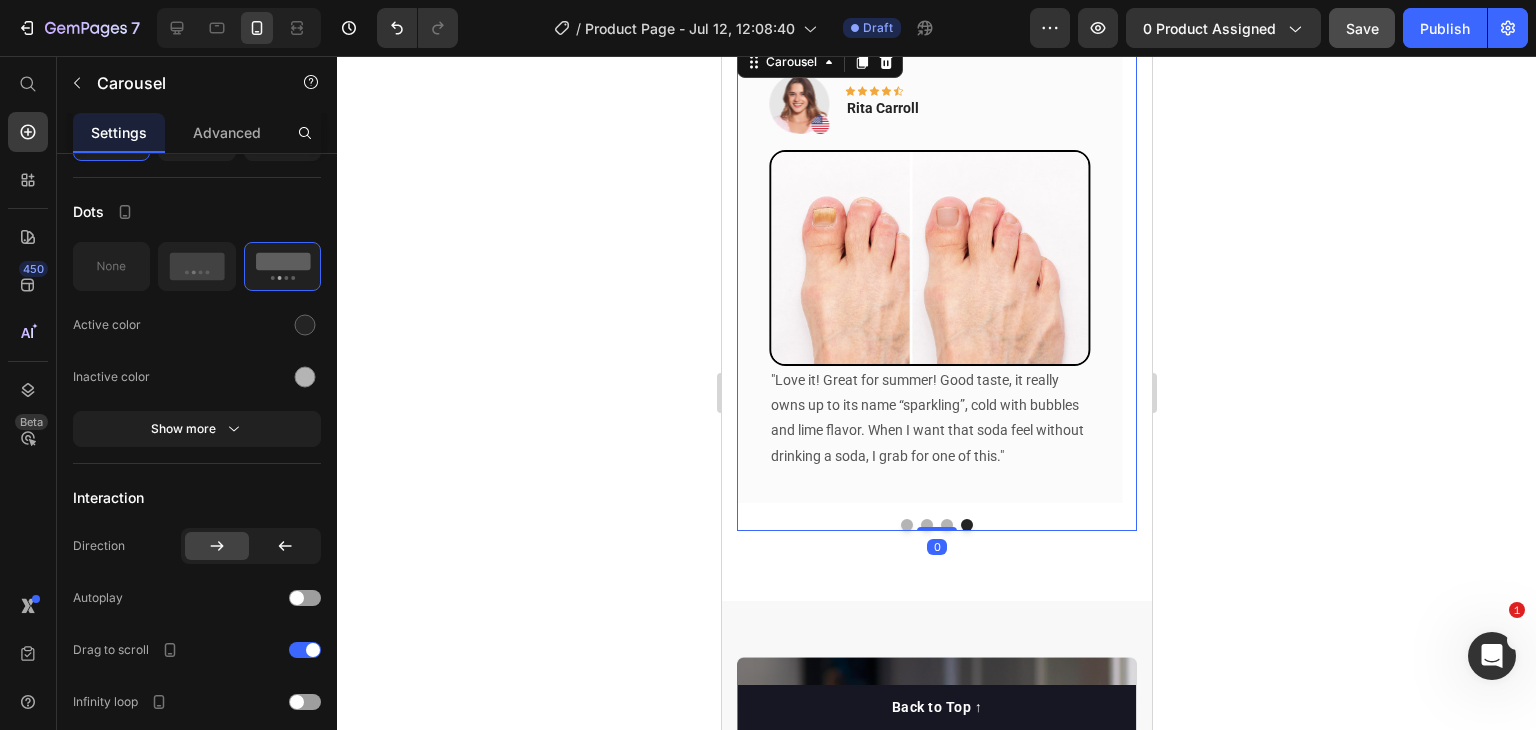 scroll, scrollTop: 0, scrollLeft: 0, axis: both 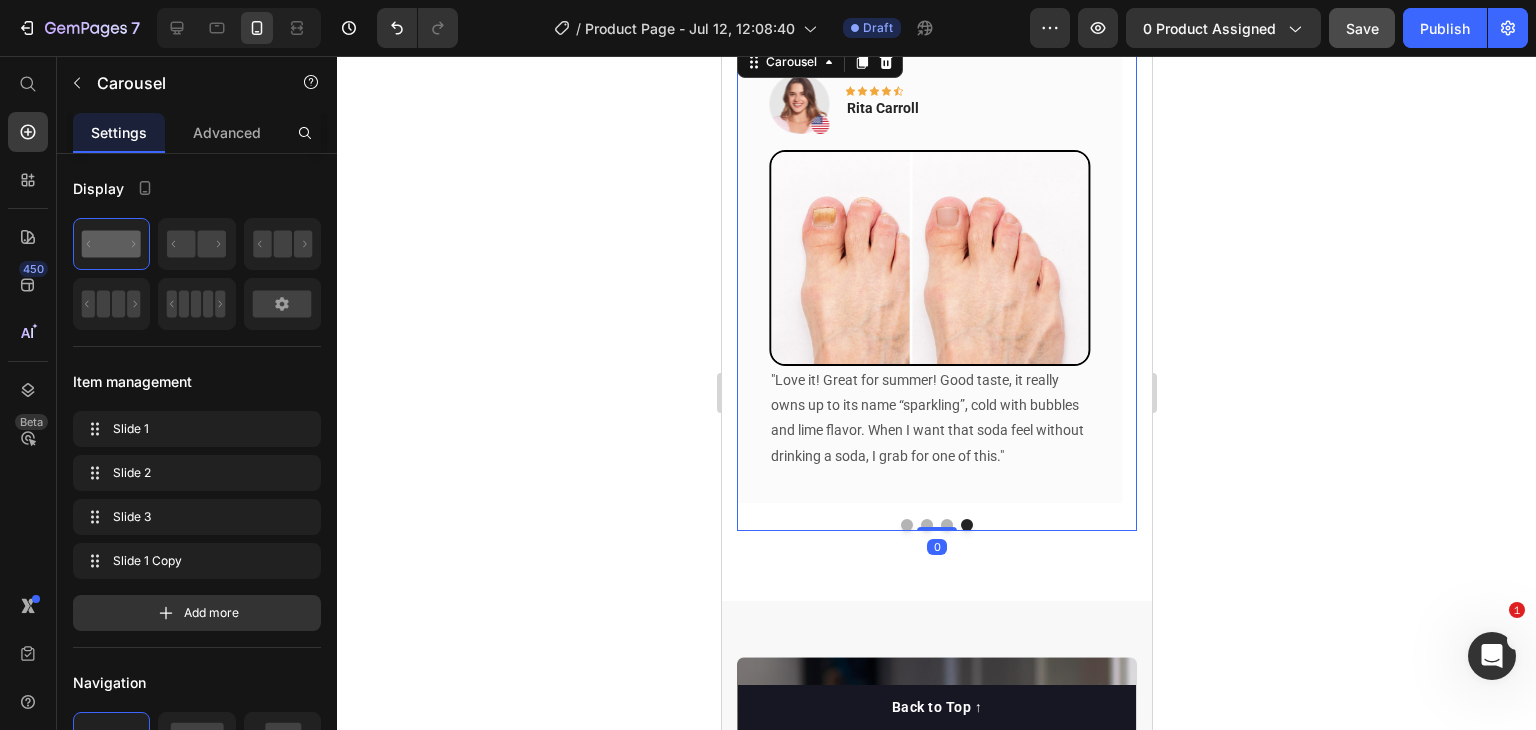 click at bounding box center (946, 525) 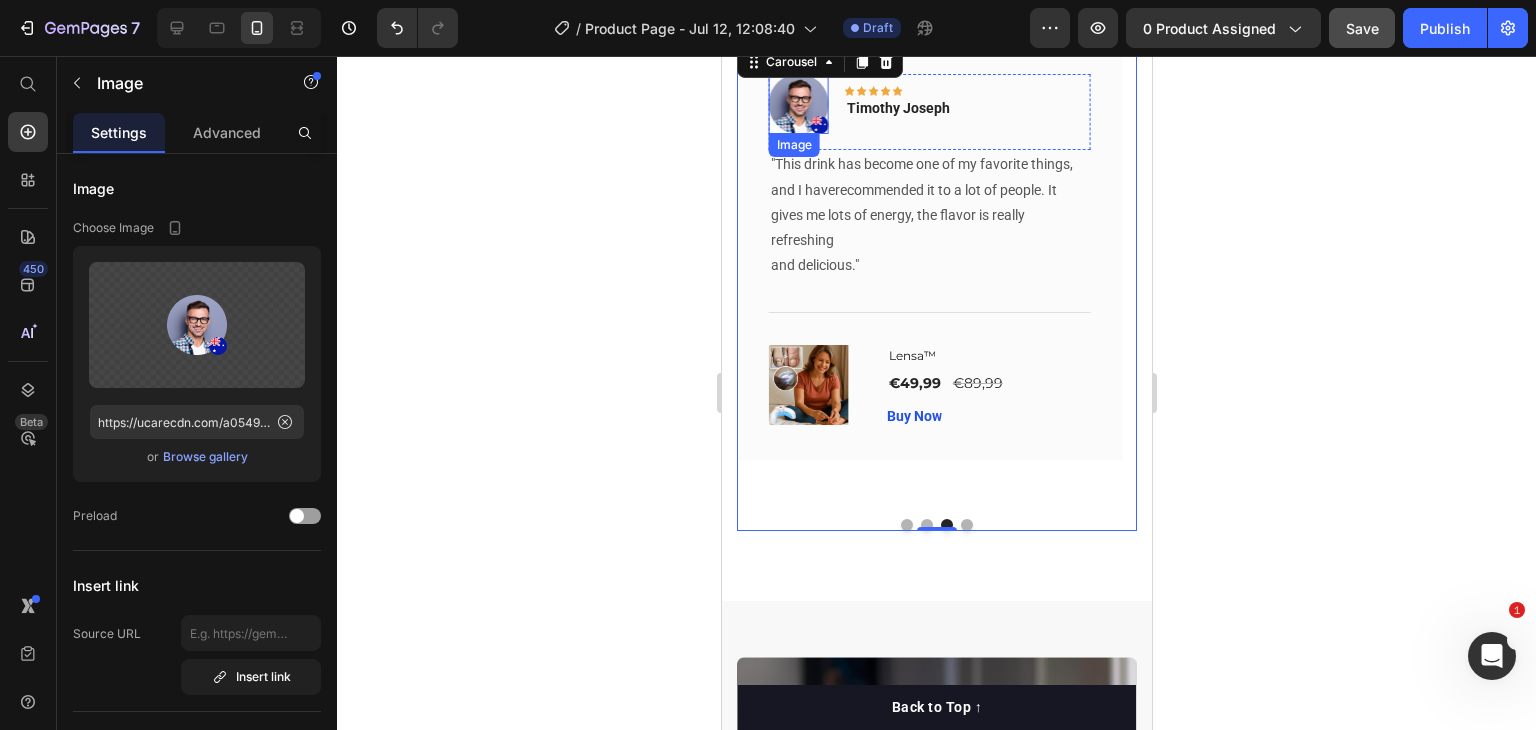 click at bounding box center [798, 104] 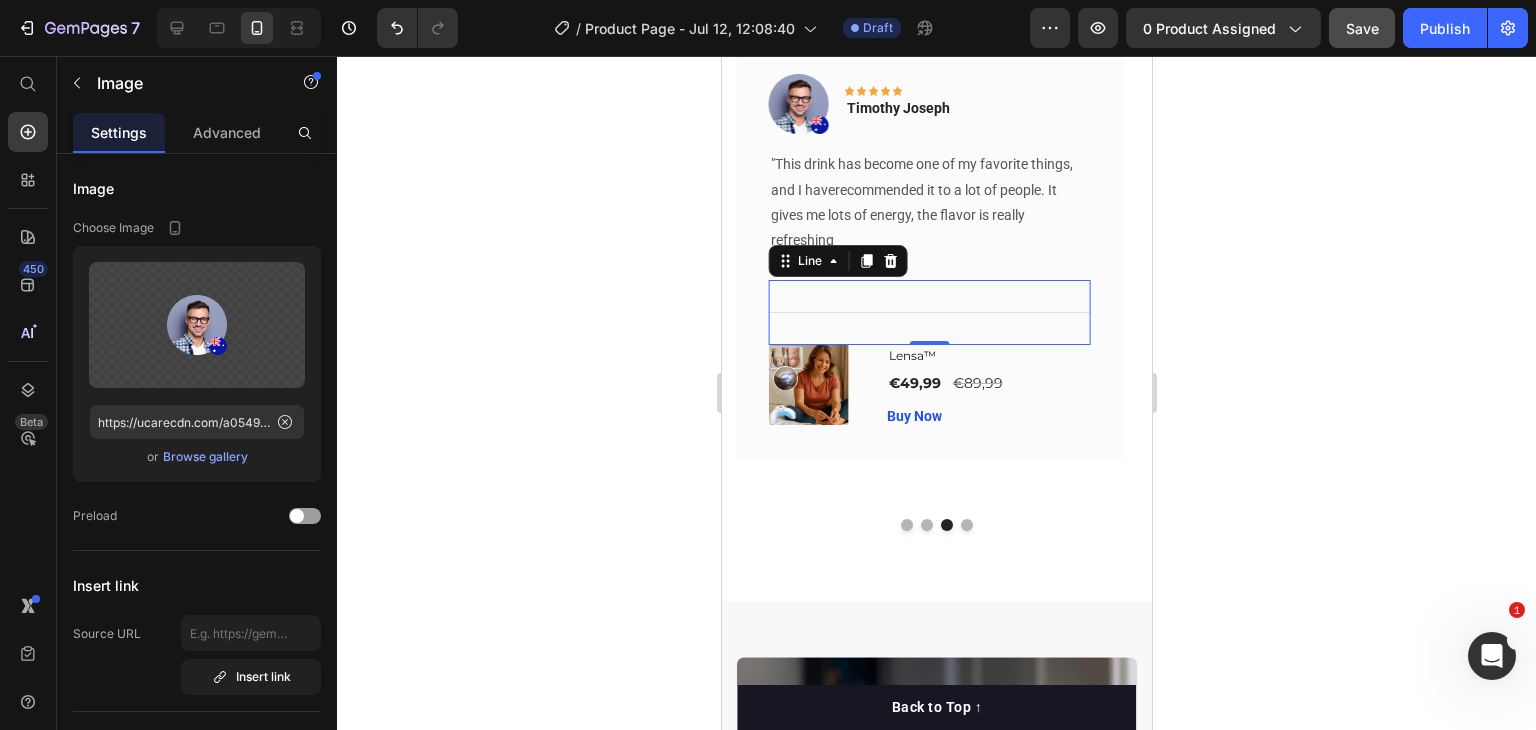 click on "Title Line   0" at bounding box center [928, 312] 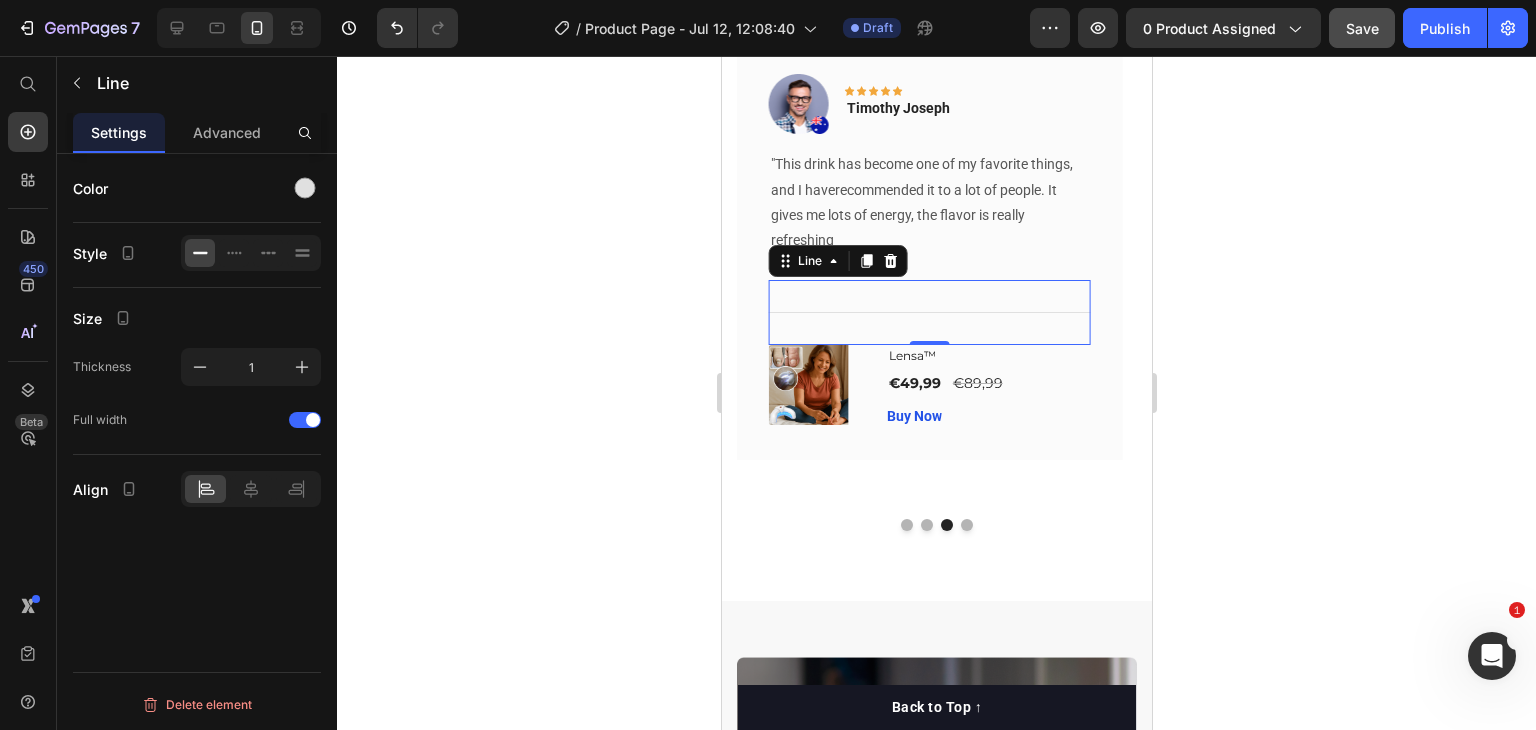 click on "Title Line   0" at bounding box center [928, 312] 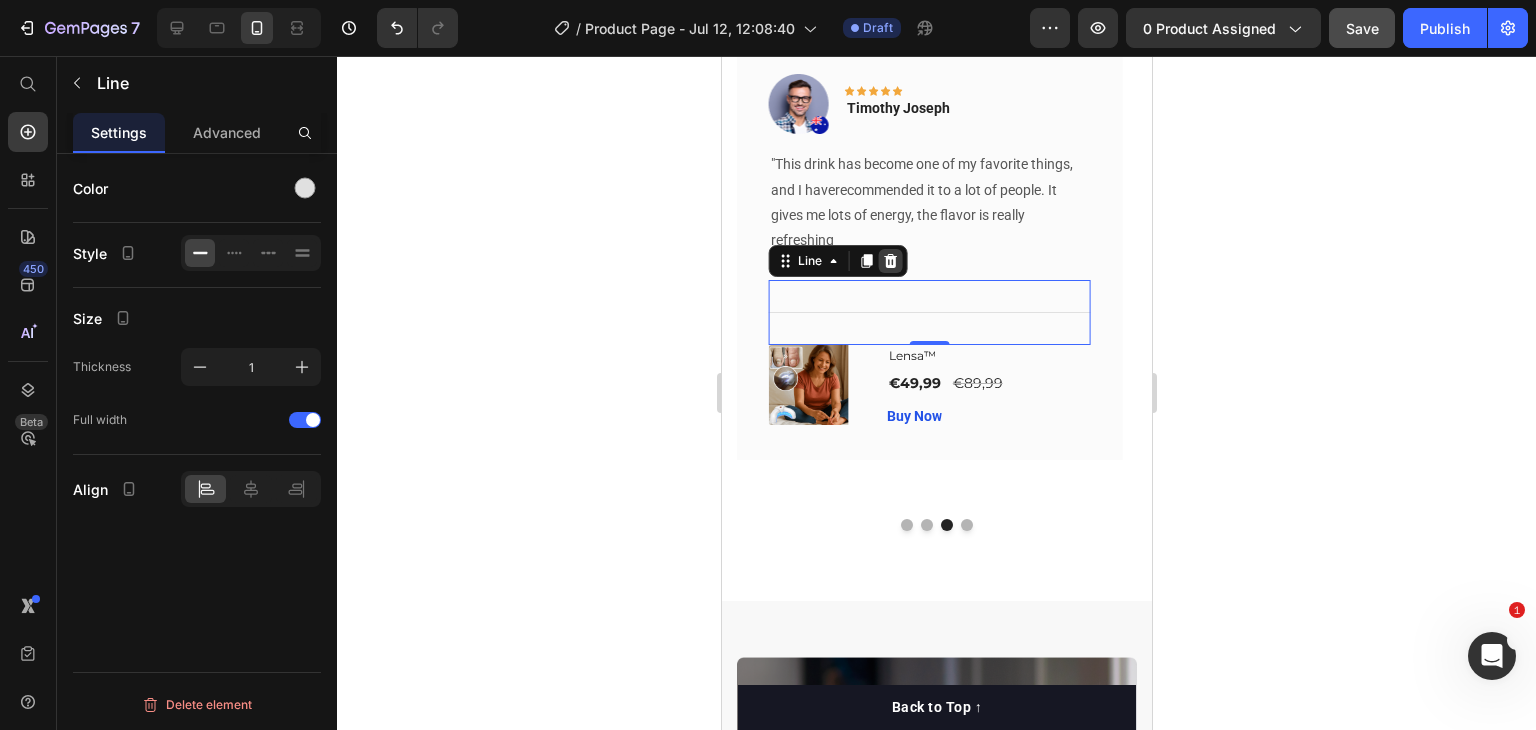 click 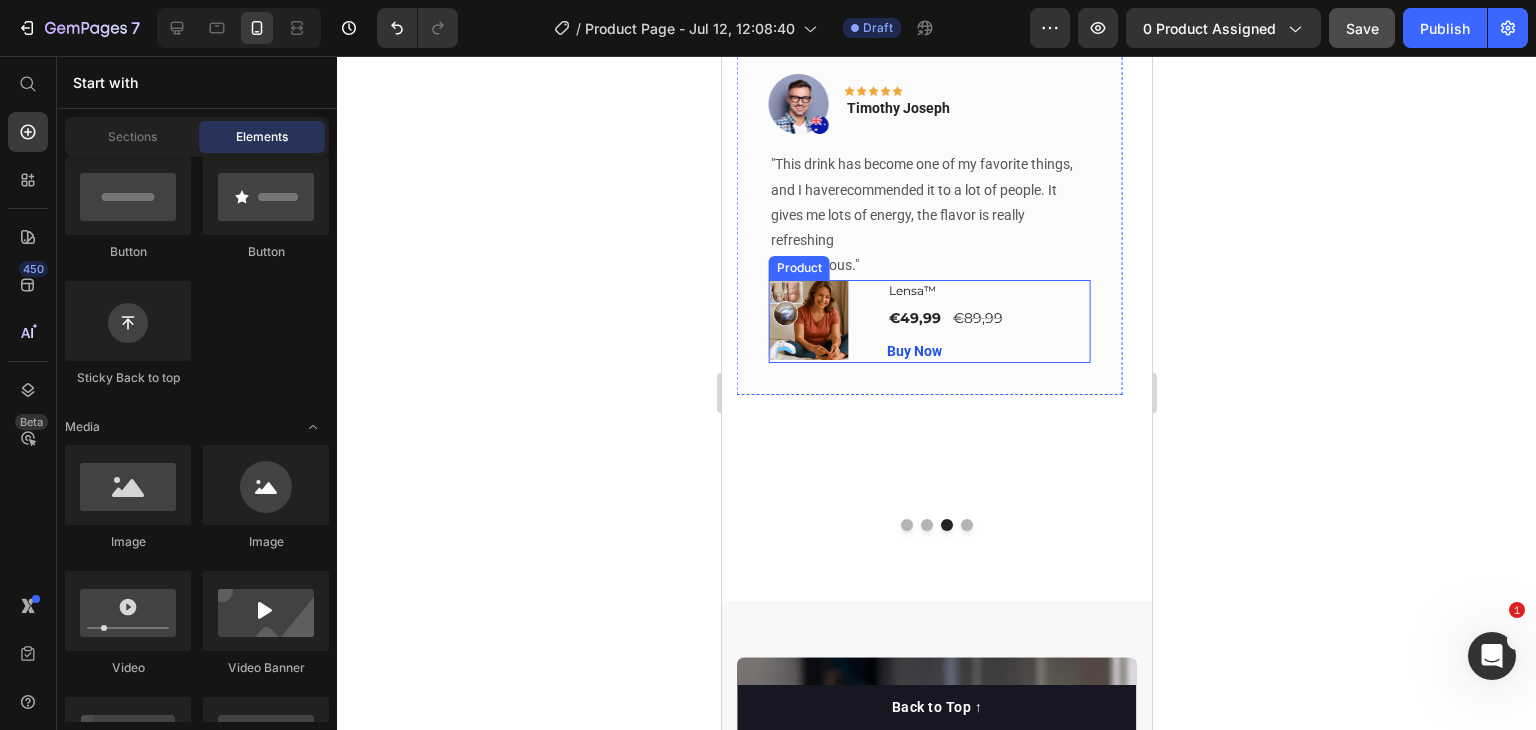 click on "(P) Images & Gallery Lensa™ (P) Title €49,99 (P) Price €89,99 (P) Price Row Buy Now (P) Cart Button Product" at bounding box center [928, 321] 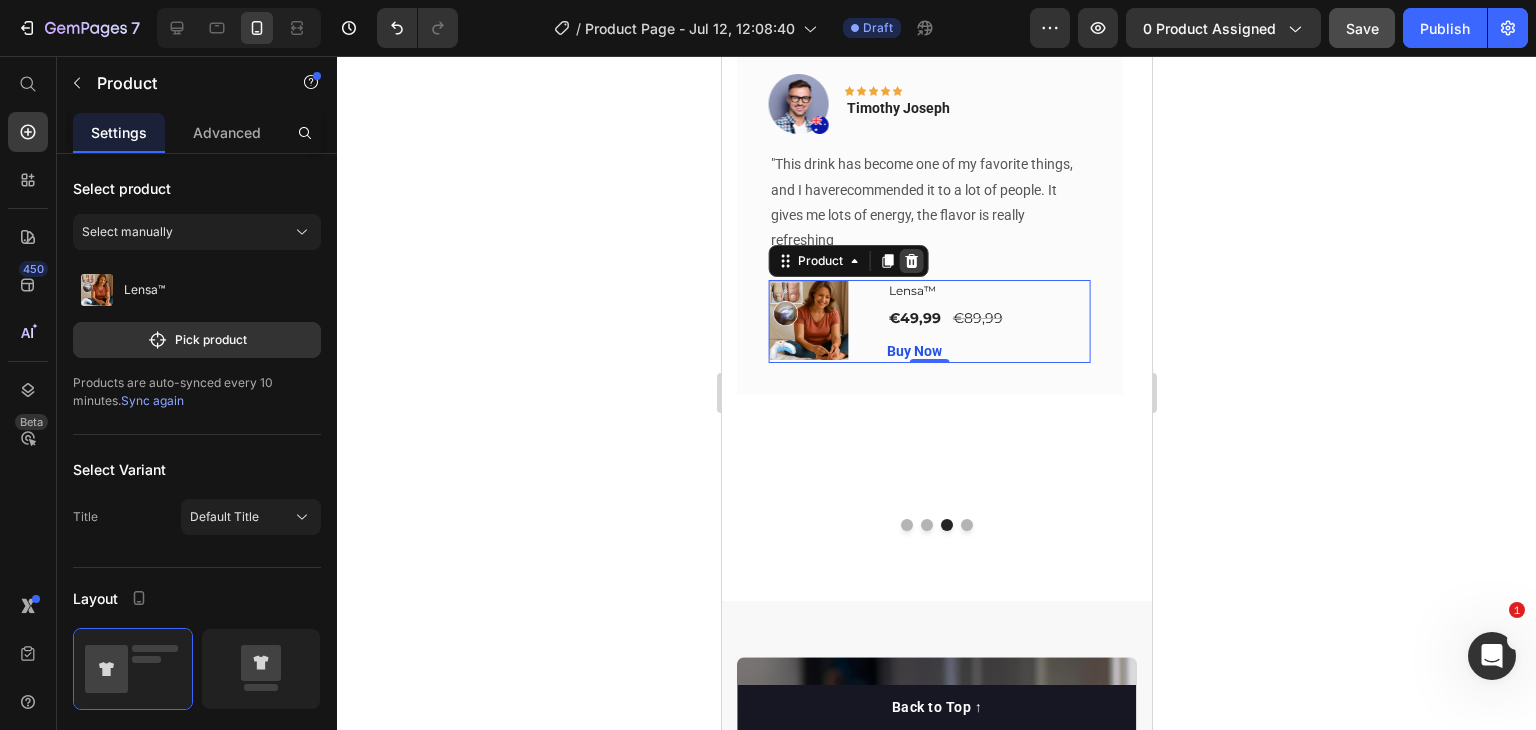 click 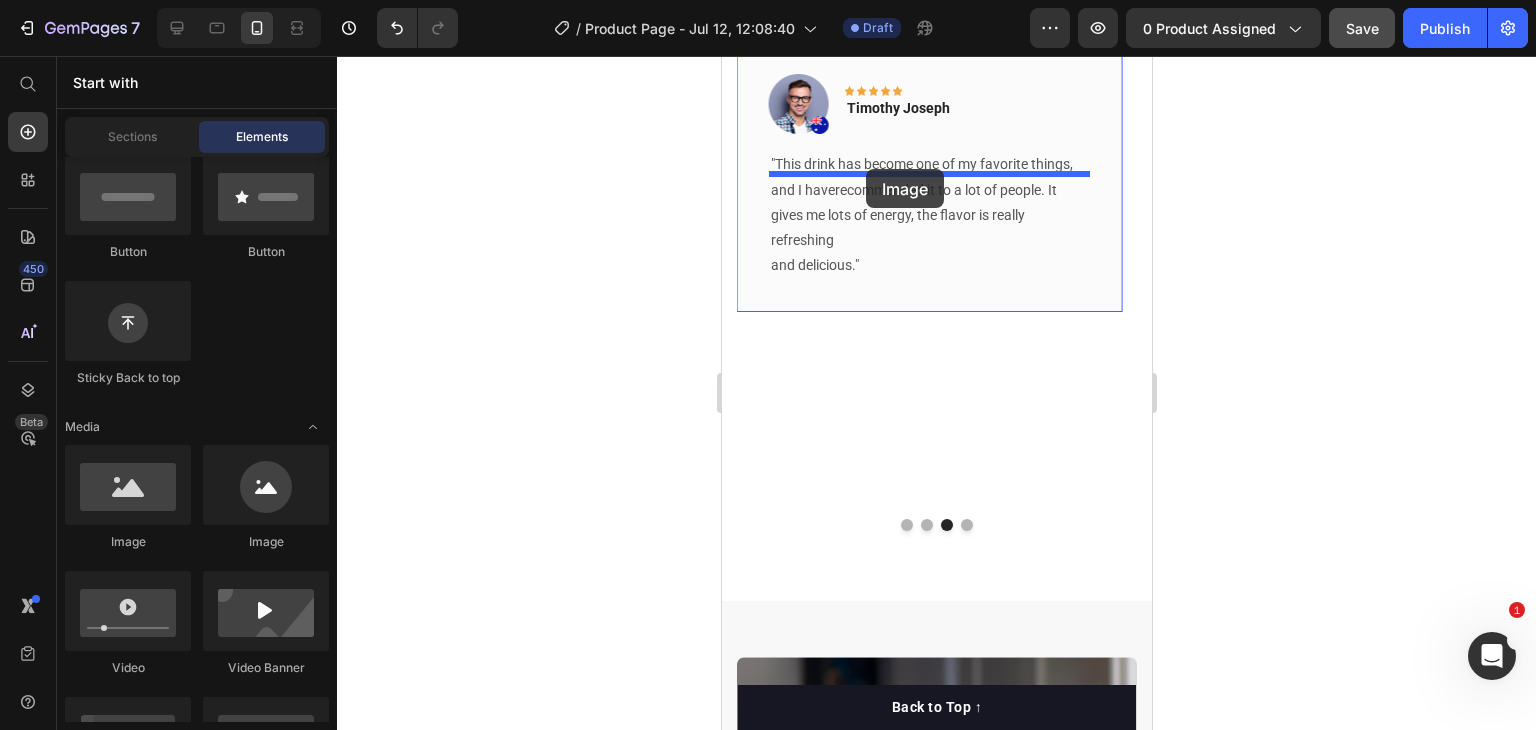 drag, startPoint x: 833, startPoint y: 534, endPoint x: 865, endPoint y: 169, distance: 366.40005 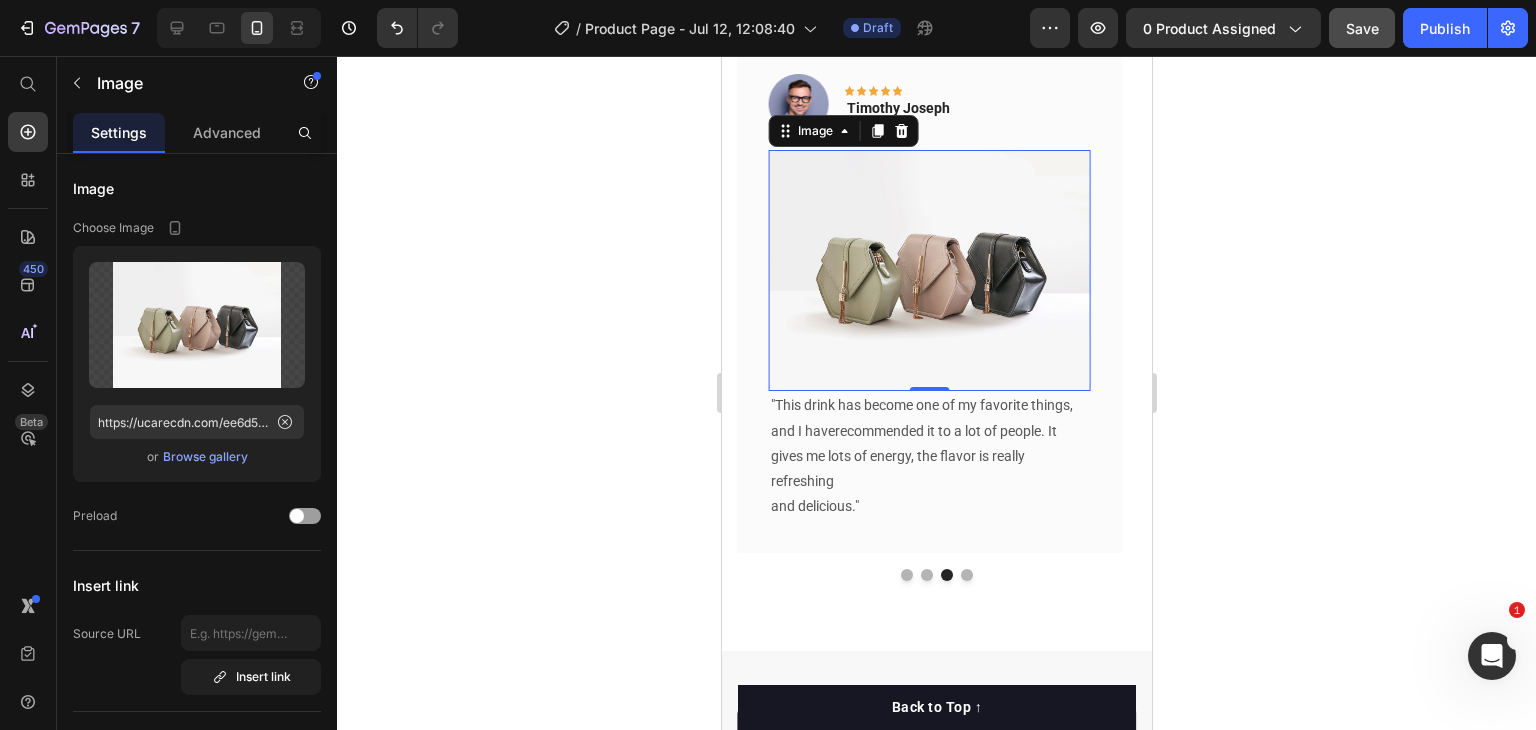 click at bounding box center (928, 270) 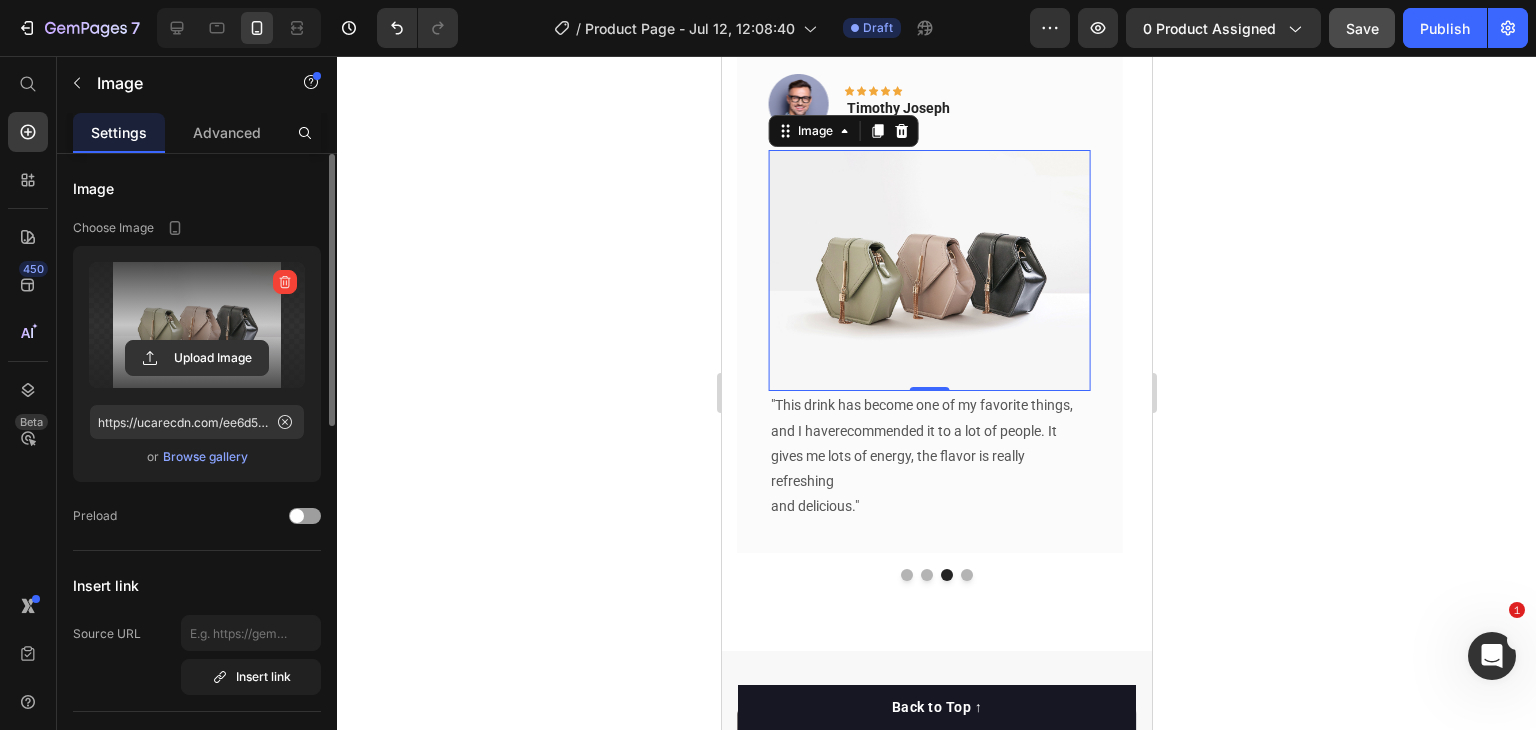 click at bounding box center [197, 325] 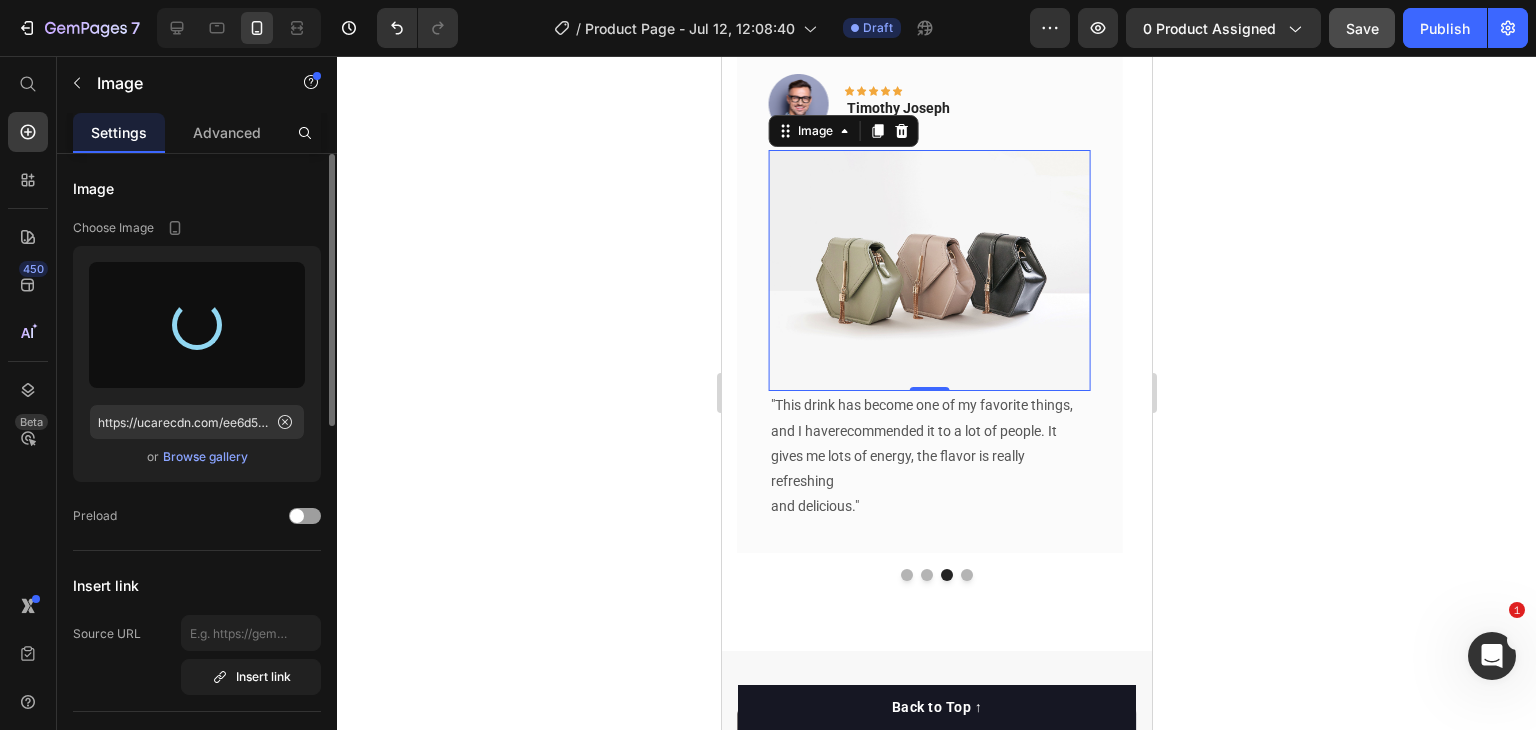 type on "https://cdn.shopify.com/s/files/1/0715/4417/6881/files/gempages_537365432890295376-f652ccfb-0a0d-4b74-b2be-1b78b1ecb700.png" 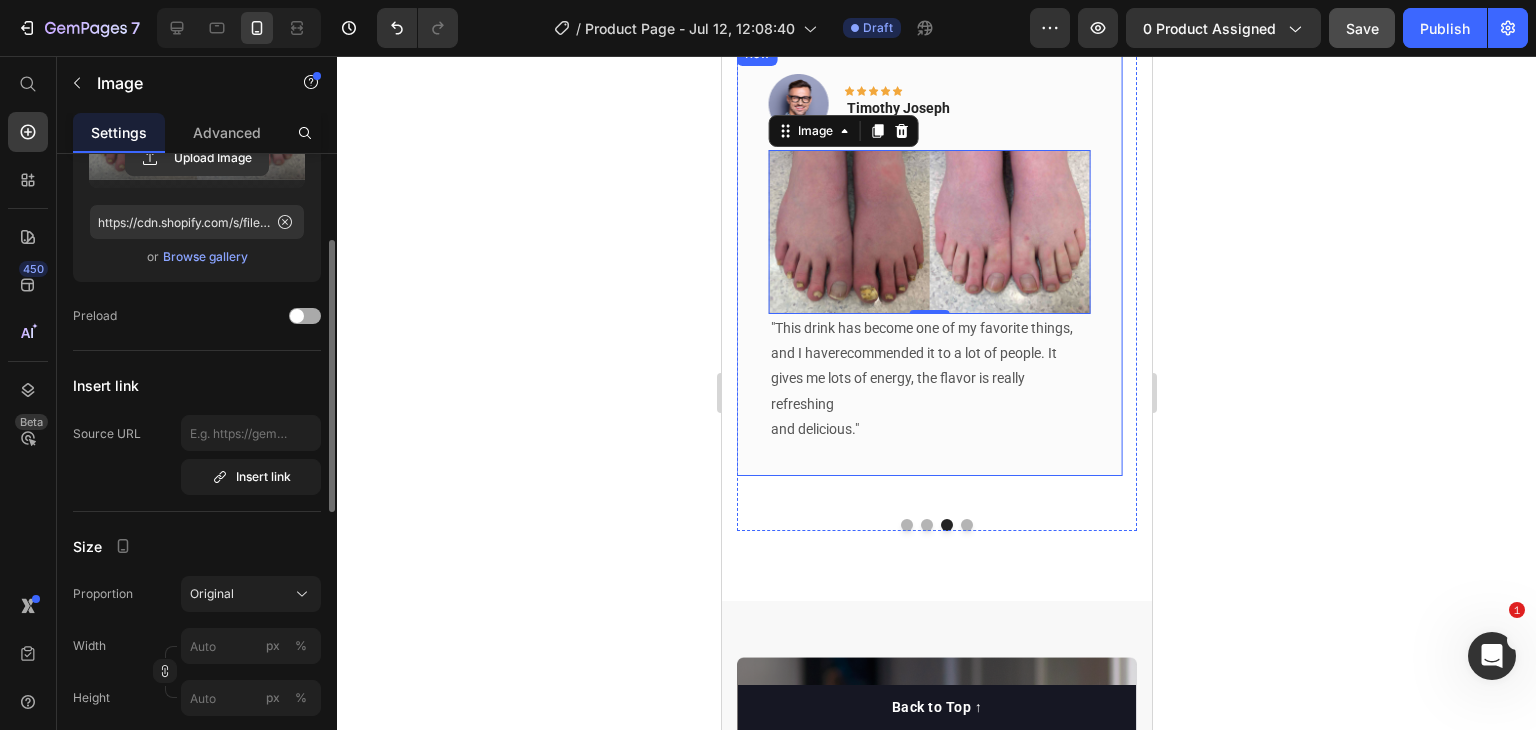 scroll, scrollTop: 400, scrollLeft: 0, axis: vertical 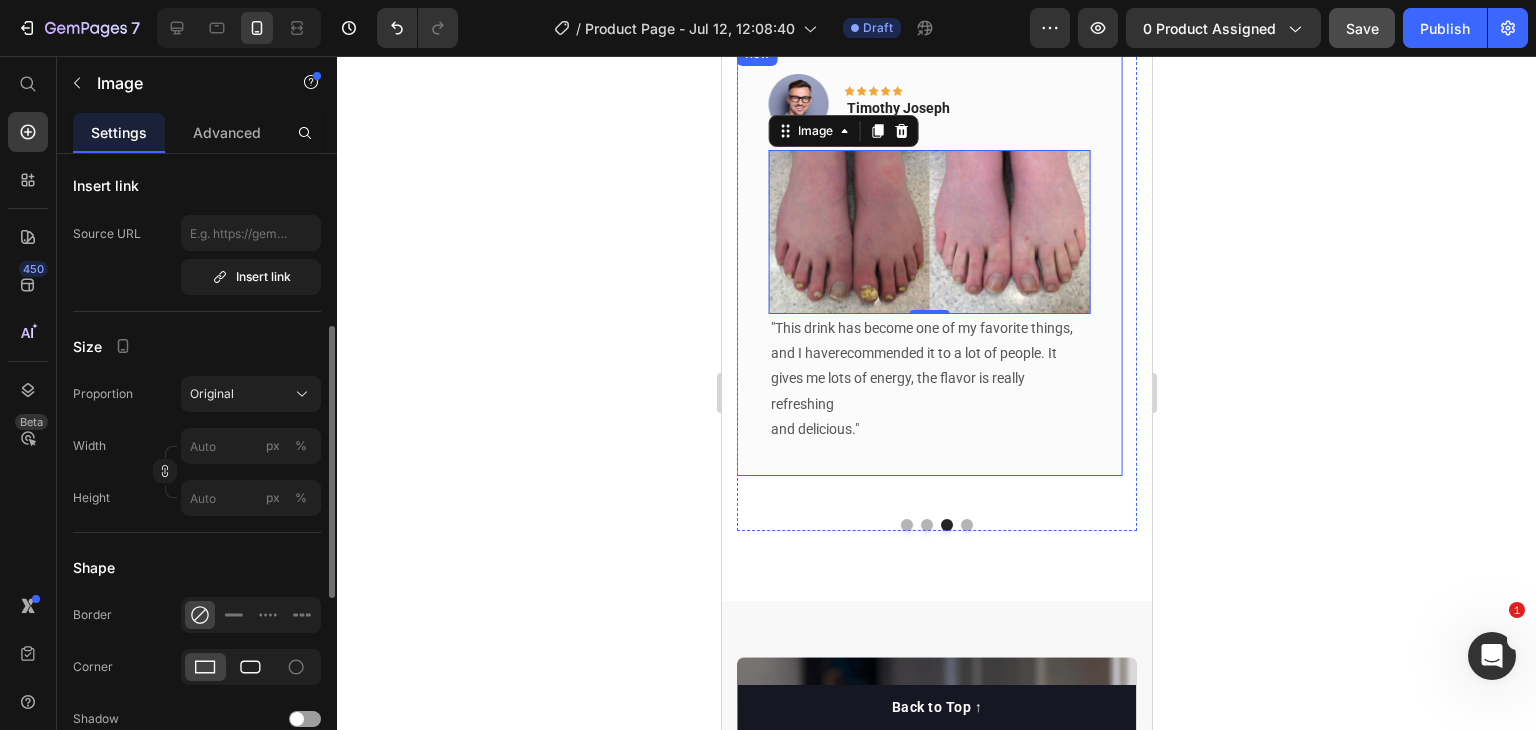 click 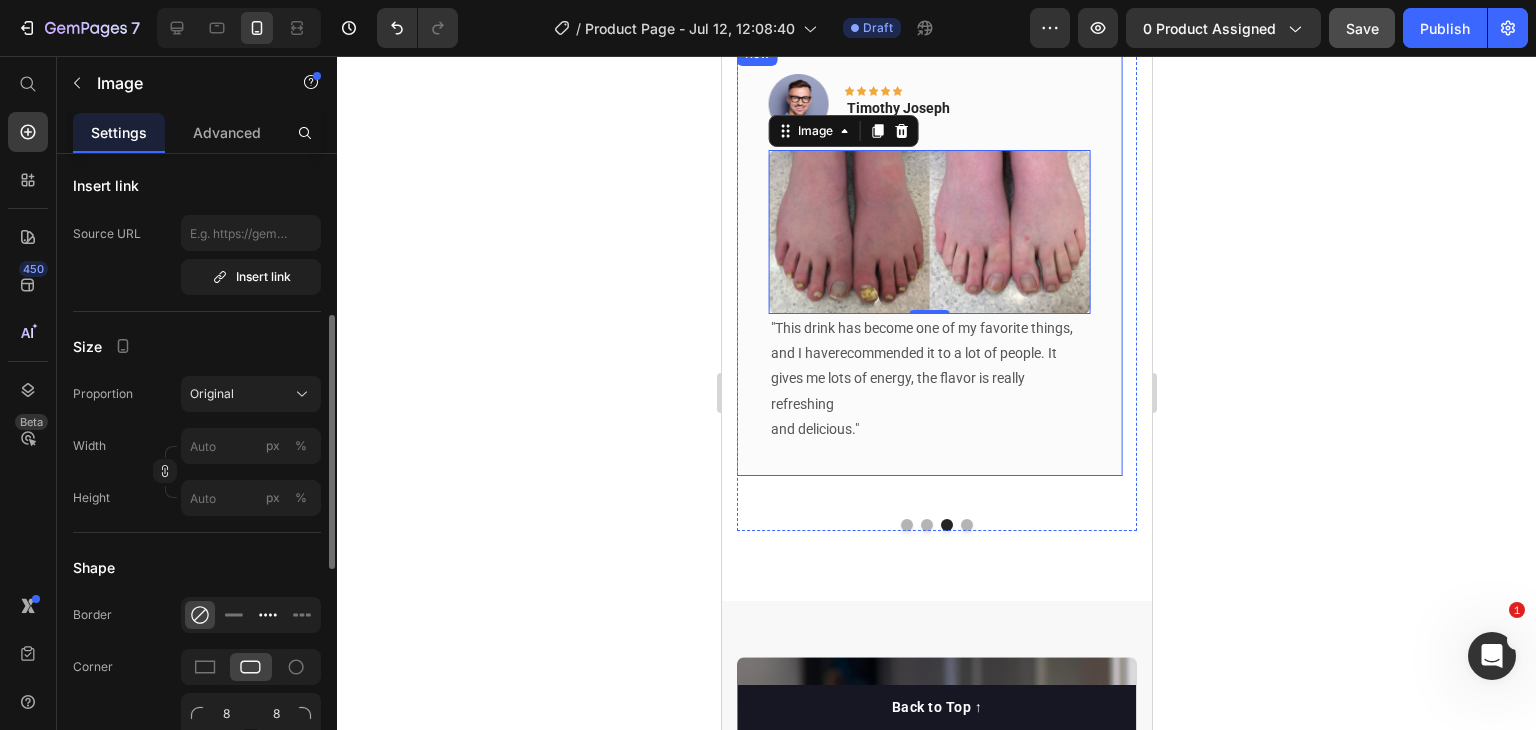 scroll, scrollTop: 700, scrollLeft: 0, axis: vertical 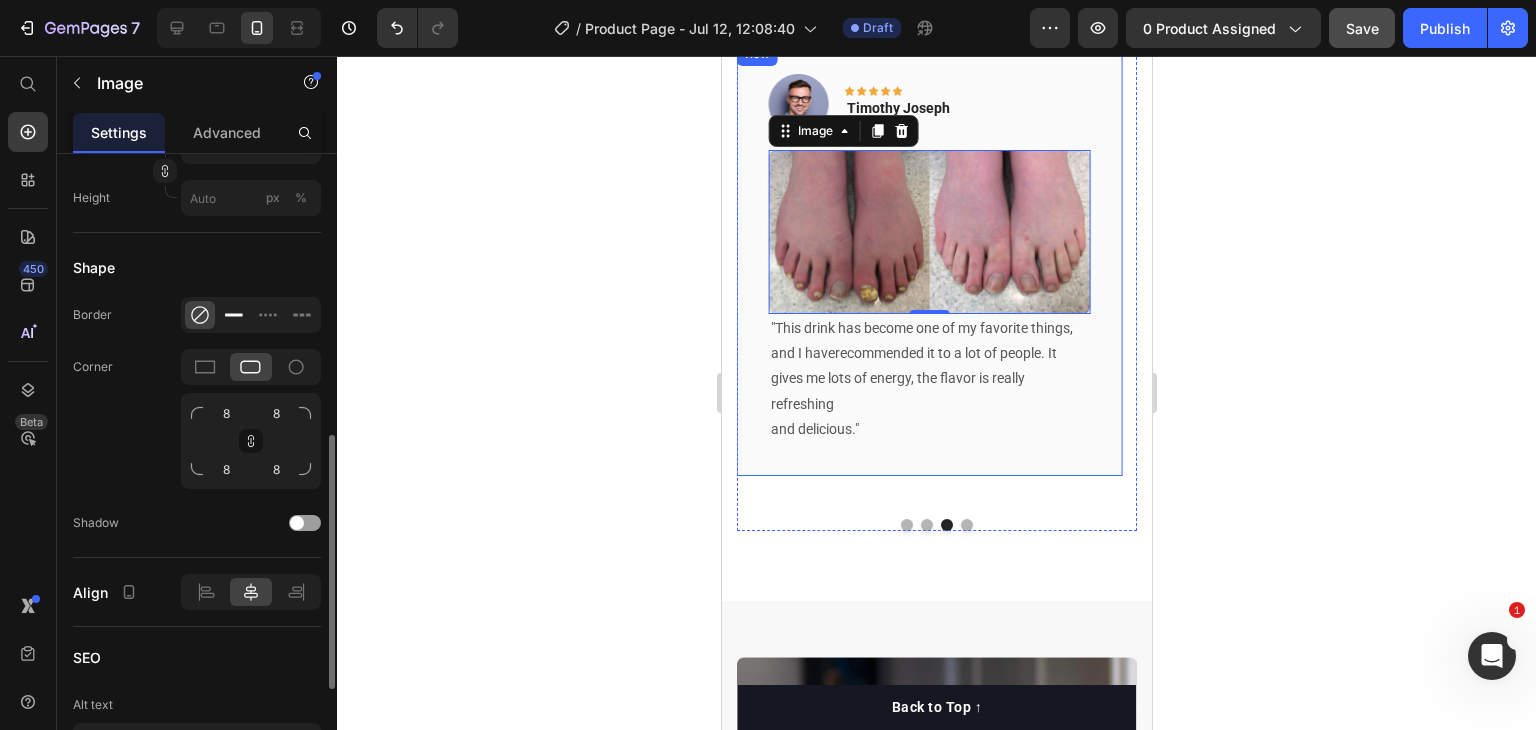 click 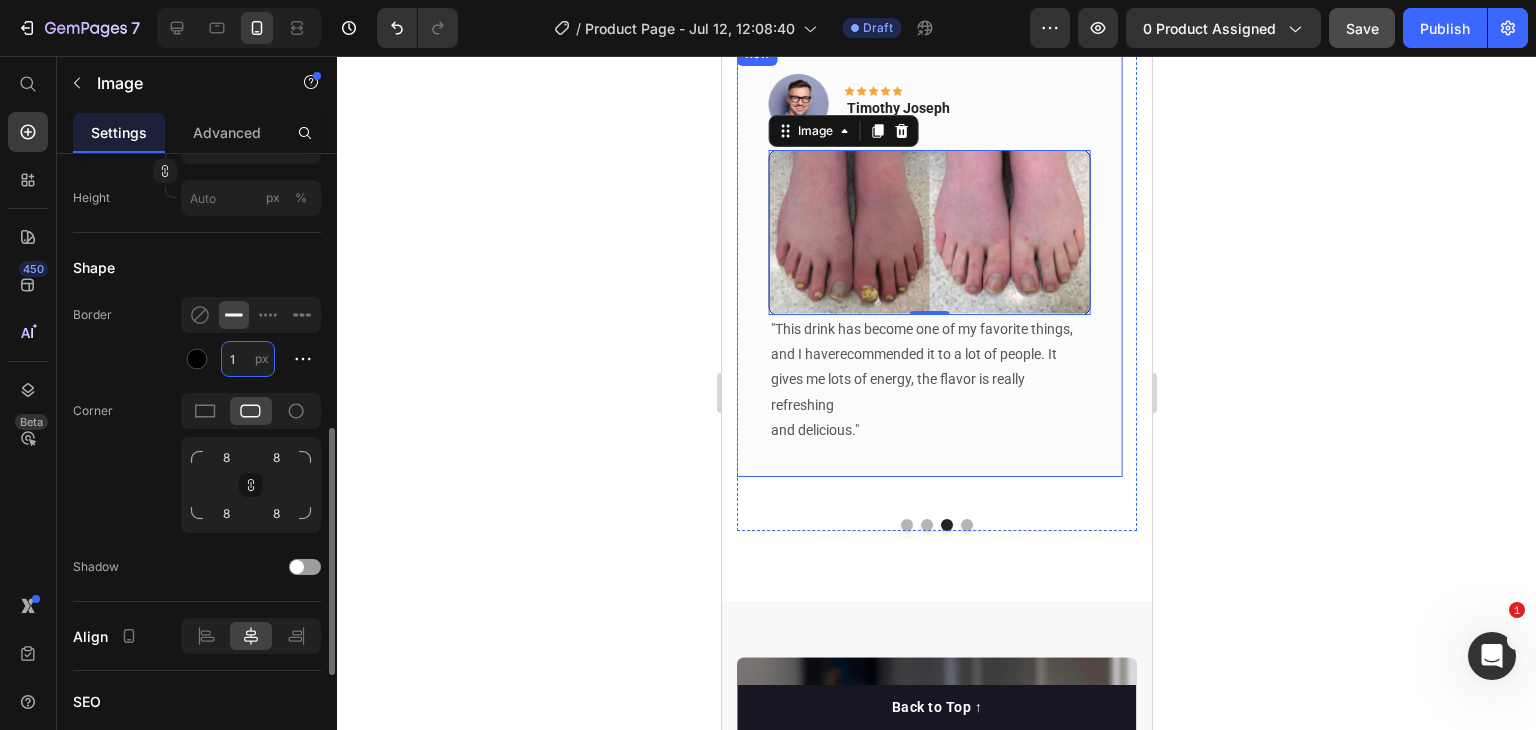 click on "1" at bounding box center (248, 359) 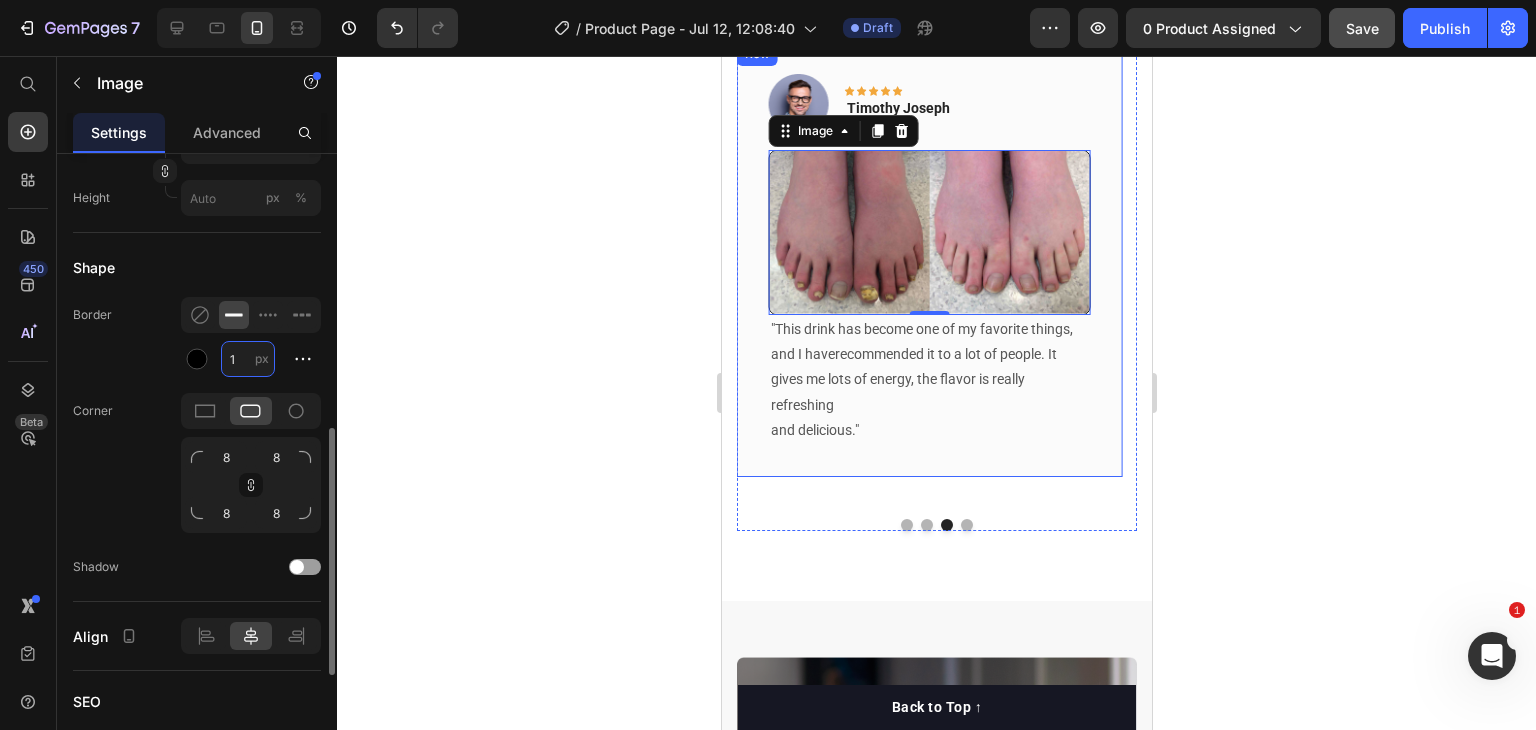 type on "2" 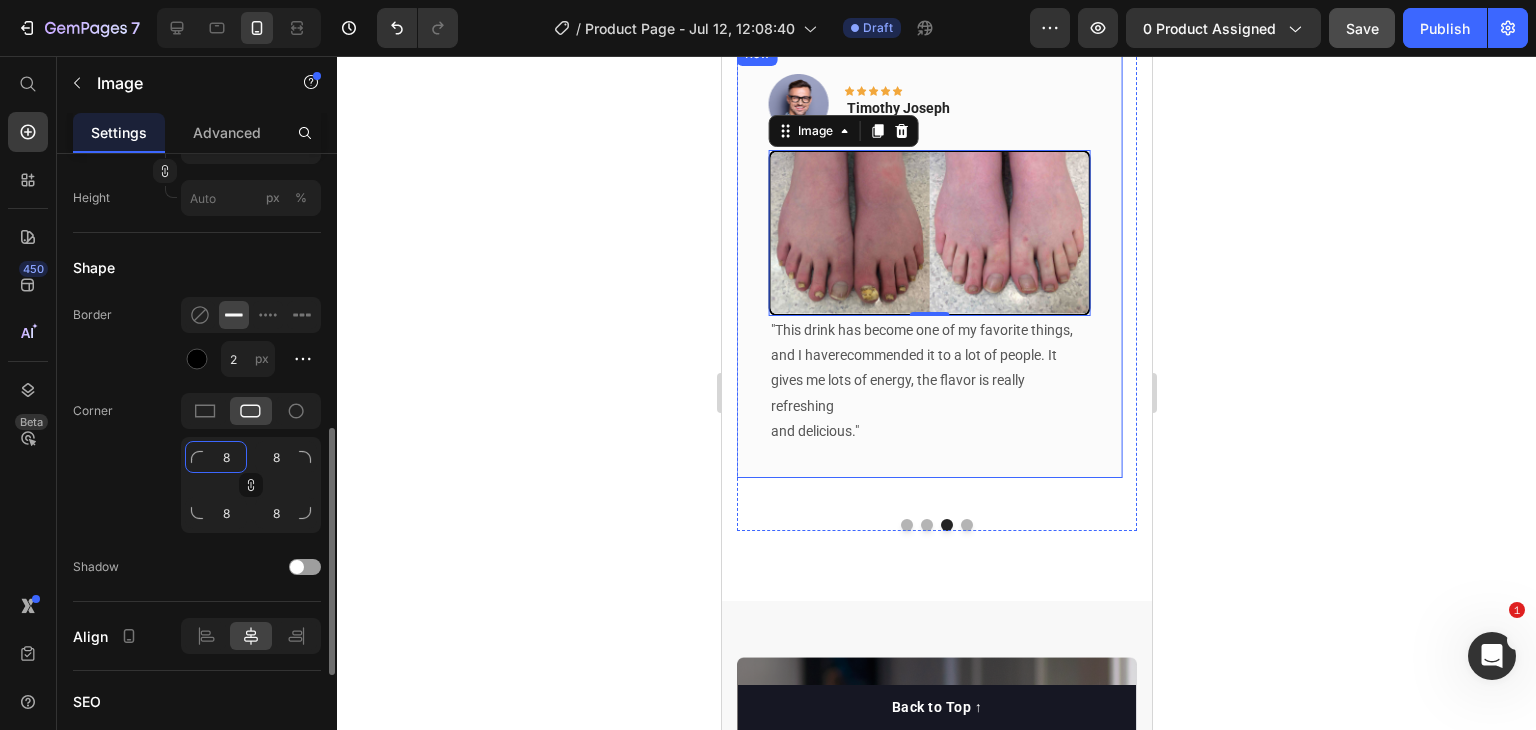 click on "8" 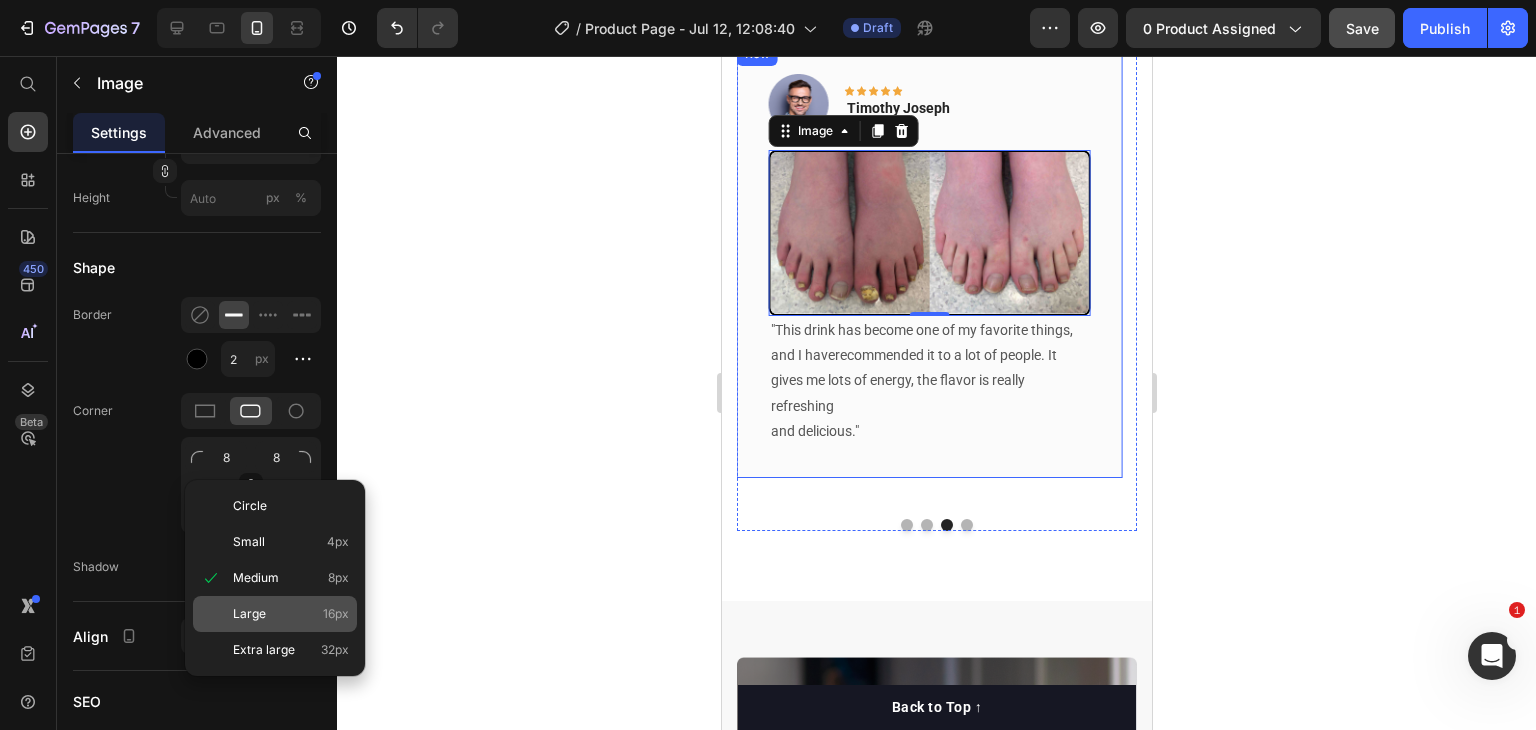 click on "Large" at bounding box center [249, 614] 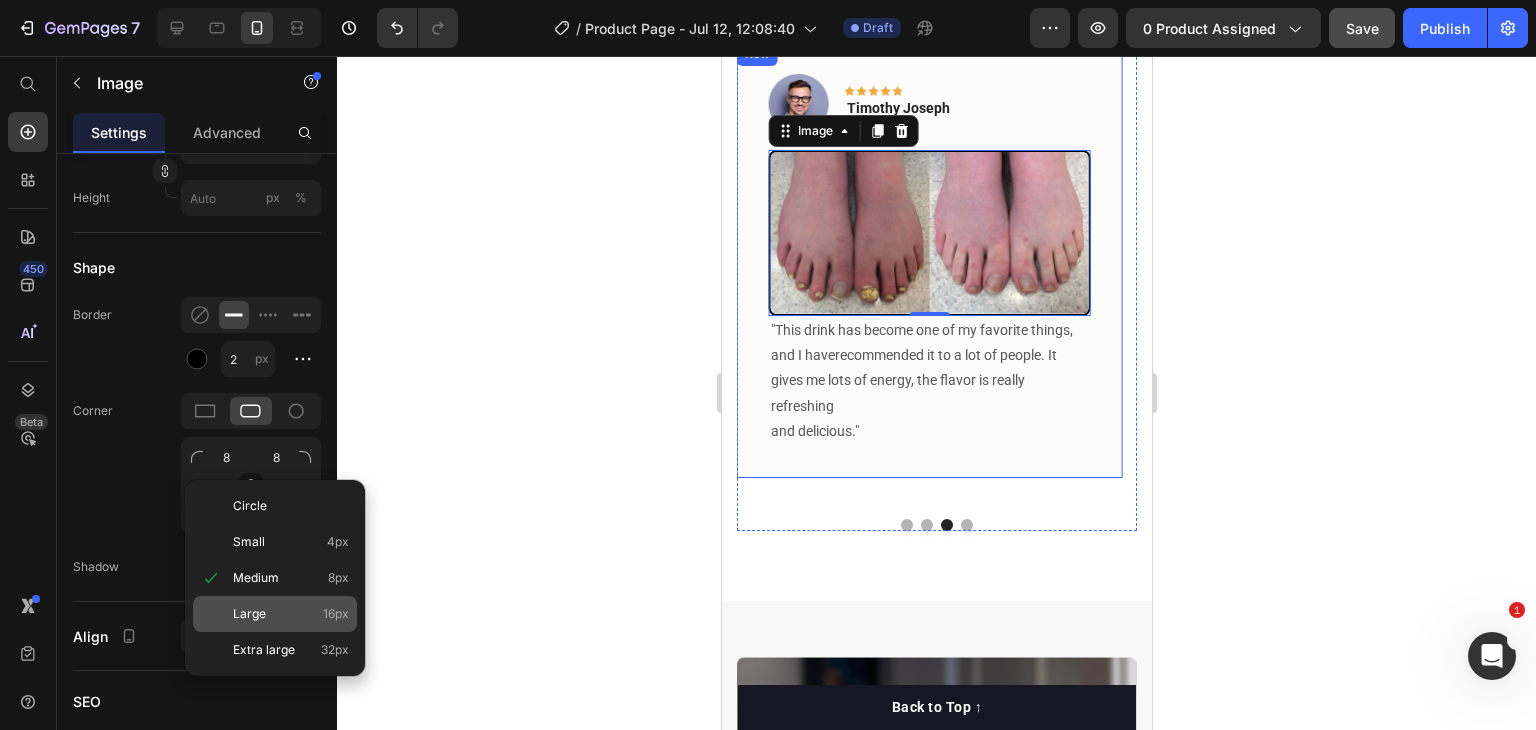 type on "16" 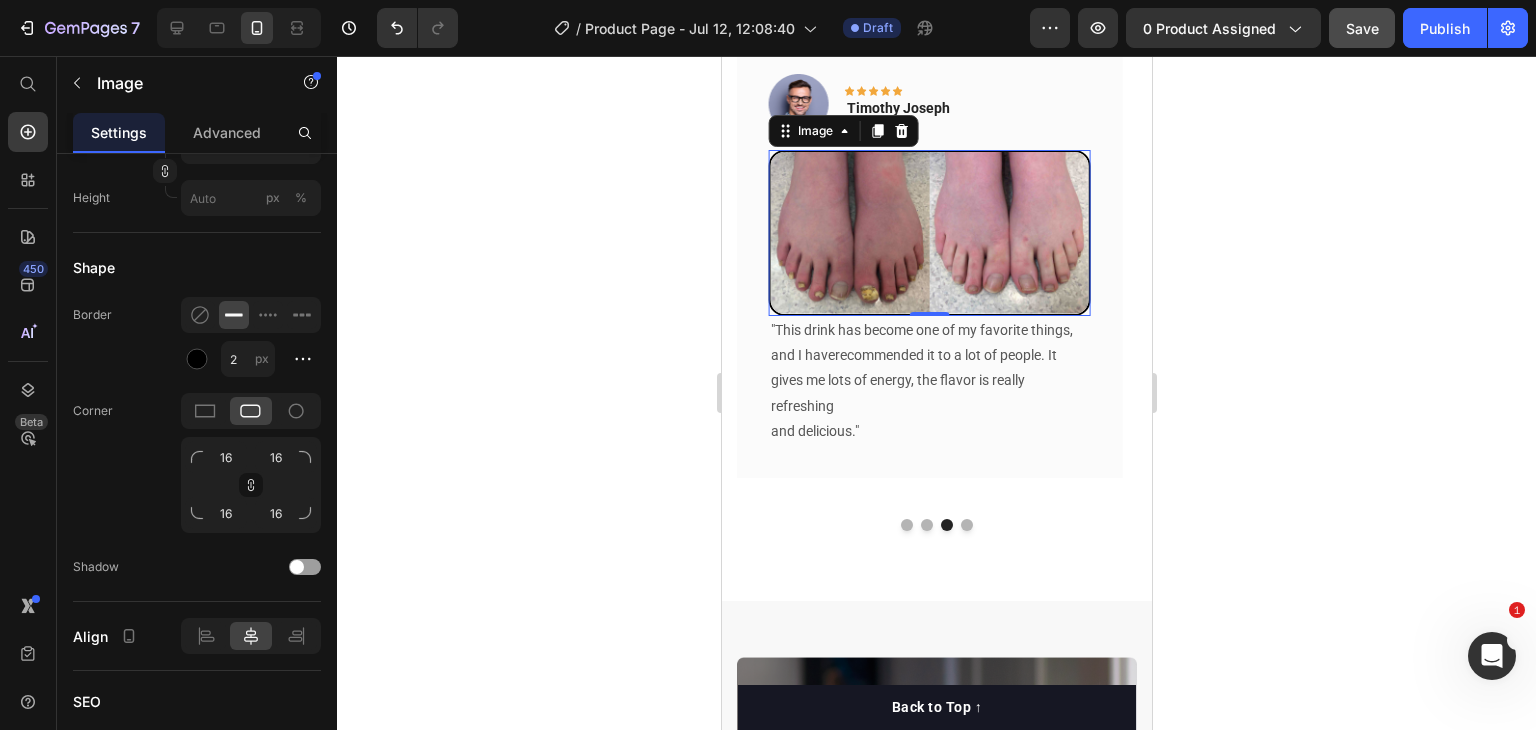 click 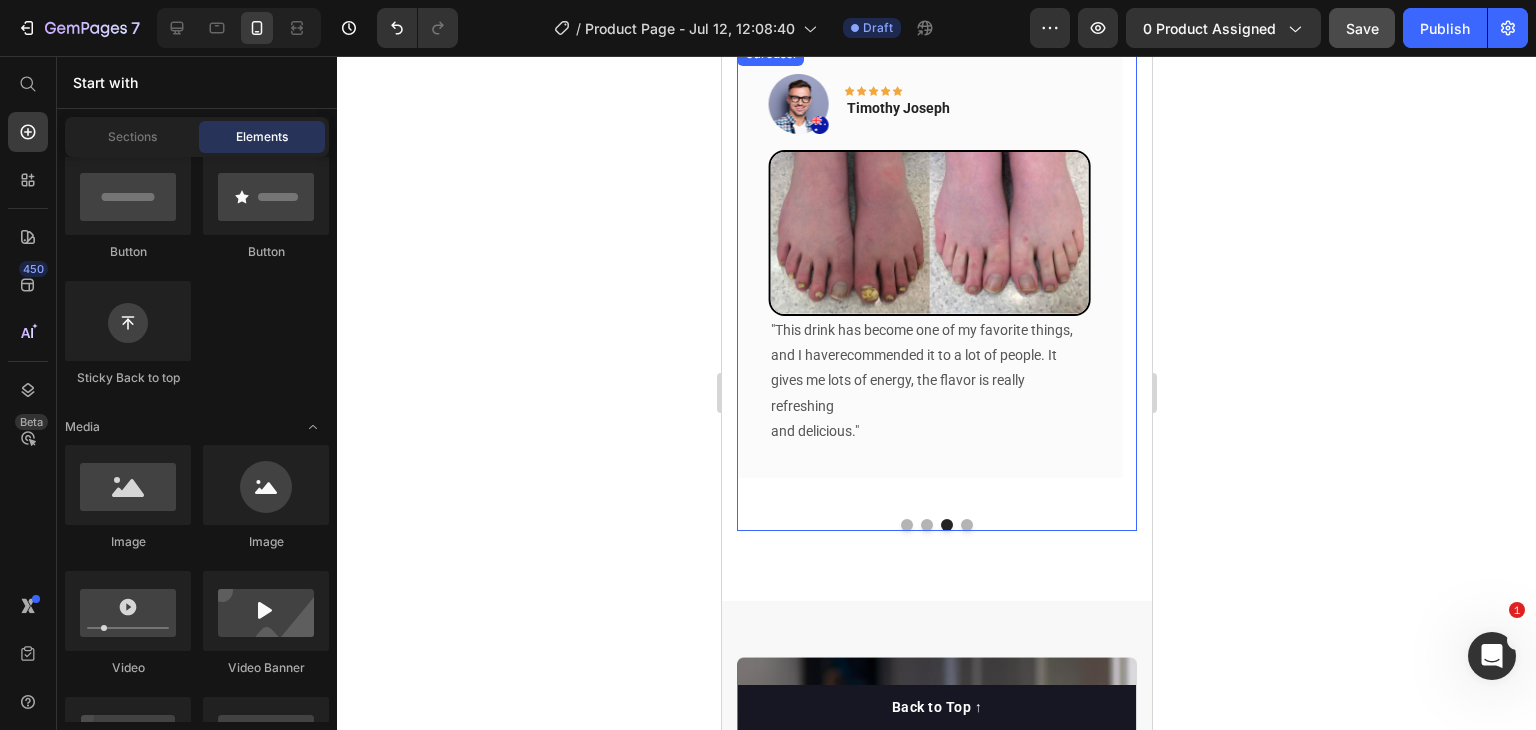 click at bounding box center [966, 525] 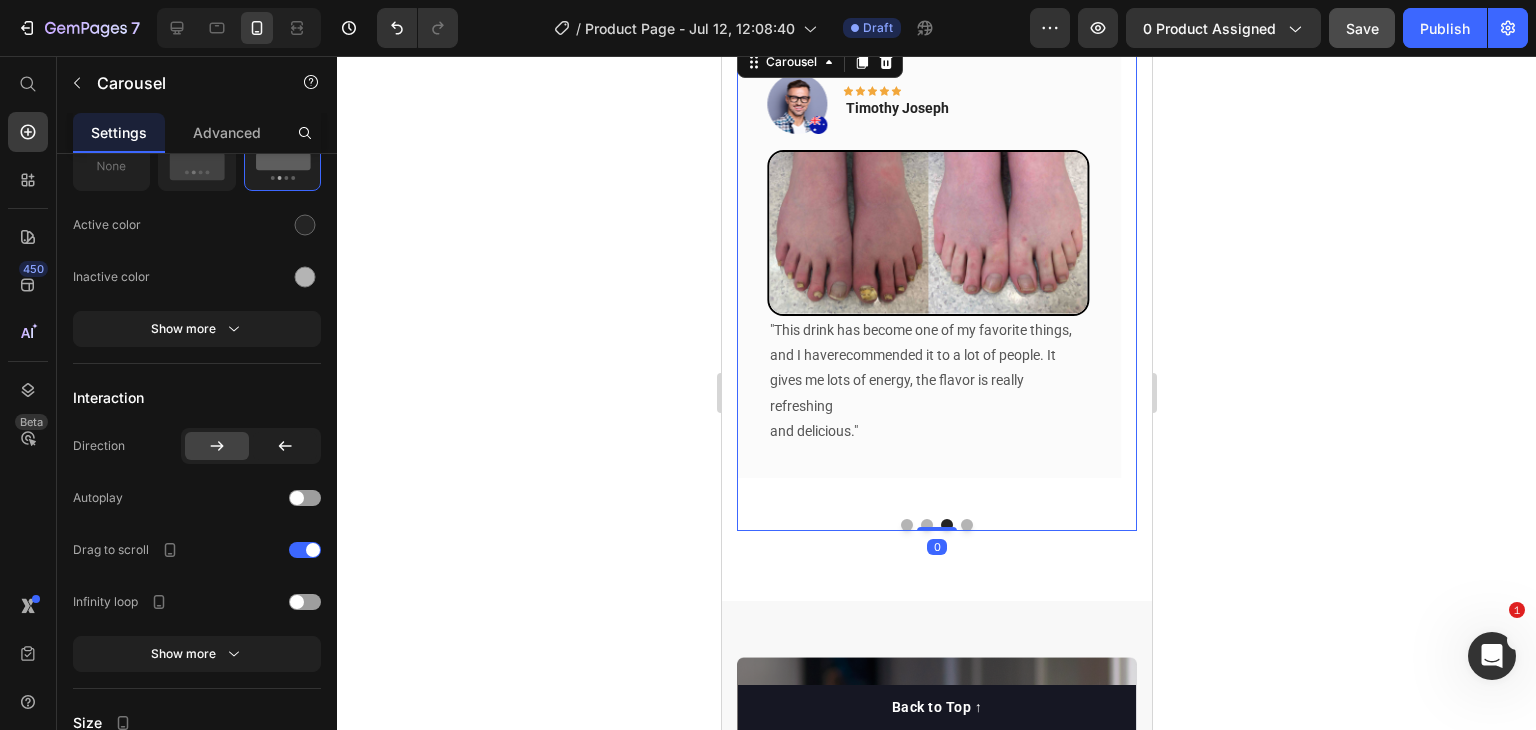 scroll, scrollTop: 0, scrollLeft: 0, axis: both 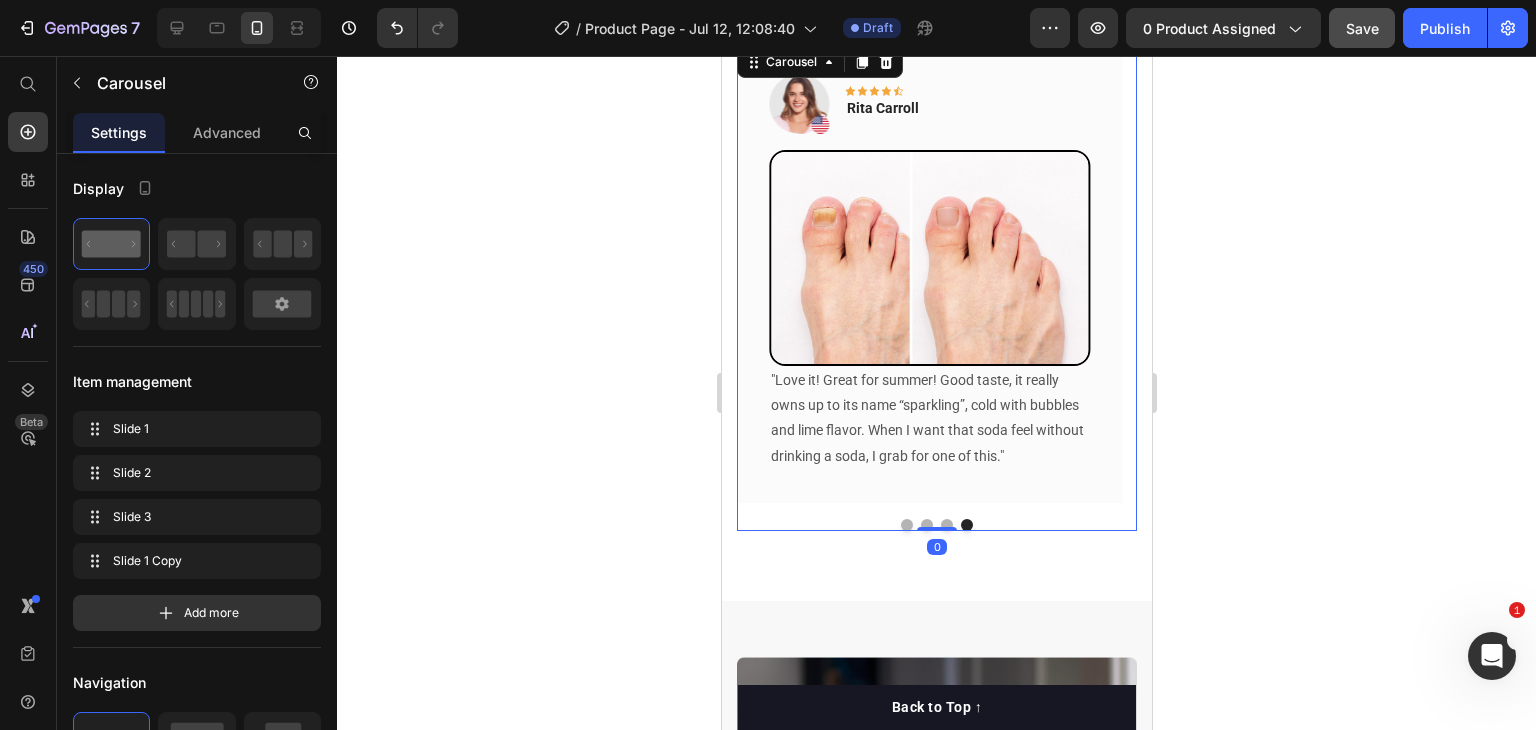 click at bounding box center (926, 525) 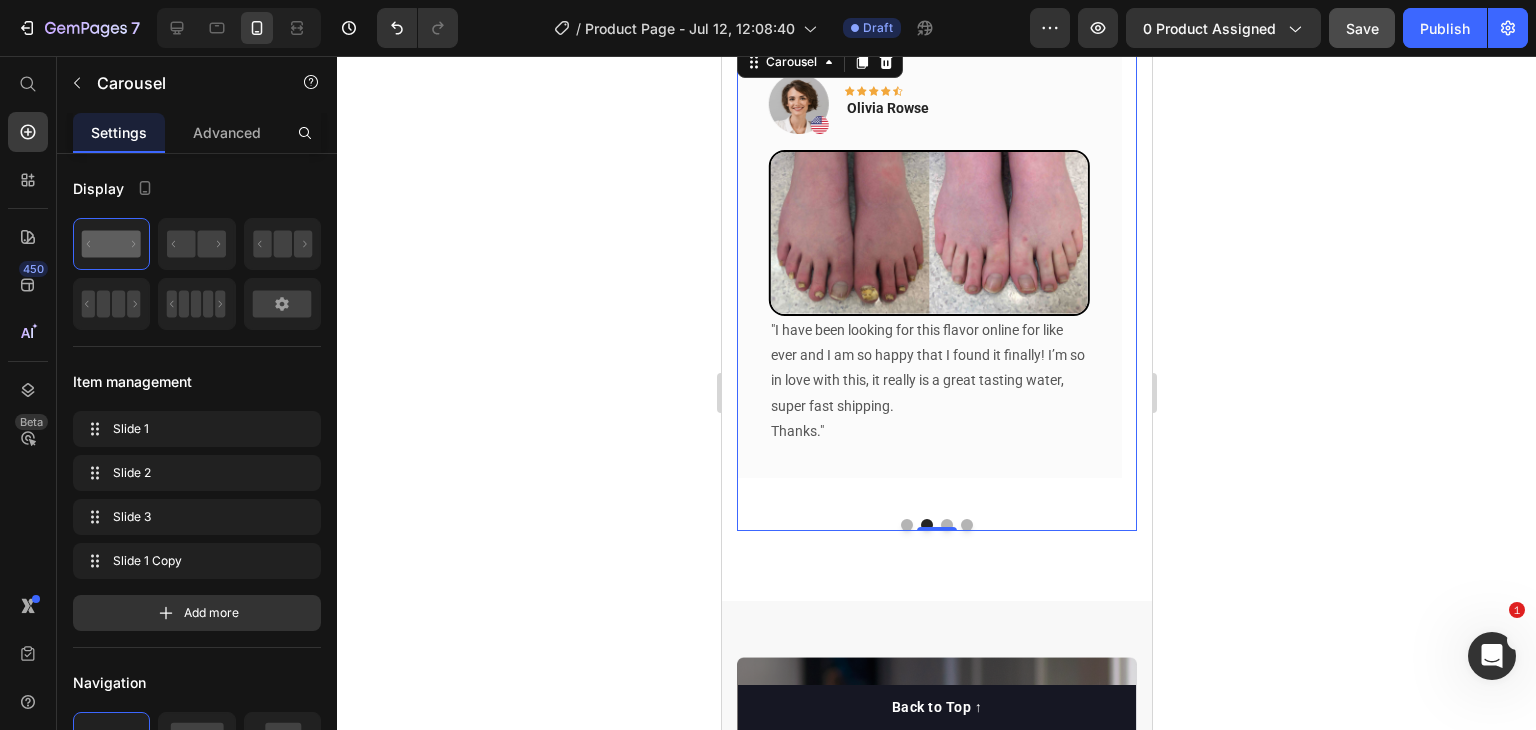 click at bounding box center (906, 525) 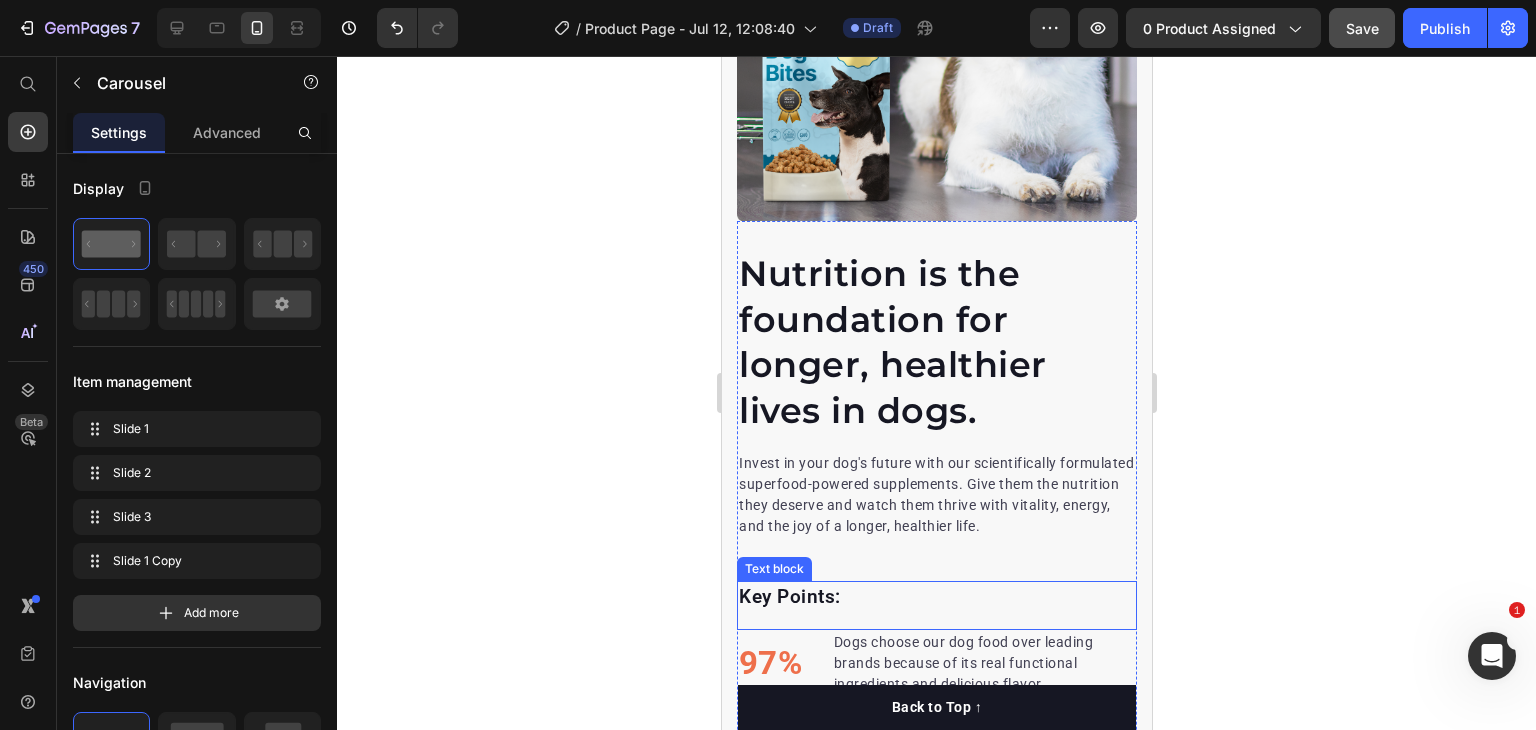 scroll, scrollTop: 2914, scrollLeft: 0, axis: vertical 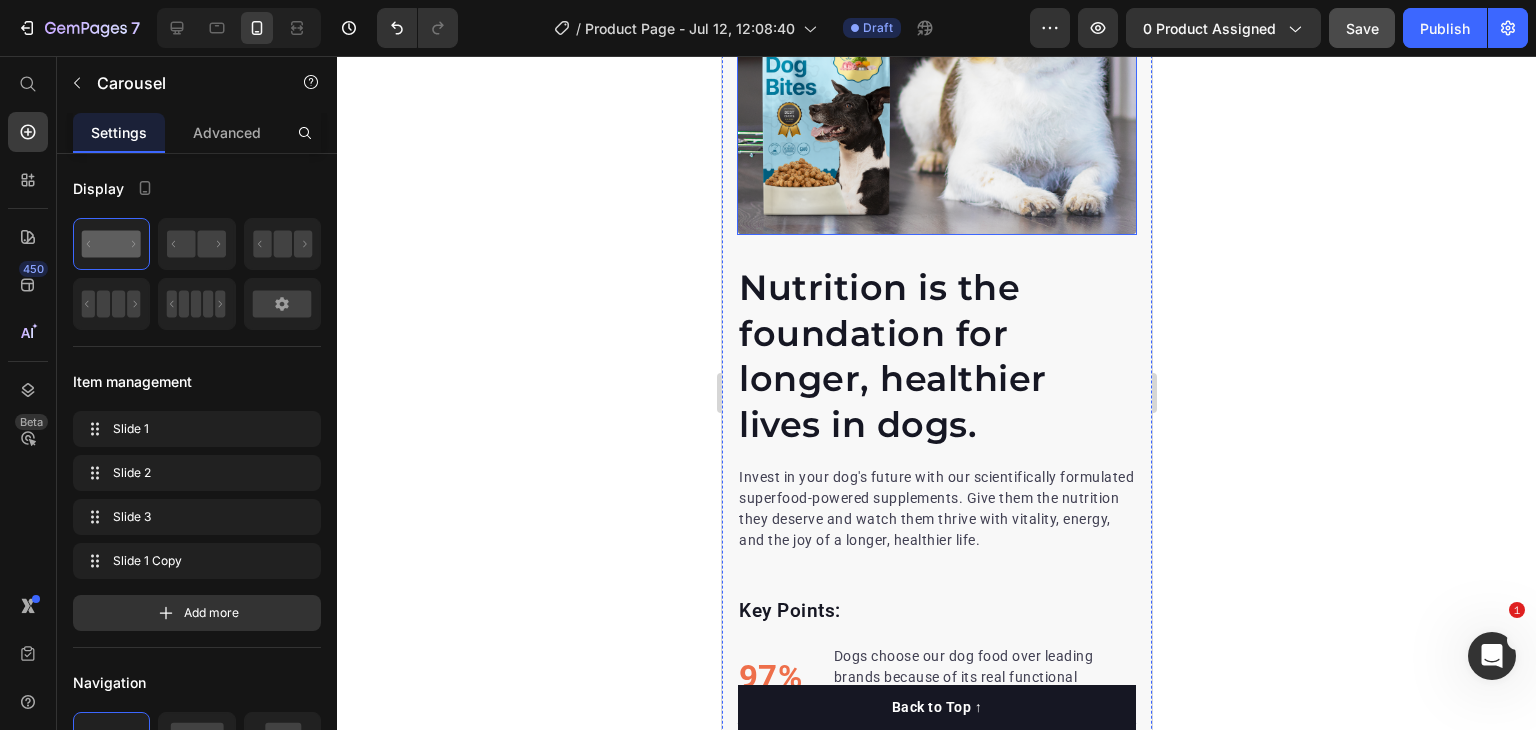 click at bounding box center [936, 35] 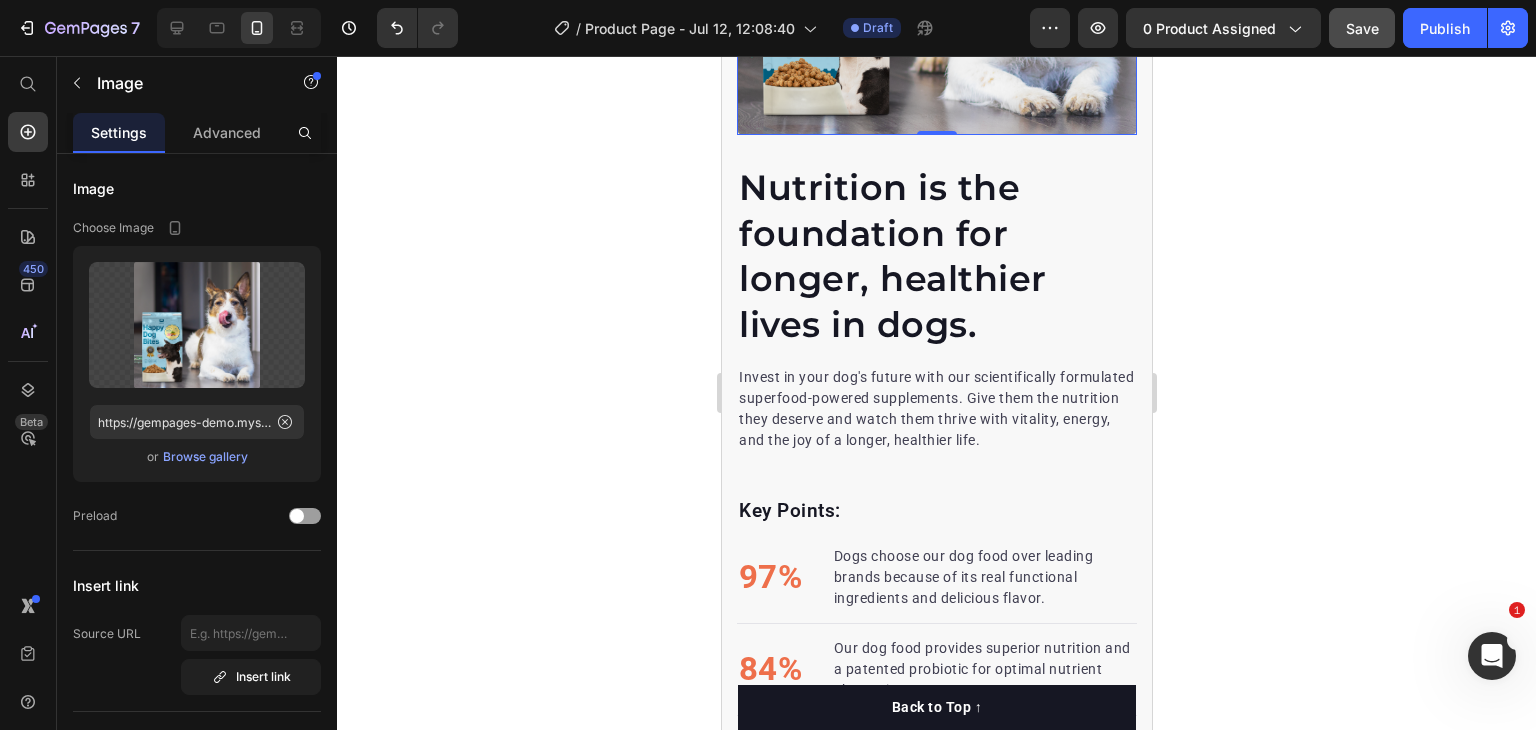 scroll, scrollTop: 2714, scrollLeft: 0, axis: vertical 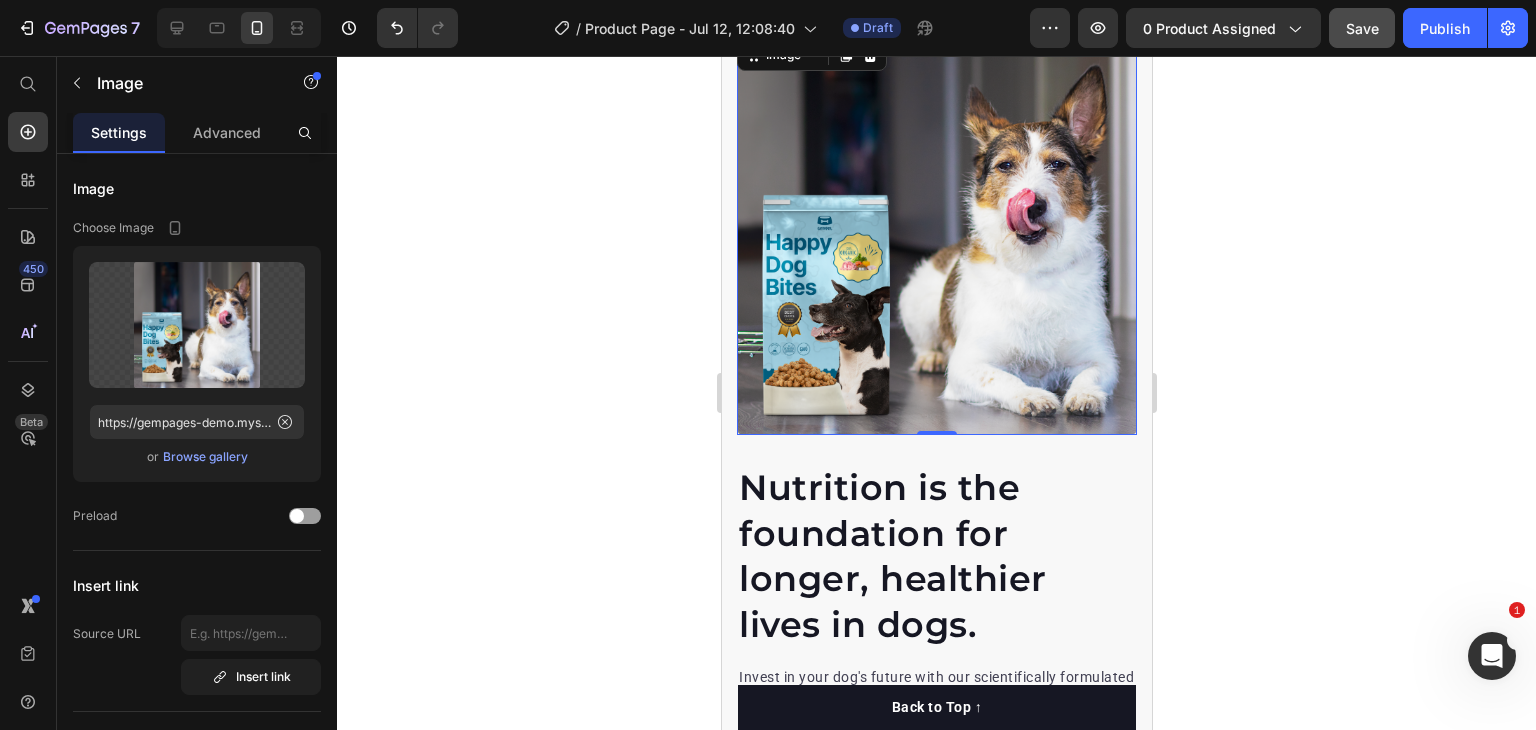 click at bounding box center (936, 235) 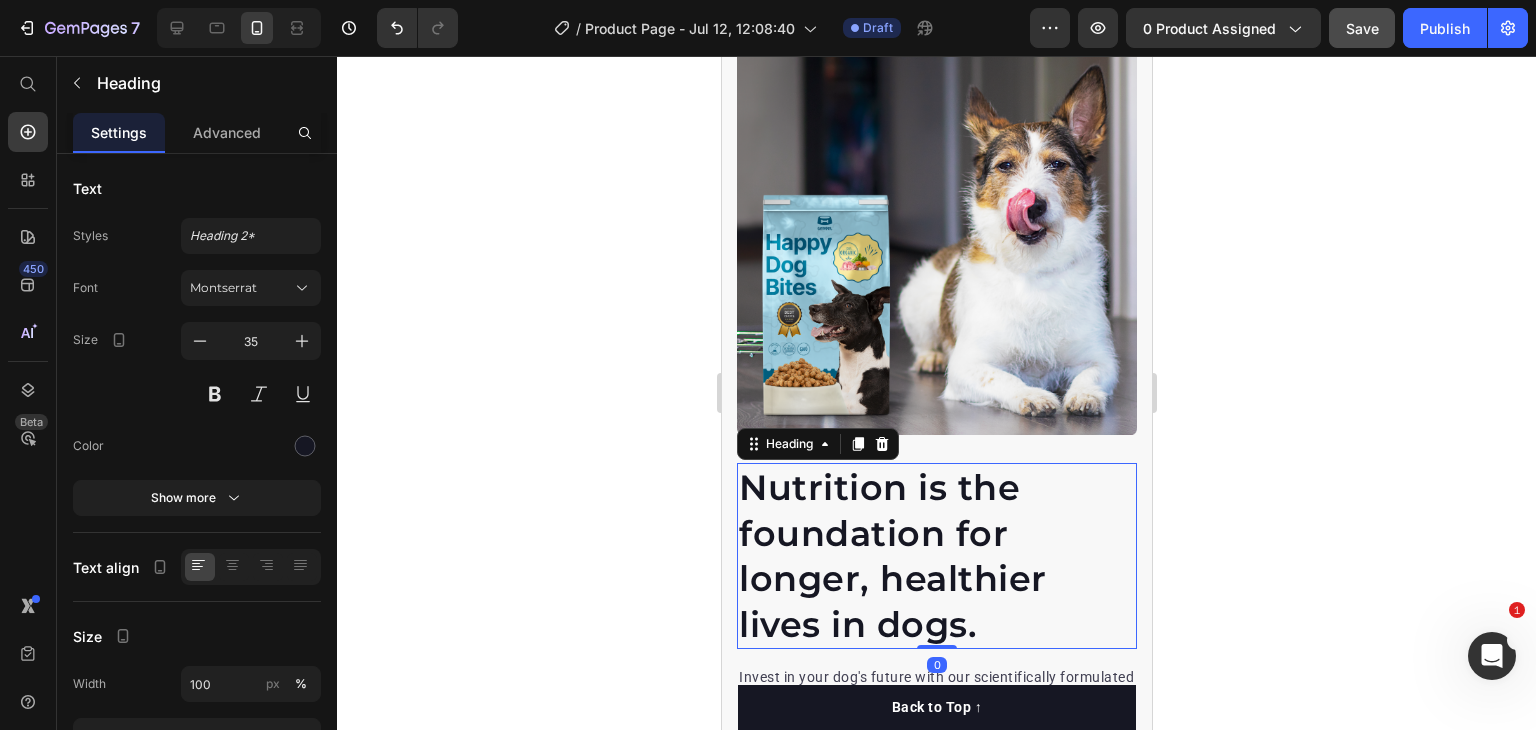click on "Nutrition is the foundation for longer, healthier lives in dogs." at bounding box center (936, 556) 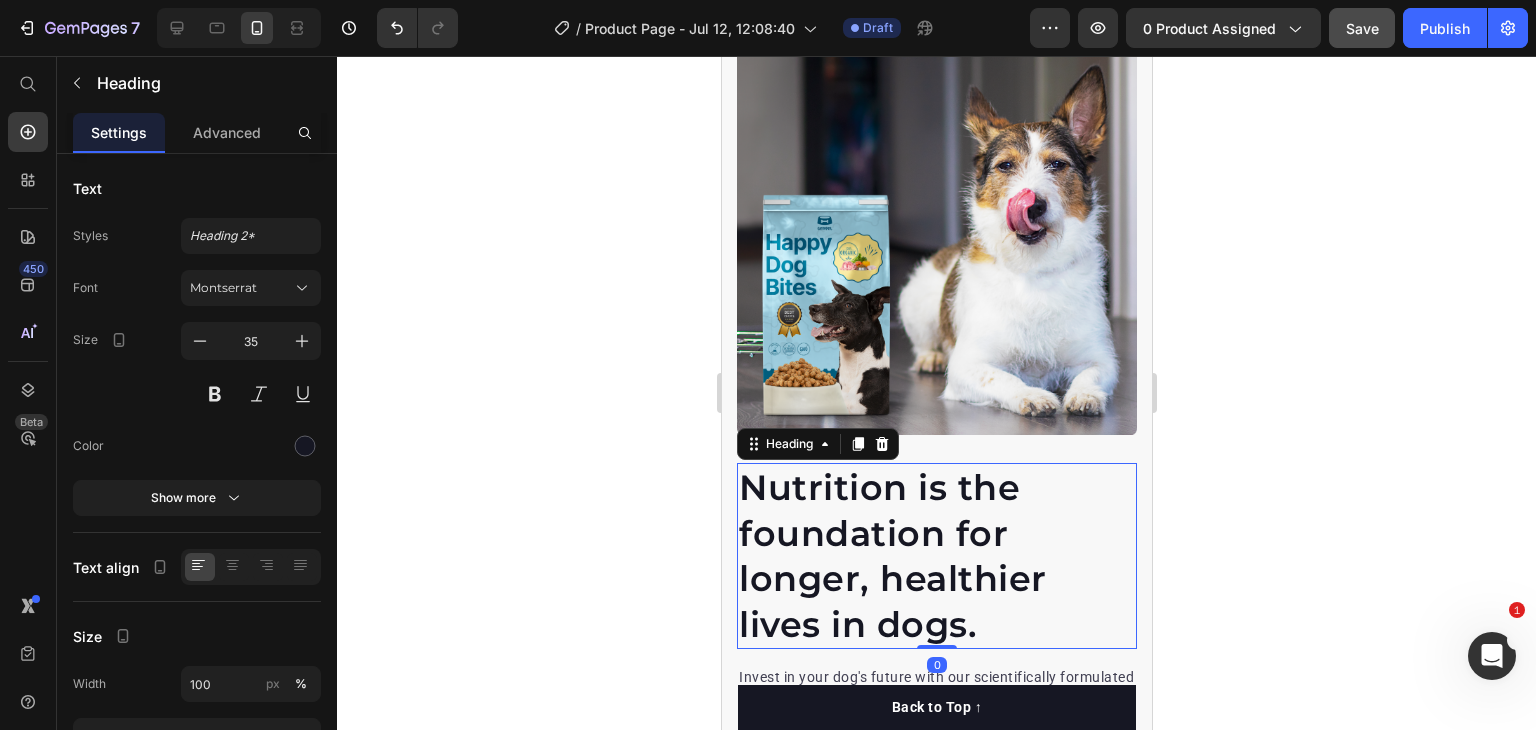 click on "Nutrition is the foundation for longer, healthier lives in dogs." at bounding box center [936, 556] 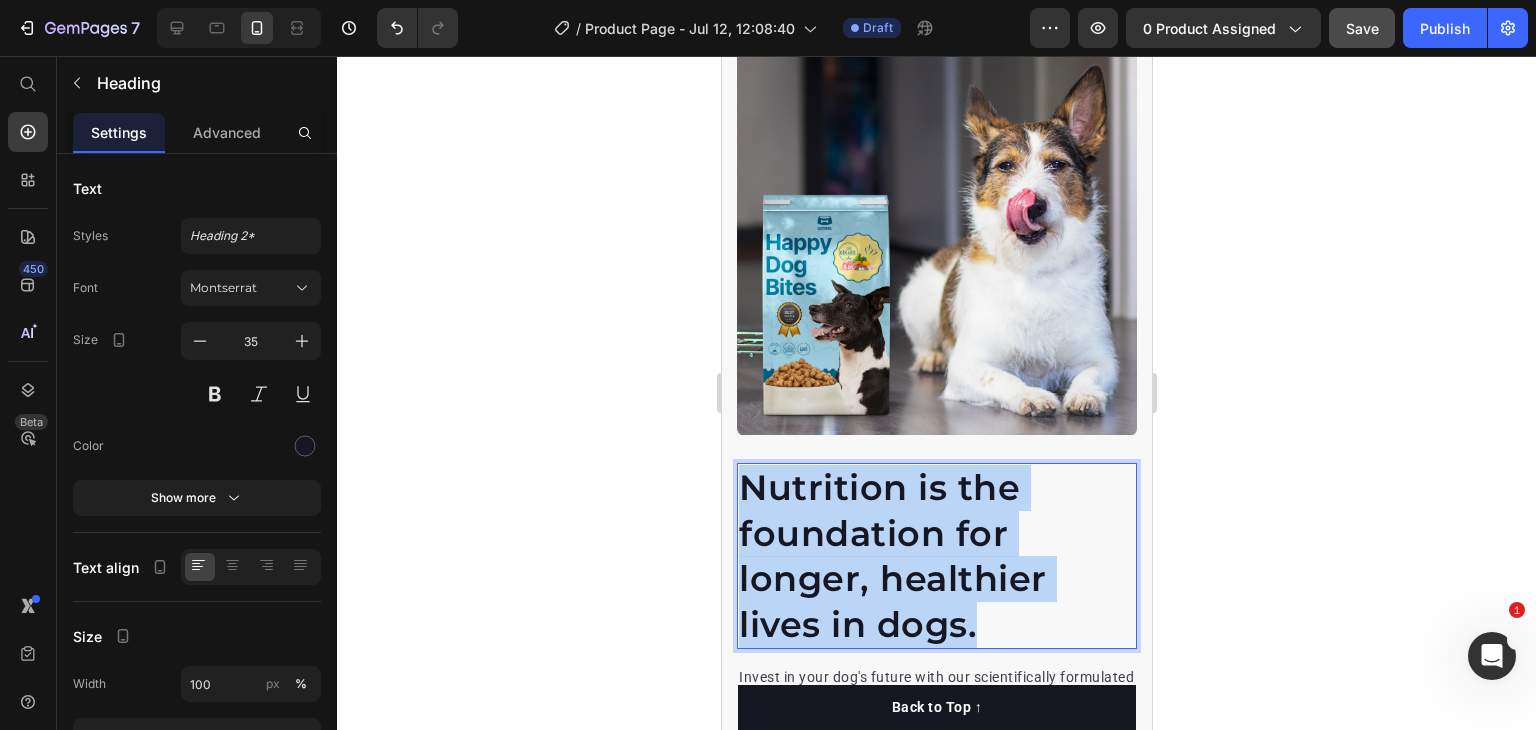 click on "Nutrition is the foundation for longer, healthier lives in dogs." at bounding box center [936, 556] 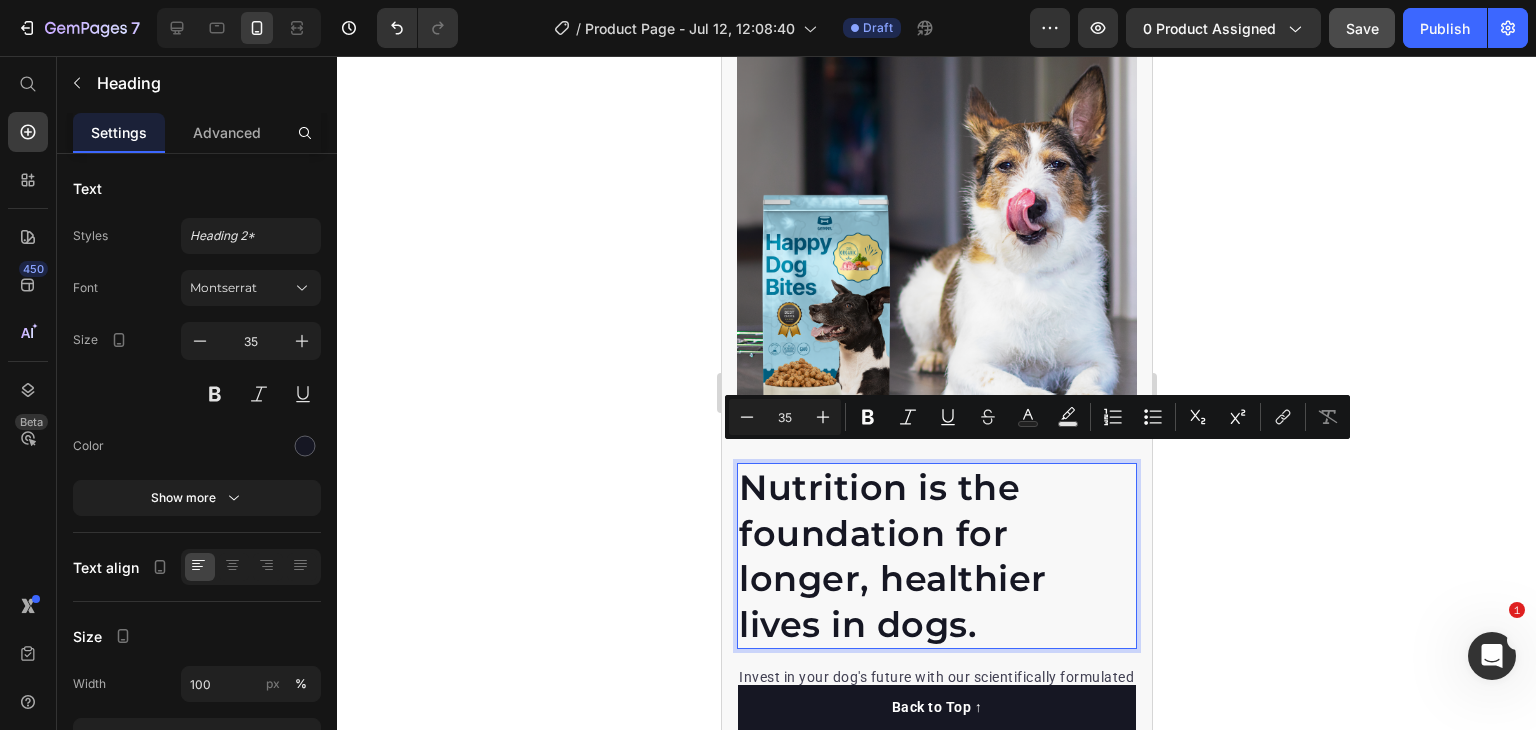 scroll, scrollTop: 2770, scrollLeft: 0, axis: vertical 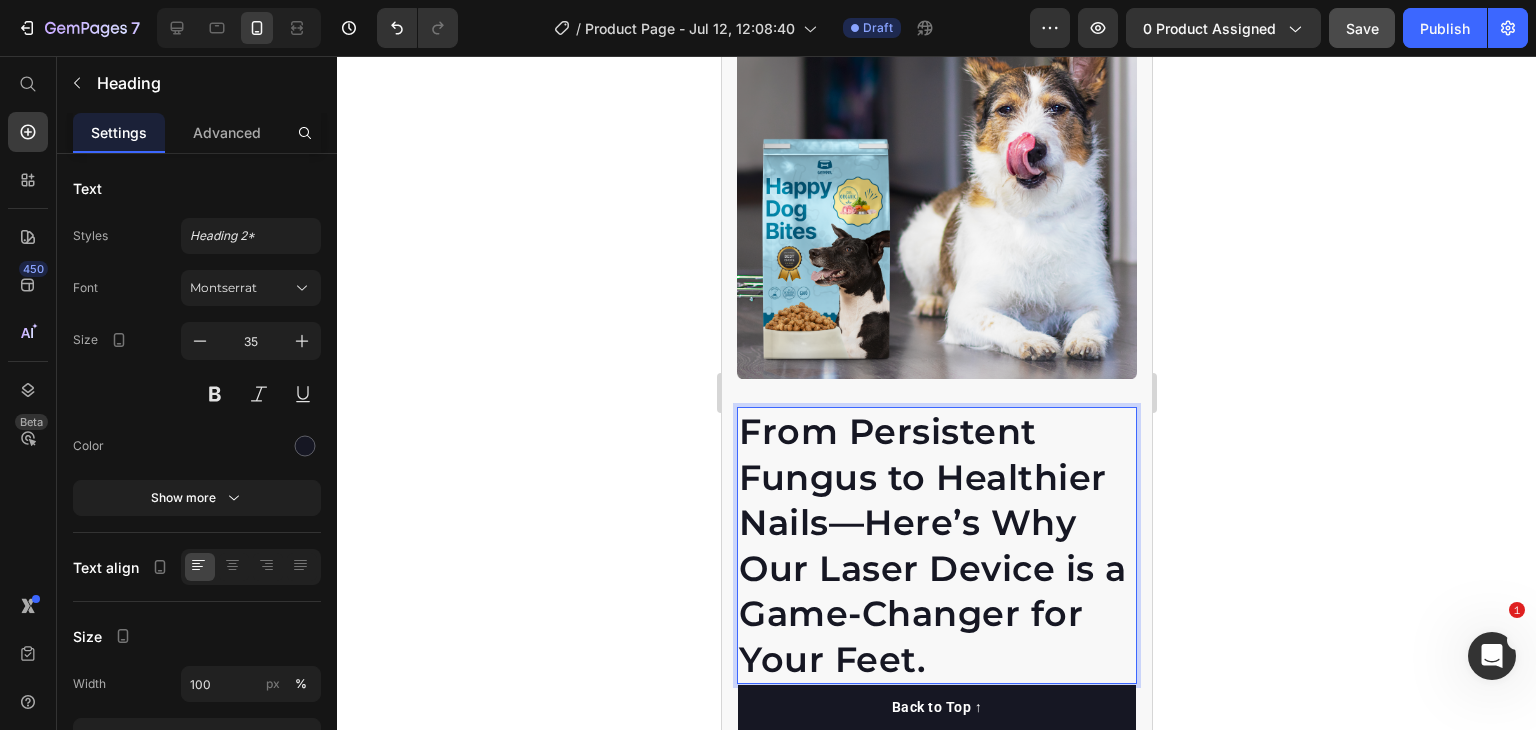 click on "From Persistent Fungus to Healthier Nails—Here’s Why Our Laser Device is a Game-Changer for Your Feet." at bounding box center (936, 545) 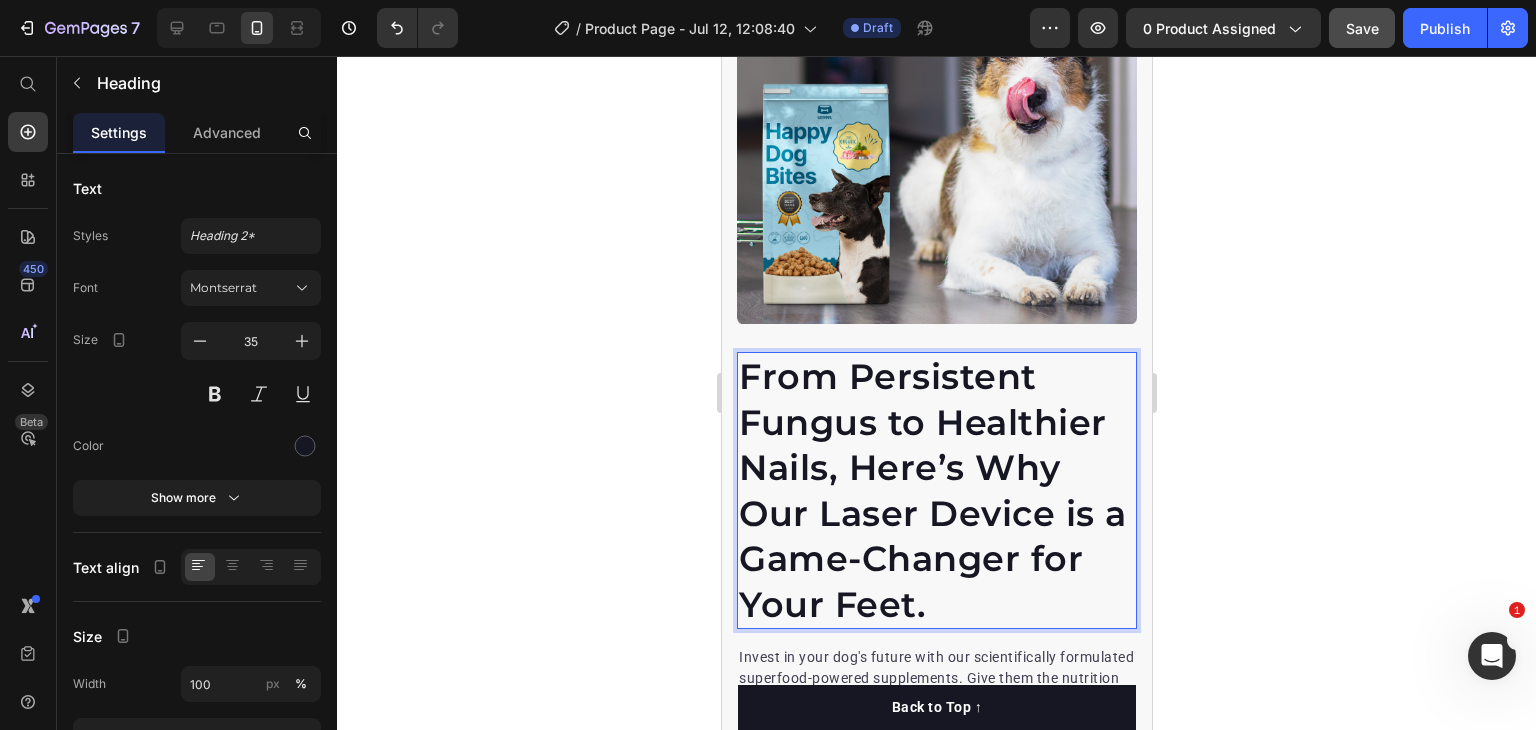 scroll, scrollTop: 2870, scrollLeft: 0, axis: vertical 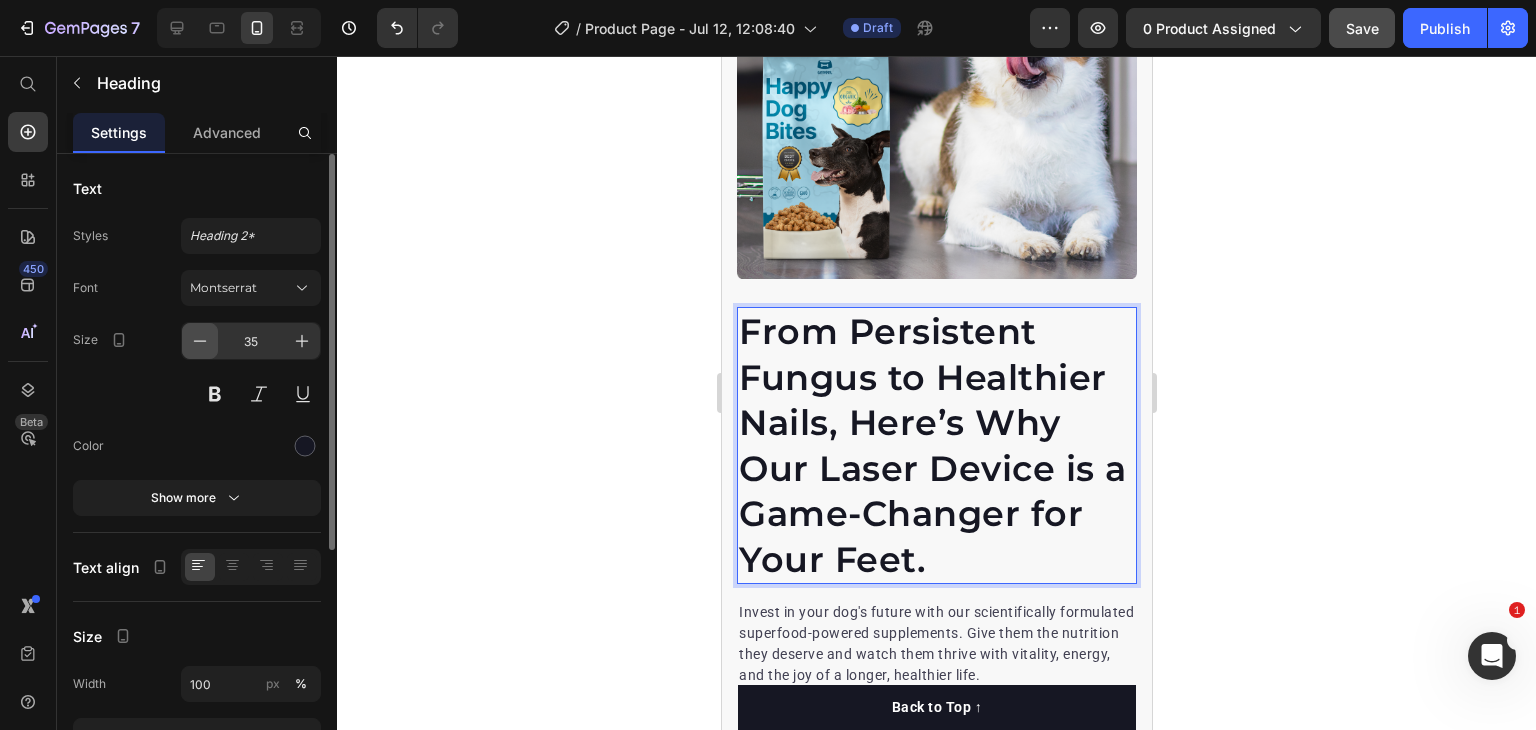 click 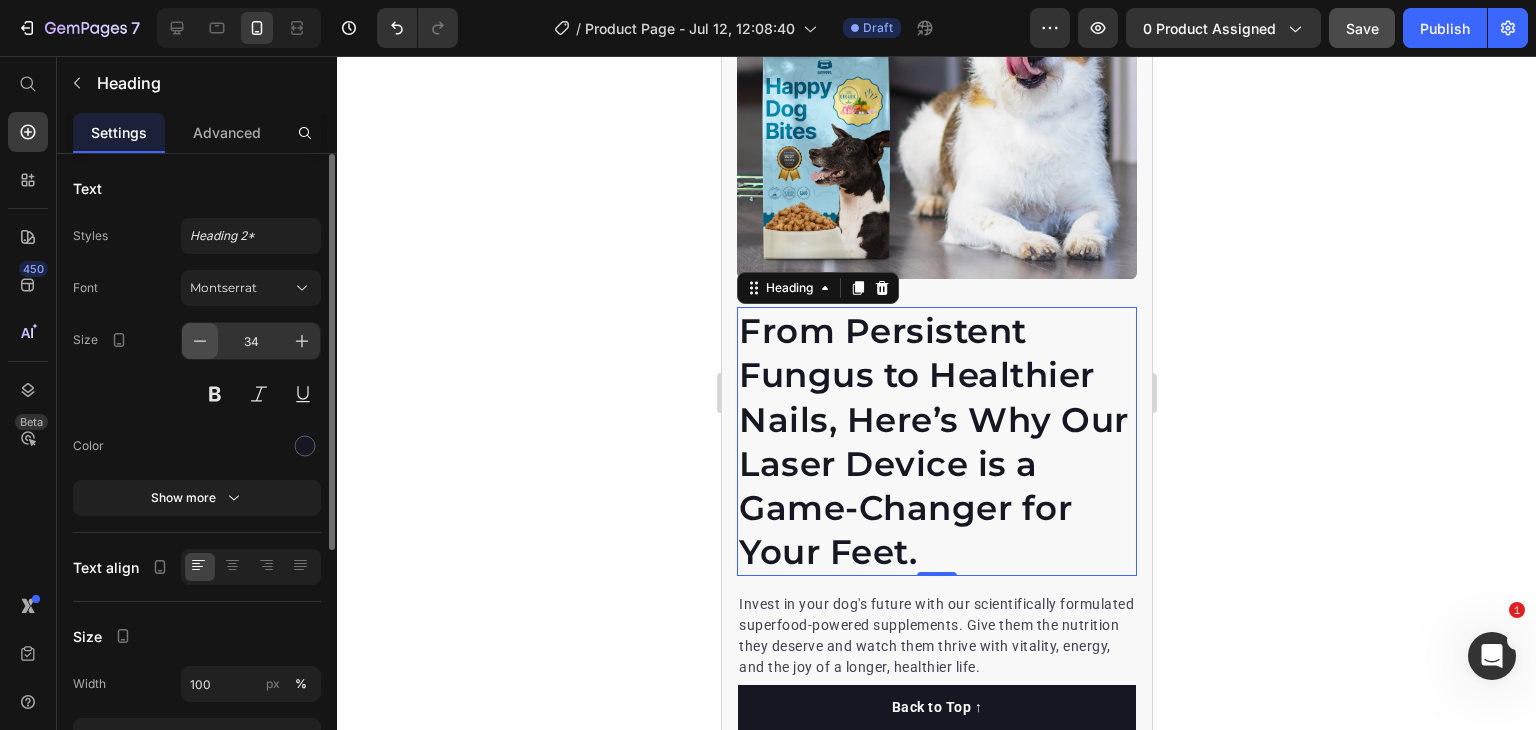 click 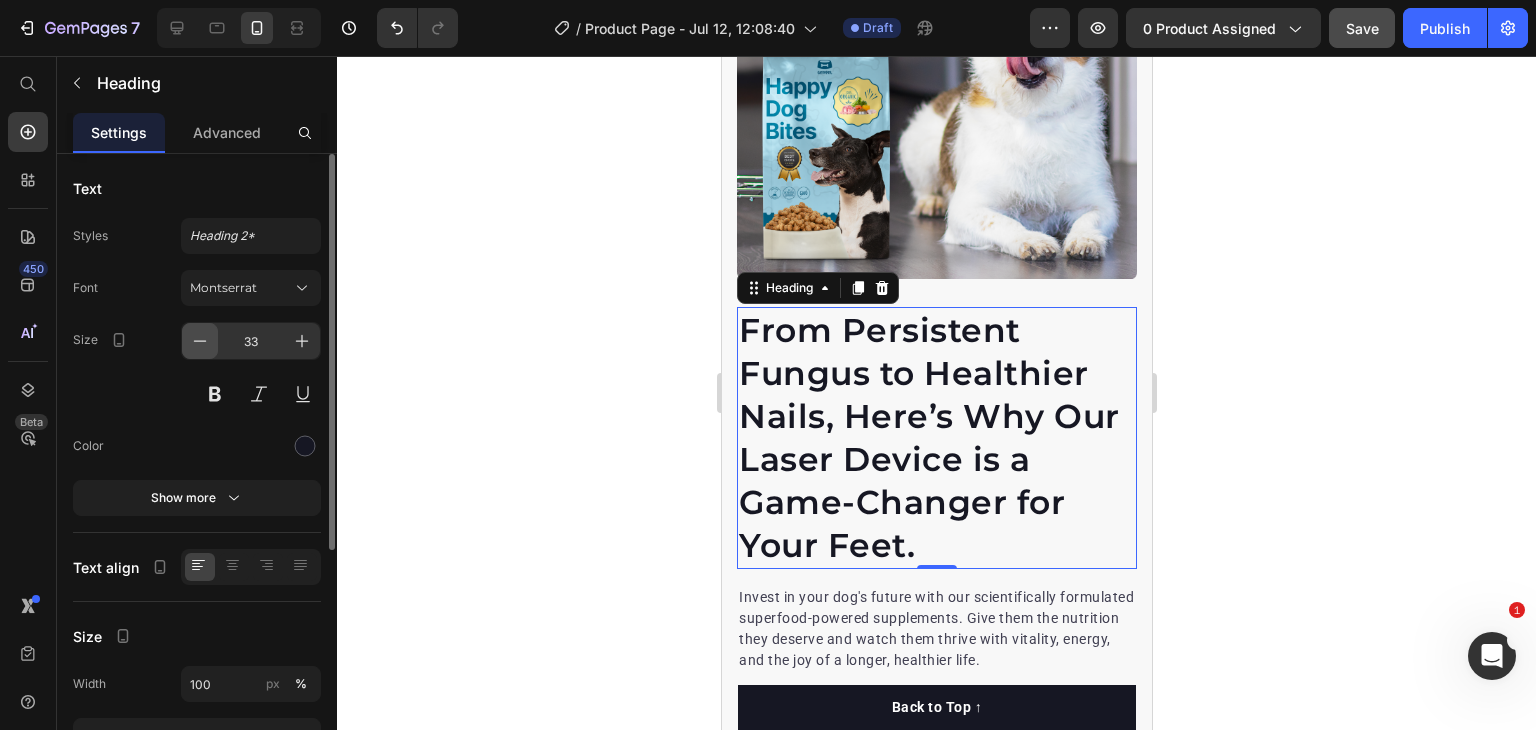 click 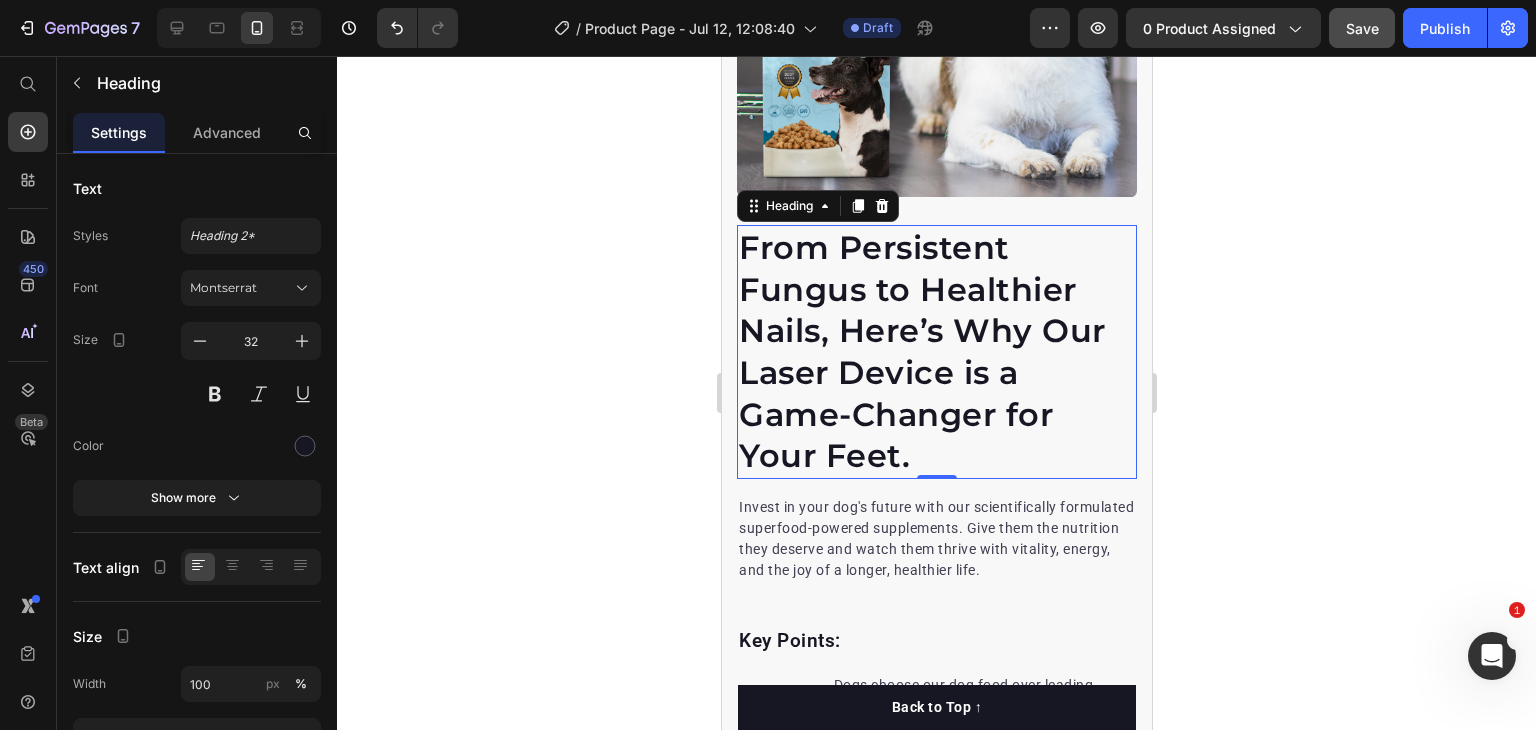 scroll, scrollTop: 3070, scrollLeft: 0, axis: vertical 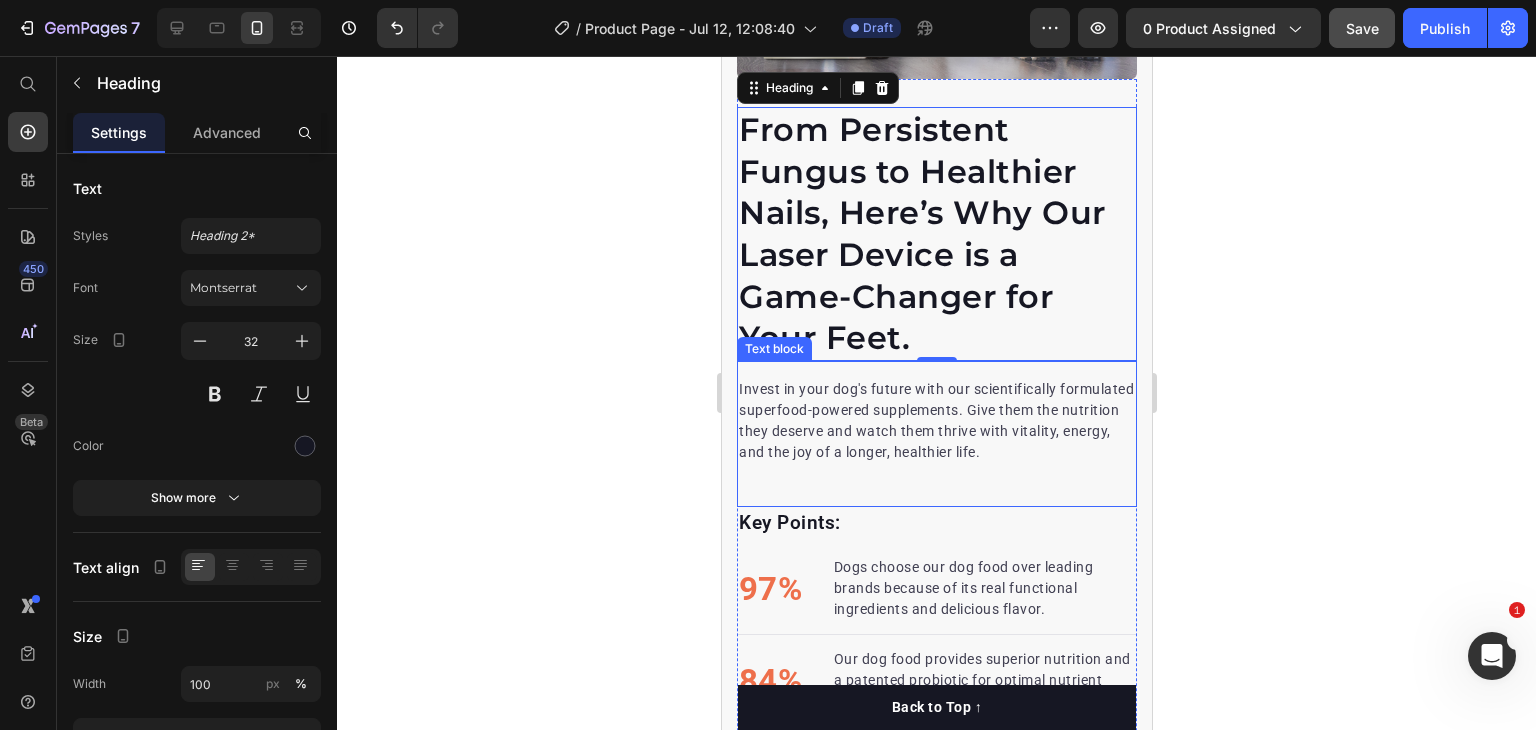 click on "Invest in your dog's future with our scientifically formulated superfood-powered supplements. Give them the nutrition they deserve and watch them thrive with vitality, energy, and the joy of a longer, healthier life." at bounding box center [936, 421] 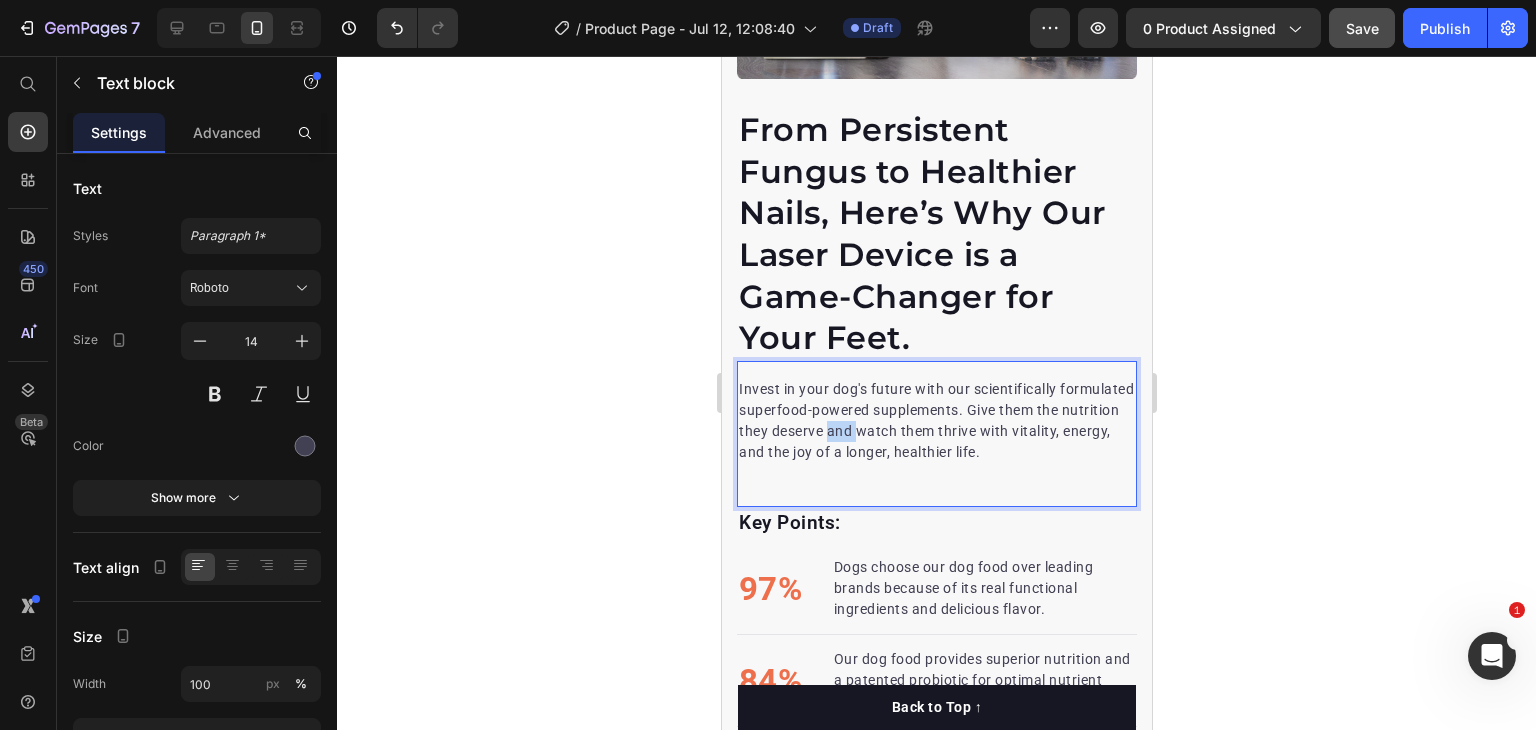 click on "Invest in your dog's future with our scientifically formulated superfood-powered supplements. Give them the nutrition they deserve and watch them thrive with vitality, energy, and the joy of a longer, healthier life." at bounding box center [936, 421] 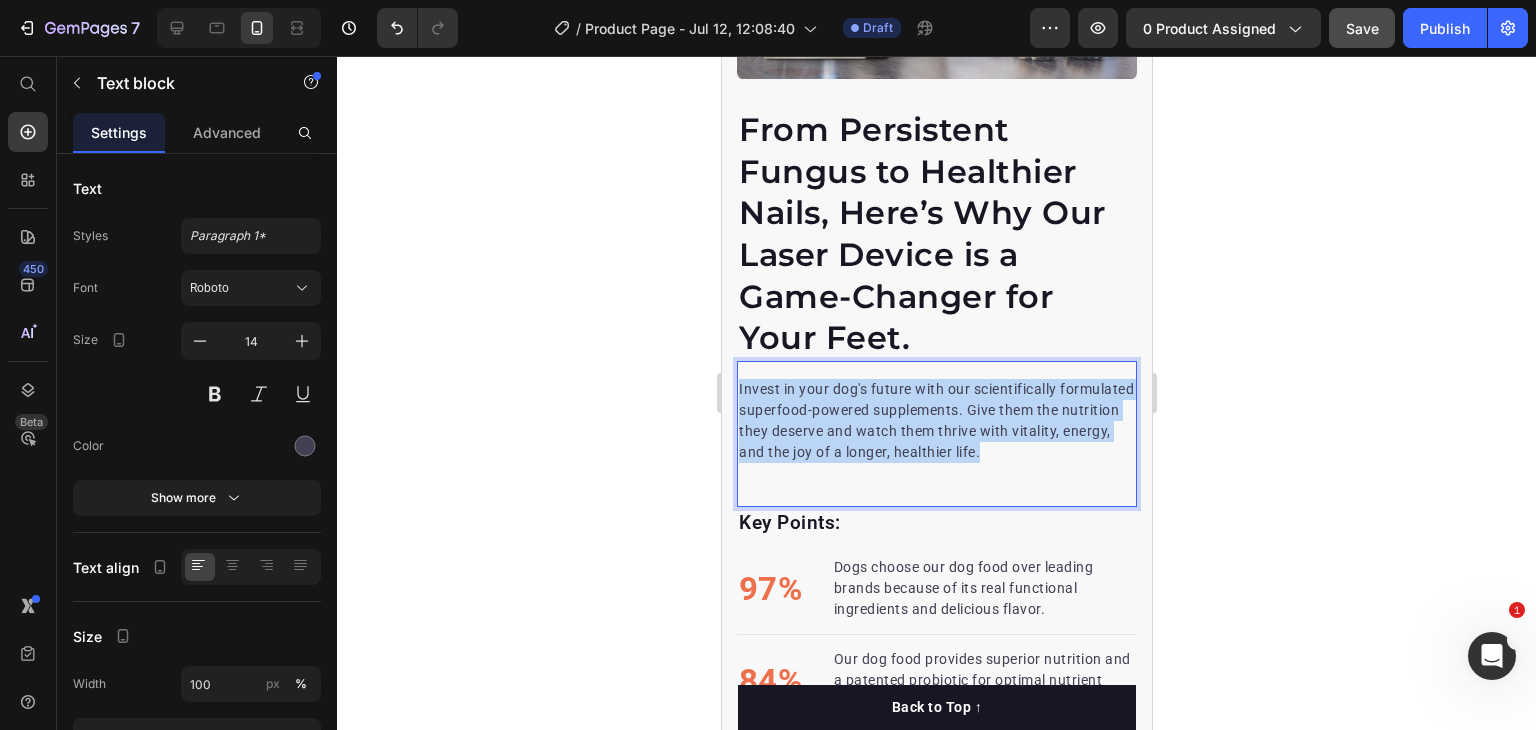 click on "Invest in your dog's future with our scientifically formulated superfood-powered supplements. Give them the nutrition they deserve and watch them thrive with vitality, energy, and the joy of a longer, healthier life." at bounding box center [936, 421] 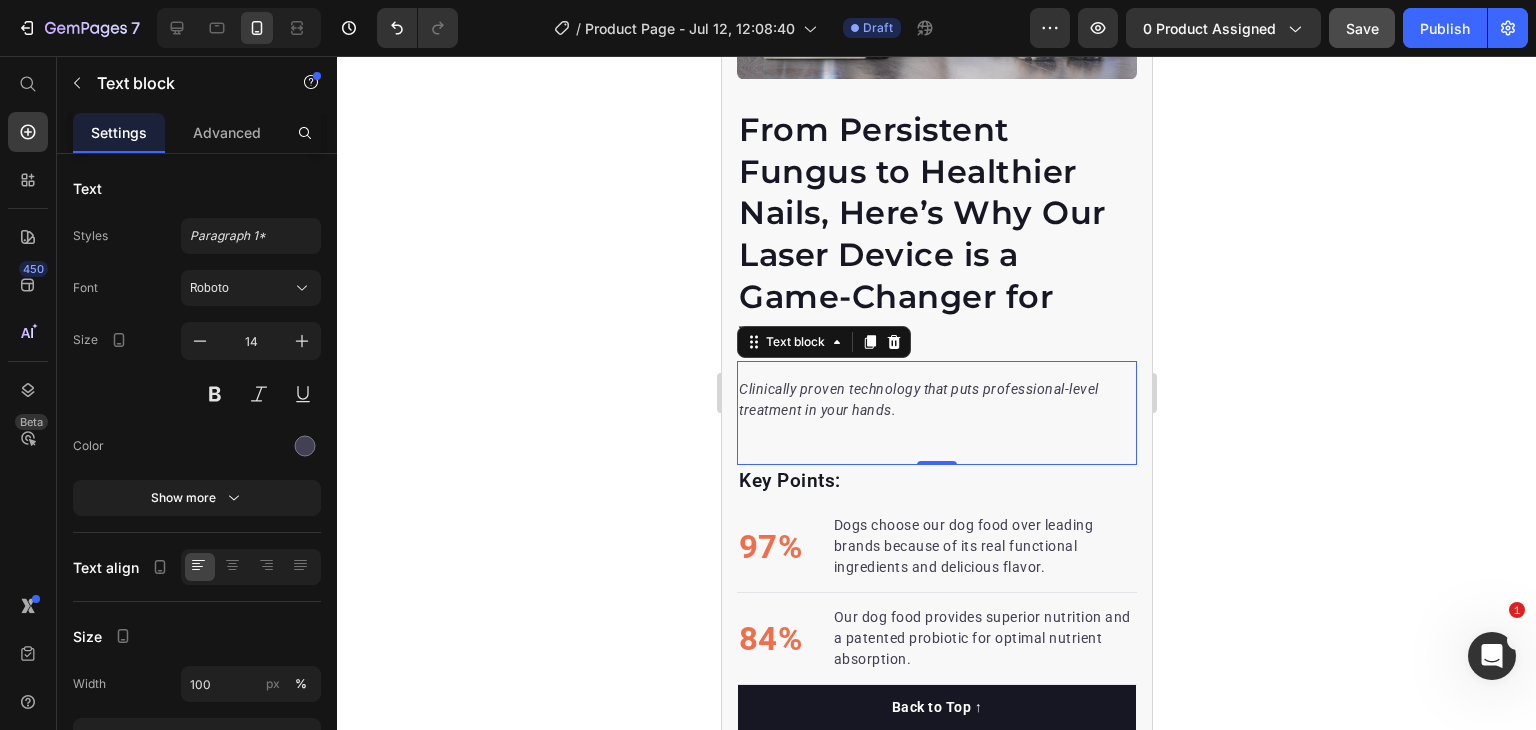 click on "Clinically proven technology that puts professional-level treatment in your hands. Text block   0" at bounding box center (936, 413) 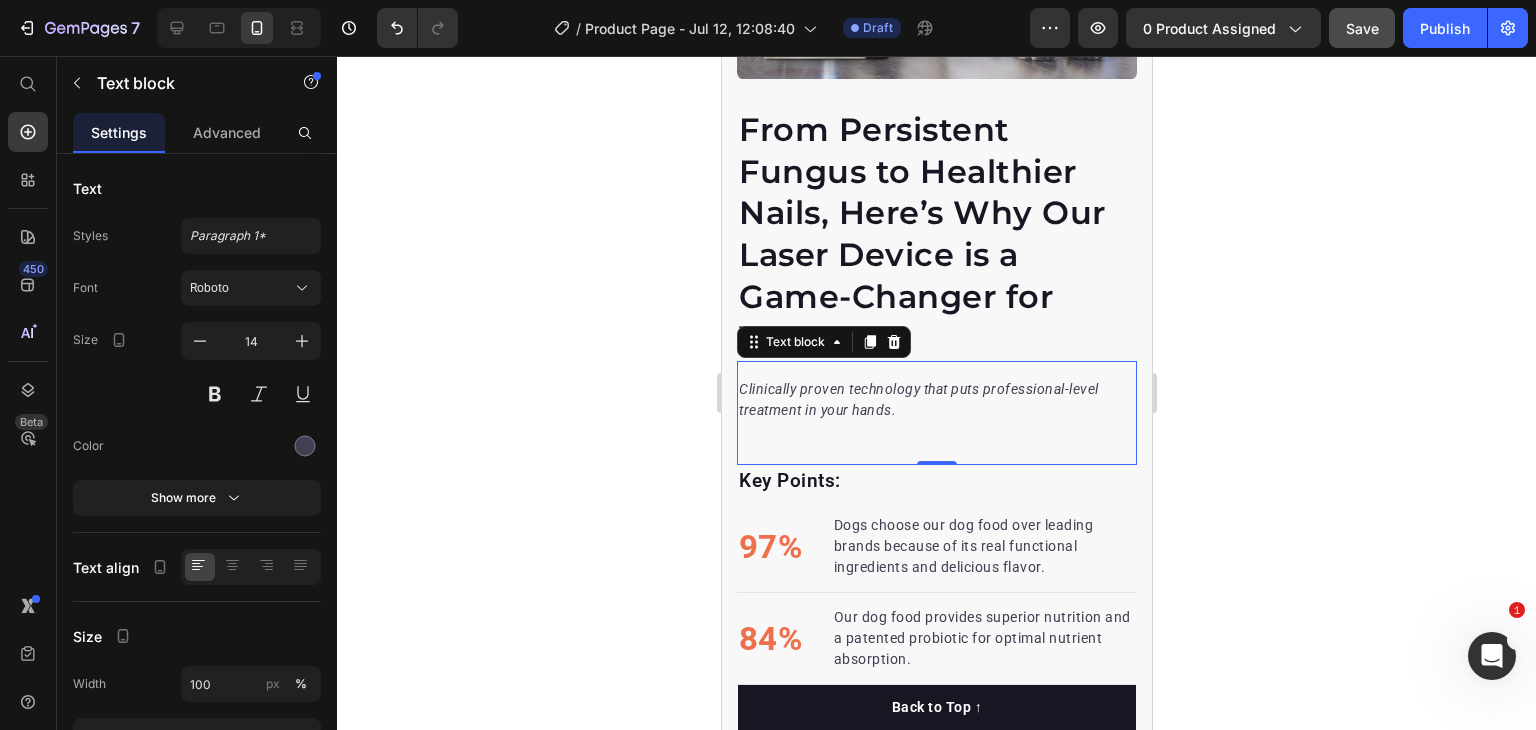 click 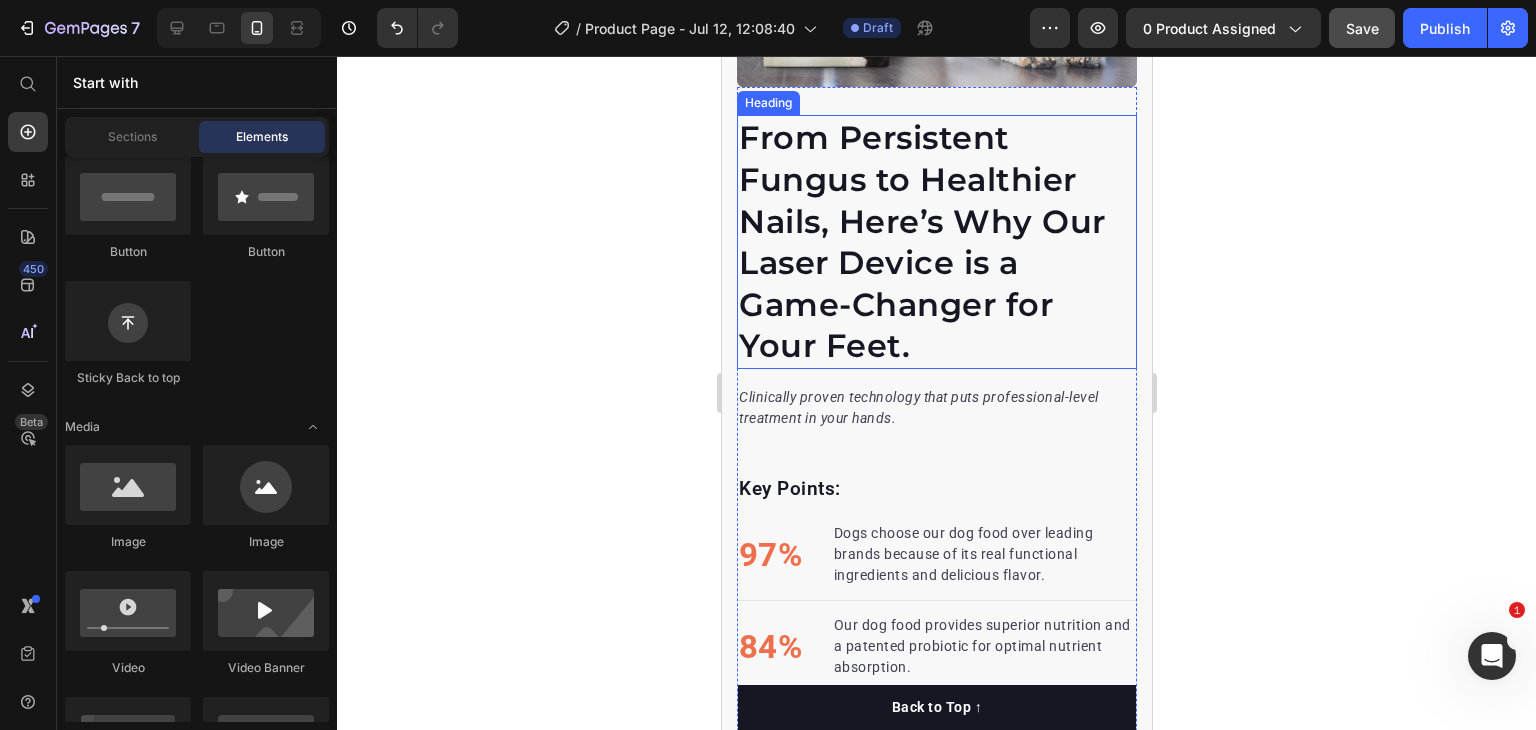 scroll, scrollTop: 3270, scrollLeft: 0, axis: vertical 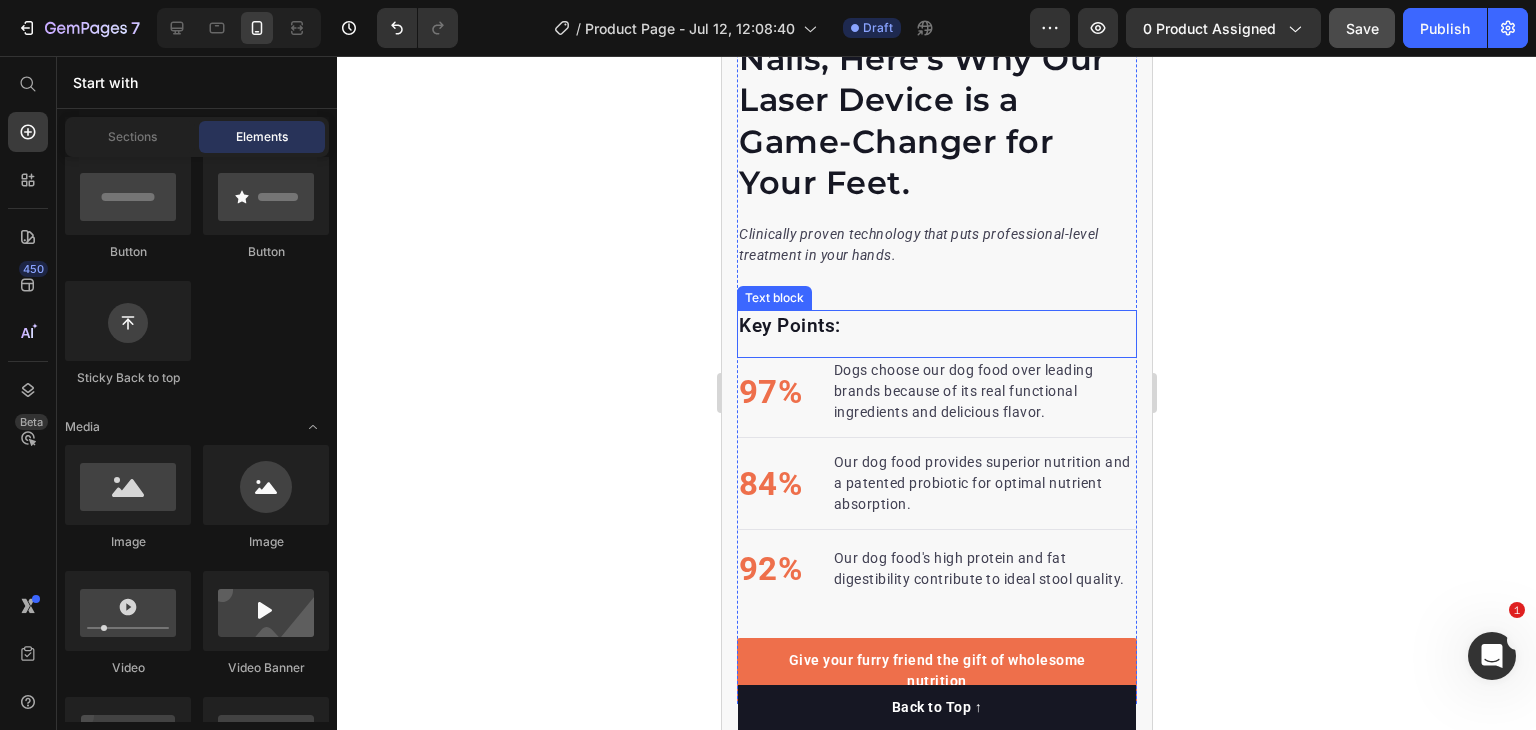 click on "Key Points:" at bounding box center [936, 326] 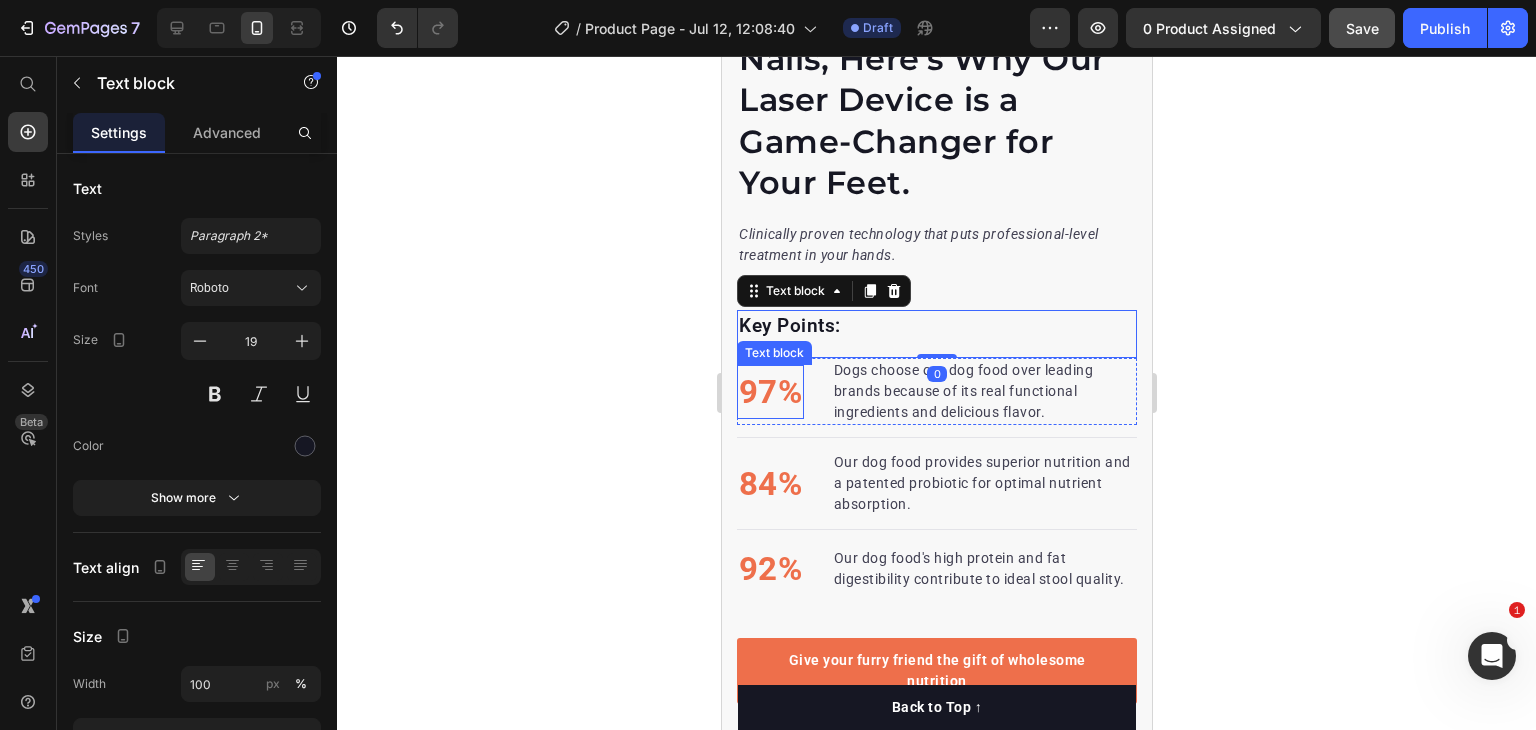 click on "97%" at bounding box center [769, 392] 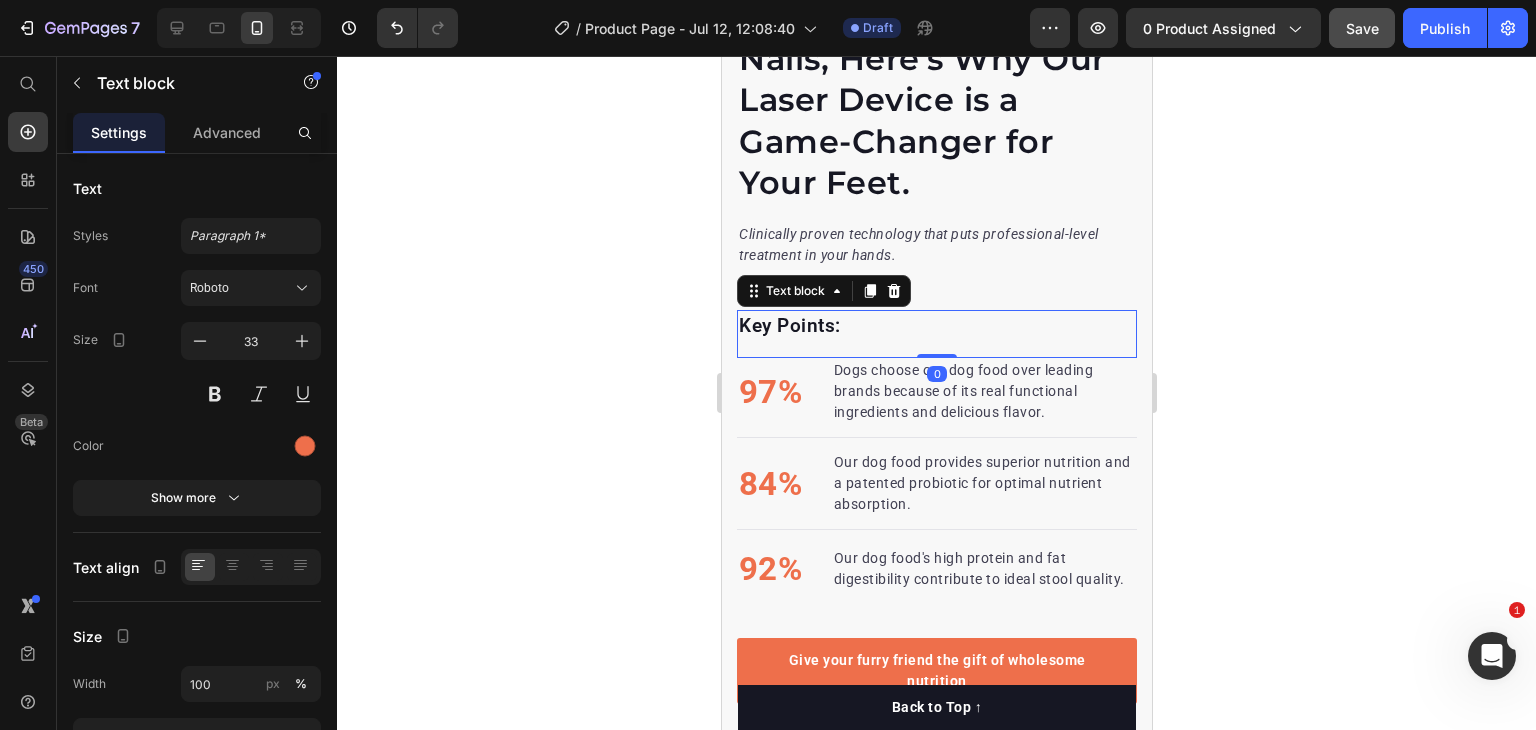 click on "Key Points:" at bounding box center [936, 326] 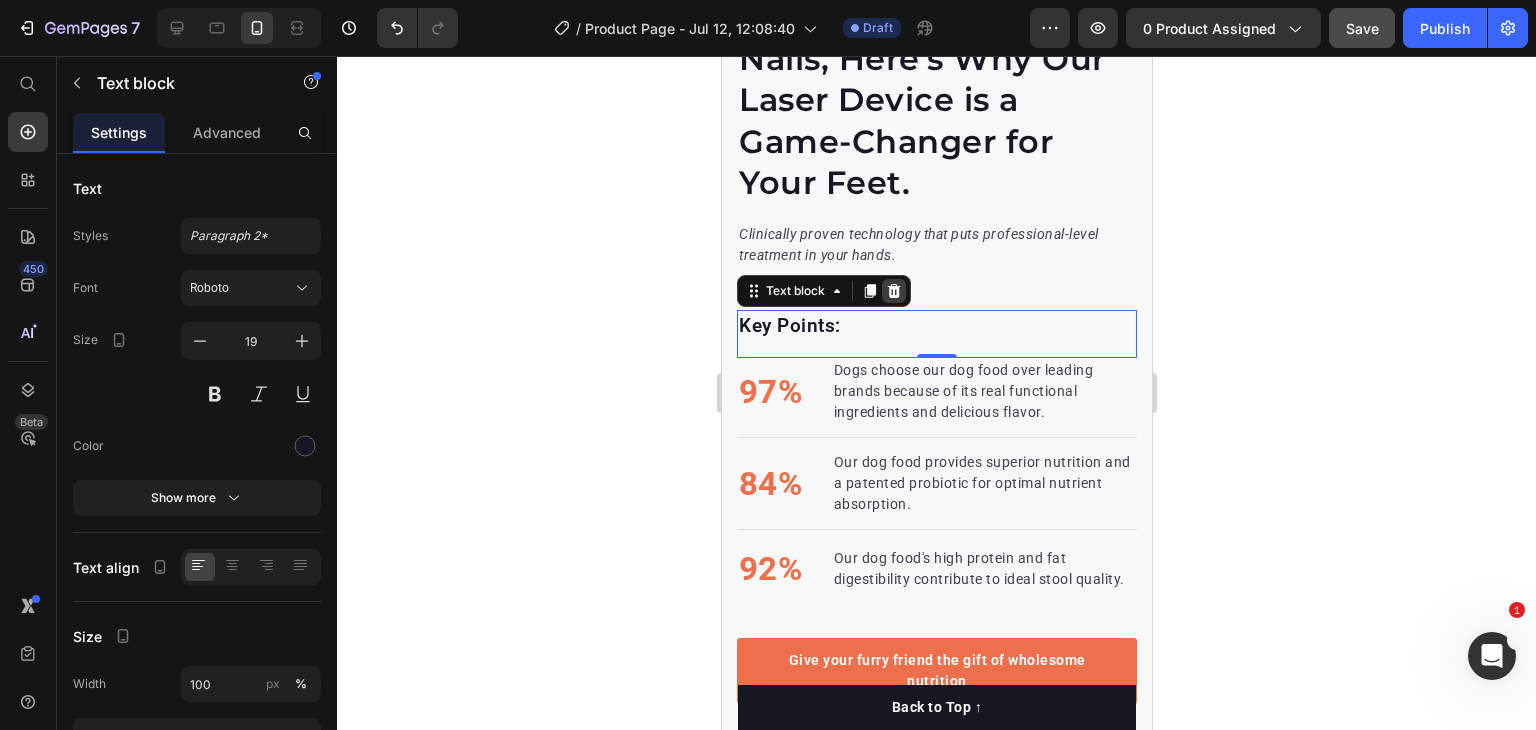 click 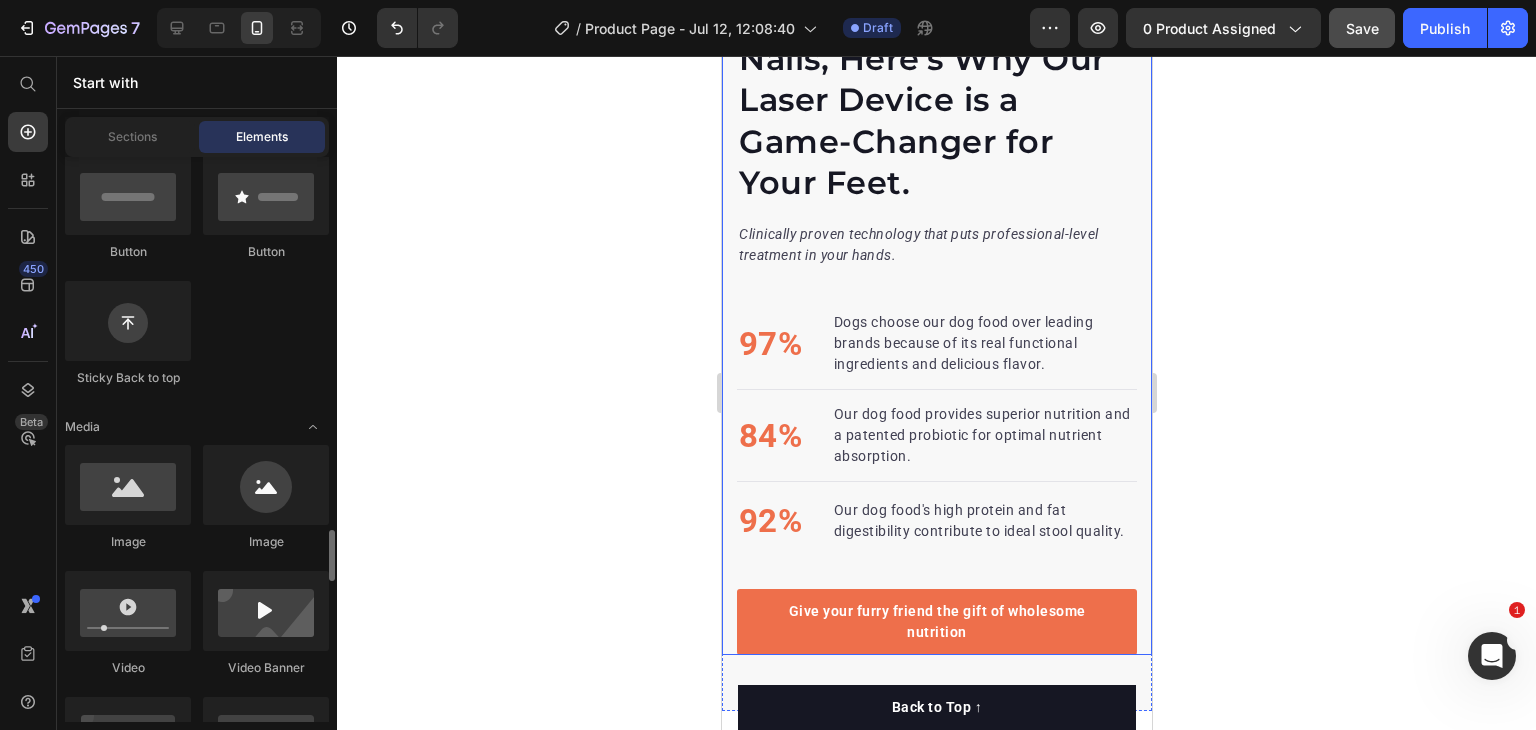 scroll, scrollTop: 800, scrollLeft: 0, axis: vertical 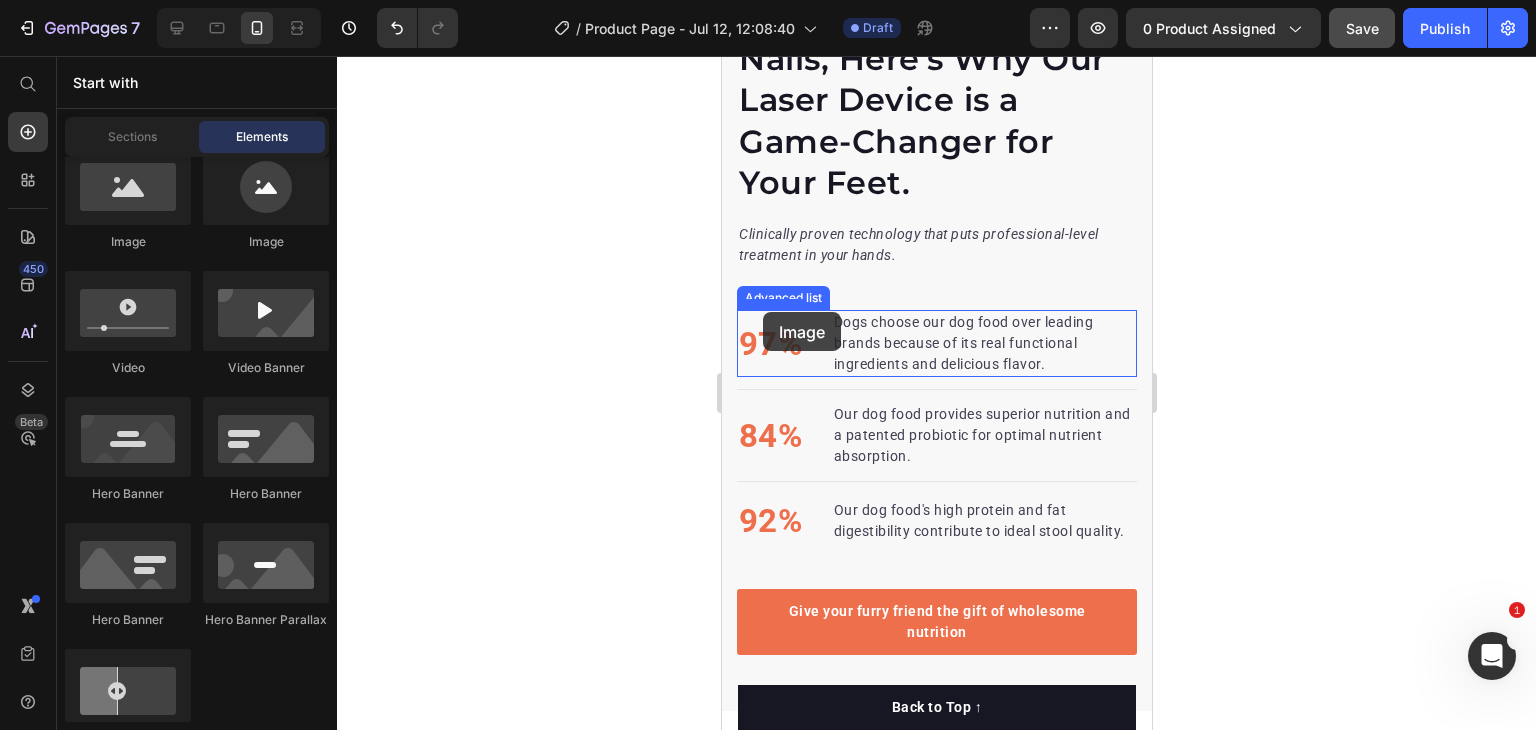 drag, startPoint x: 975, startPoint y: 257, endPoint x: 762, endPoint y: 312, distance: 219.98636 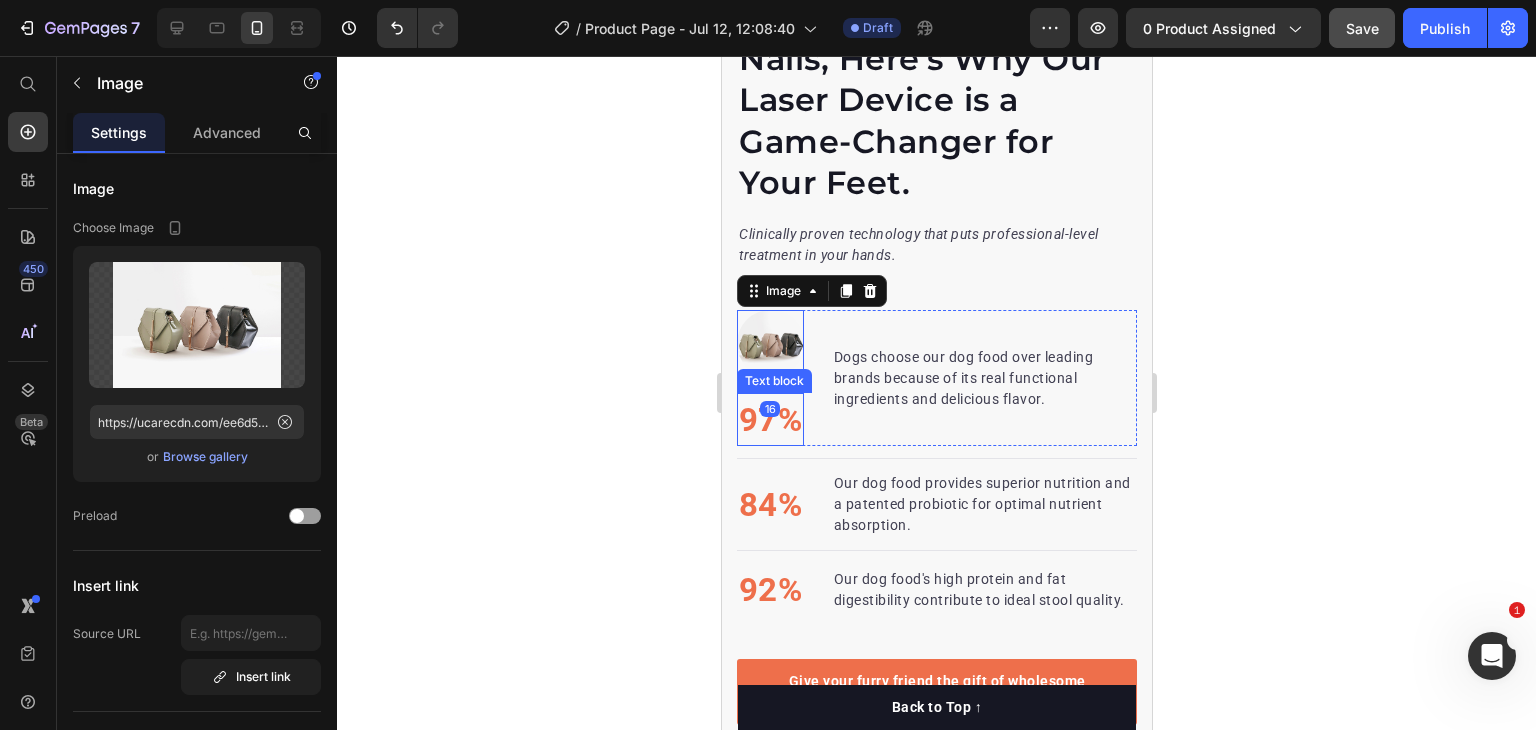 click on "97%" at bounding box center [769, 420] 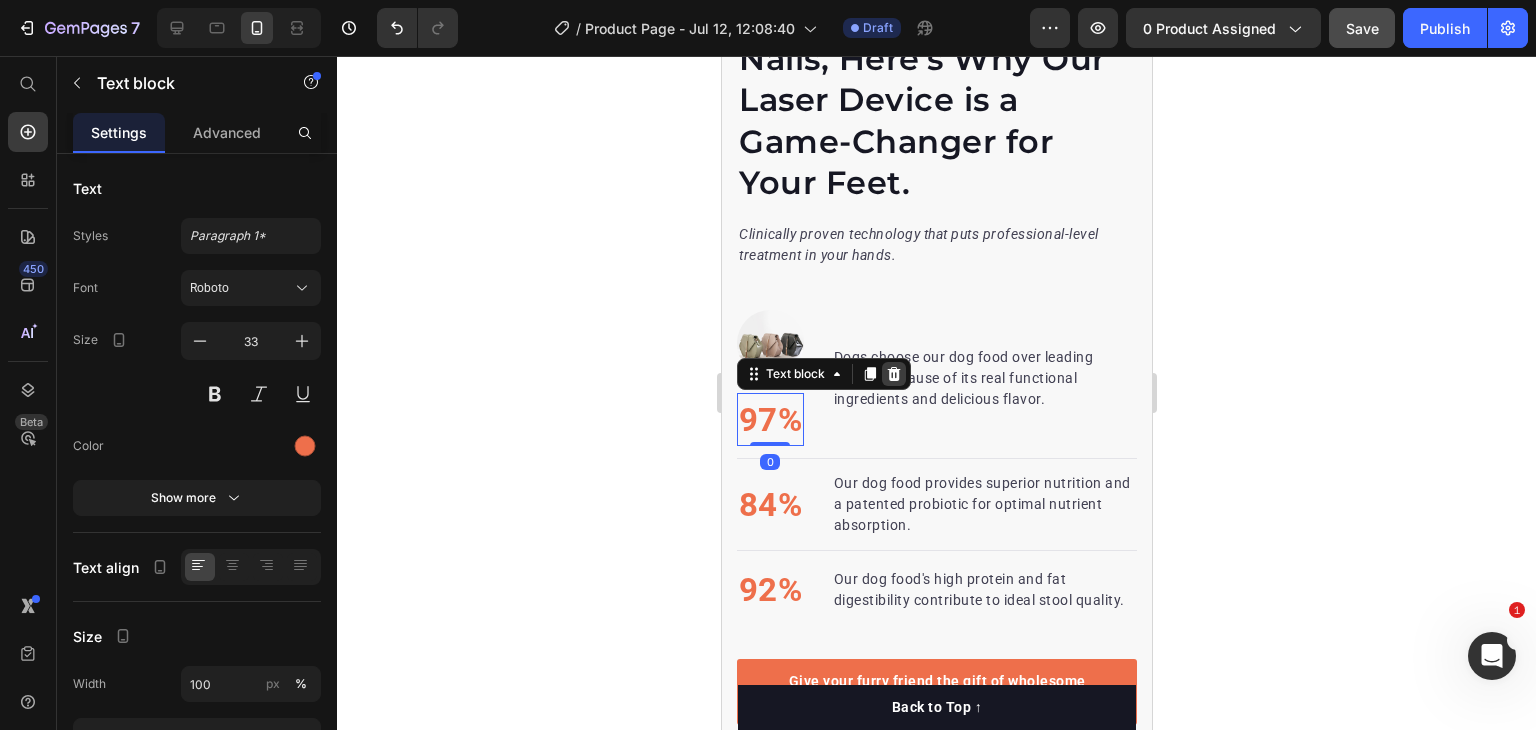 click 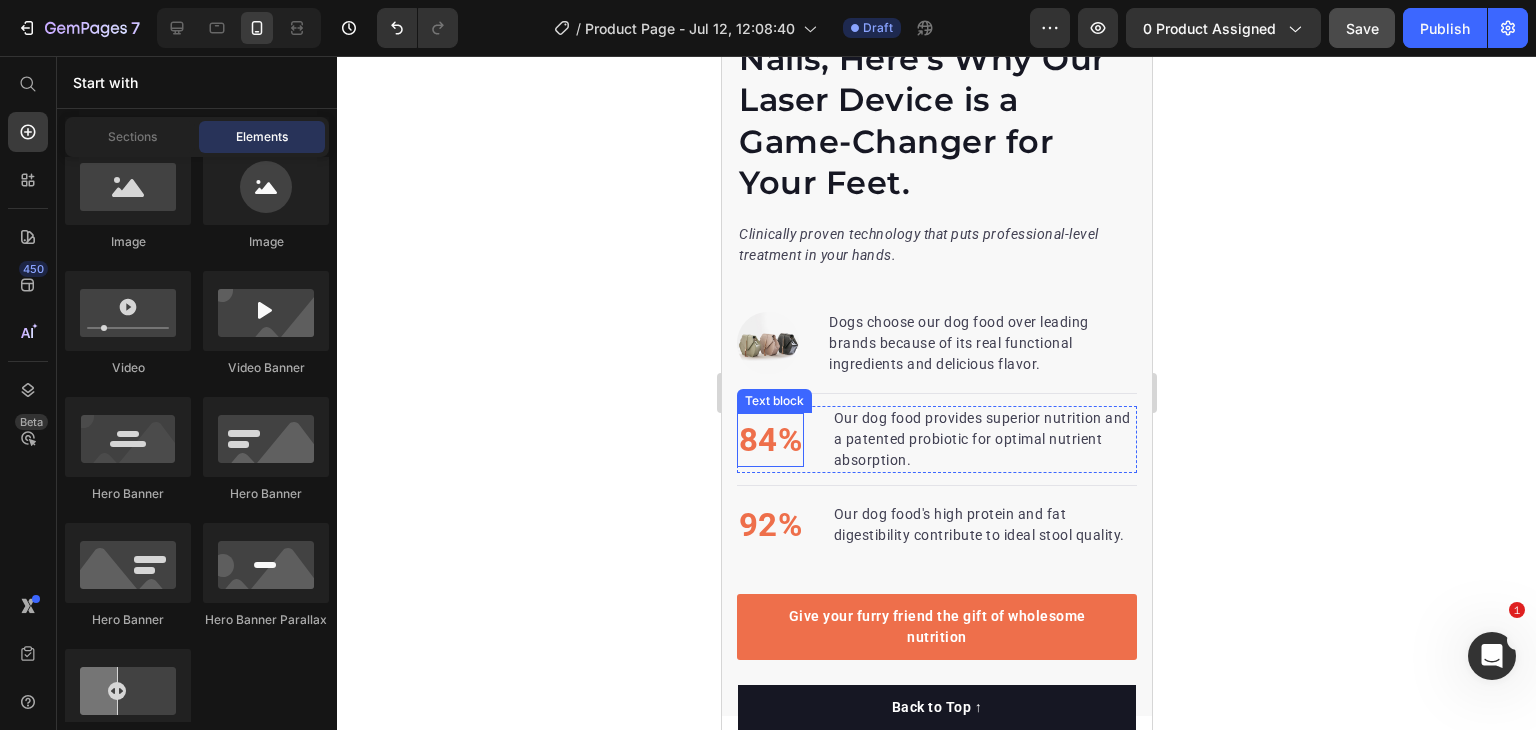 click on "84%" at bounding box center [769, 440] 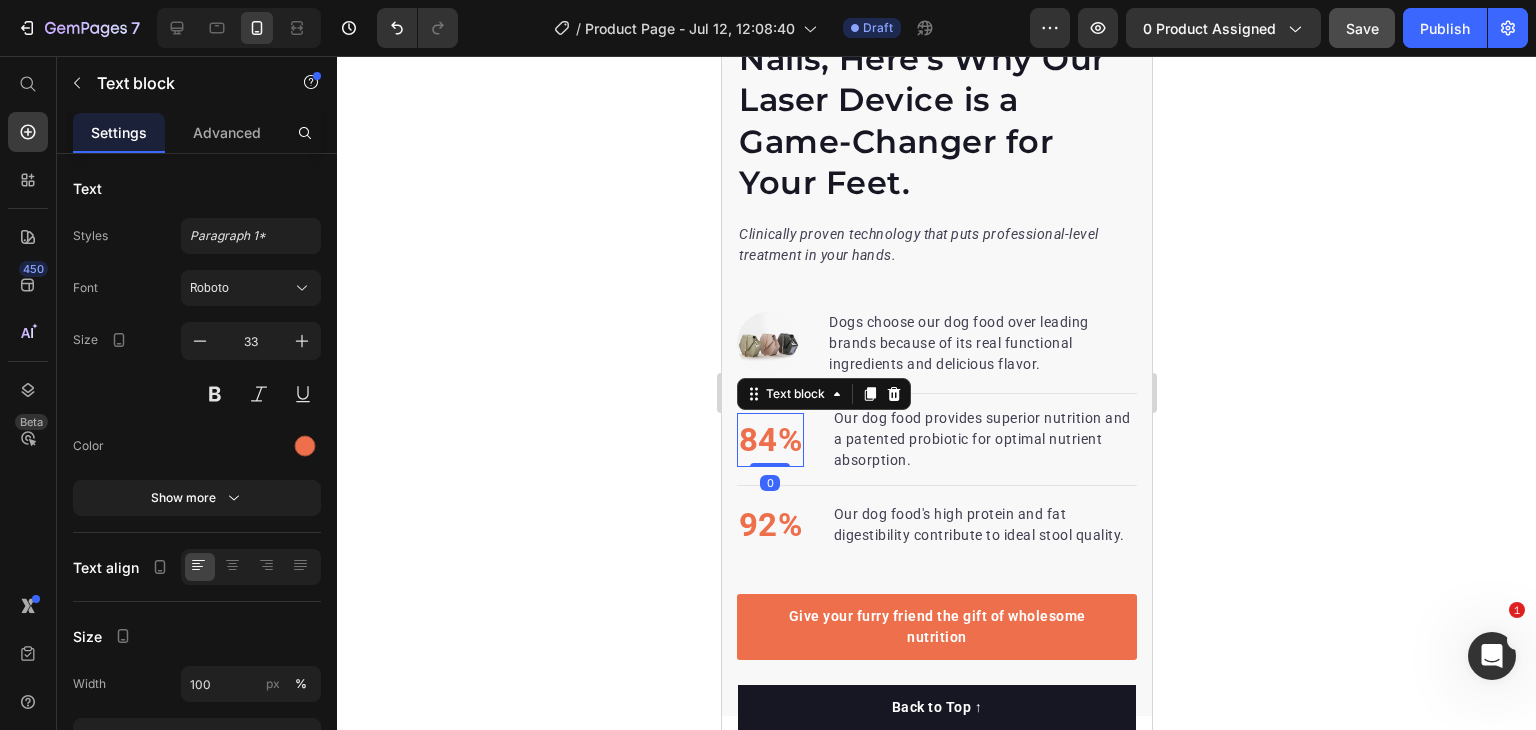 click 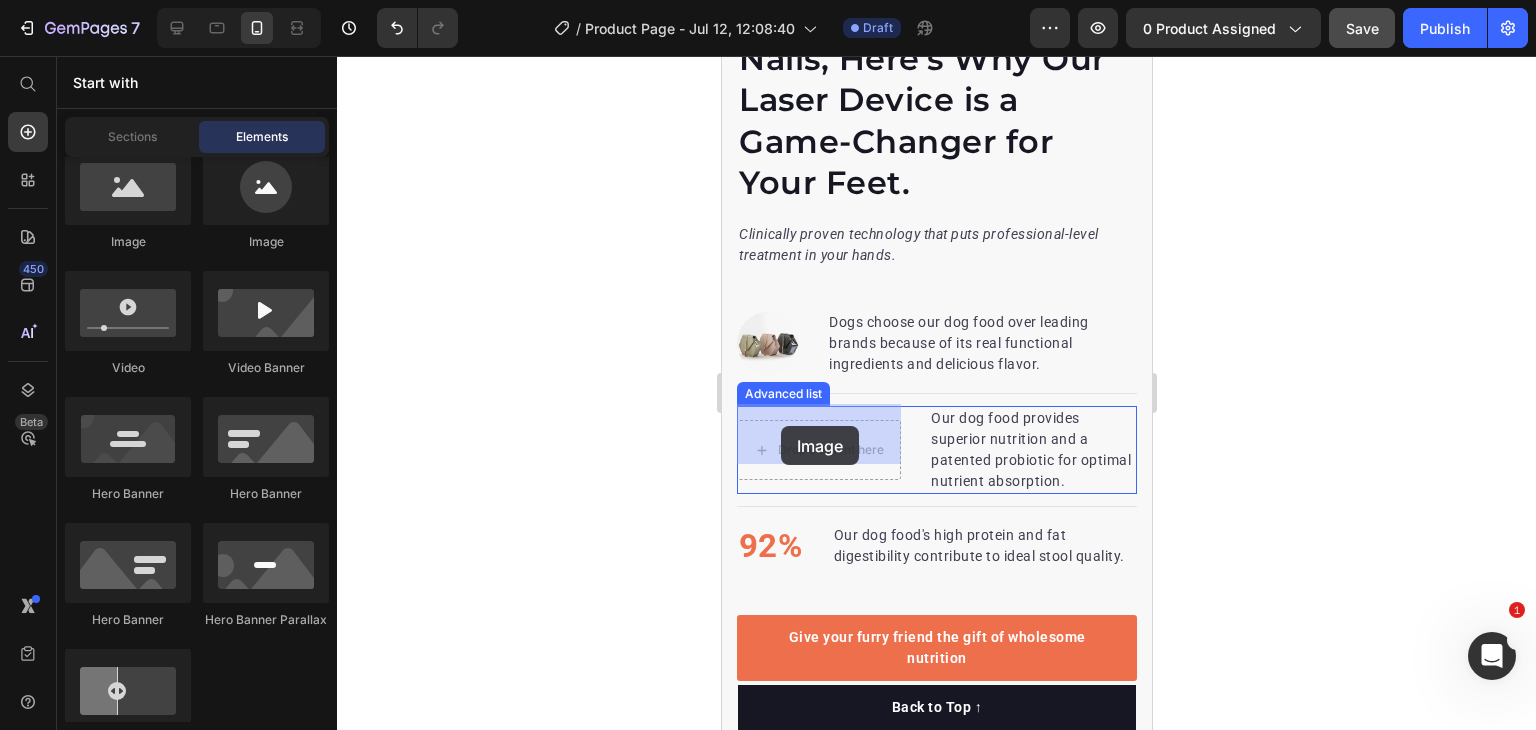 drag, startPoint x: 988, startPoint y: 261, endPoint x: 768, endPoint y: 420, distance: 271.44244 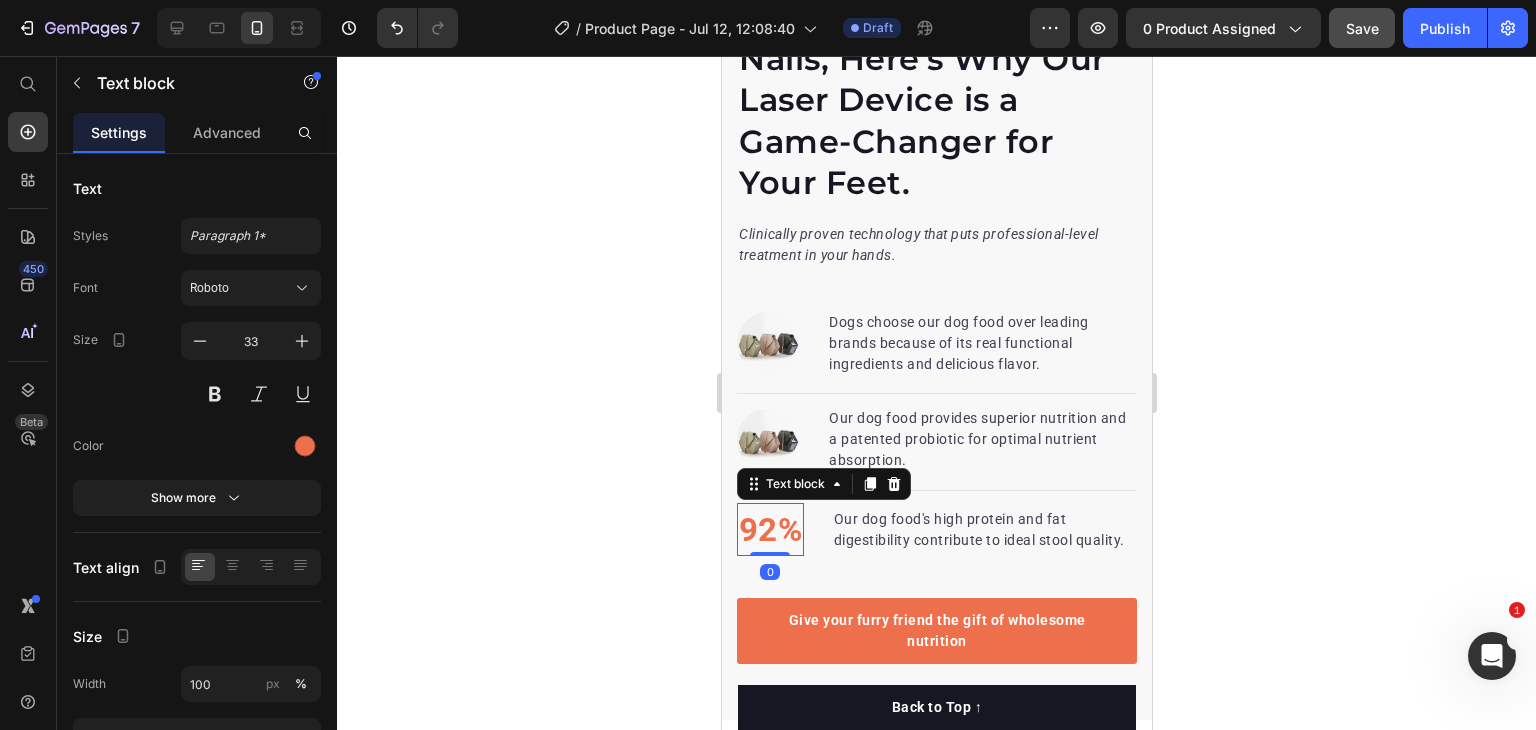 click on "92%" at bounding box center [769, 530] 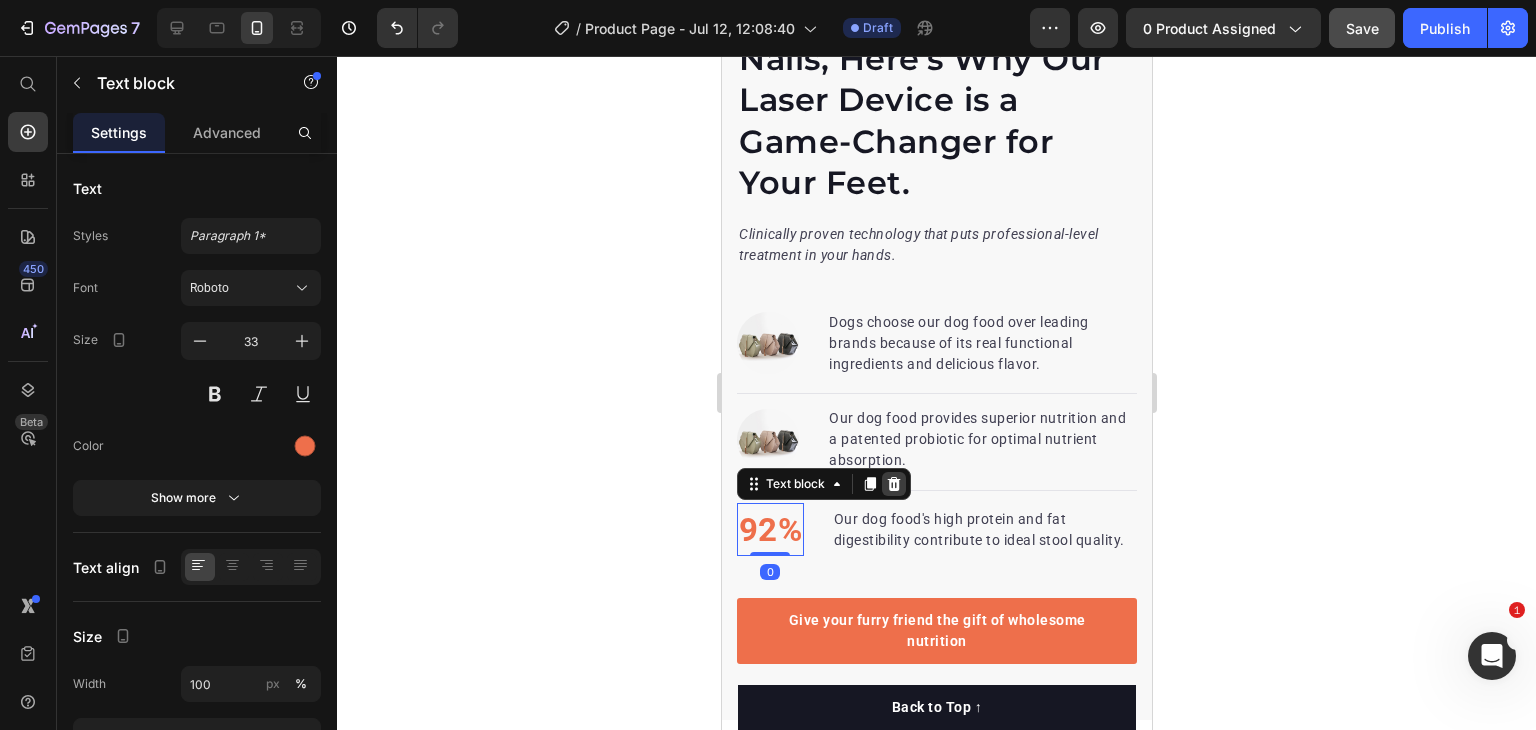 click 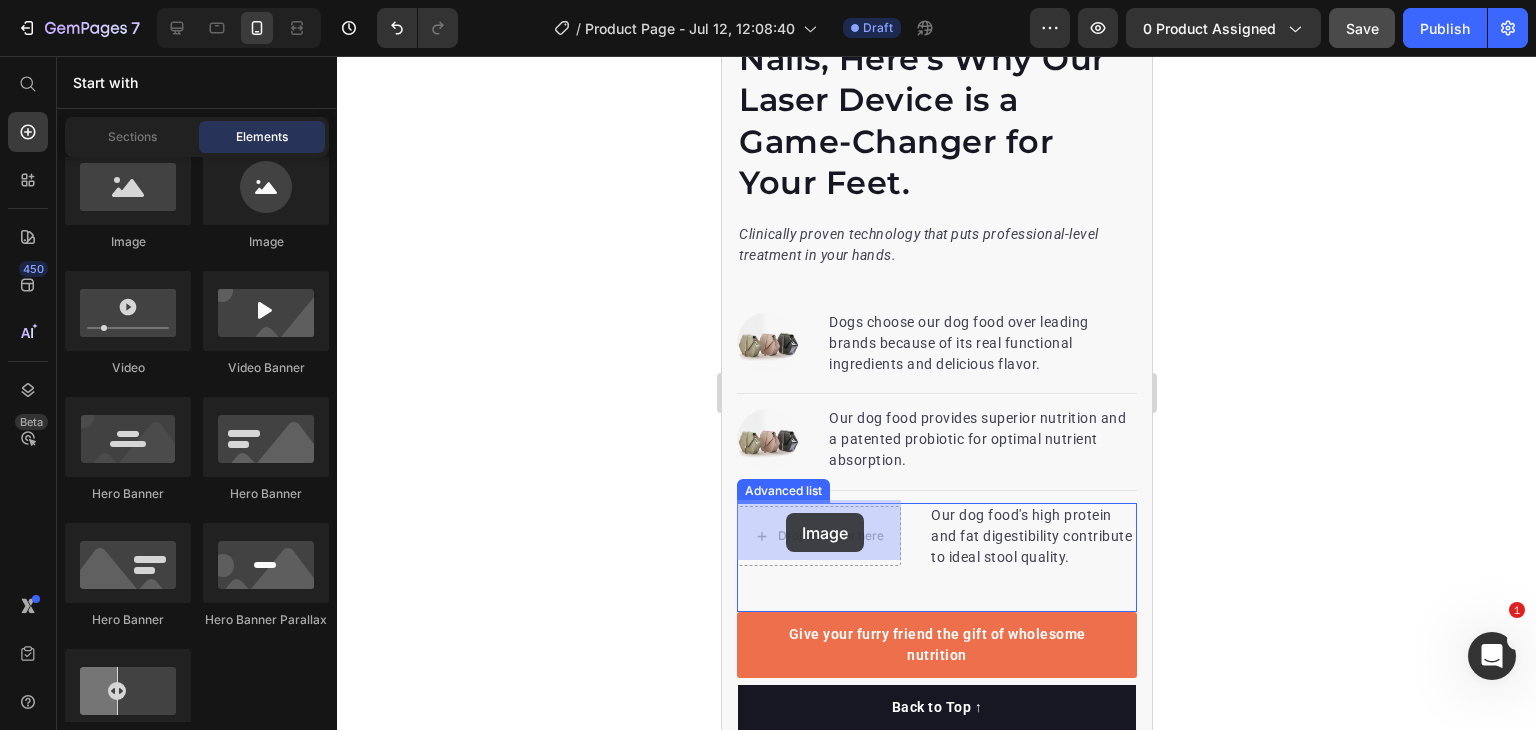 drag, startPoint x: 970, startPoint y: 267, endPoint x: 785, endPoint y: 513, distance: 307.80026 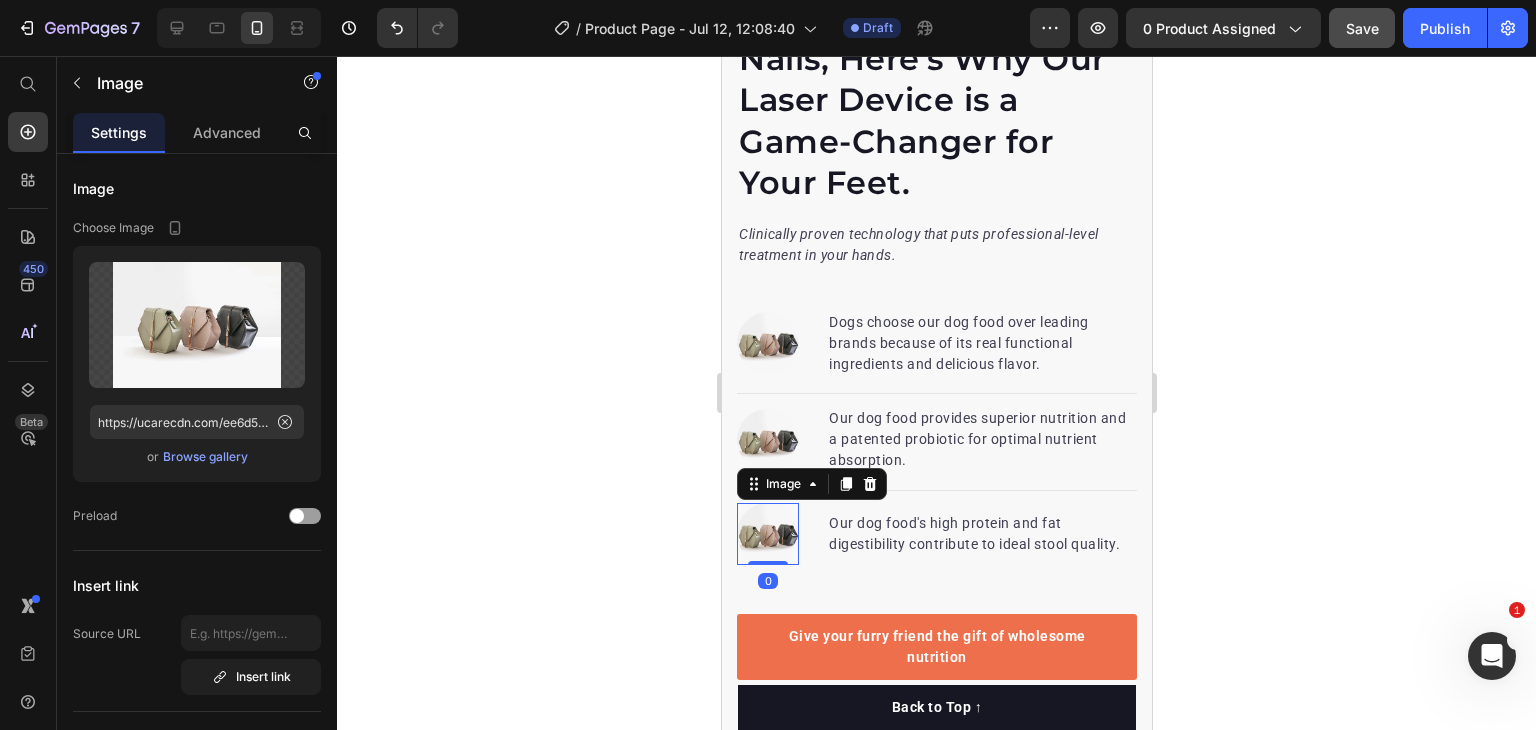 click 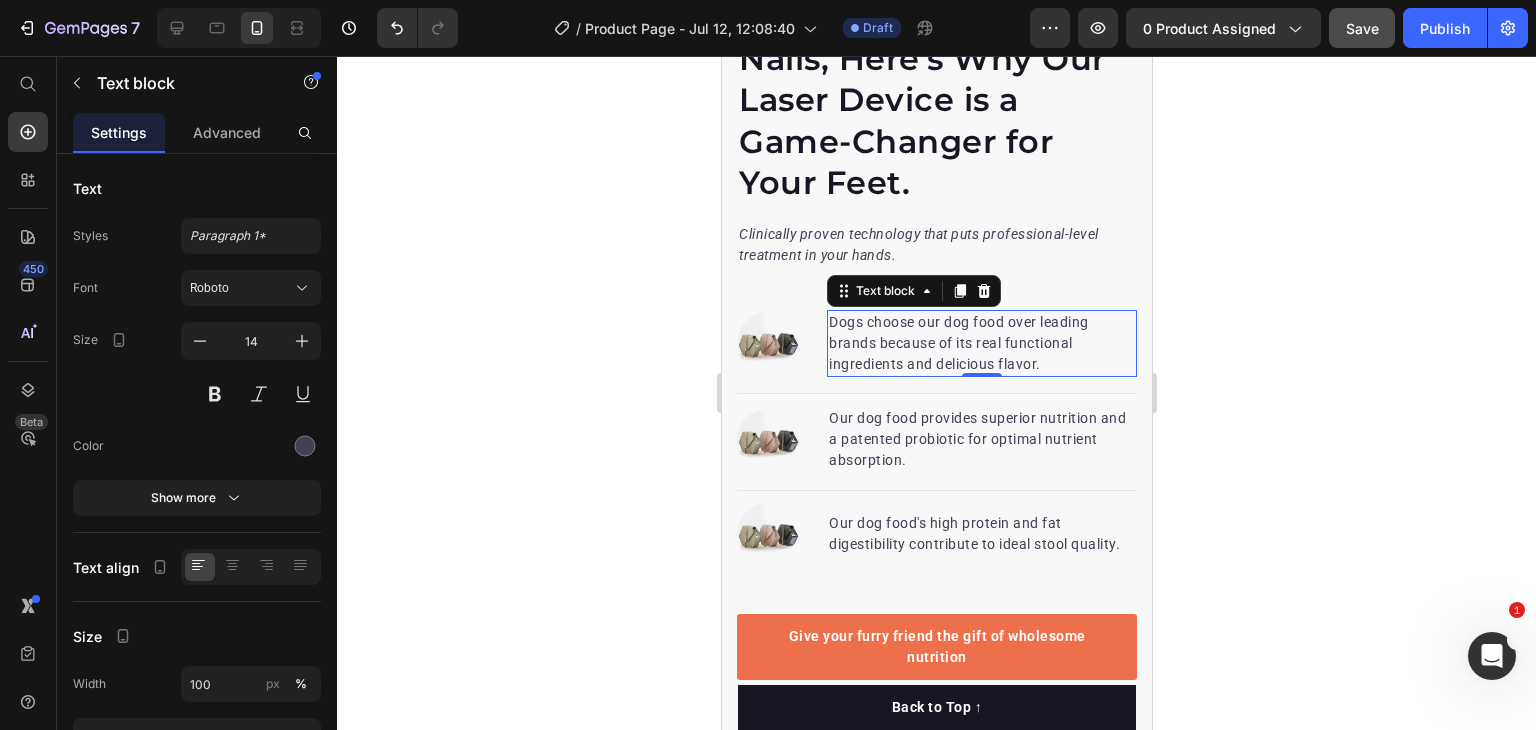 click on "Dogs choose our dog food over leading brands because of its real functional ingredients and delicious flavor." at bounding box center (981, 343) 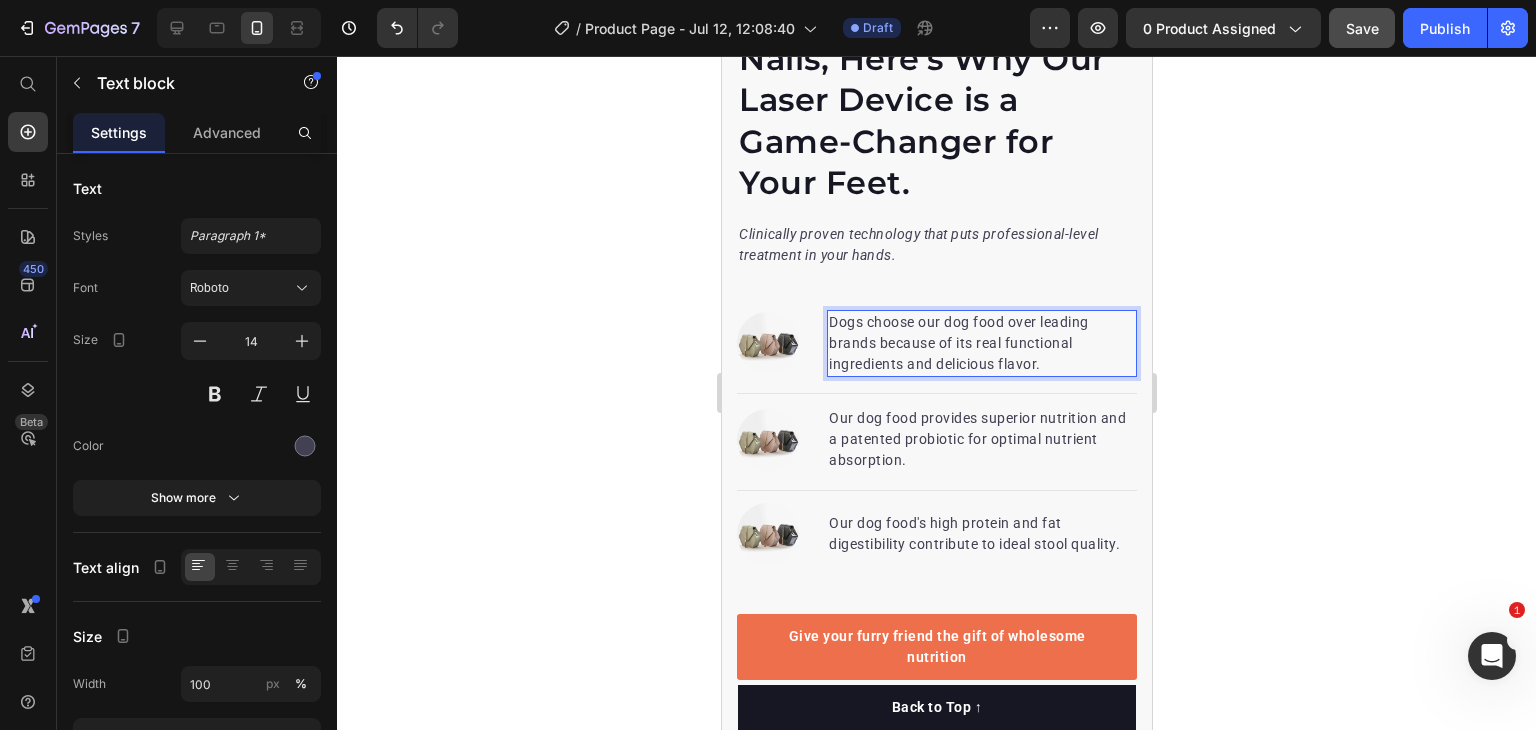 click on "Dogs choose our dog food over leading brands because of its real functional ingredients and delicious flavor." at bounding box center (981, 343) 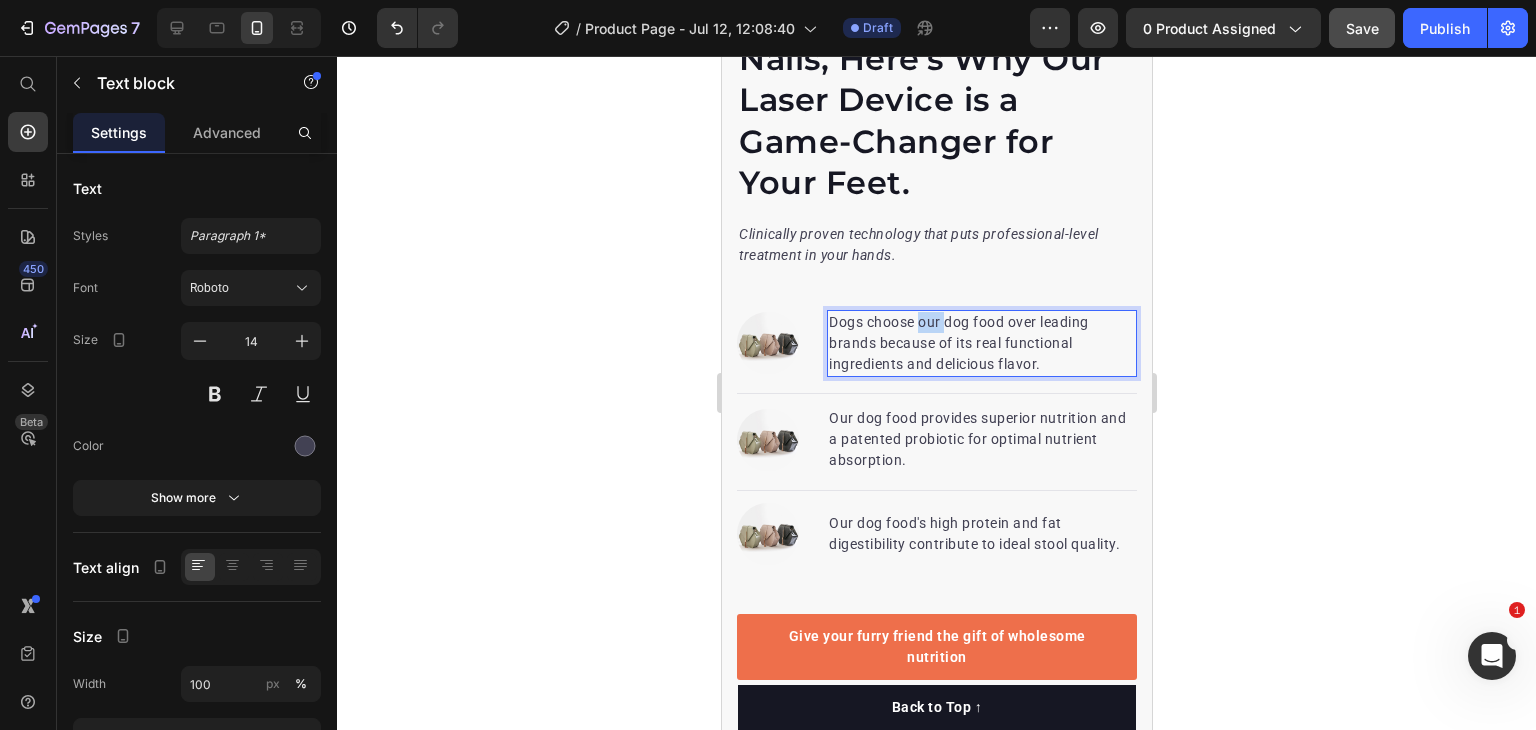 click on "Dogs choose our dog food over leading brands because of its real functional ingredients and delicious flavor." at bounding box center (981, 343) 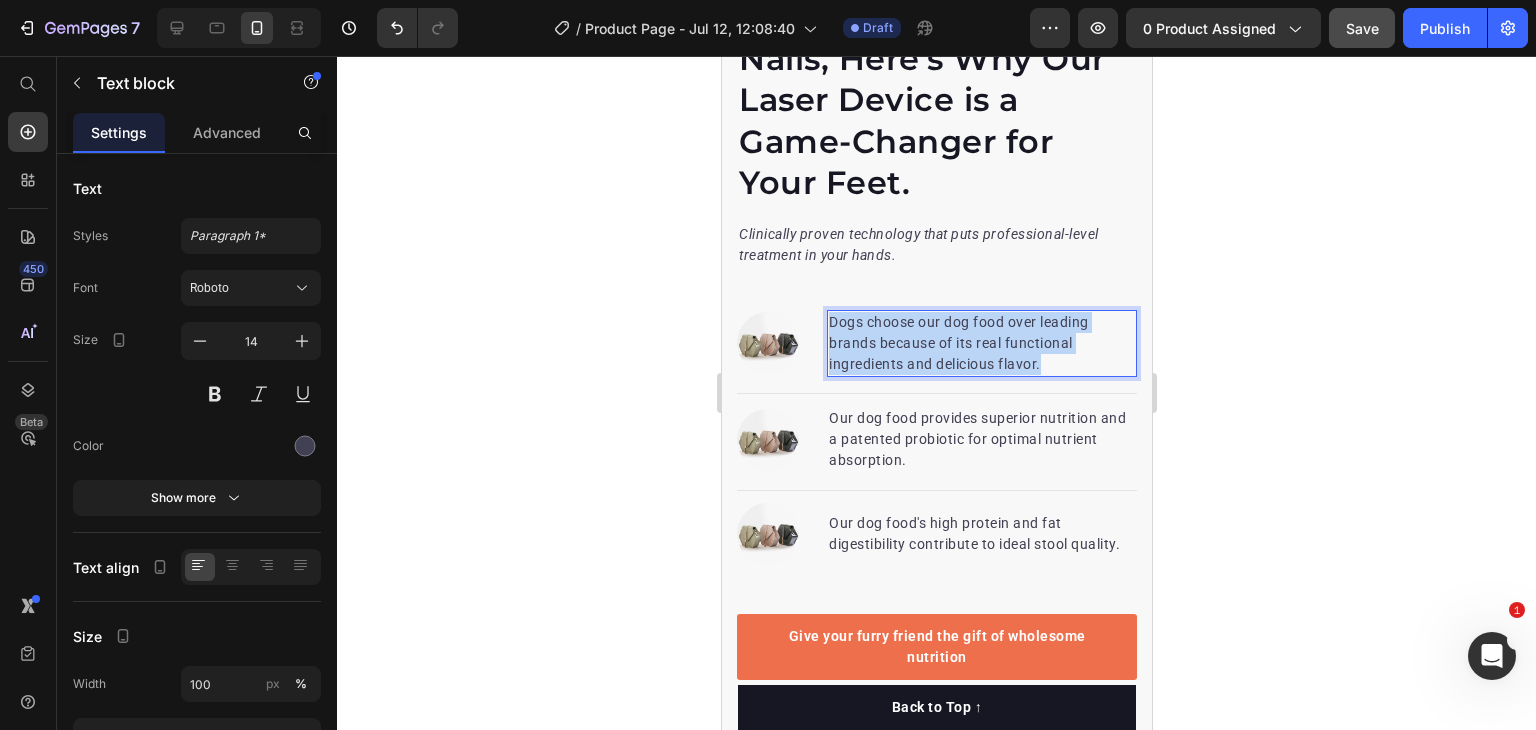 click on "Dogs choose our dog food over leading brands because of its real functional ingredients and delicious flavor." at bounding box center (981, 343) 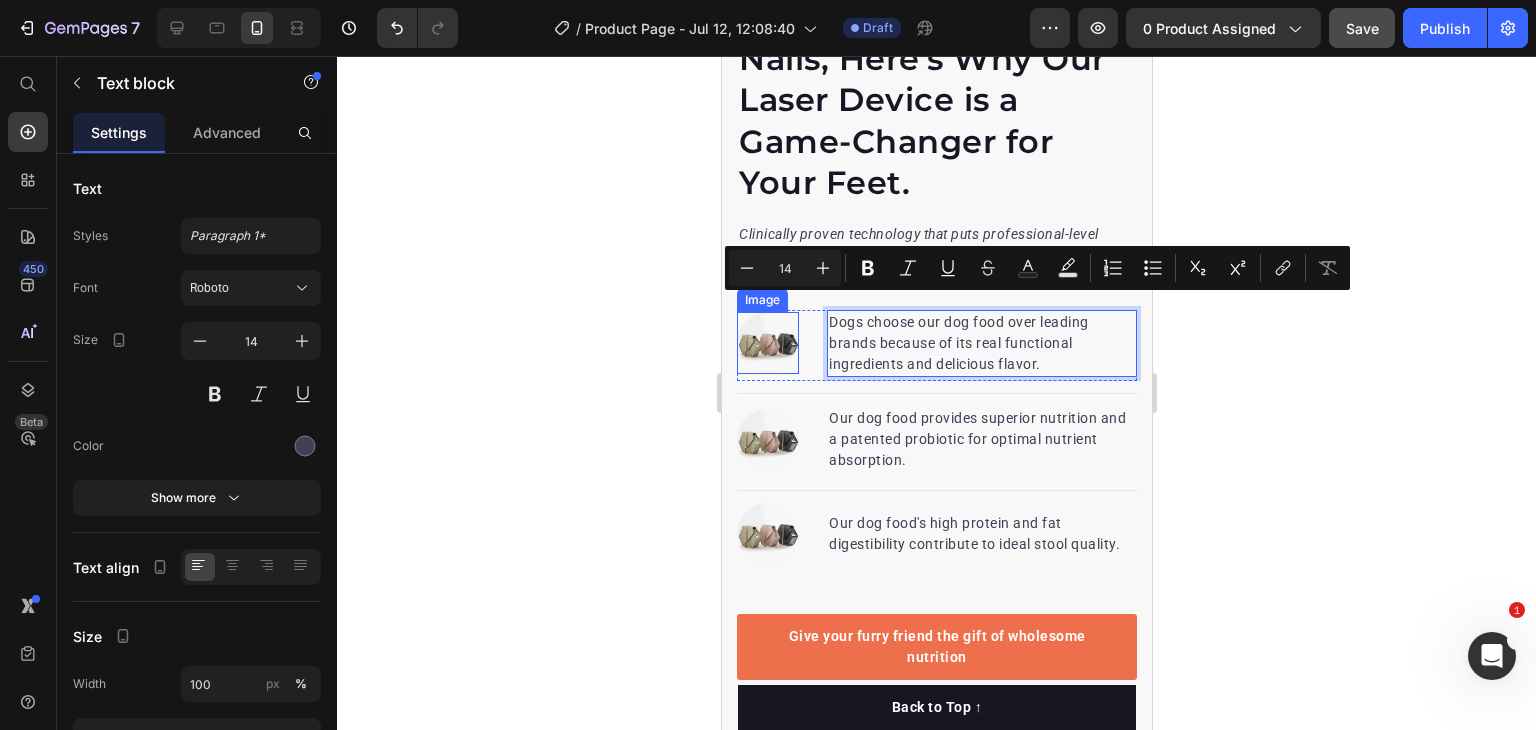 scroll, scrollTop: 3288, scrollLeft: 0, axis: vertical 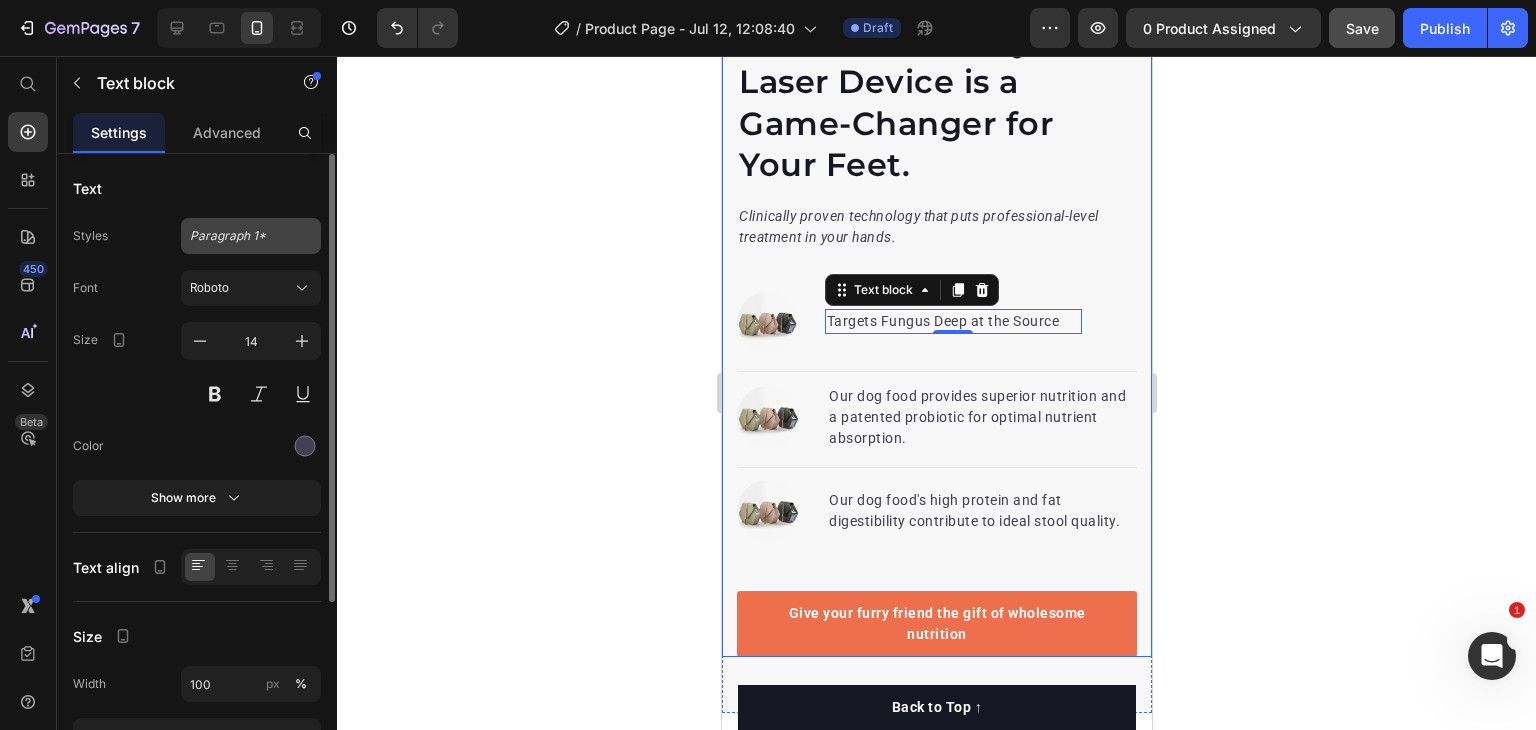 click on "Paragraph 1*" at bounding box center [251, 236] 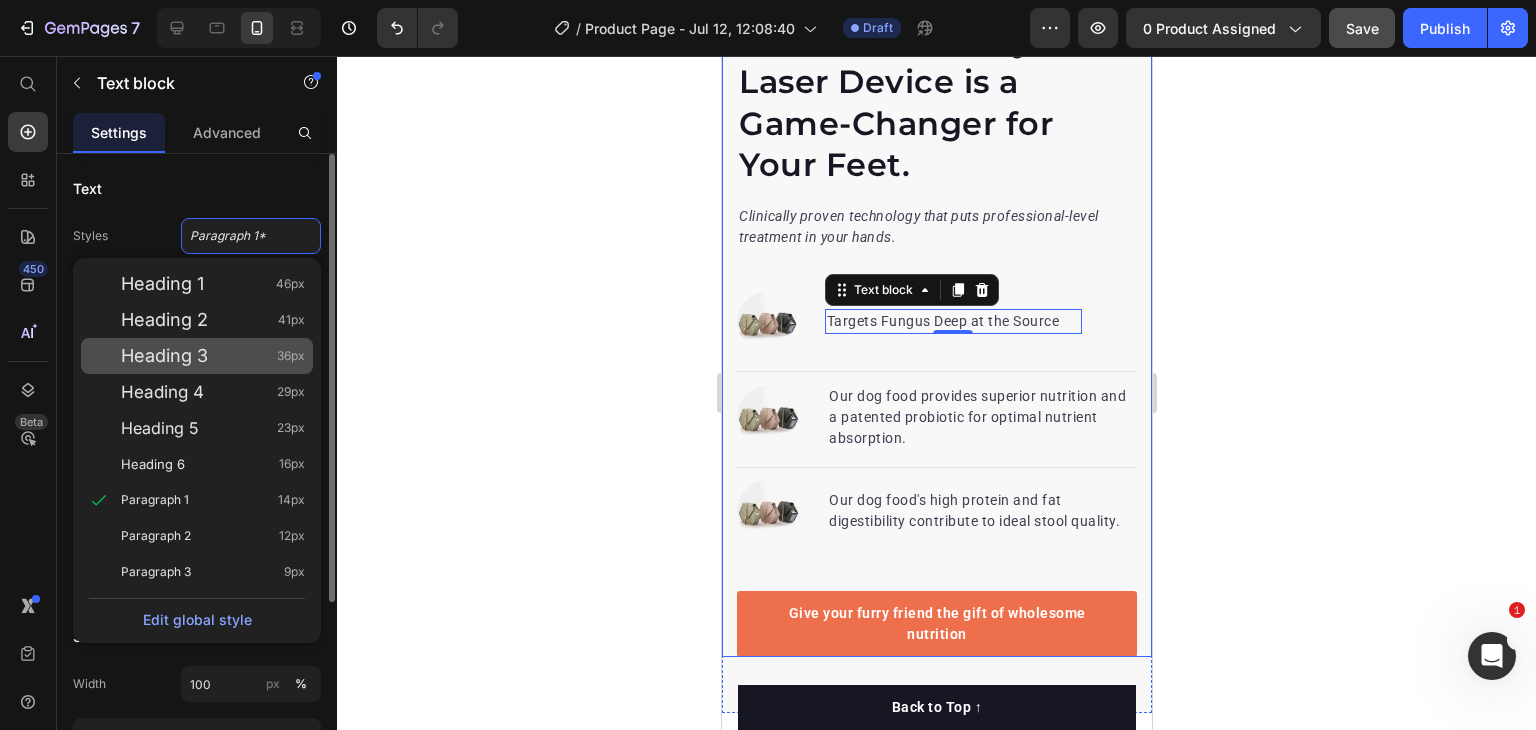click on "Heading 3 36px" at bounding box center (213, 356) 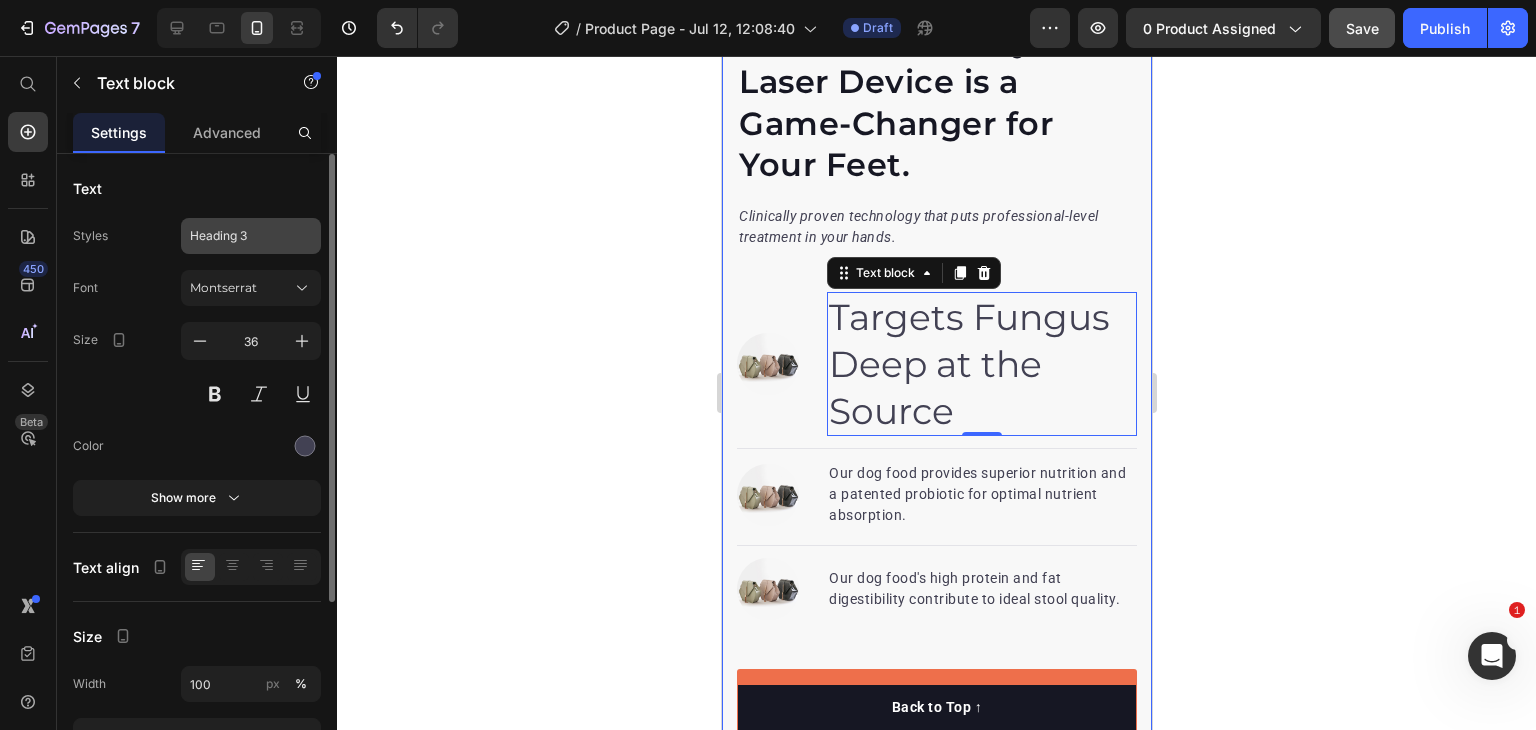 click on "Heading 3" 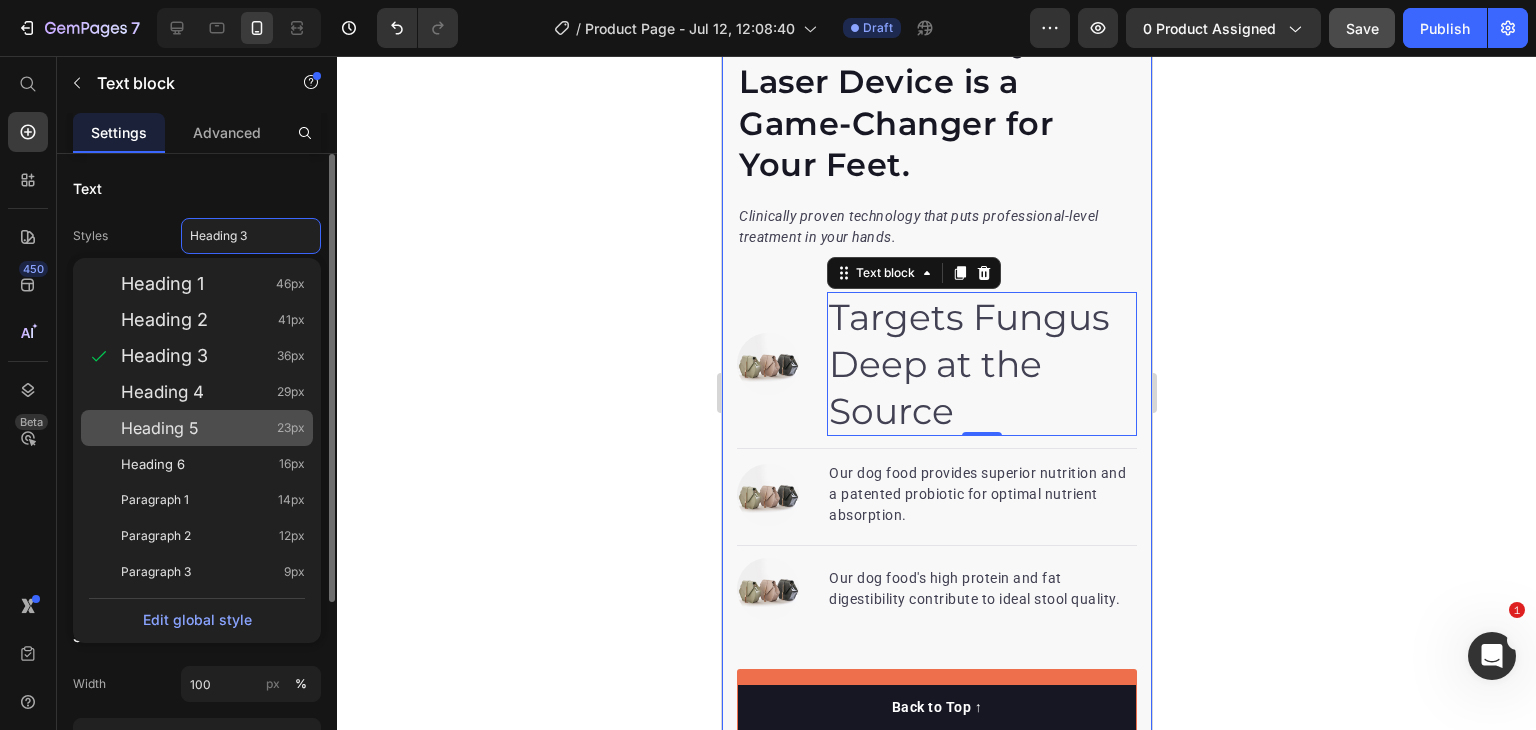 click on "Heading 5 23px" at bounding box center [213, 428] 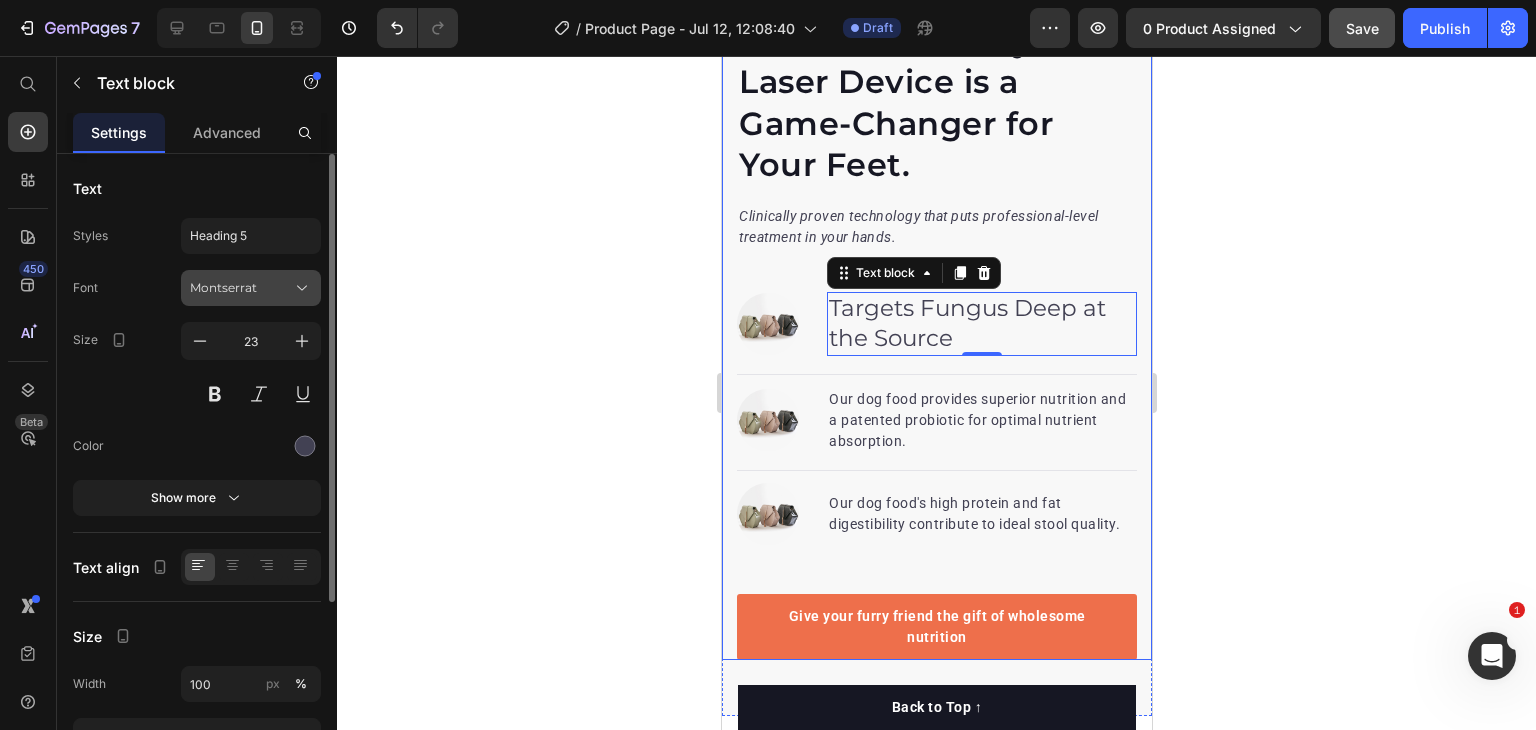 click on "Montserrat" at bounding box center [241, 288] 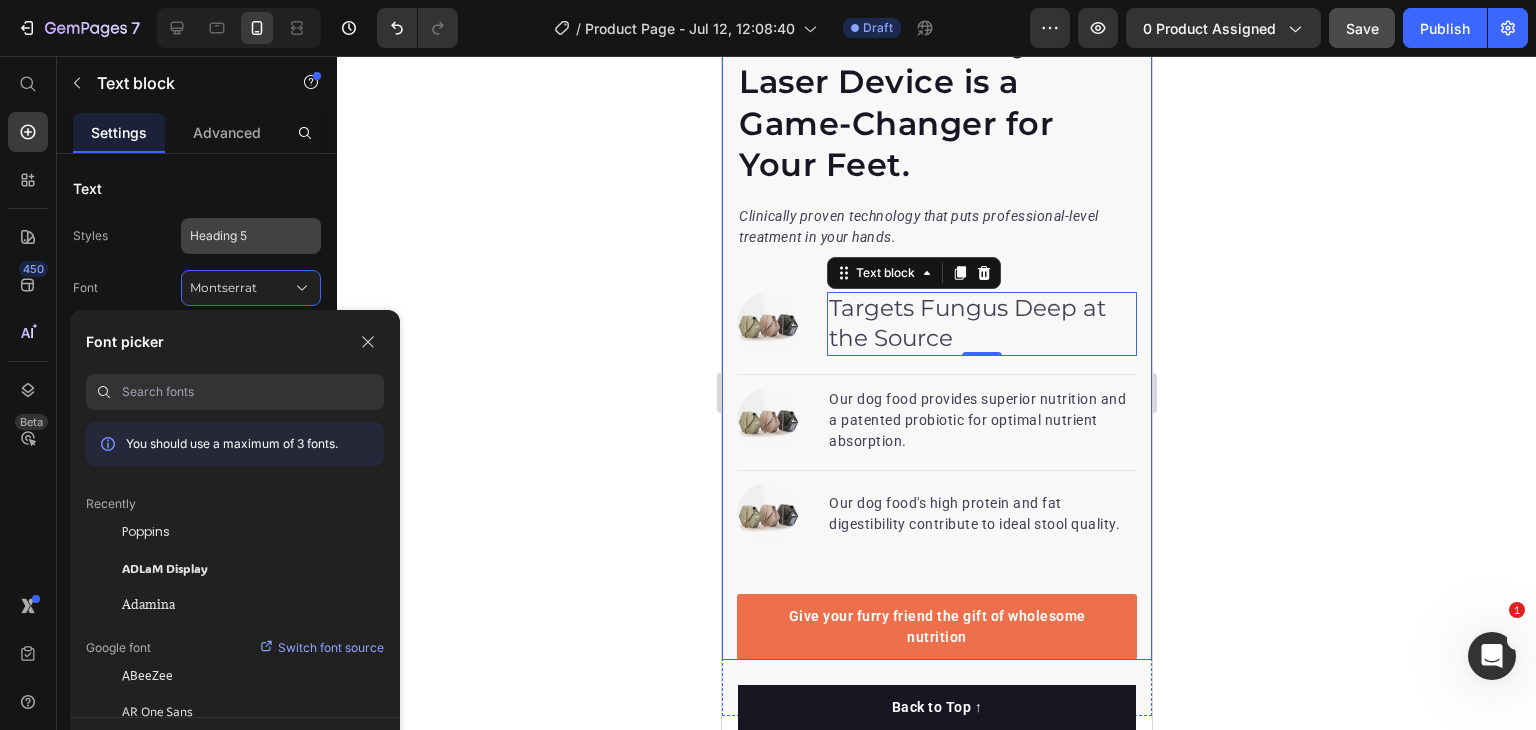 click on "Heading 5" at bounding box center (251, 236) 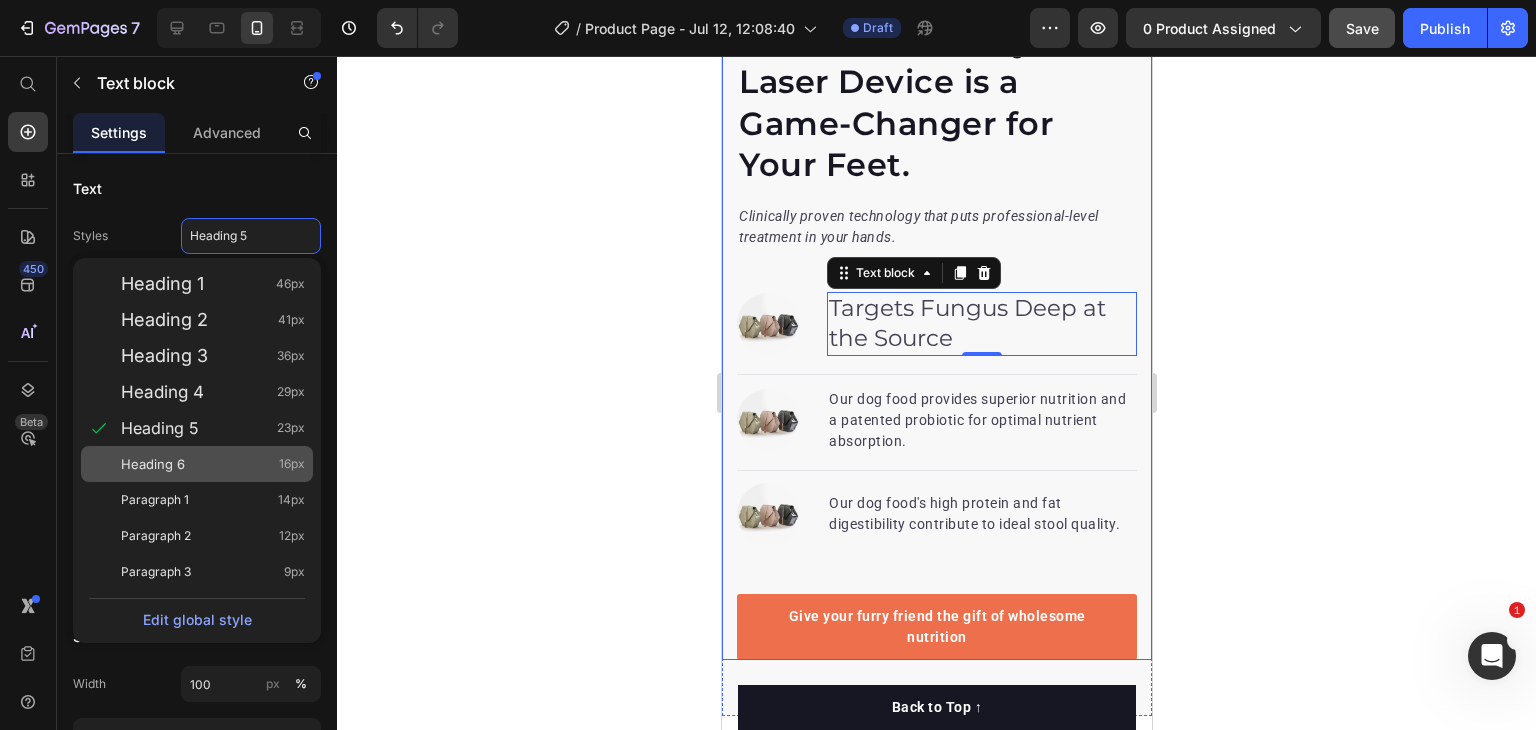 click on "Heading 6" at bounding box center [153, 464] 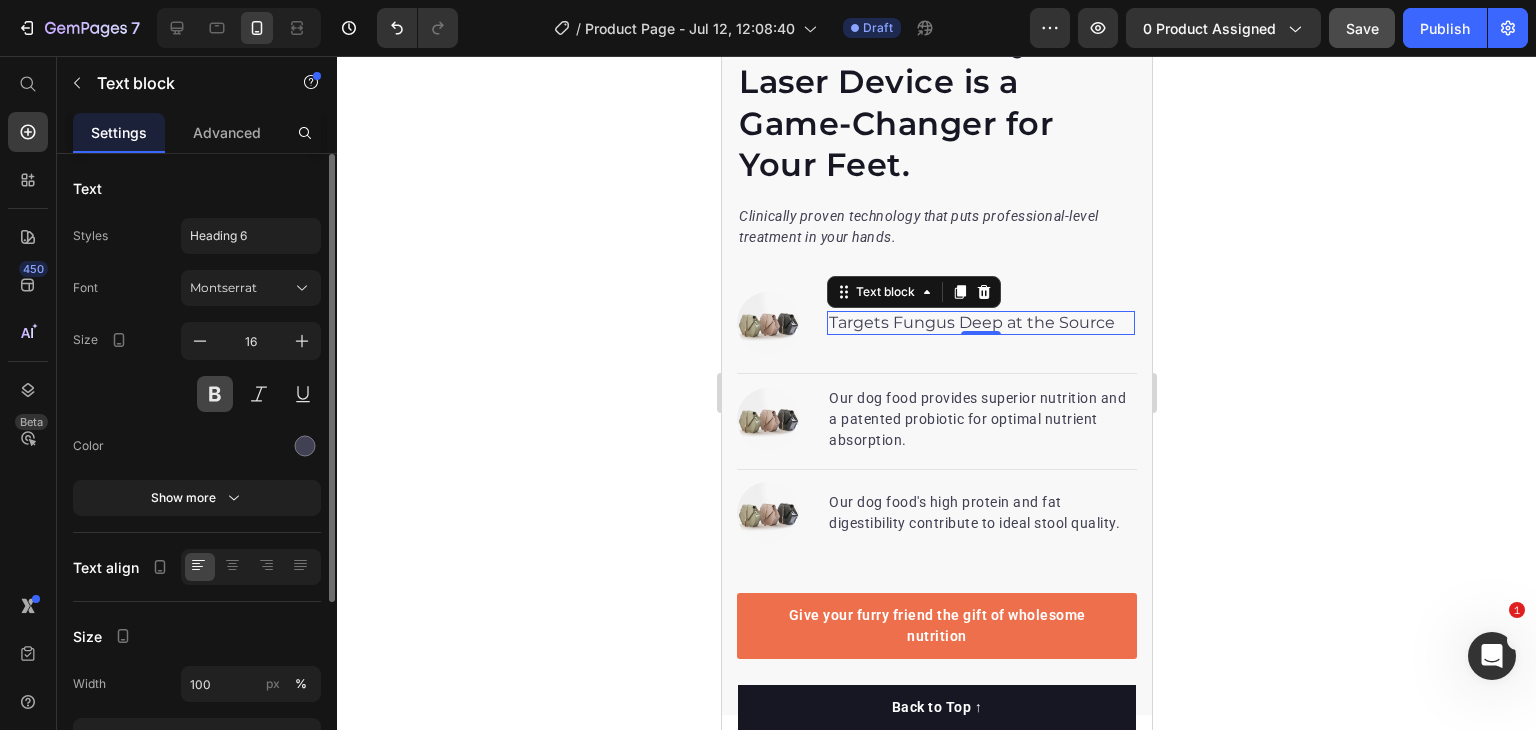 drag, startPoint x: 214, startPoint y: 399, endPoint x: 261, endPoint y: 305, distance: 105.09519 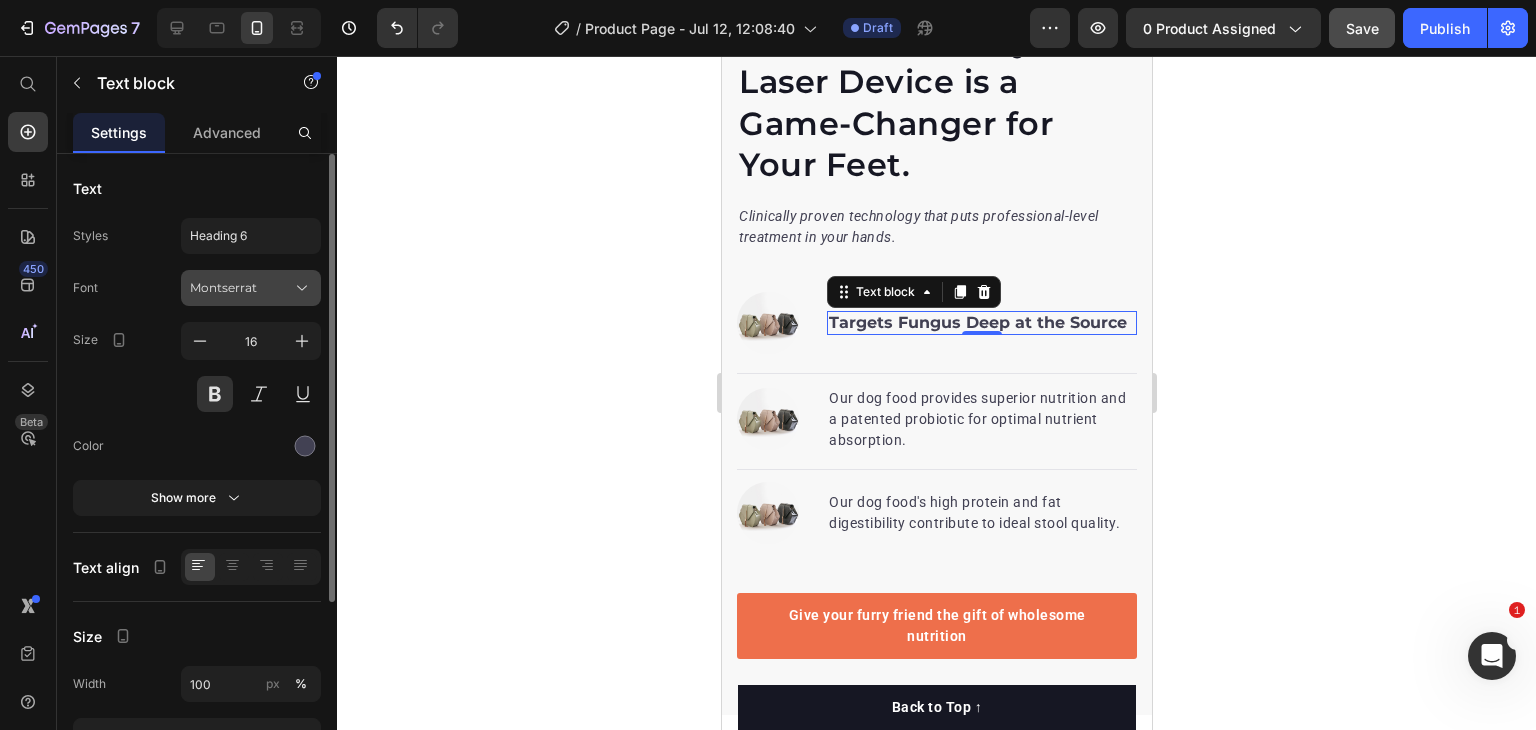 click on "Montserrat" at bounding box center (241, 288) 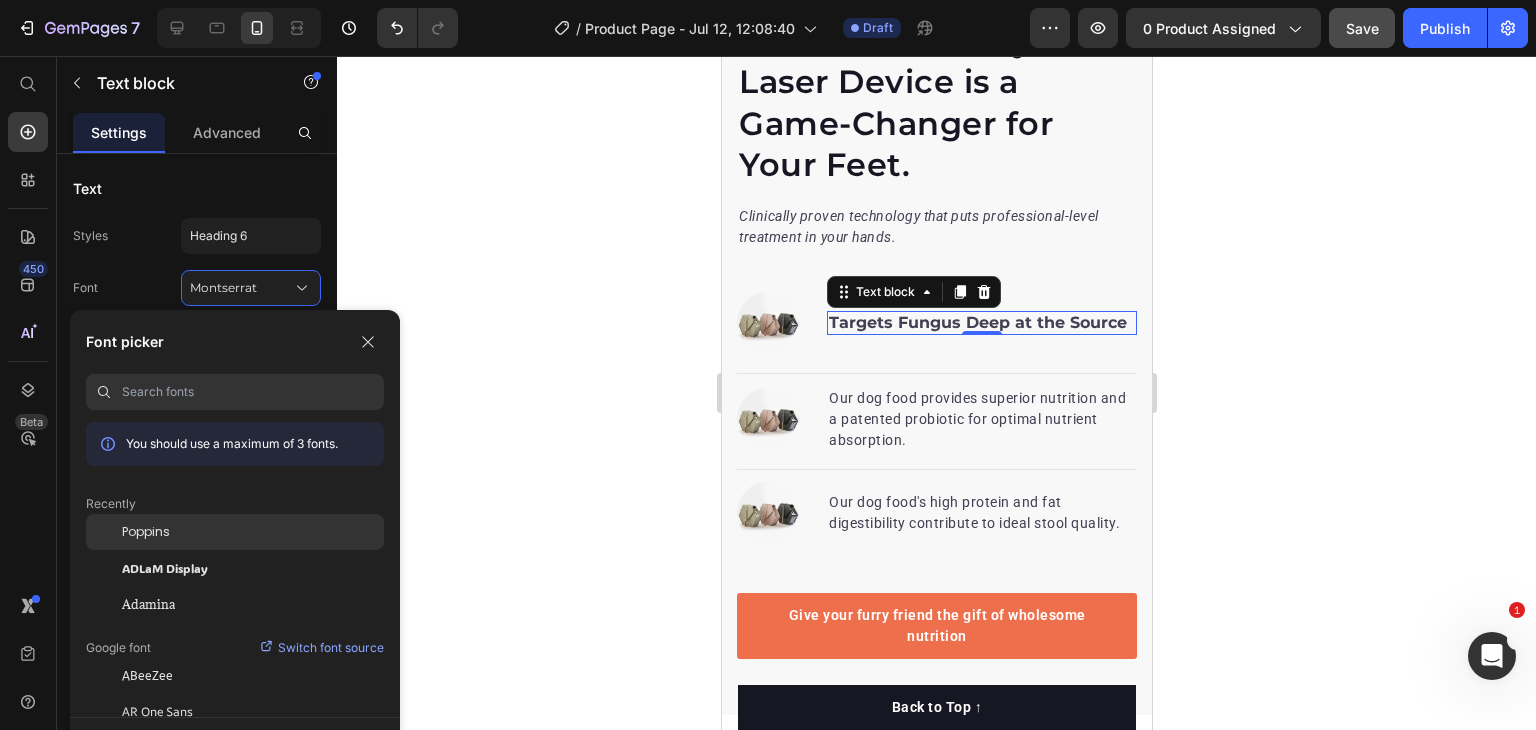click on "Poppins" at bounding box center [146, 532] 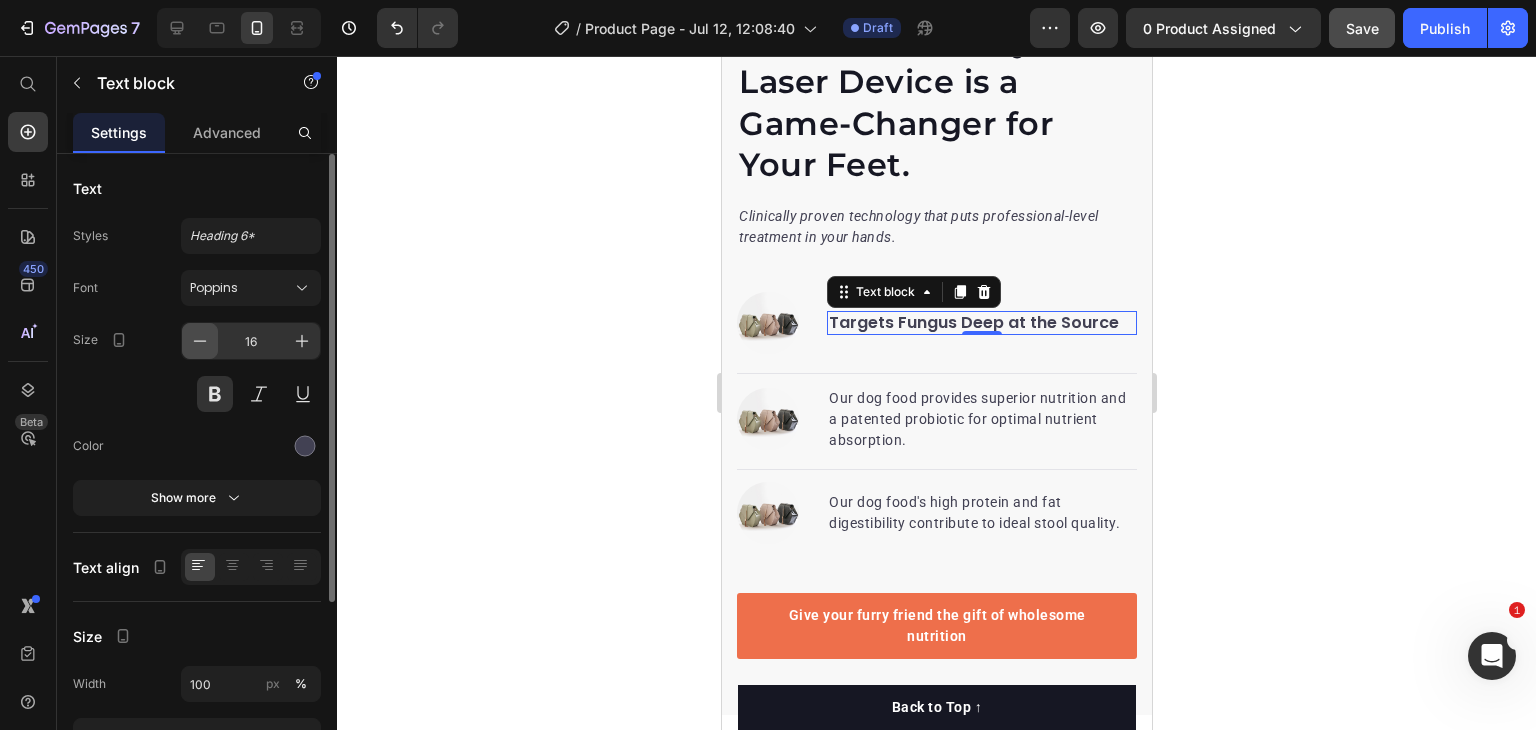 click 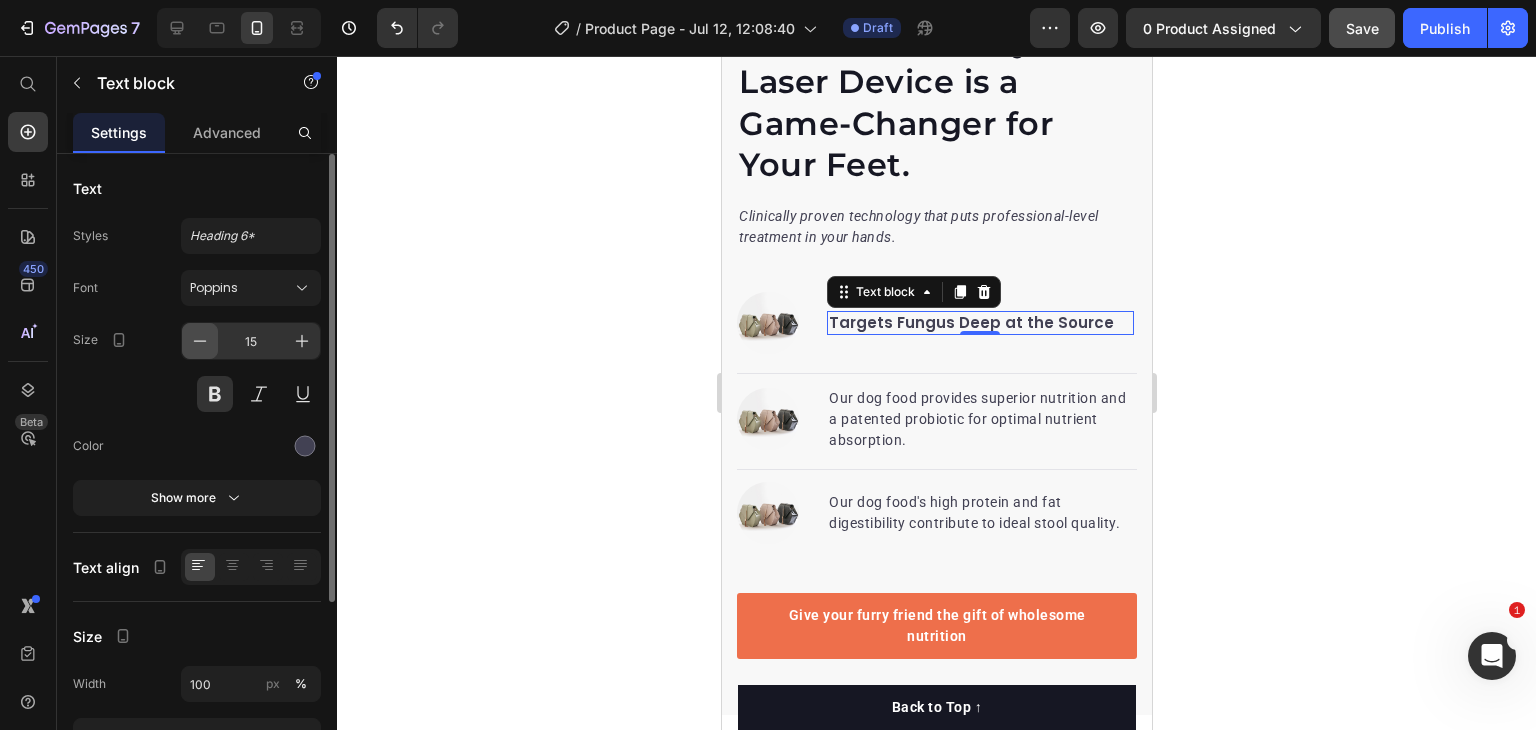 click 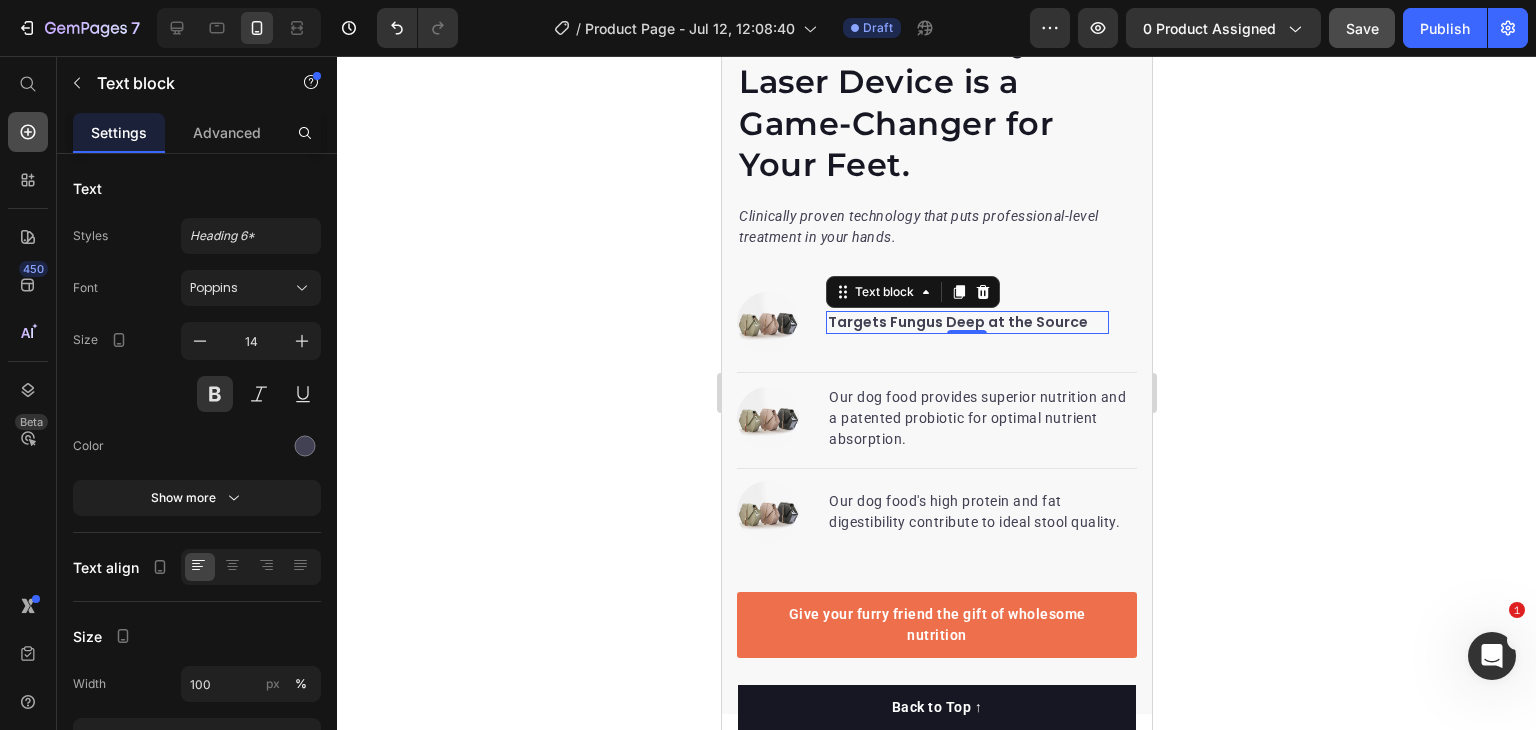 click 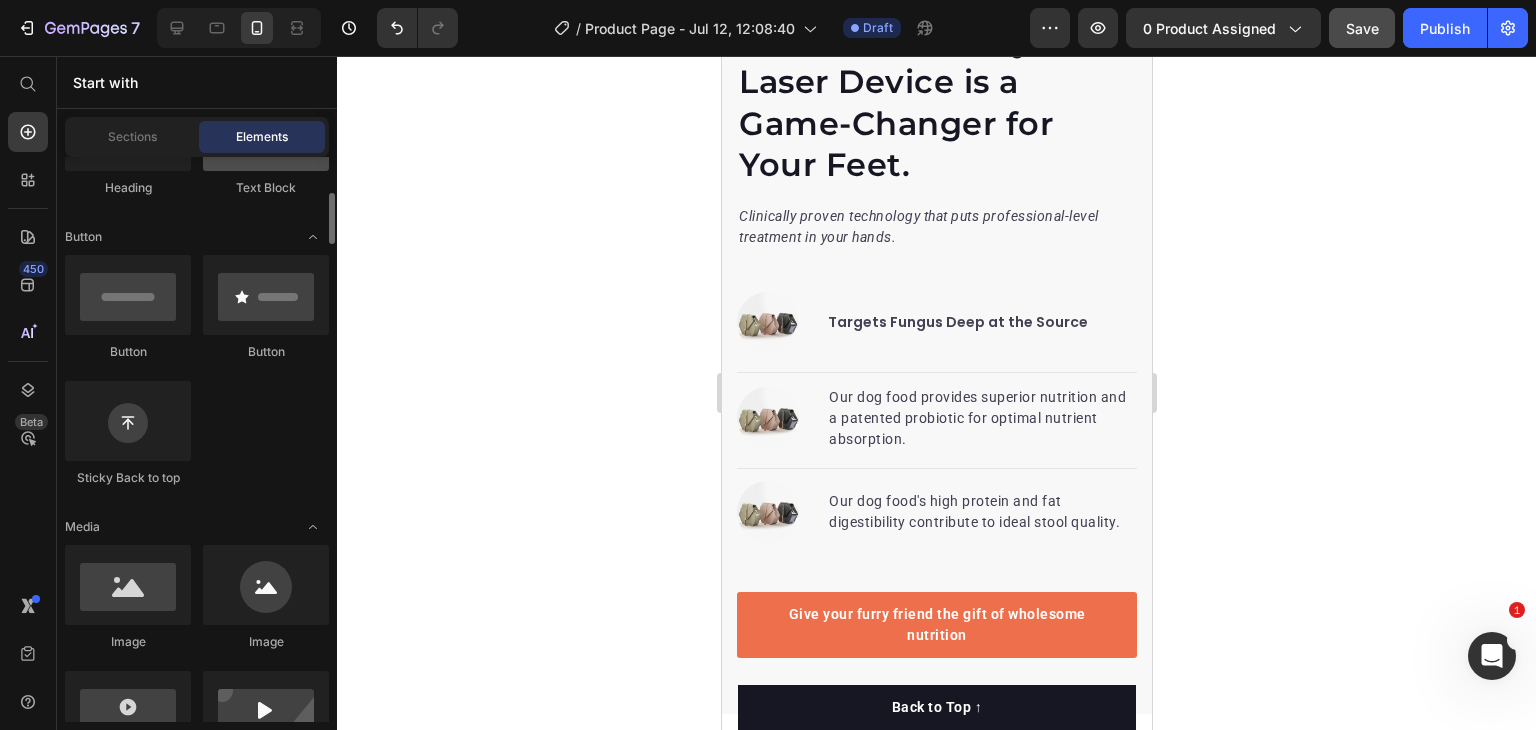 scroll, scrollTop: 0, scrollLeft: 0, axis: both 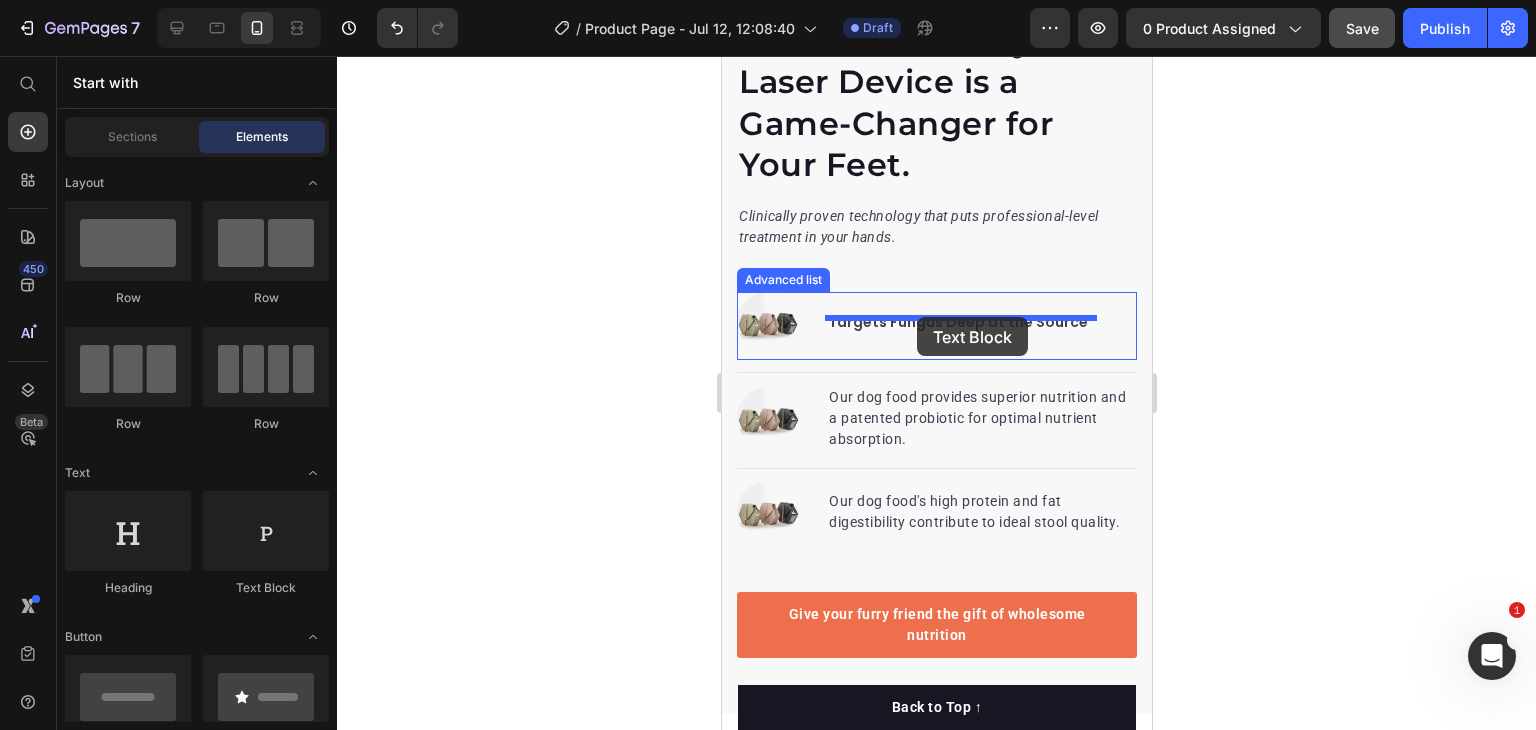 drag, startPoint x: 981, startPoint y: 584, endPoint x: 916, endPoint y: 317, distance: 274.7981 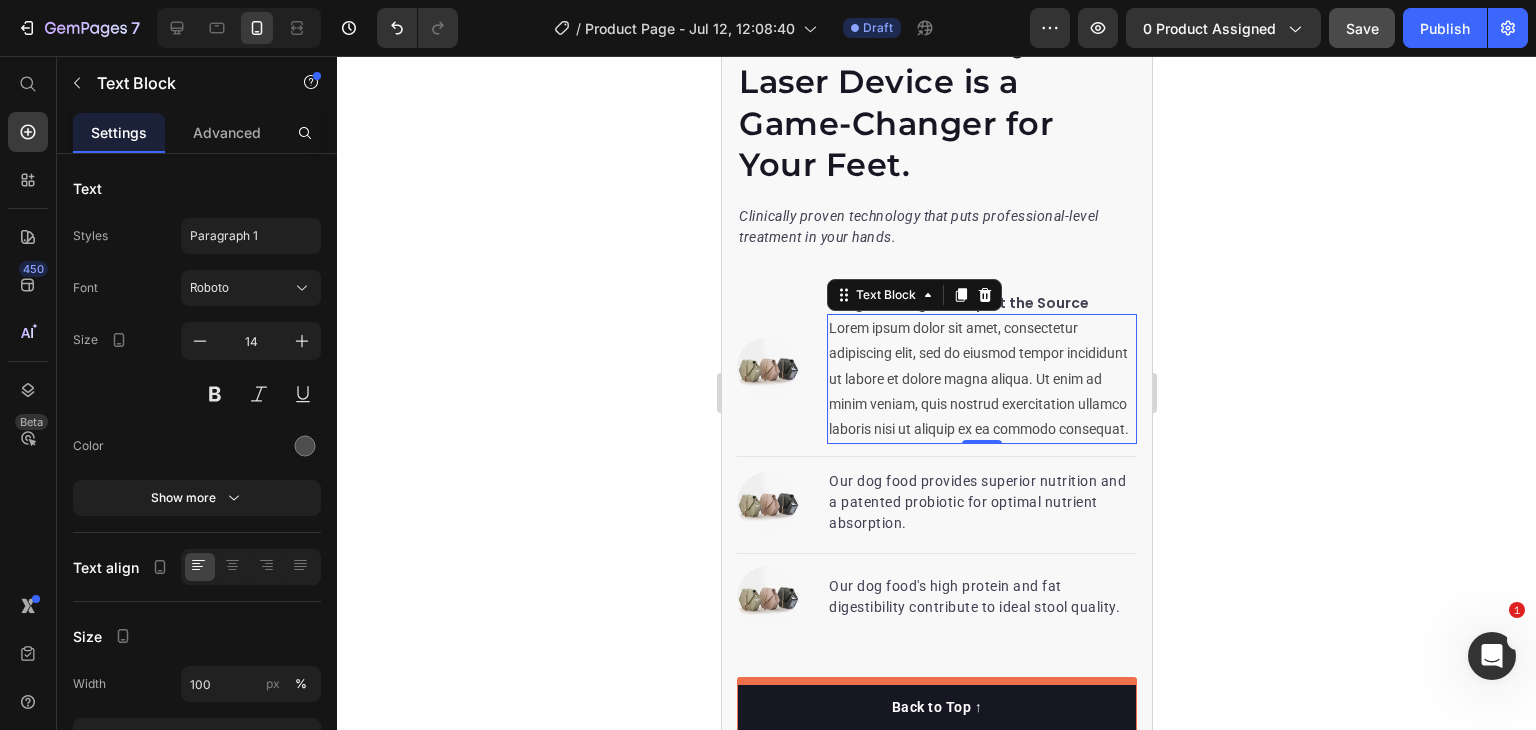 click on "Lorem ipsum dolor sit amet, consectetur adipiscing elit, sed do eiusmod tempor incididunt ut labore et dolore magna aliqua. Ut enim ad minim veniam, quis nostrud exercitation ullamco laboris nisi ut aliquip ex ea commodo consequat." at bounding box center [981, 379] 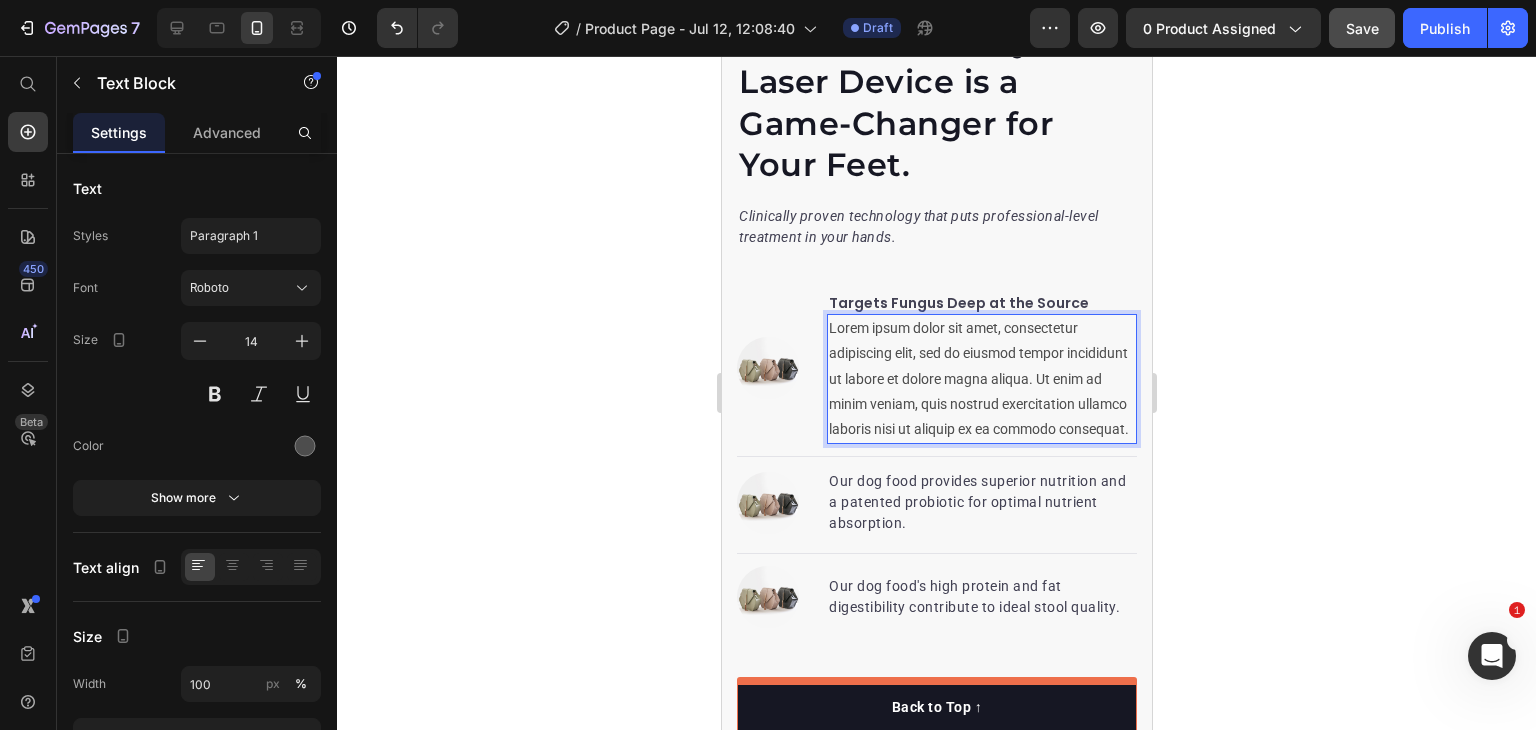 click on "Lorem ipsum dolor sit amet, consectetur adipiscing elit, sed do eiusmod tempor incididunt ut labore et dolore magna aliqua. Ut enim ad minim veniam, quis nostrud exercitation ullamco laboris nisi ut aliquip ex ea commodo consequat." at bounding box center [981, 379] 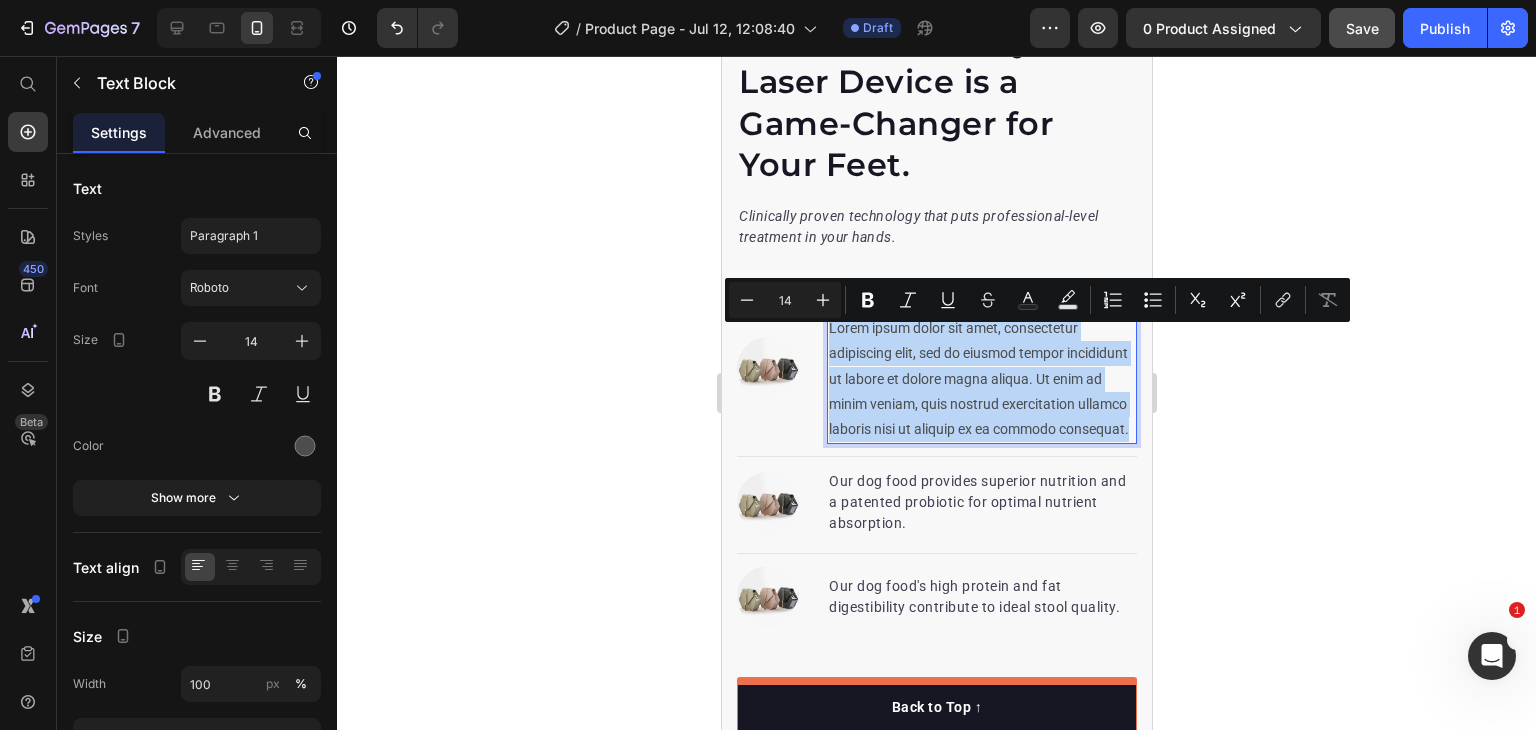 click on "Lorem ipsum dolor sit amet, consectetur adipiscing elit, sed do eiusmod tempor incididunt ut labore et dolore magna aliqua. Ut enim ad minim veniam, quis nostrud exercitation ullamco laboris nisi ut aliquip ex ea commodo consequat." at bounding box center [981, 379] 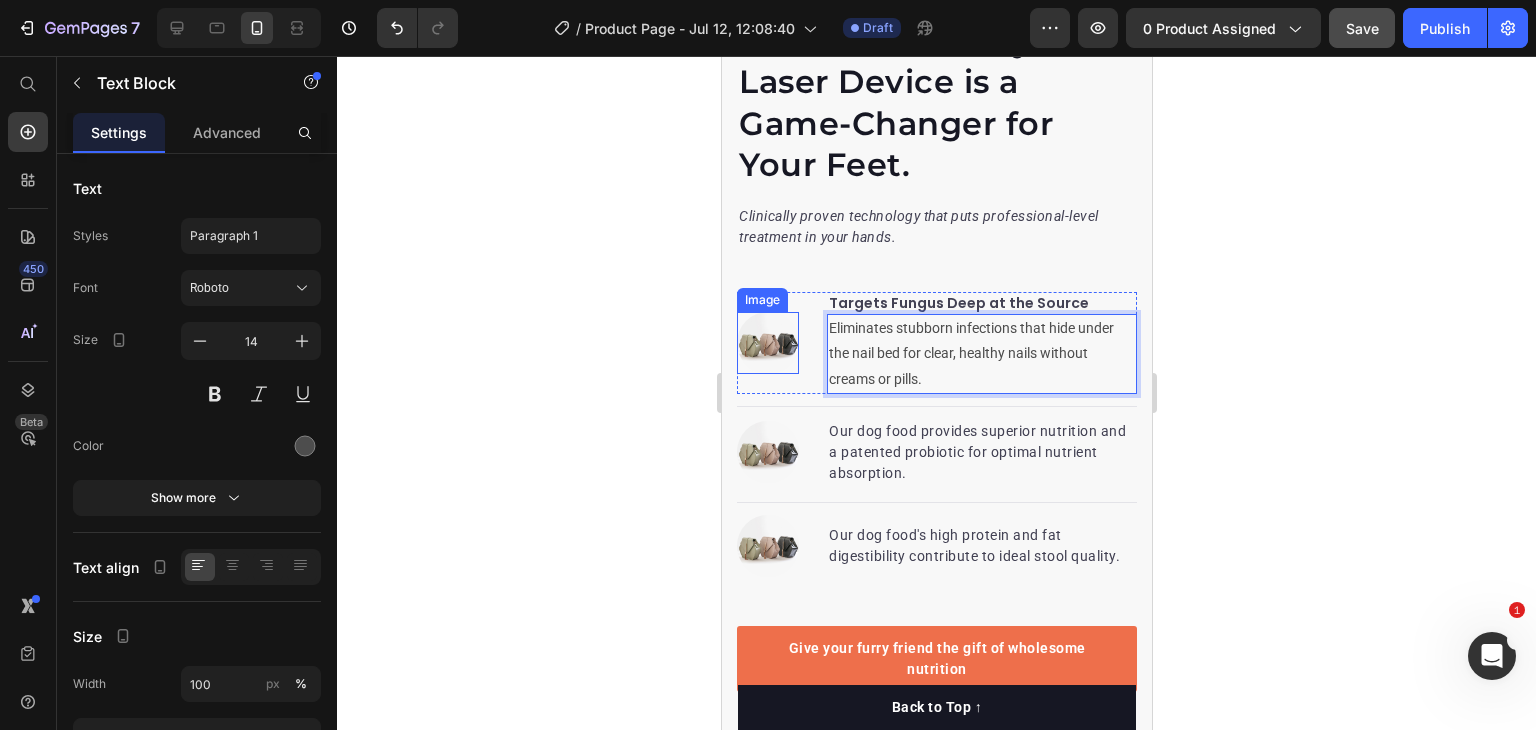 click at bounding box center (767, 343) 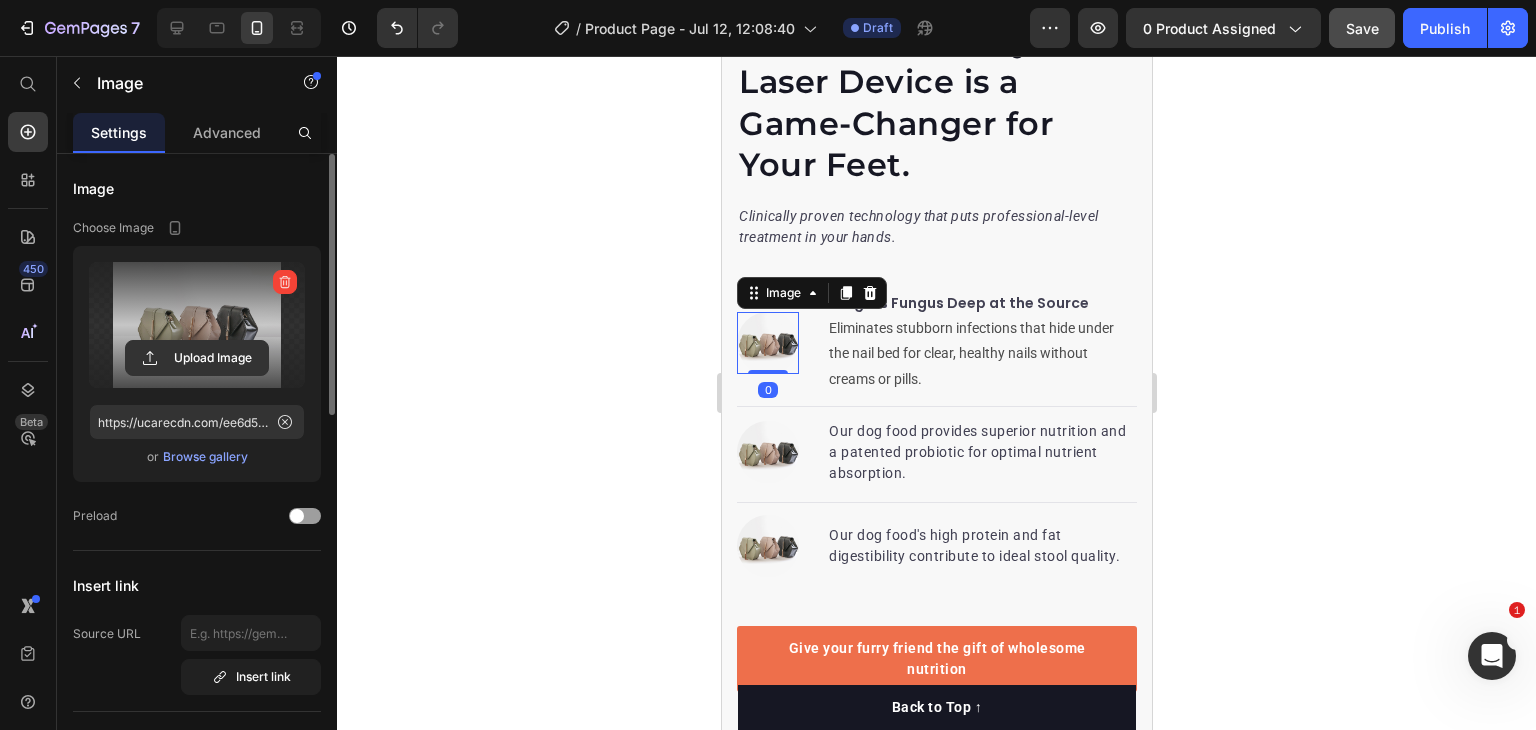 click at bounding box center (197, 325) 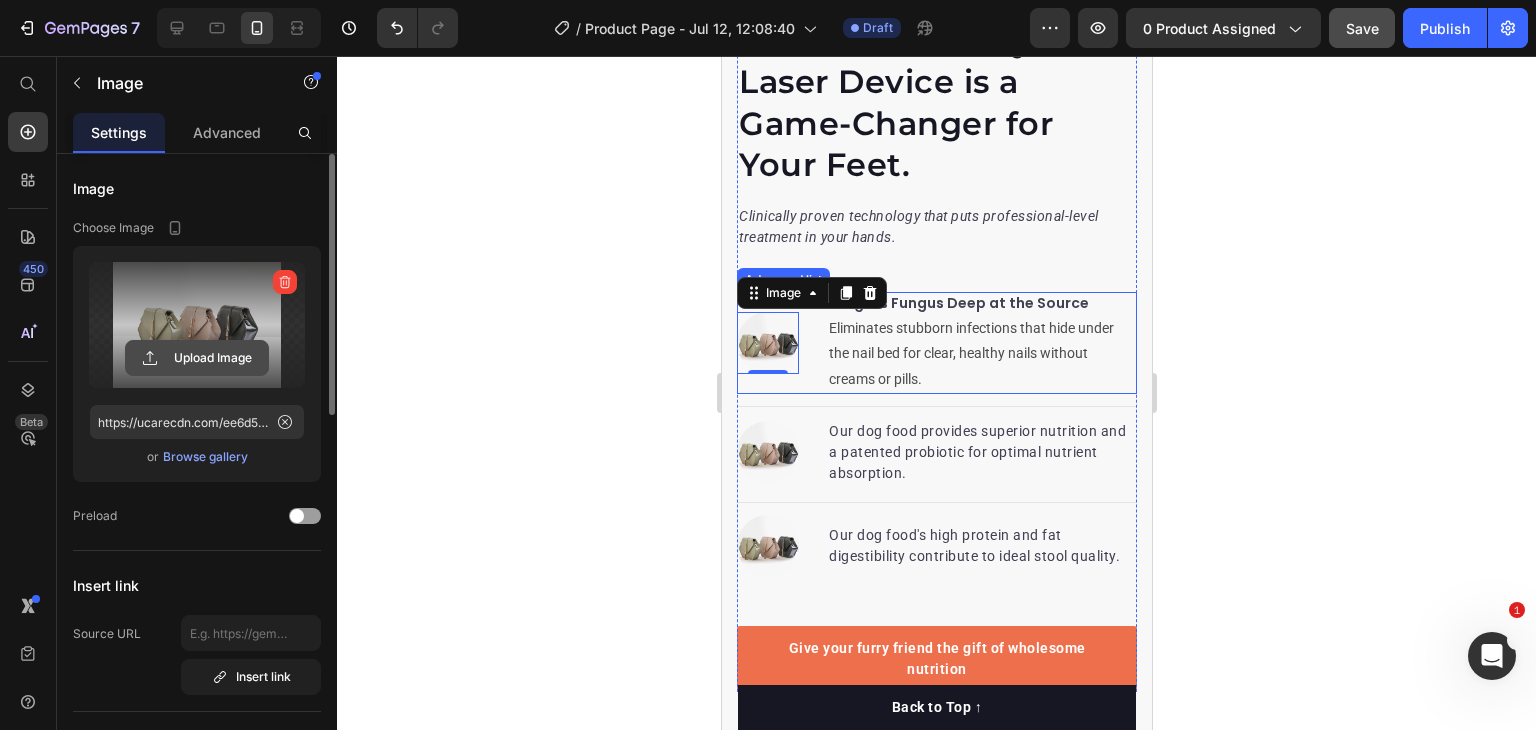 click 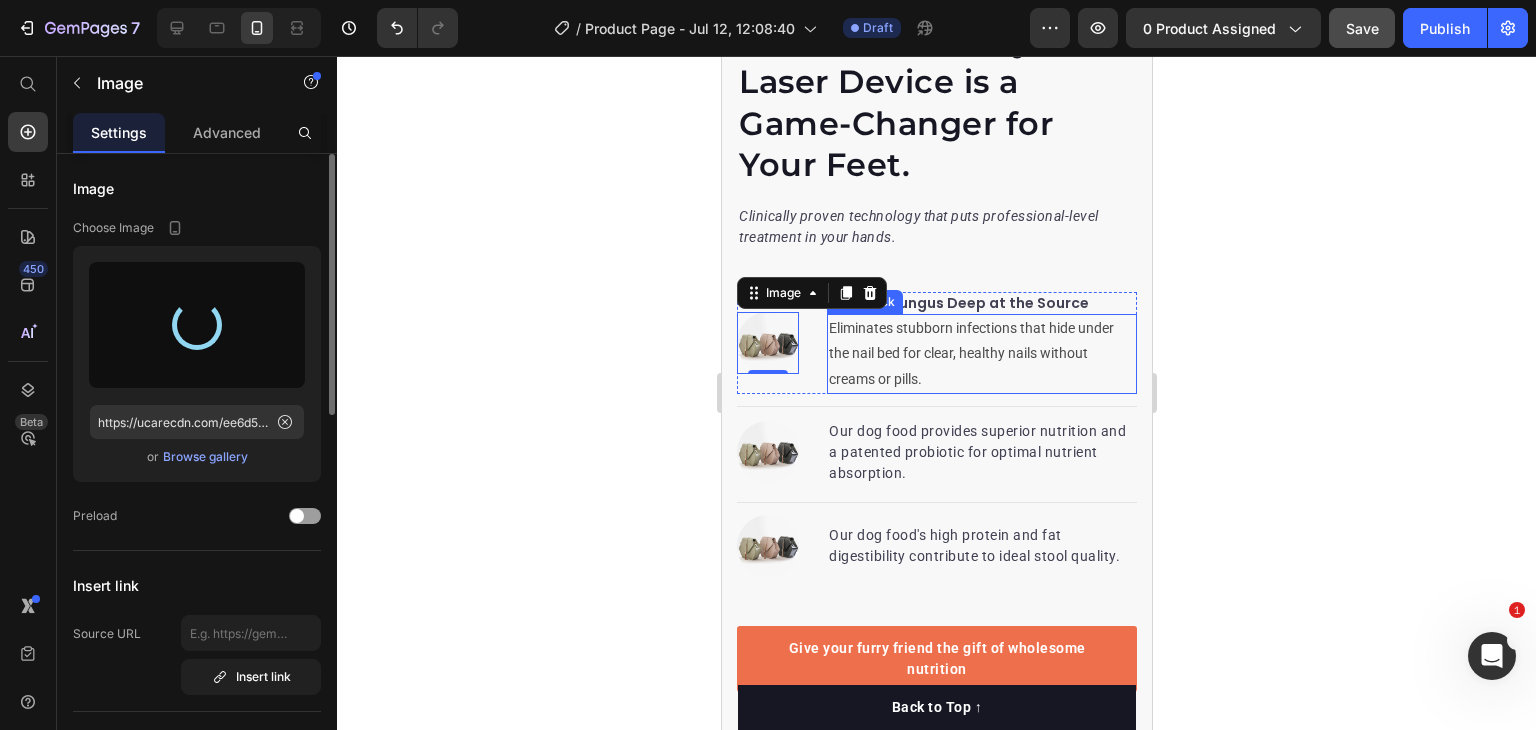 type on "https://cdn.shopify.com/s/files/1/0715/4417/6881/files/gempages_537365432890295376-3dbd86a8-4b29-473c-a787-77853b1a371d.png" 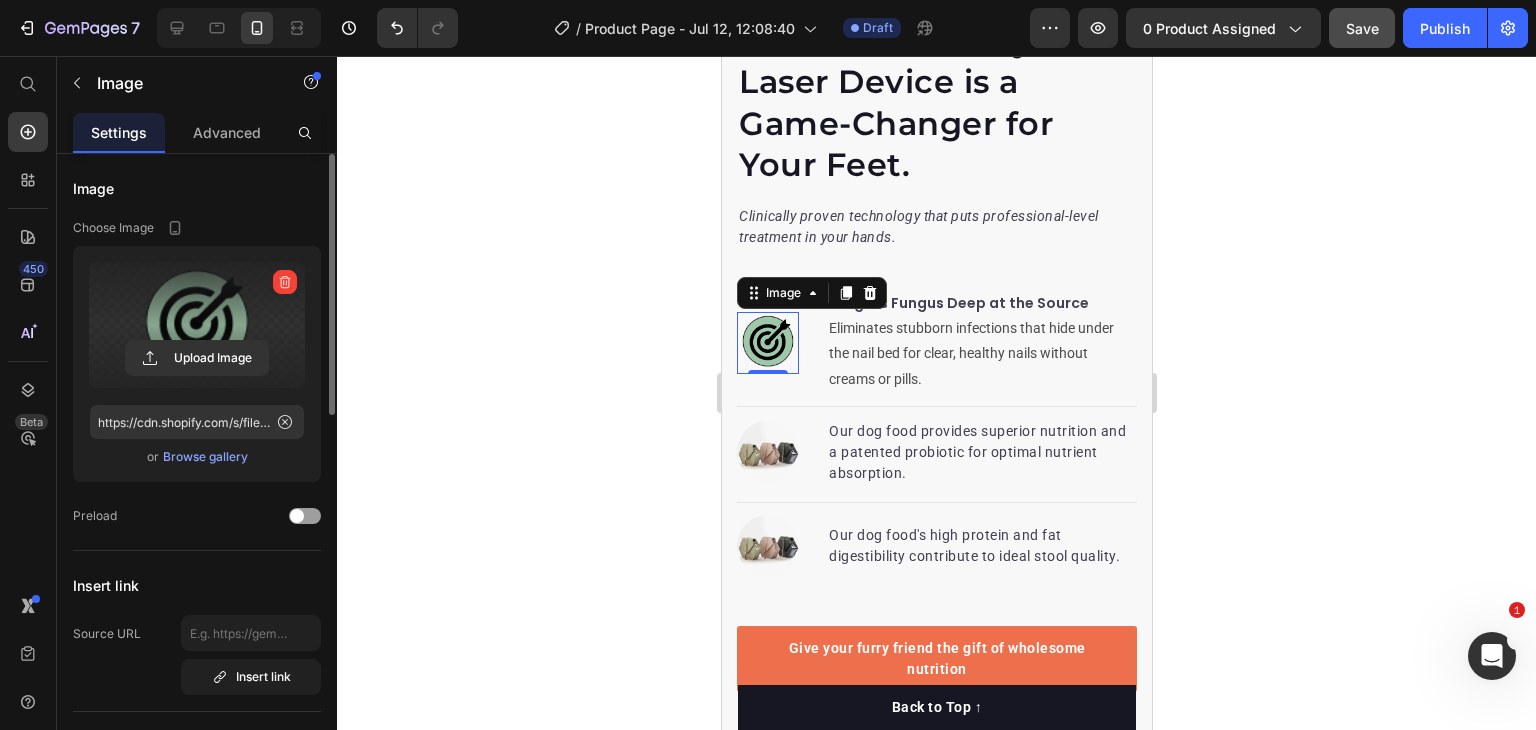 click 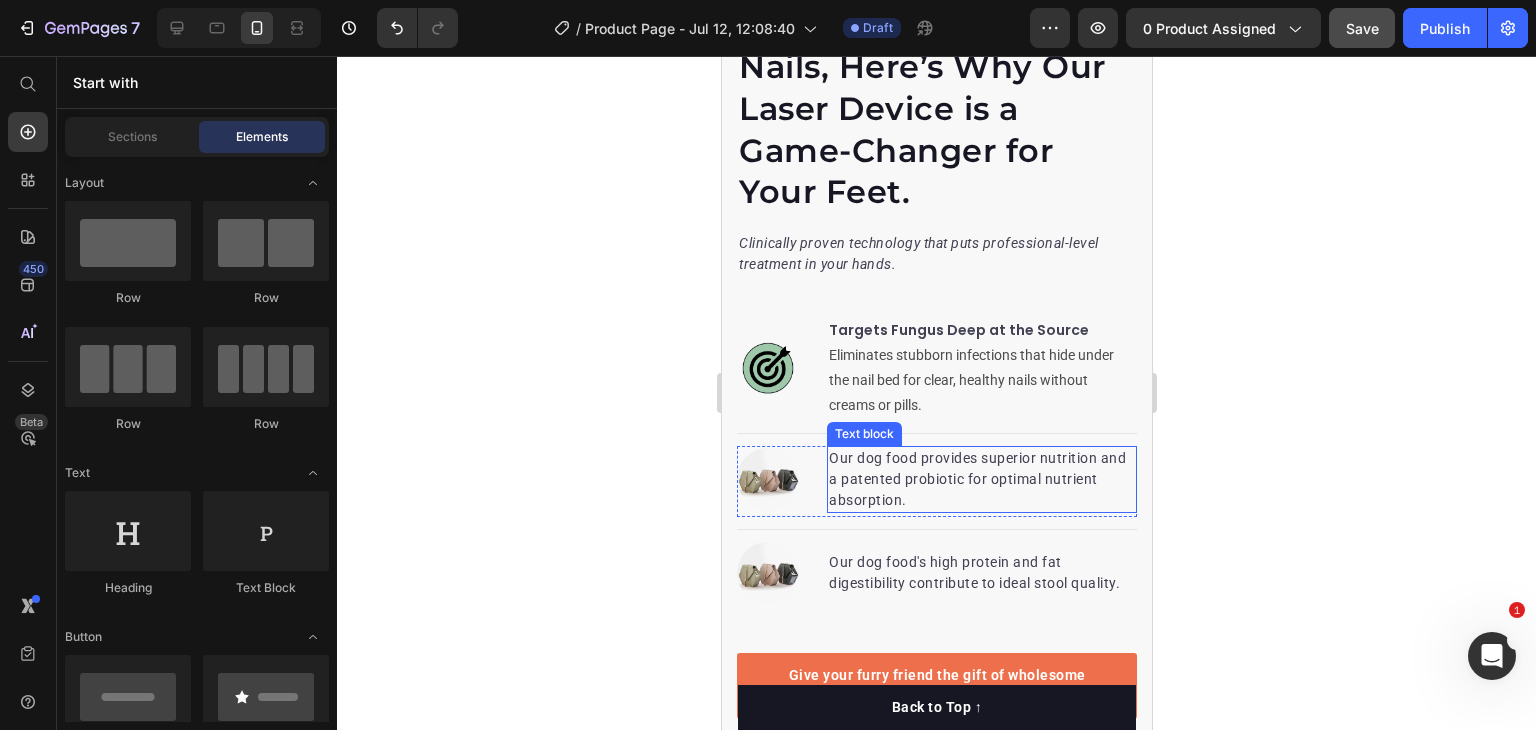 scroll, scrollTop: 3087, scrollLeft: 0, axis: vertical 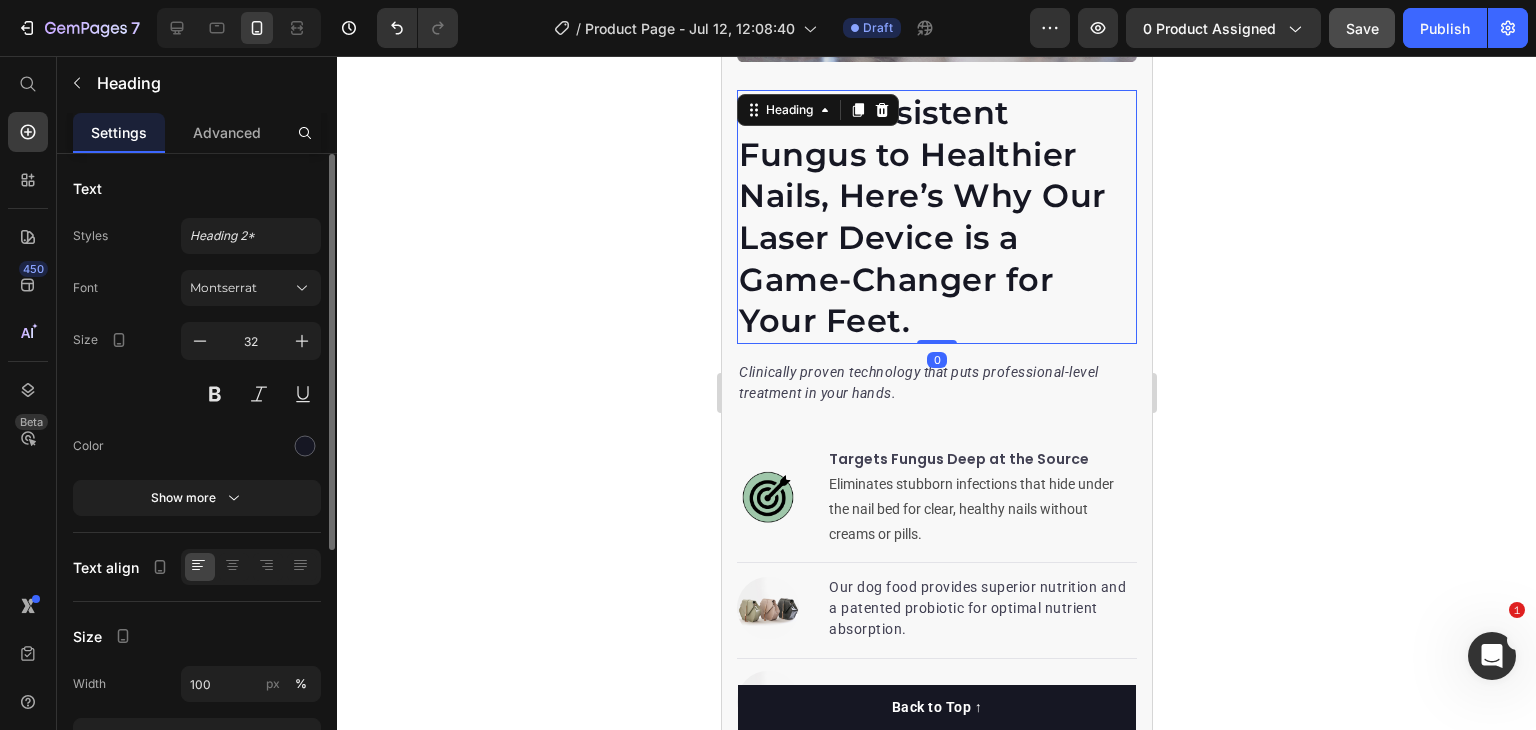 click on "From Persistent Fungus to Healthier Nails, Here’s Why Our Laser Device is a Game-Changer for Your Feet." at bounding box center (936, 217) 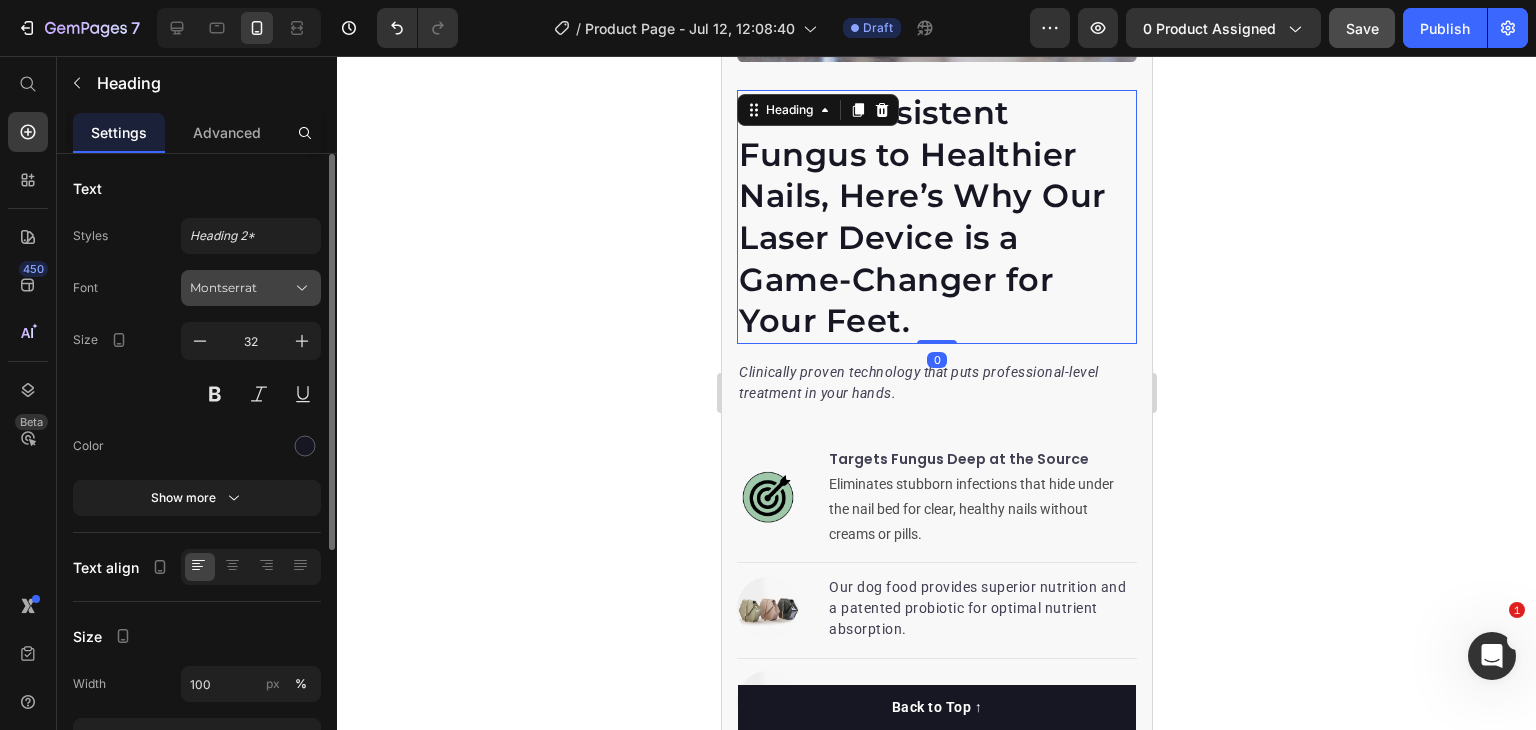click on "Montserrat" at bounding box center [241, 288] 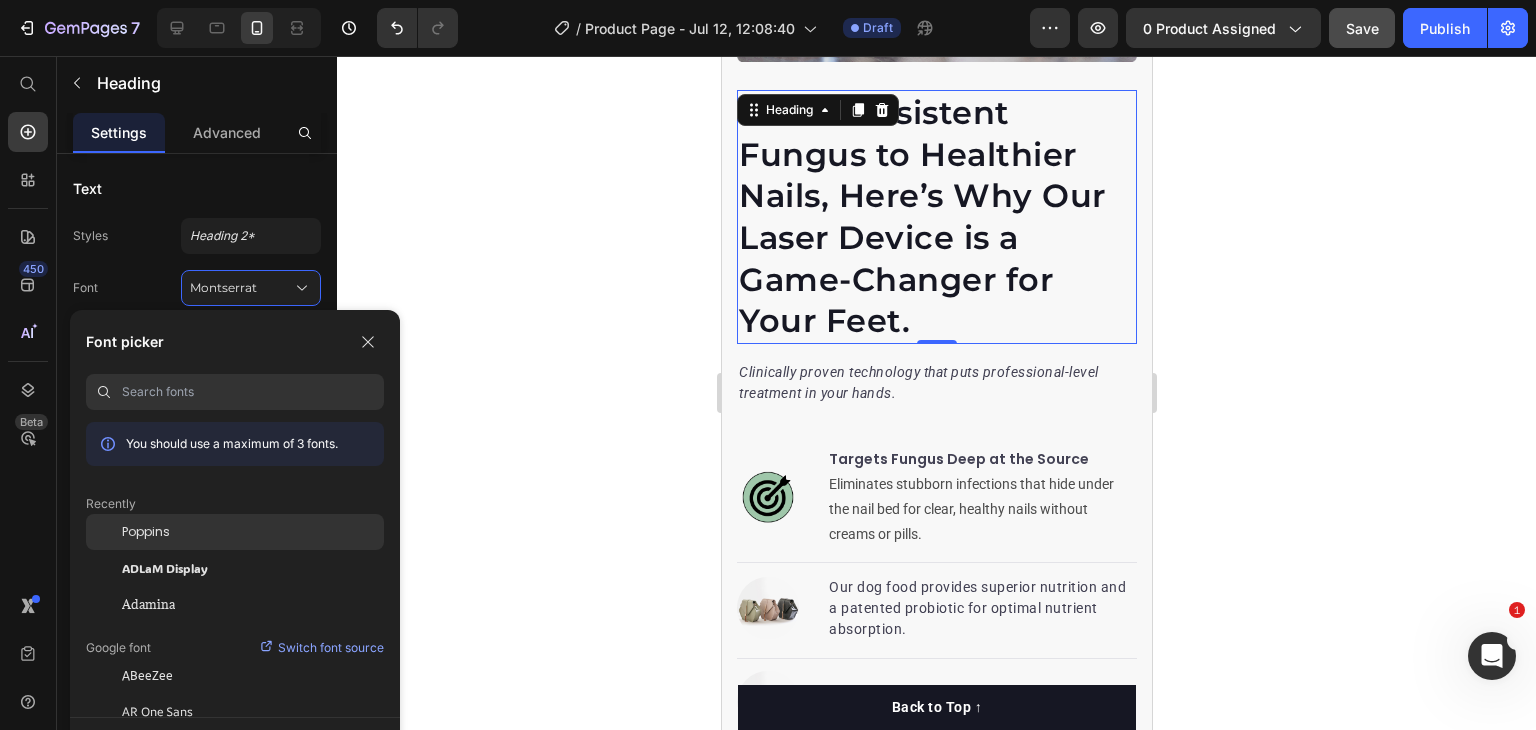 click on "Poppins" 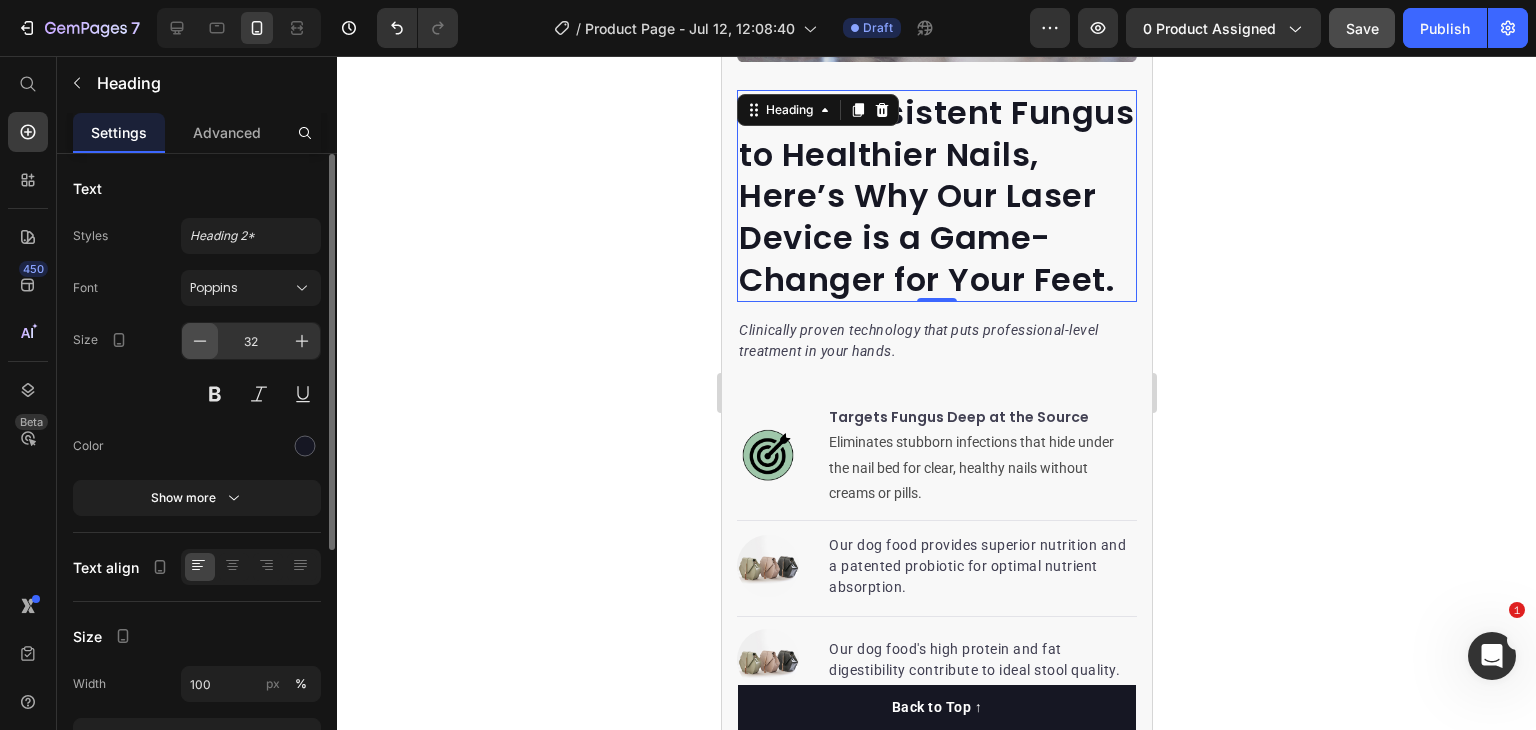 click at bounding box center (200, 341) 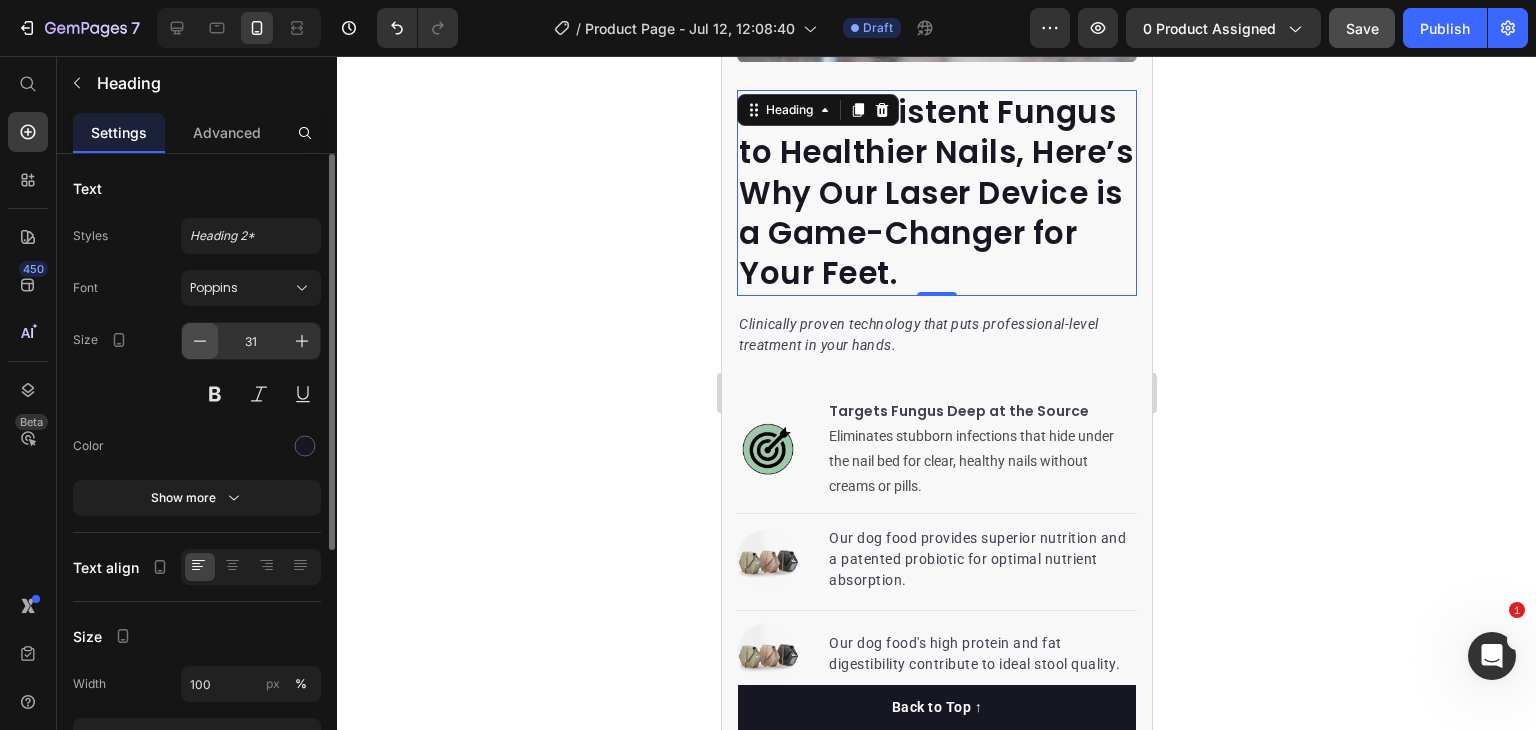 click at bounding box center [200, 341] 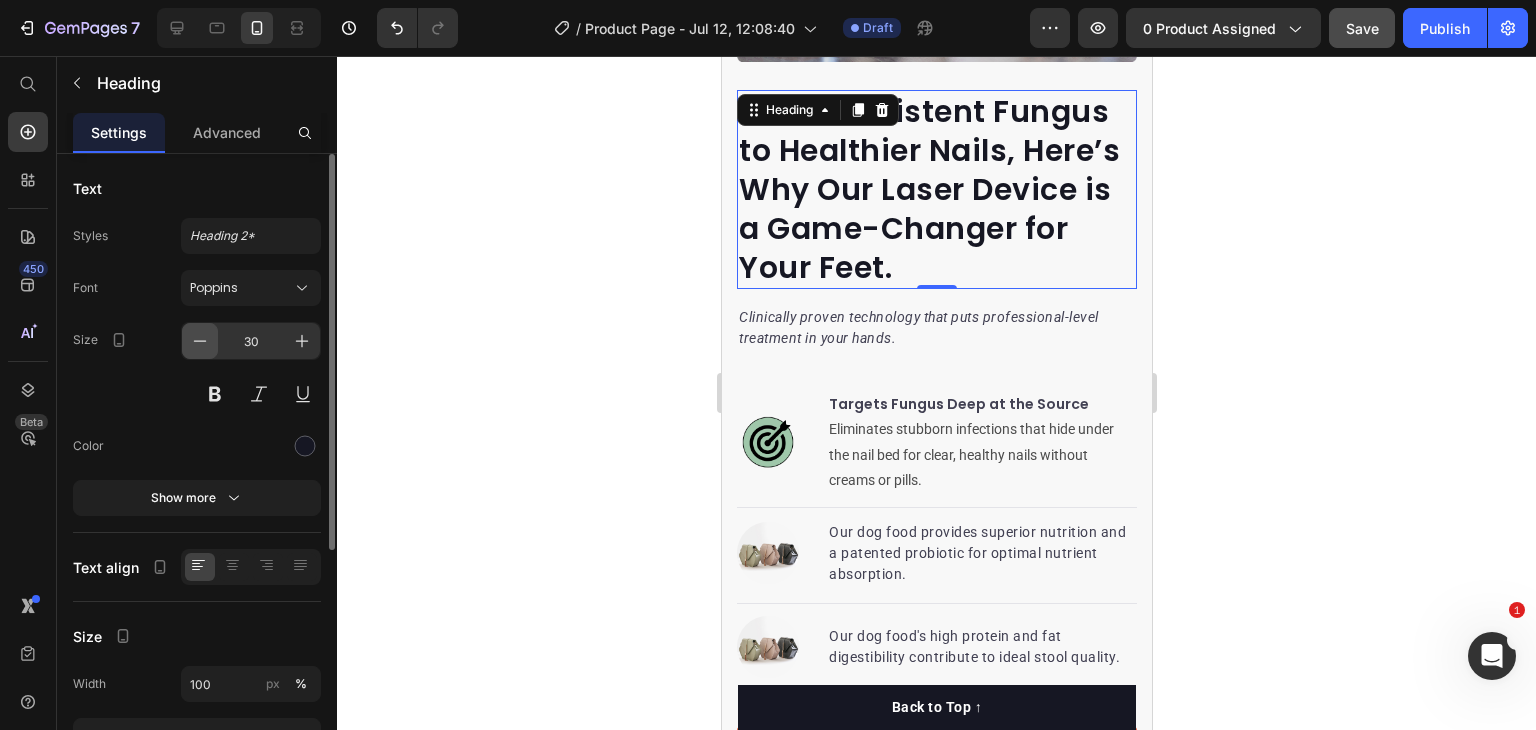 click at bounding box center [200, 341] 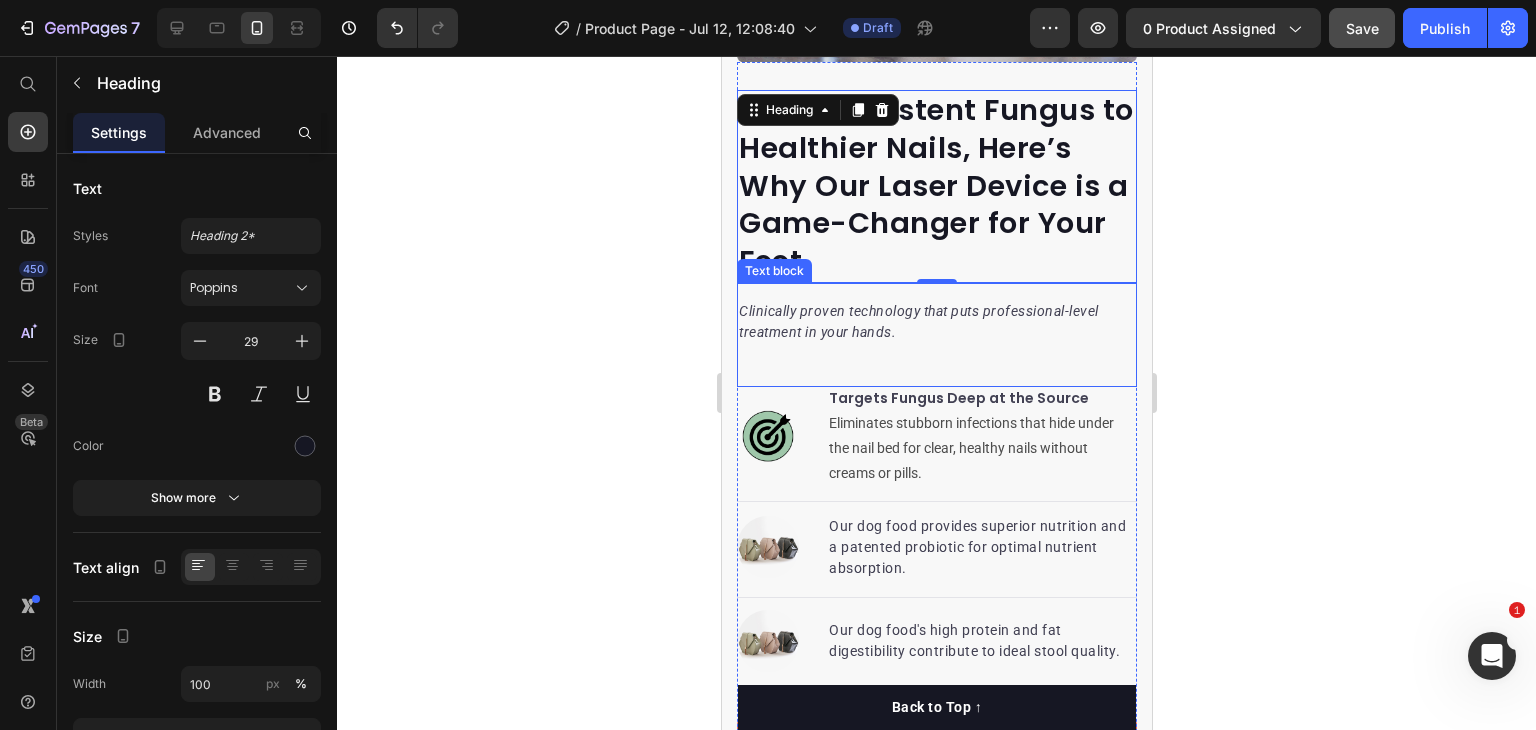 click on "Clinically proven technology that puts professional-level treatment in your hands." at bounding box center (918, 321) 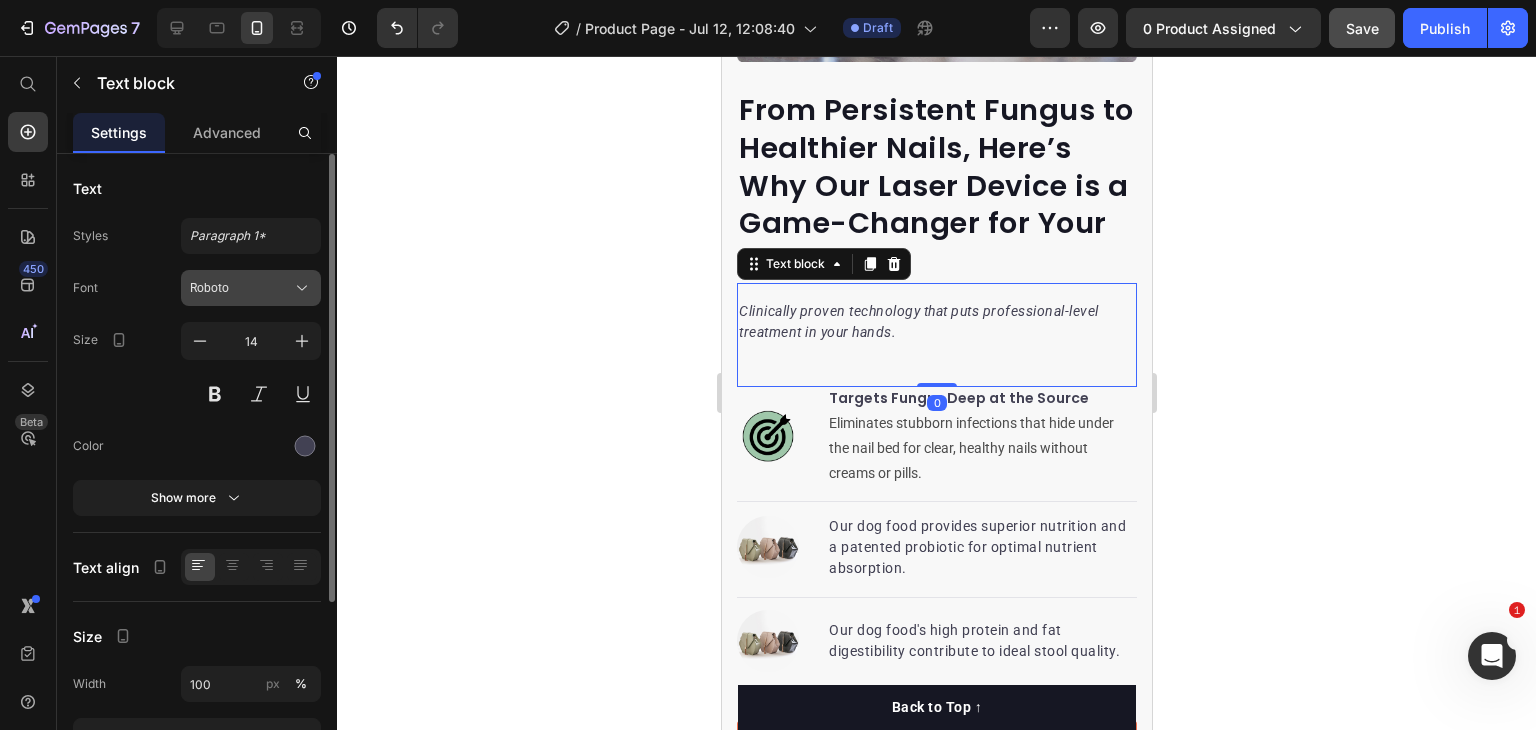 click on "Roboto" at bounding box center (241, 288) 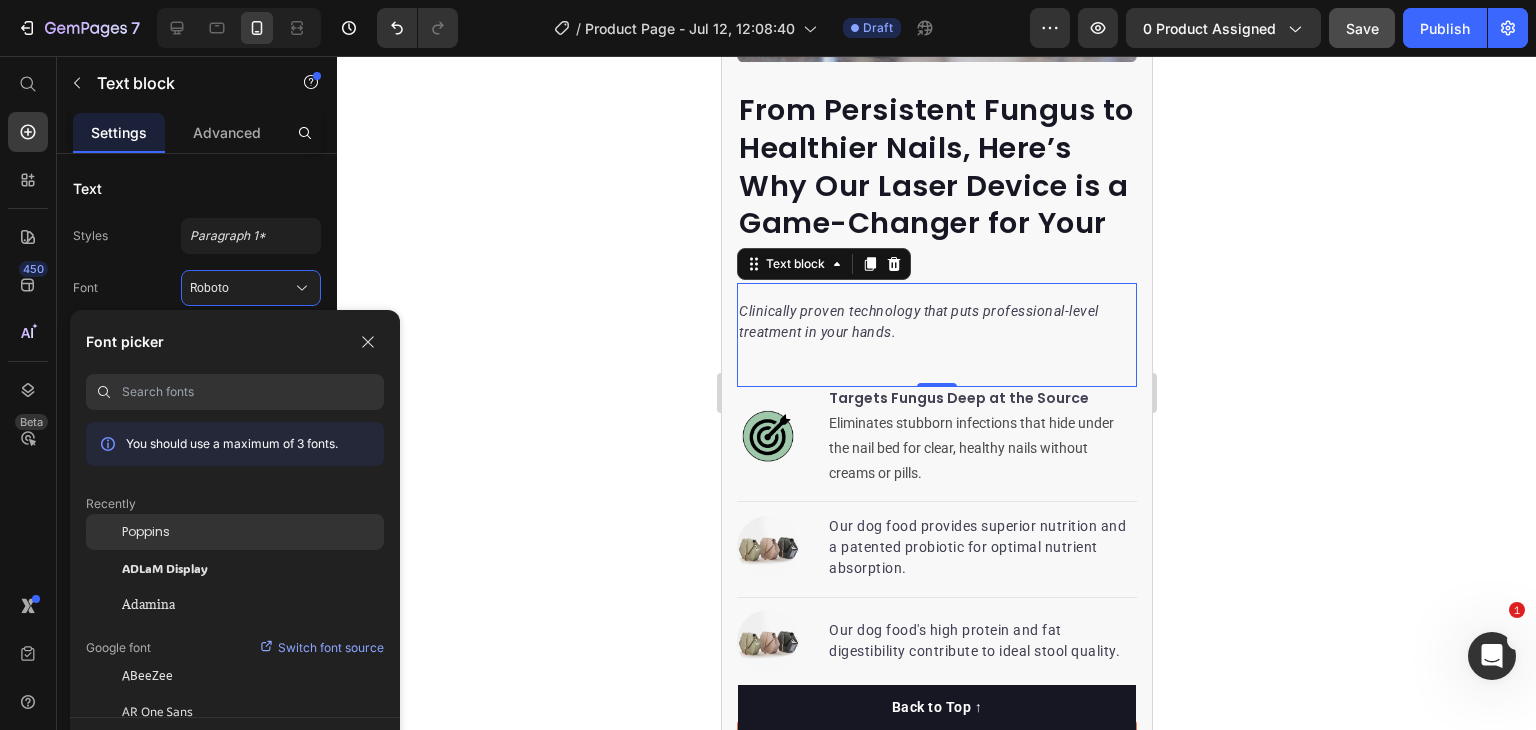 click on "Poppins" at bounding box center (146, 532) 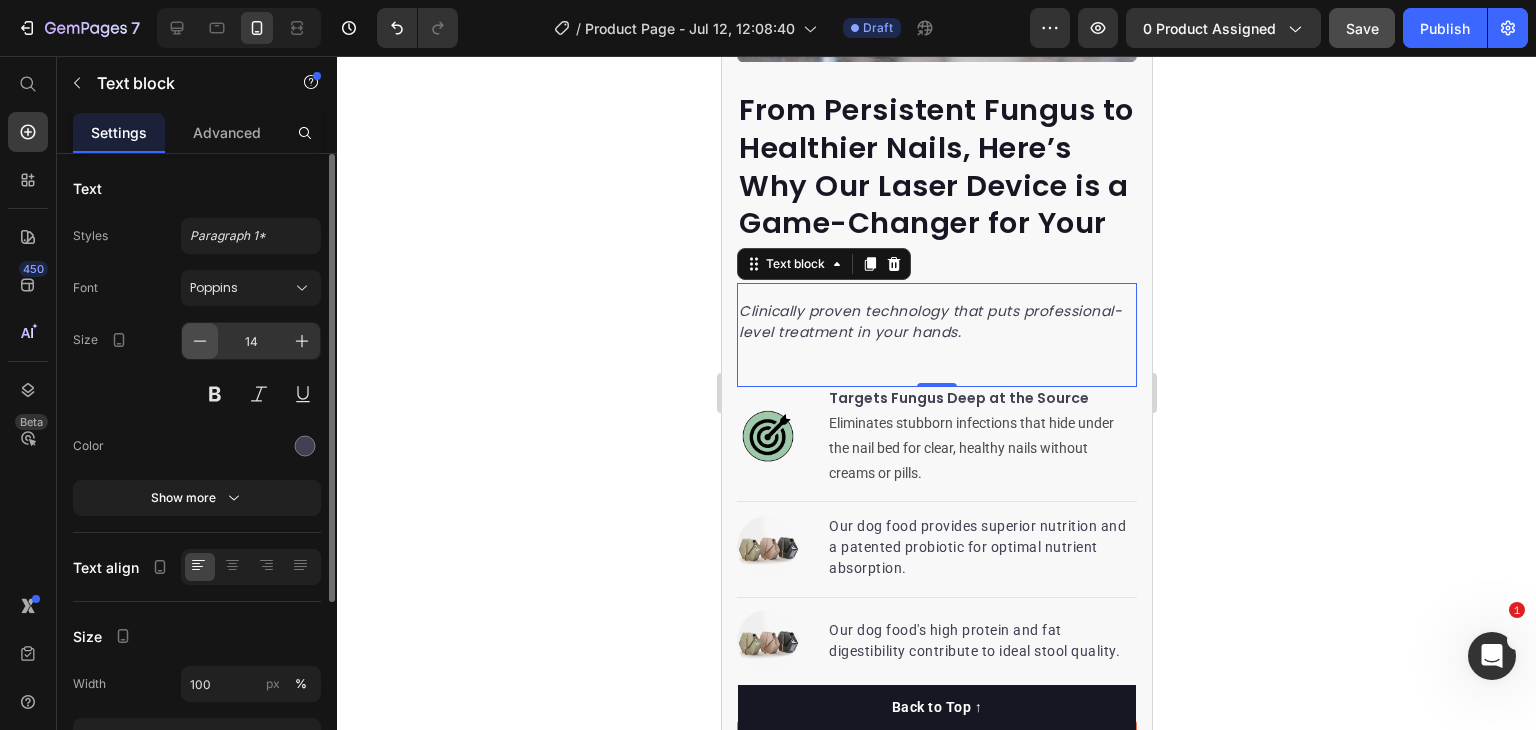 click 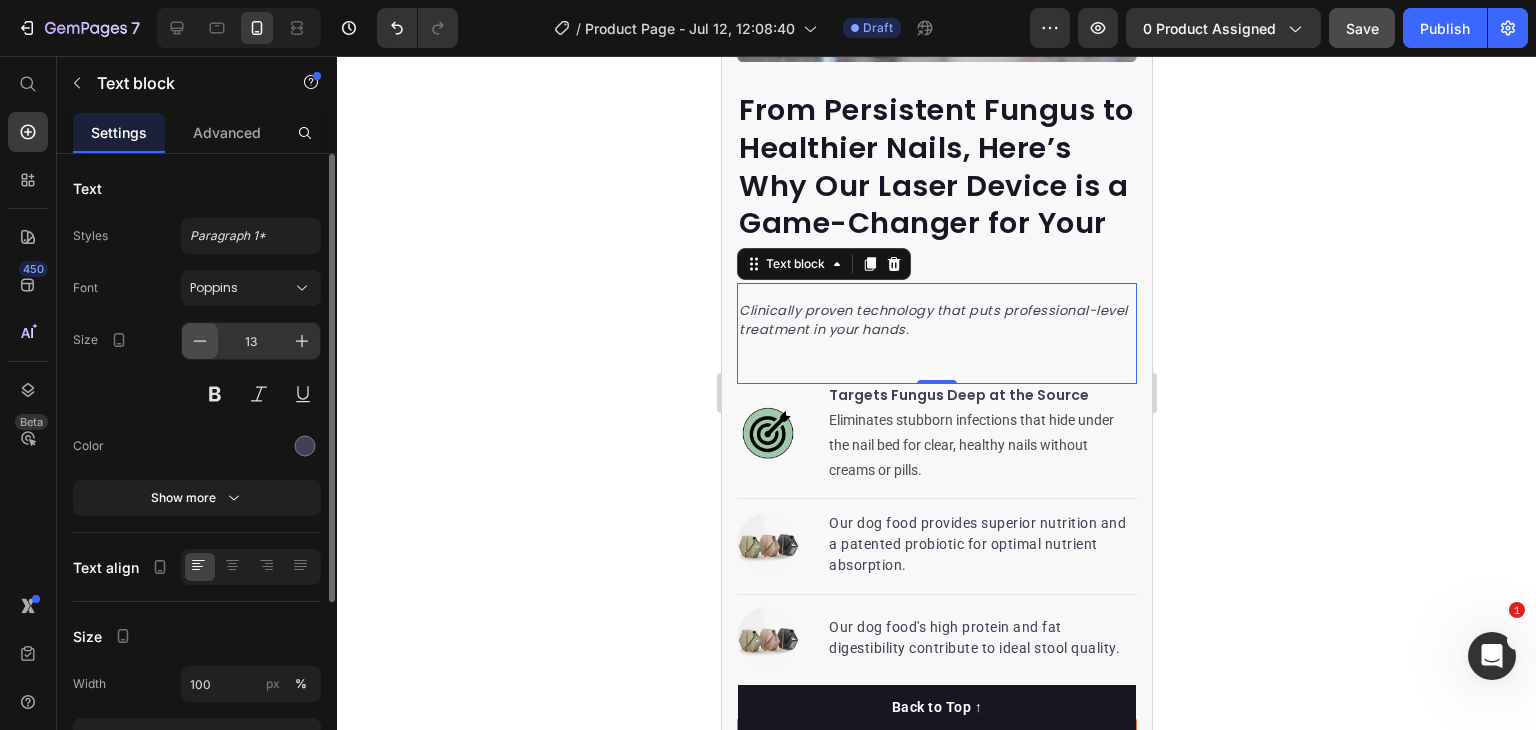 click 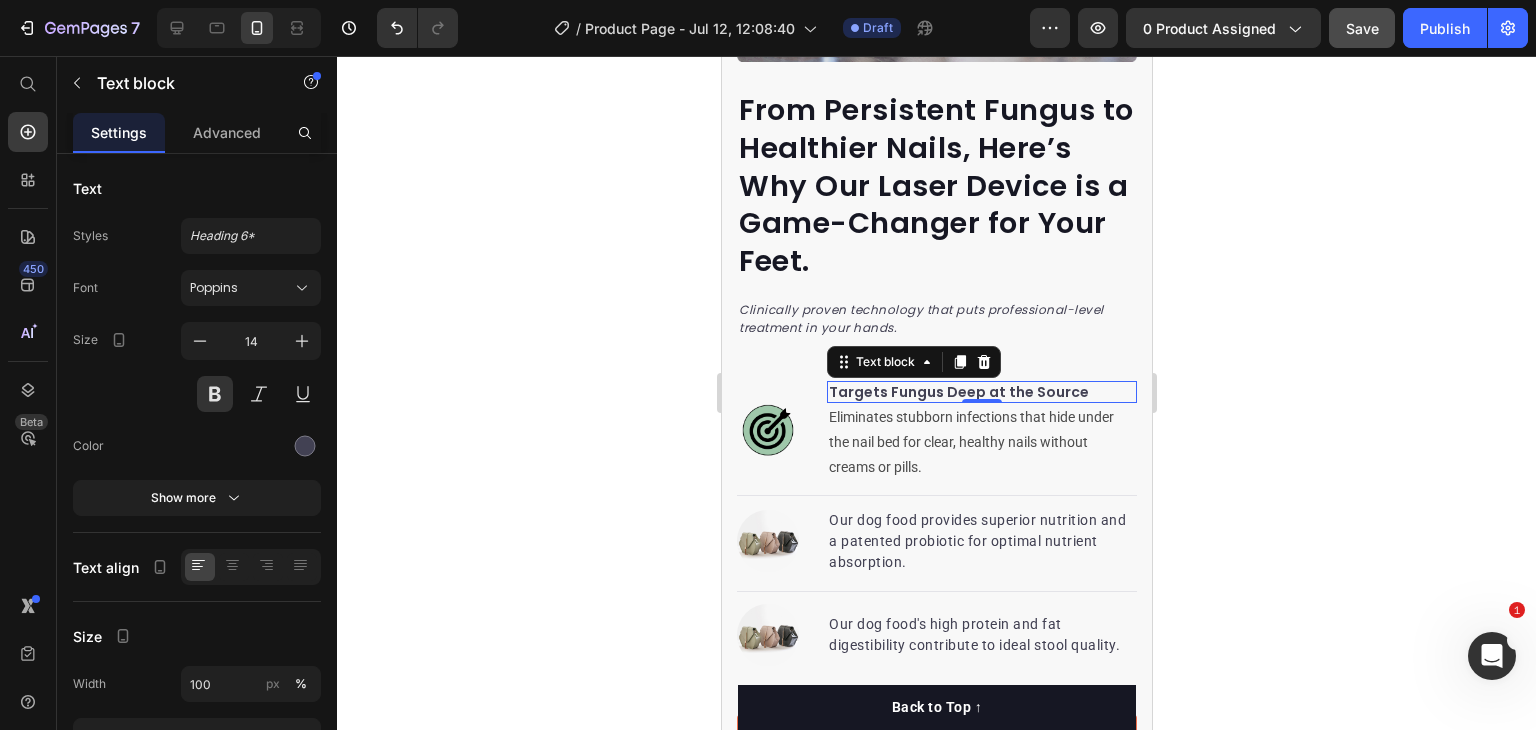 click 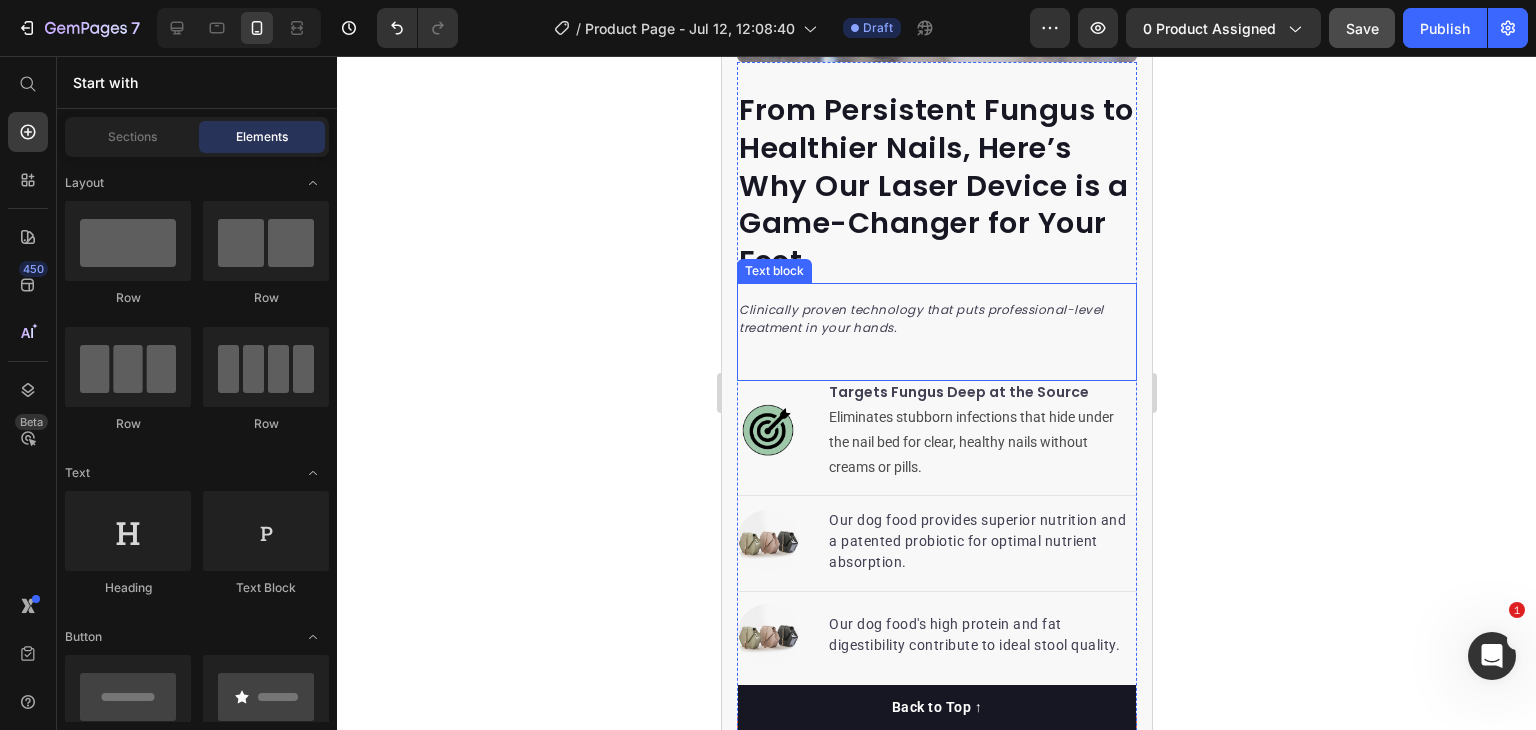click on "Clinically proven technology that puts professional-level treatment in your hands. Text block" at bounding box center (936, 332) 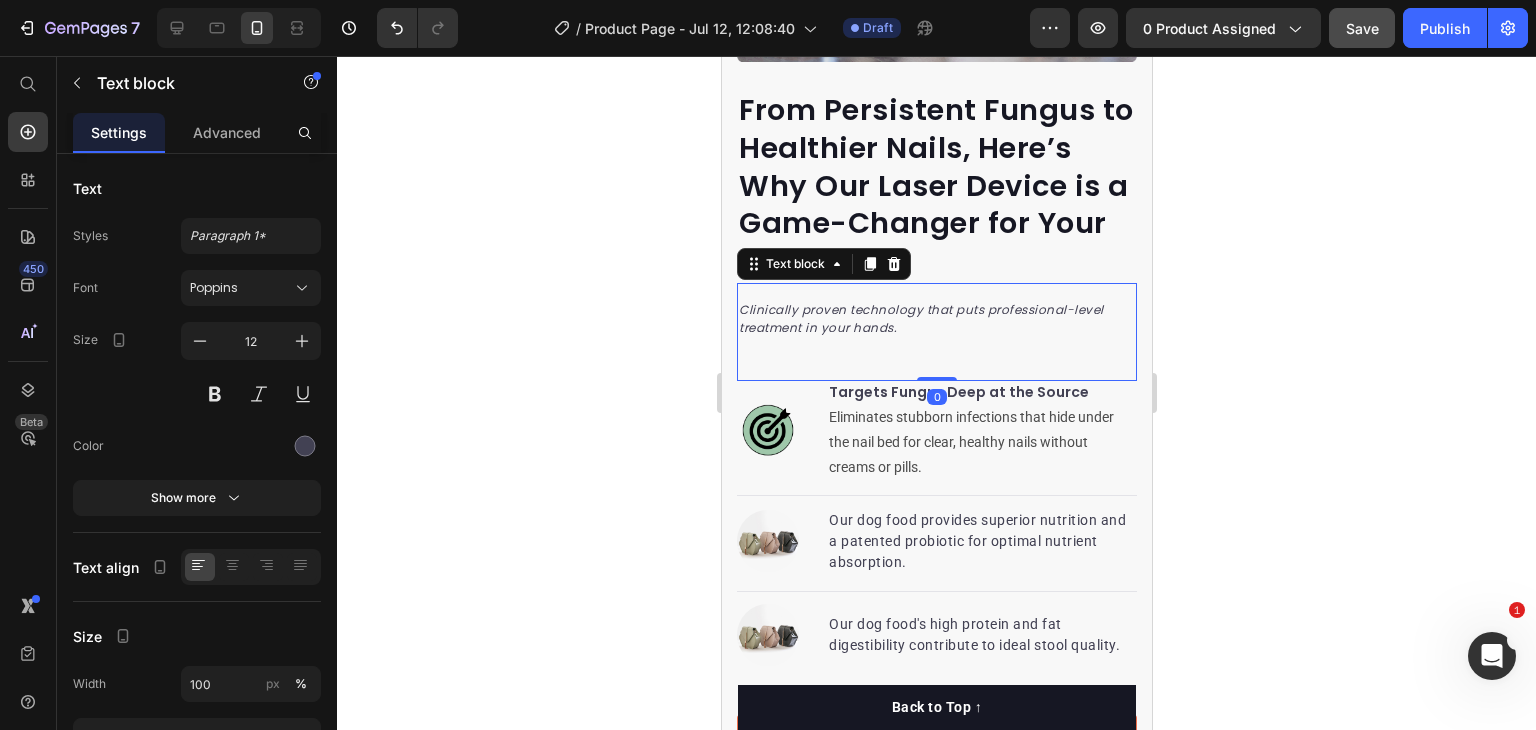 drag, startPoint x: 928, startPoint y: 407, endPoint x: 936, endPoint y: 377, distance: 31.04835 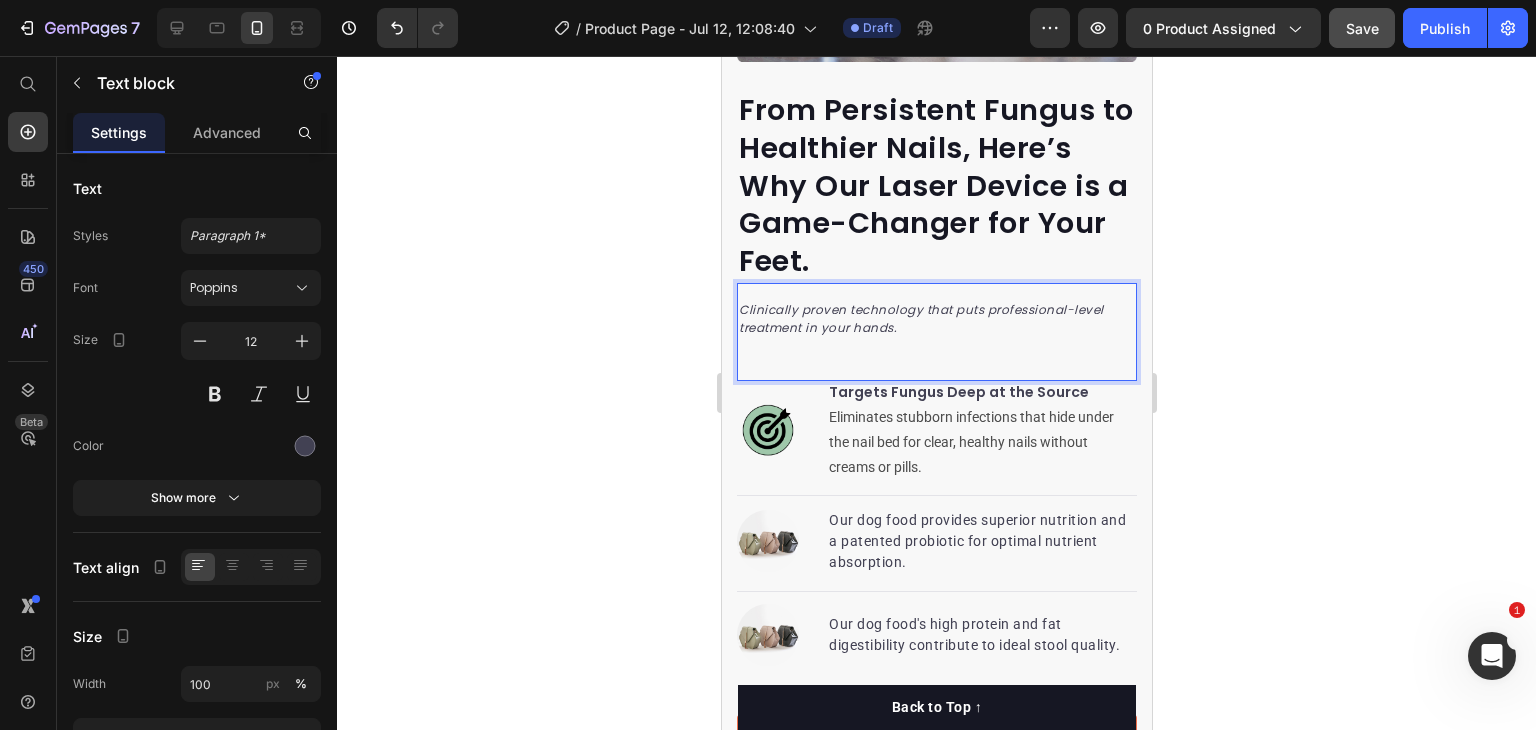 click on "Clinically proven technology that puts professional-level treatment in your hands." at bounding box center [920, 318] 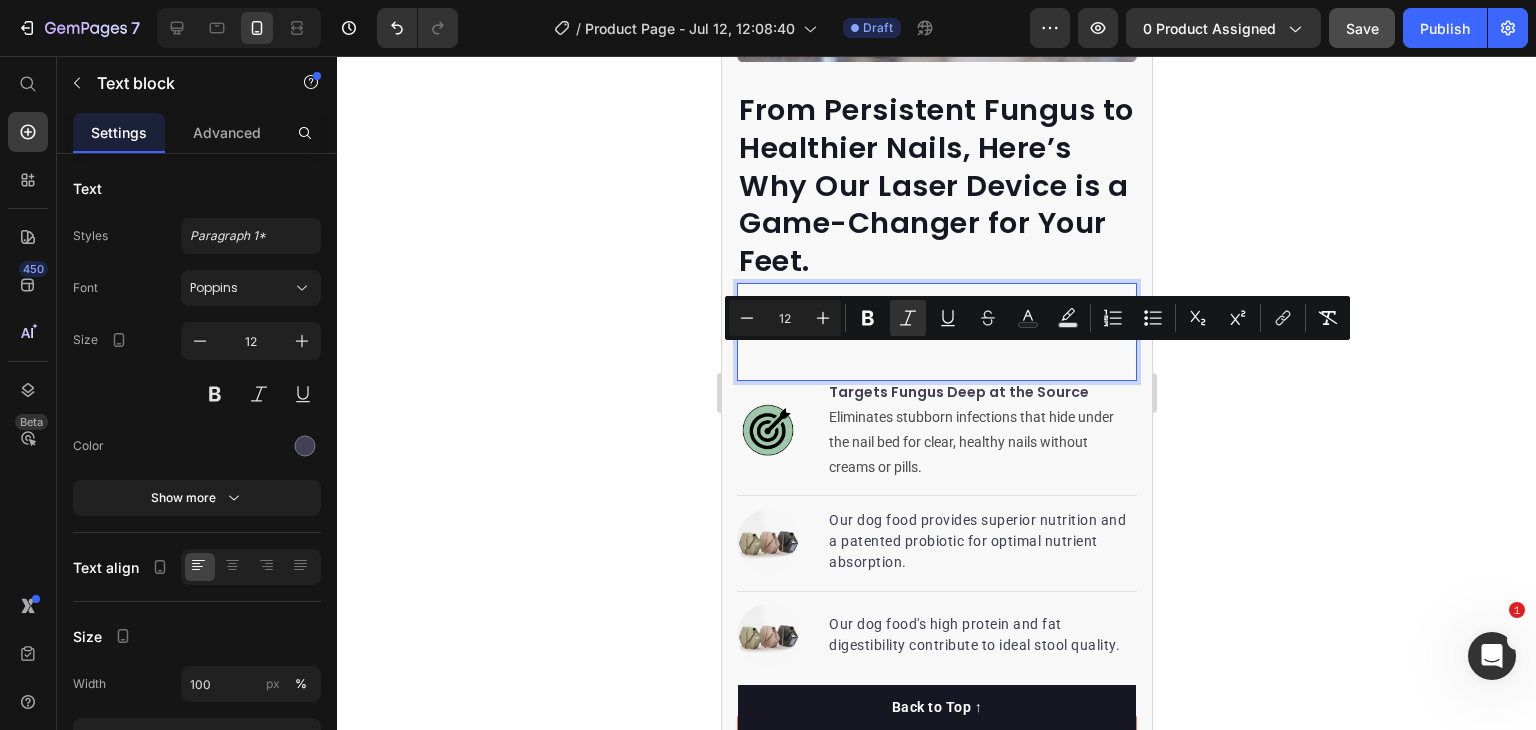 click on "Clinically proven technology that puts professional-level treatment in your hands. Text block   0" at bounding box center (936, 332) 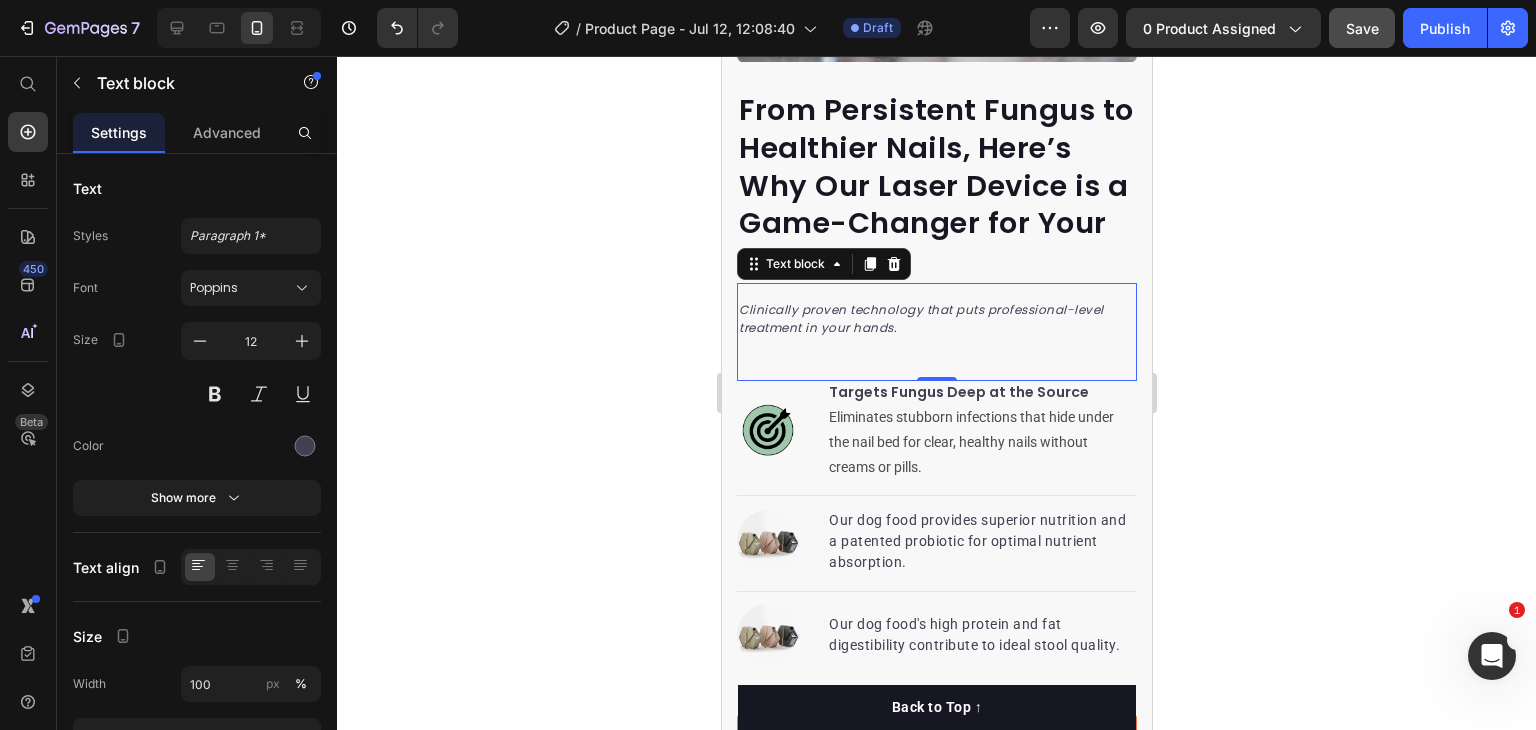 click on "Clinically proven technology that puts professional-level treatment in your hands. Text block   0" at bounding box center [936, 332] 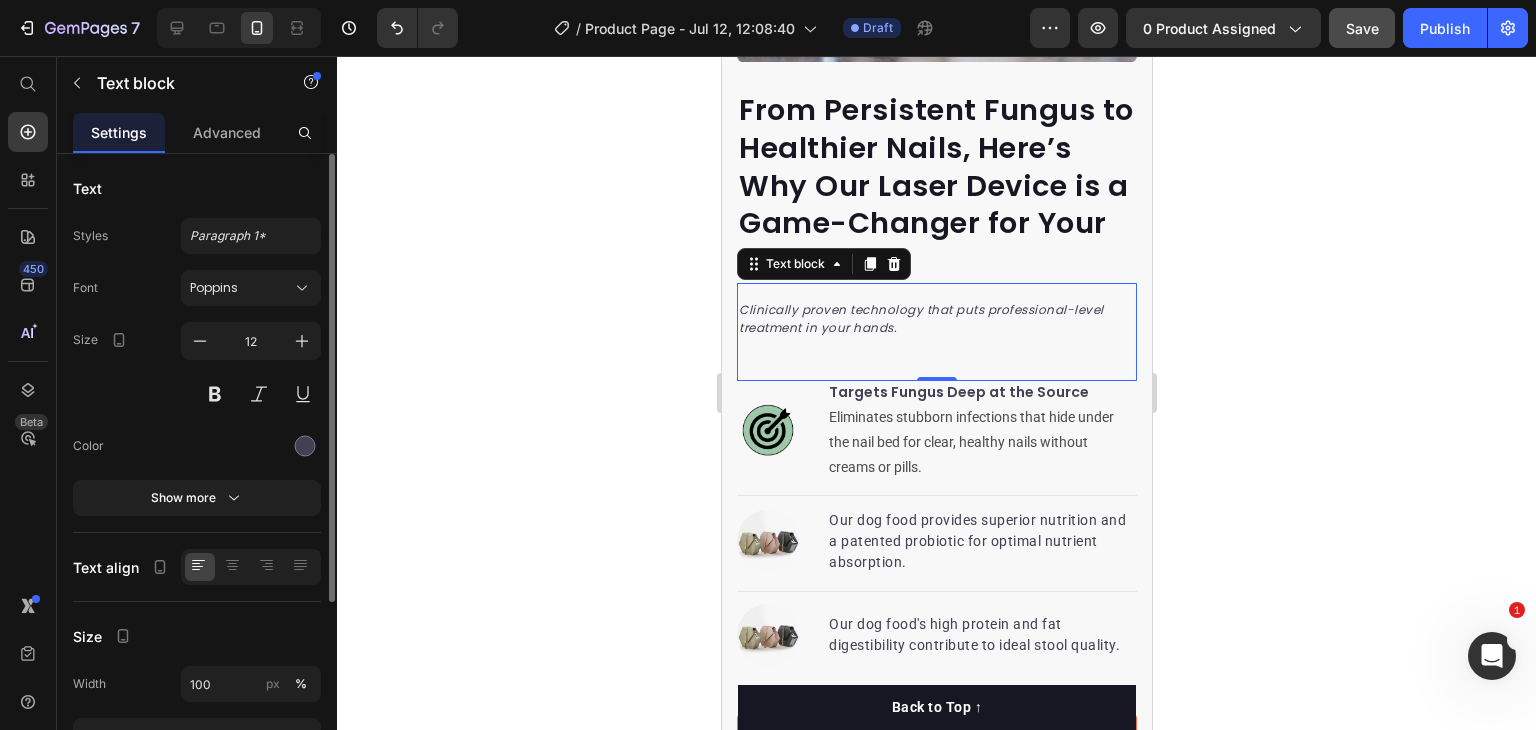 scroll, scrollTop: 260, scrollLeft: 0, axis: vertical 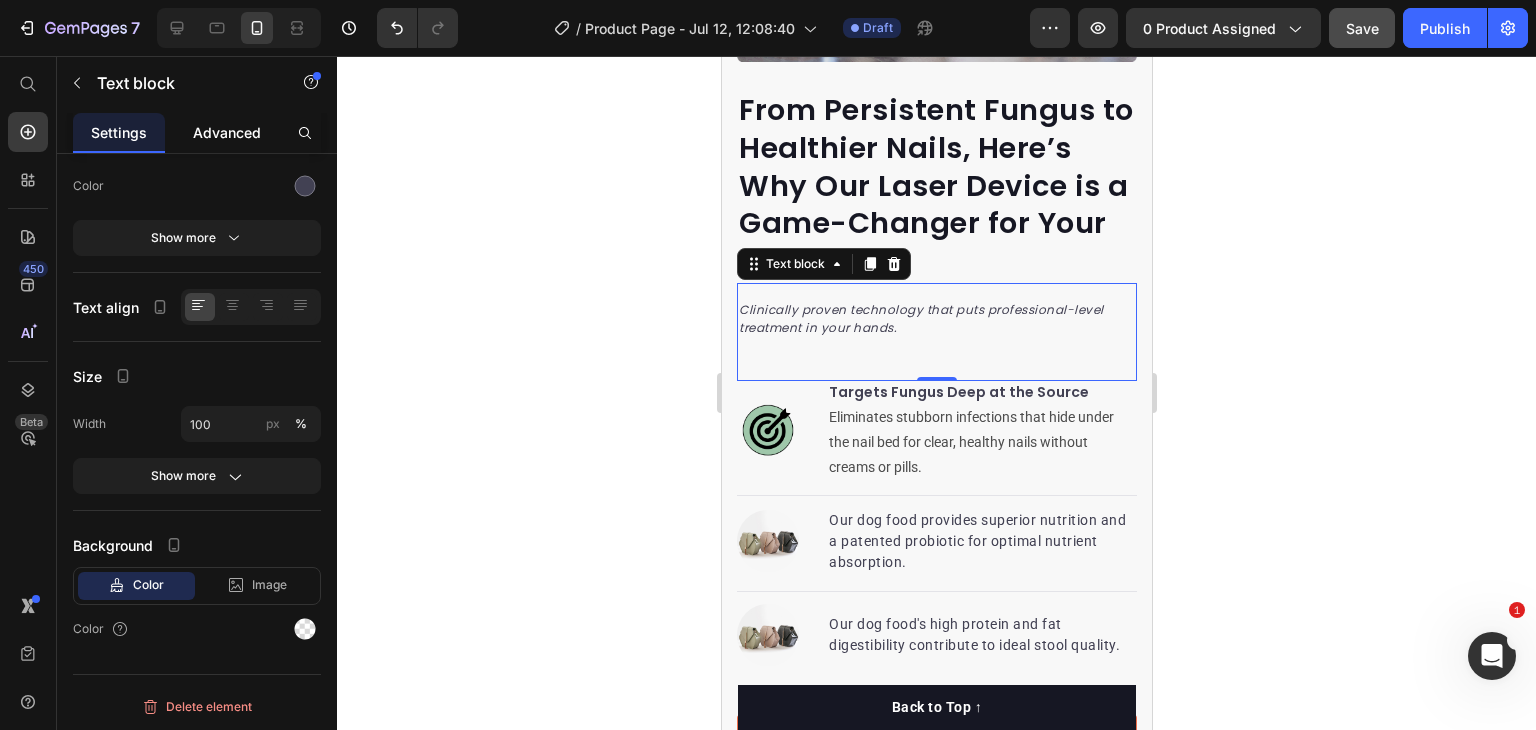 click on "Advanced" at bounding box center (227, 132) 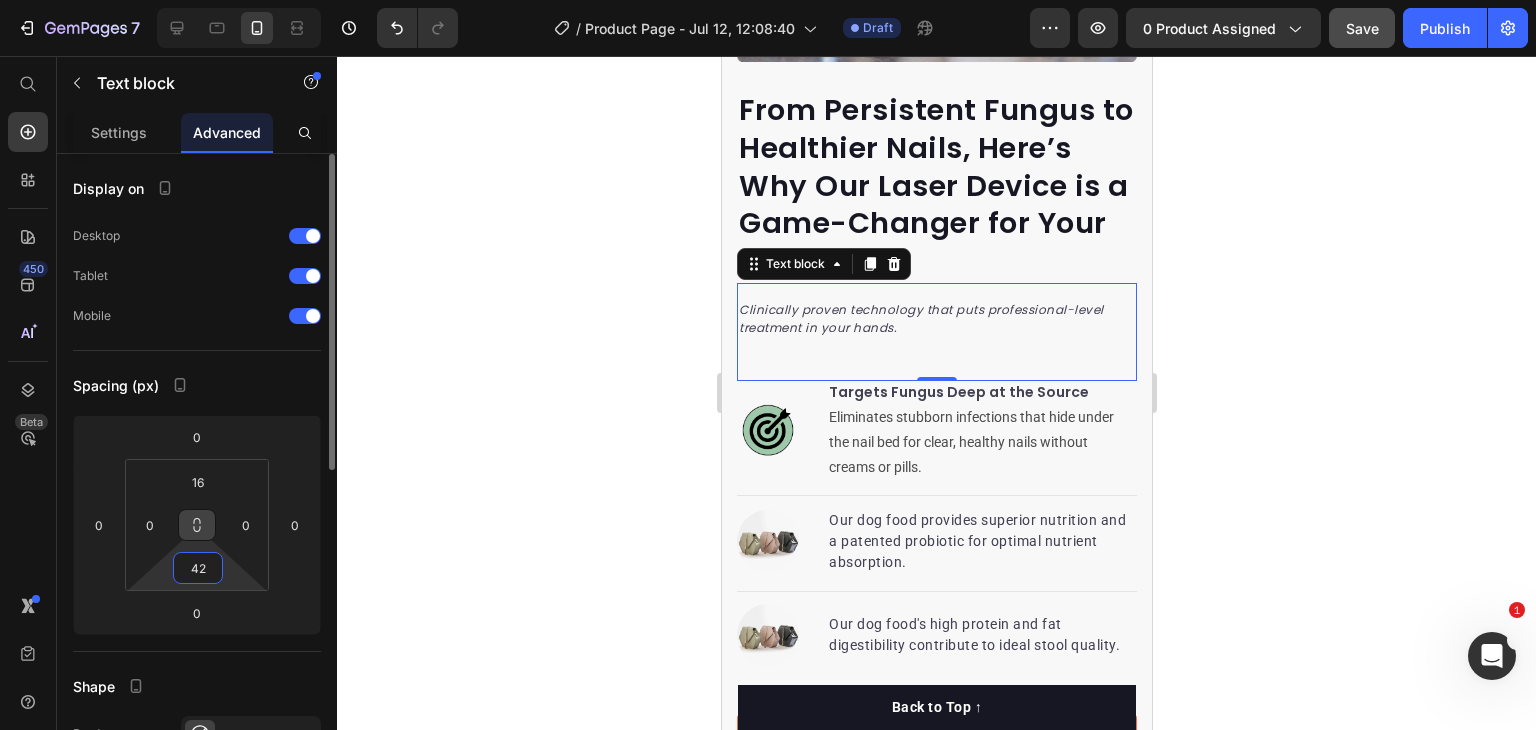 click 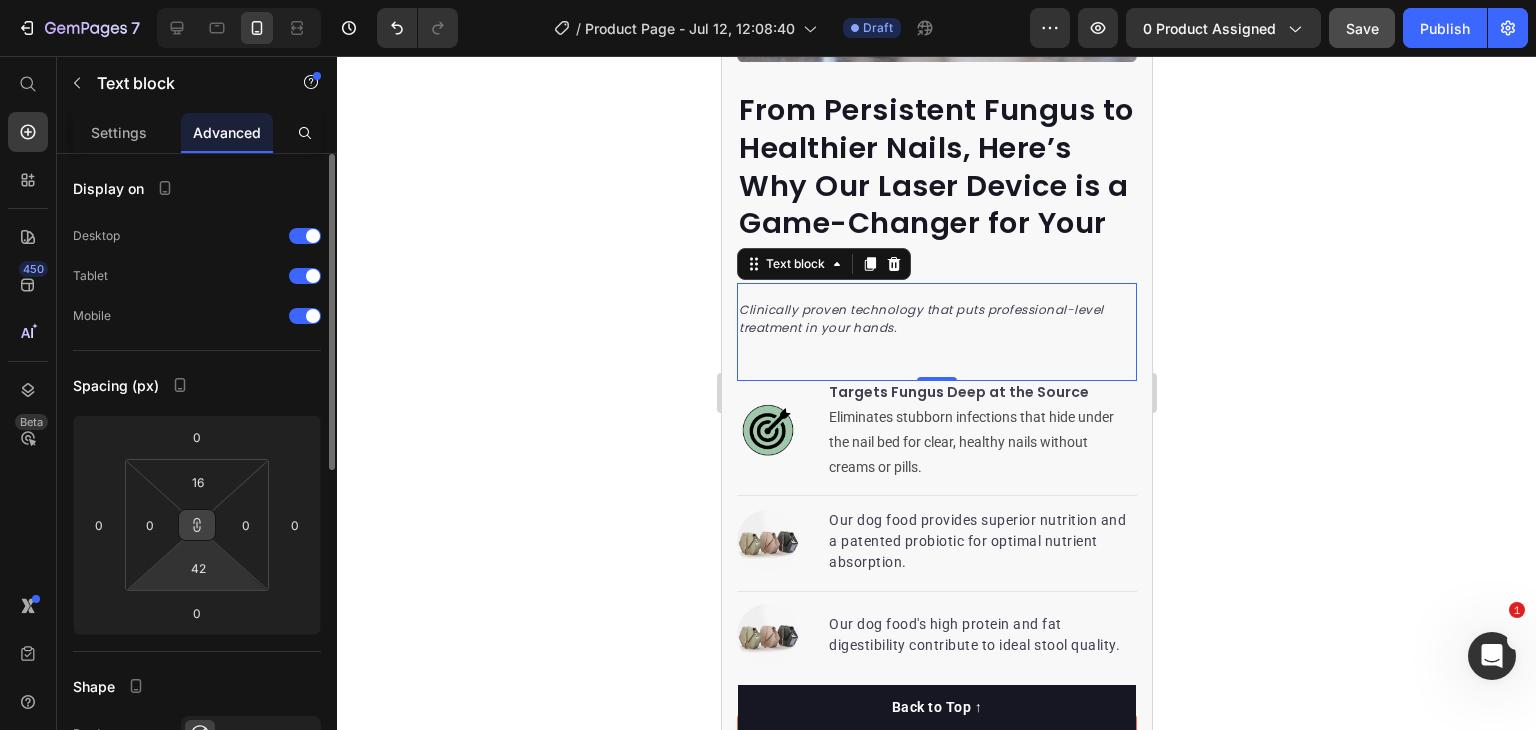 click 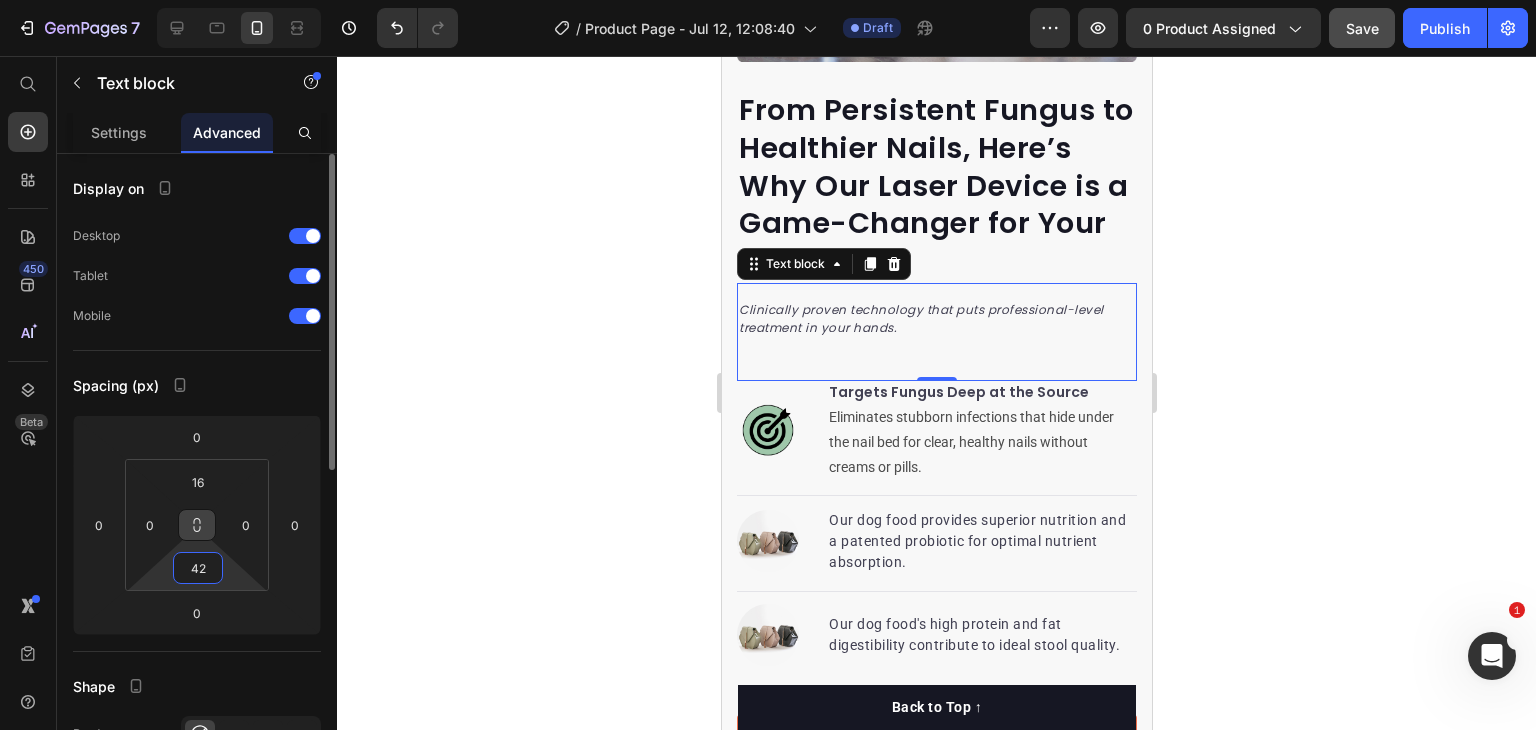 click on "42" at bounding box center [198, 568] 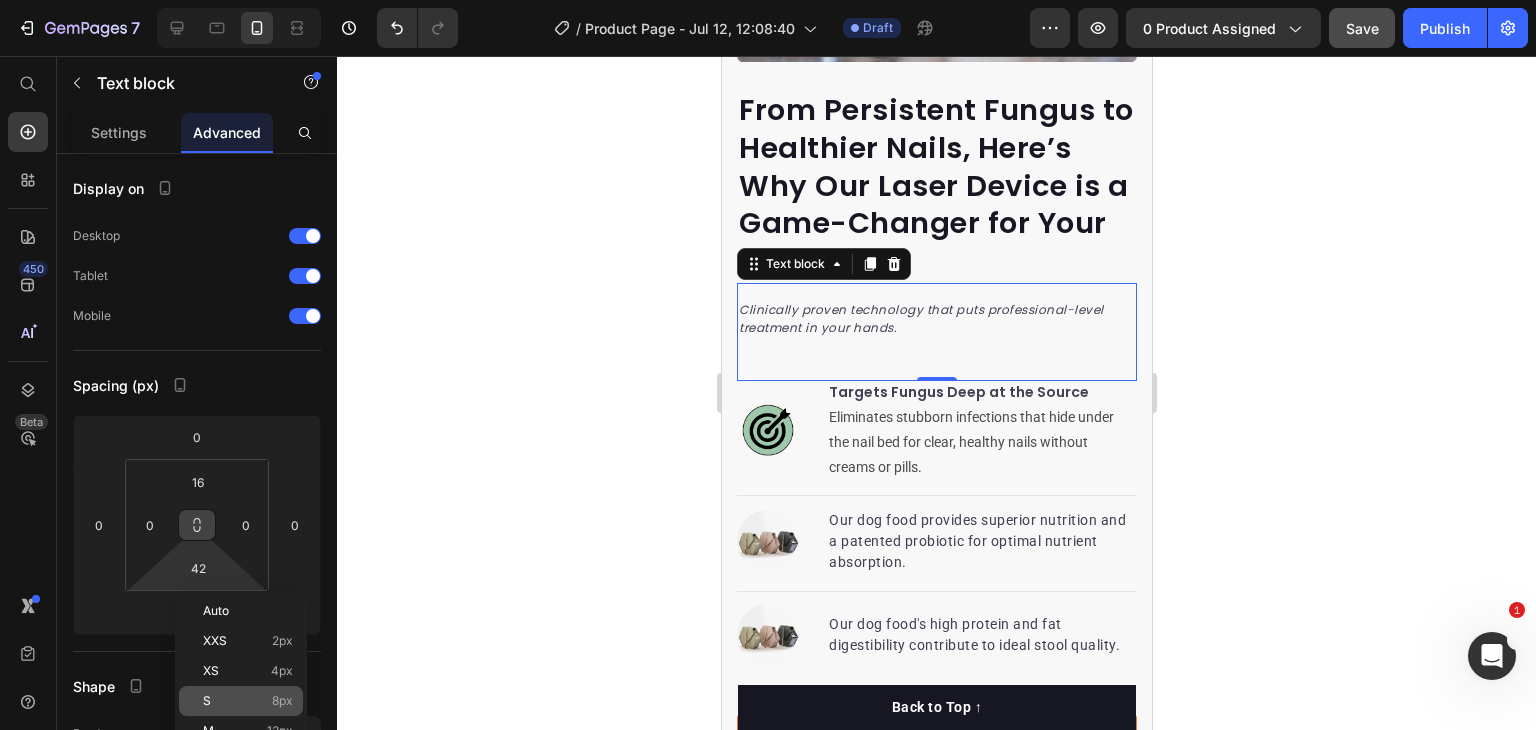 click on "S 8px" 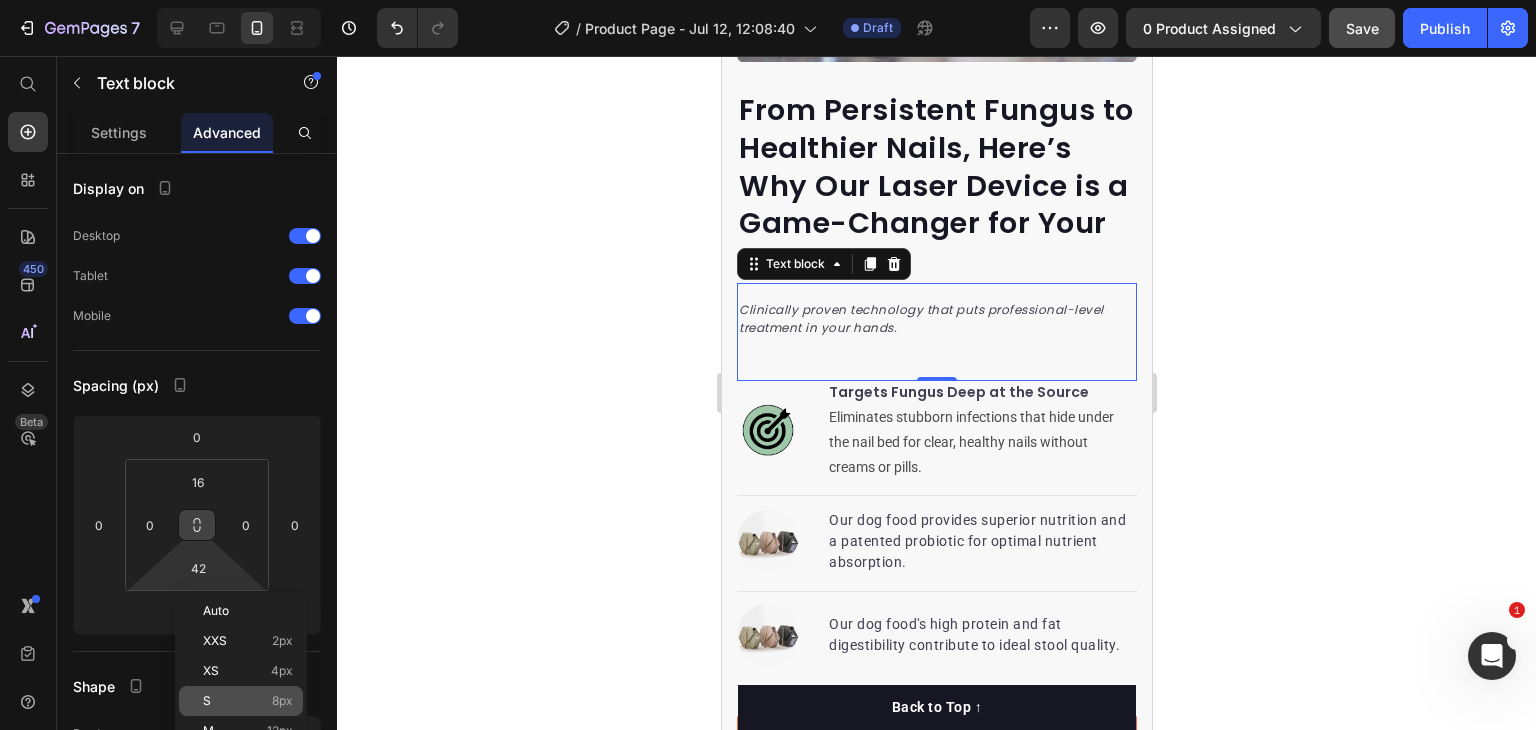 type on "8" 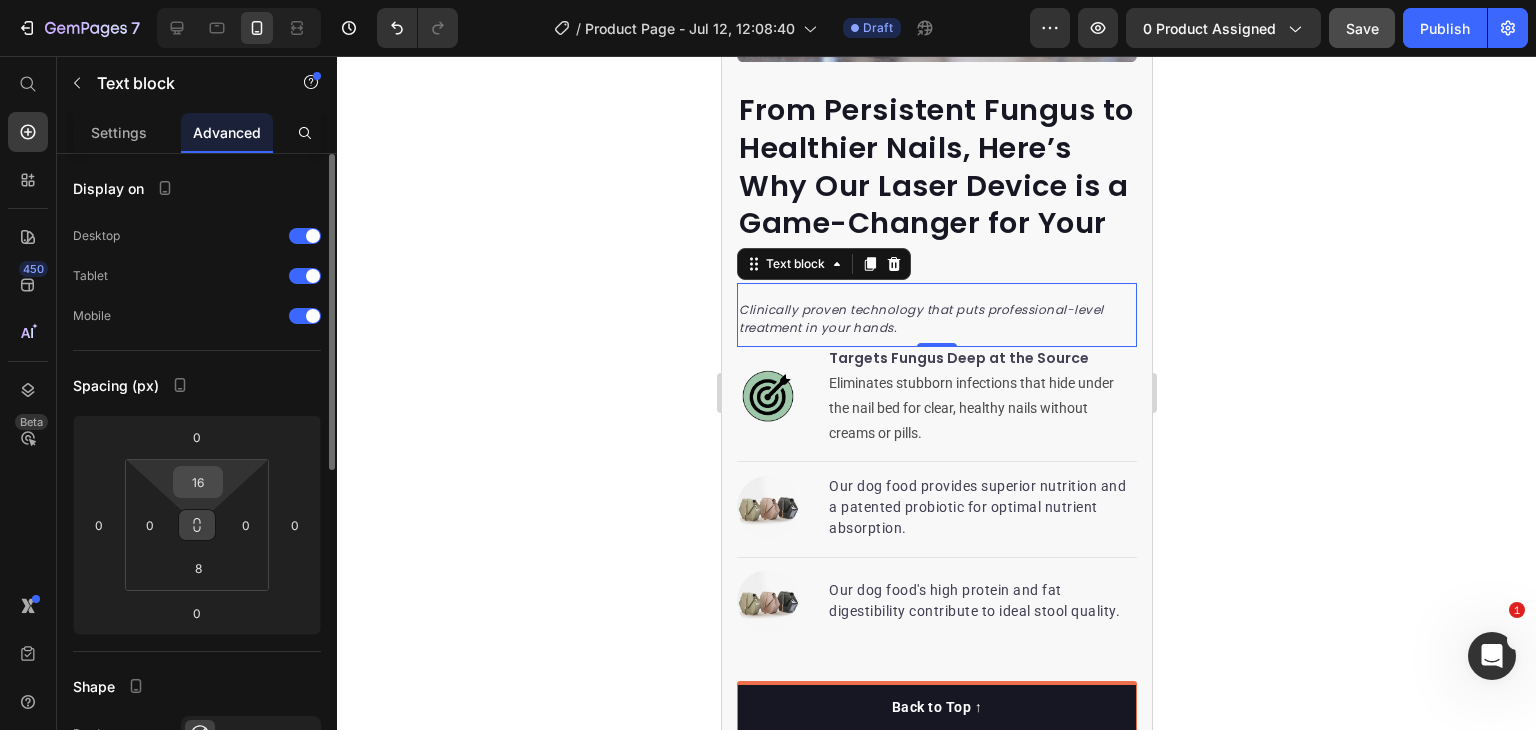 click on "16" at bounding box center [198, 482] 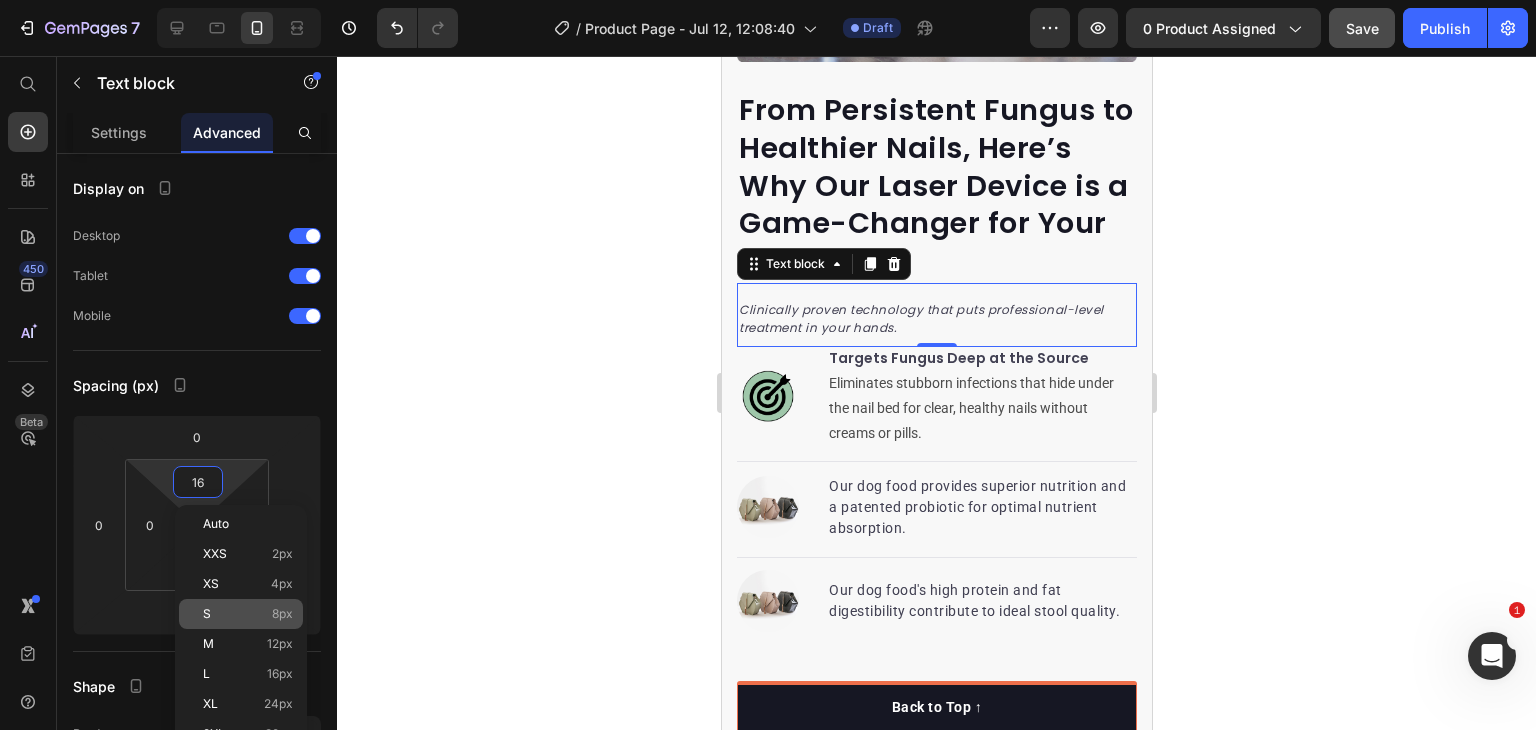 click on "S 8px" 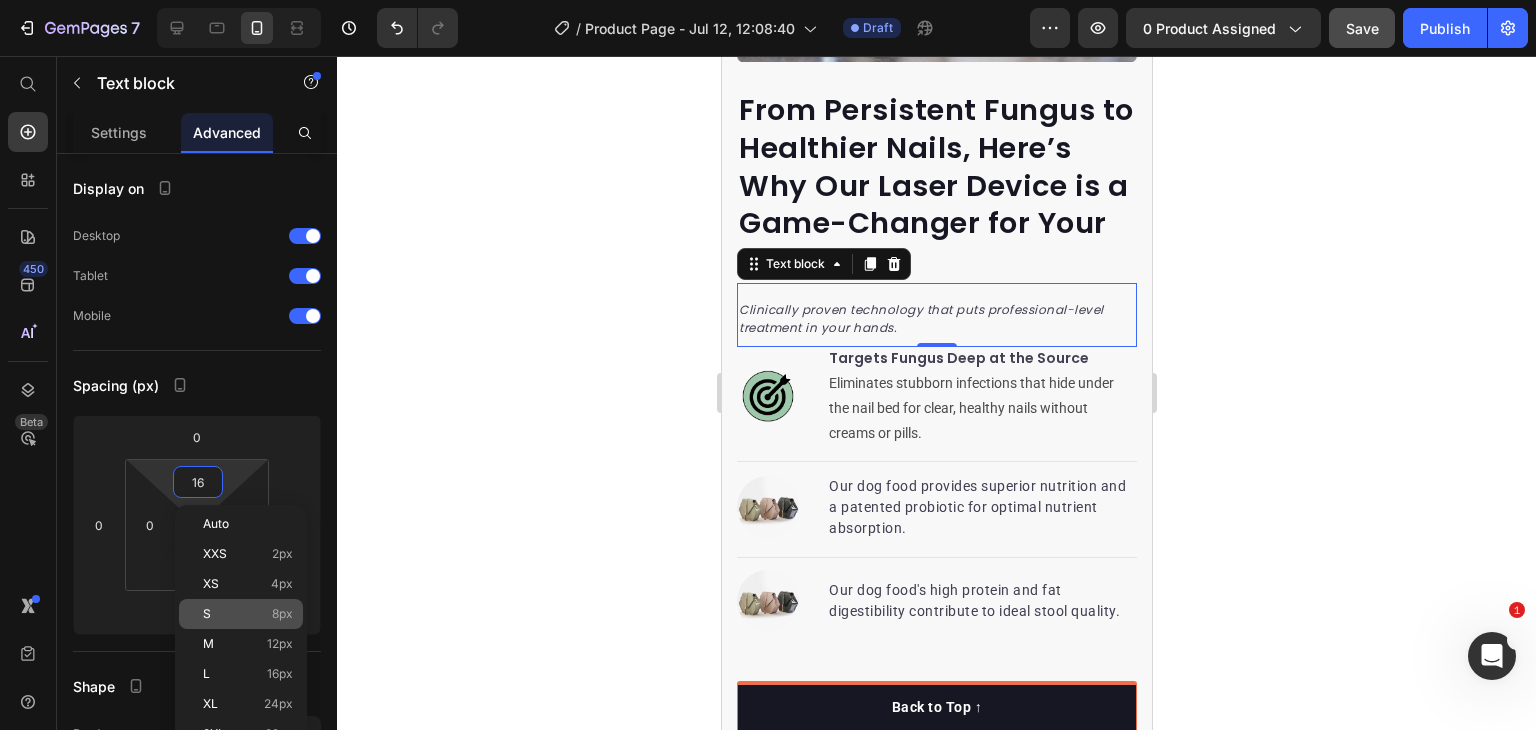 type on "8" 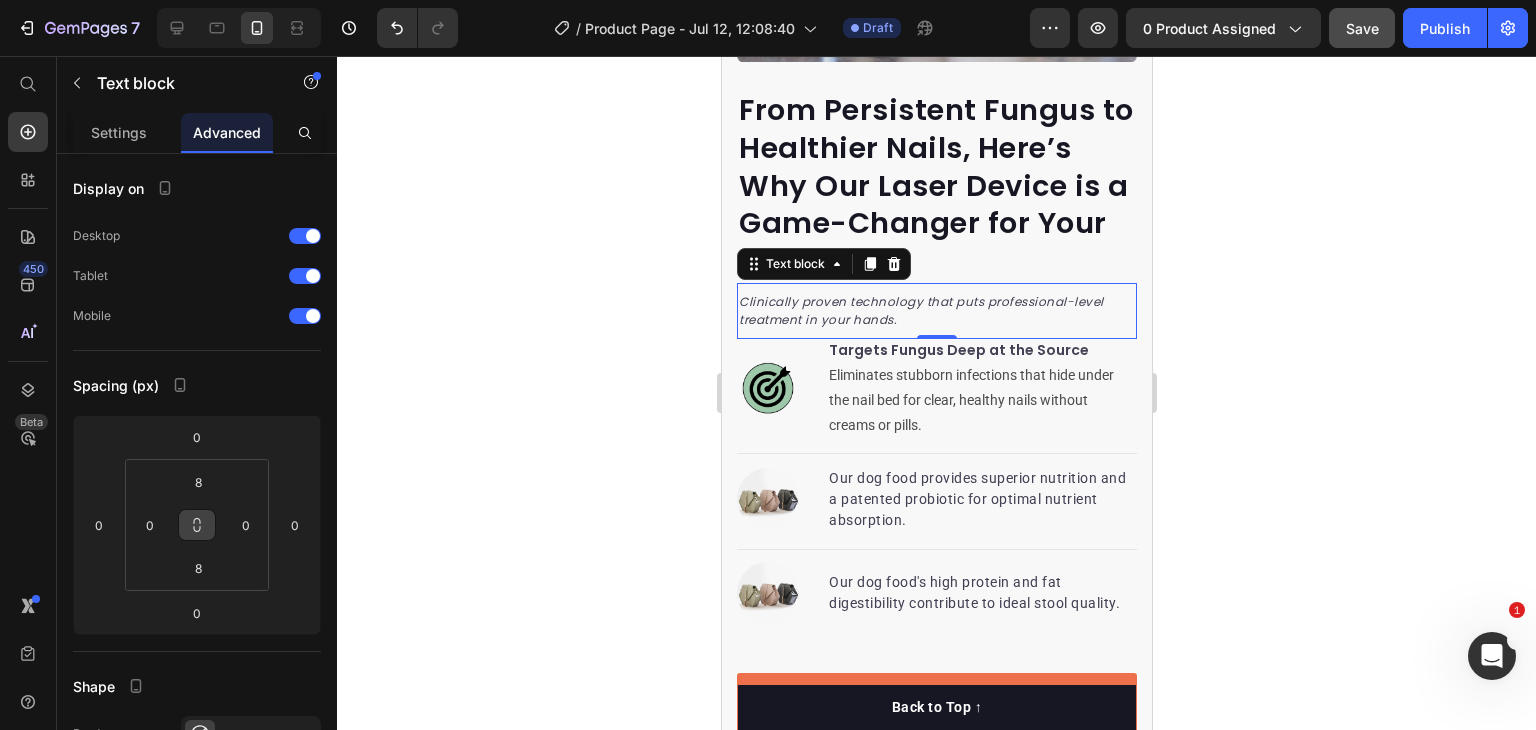 click 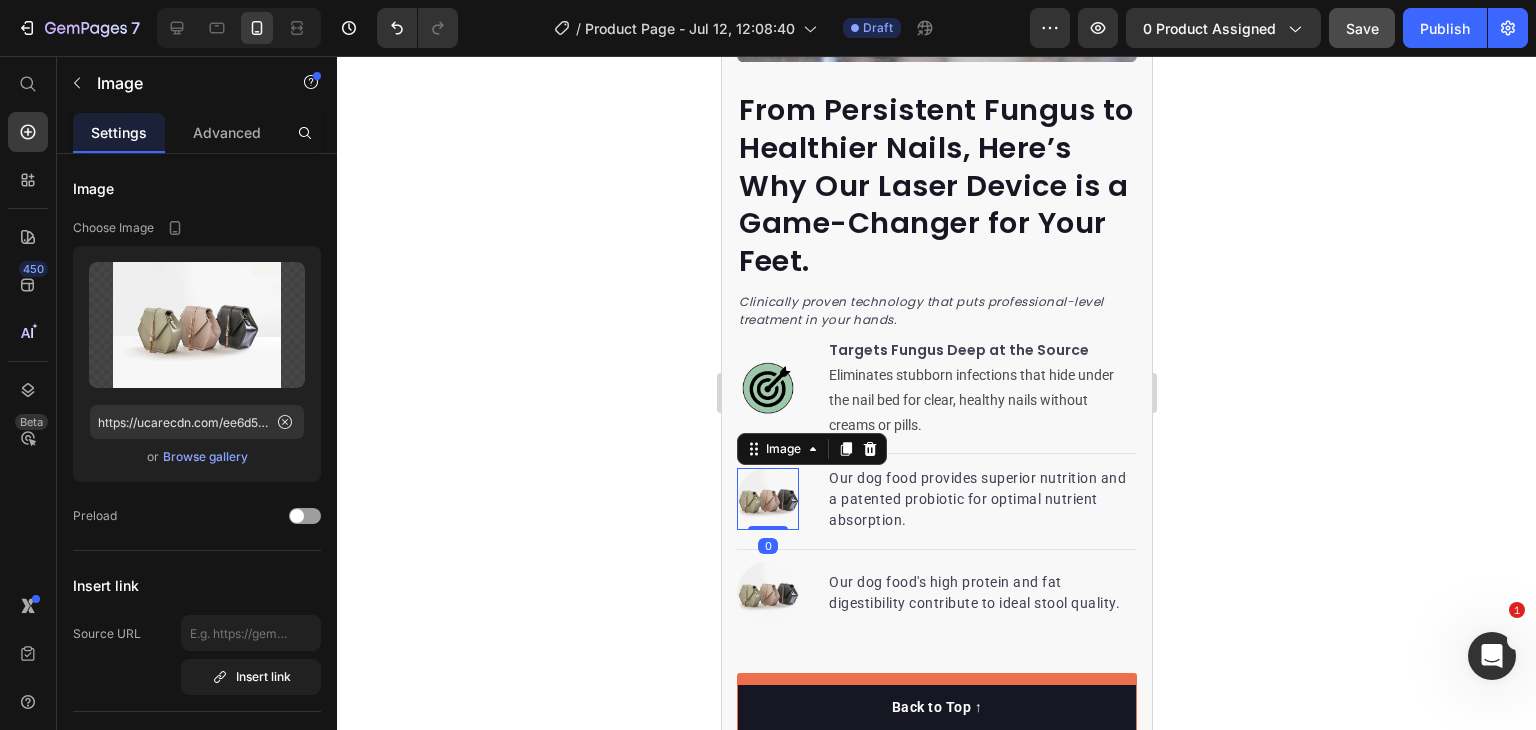 click at bounding box center (767, 499) 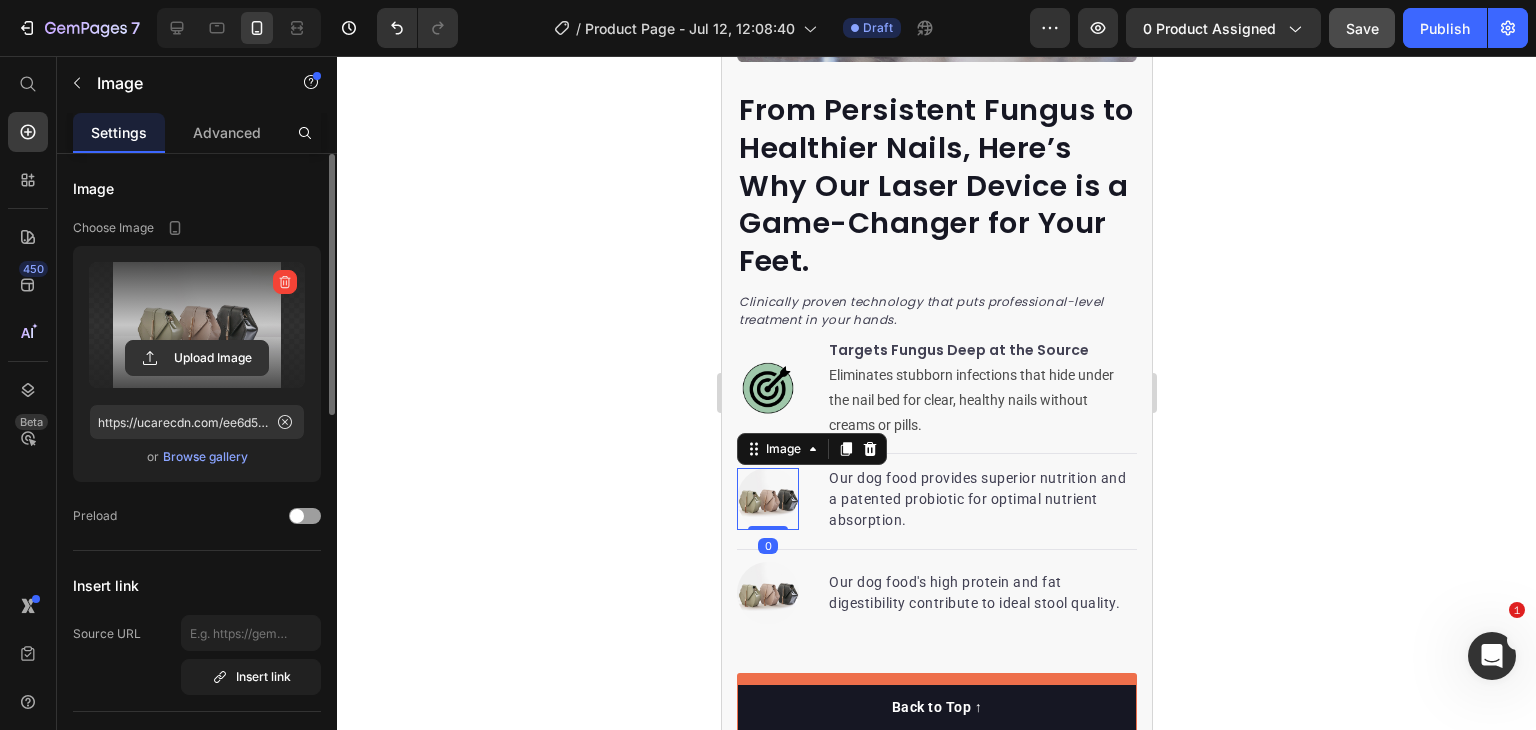 click at bounding box center (197, 325) 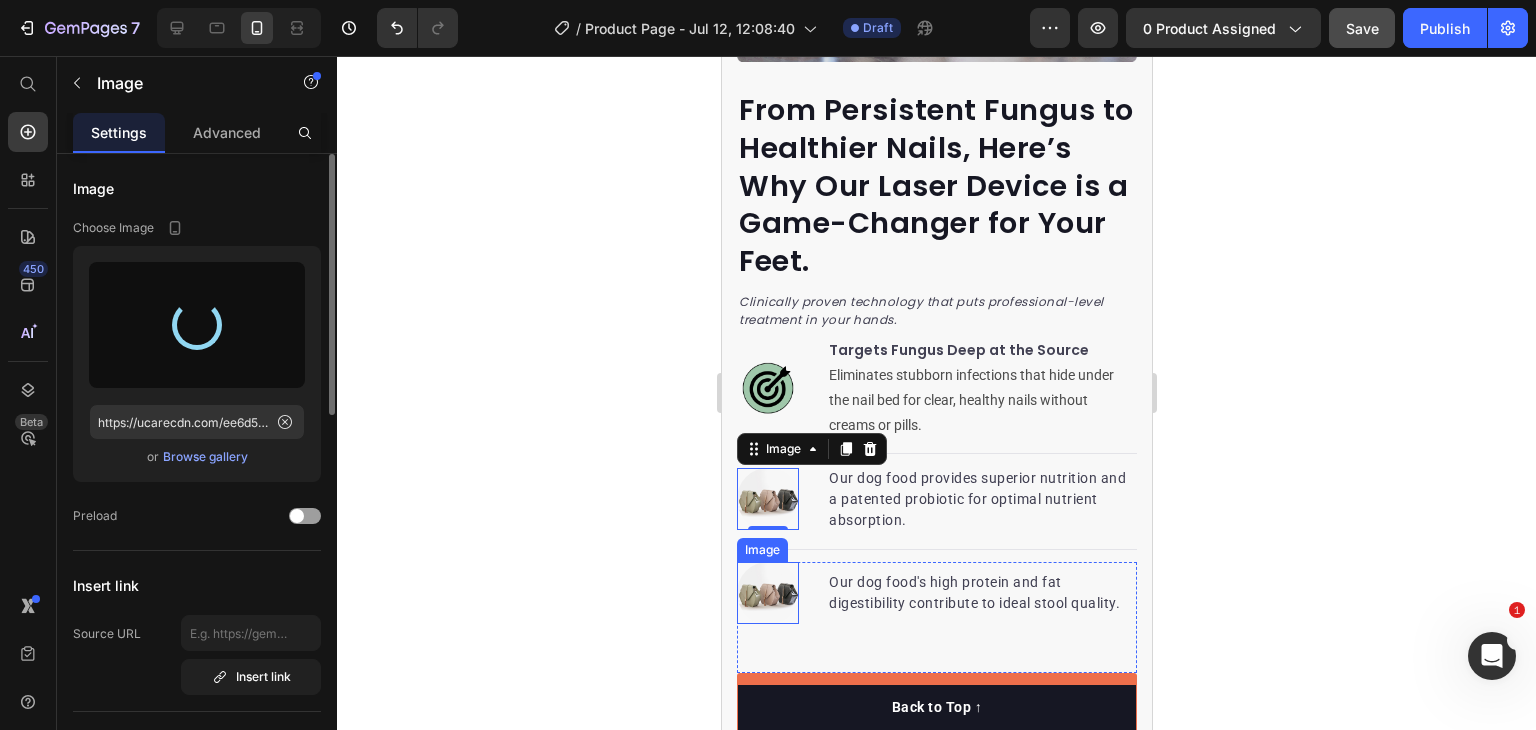 type on "https://cdn.shopify.com/s/files/1/0715/4417/6881/files/gempages_537365432890295376-476c60c6-cb50-415a-a948-8d8fb733e14d.png" 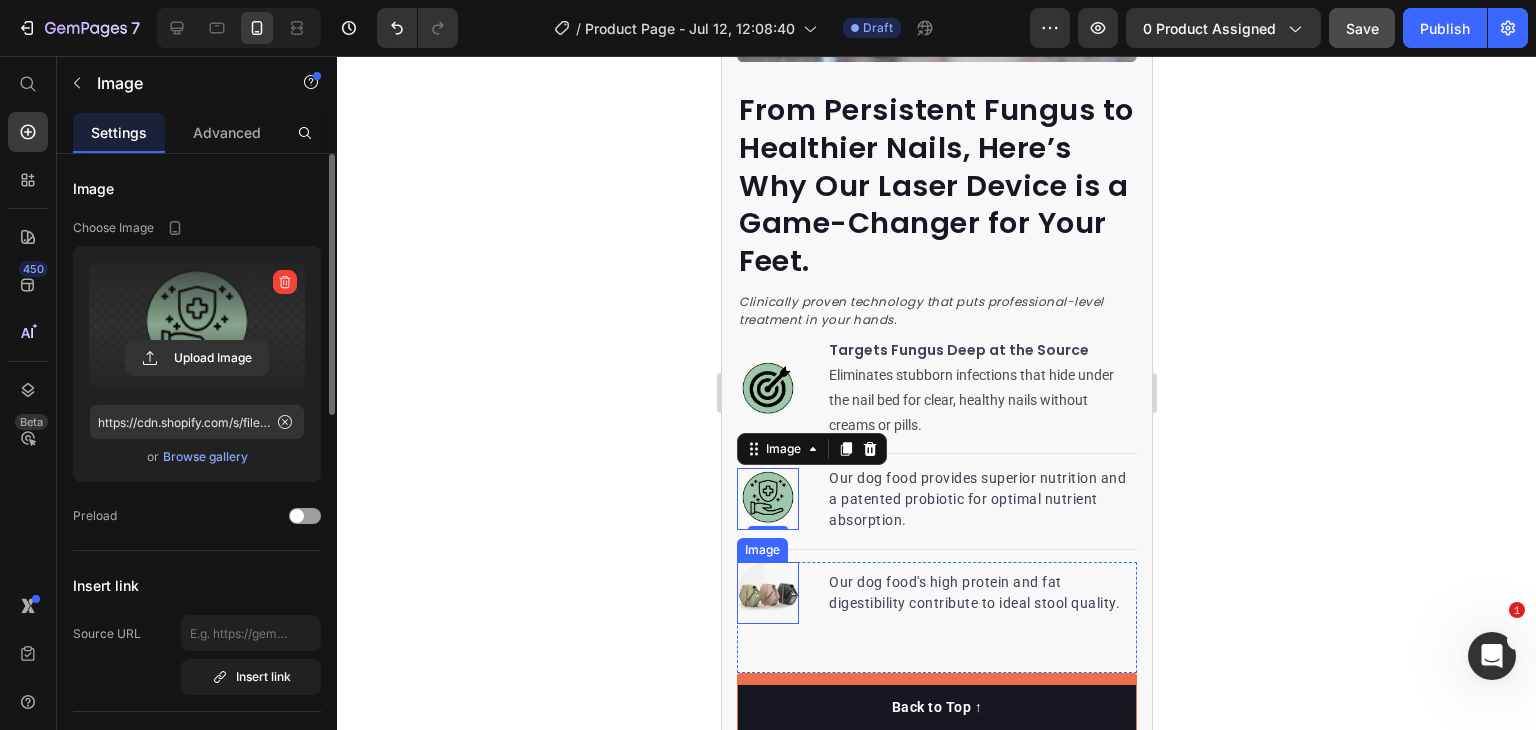 click at bounding box center (767, 593) 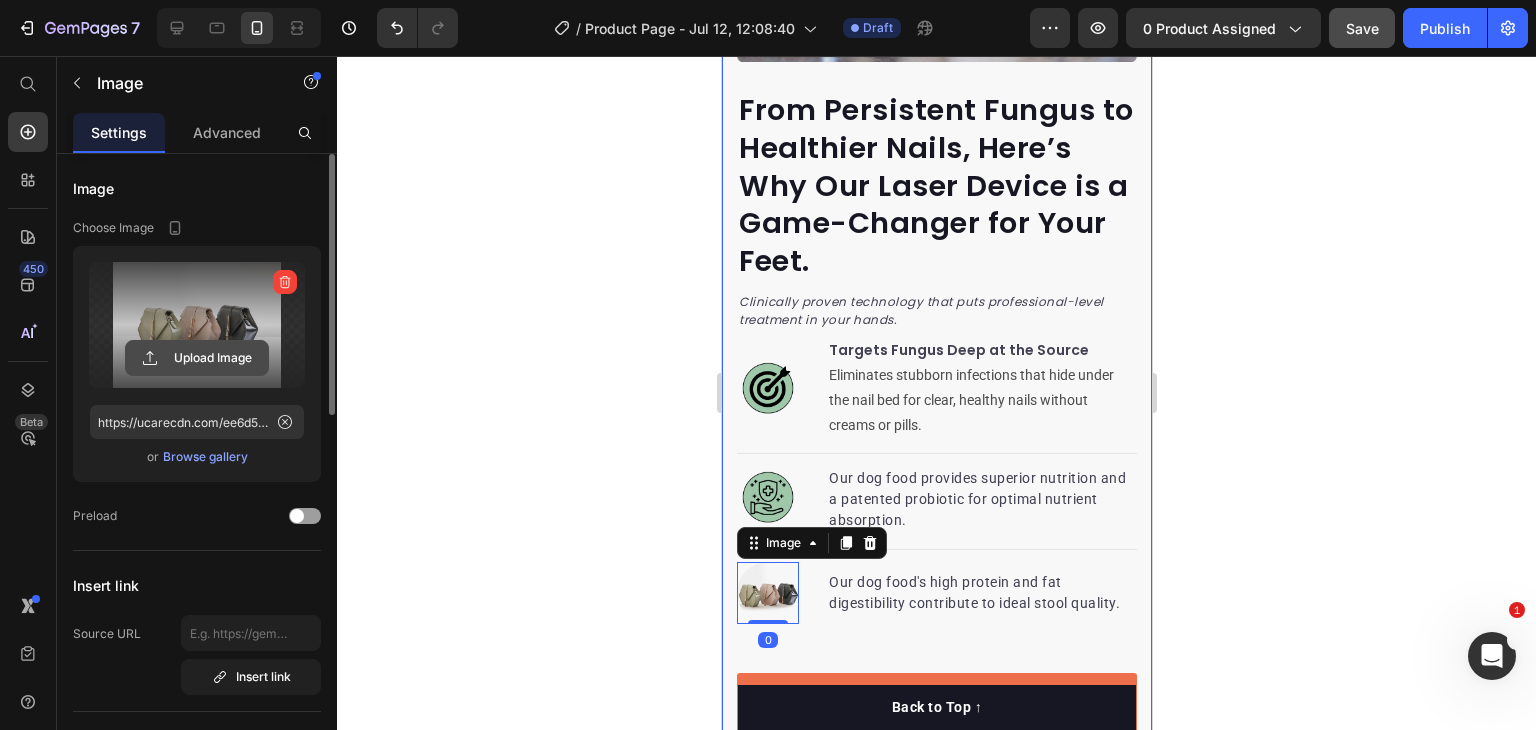 click 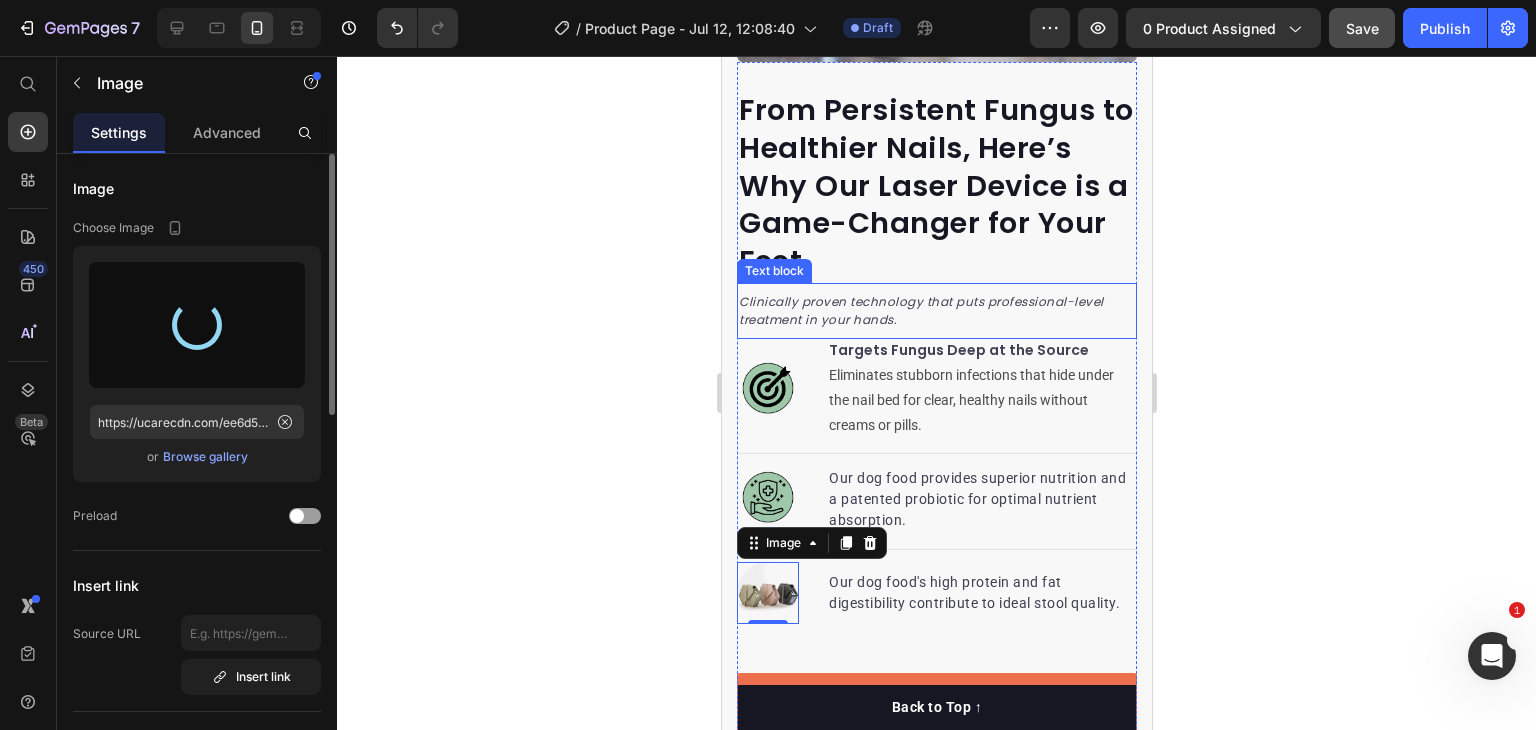 click on "Clinically proven technology that puts professional-level treatment in your hands." at bounding box center (920, 310) 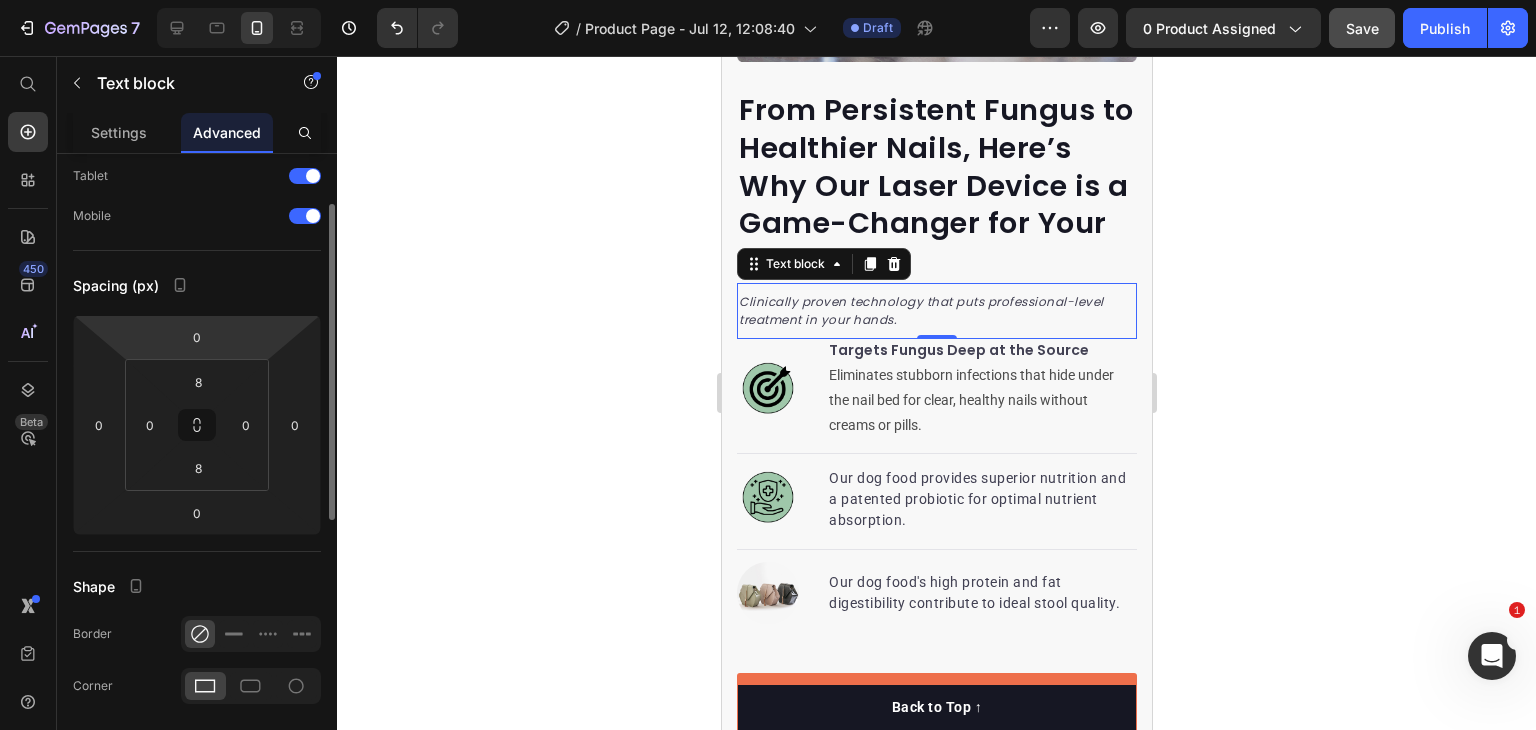 scroll, scrollTop: 200, scrollLeft: 0, axis: vertical 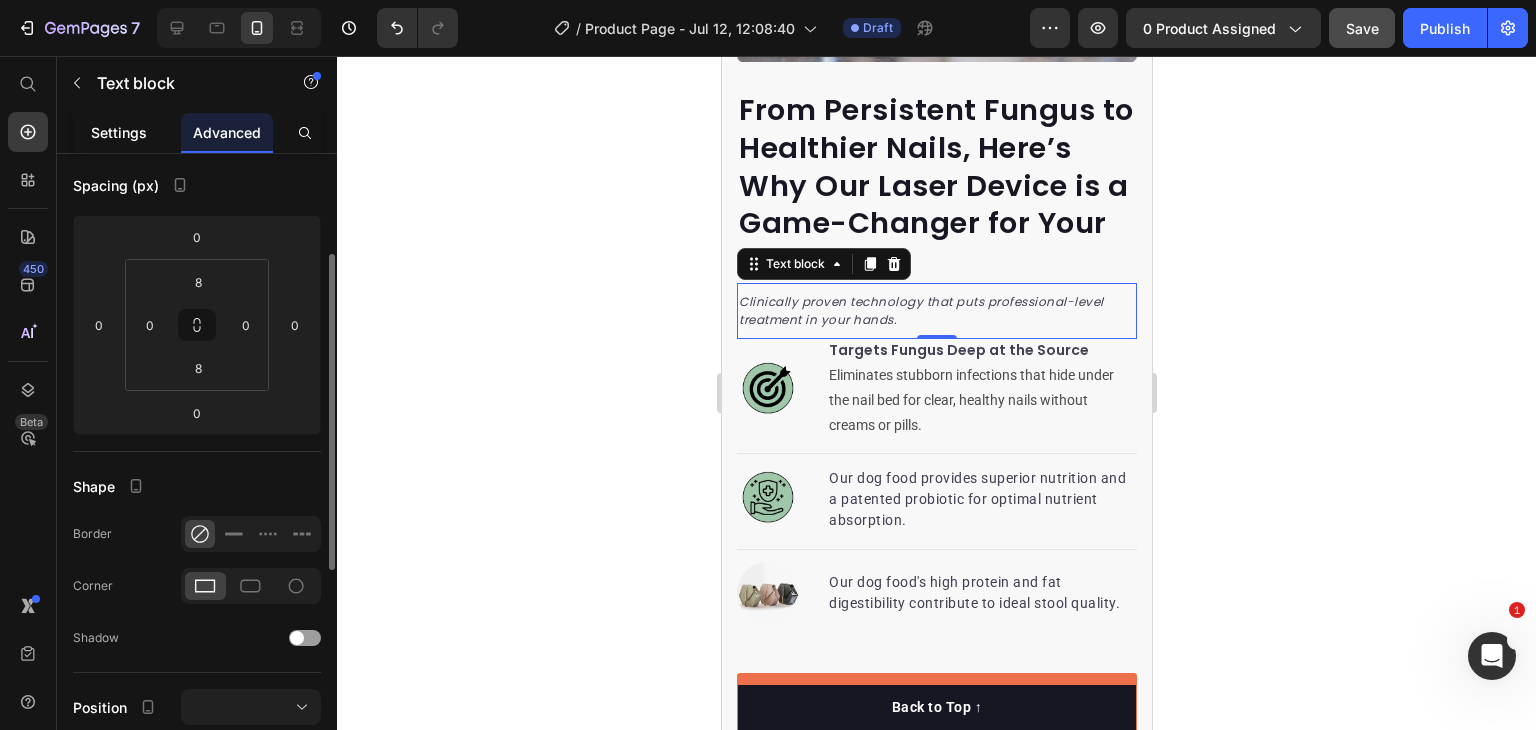 click on "Settings" at bounding box center [119, 132] 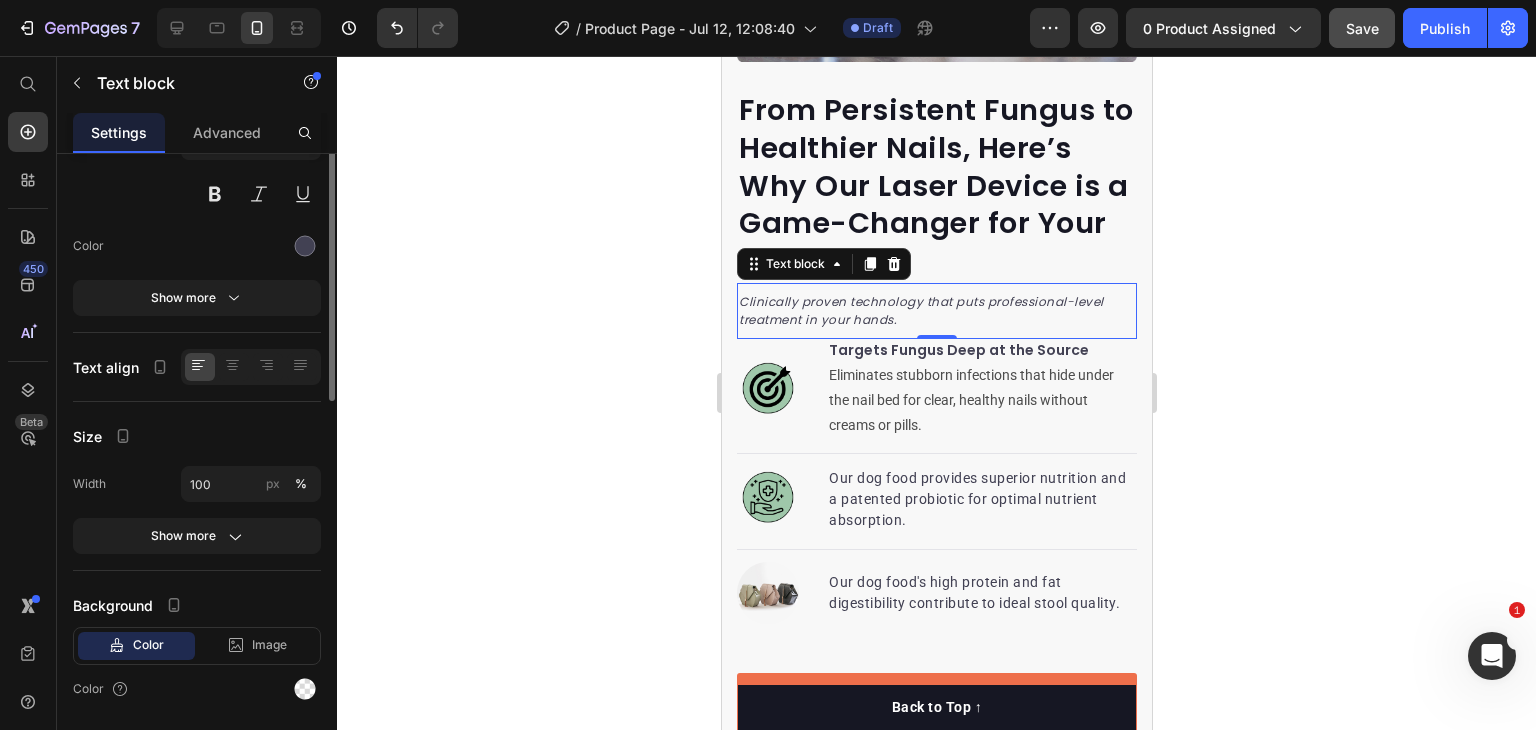 scroll, scrollTop: 0, scrollLeft: 0, axis: both 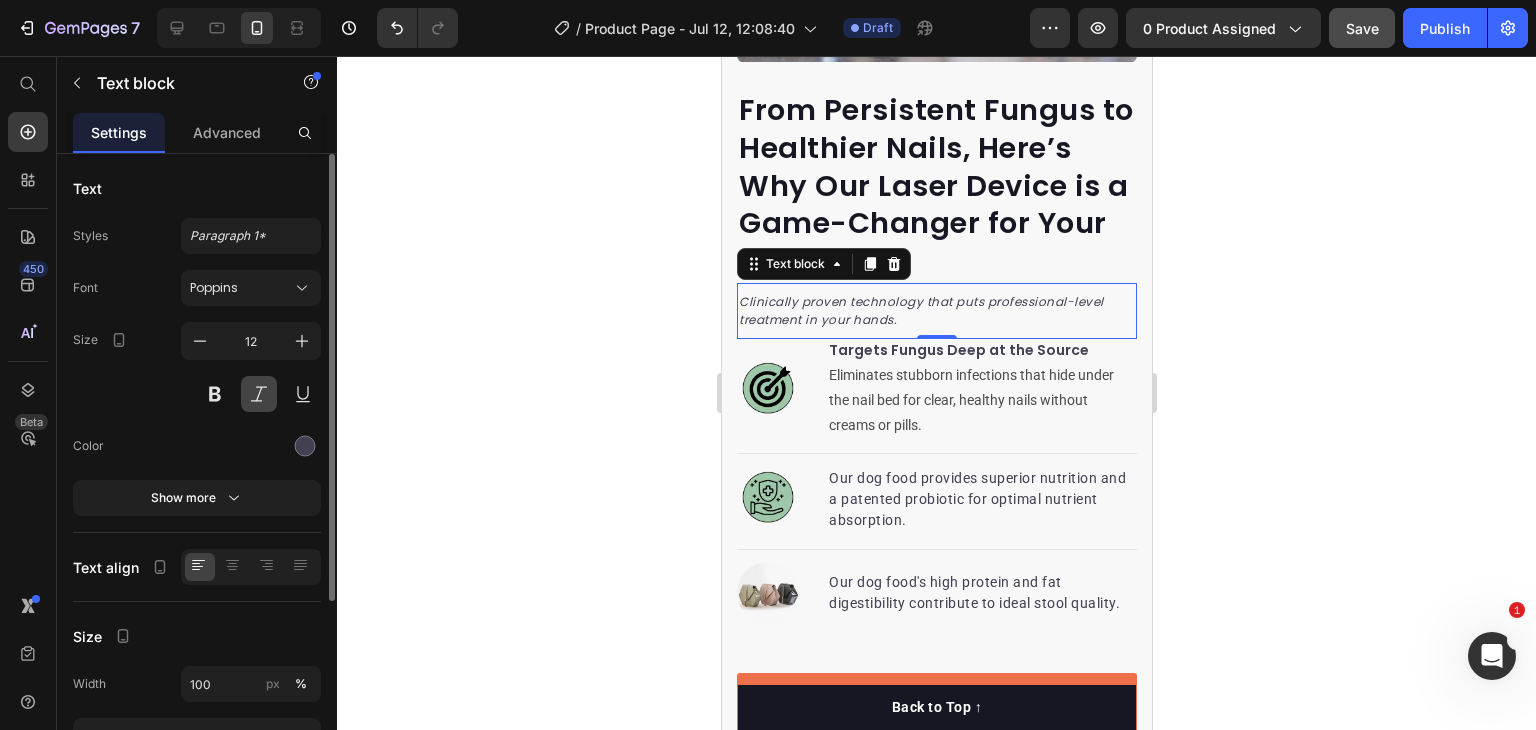 click at bounding box center [259, 394] 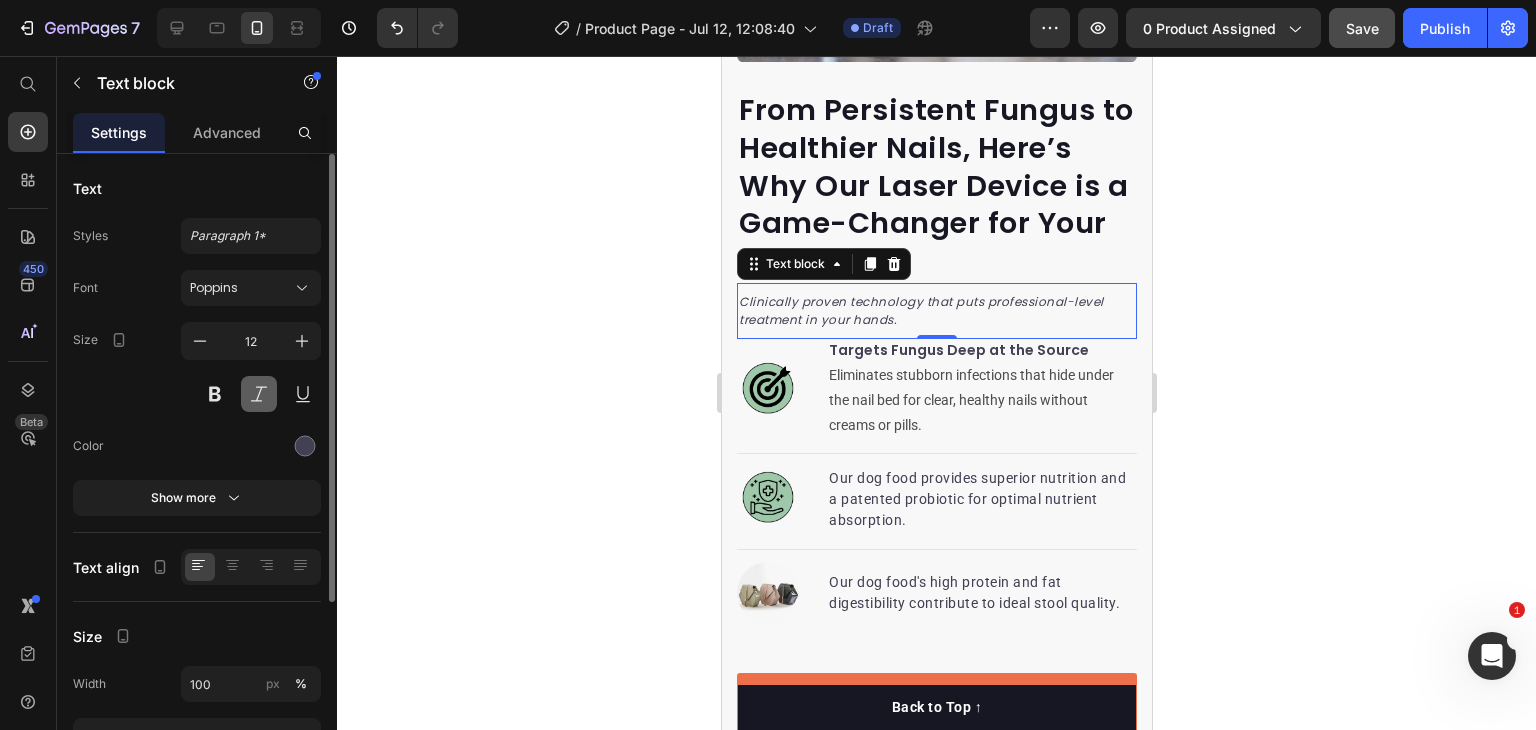 click at bounding box center [259, 394] 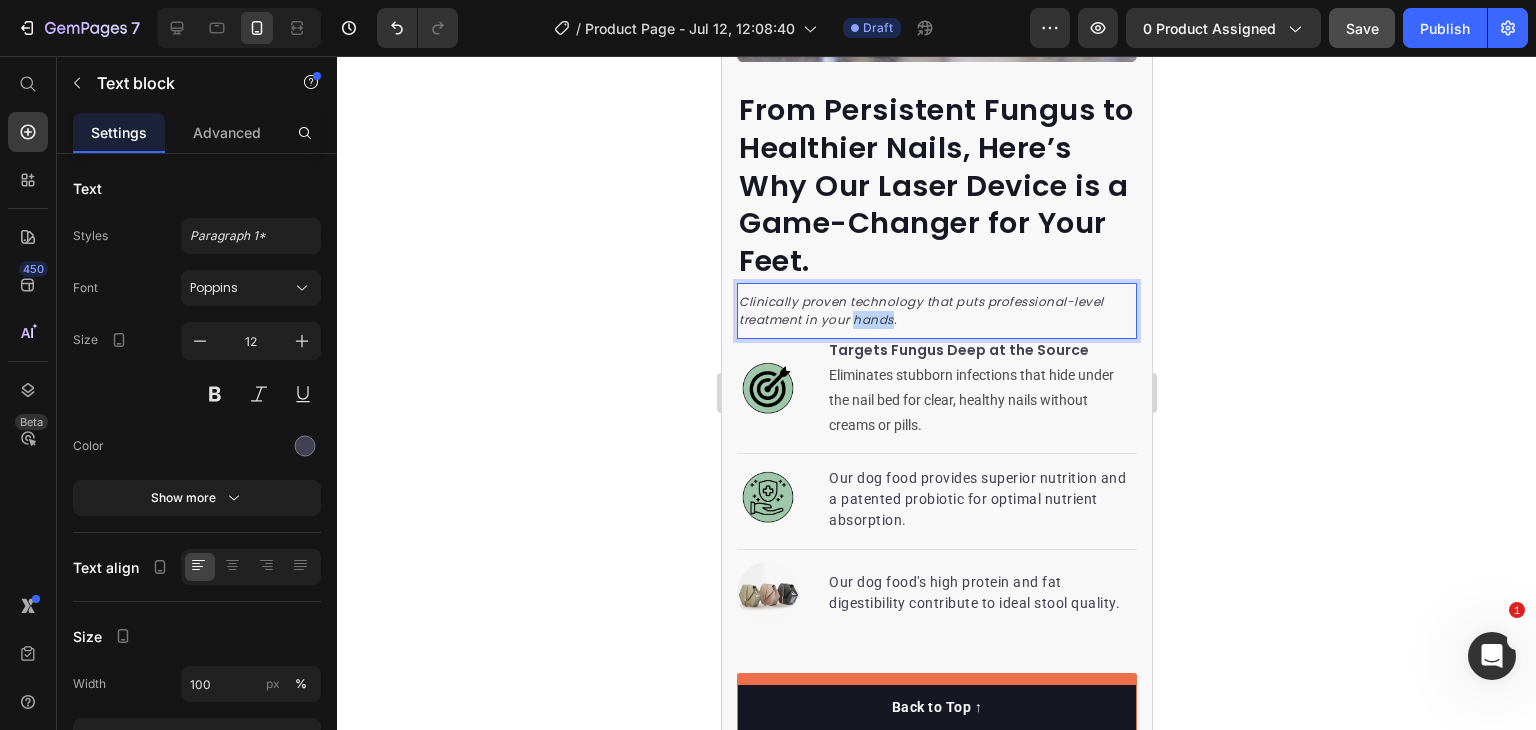 click on "Clinically proven technology that puts professional-level treatment in your hands." at bounding box center (920, 310) 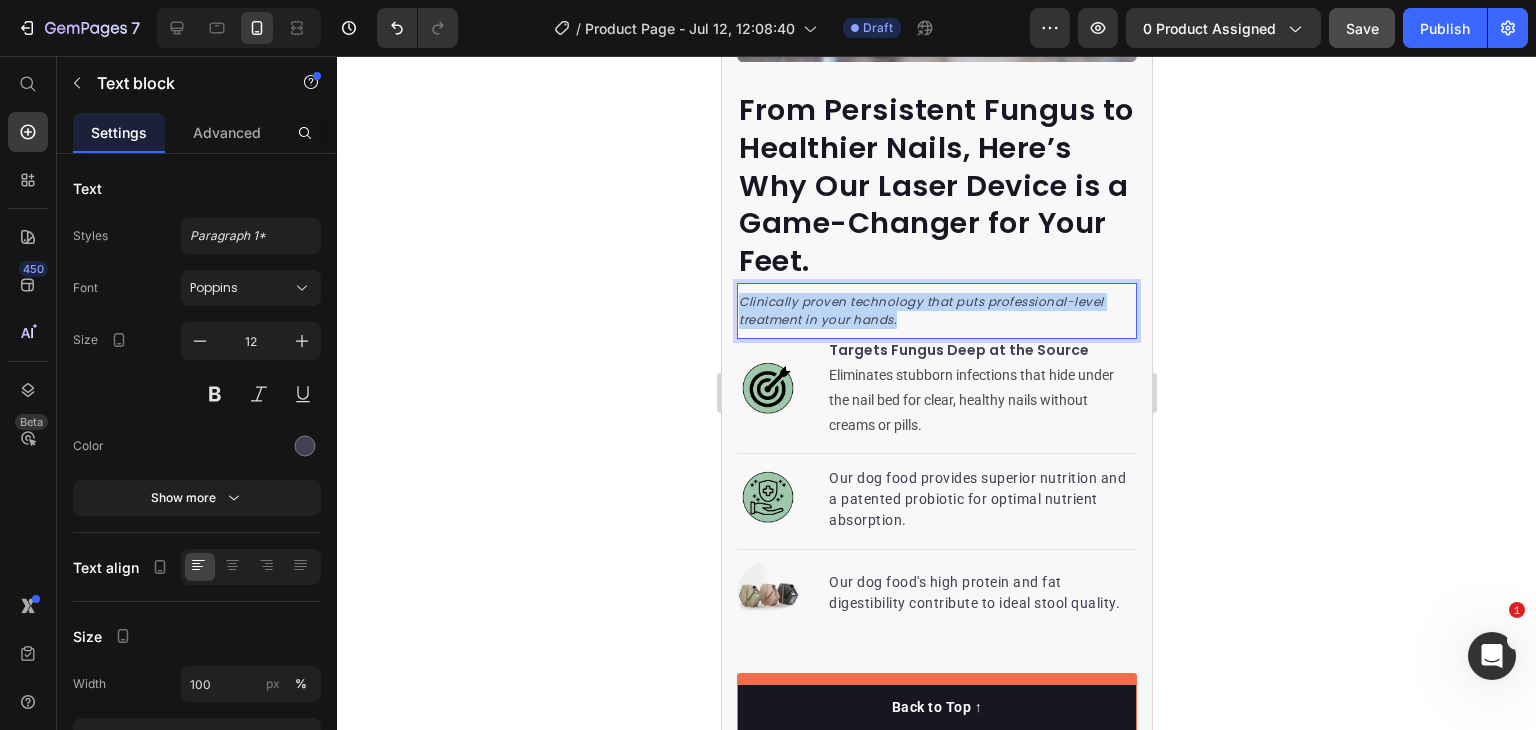 click on "Clinically proven technology that puts professional-level treatment in your hands." at bounding box center [920, 310] 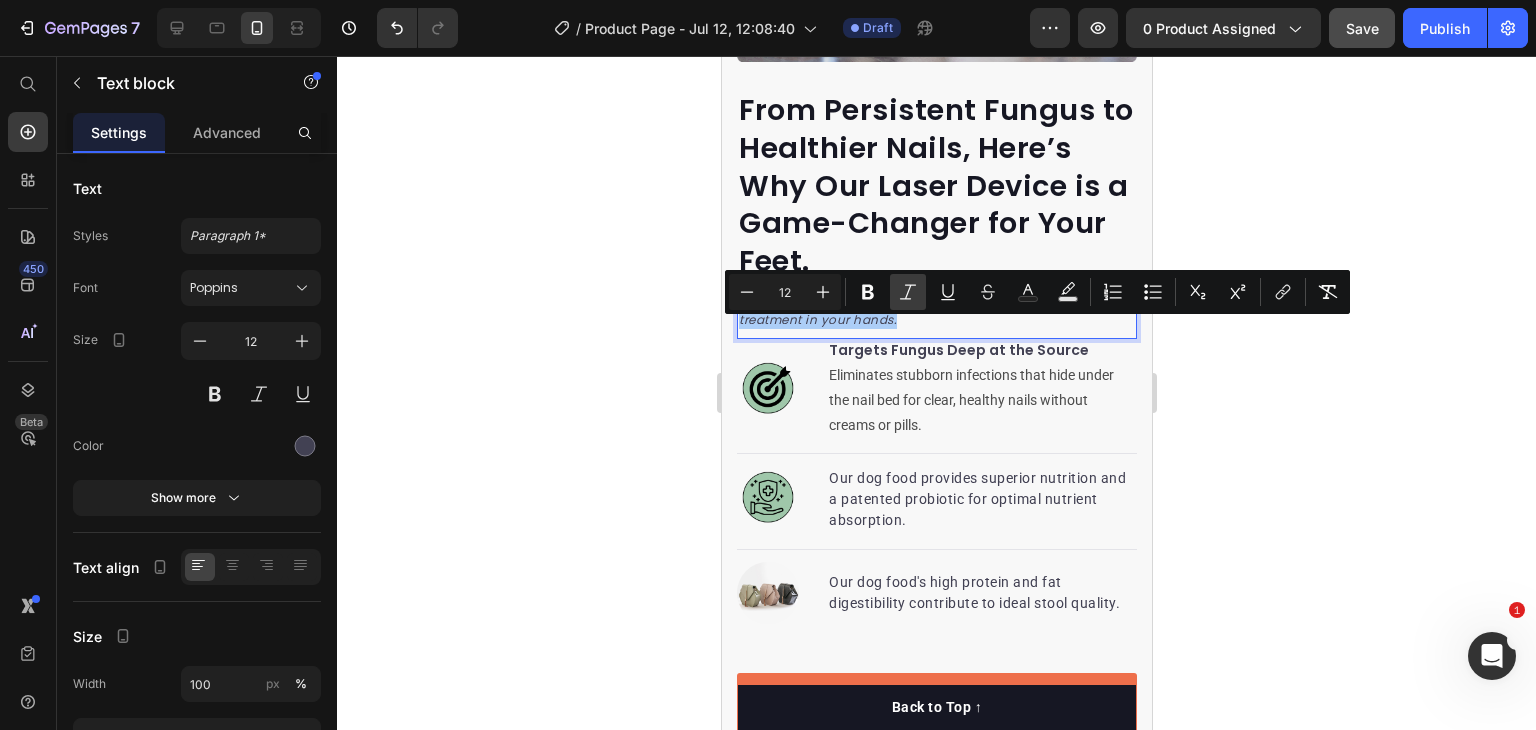 click 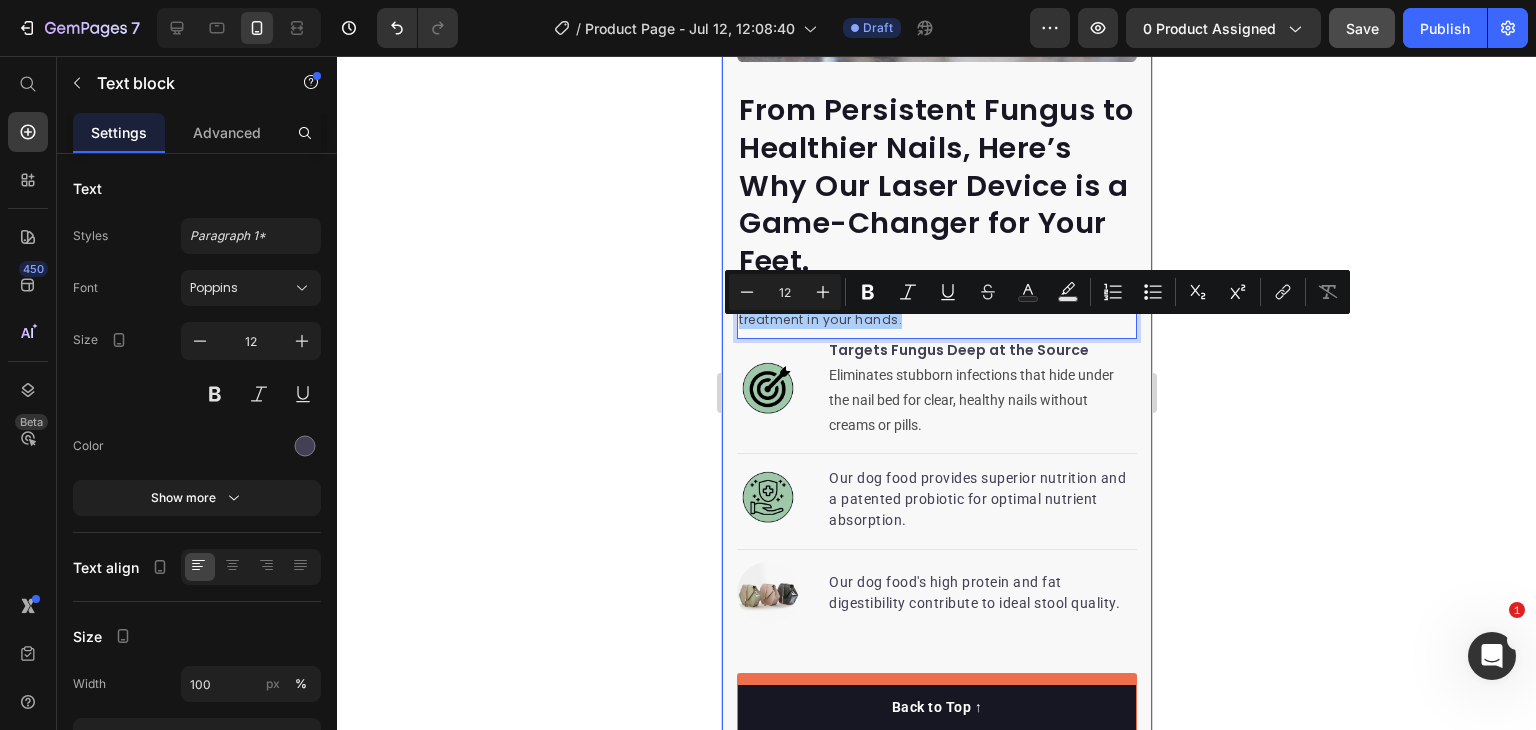 click 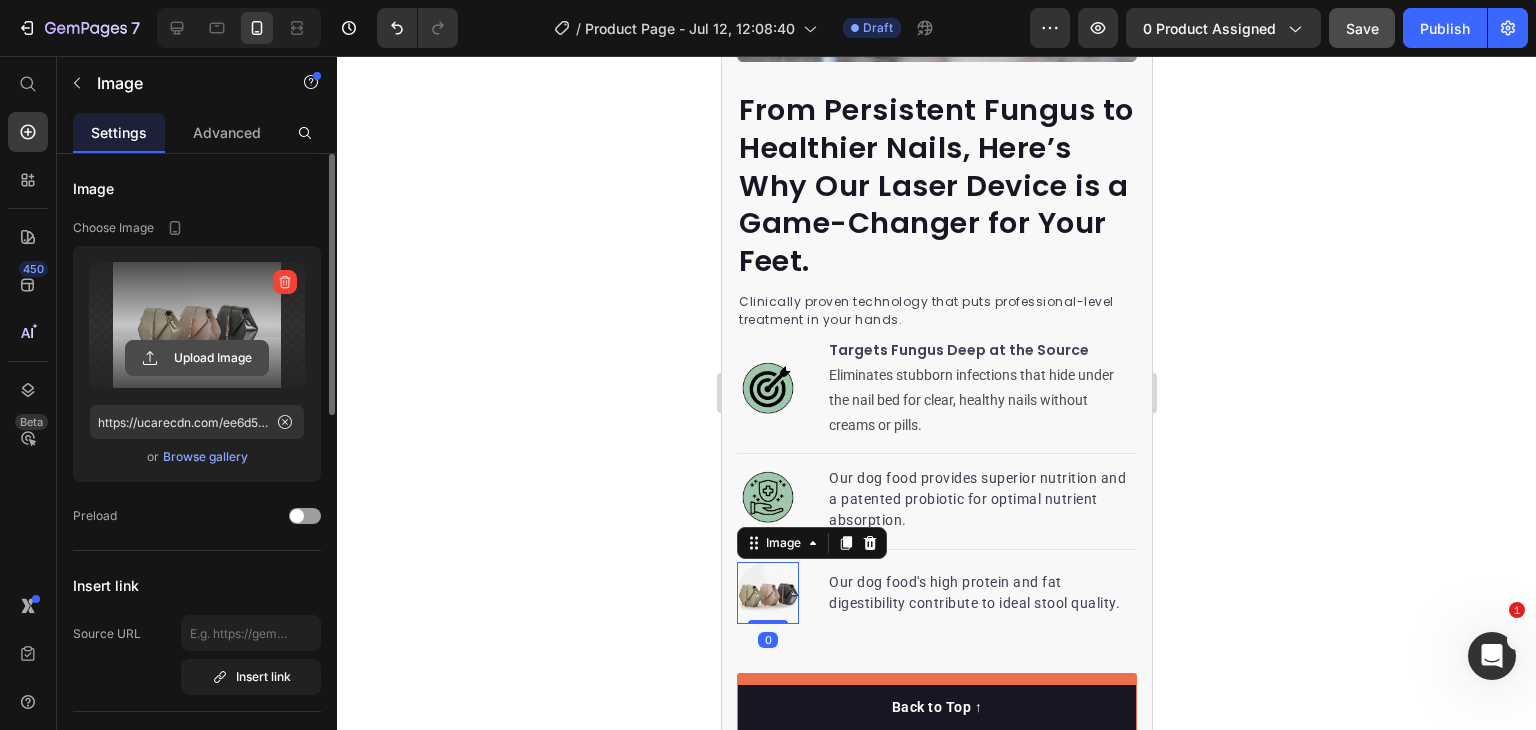 click 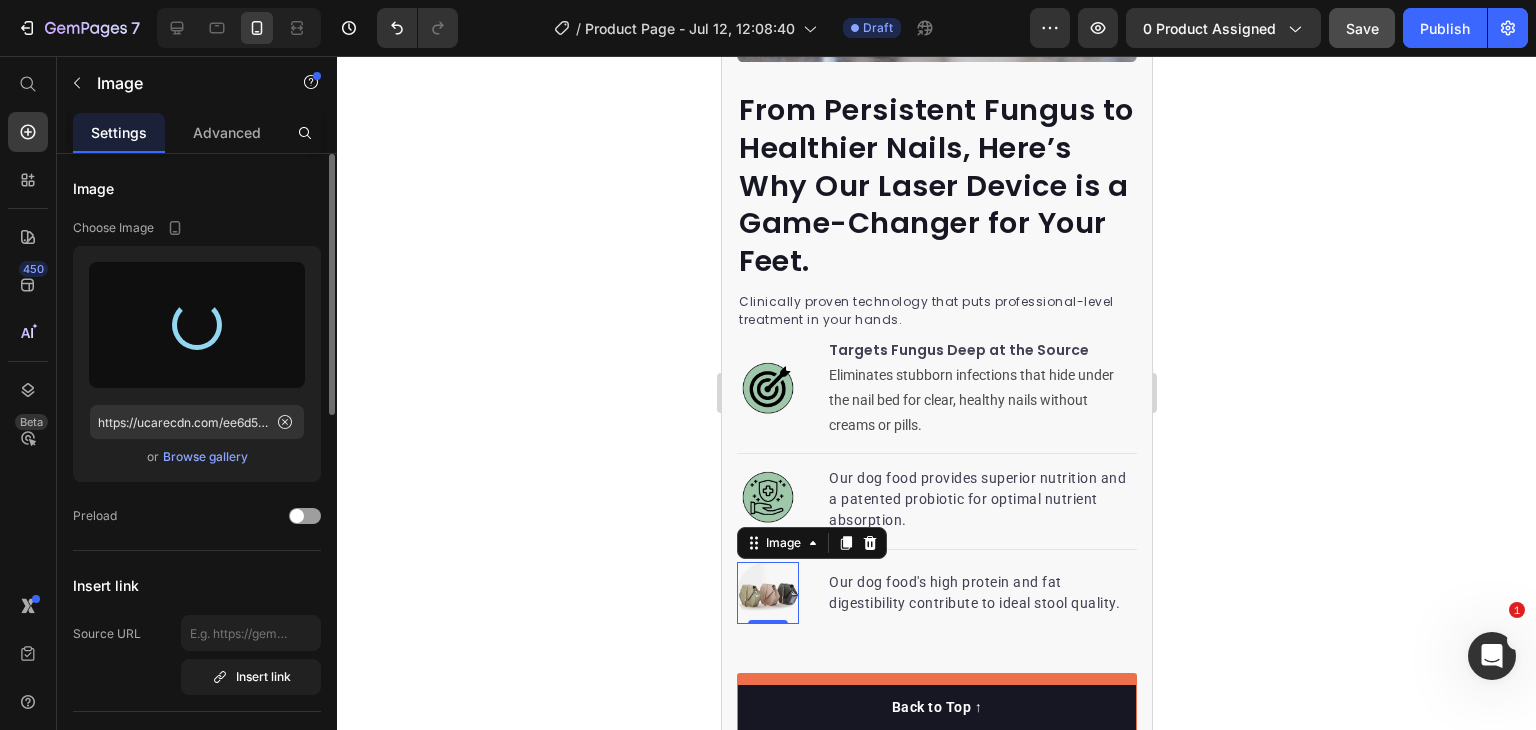 type on "https://cdn.shopify.com/s/files/1/0715/4417/6881/files/gempages_537365432890295376-f68269ca-eaf1-42d4-8460-e03b7957bed2.png" 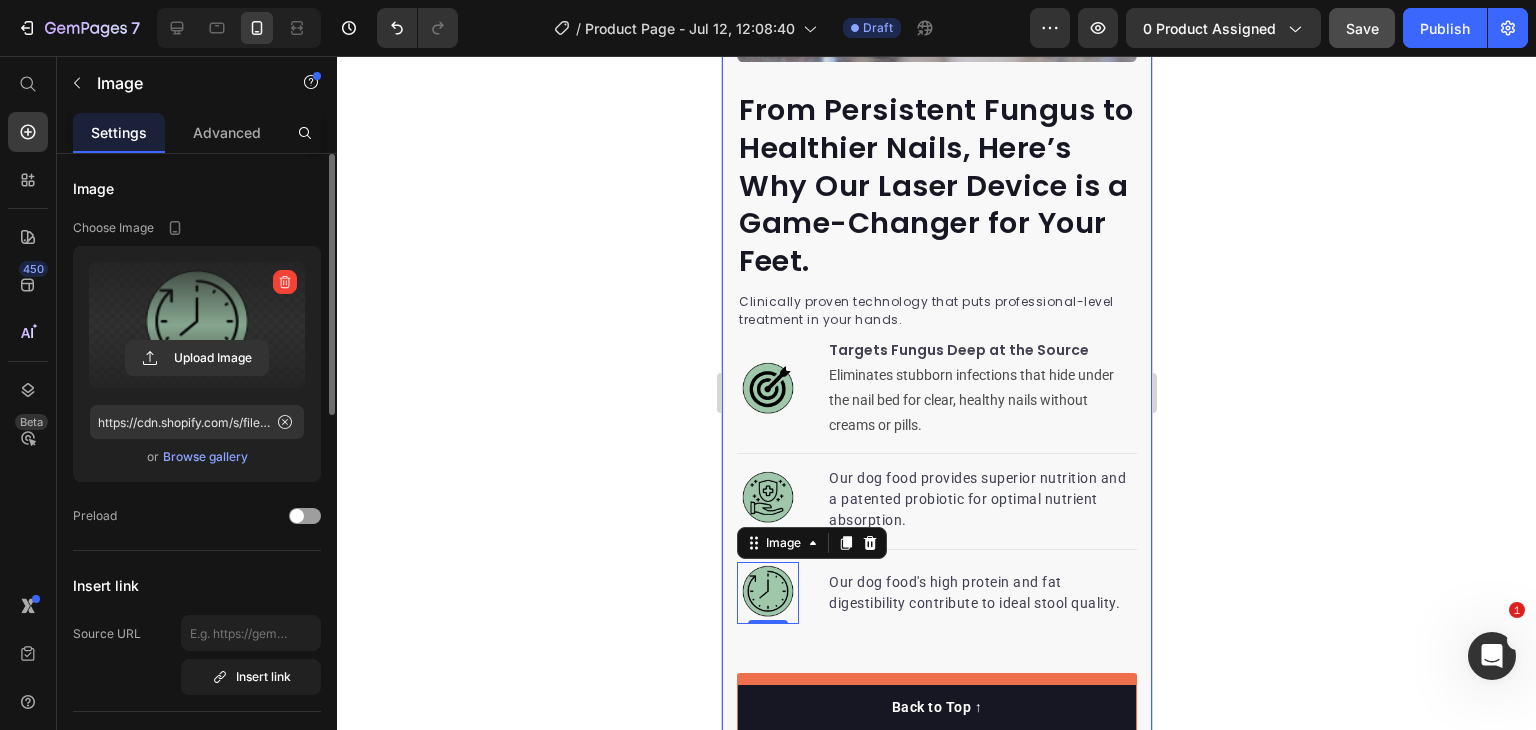 click 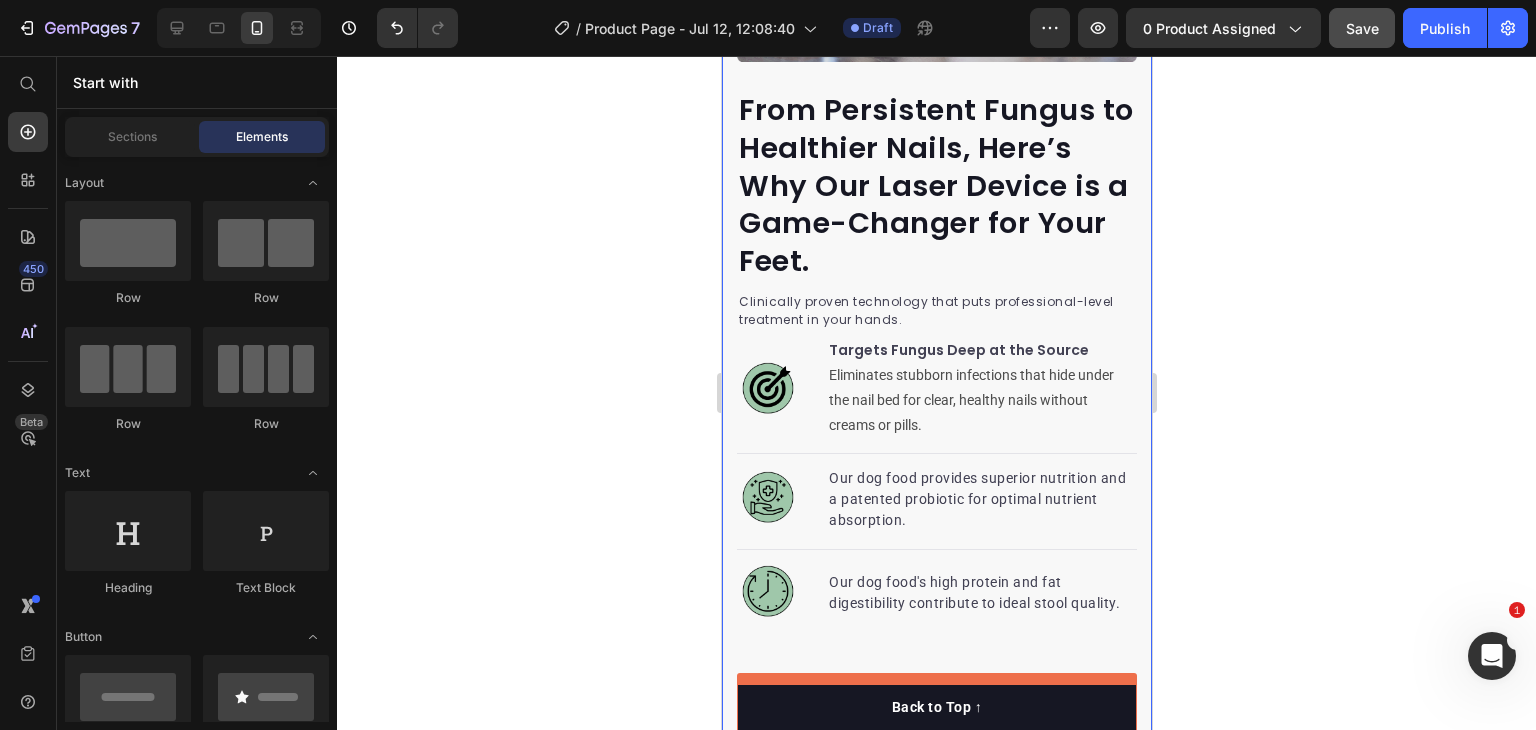 click 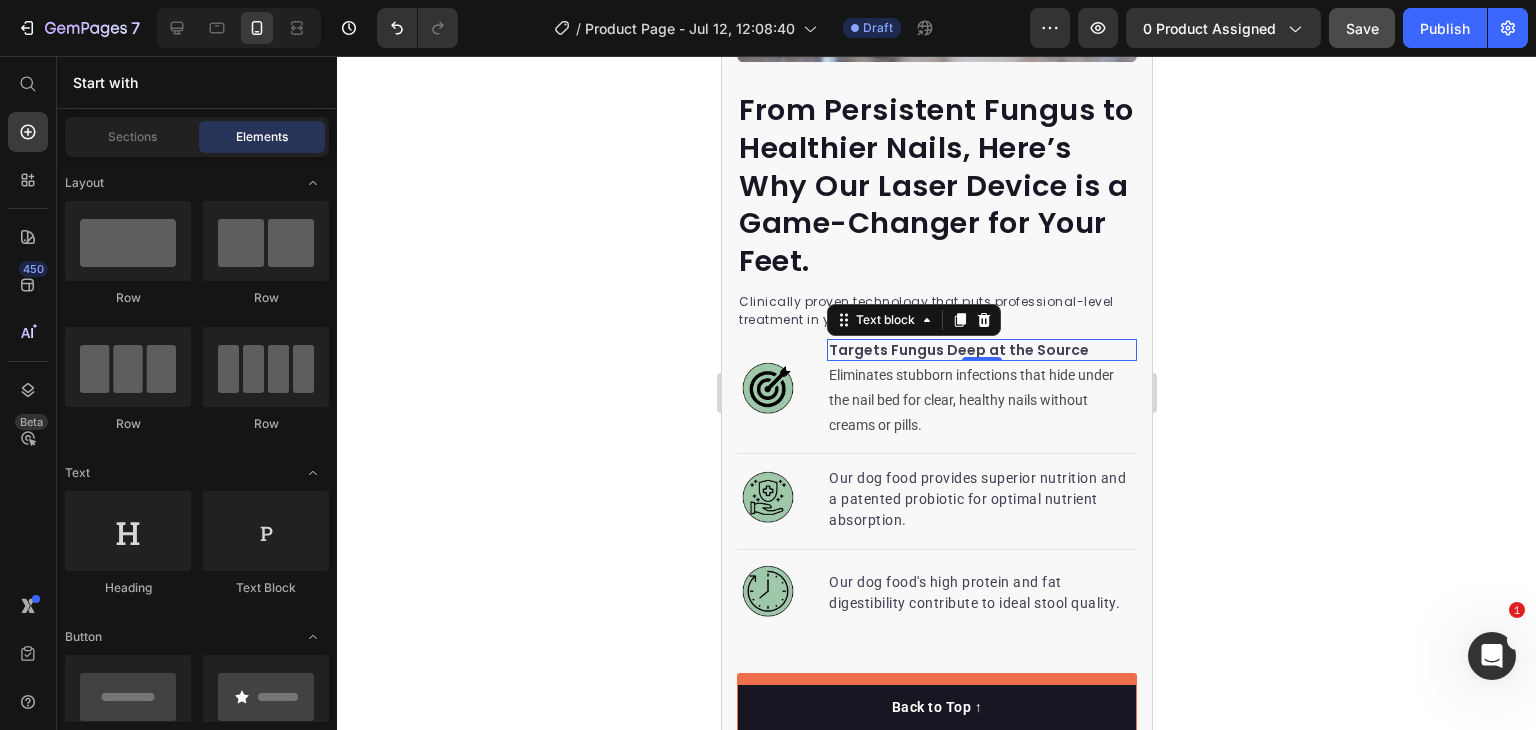 click on "Targets Fungus Deep at the Source" at bounding box center [981, 350] 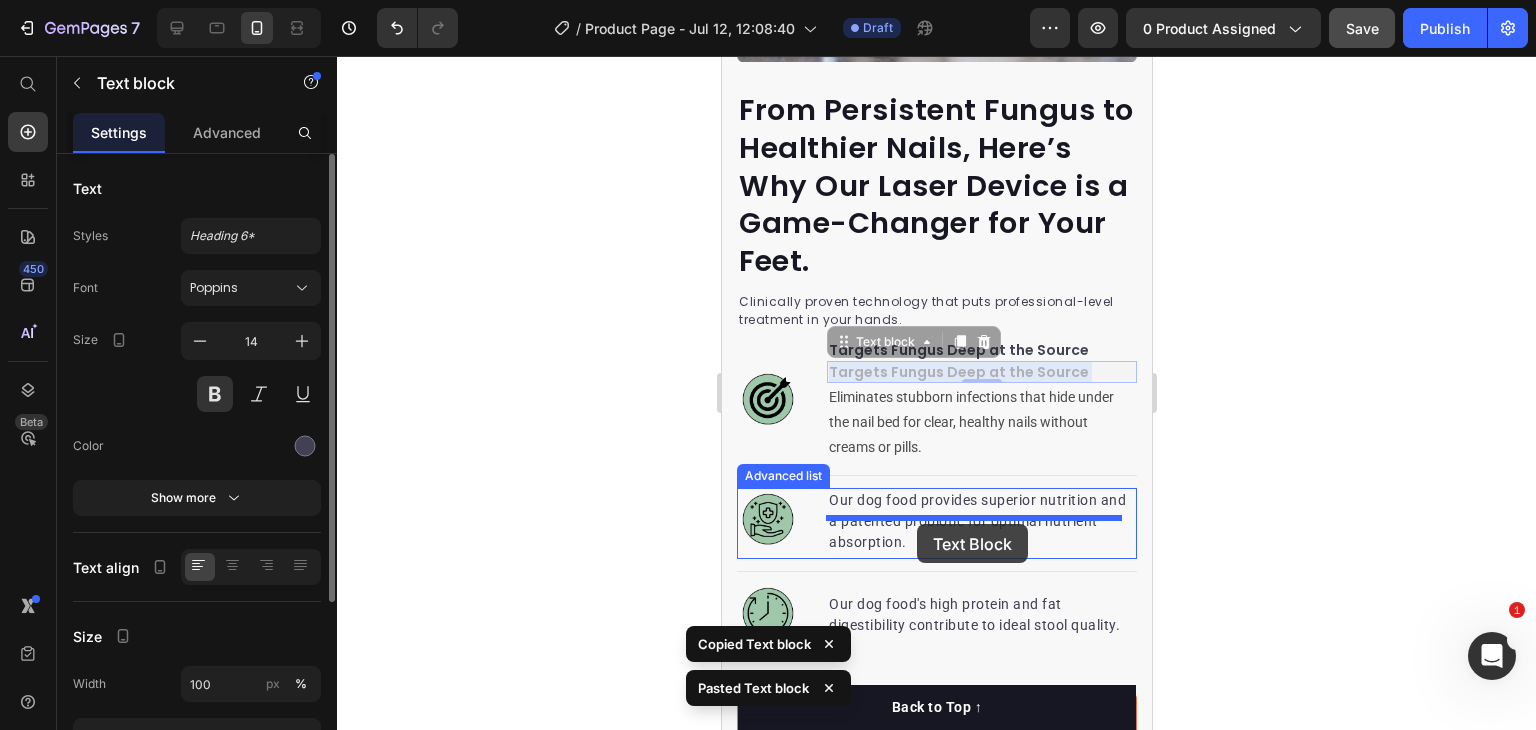 drag, startPoint x: 933, startPoint y: 391, endPoint x: 916, endPoint y: 524, distance: 134.08206 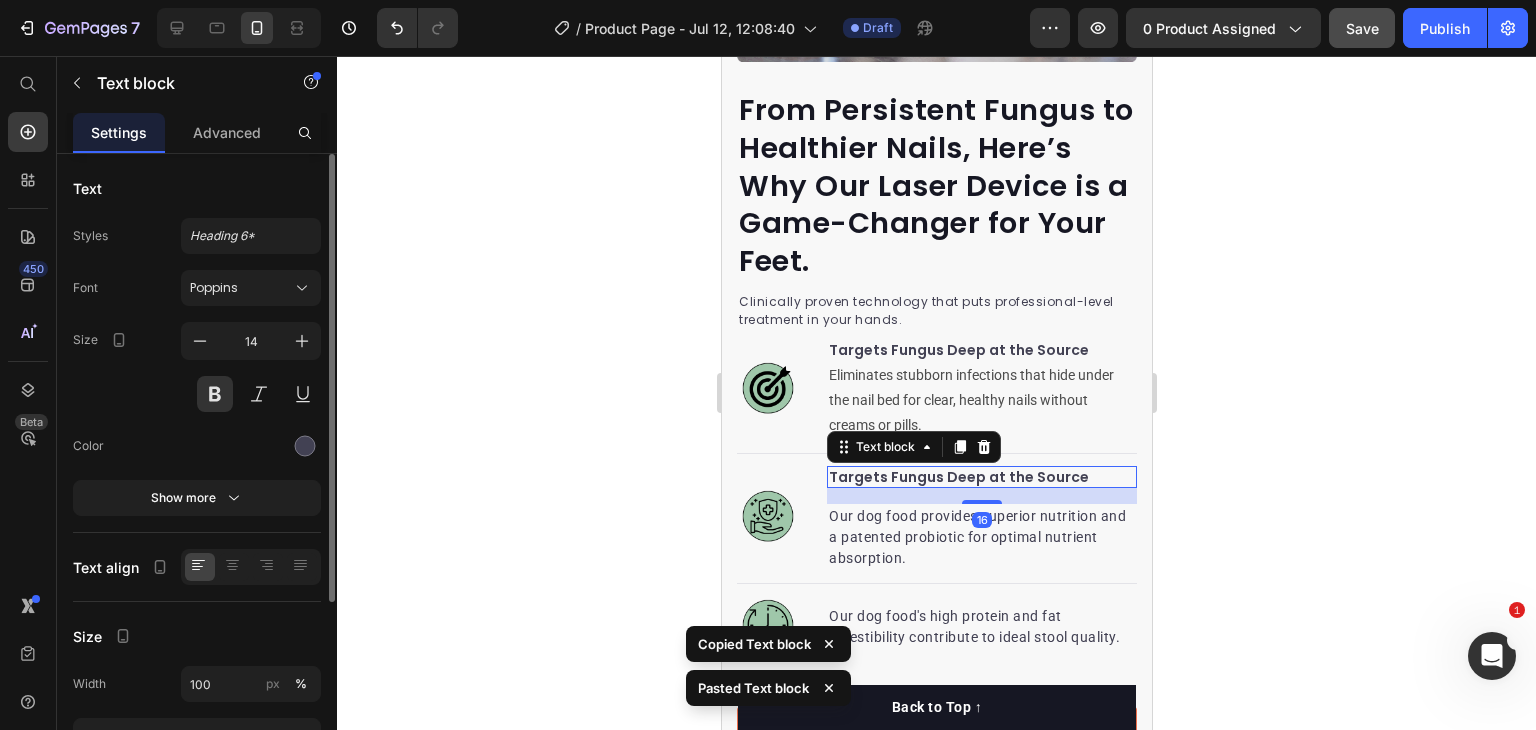 drag, startPoint x: 1067, startPoint y: 520, endPoint x: 1081, endPoint y: 513, distance: 15.652476 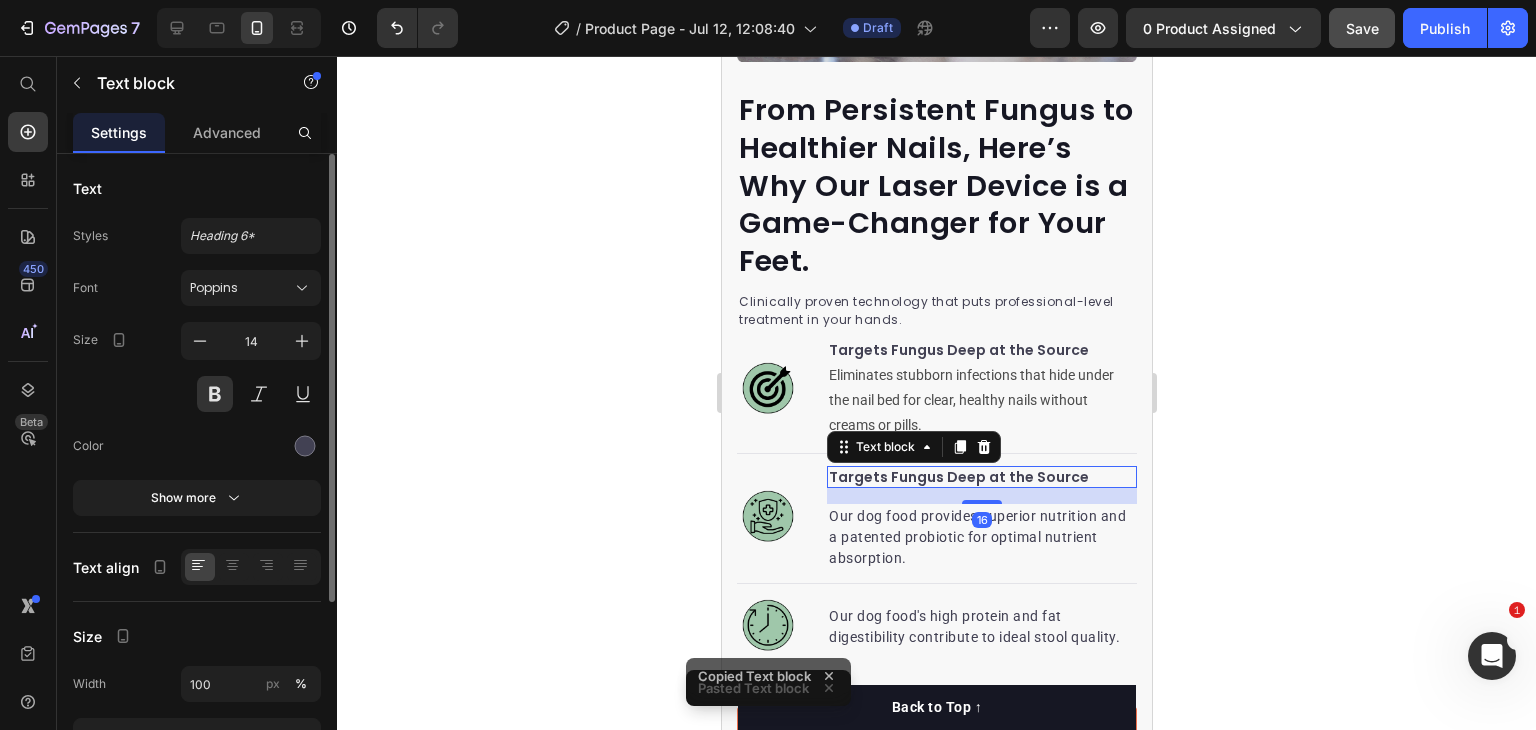 click 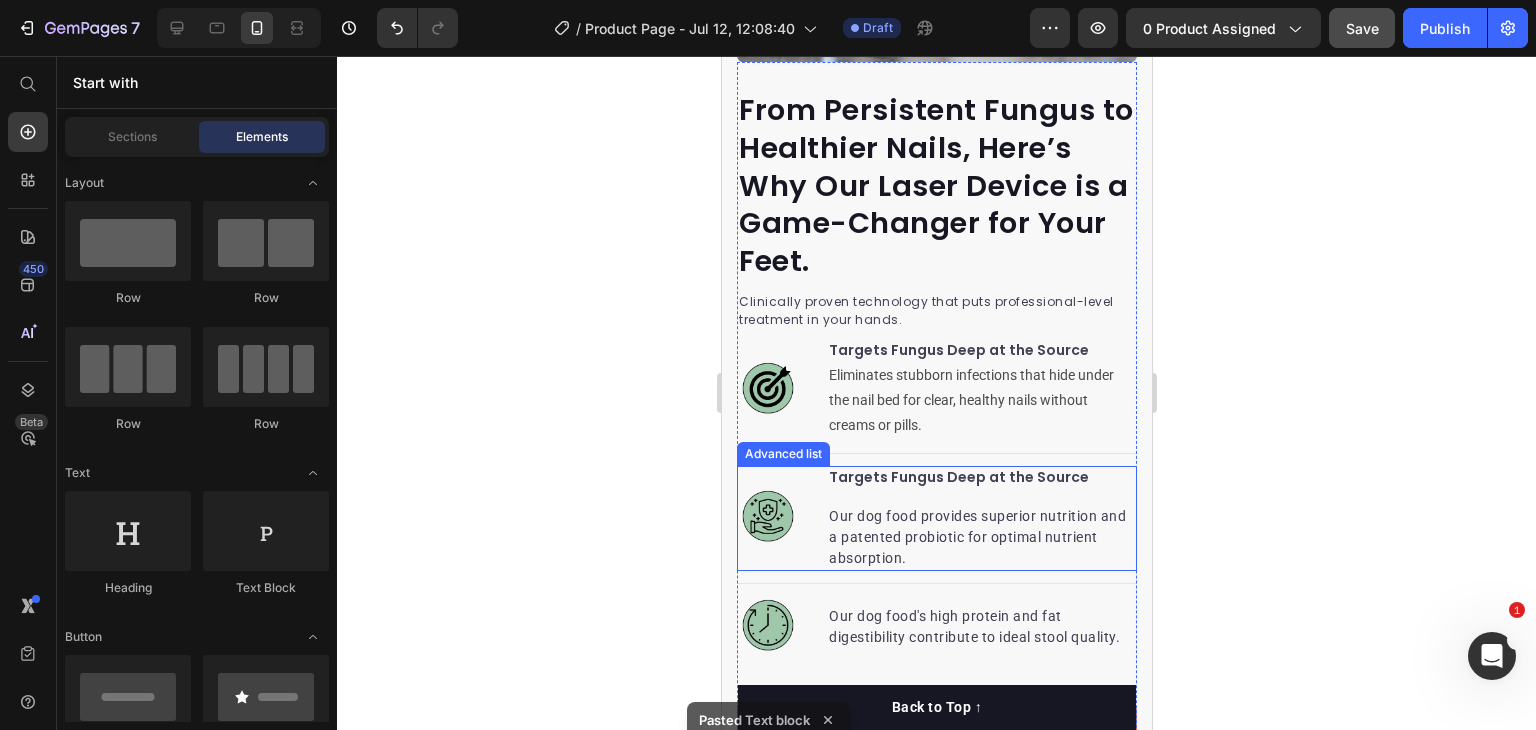 click on "Targets Fungus Deep at the Source Text block Our dog food provides superior nutrition and a patented probiotic for optimal nutrient absorption. Text block" at bounding box center [981, 518] 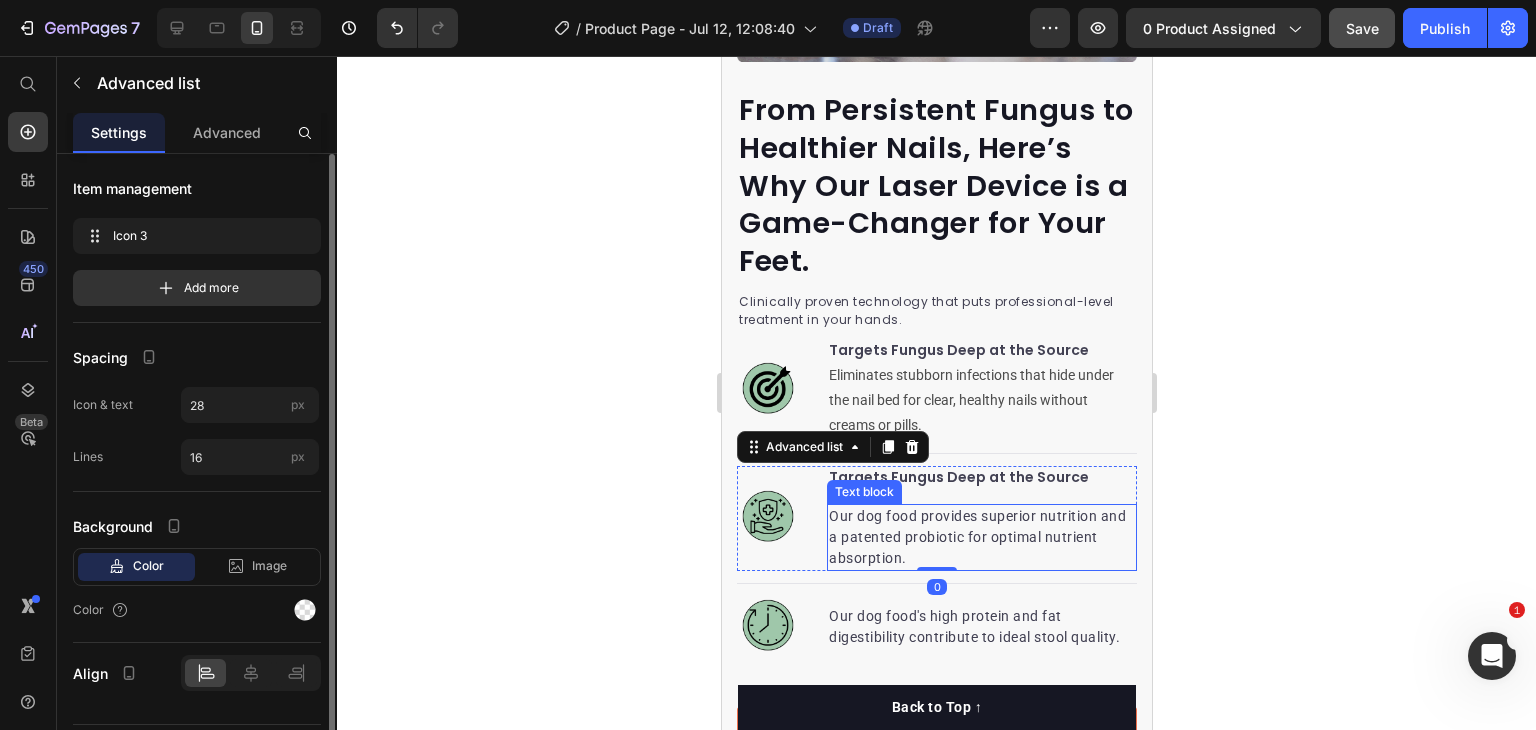click on "Our dog food provides superior nutrition and a patented probiotic for optimal nutrient absorption." at bounding box center [981, 537] 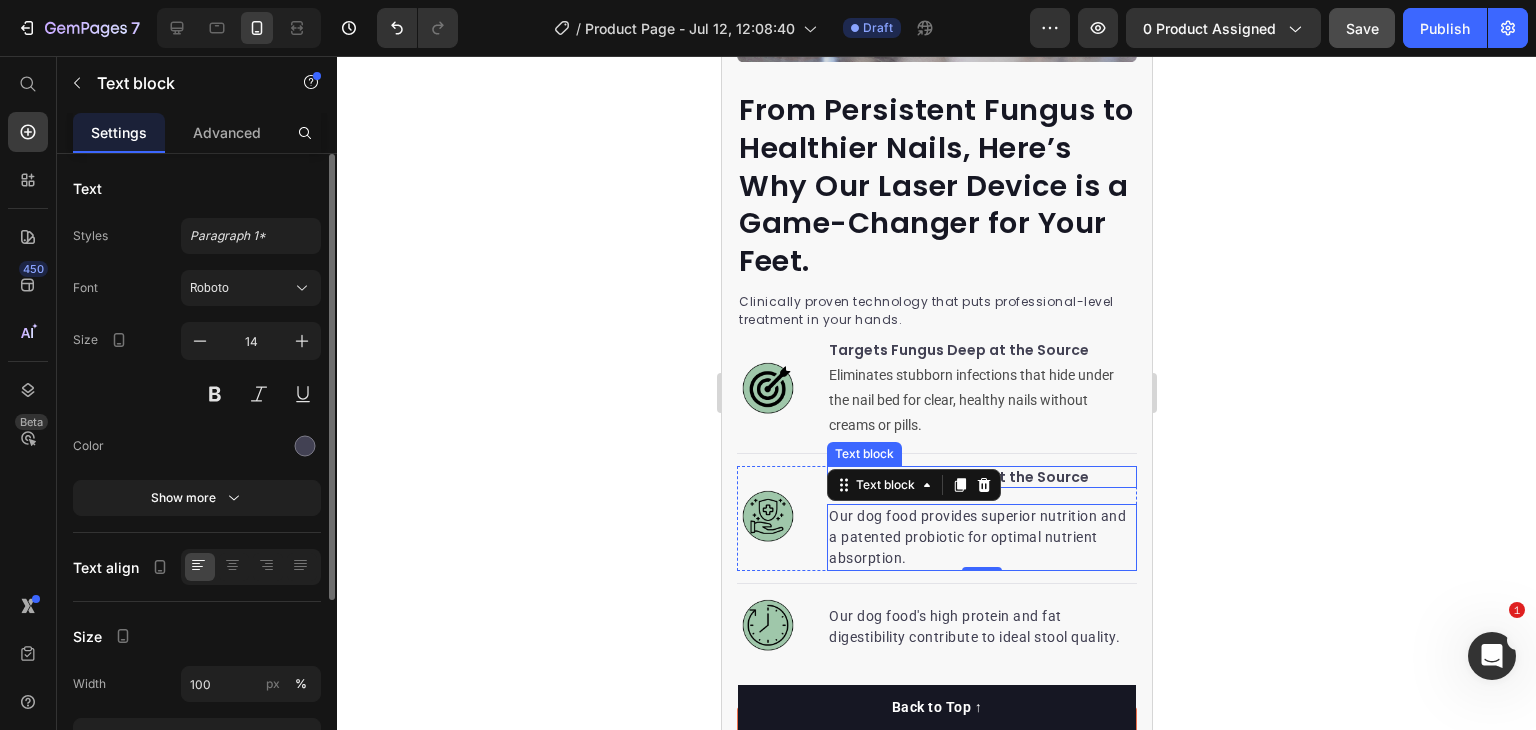 click on "Targets Fungus Deep at the Source" at bounding box center (981, 477) 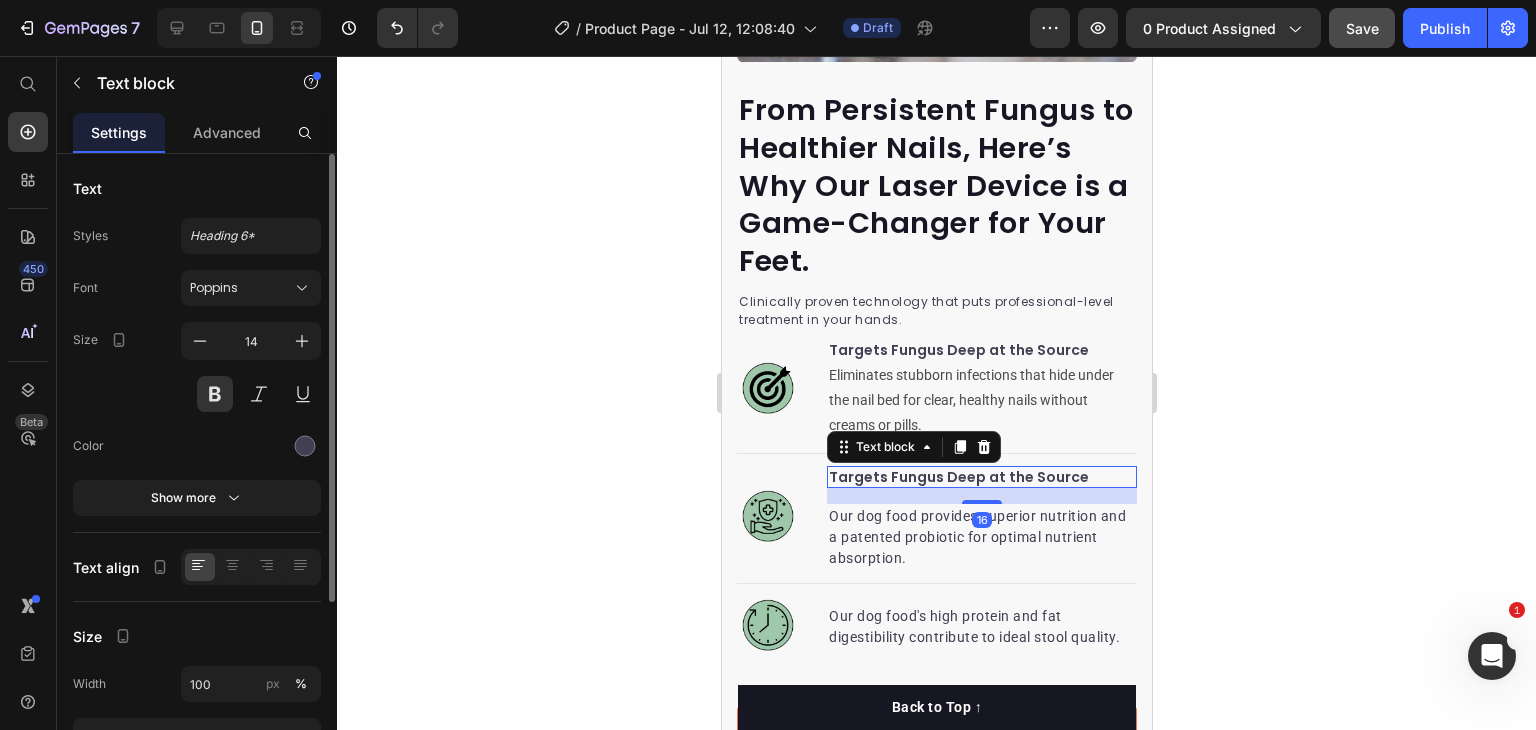 click on "16" at bounding box center [981, 496] 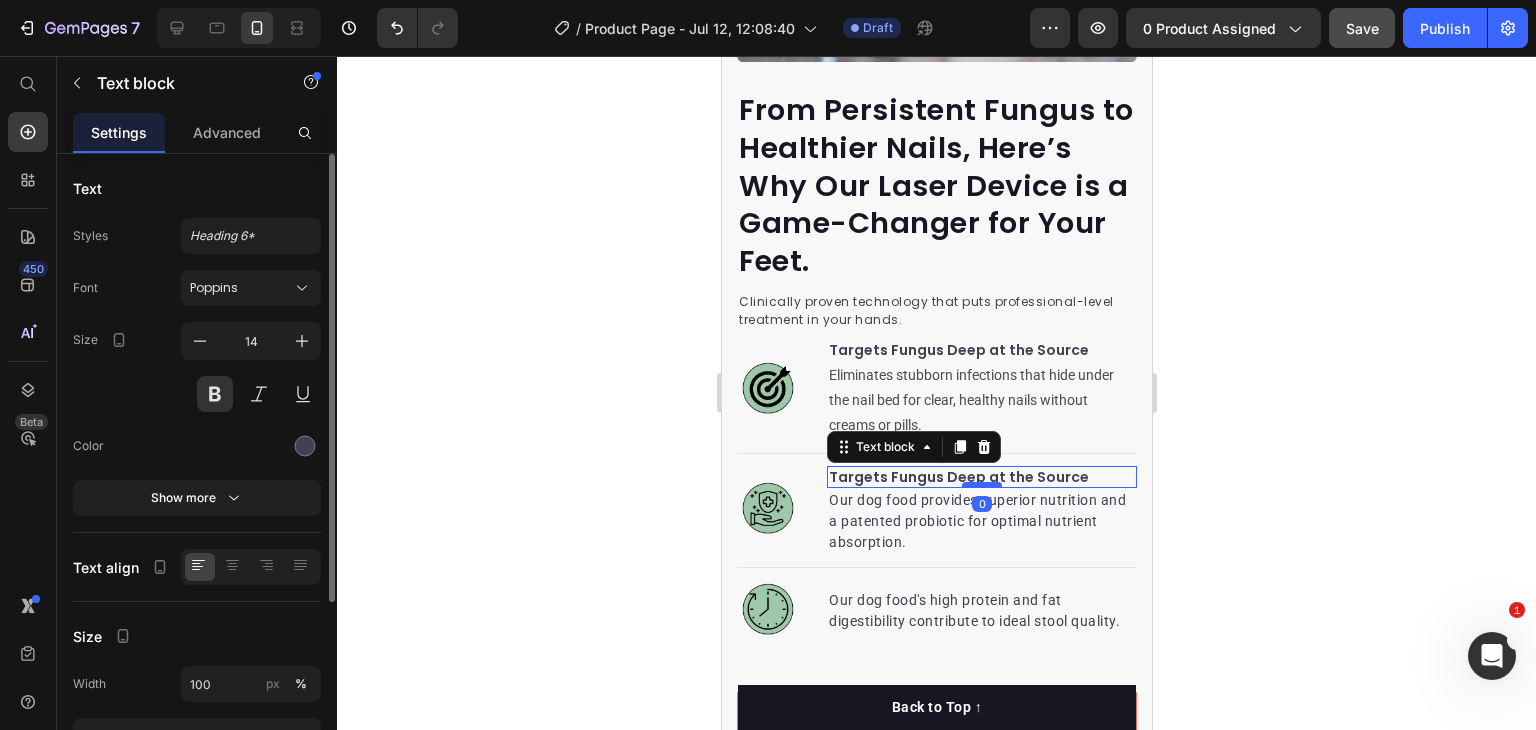 drag, startPoint x: 981, startPoint y: 531, endPoint x: 985, endPoint y: 513, distance: 18.439089 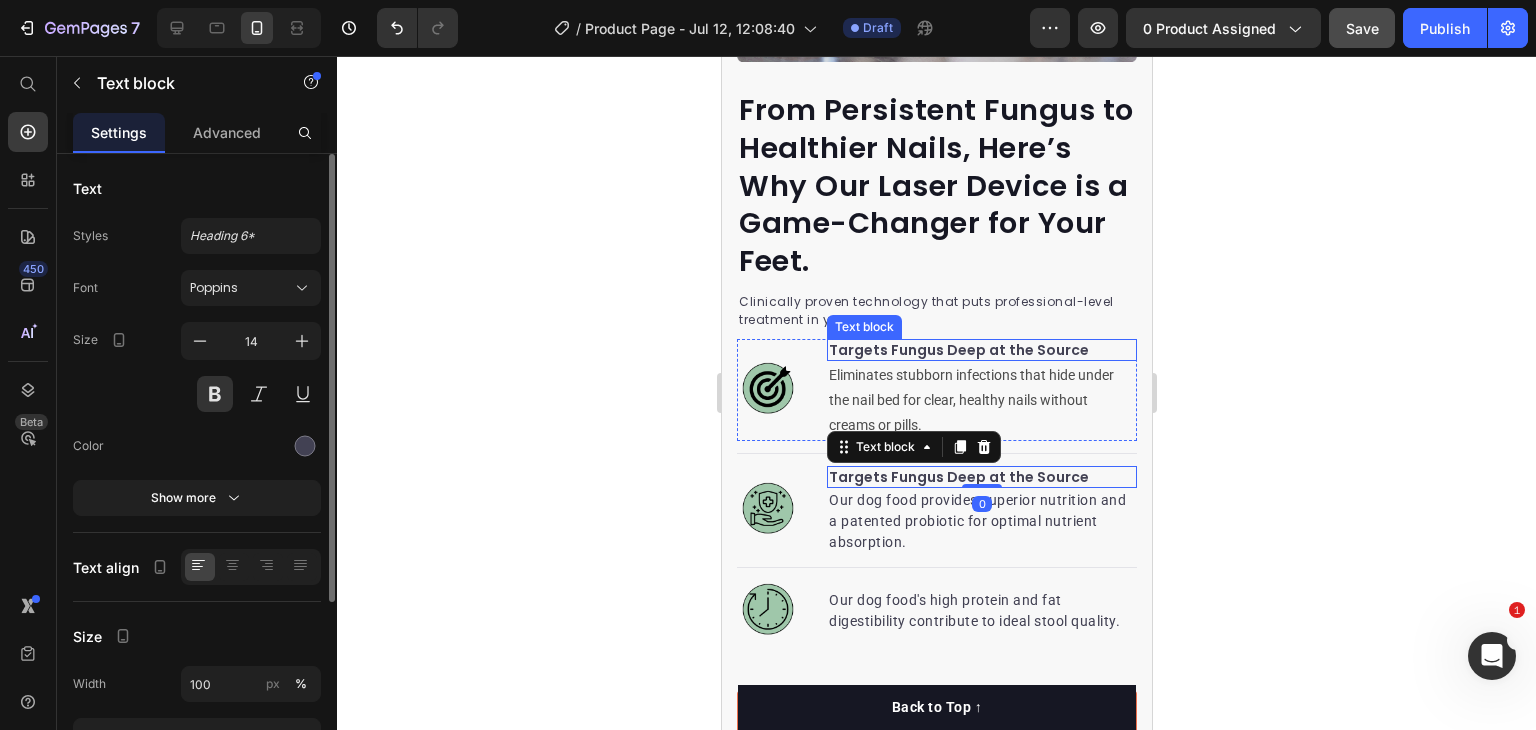 click on "Targets Fungus Deep at the Source" at bounding box center (981, 350) 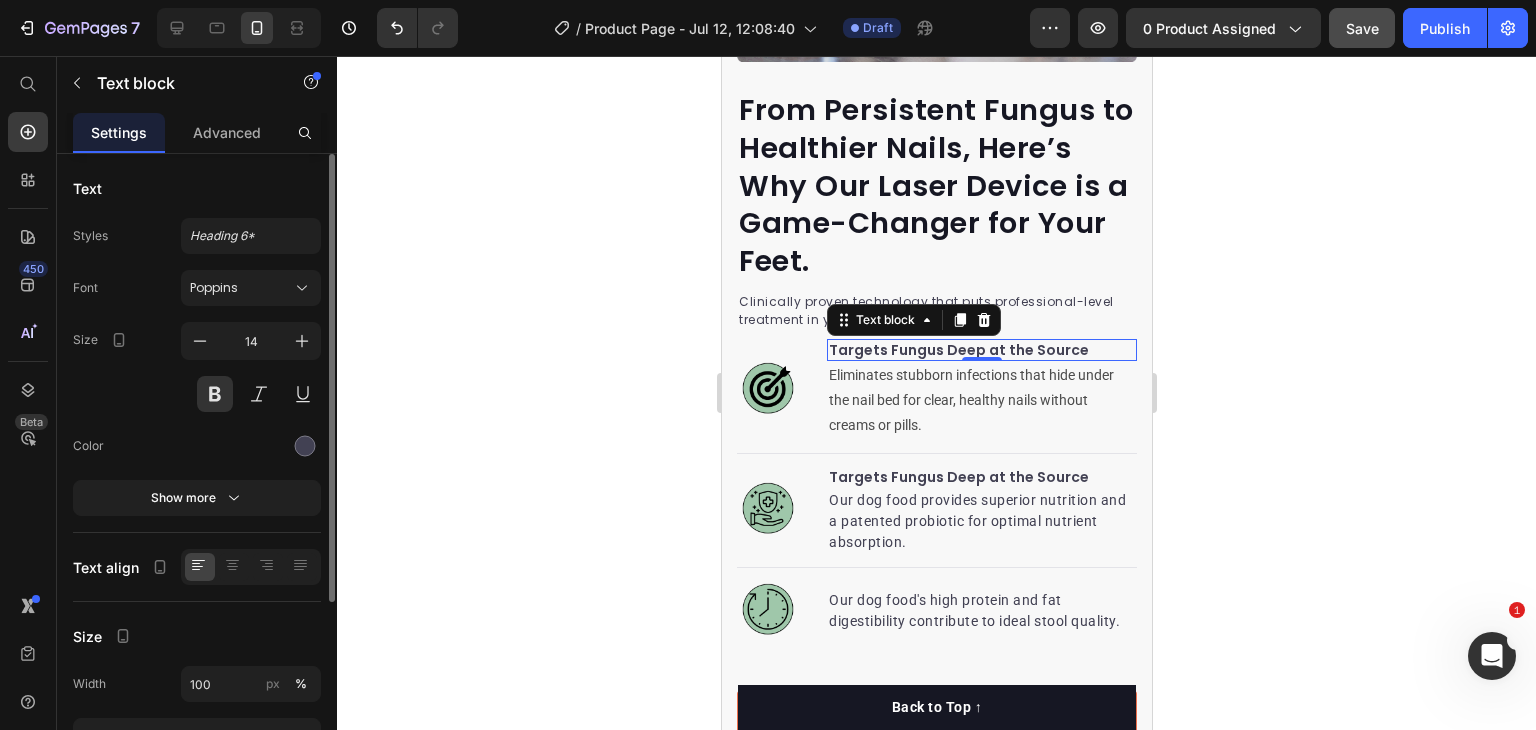 drag, startPoint x: 981, startPoint y: 387, endPoint x: 989, endPoint y: 378, distance: 12.0415945 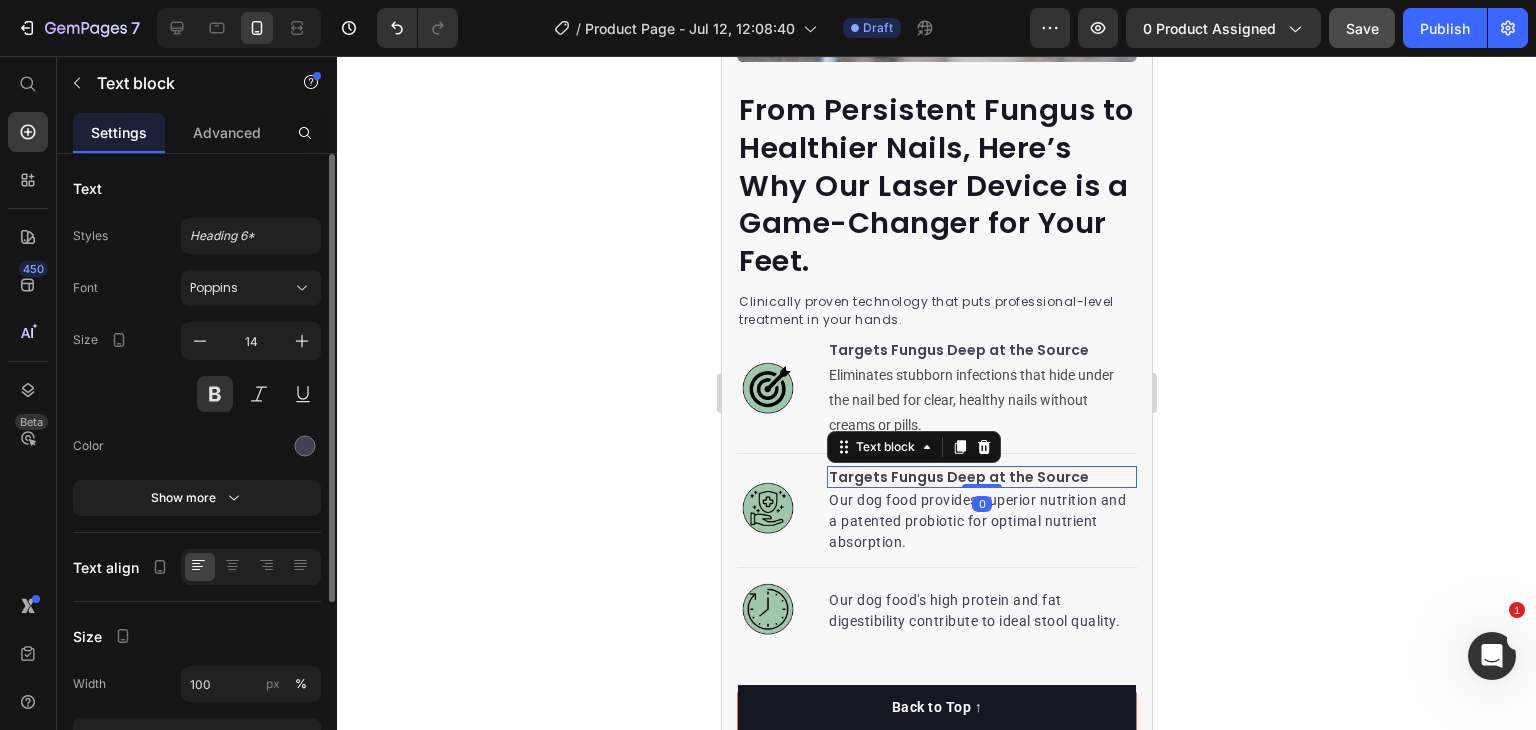 click on "Targets Fungus Deep at the Source" at bounding box center (981, 477) 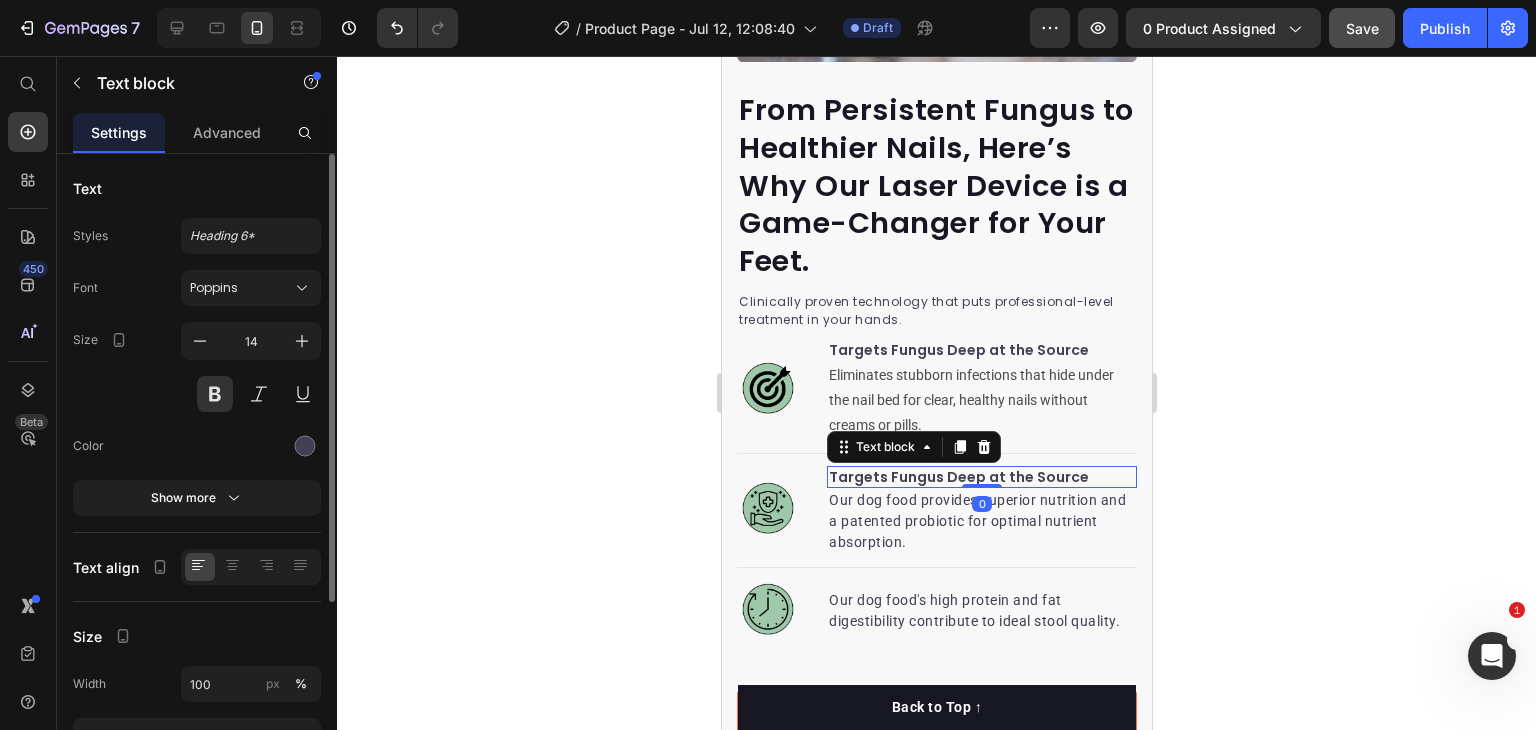click on "Targets Fungus Deep at the Source" at bounding box center (981, 477) 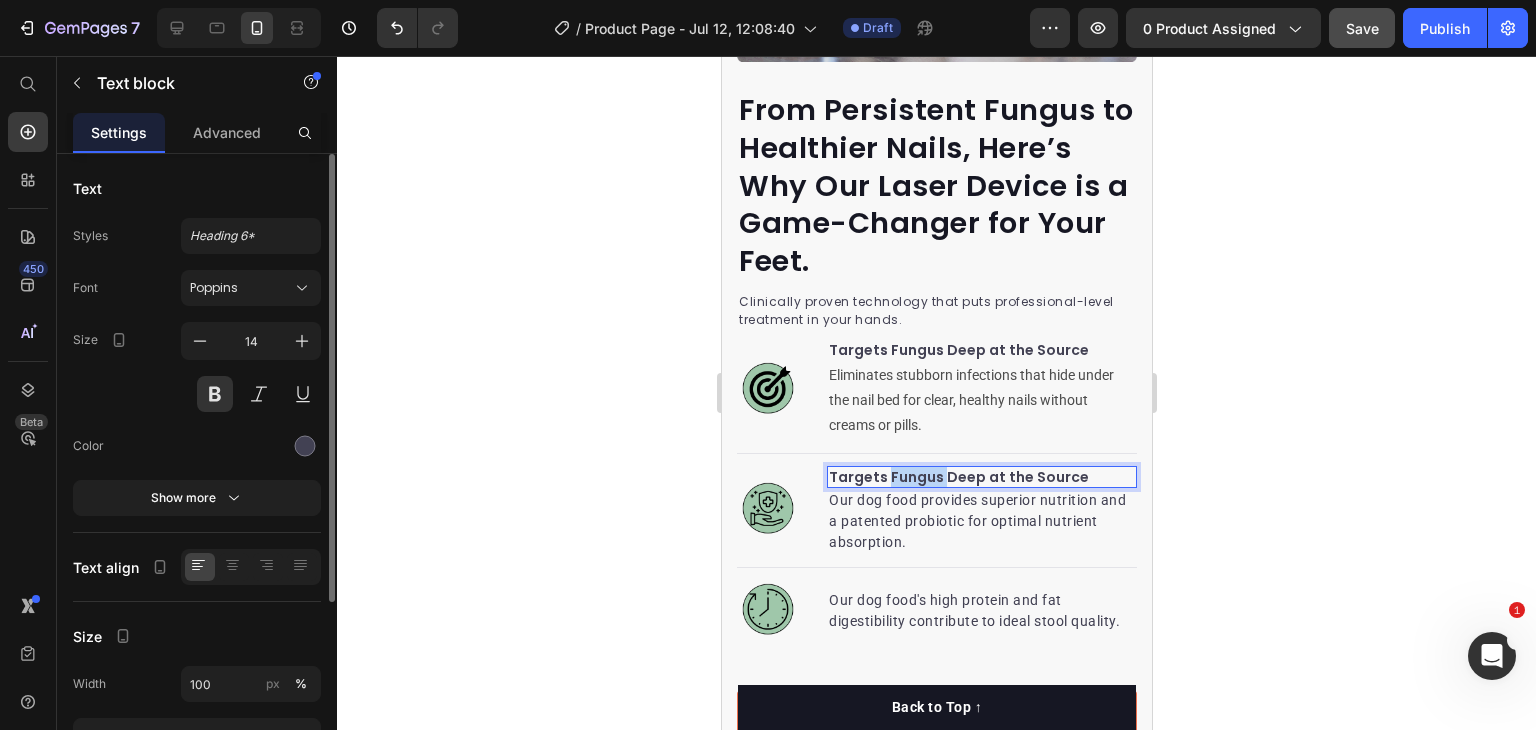 click on "Targets Fungus Deep at the Source" at bounding box center (981, 477) 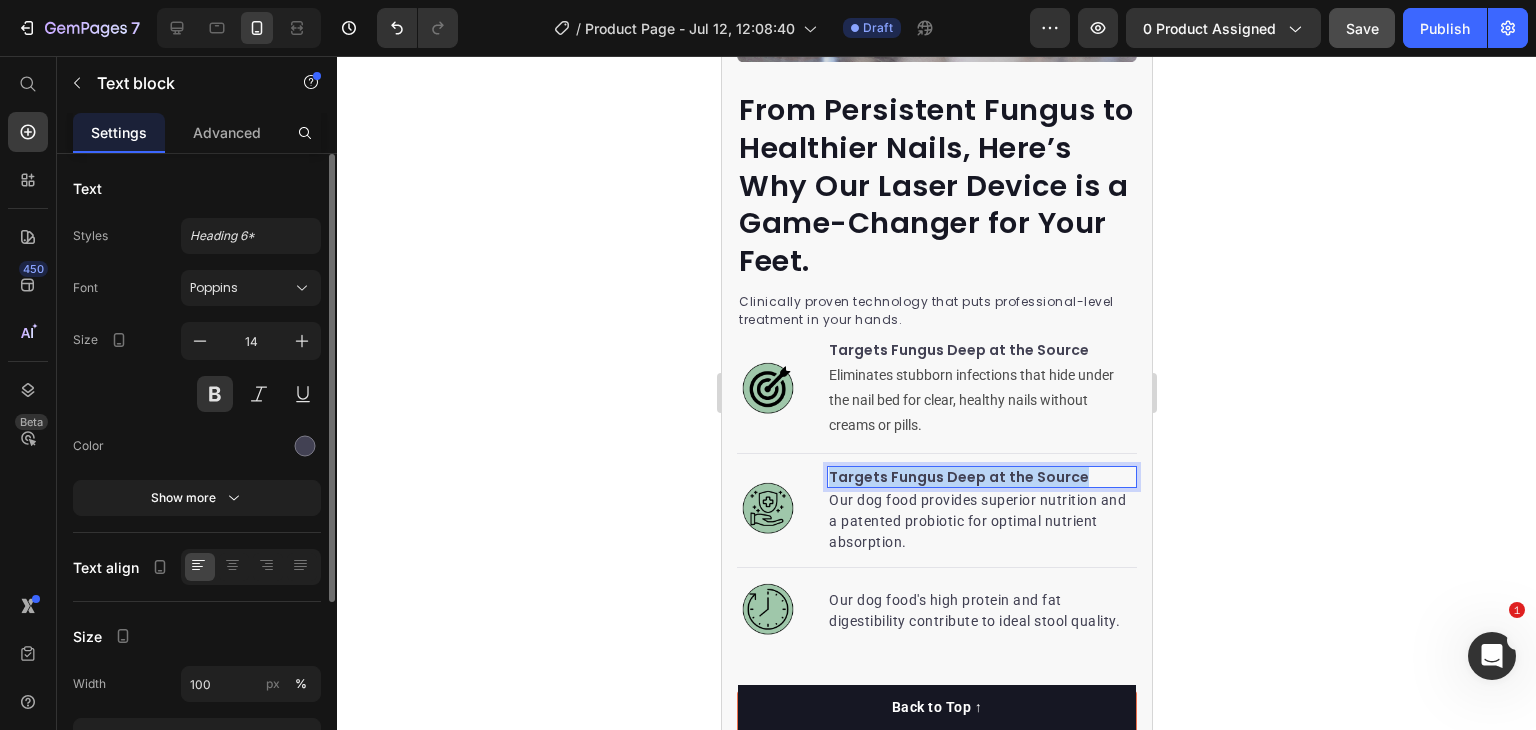 click on "Targets Fungus Deep at the Source" at bounding box center [981, 477] 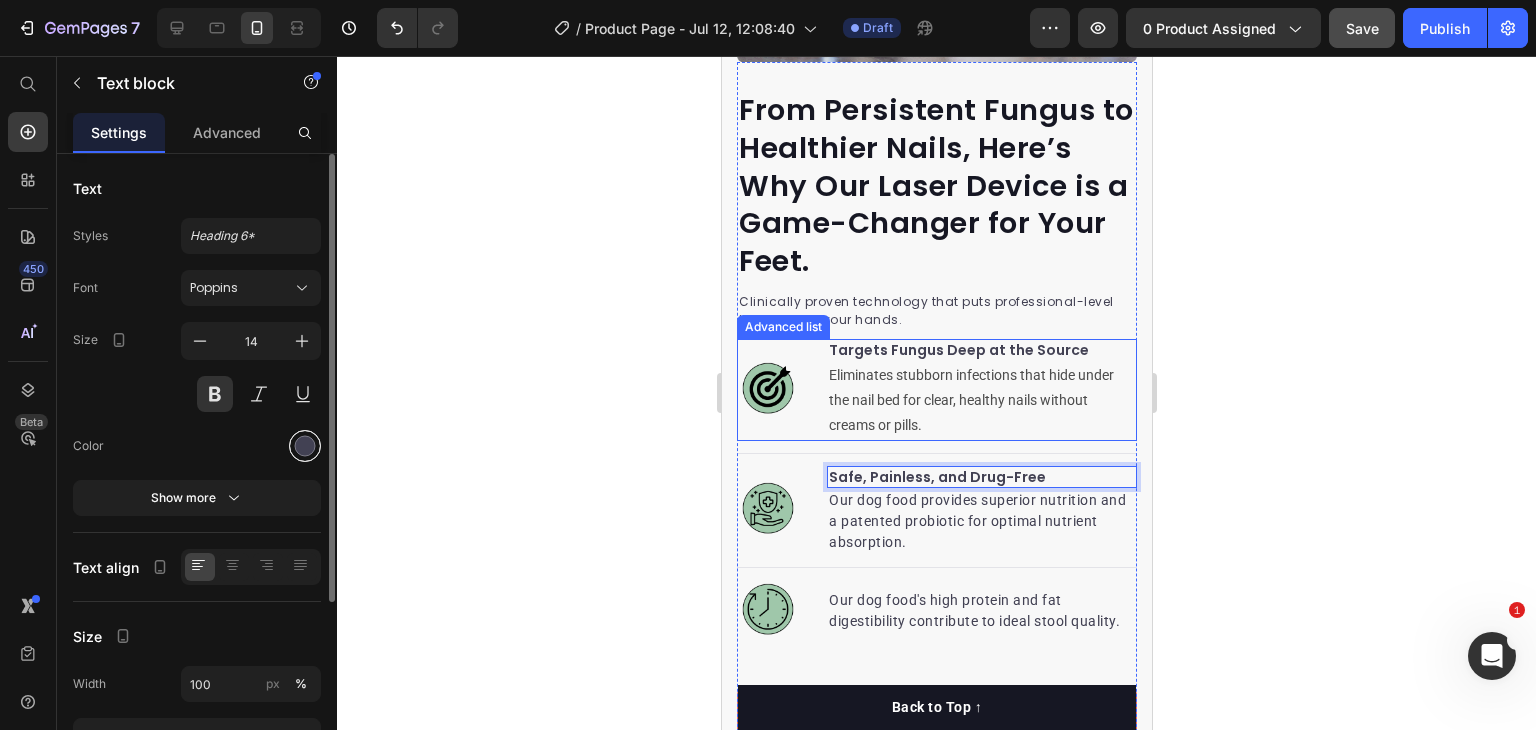 click at bounding box center (305, 446) 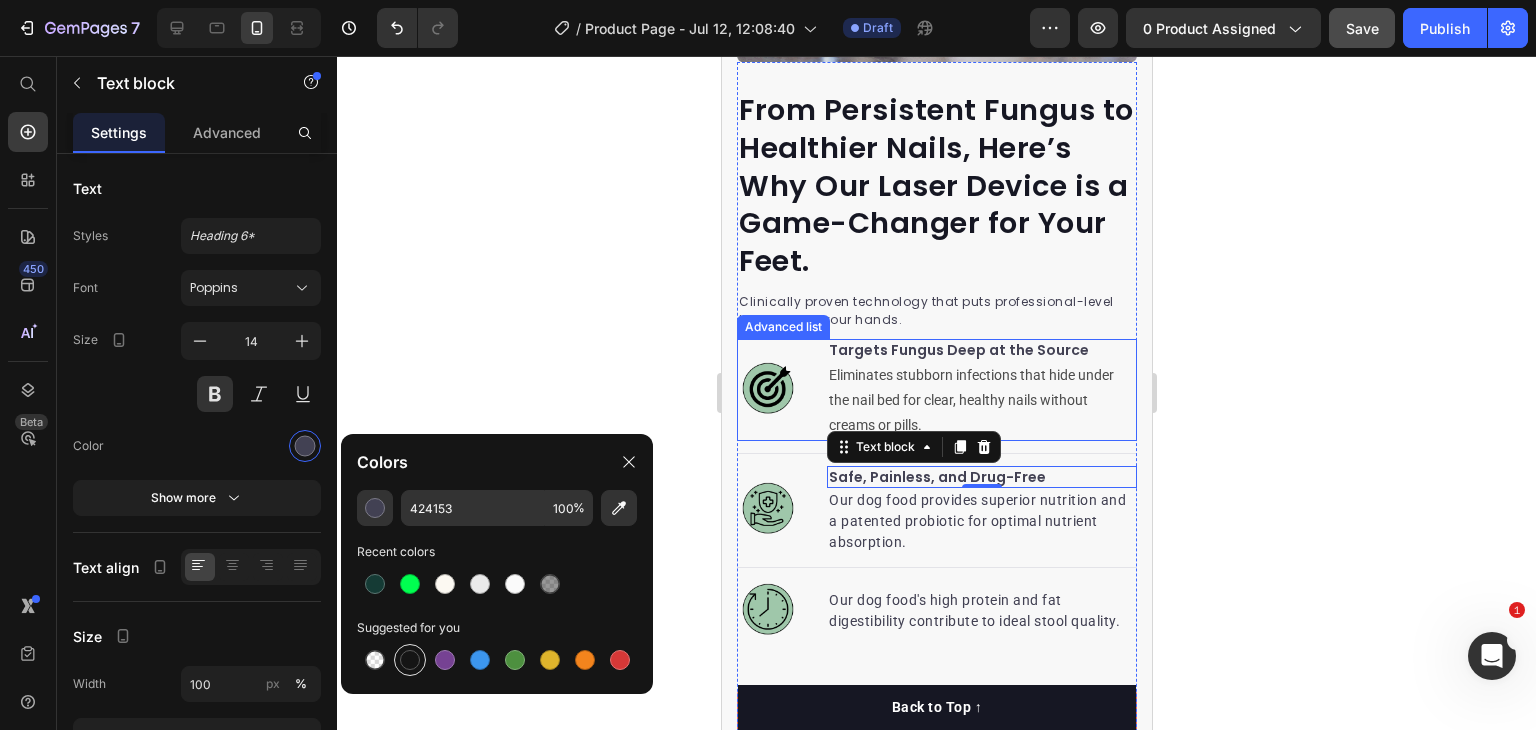 click at bounding box center (410, 660) 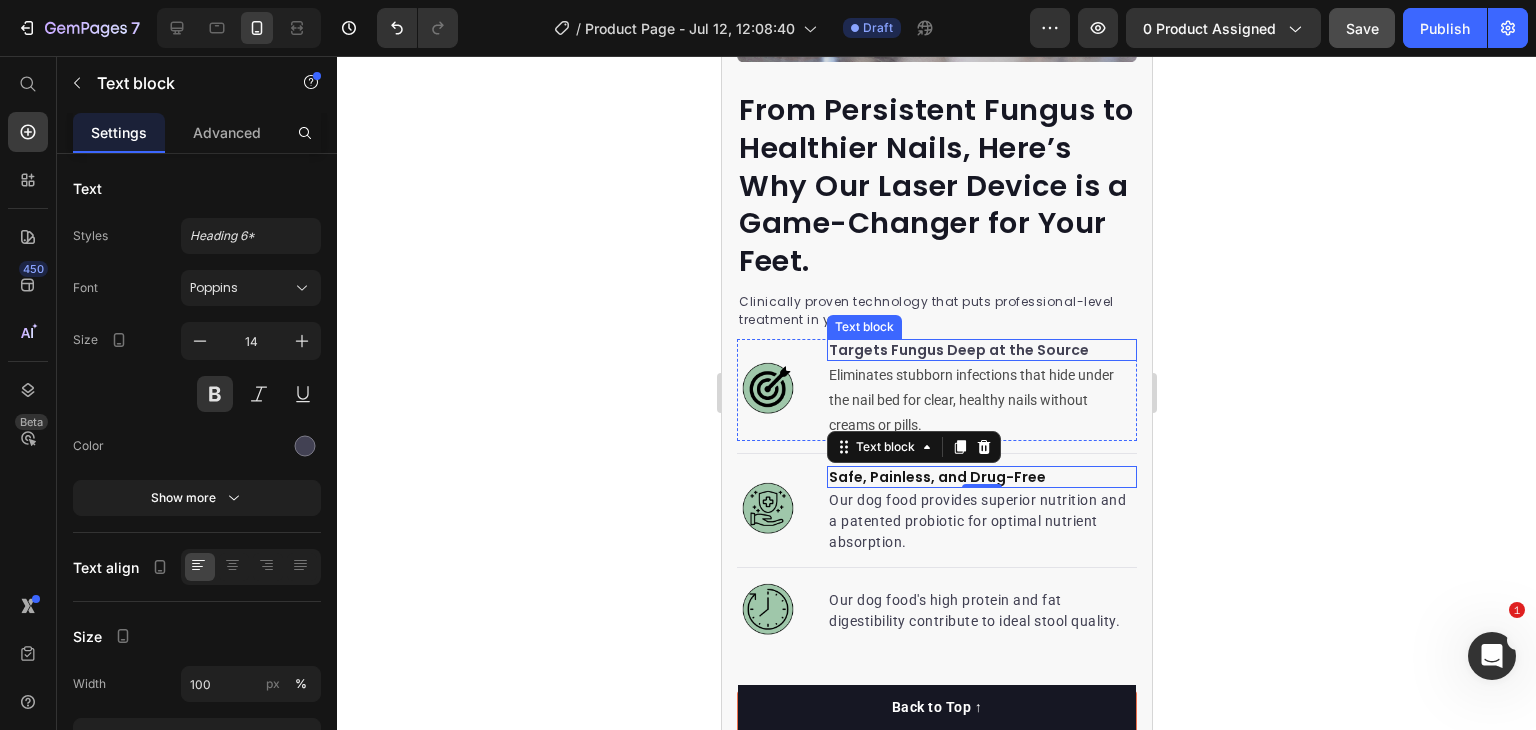 click on "Targets Fungus Deep at the Source" at bounding box center [981, 350] 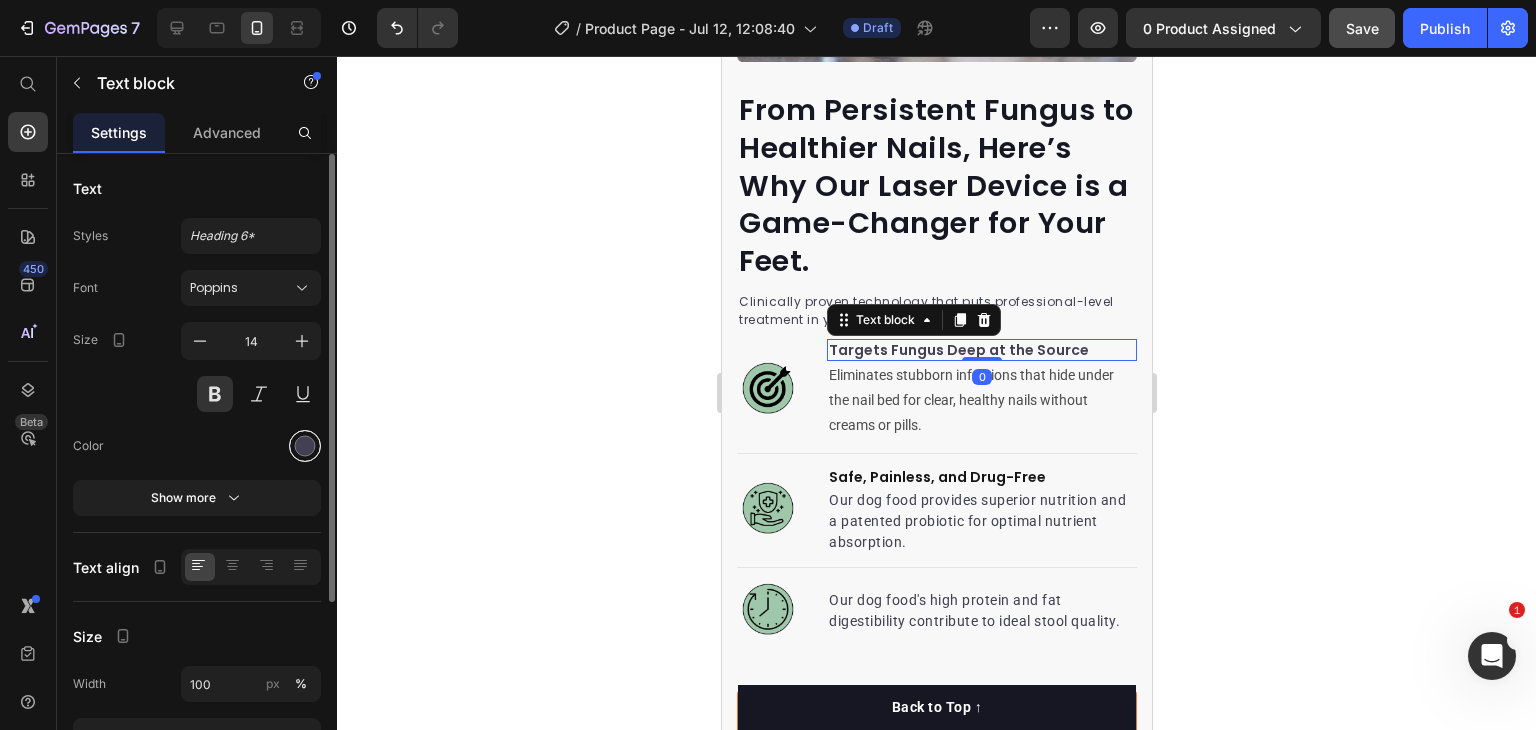 click at bounding box center (305, 446) 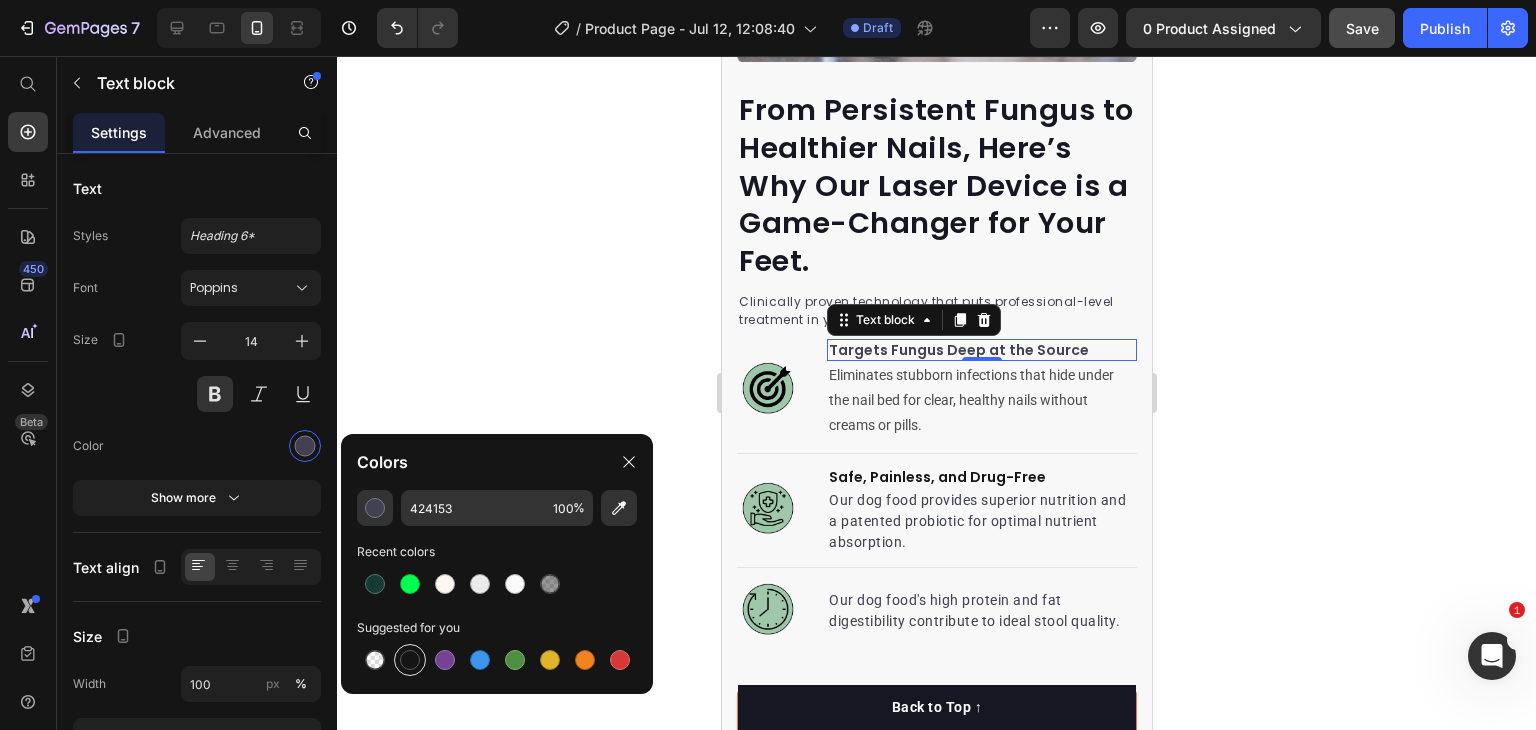 click at bounding box center [410, 660] 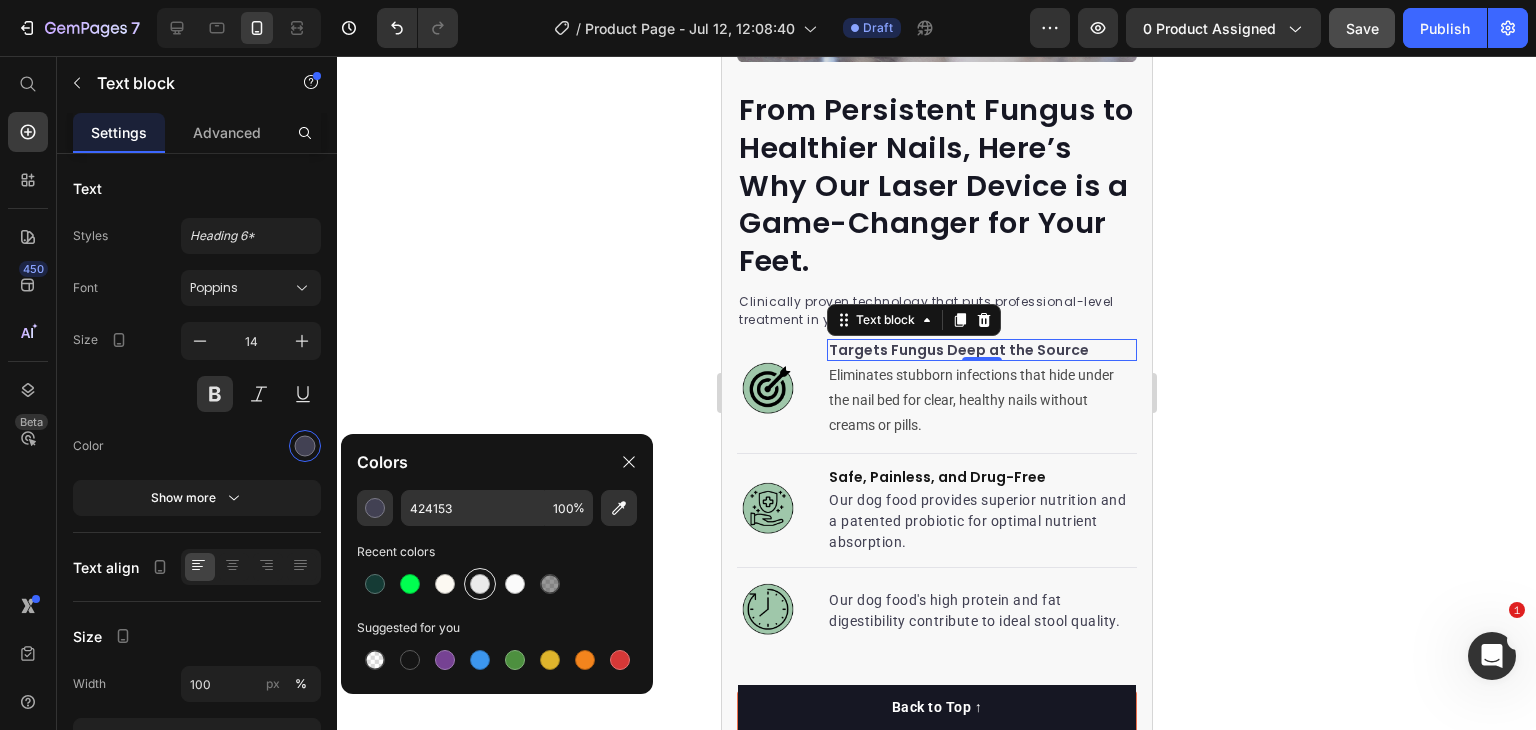 type on "151515" 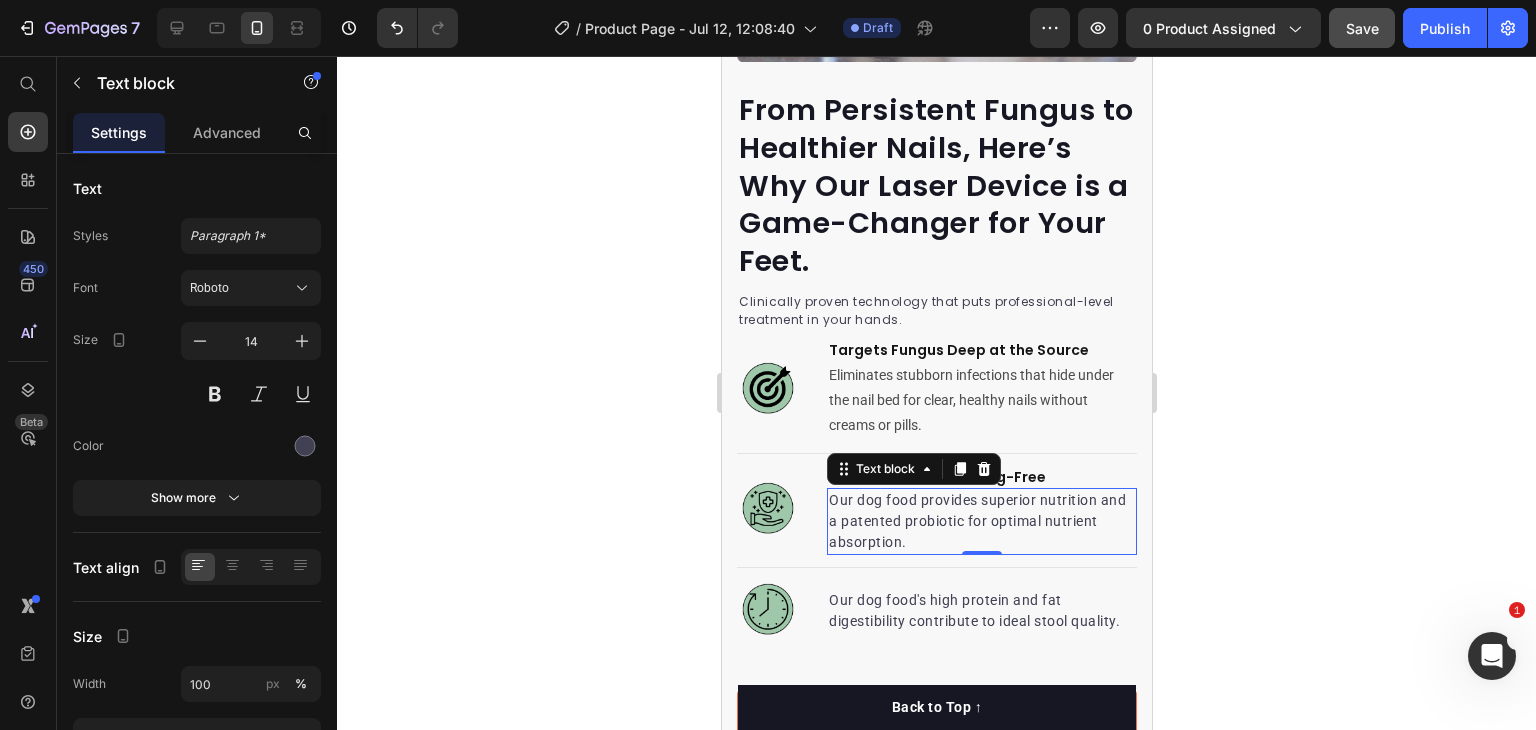 click on "Our dog food provides superior nutrition and a patented probiotic for optimal nutrient absorption." at bounding box center (981, 521) 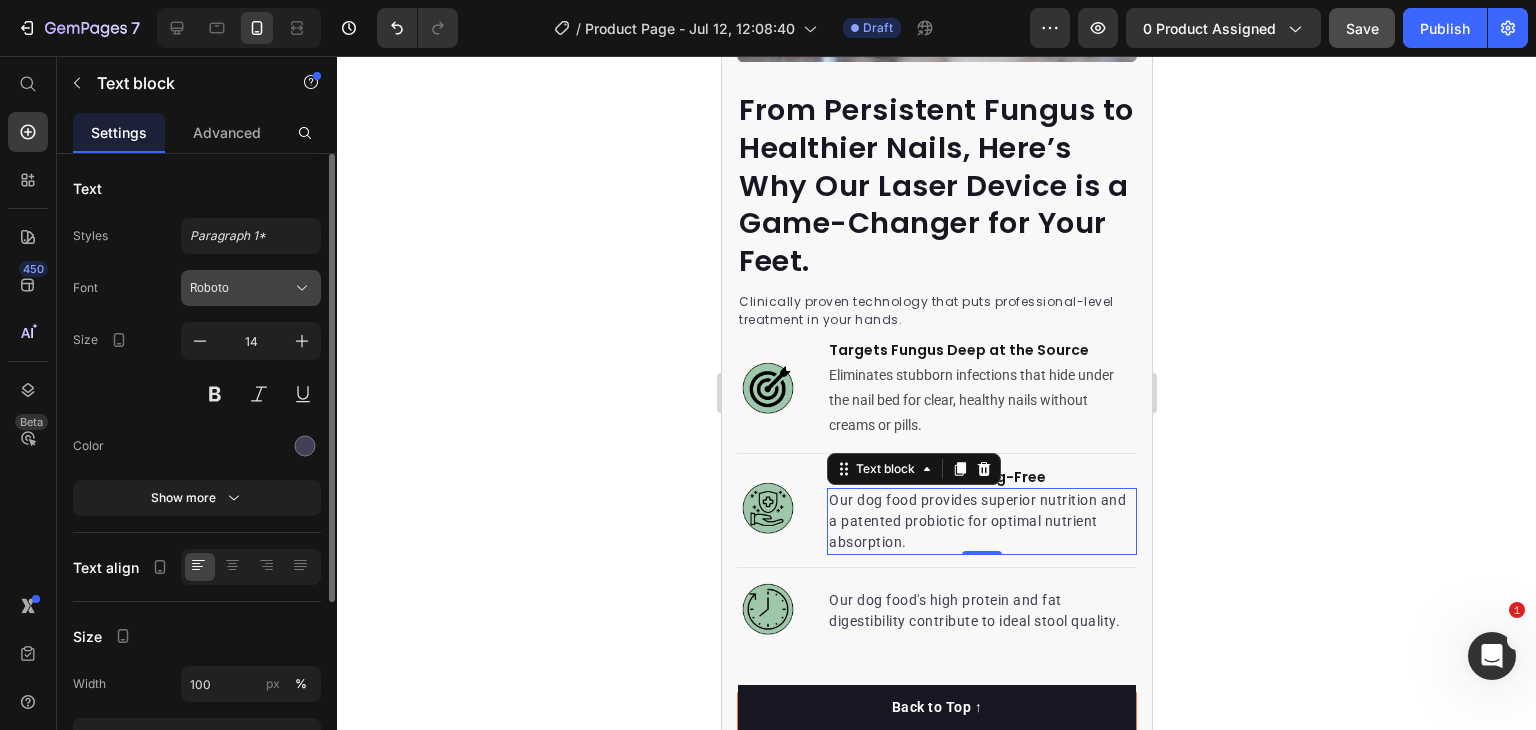 click on "Roboto" at bounding box center (251, 288) 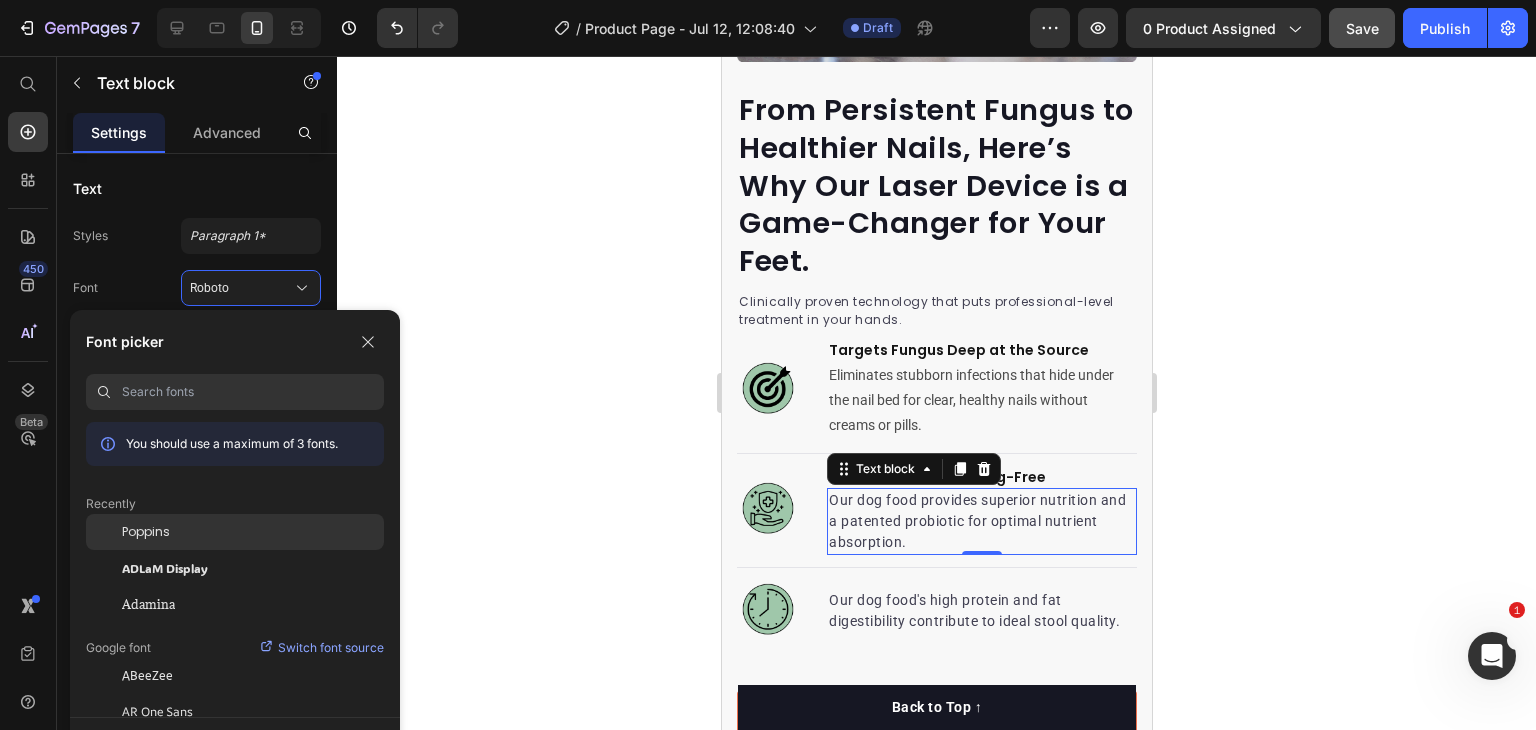 click on "Poppins" 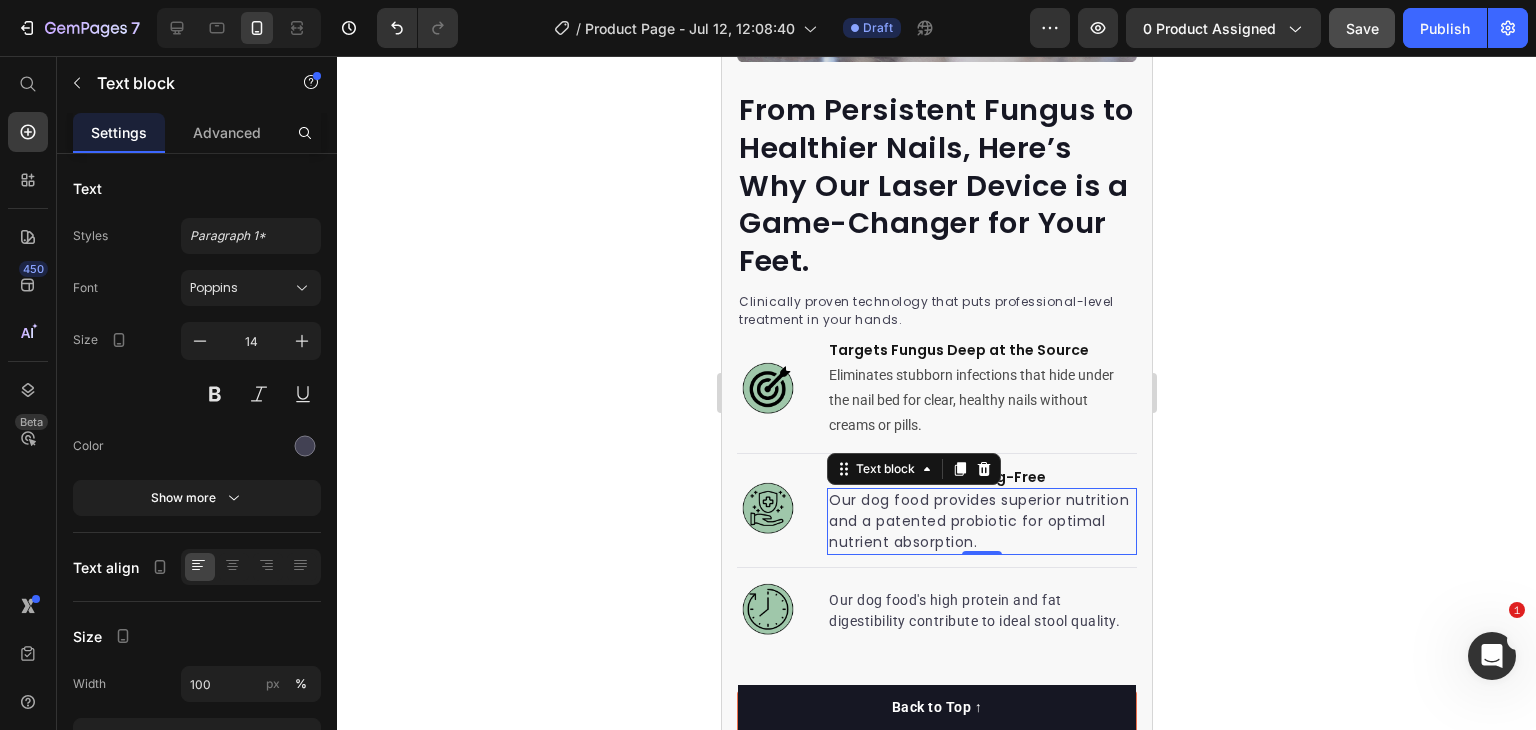 click on "Our dog food provides superior nutrition and a patented probiotic for optimal nutrient absorption." at bounding box center (981, 521) 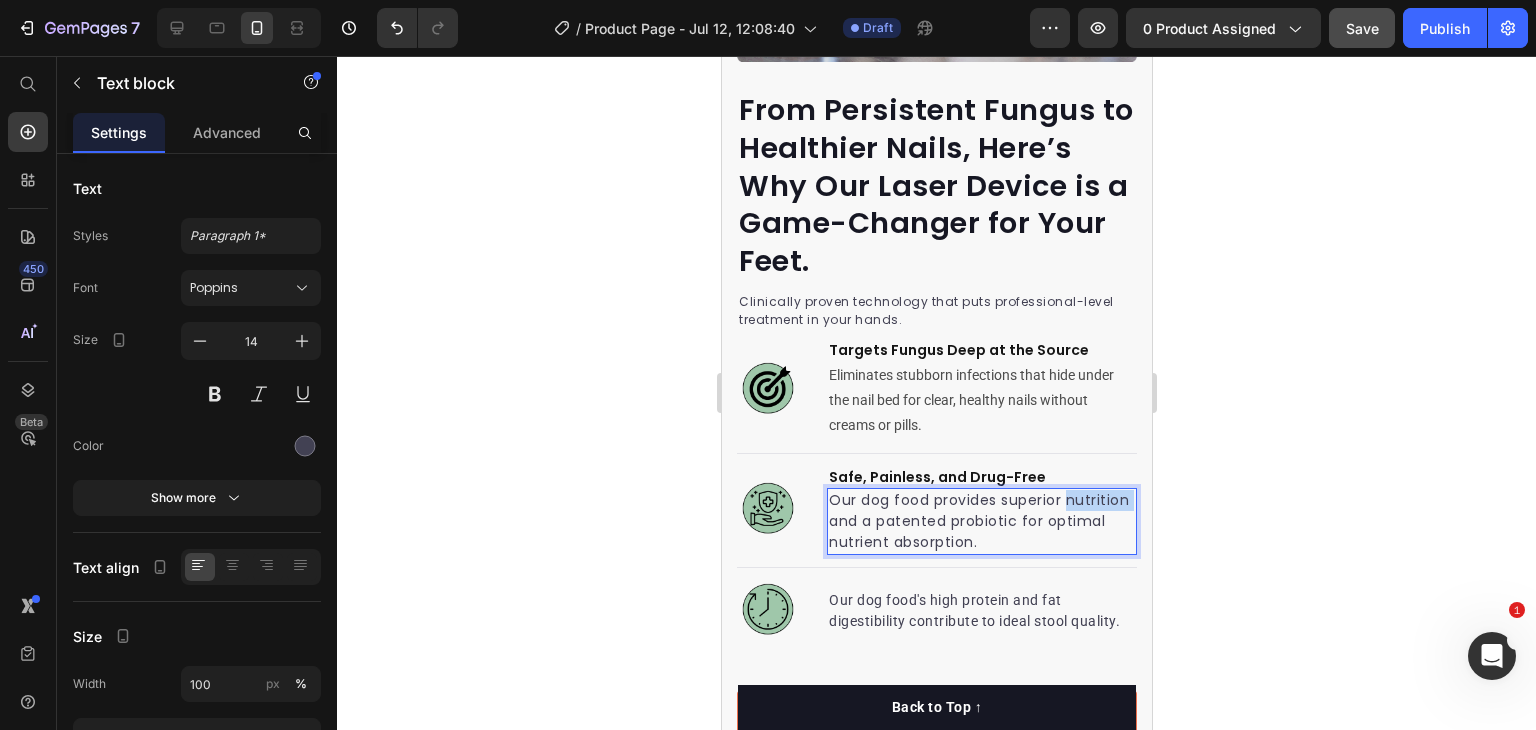 click on "Our dog food provides superior nutrition and a patented probiotic for optimal nutrient absorption." at bounding box center (981, 521) 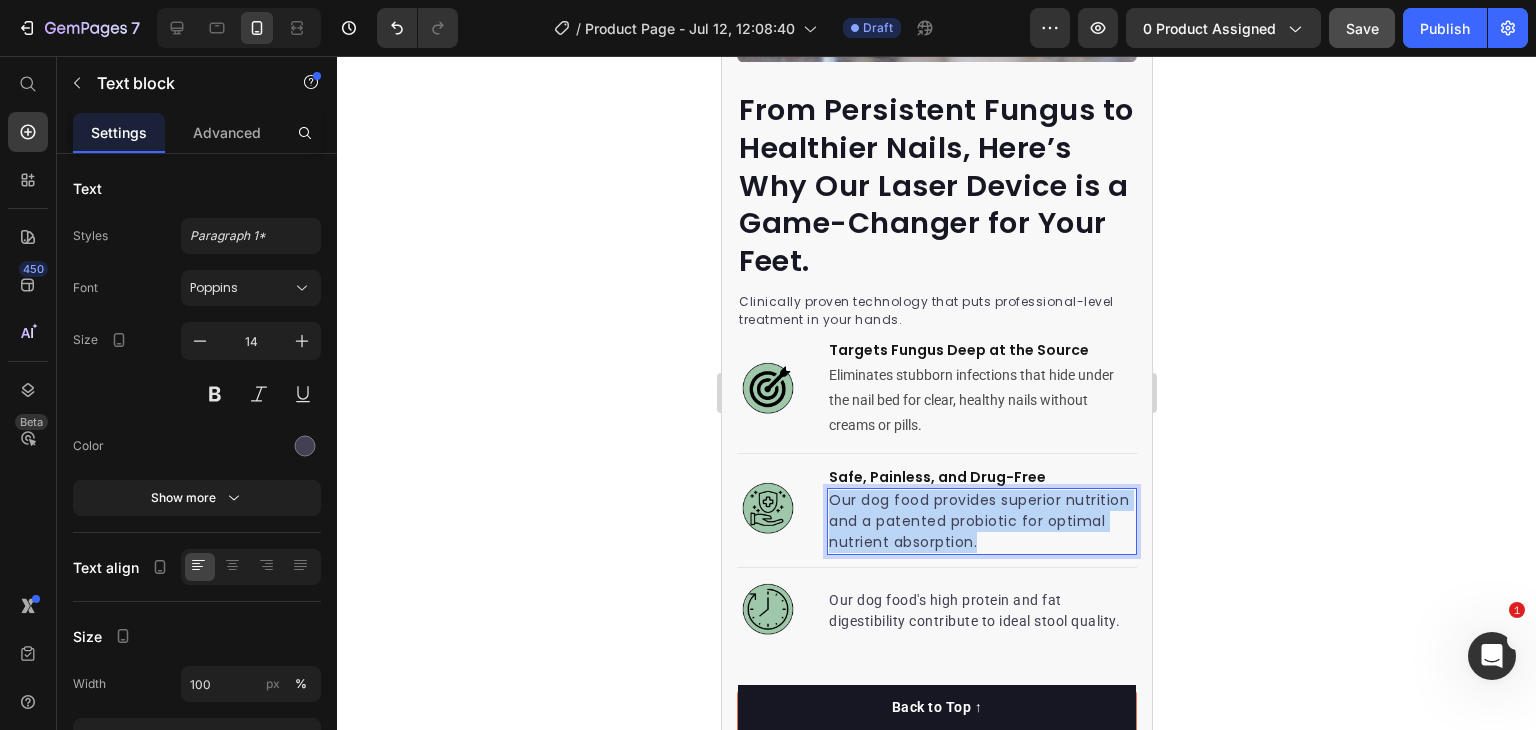 click on "Our dog food provides superior nutrition and a patented probiotic for optimal nutrient absorption." at bounding box center [981, 521] 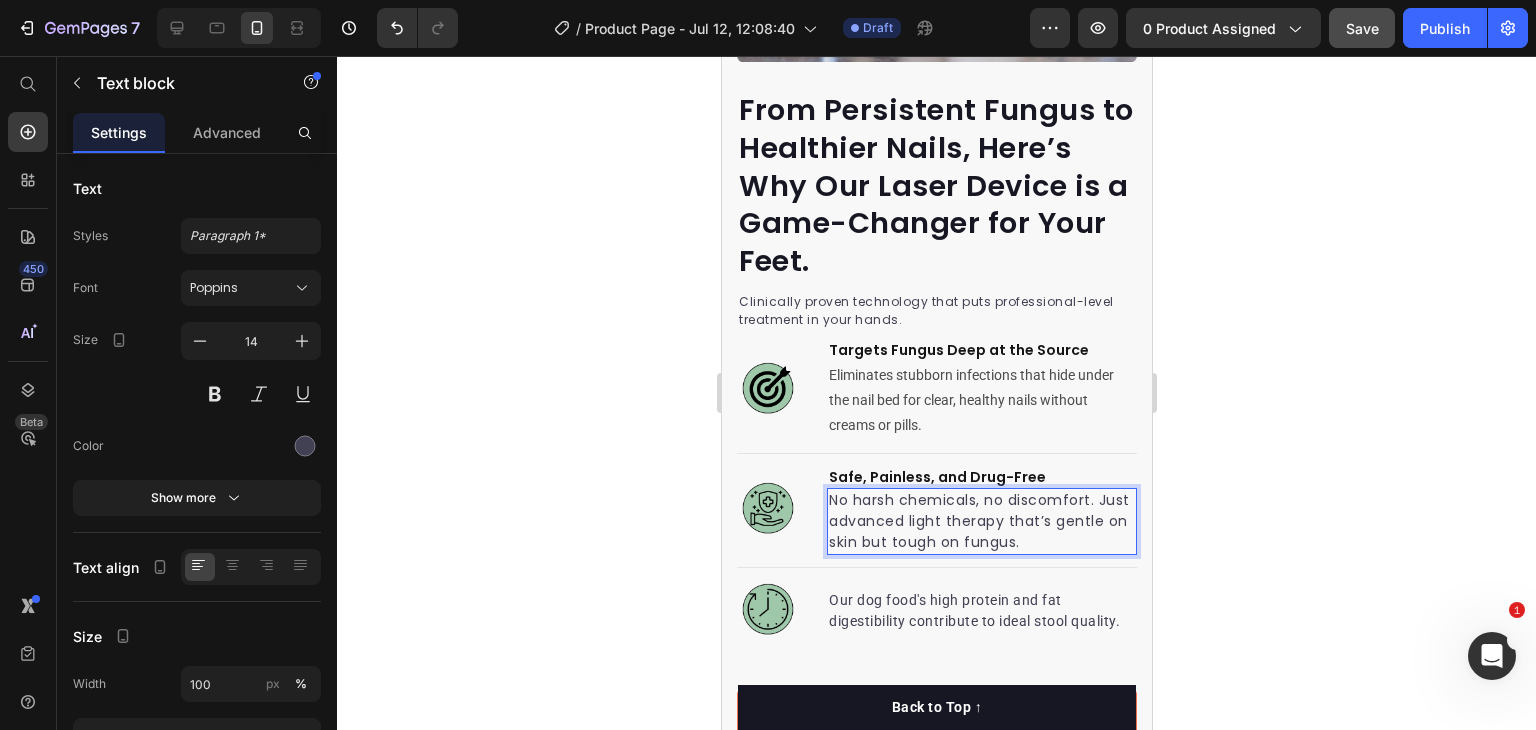 click 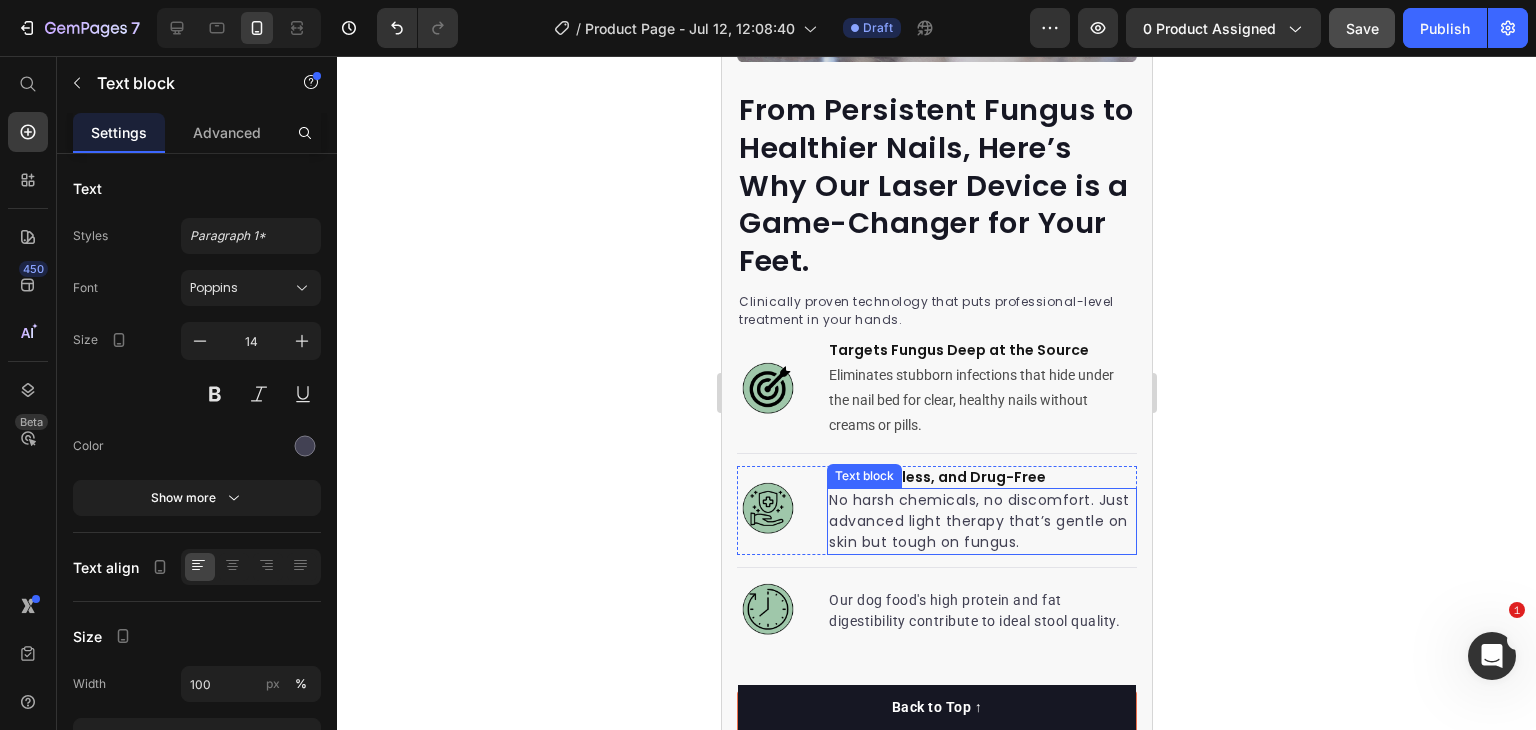 click on "No harsh chemicals, no discomfort. Just advanced light therapy that’s gentle on skin but tough on fungus." at bounding box center (981, 521) 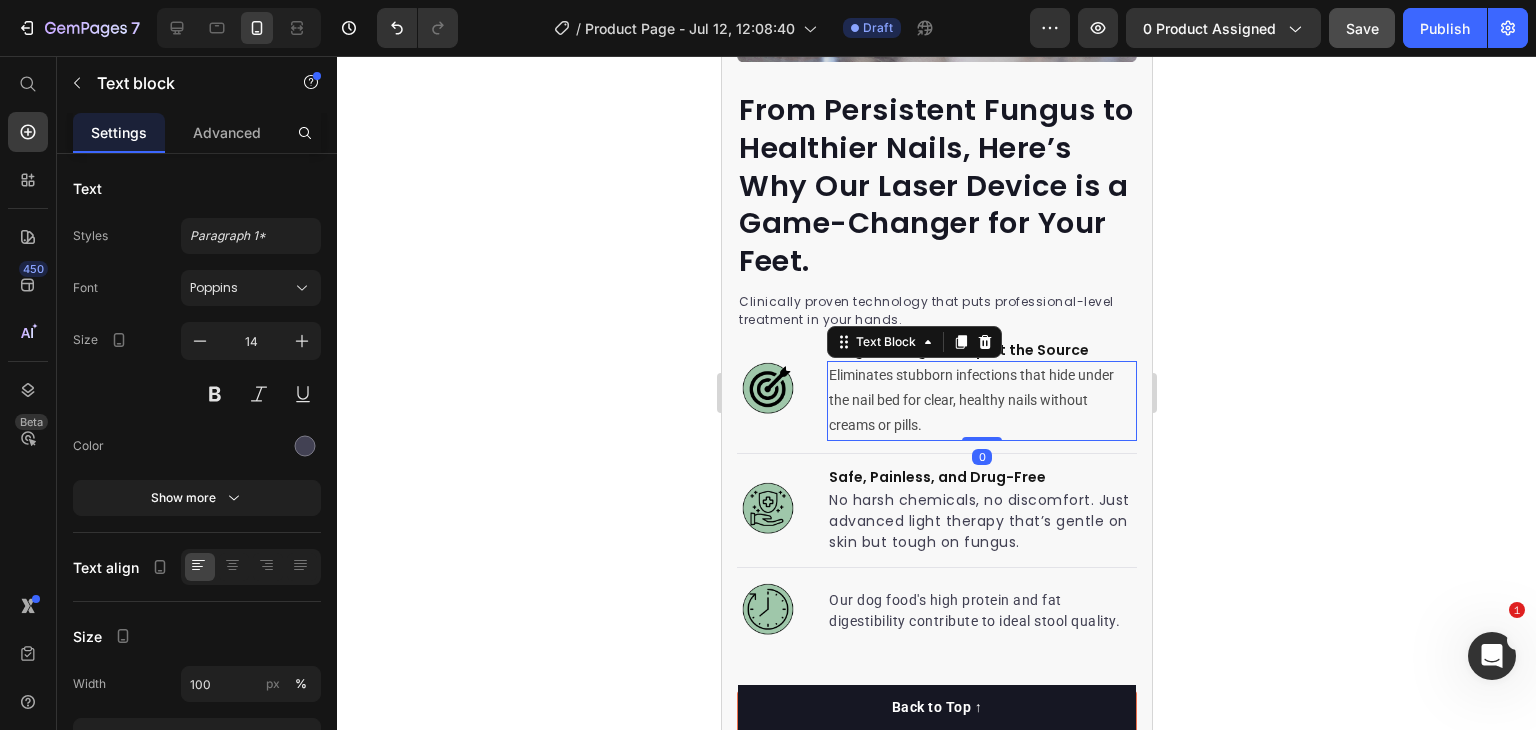 click on "Eliminates stubborn infections that hide under the nail bed for clear, healthy nails without creams or pills." at bounding box center [981, 401] 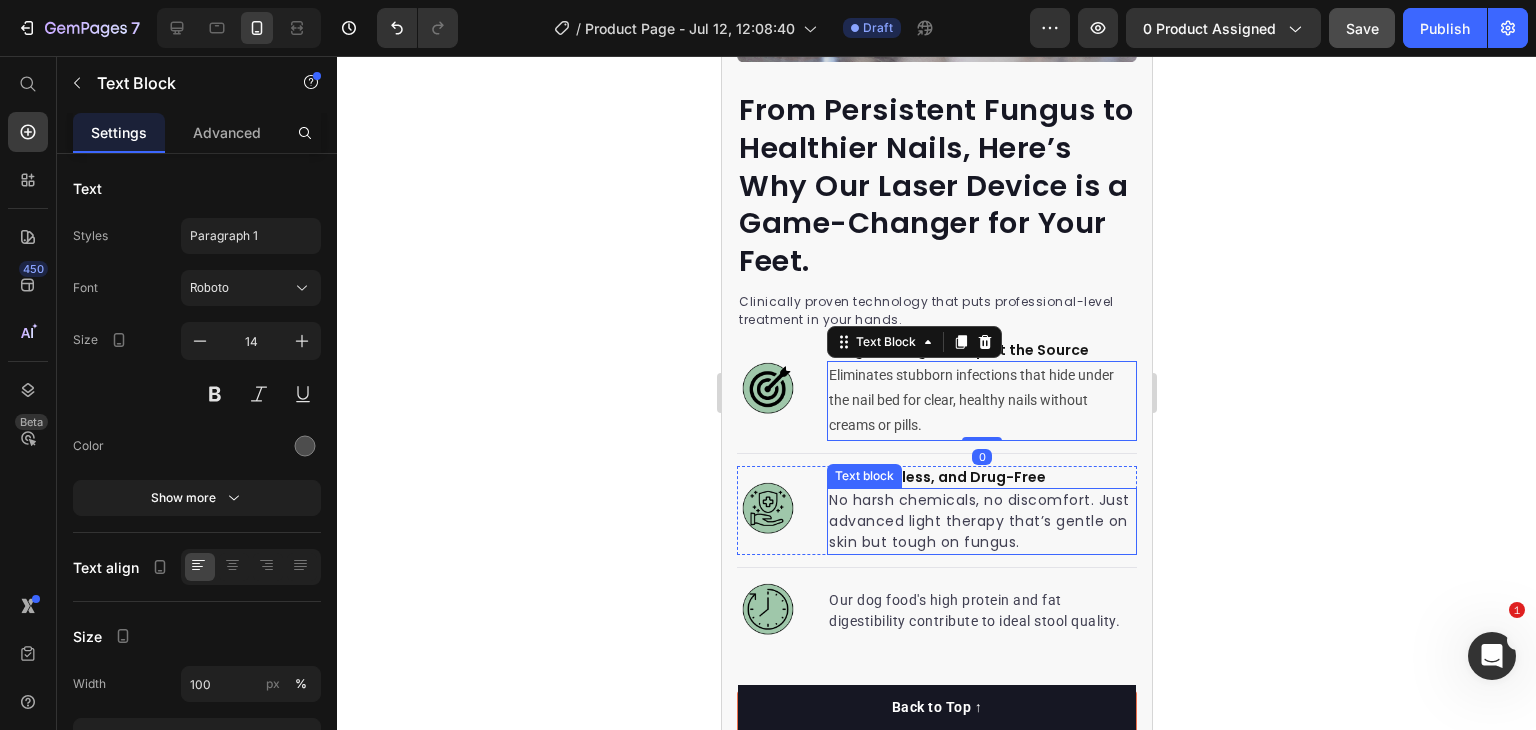 click on "No harsh chemicals, no discomfort. Just advanced light therapy that’s gentle on skin but tough on fungus." at bounding box center [981, 521] 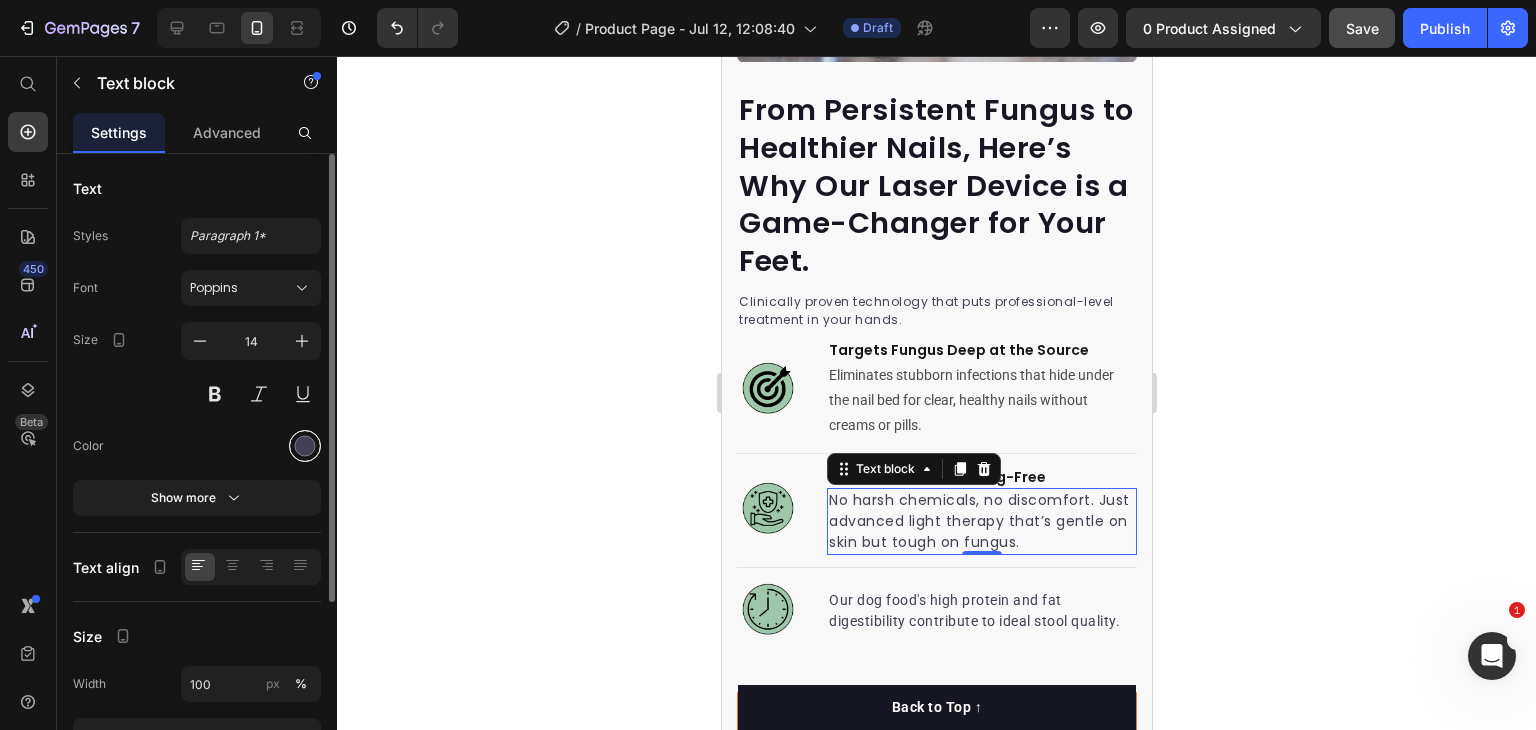 click at bounding box center (305, 446) 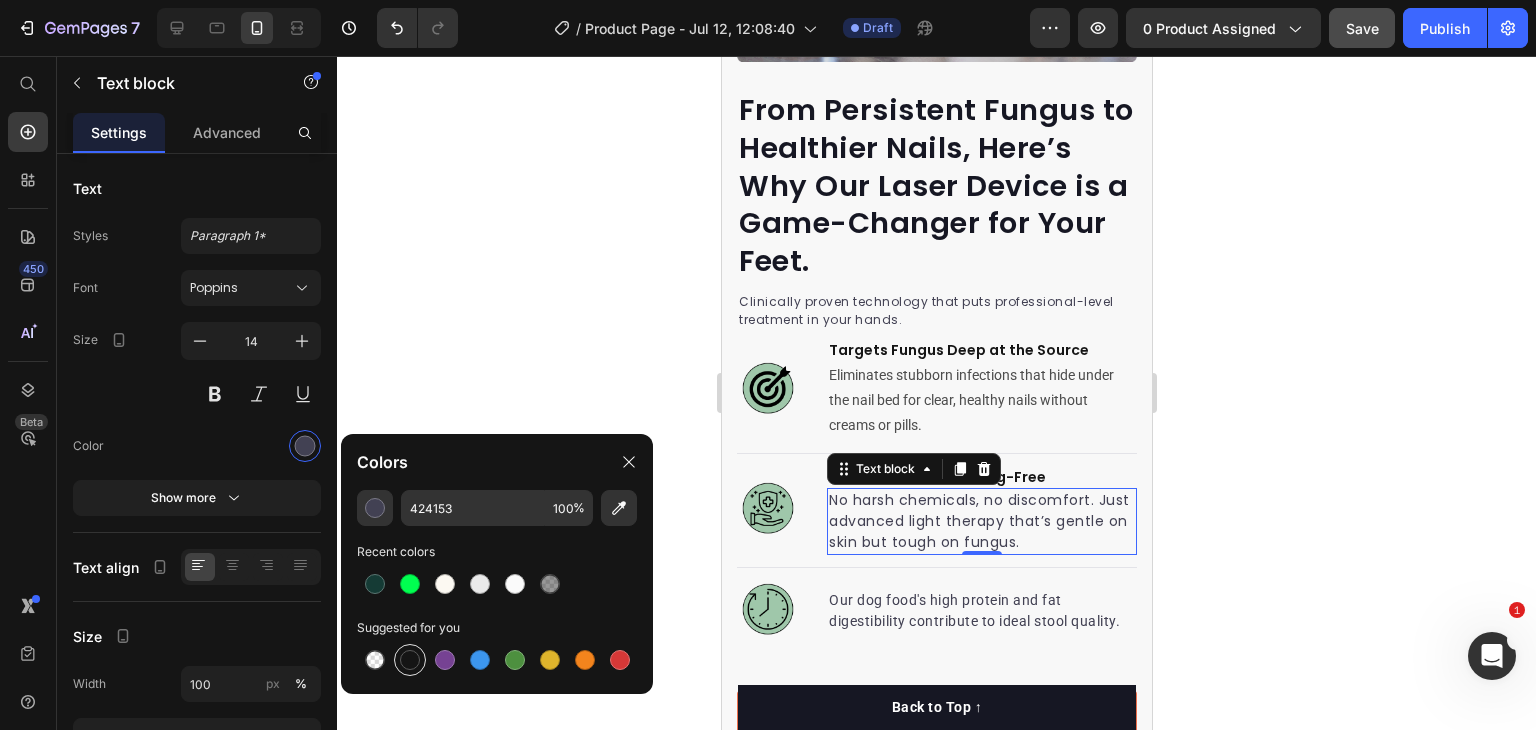 click at bounding box center [410, 660] 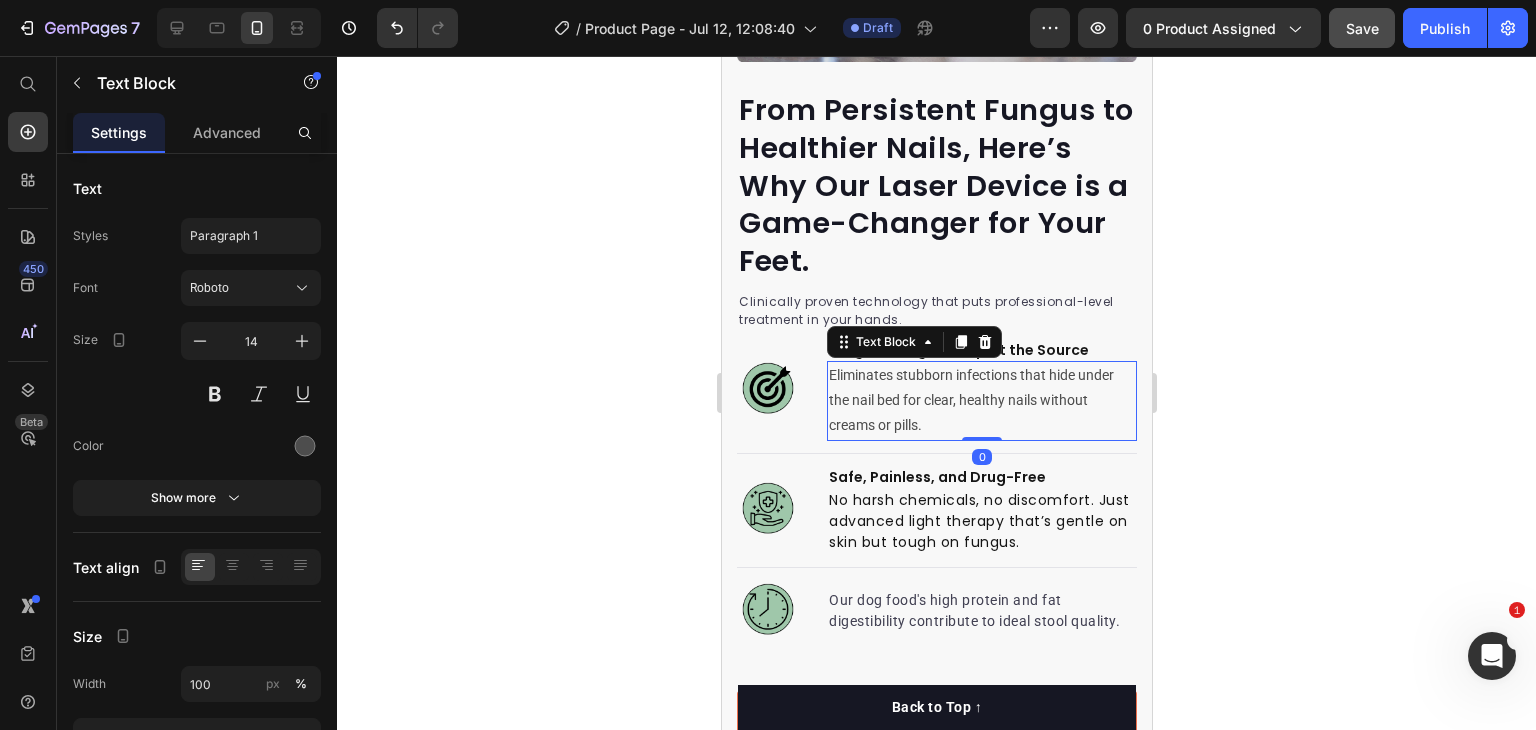 click on "Eliminates stubborn infections that hide under the nail bed for clear, healthy nails without creams or pills." at bounding box center [981, 401] 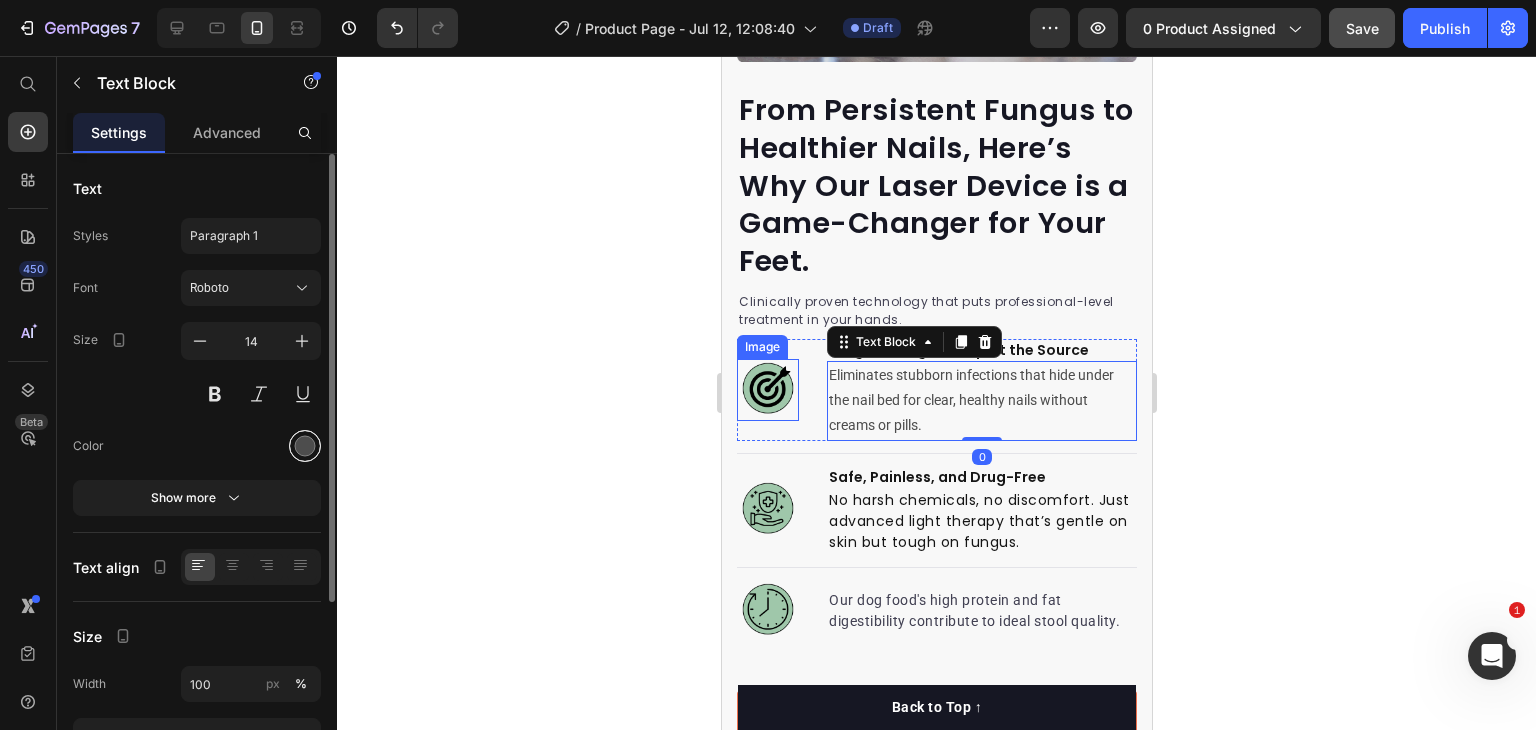 click at bounding box center [305, 446] 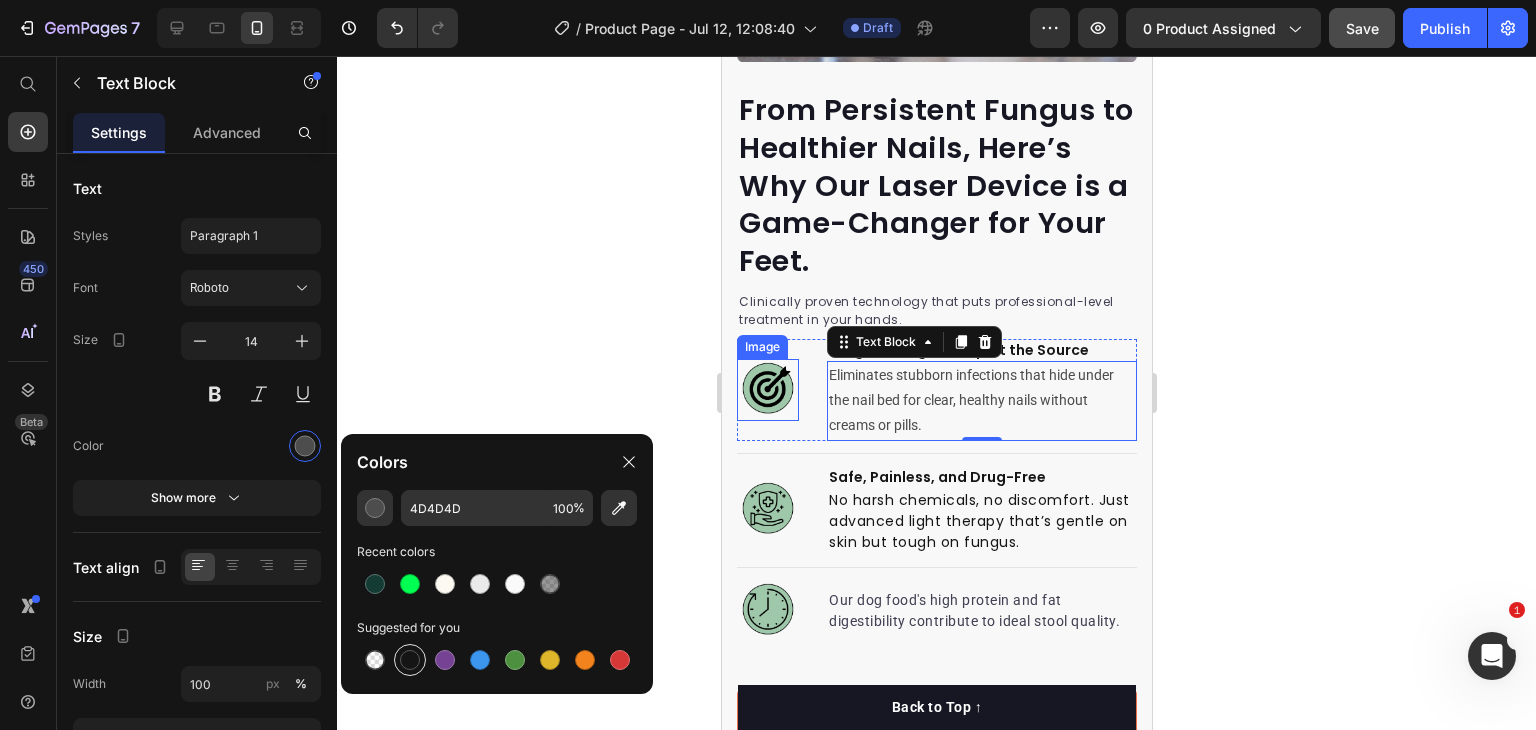 click at bounding box center (410, 660) 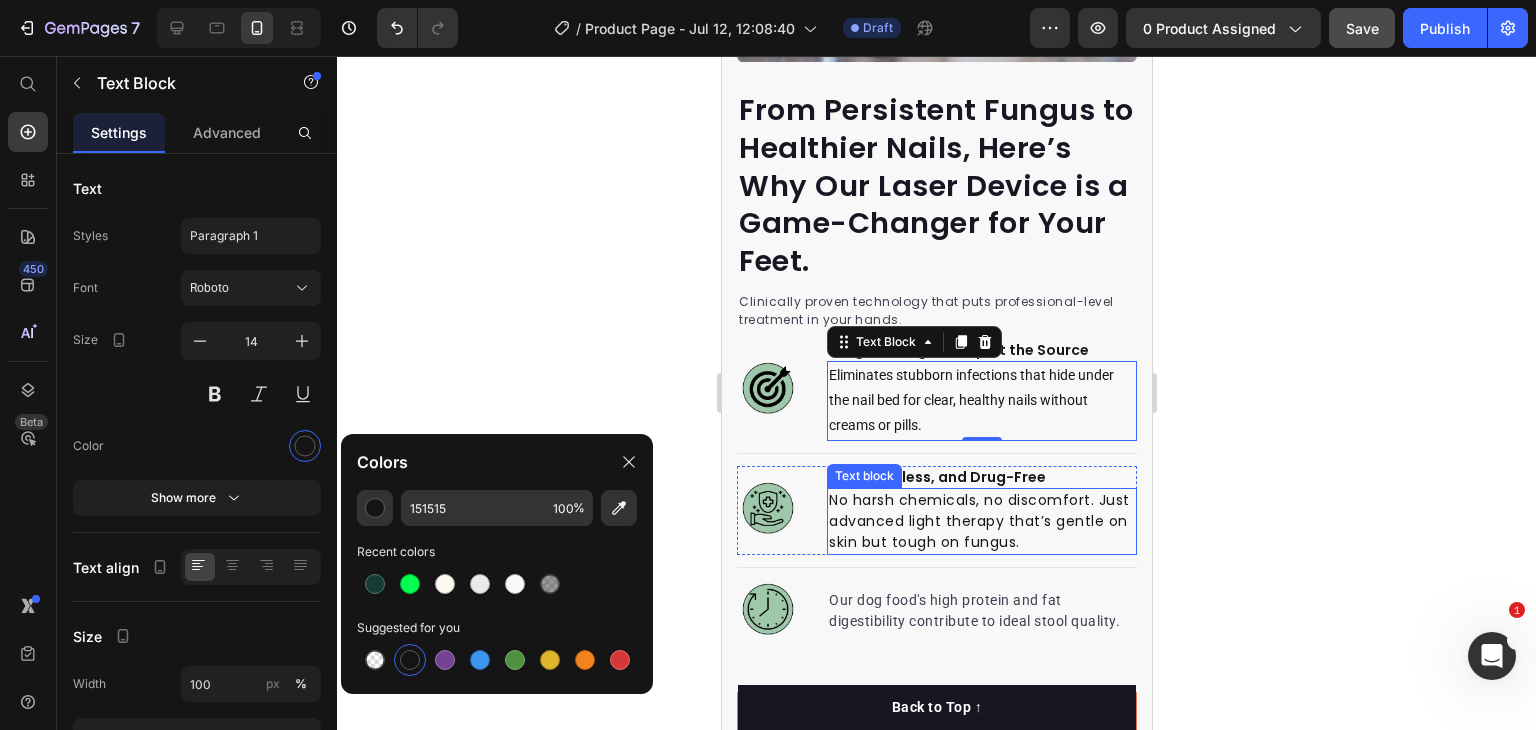 click on "No harsh chemicals, no discomfort. Just advanced light therapy that’s gentle on skin but tough on fungus." at bounding box center [981, 521] 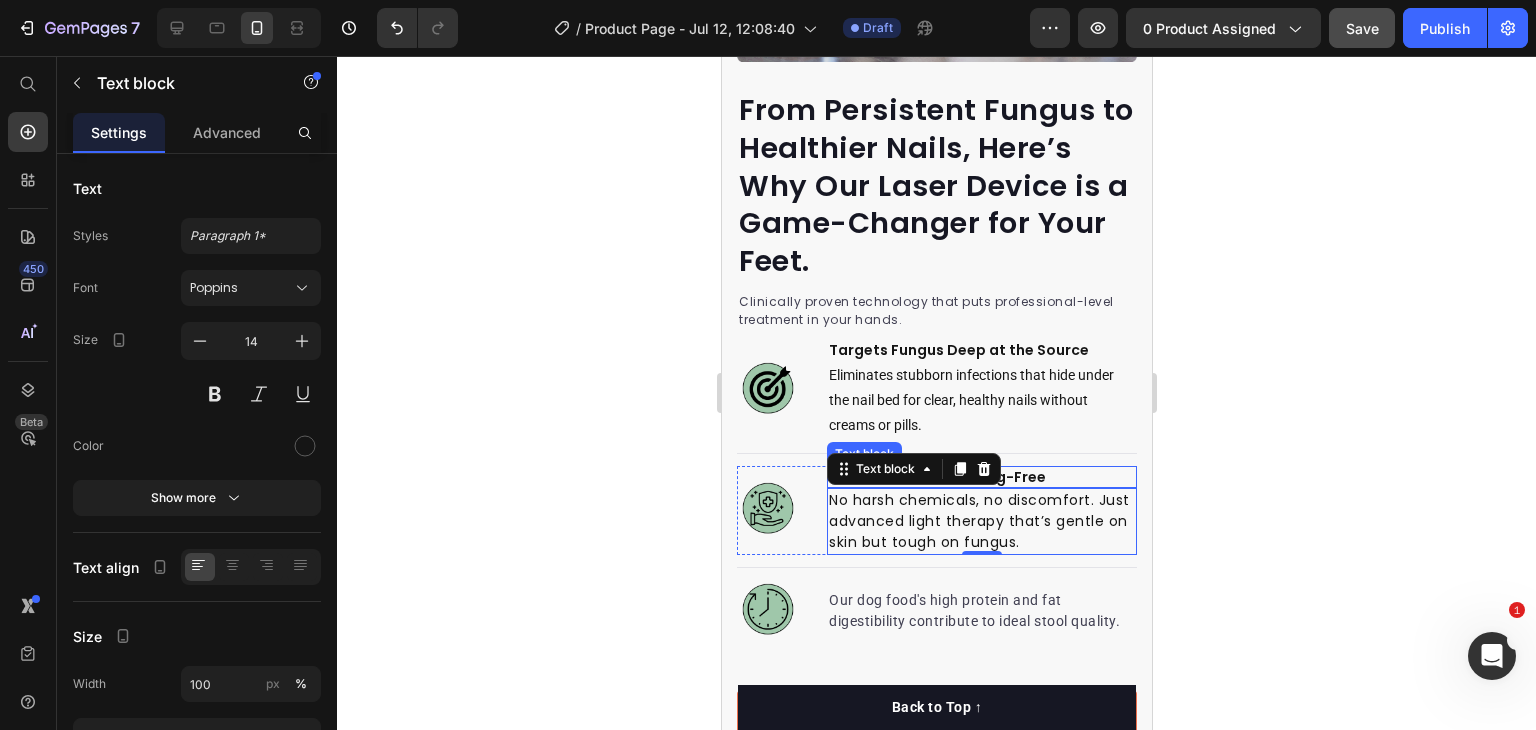 click on "Safe, Painless, and Drug-Free" at bounding box center (981, 477) 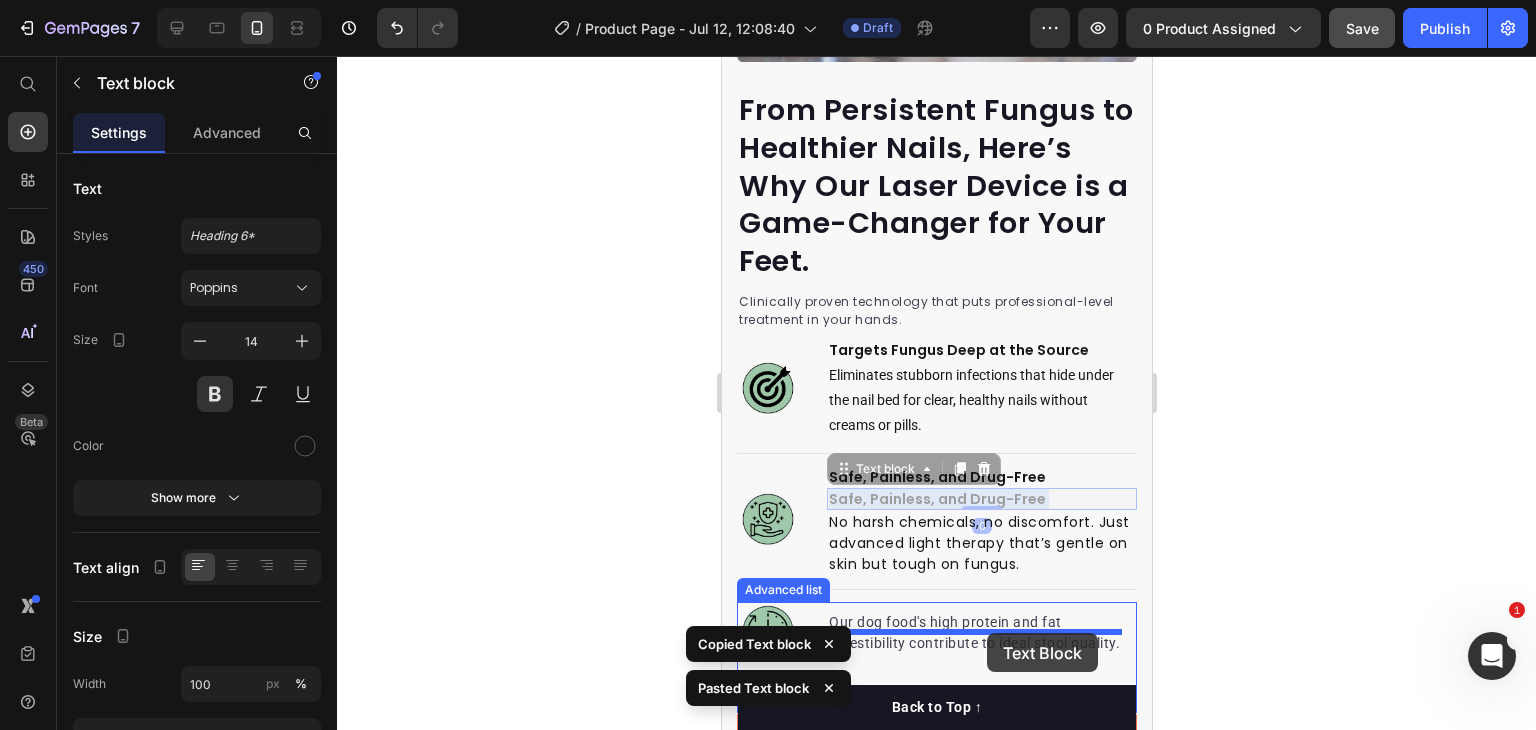 drag, startPoint x: 1007, startPoint y: 525, endPoint x: 986, endPoint y: 633, distance: 110.02273 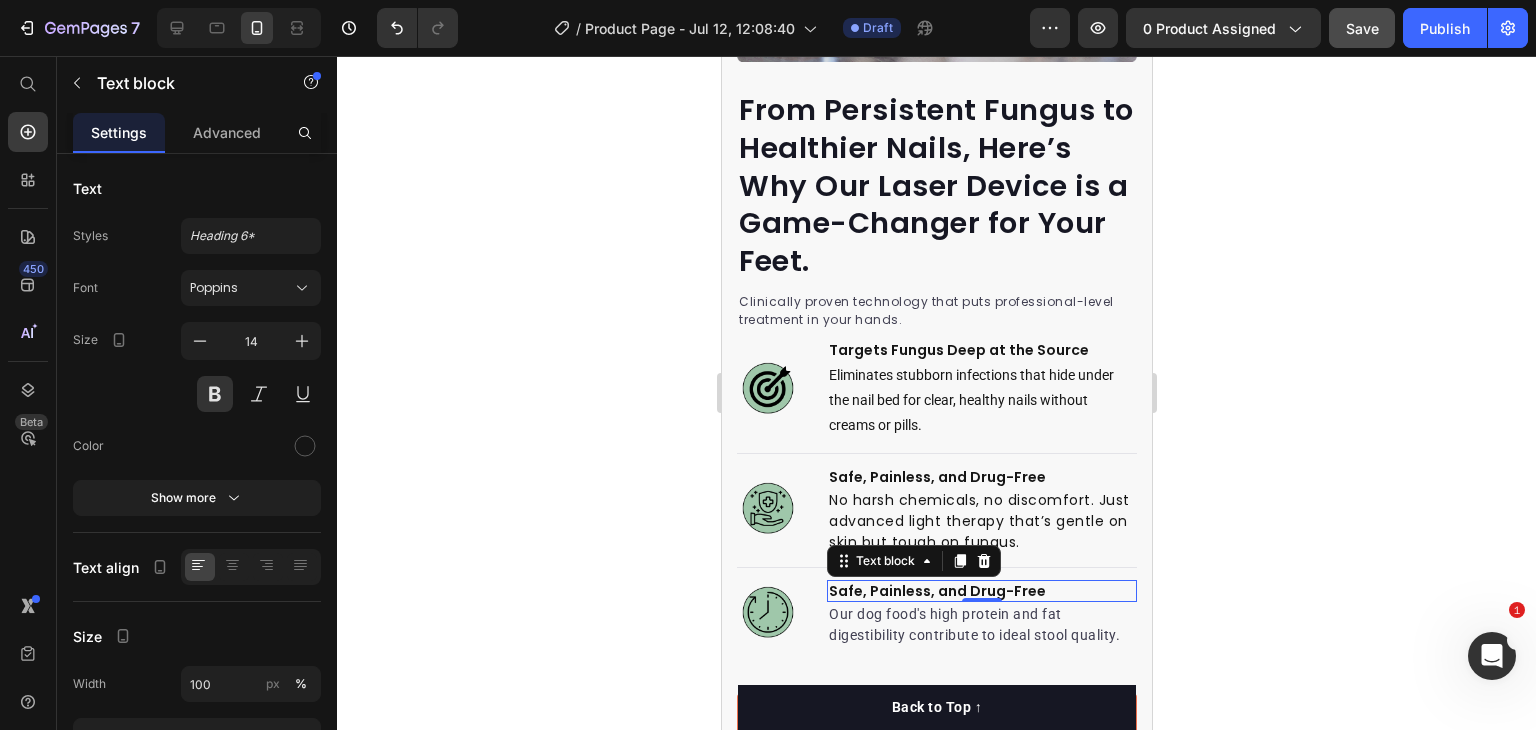 click on "Safe, Painless, and Drug-Free" at bounding box center (981, 591) 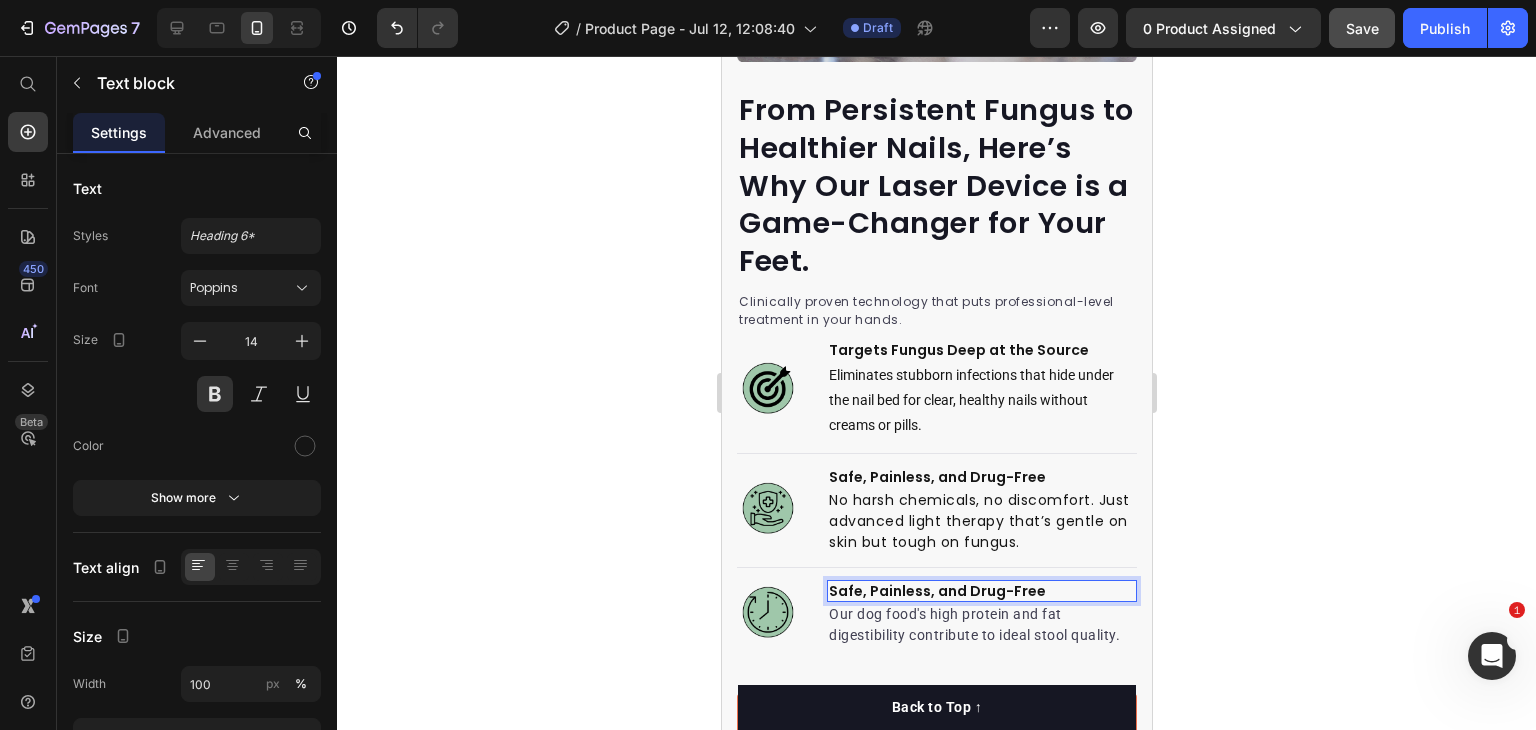 click on "Safe, Painless, and Drug-Free" at bounding box center (981, 591) 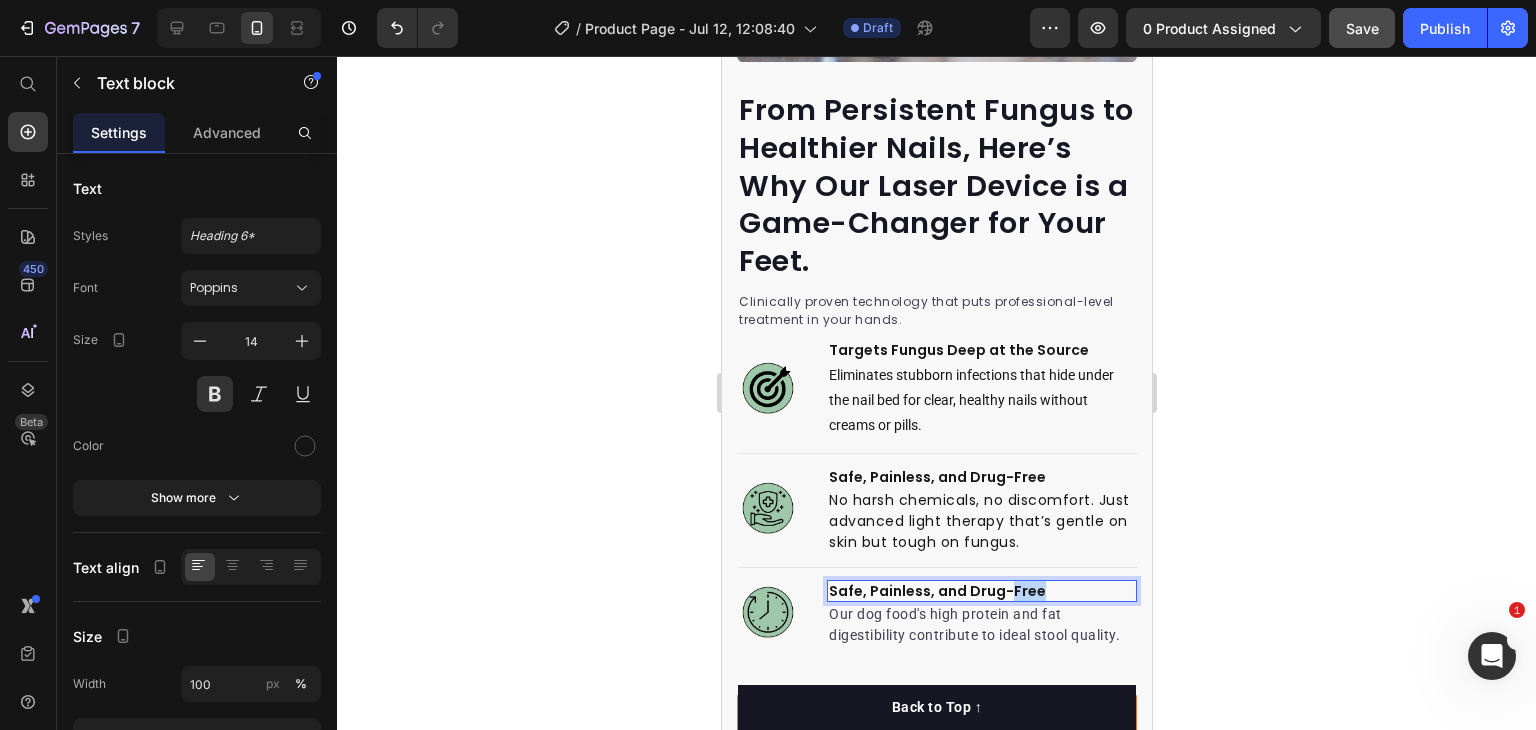 click on "Safe, Painless, and Drug-Free" at bounding box center [936, 591] 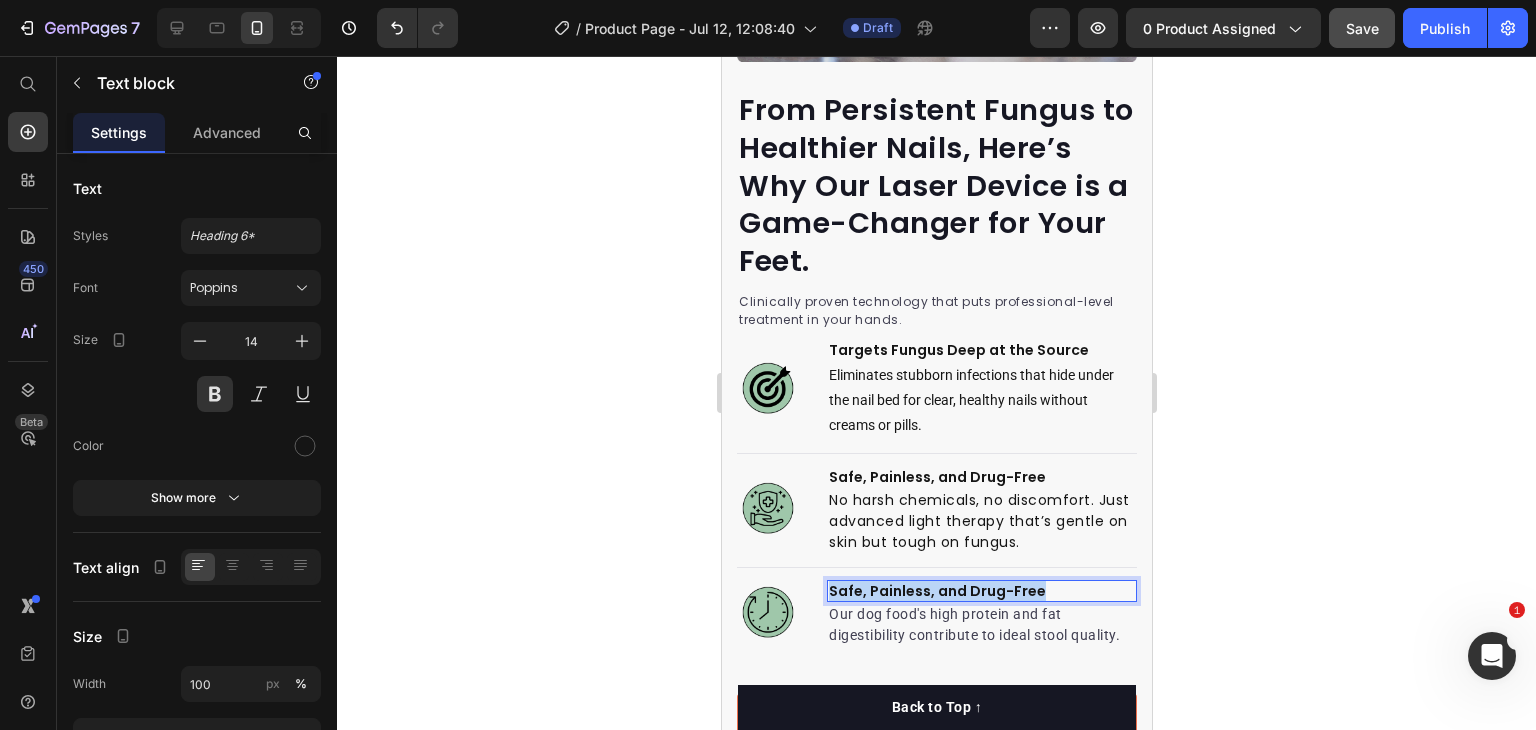 click on "Safe, Painless, and Drug-Free" at bounding box center [936, 591] 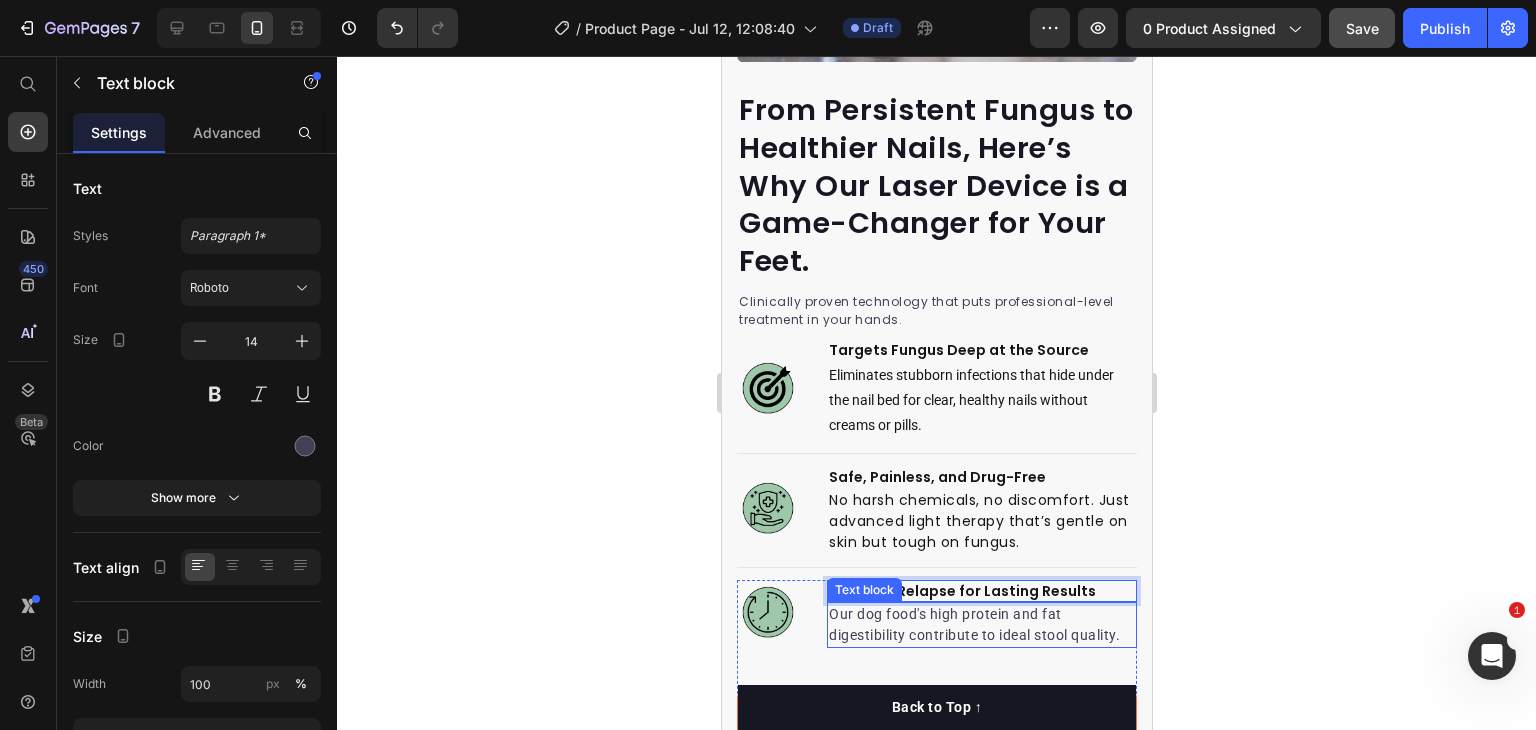click on "Our dog food's high protein and fat digestibility contribute to ideal stool quality." at bounding box center [981, 625] 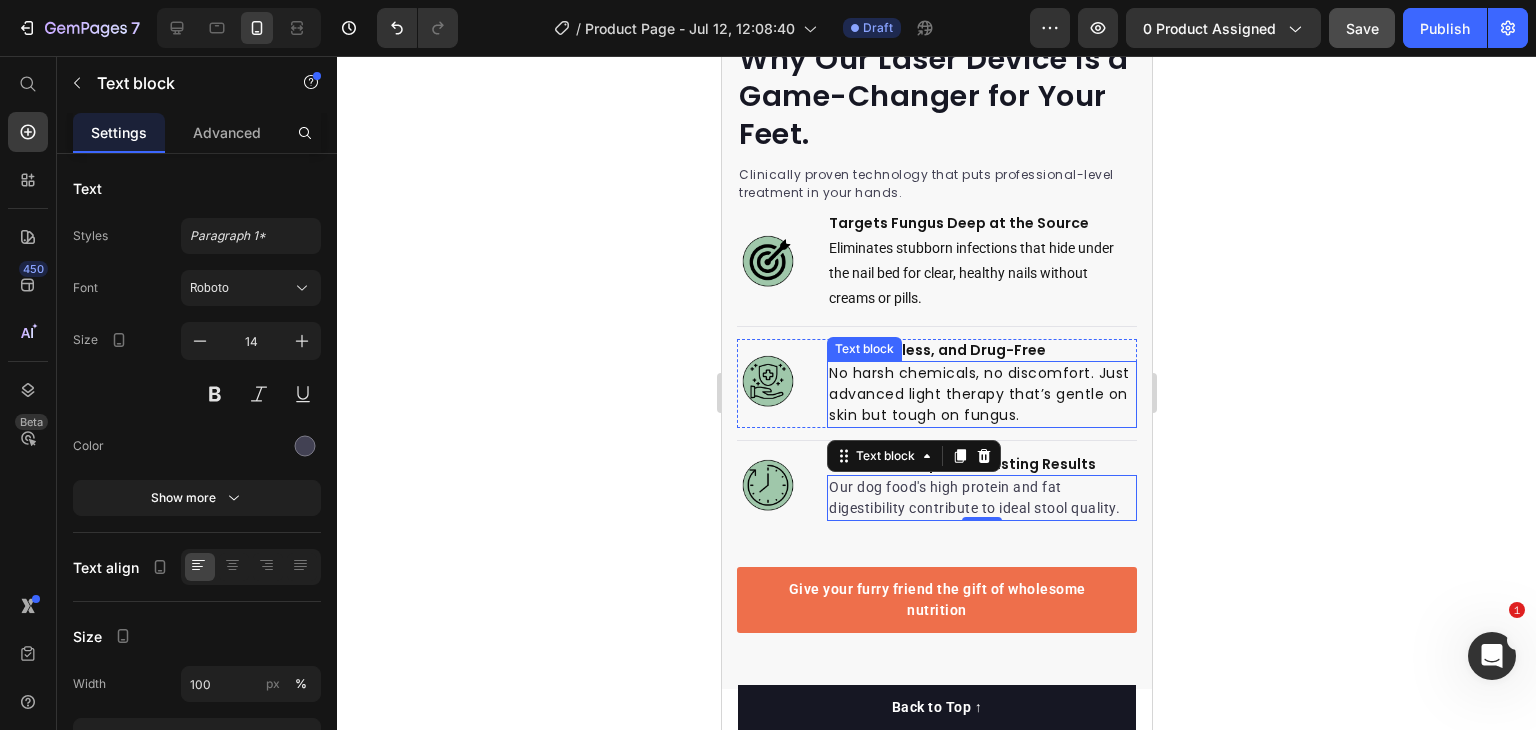 scroll, scrollTop: 3287, scrollLeft: 0, axis: vertical 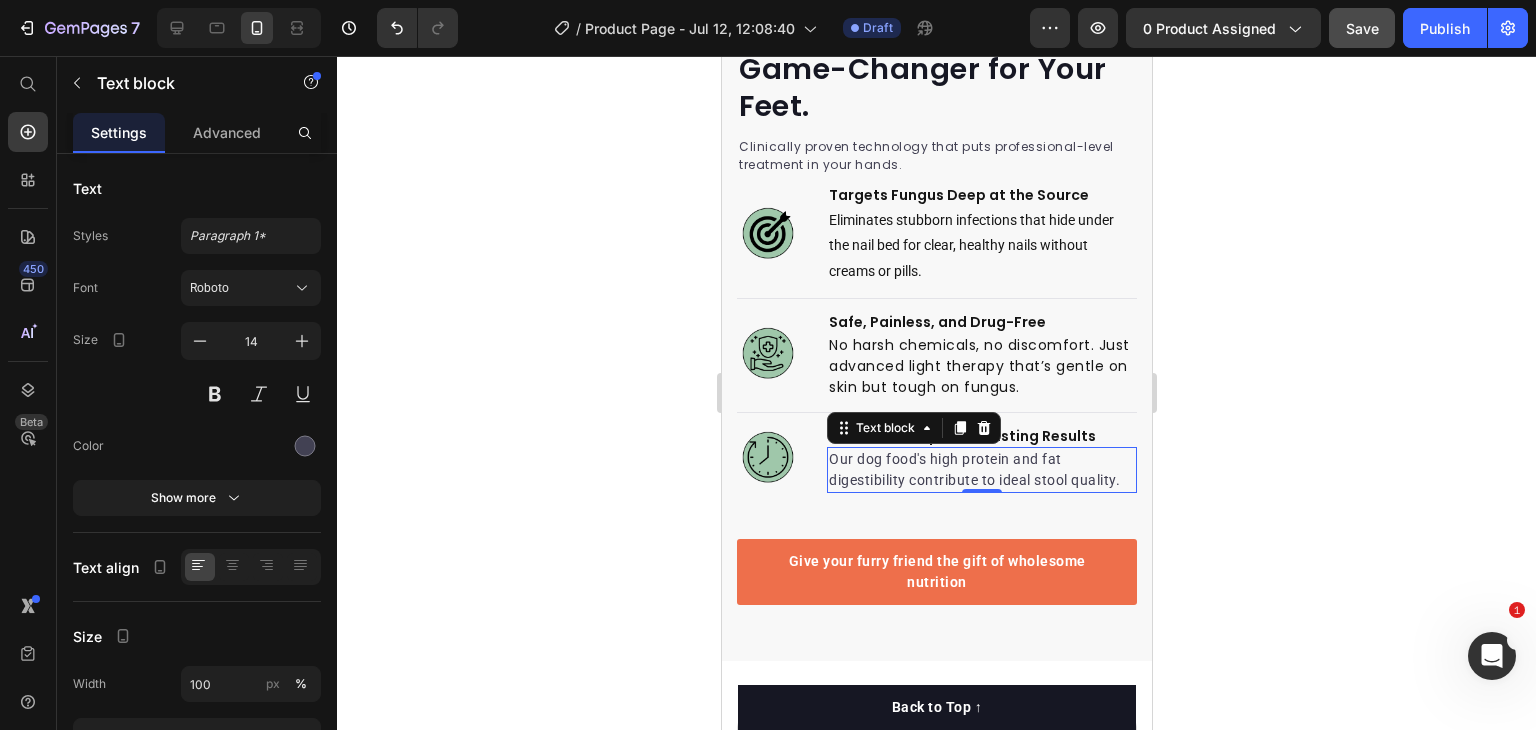click on "Our dog food's high protein and fat digestibility contribute to ideal stool quality." at bounding box center (981, 470) 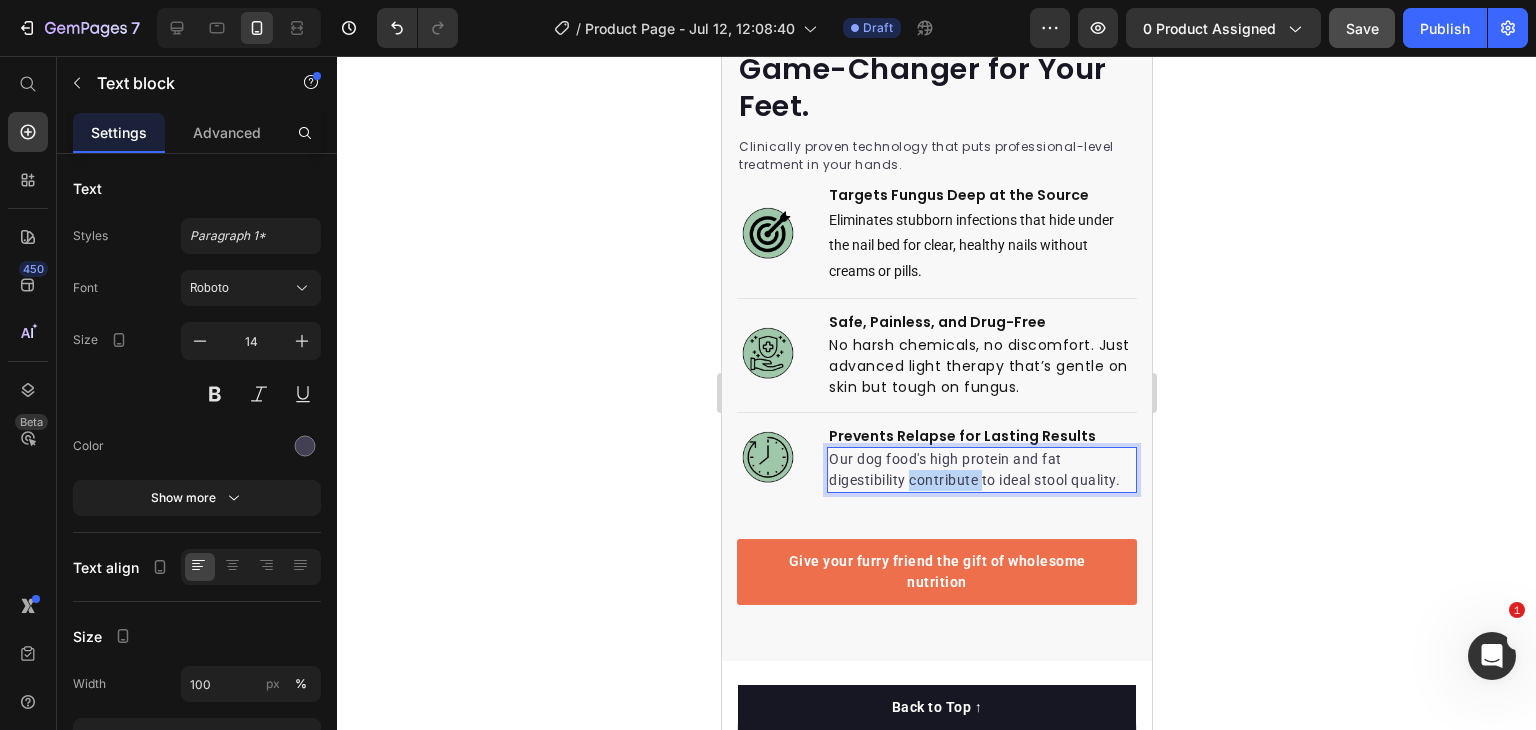 click on "Our dog food's high protein and fat digestibility contribute to ideal stool quality." at bounding box center (981, 470) 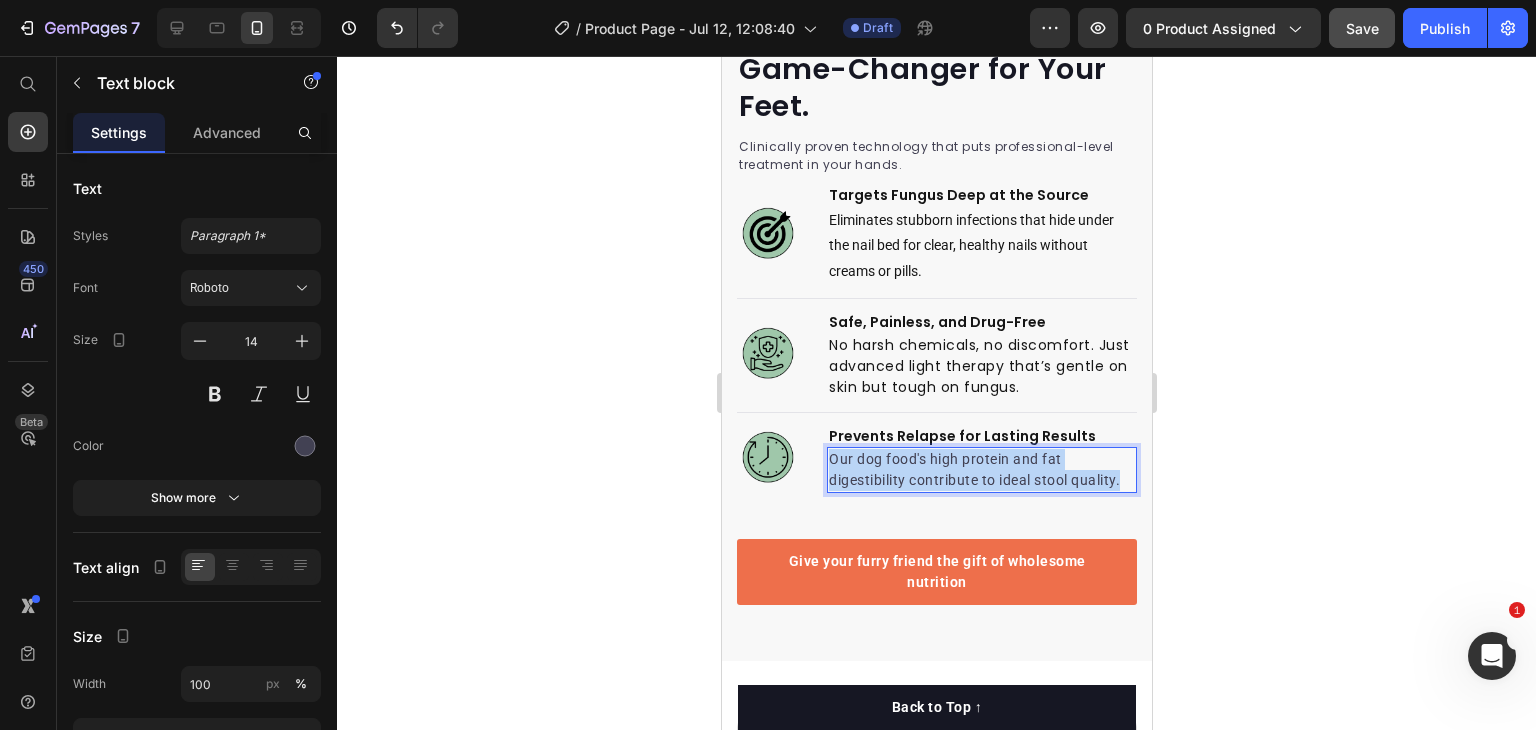click on "Our dog food's high protein and fat digestibility contribute to ideal stool quality." at bounding box center (981, 470) 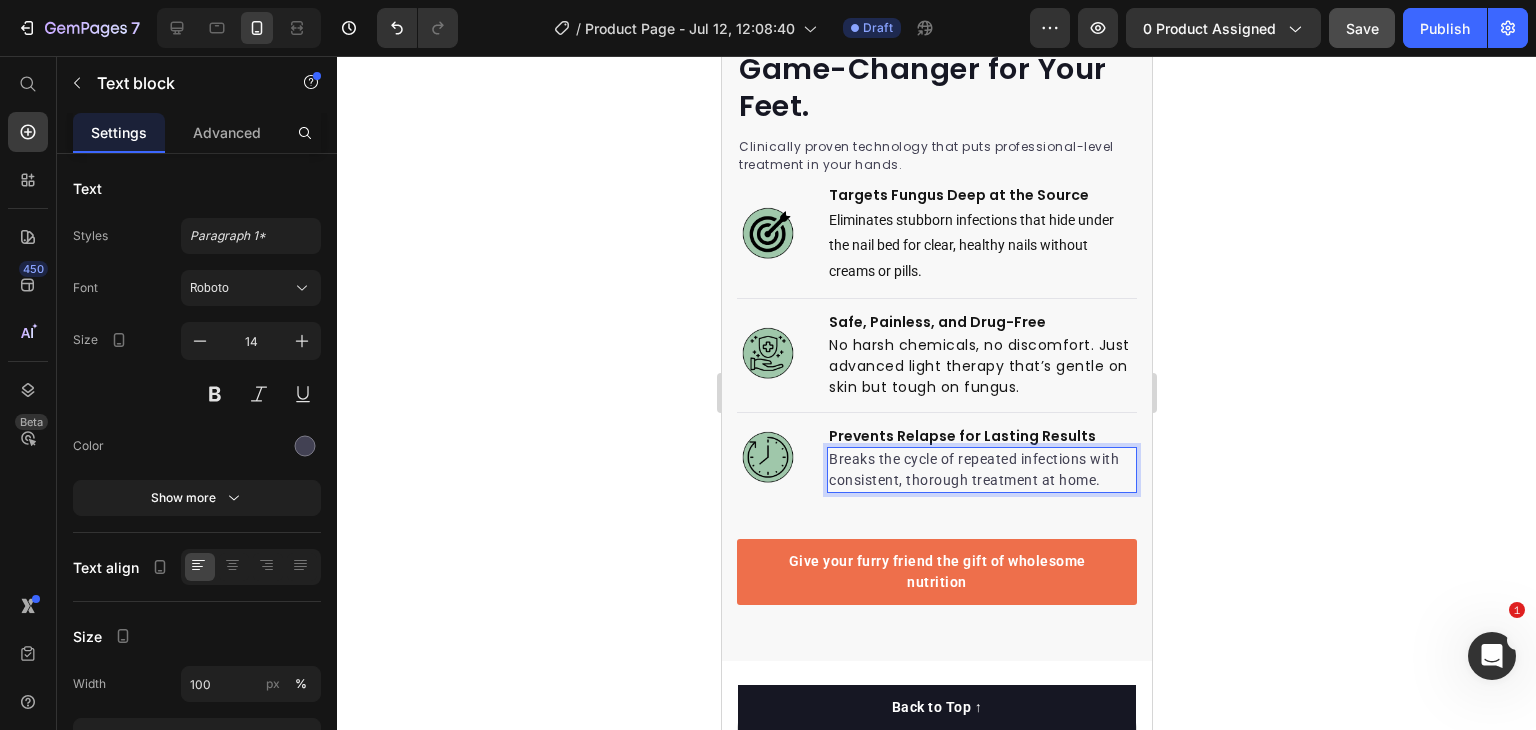 drag, startPoint x: 1282, startPoint y: 461, endPoint x: 1170, endPoint y: 458, distance: 112.04017 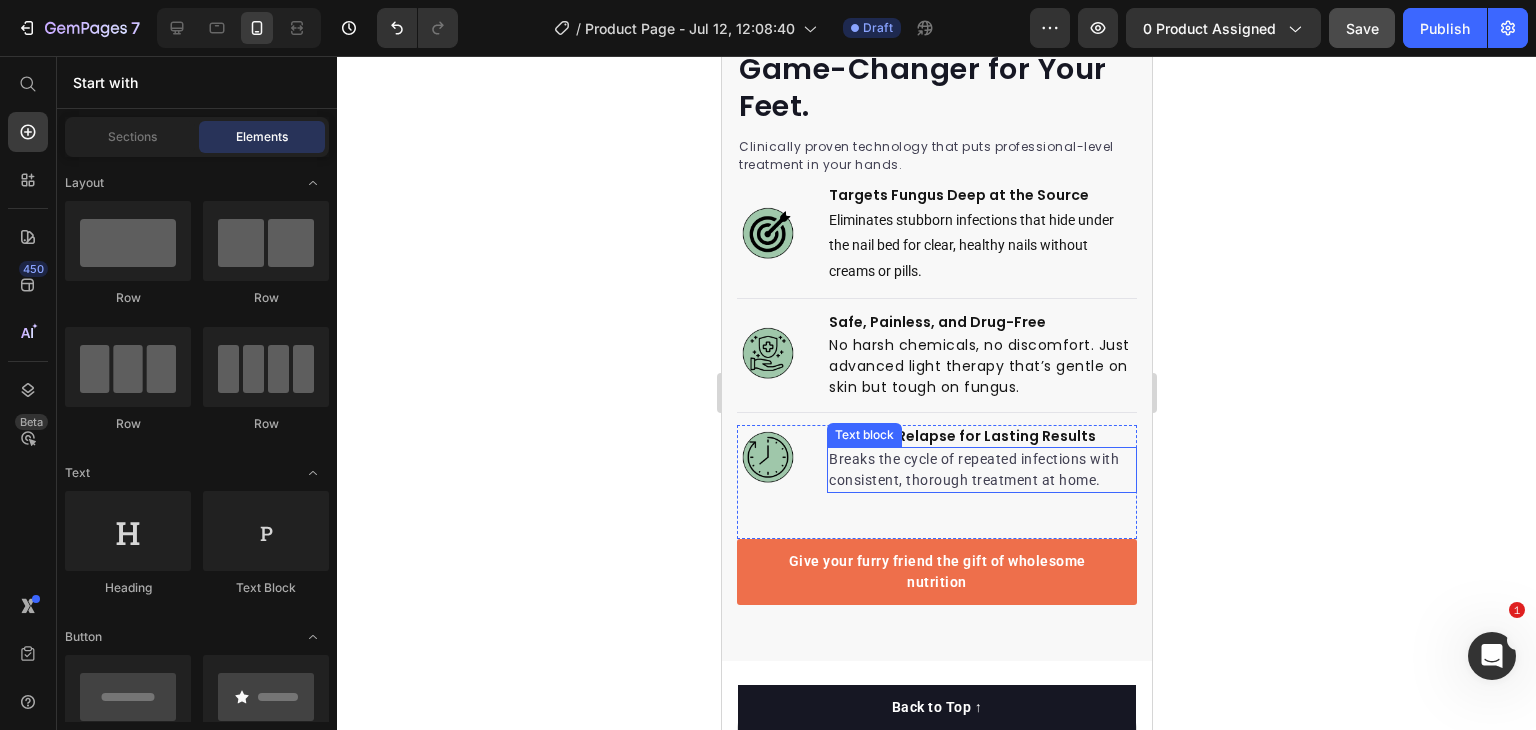 click on "Breaks the cycle of repeated infections with consistent, thorough treatment at home." at bounding box center (981, 470) 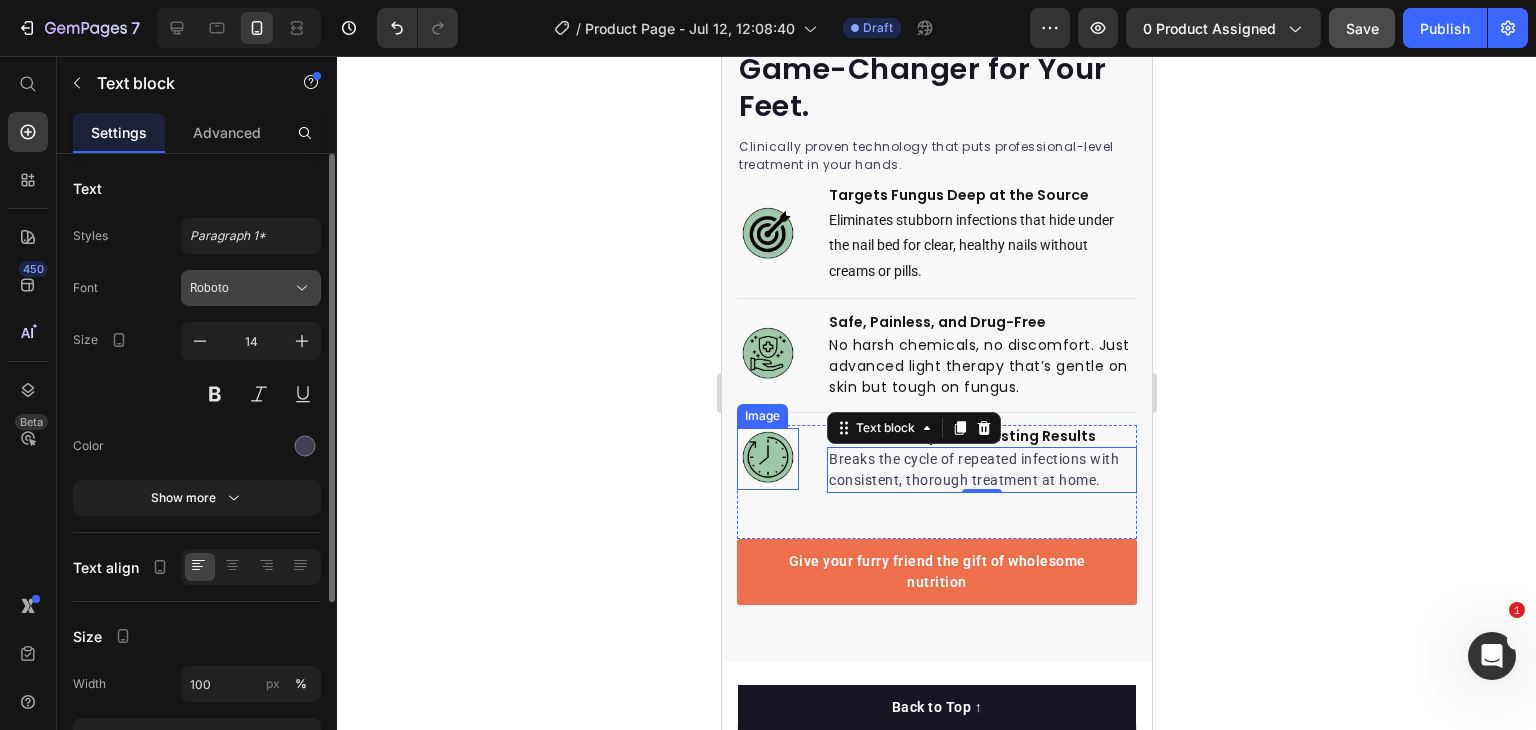 click on "Roboto" at bounding box center (251, 288) 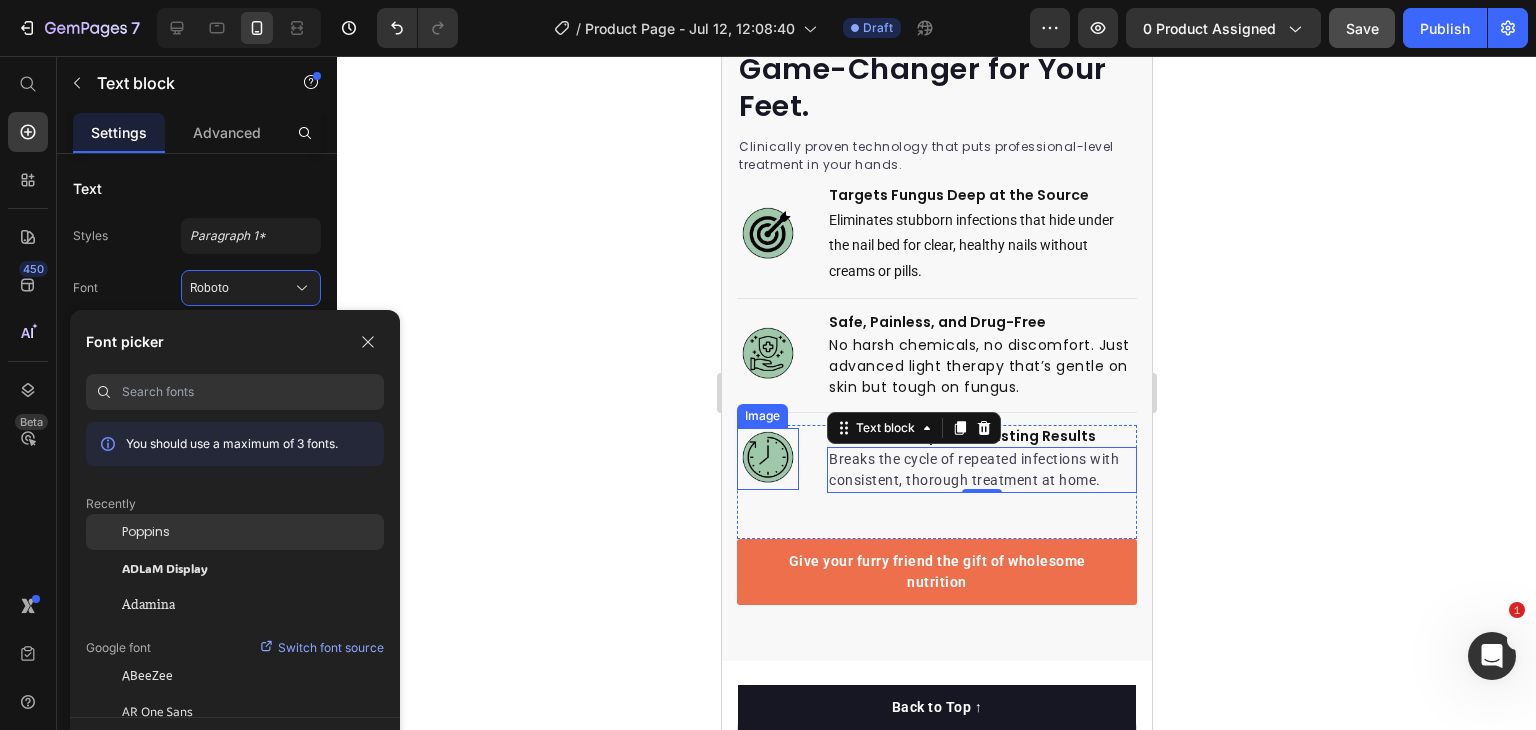 click on "Poppins" 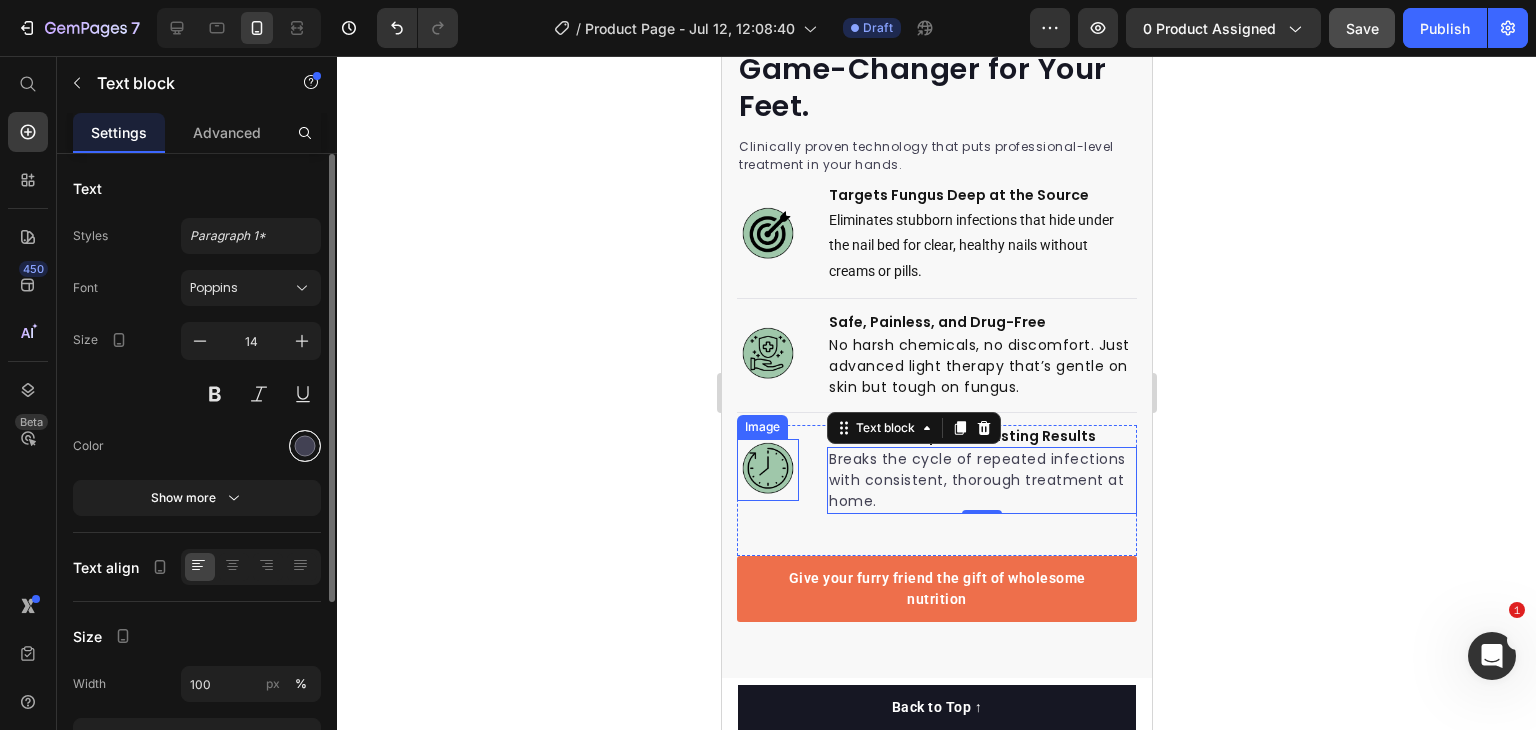 click at bounding box center (305, 446) 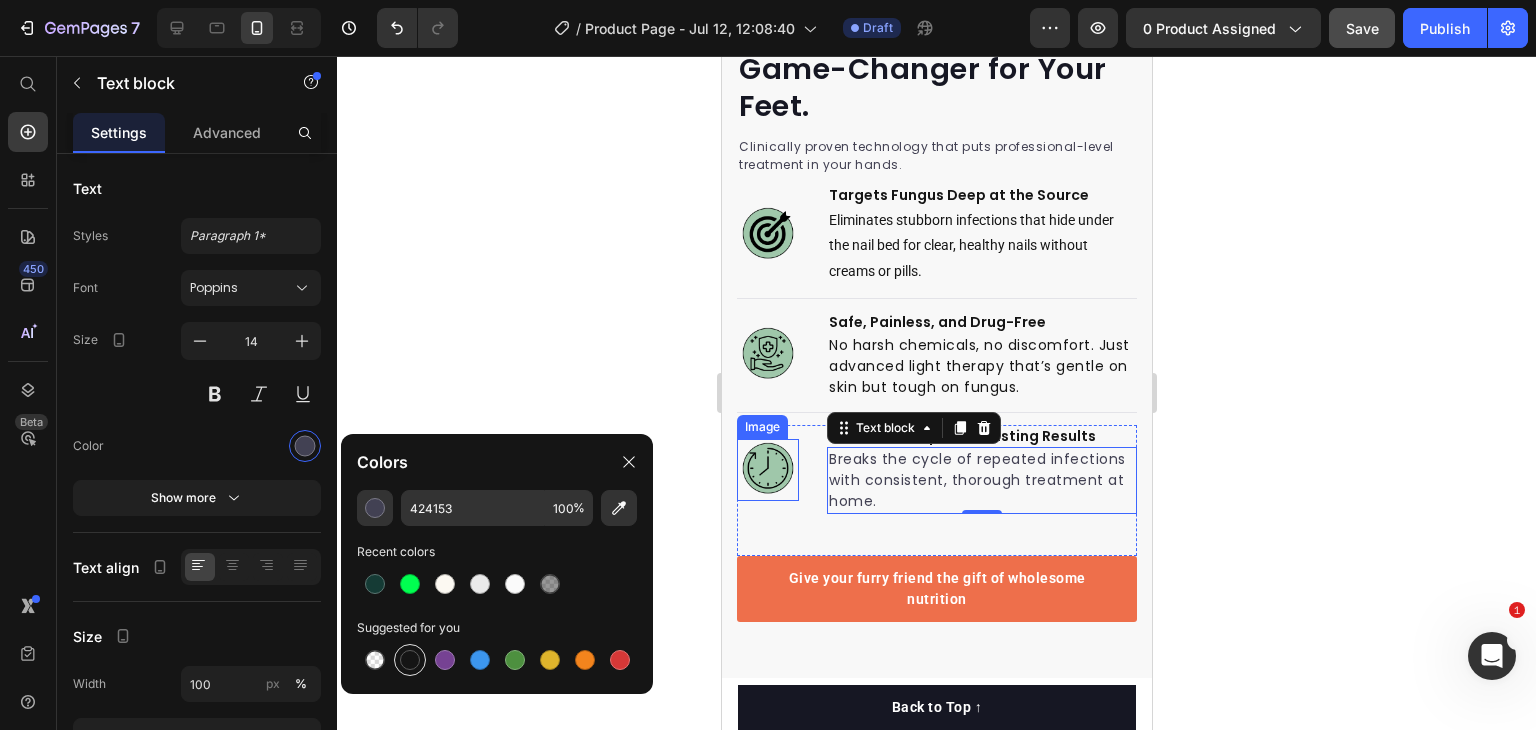 click at bounding box center [410, 660] 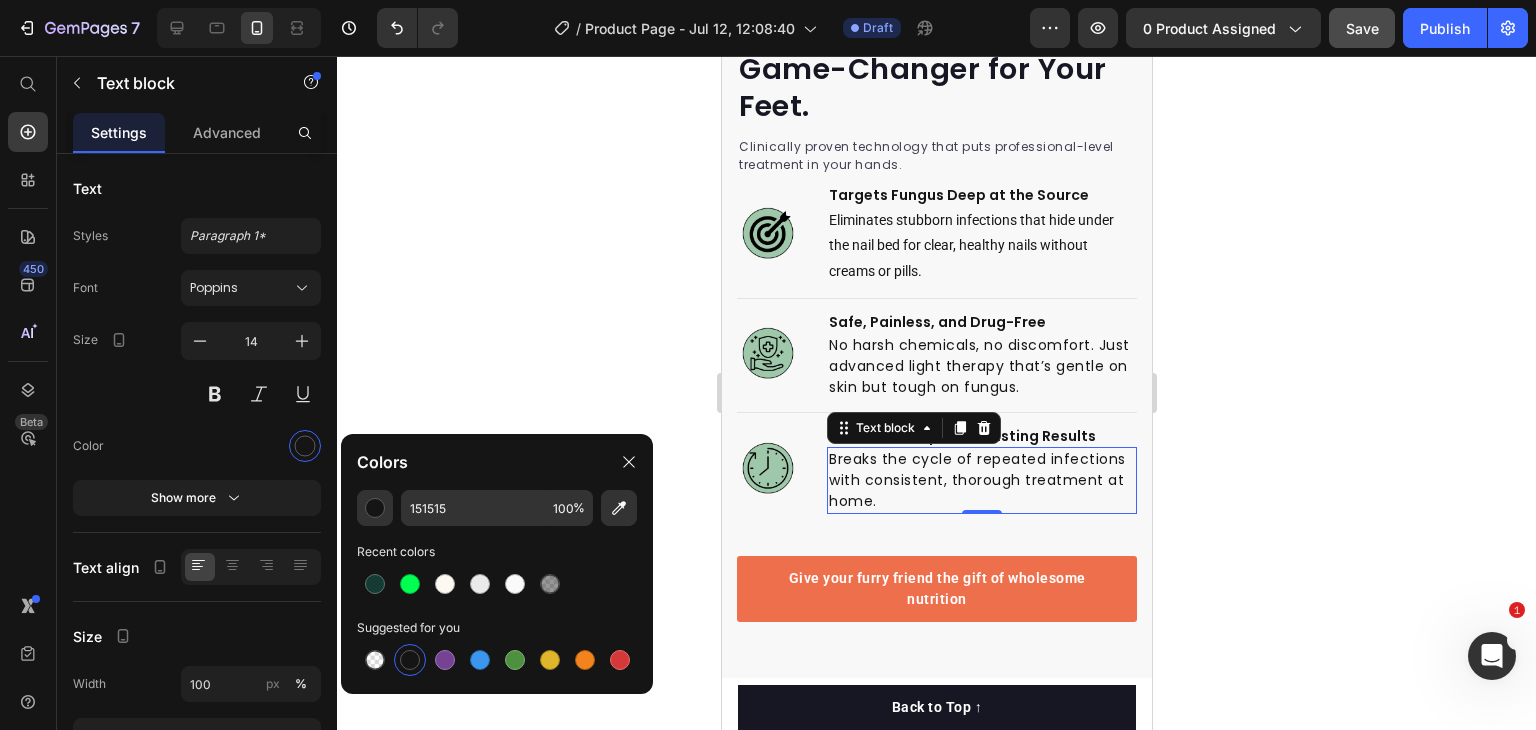 click 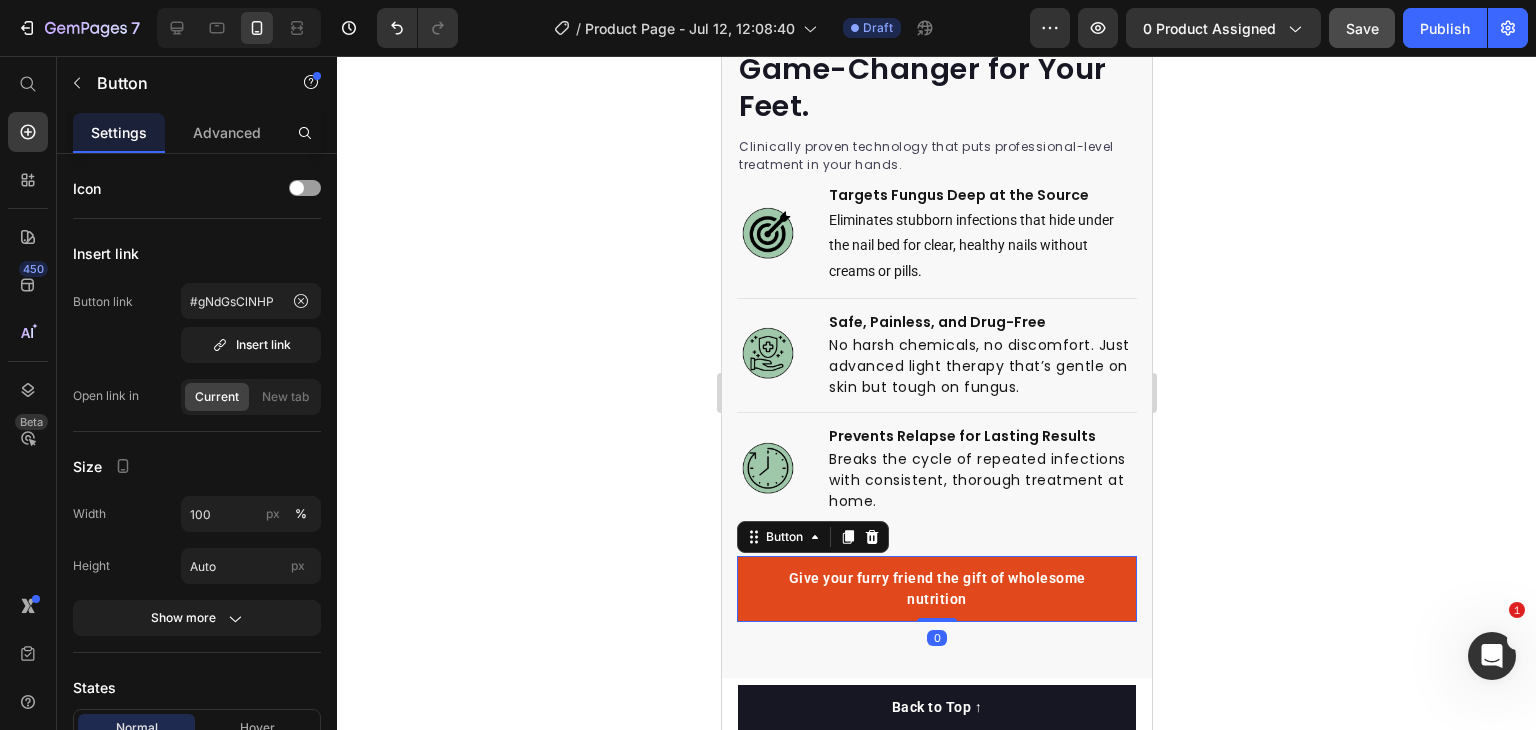 click on "Give your furry friend the gift of wholesome nutrition" at bounding box center [936, 589] 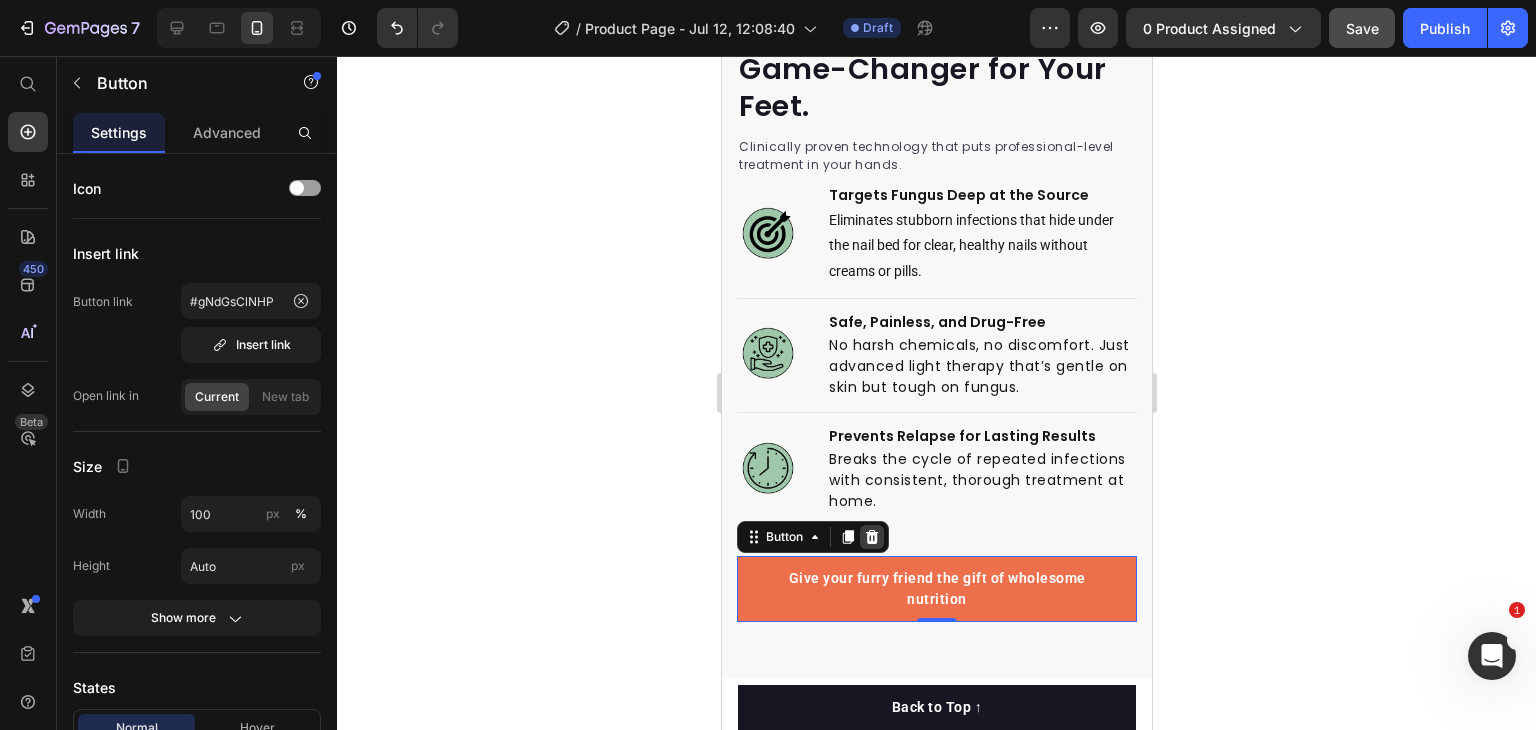 click 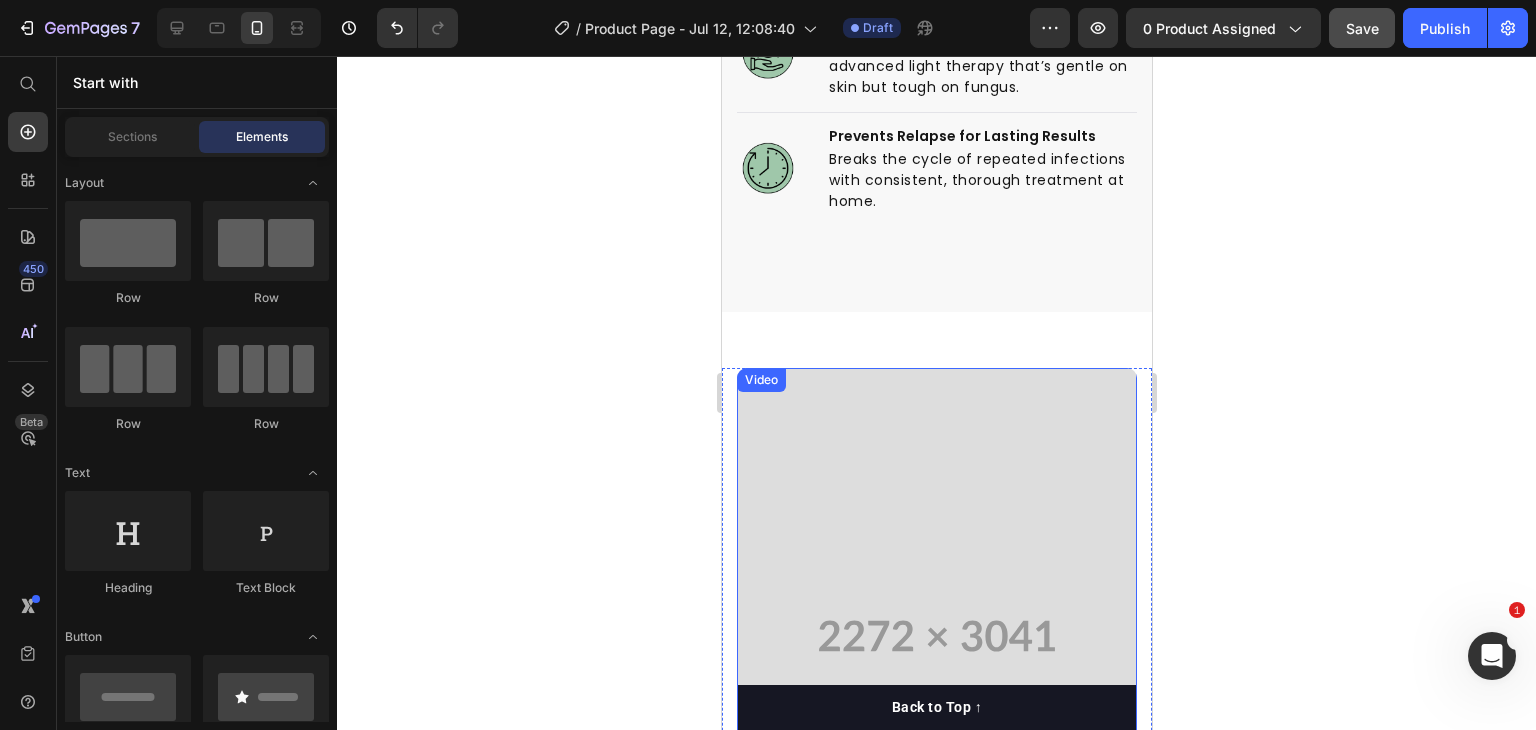 scroll, scrollTop: 3387, scrollLeft: 0, axis: vertical 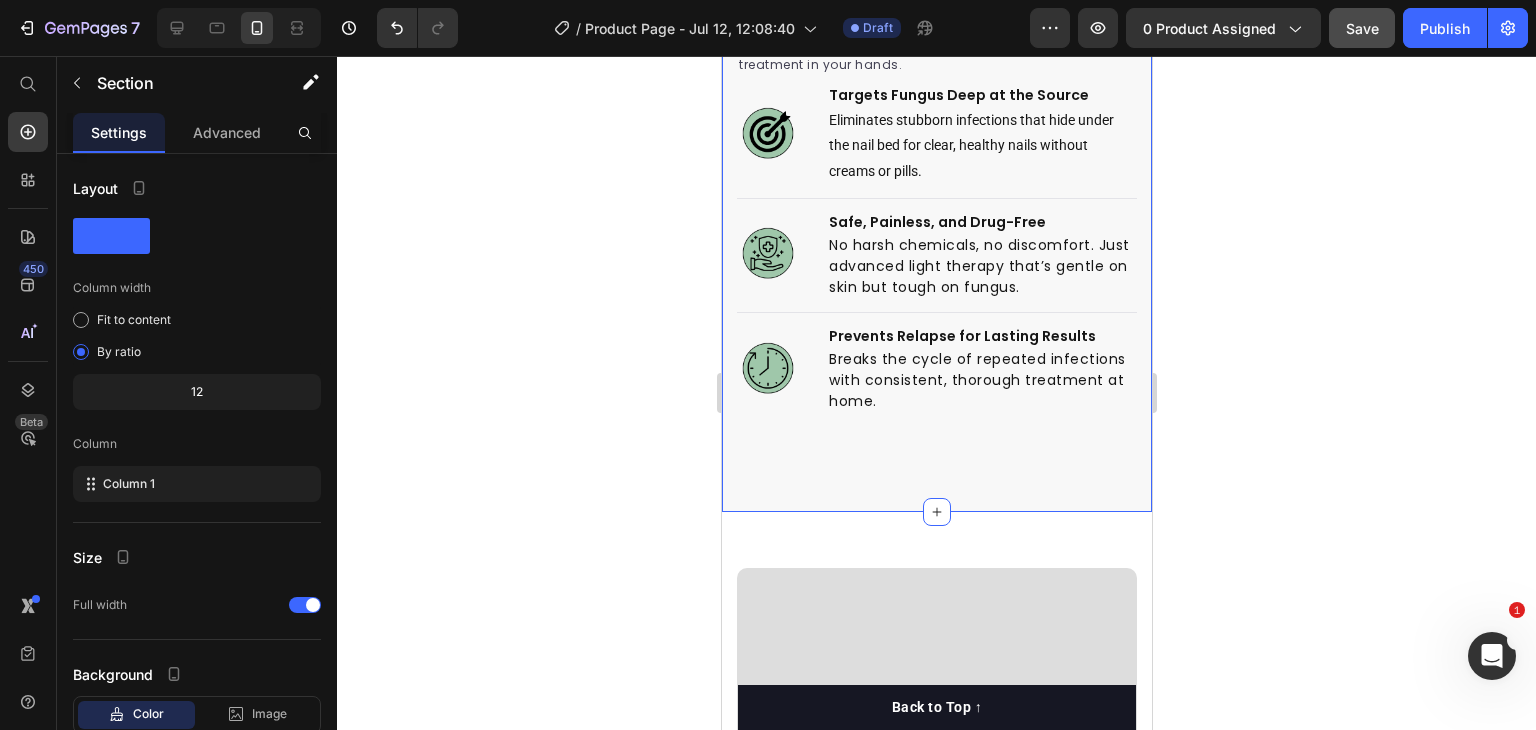 click on "From Persistent Fungus to Healthier Nails, Here’s Why Our Laser Device is a Game-Changer for Your Feet. Heading Clinically proven technology that puts professional-level treatment in your hands. Text block Image Targets Fungus Deep at the Source Text block Eliminates stubborn infections that hide under the nail bed for clear, healthy nails without creams or pills. Text Block Advanced list                Title Line Image Safe, Painless, and Drug-Free Text block No harsh chemicals, no discomfort. Just advanced light therapy that’s gentle on skin but tough on fungus. Text block Advanced list                Title Line Image Prevents Relapse for Lasting Results Text block Breaks the cycle of repeated infections with consistent, thorough treatment at home. Text block Advanced list Row Image Image Row Section 3   You can create reusable sections Create Theme Section AI Content Write with GemAI What would you like to describe here? Tone and Voice Persuasive Product Lensa™ Show more Generate" at bounding box center [936, -69] 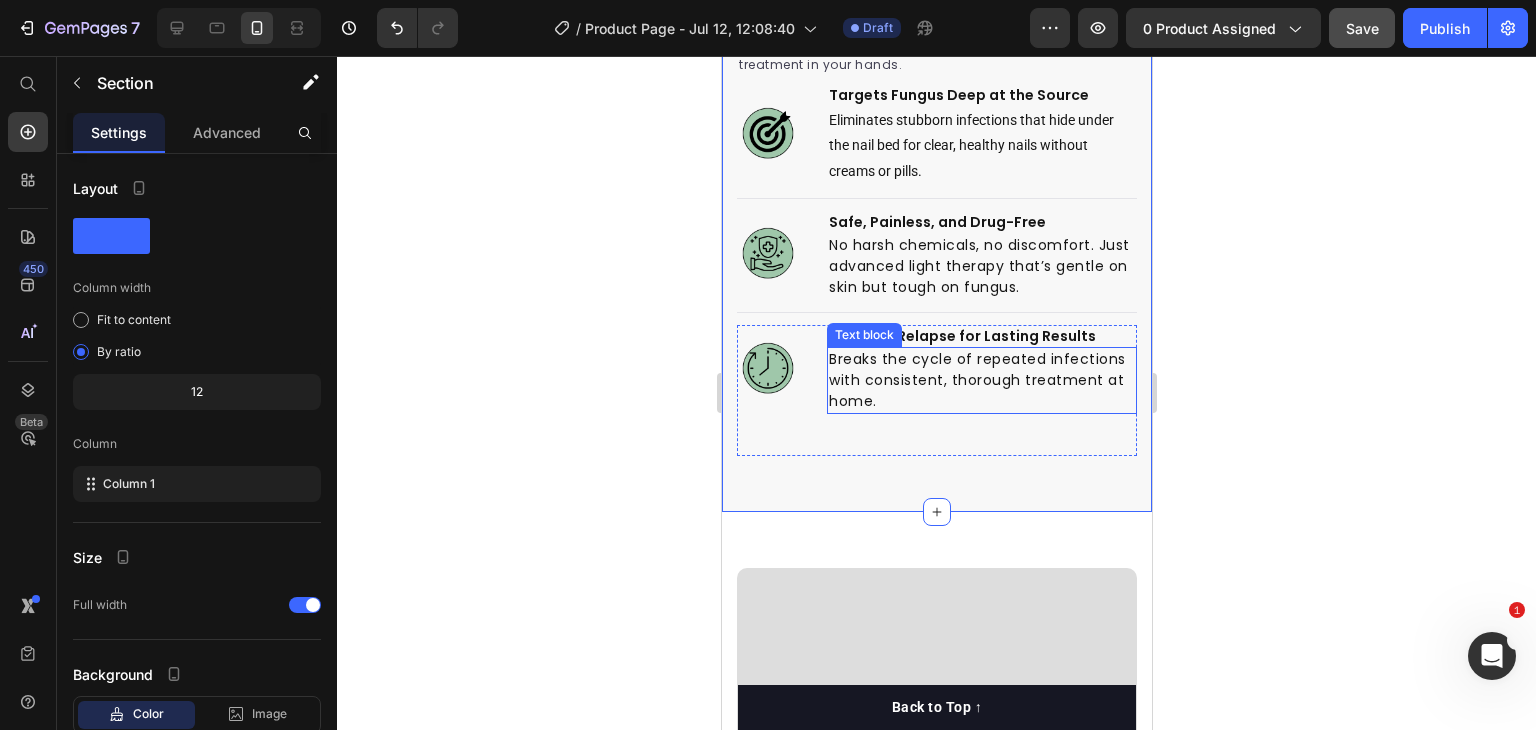 click on "Breaks the cycle of repeated infections with consistent, thorough treatment at home." at bounding box center [981, 380] 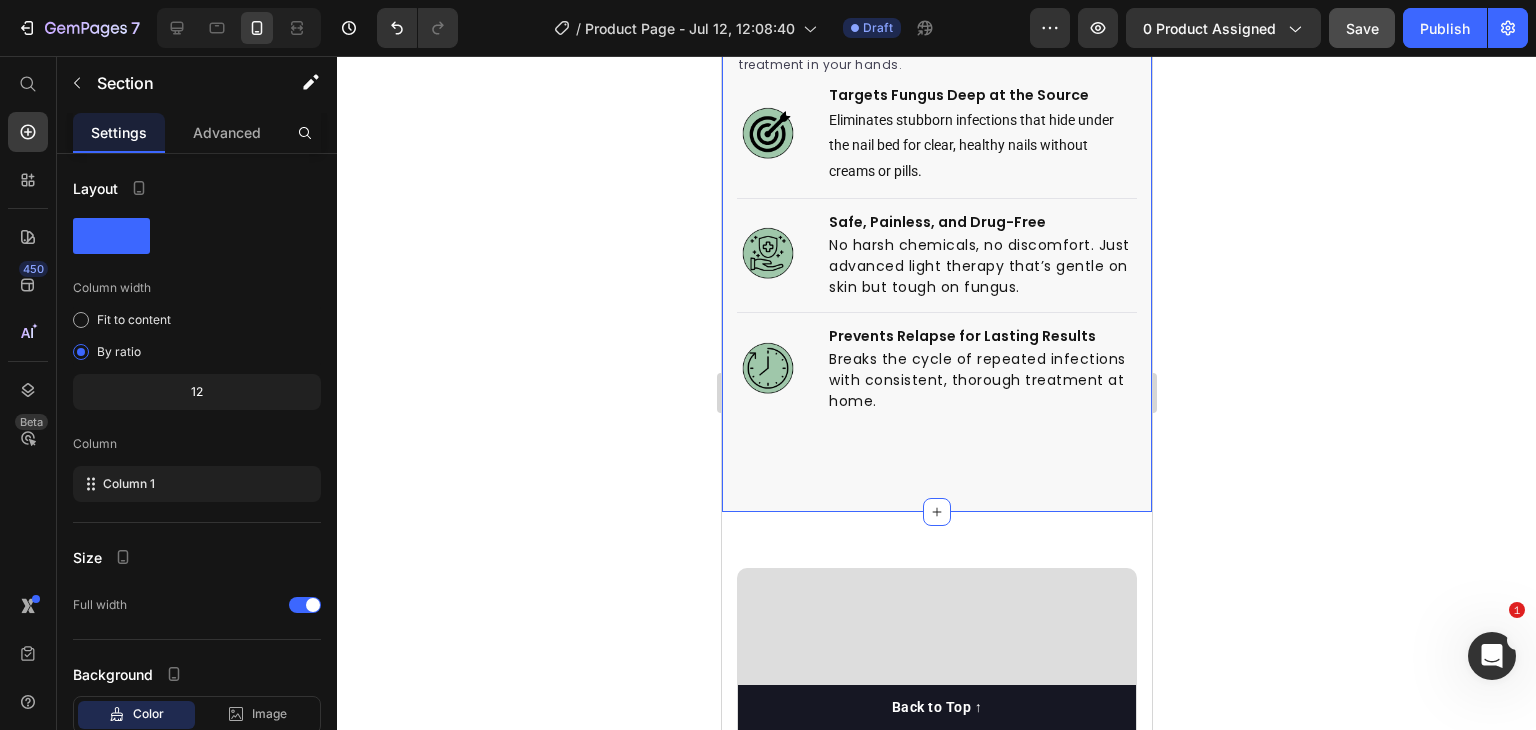 click on "From Persistent Fungus to Healthier Nails, Here’s Why Our Laser Device is a Game-Changer for Your Feet. Heading Clinically proven technology that puts professional-level treatment in your hands. Text block Image Targets Fungus Deep at the Source Text block Eliminates stubborn infections that hide under the nail bed for clear, healthy nails without creams or pills. Text Block Advanced list                Title Line Image Safe, Painless, and Drug-Free Text block No harsh chemicals, no discomfort. Just advanced light therapy that’s gentle on skin but tough on fungus. Text block Advanced list                Title Line Image Prevents Relapse for Lasting Results Text block Breaks the cycle of repeated infections with consistent, thorough treatment at home. Text block Advanced list Row Image Image Row Section 3   You can create reusable sections Create Theme Section AI Content Write with GemAI What would you like to describe here? Tone and Voice Persuasive Product Lensa™ Show more Generate" at bounding box center [936, -69] 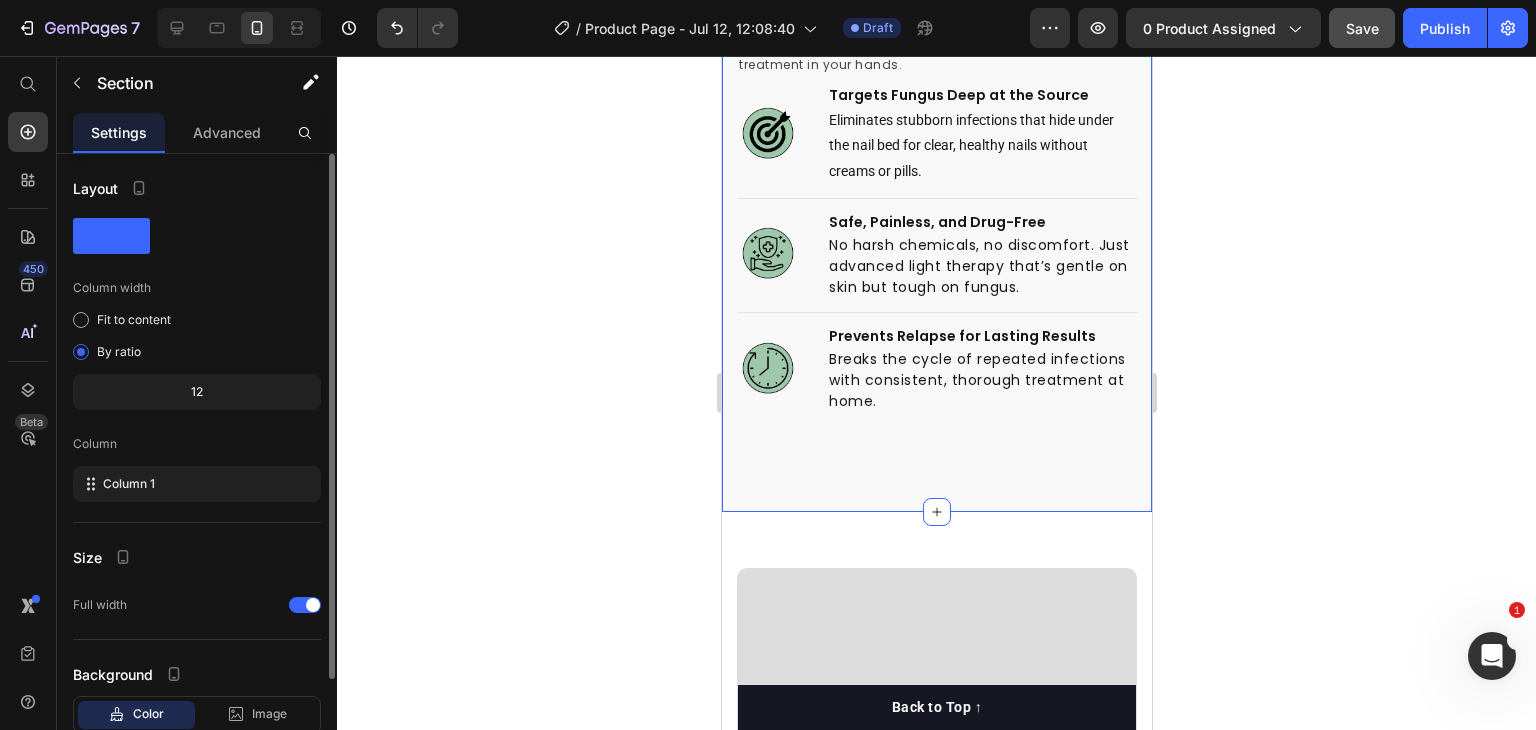 scroll, scrollTop: 129, scrollLeft: 0, axis: vertical 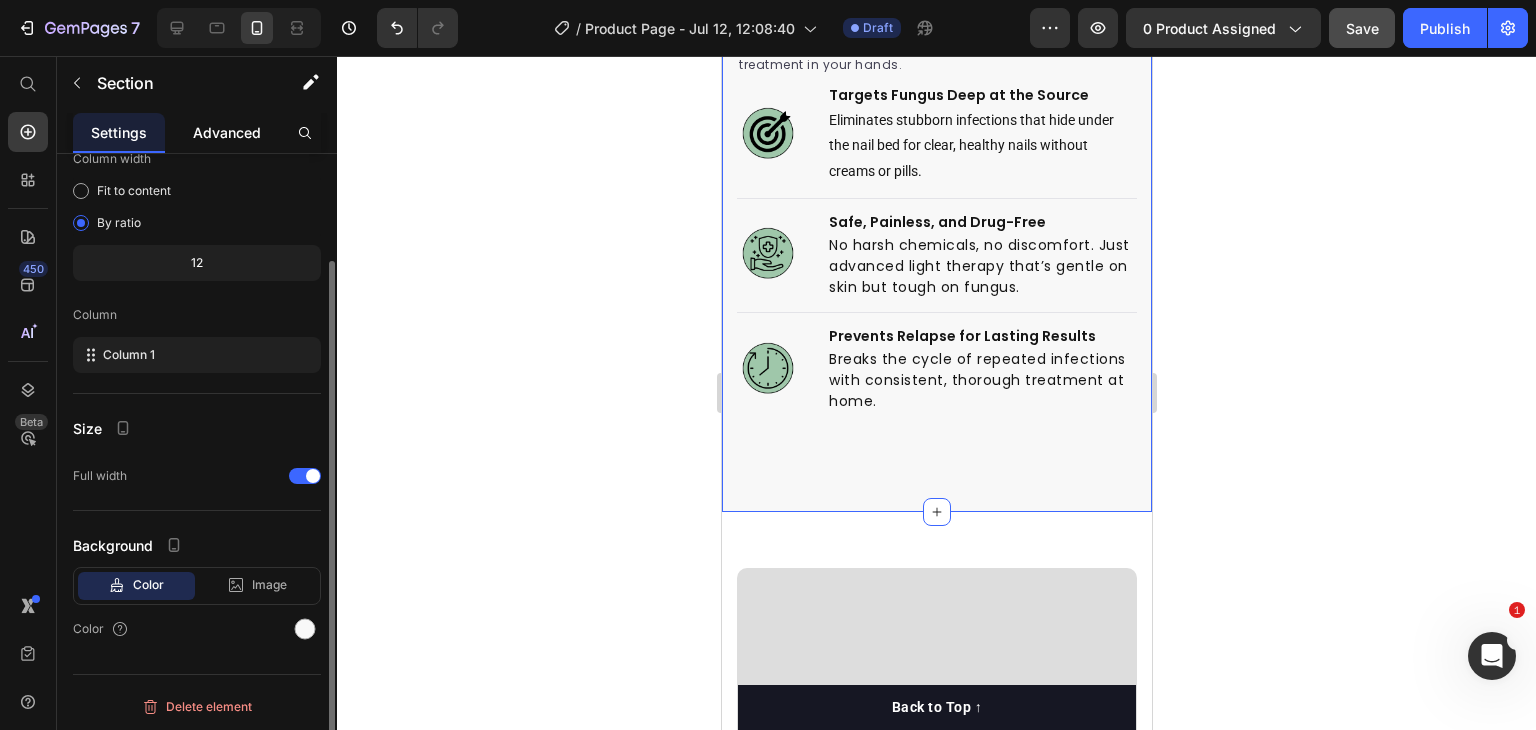 click on "Advanced" at bounding box center (227, 132) 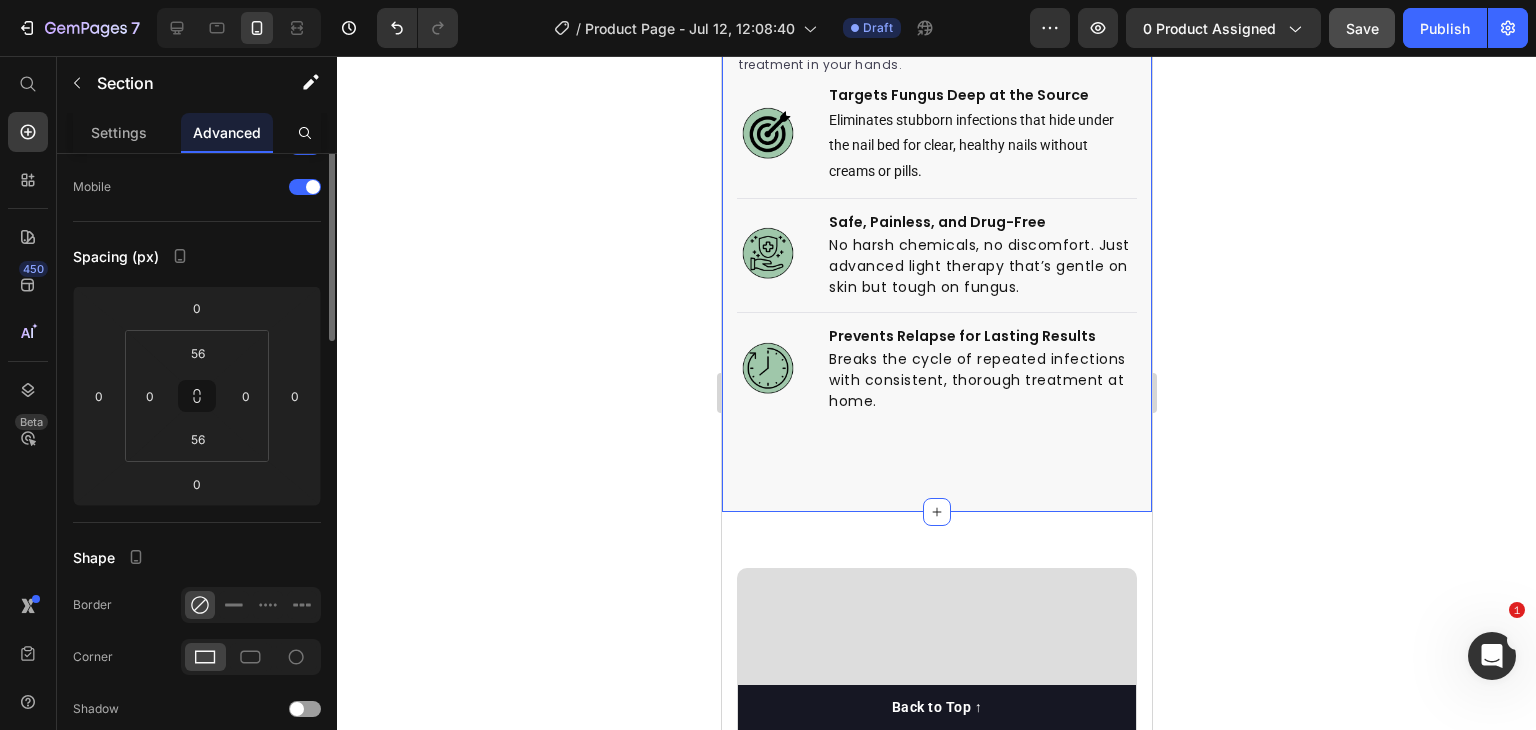 scroll, scrollTop: 0, scrollLeft: 0, axis: both 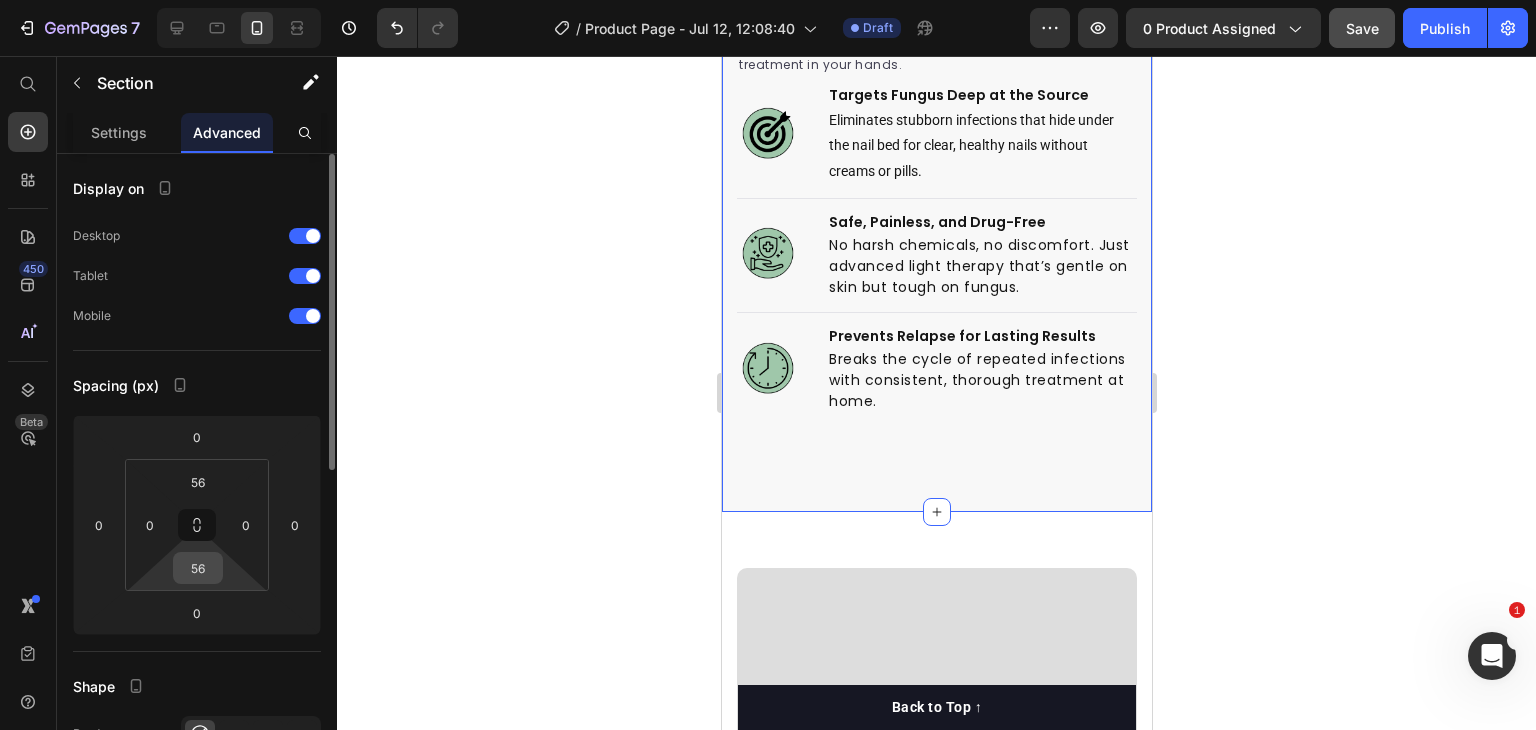 click on "56" at bounding box center [198, 568] 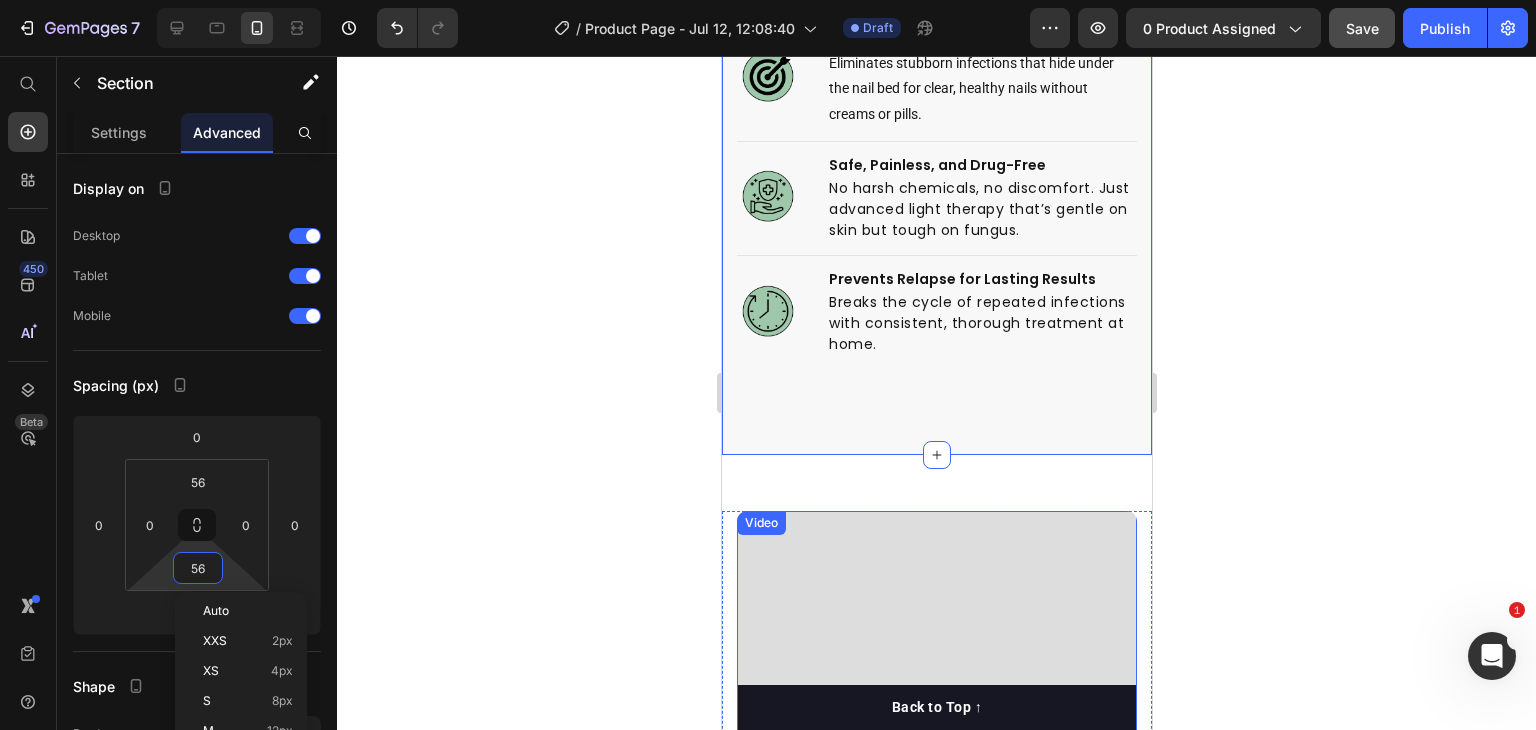 scroll, scrollTop: 3487, scrollLeft: 0, axis: vertical 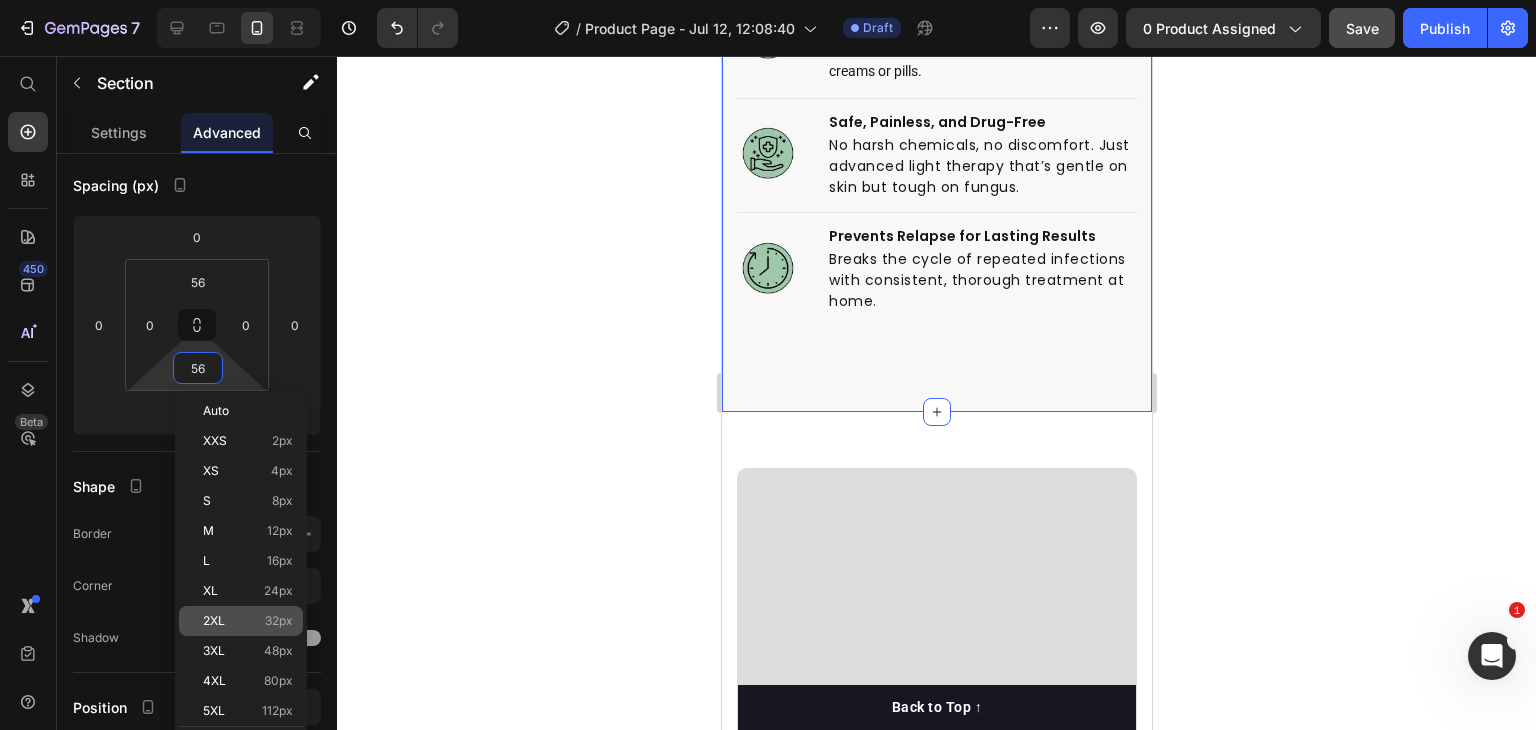 click on "2XL 32px" at bounding box center [248, 621] 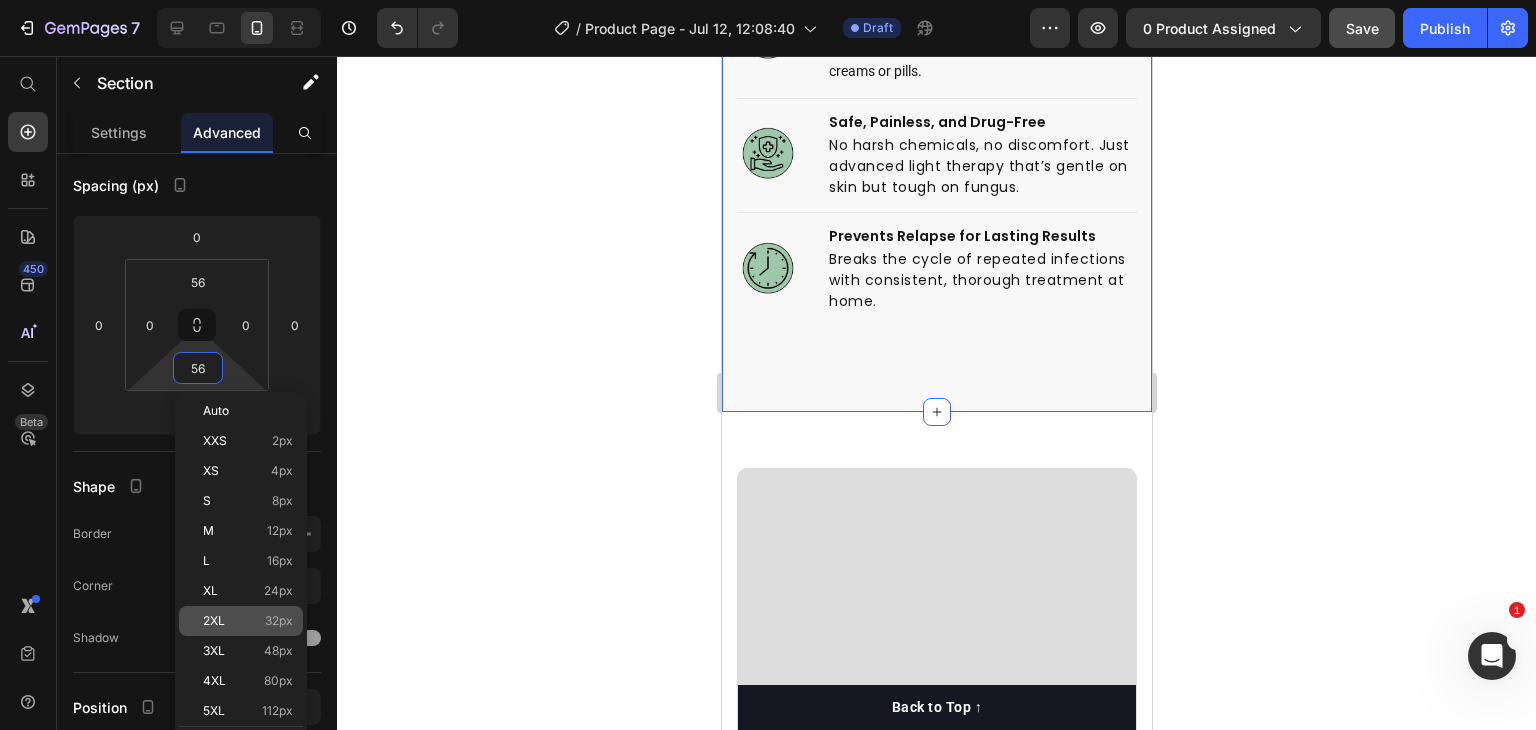 type on "32" 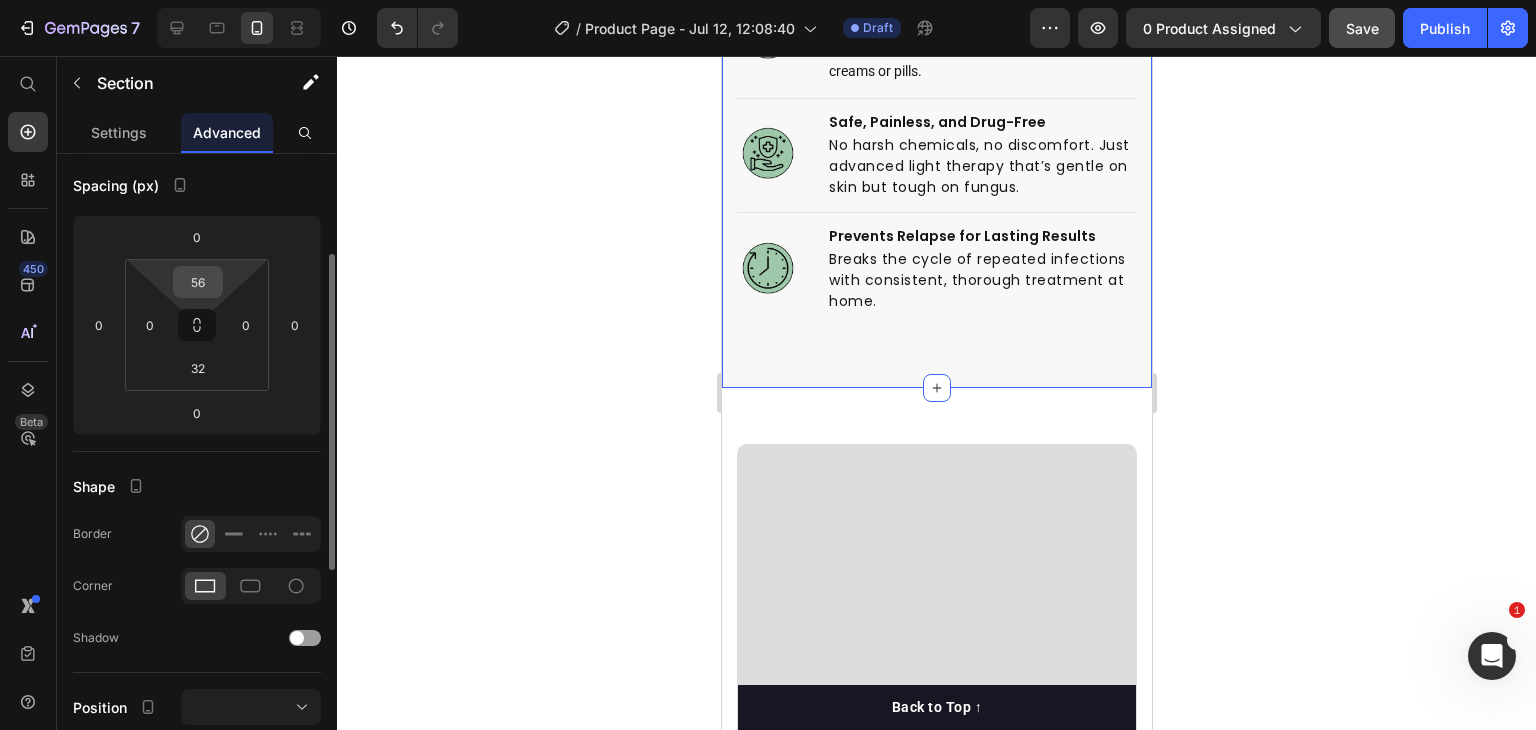 click on "56" at bounding box center (198, 282) 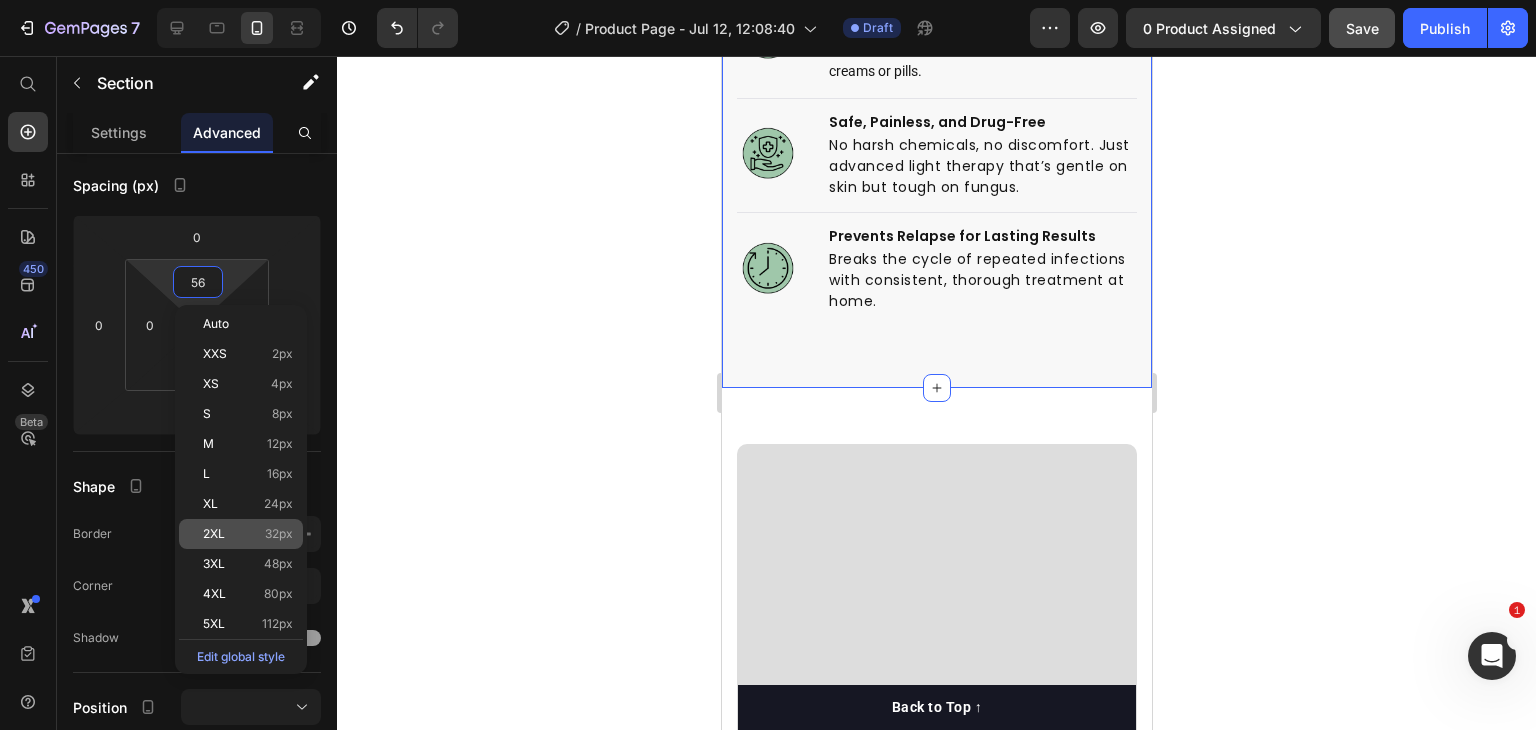 click on "2XL 32px" at bounding box center [248, 534] 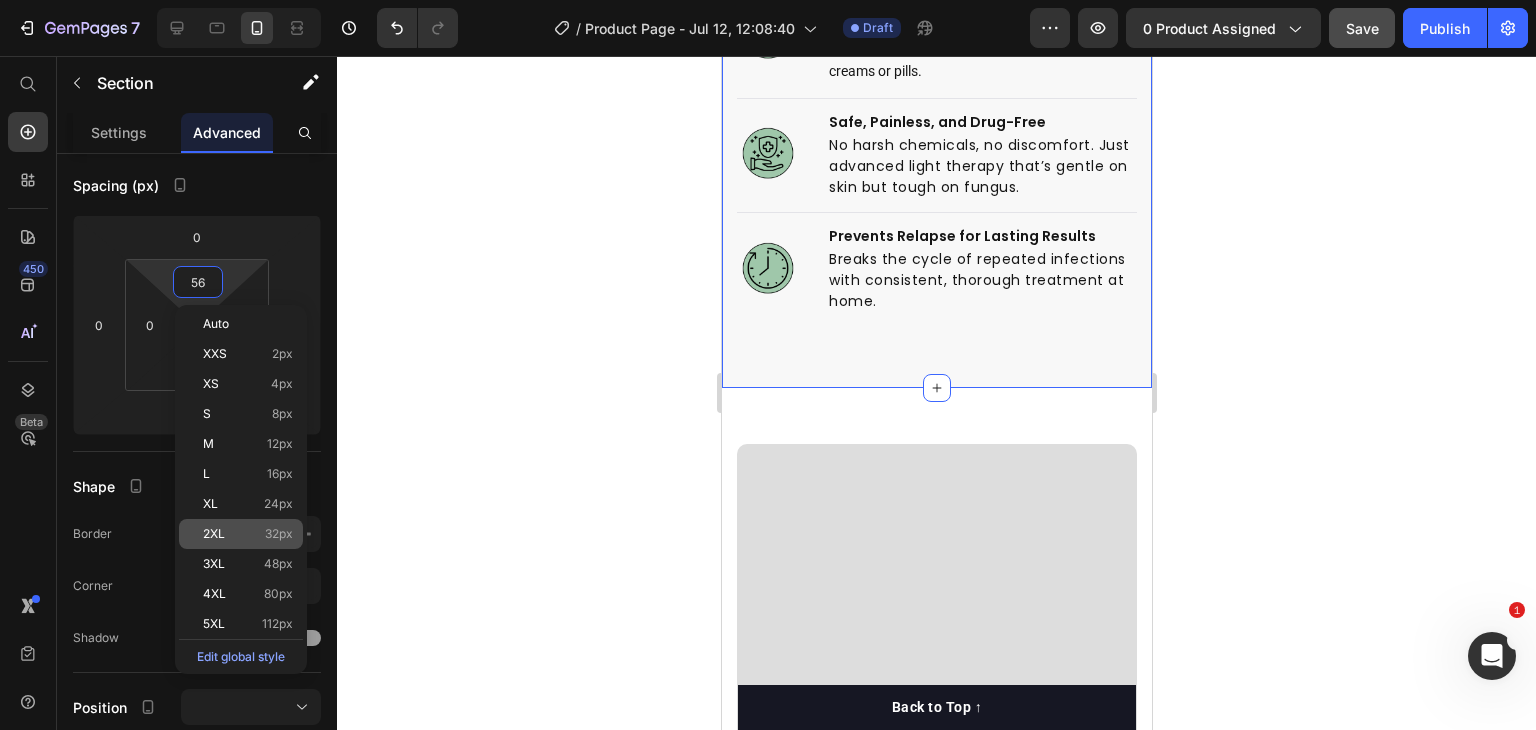 type on "32" 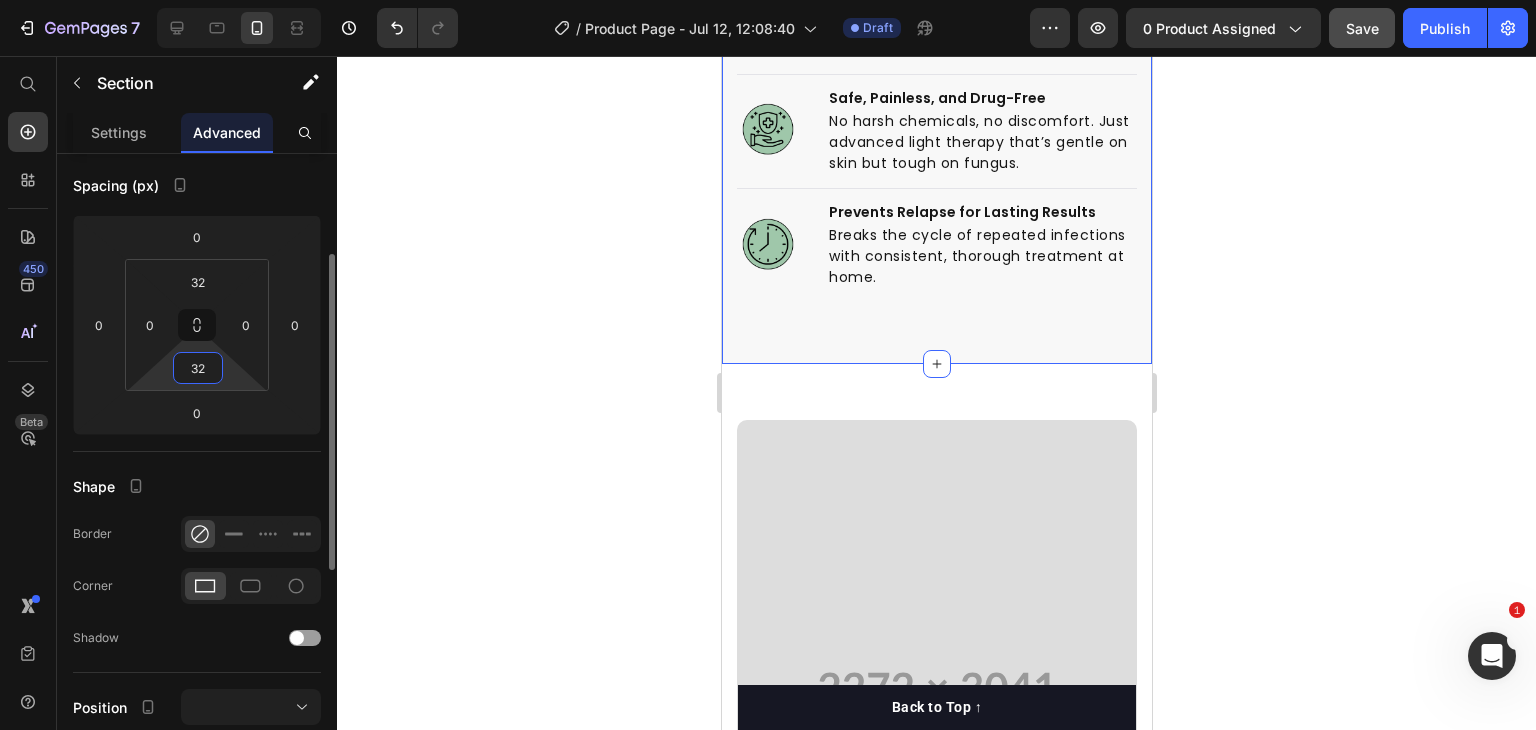 click on "32" at bounding box center (198, 368) 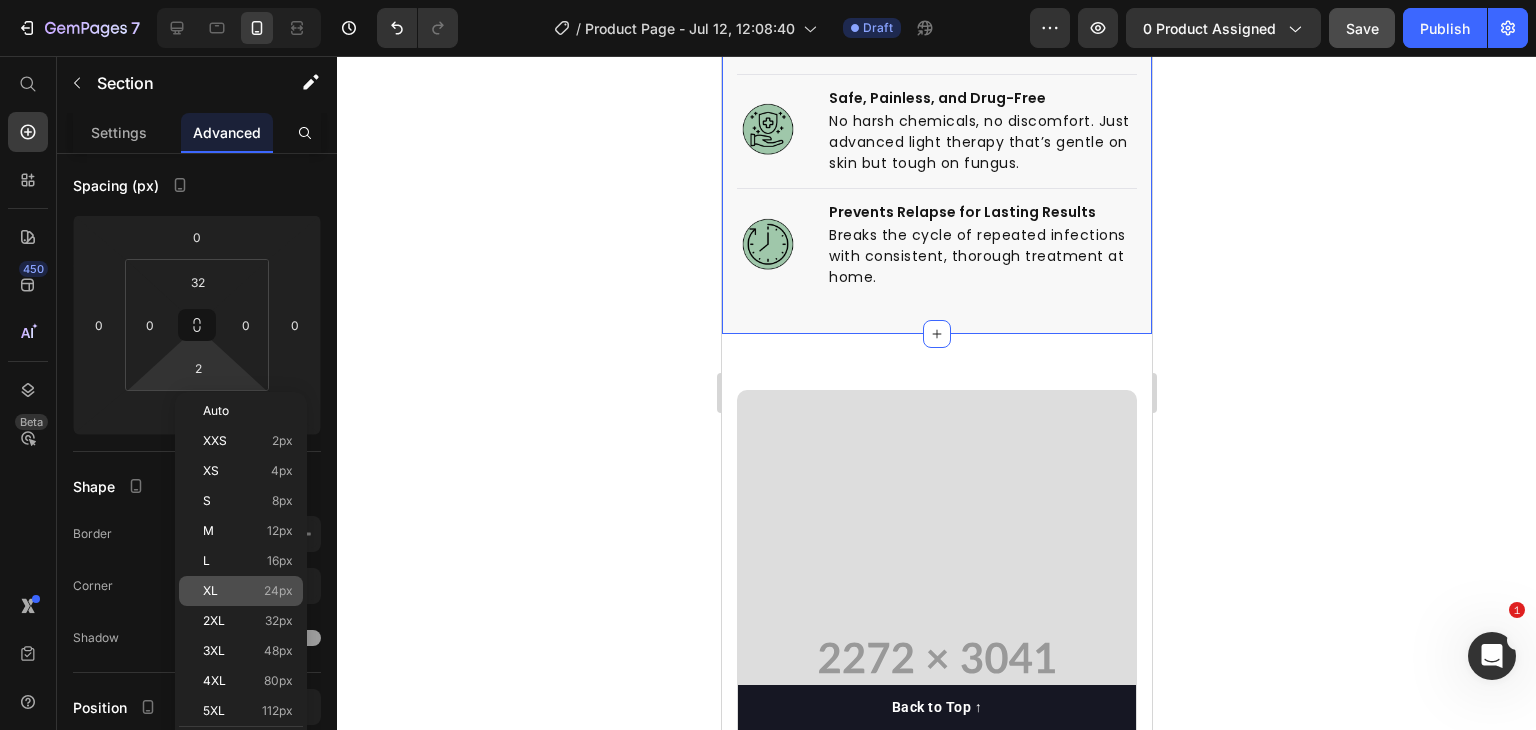 click on "XL 24px" 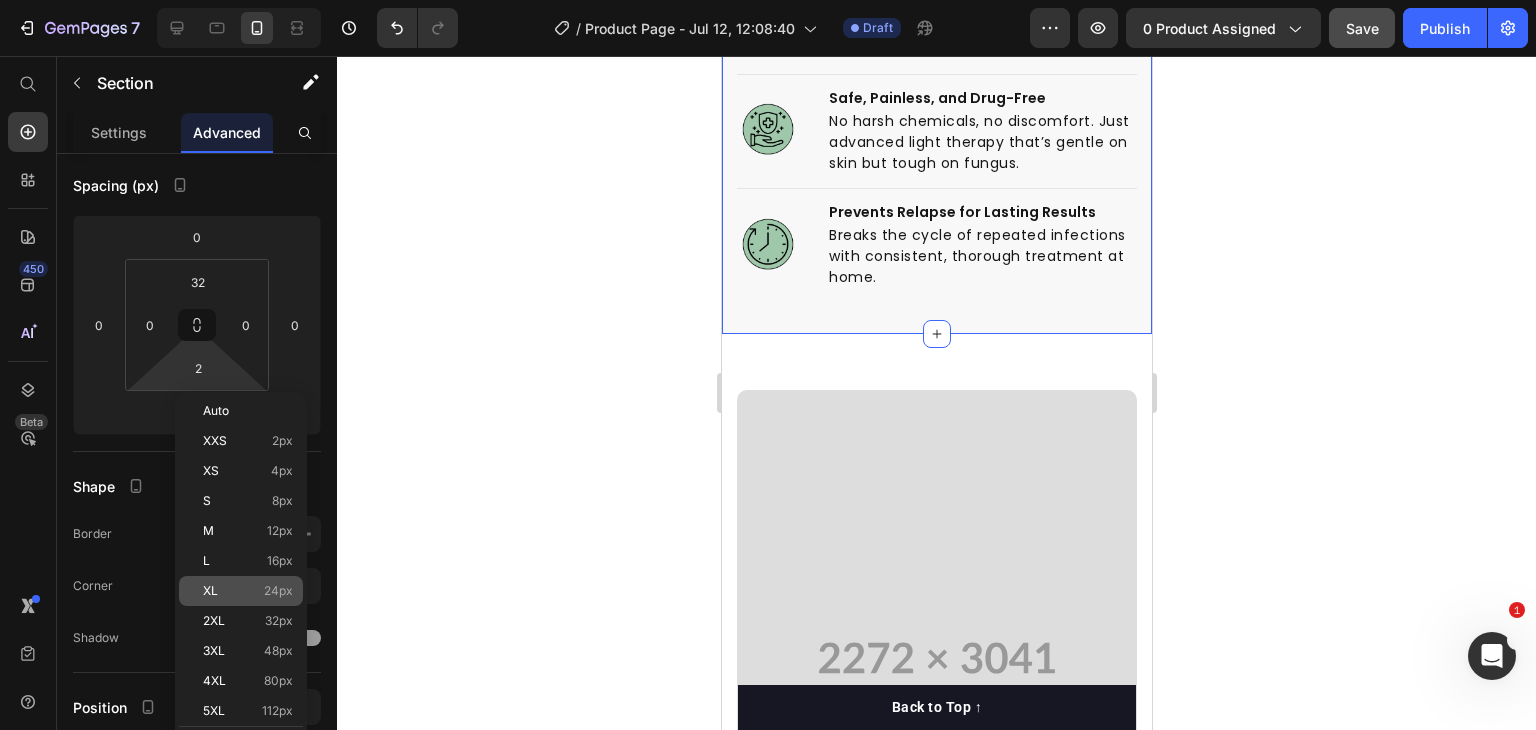 type on "24" 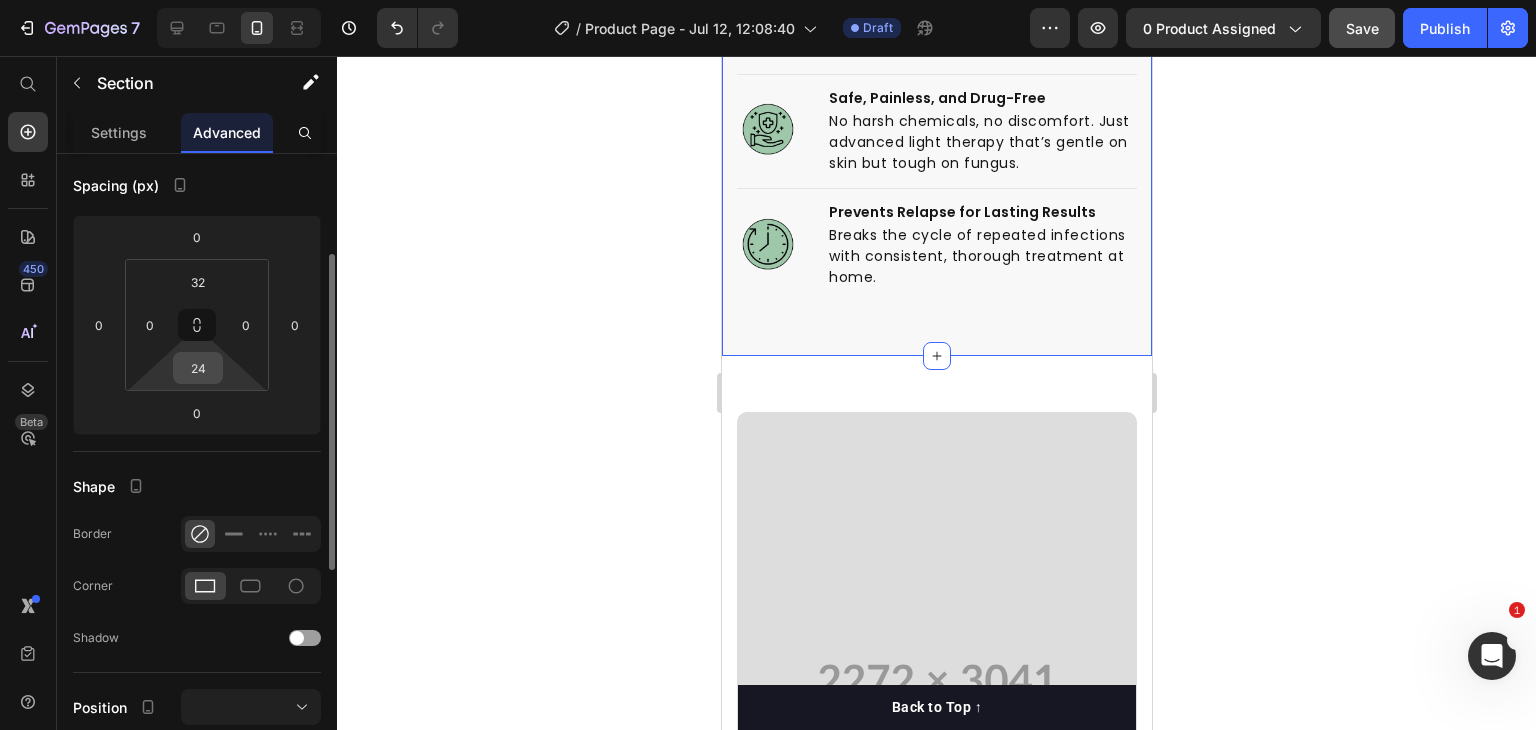 click on "24" at bounding box center (198, 368) 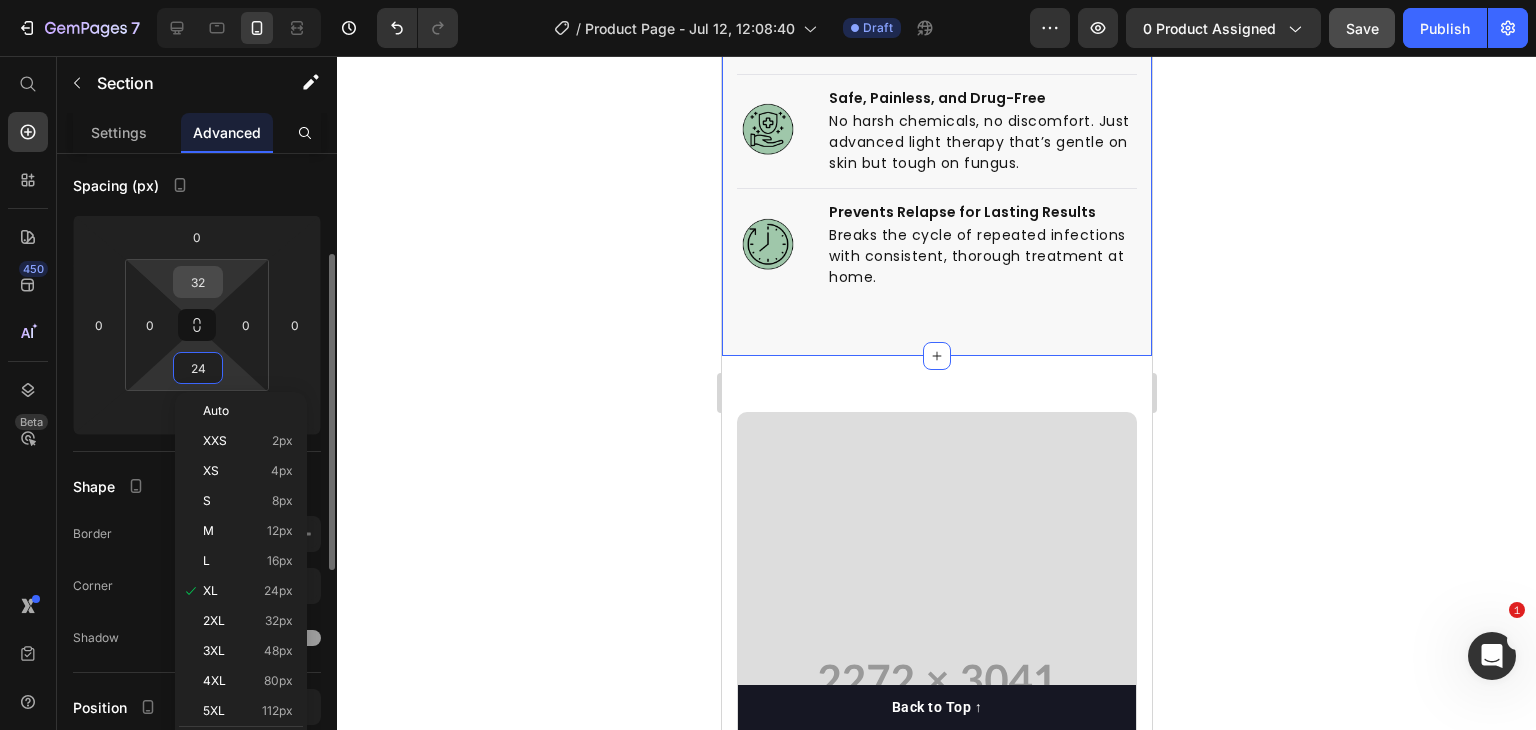 click on "32" at bounding box center (198, 282) 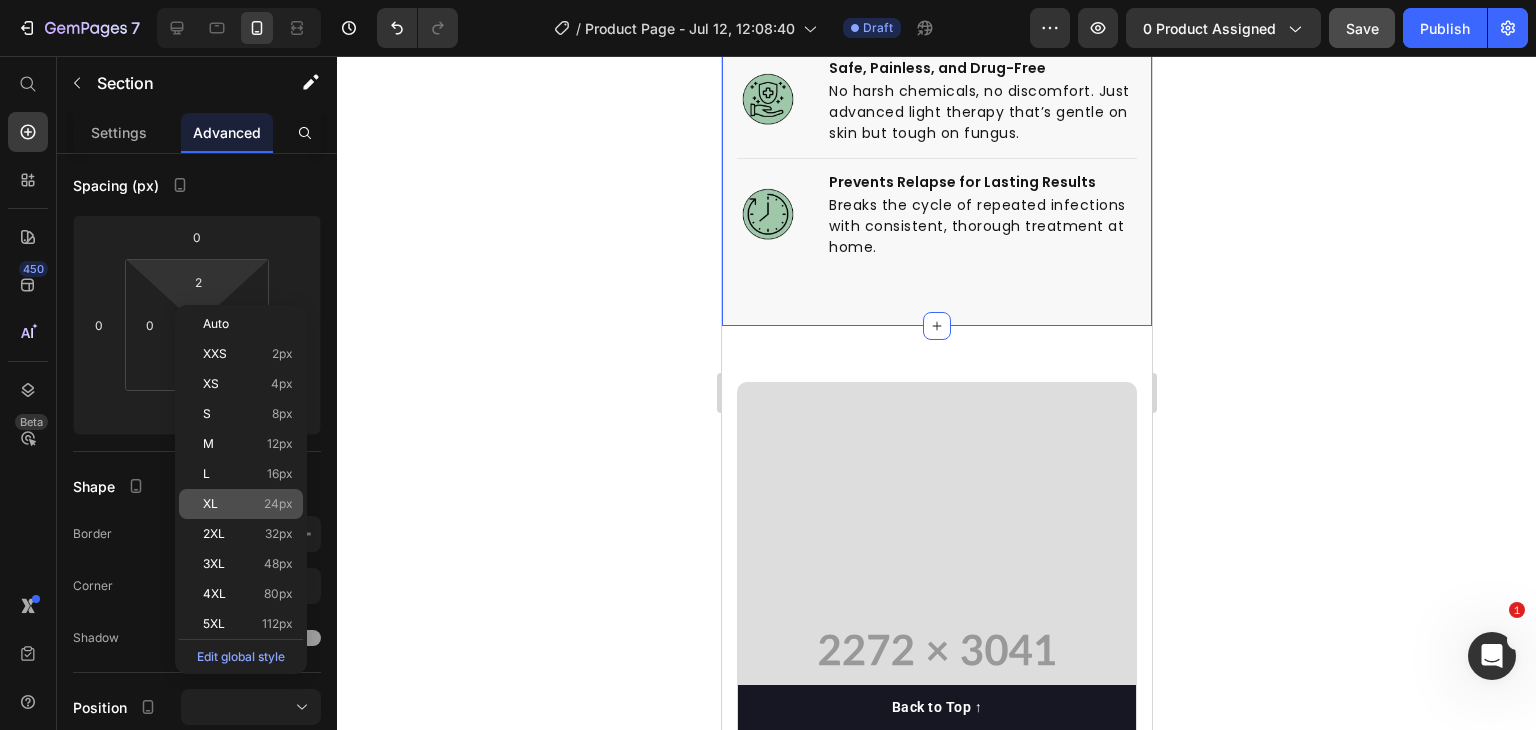 click on "XL 24px" at bounding box center (248, 504) 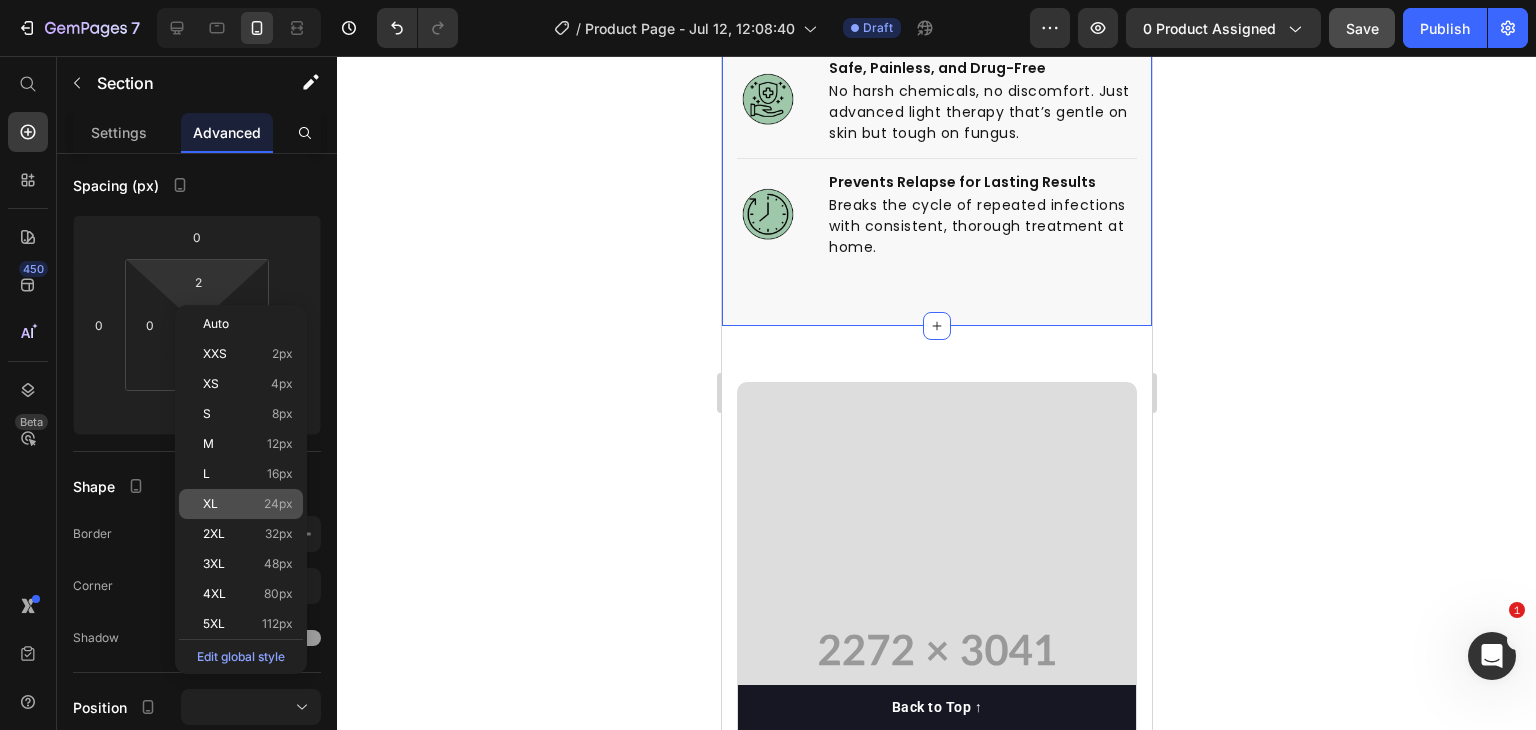 type on "24" 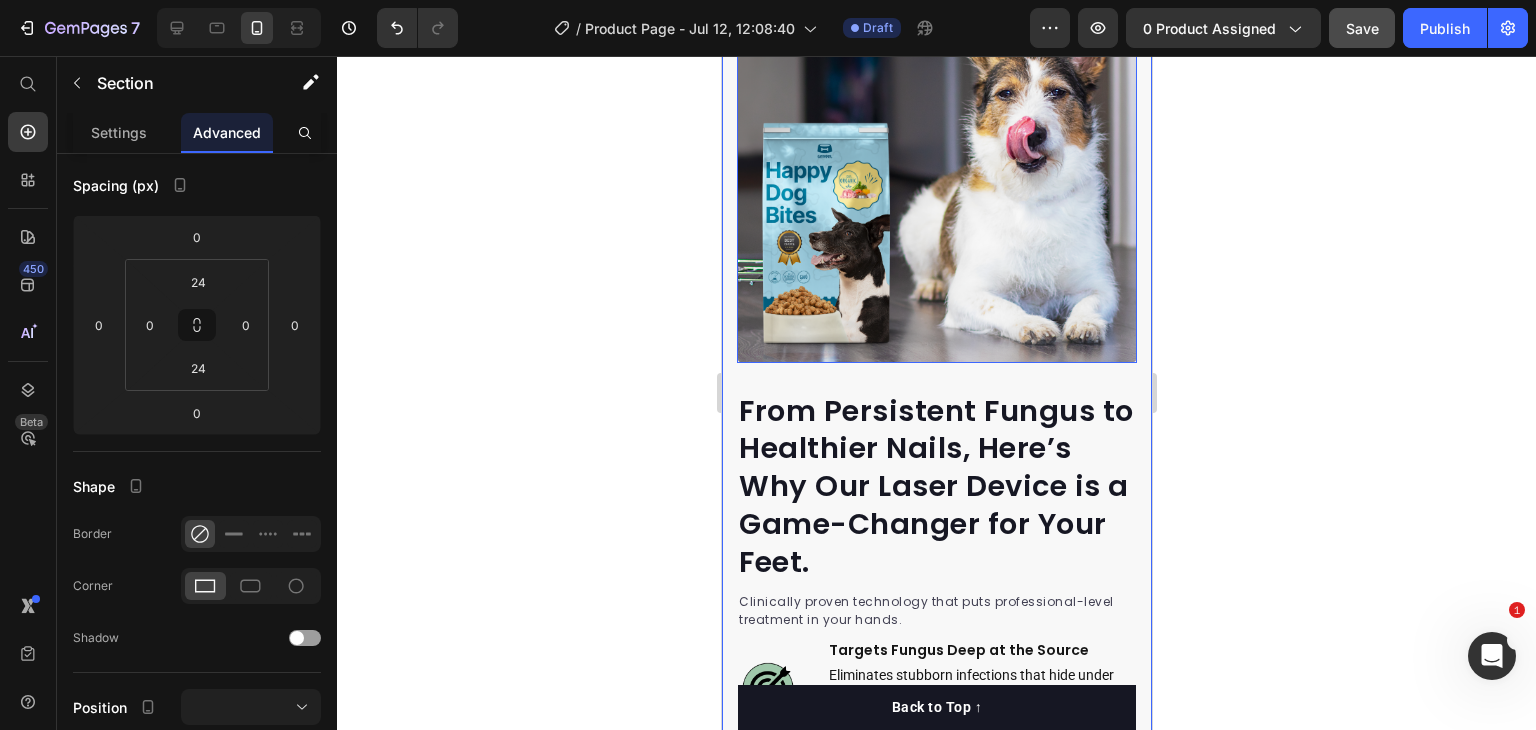 scroll, scrollTop: 2287, scrollLeft: 0, axis: vertical 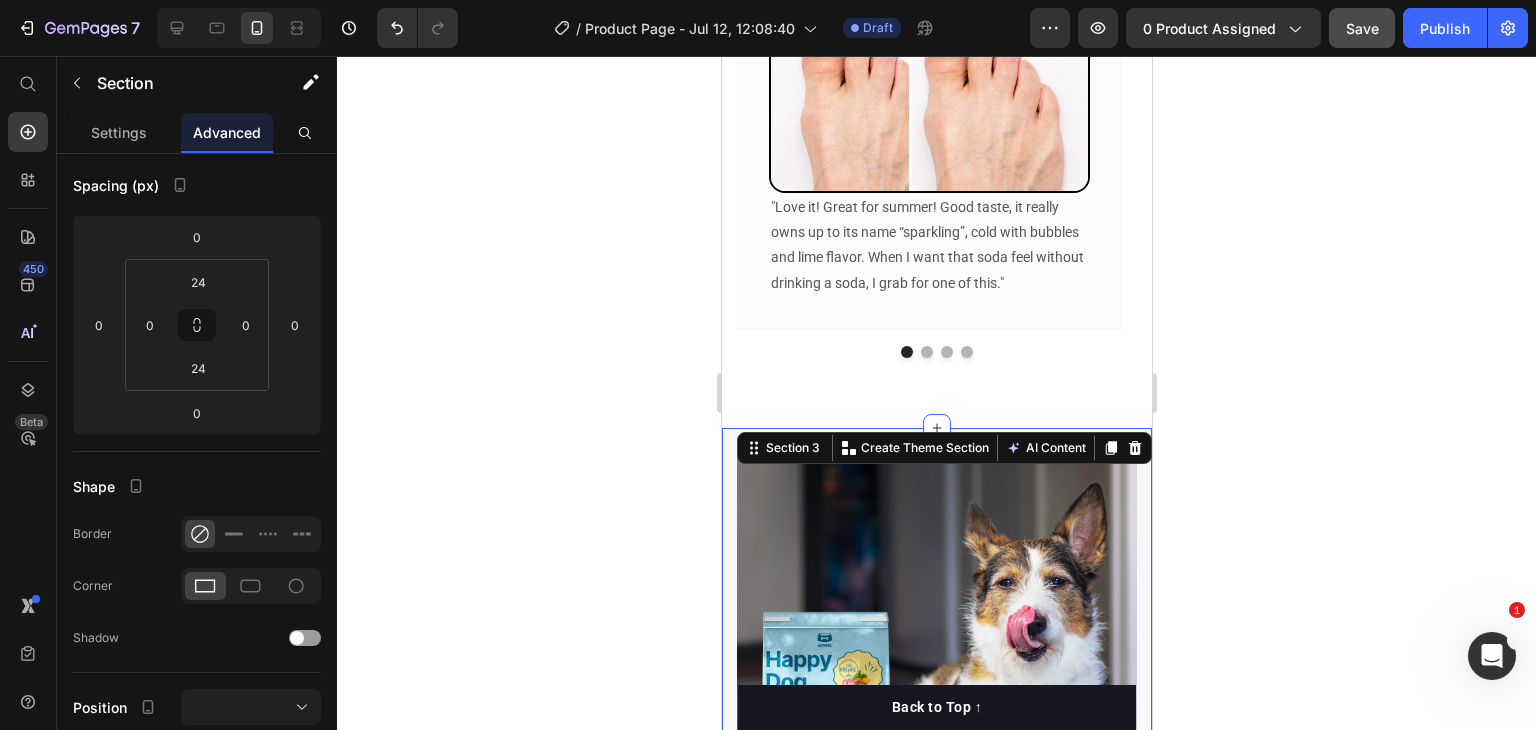 click 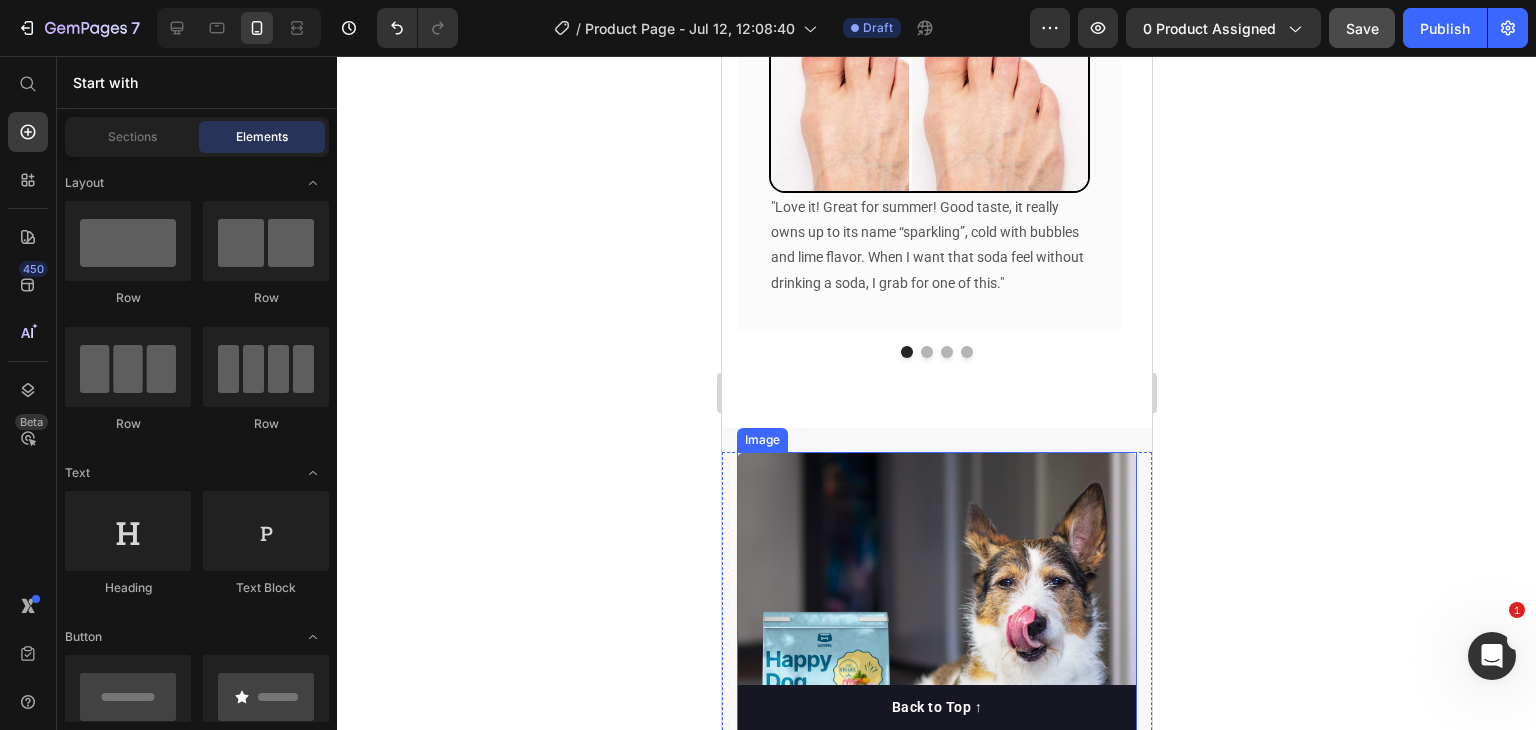 click at bounding box center (936, 652) 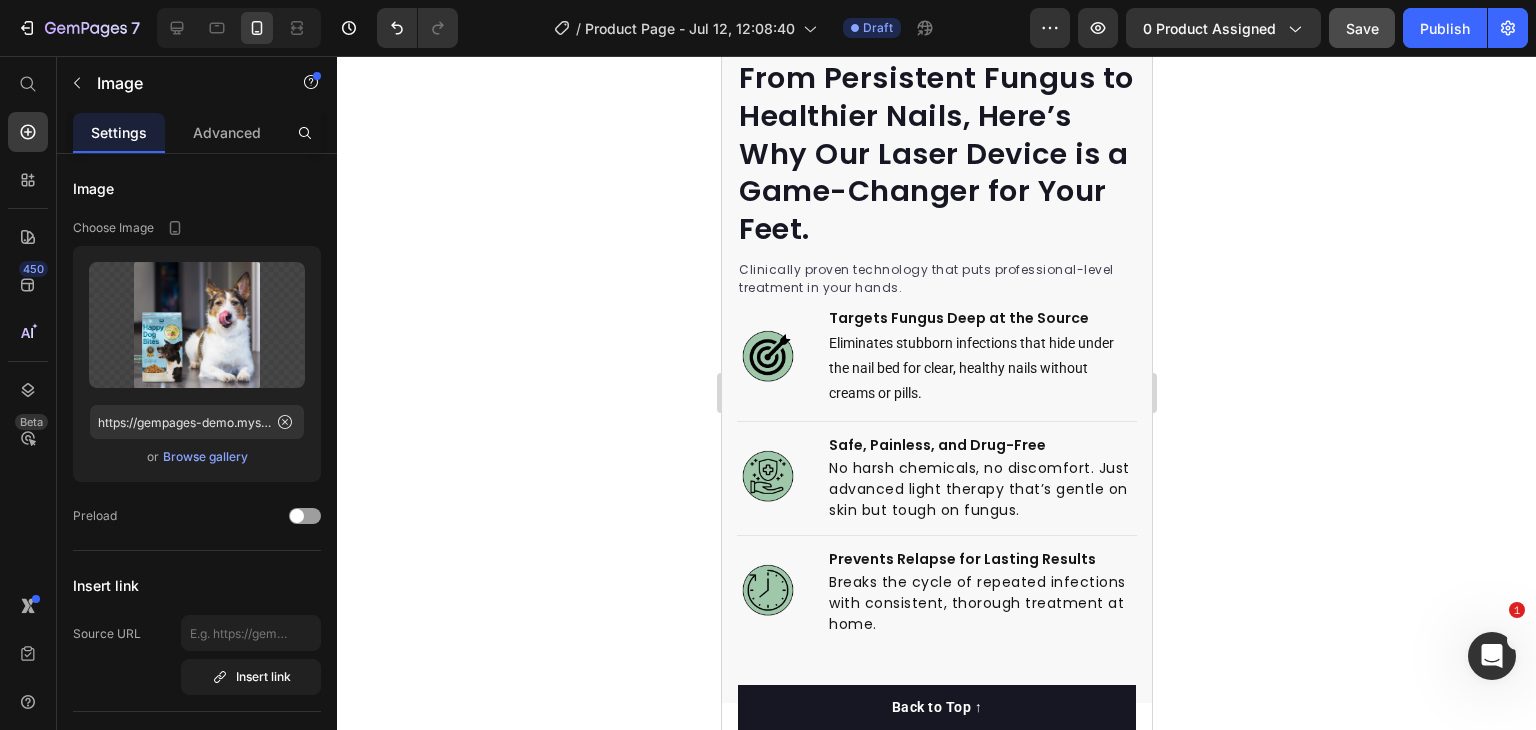 scroll, scrollTop: 2687, scrollLeft: 0, axis: vertical 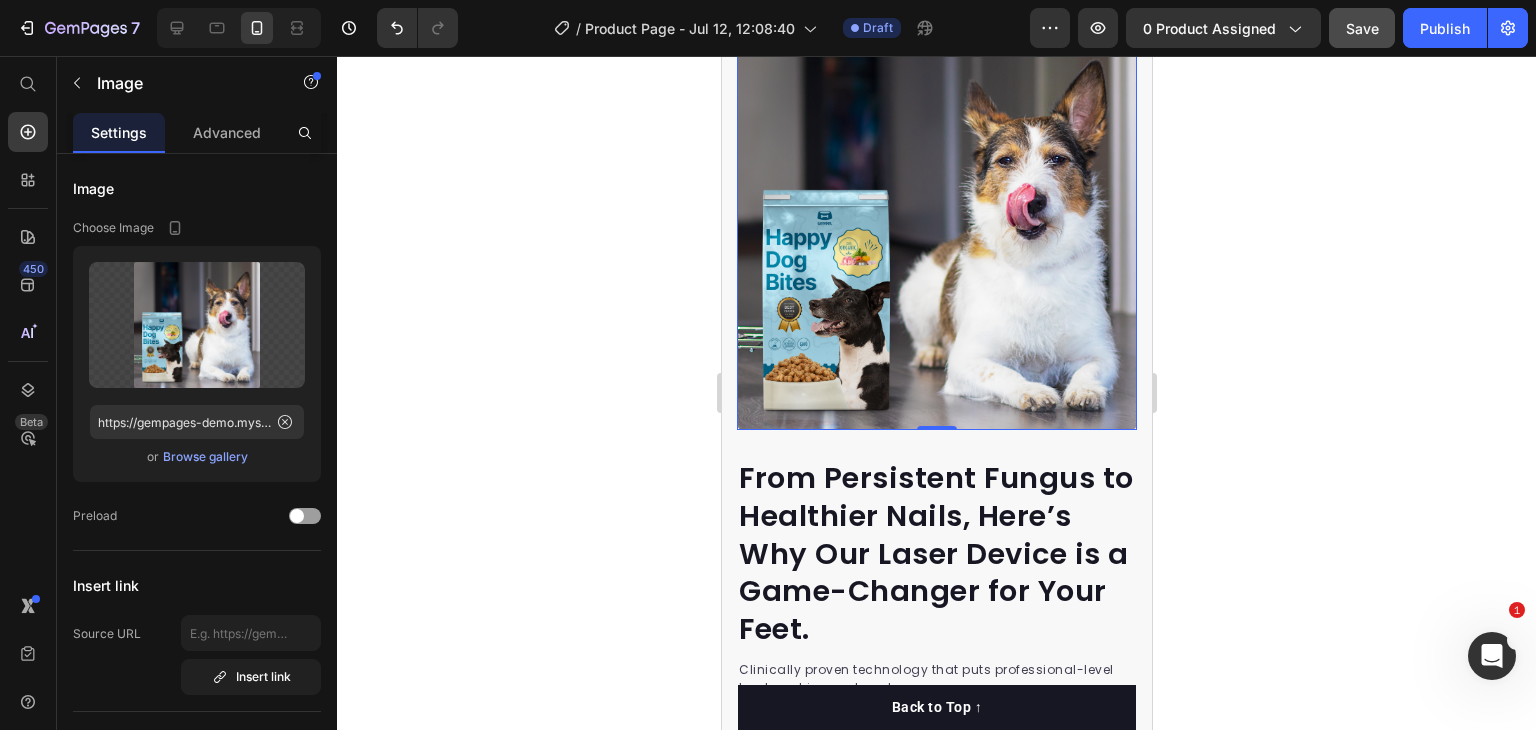 click at bounding box center [936, 230] 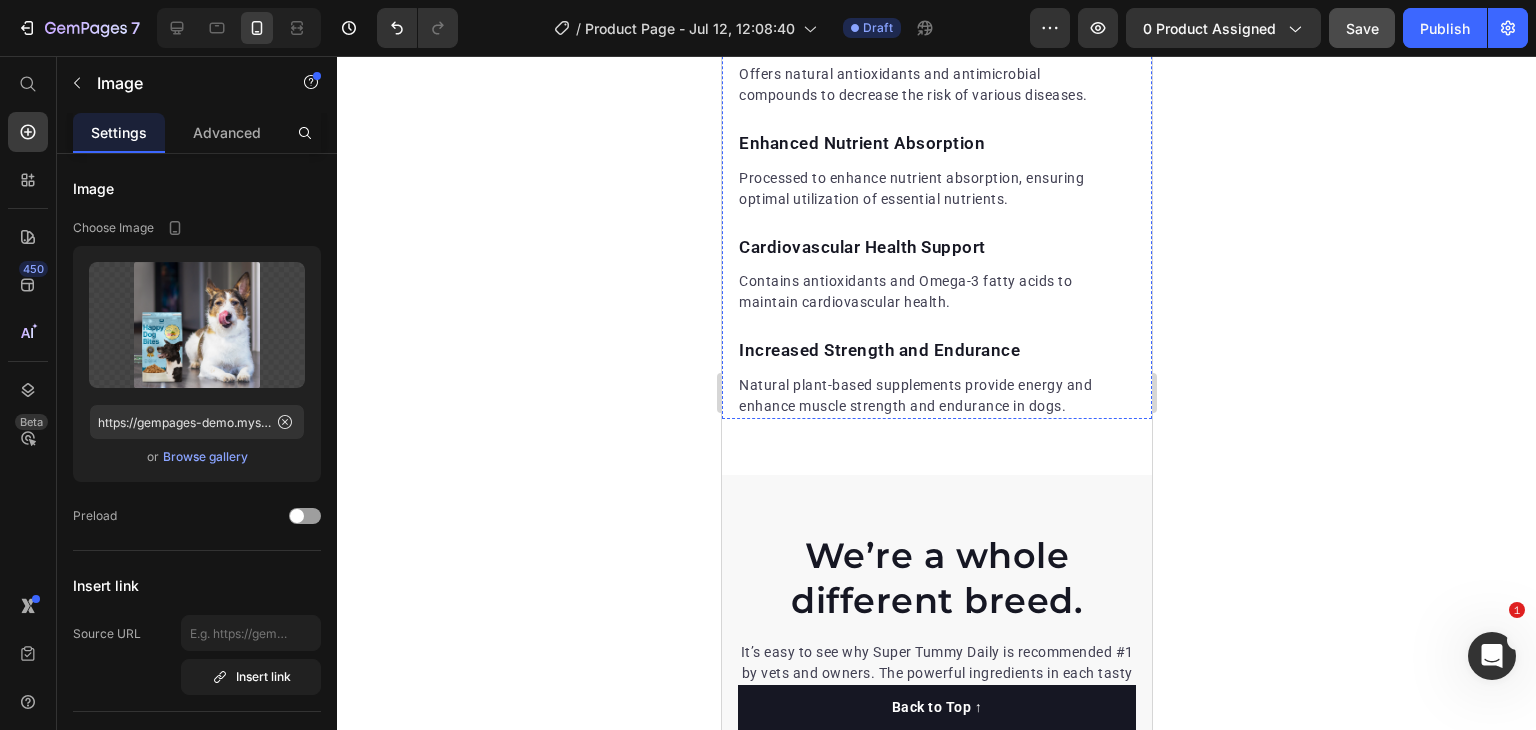 scroll, scrollTop: 5059, scrollLeft: 0, axis: vertical 